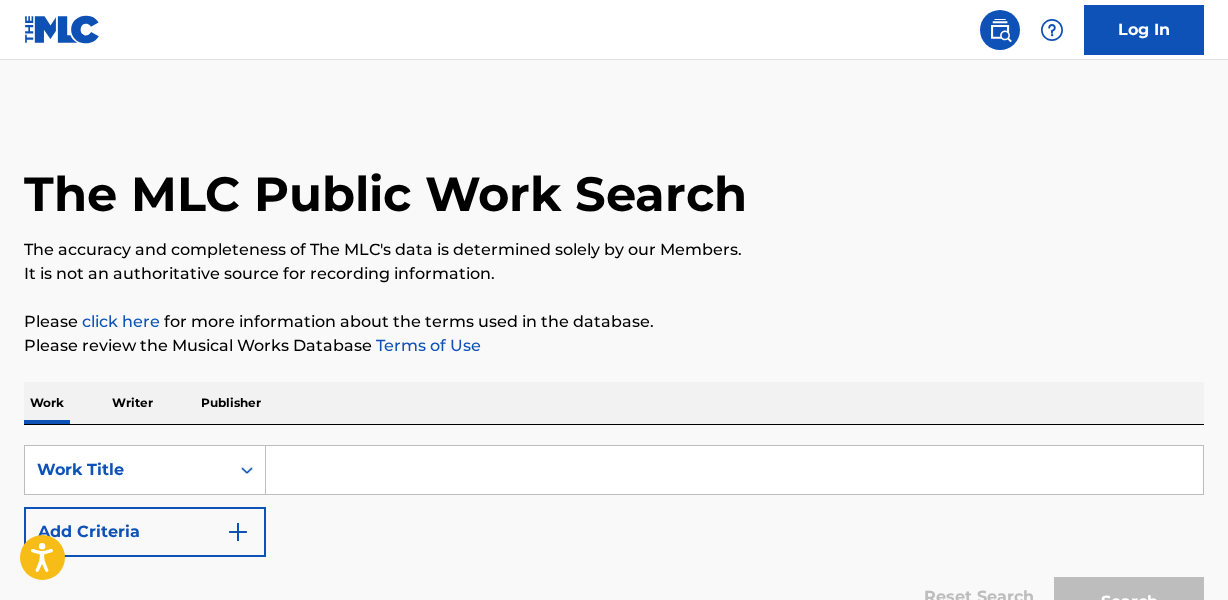 scroll, scrollTop: 0, scrollLeft: 0, axis: both 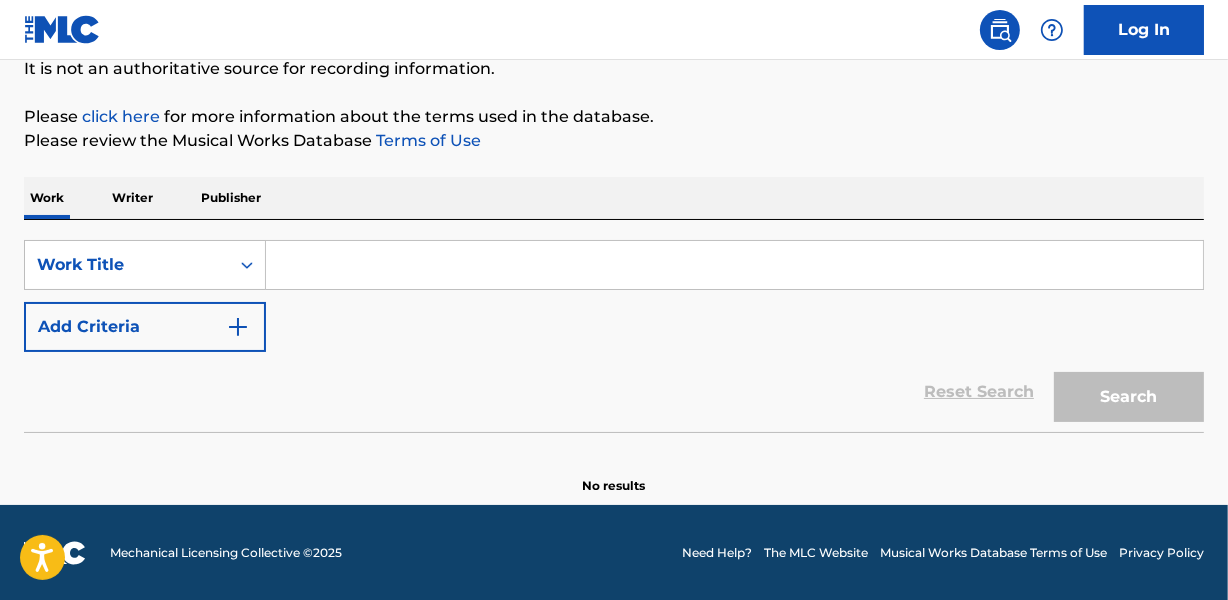 click on "Add Criteria" at bounding box center (145, 327) 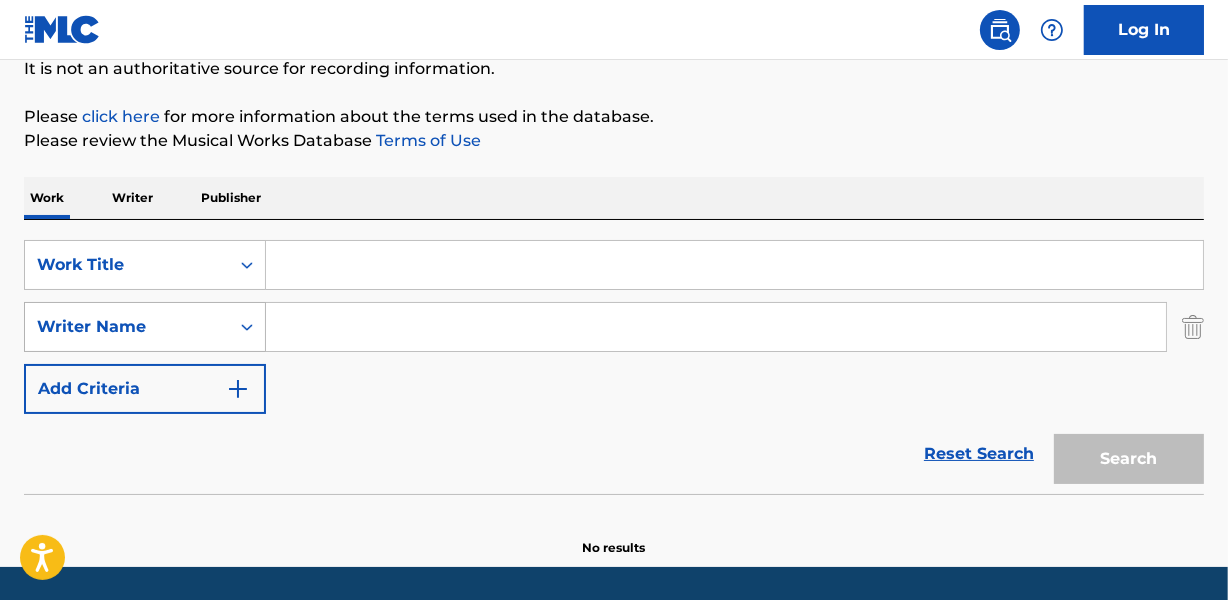 type 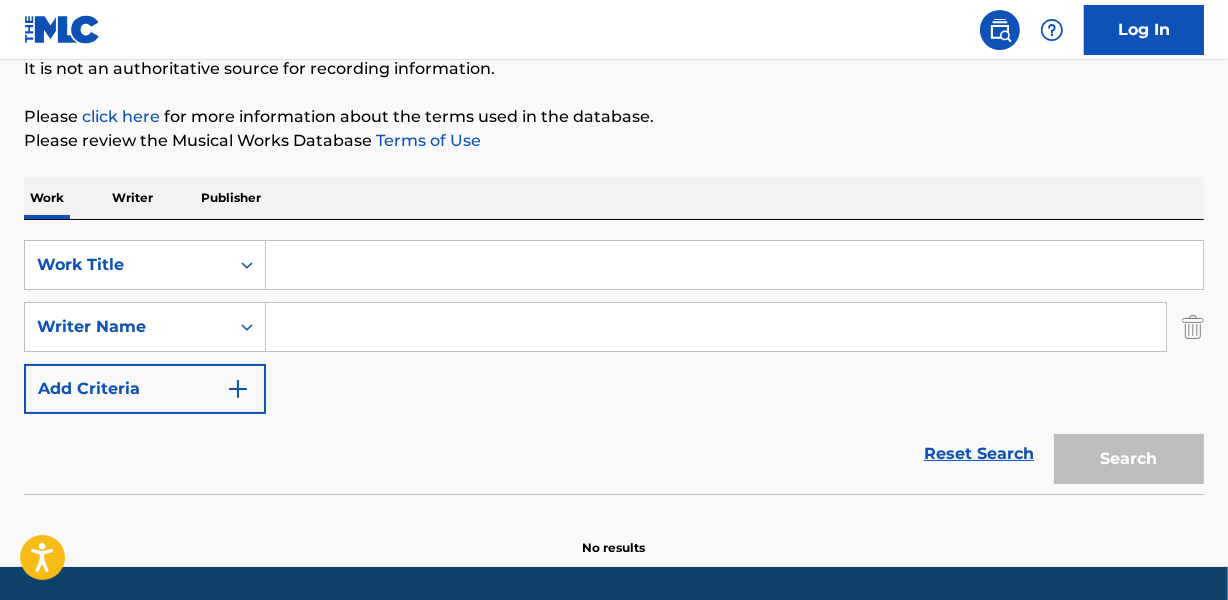 click at bounding box center [734, 265] 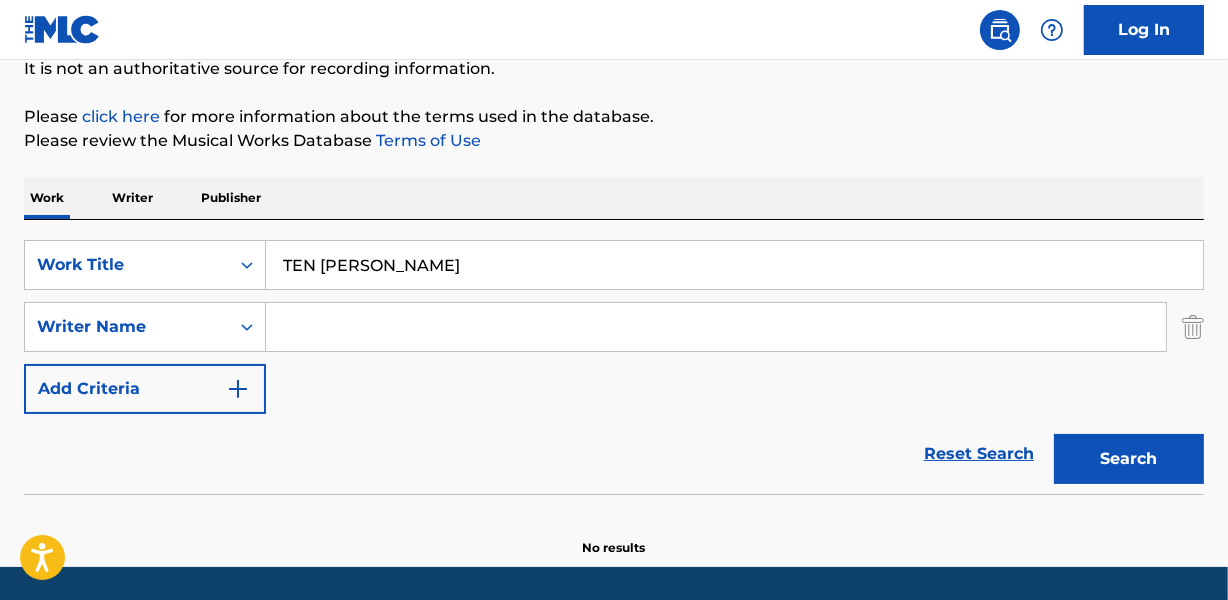 type on "TEN [PERSON_NAME]" 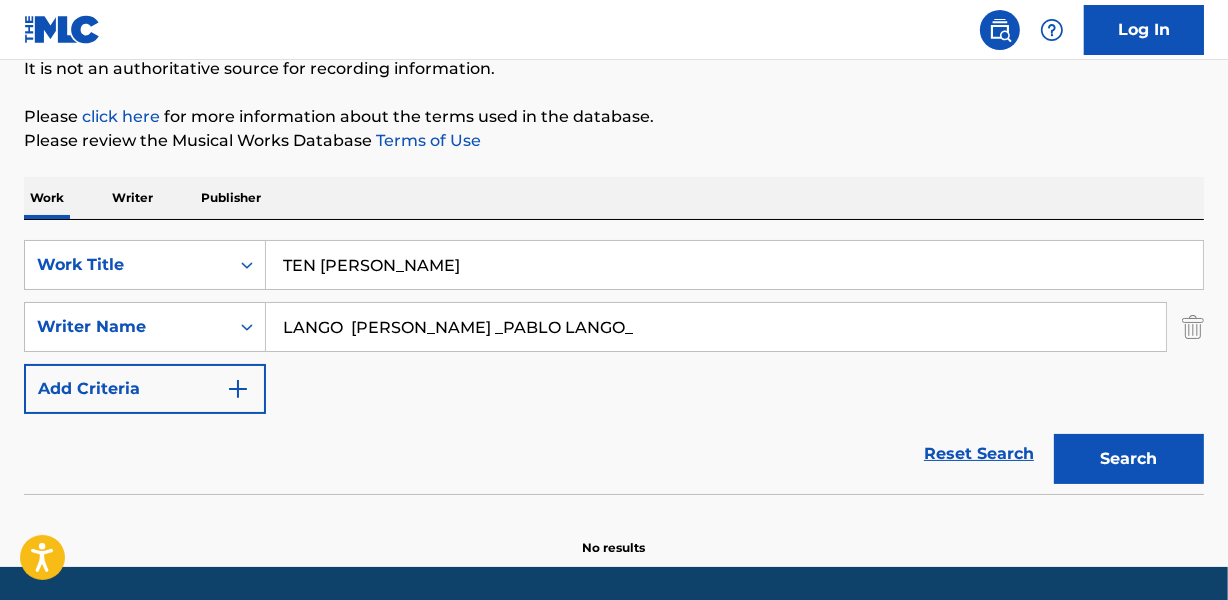 drag, startPoint x: 478, startPoint y: 329, endPoint x: 700, endPoint y: 347, distance: 222.72853 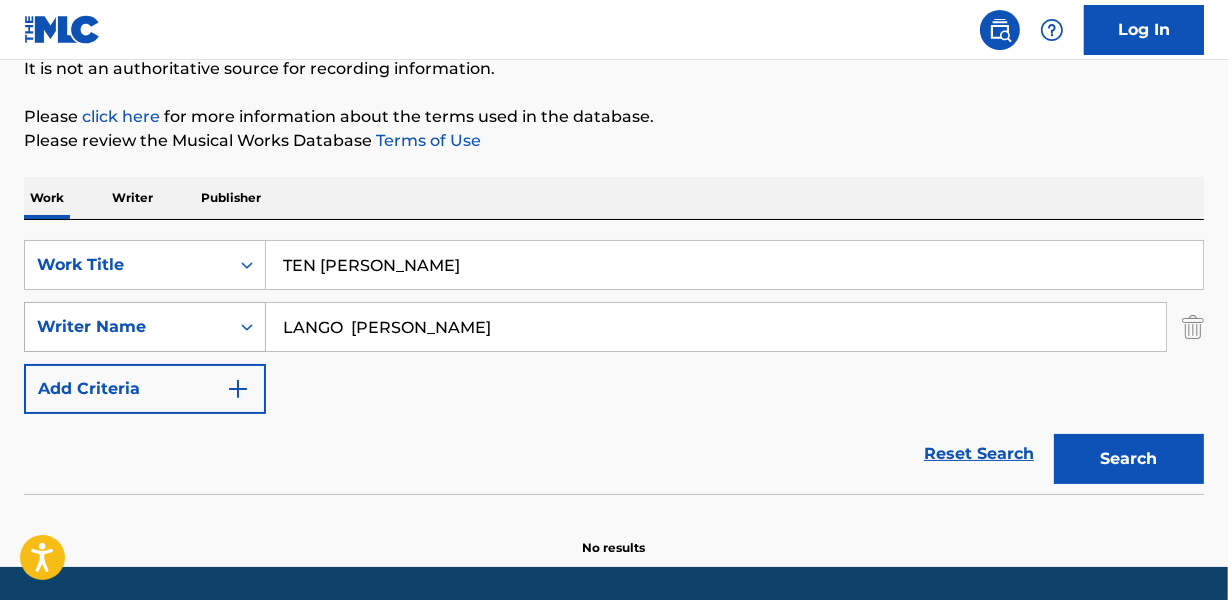 drag, startPoint x: 350, startPoint y: 320, endPoint x: 232, endPoint y: 329, distance: 118.34272 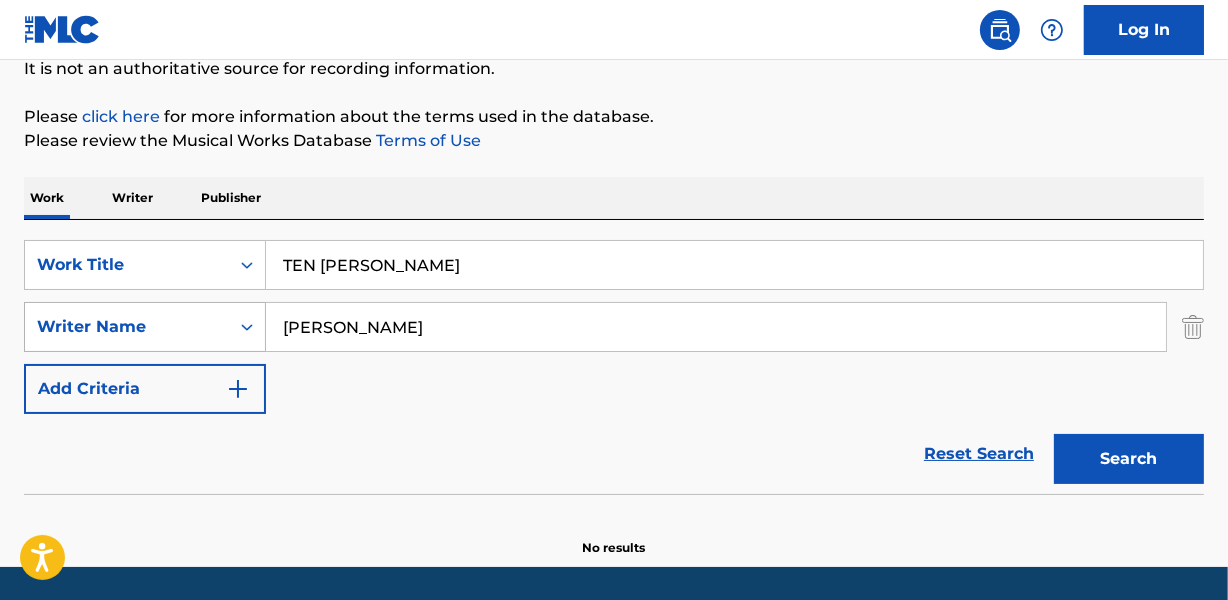 type on "[PERSON_NAME]" 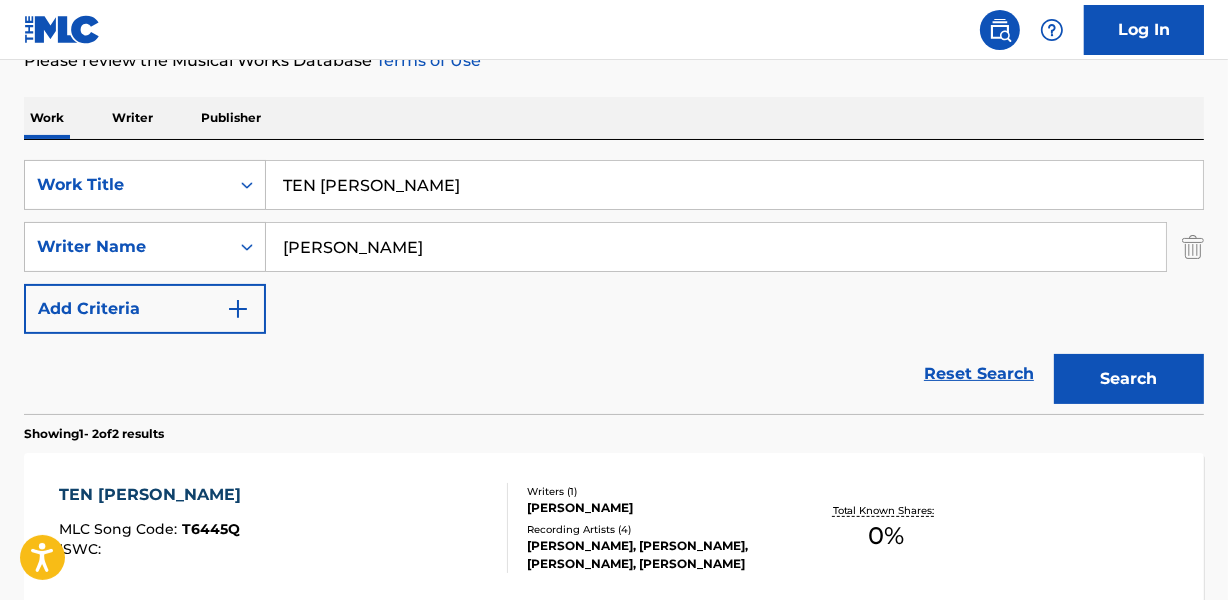 scroll, scrollTop: 387, scrollLeft: 0, axis: vertical 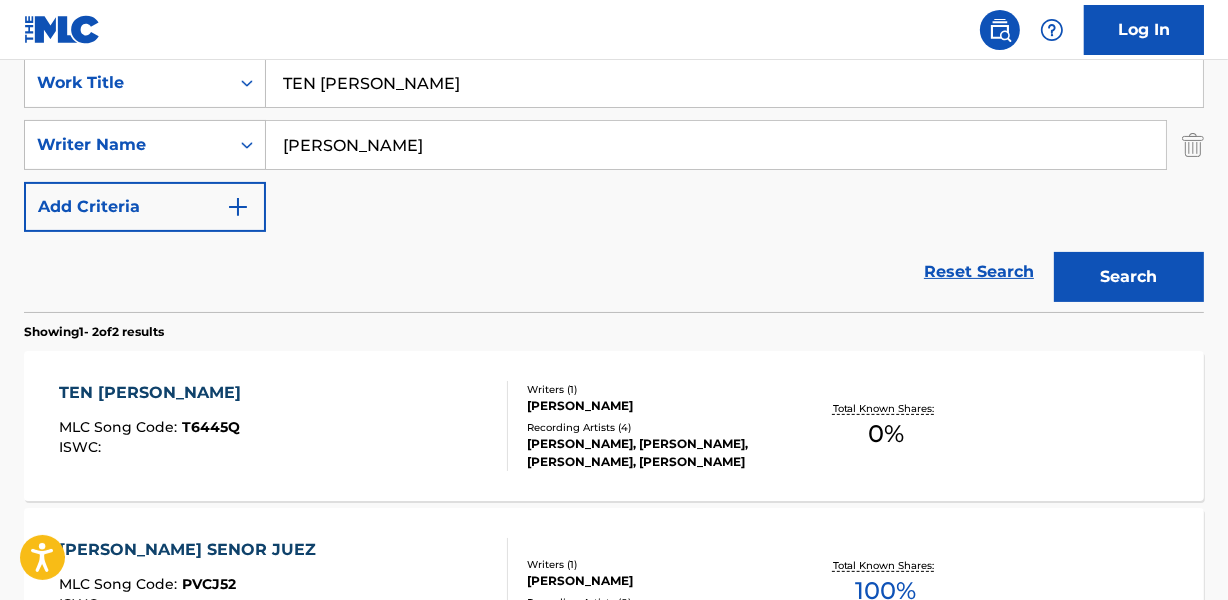 click on "[PERSON_NAME]" at bounding box center (657, 406) 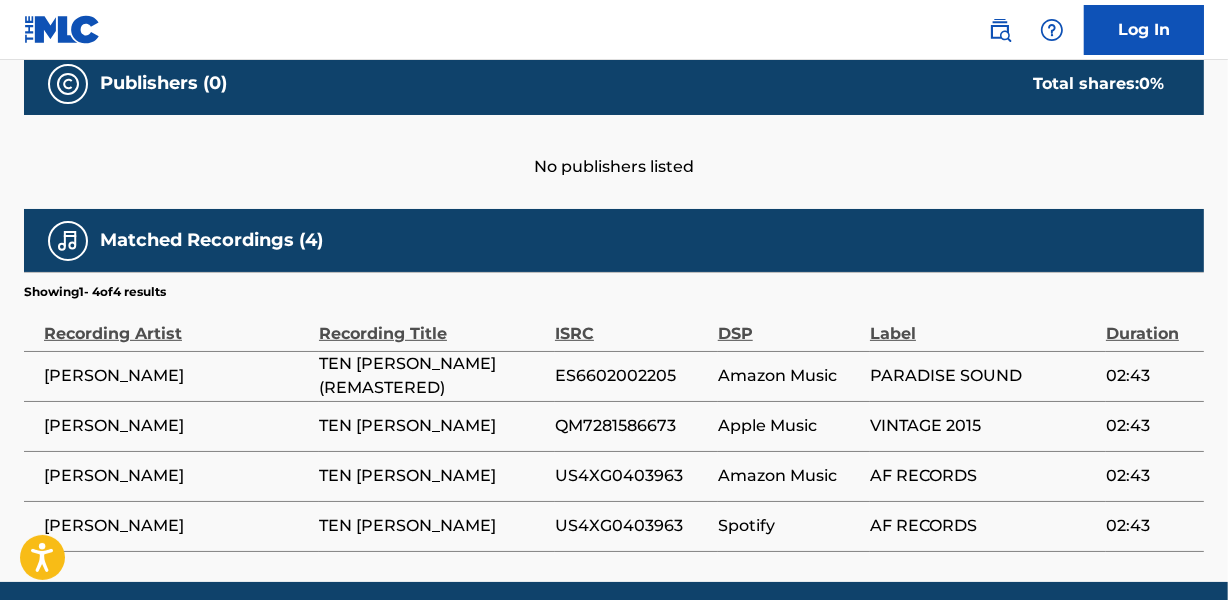 scroll, scrollTop: 958, scrollLeft: 0, axis: vertical 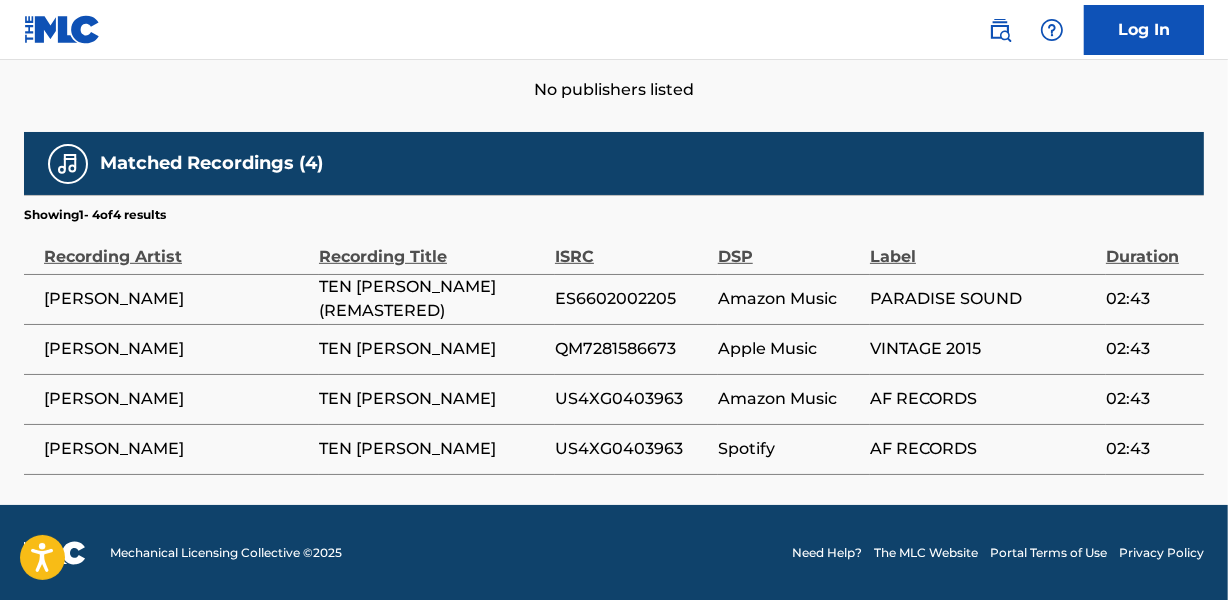 click on "ES6602002205" at bounding box center (631, 299) 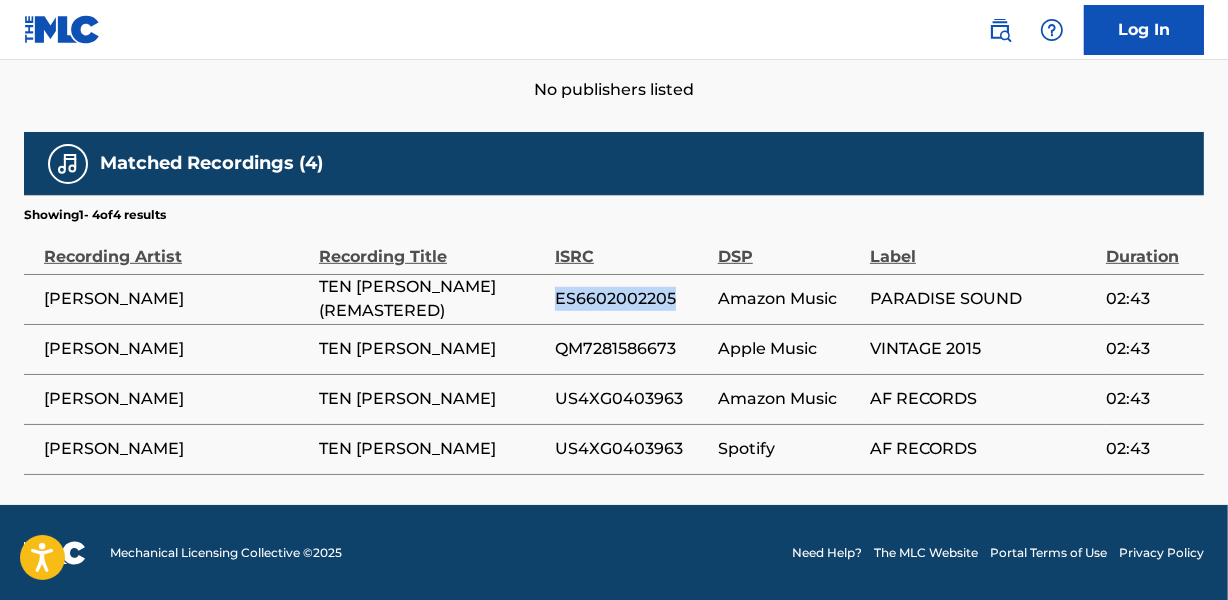 click on "ES6602002205" at bounding box center [631, 299] 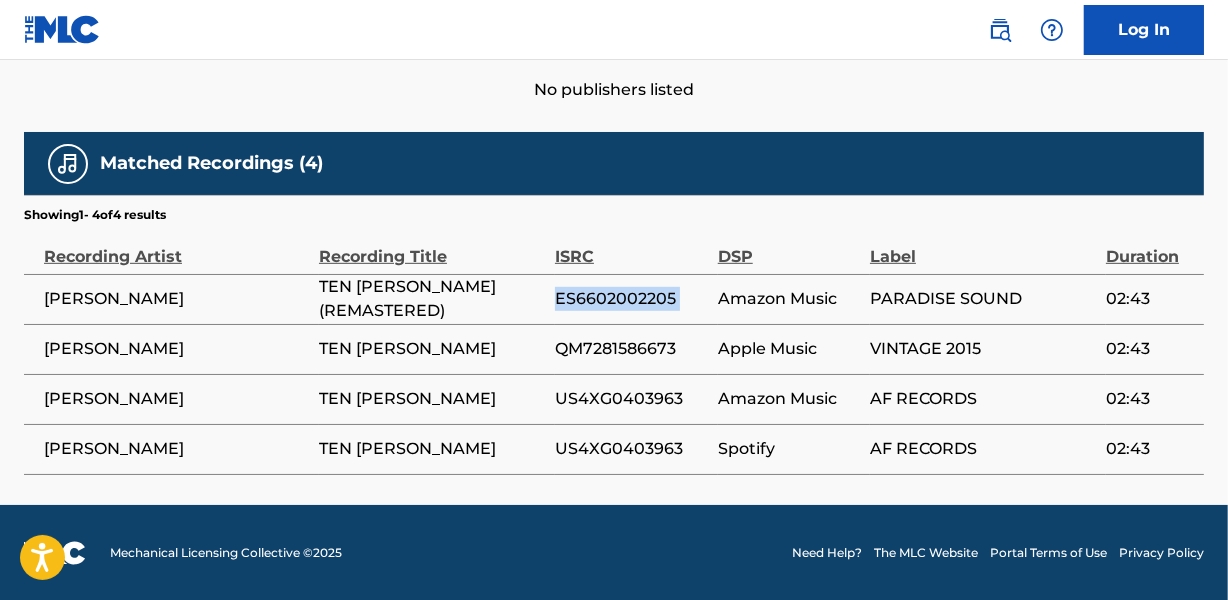 click on "ES6602002205" at bounding box center [631, 299] 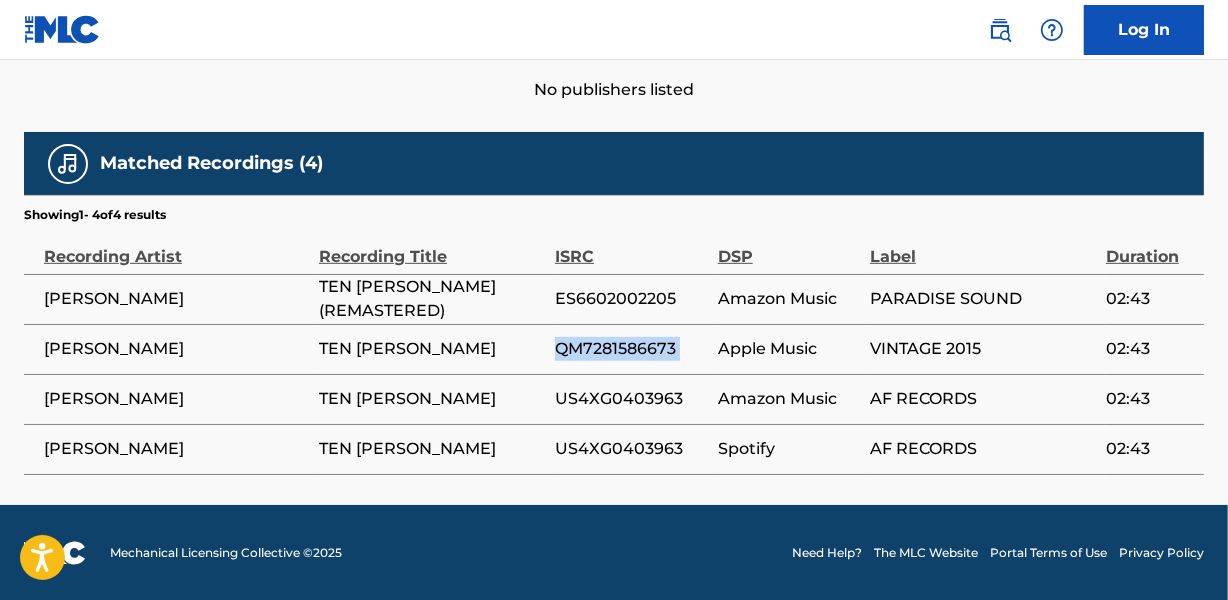 copy on "QM7281586673" 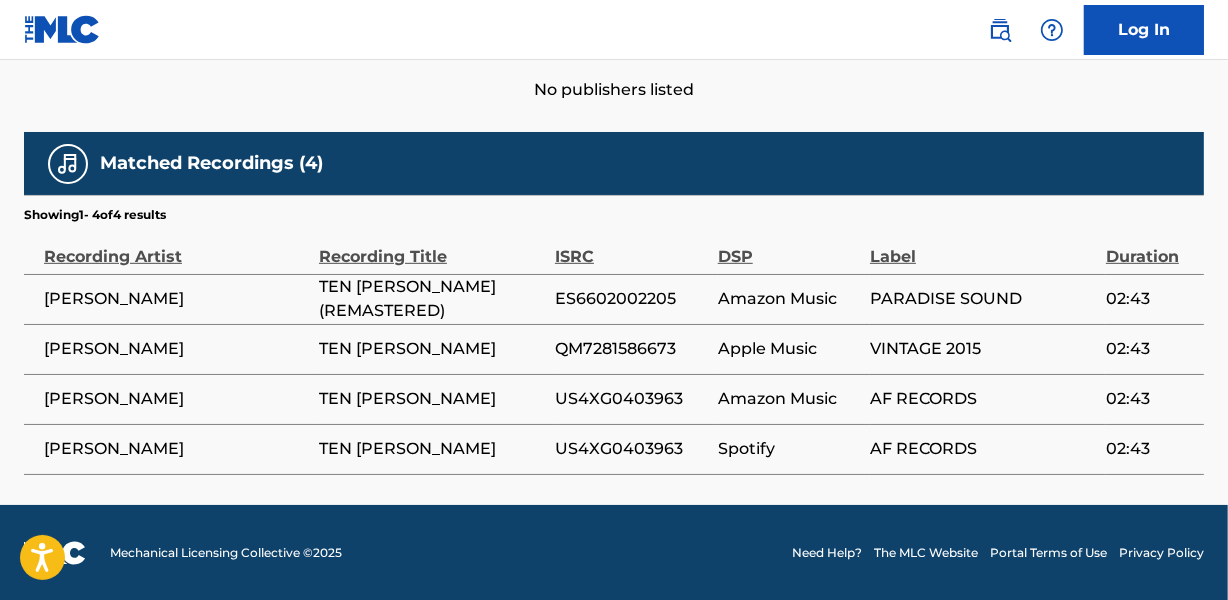 click on "US4XG0403963" at bounding box center [631, 399] 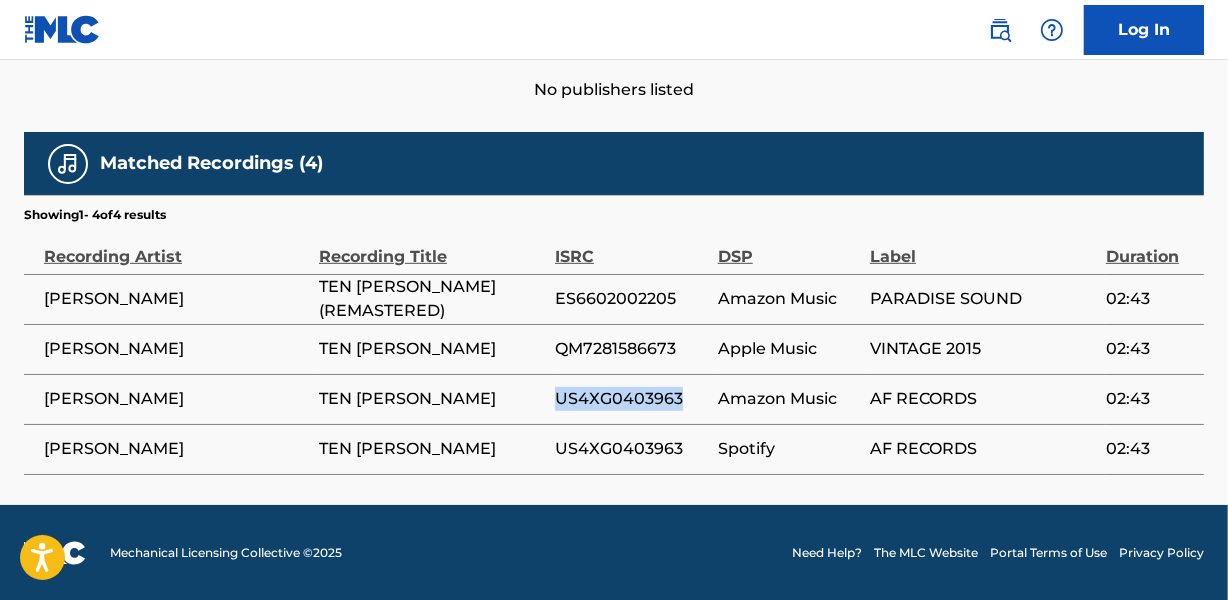 click on "US4XG0403963" at bounding box center [631, 399] 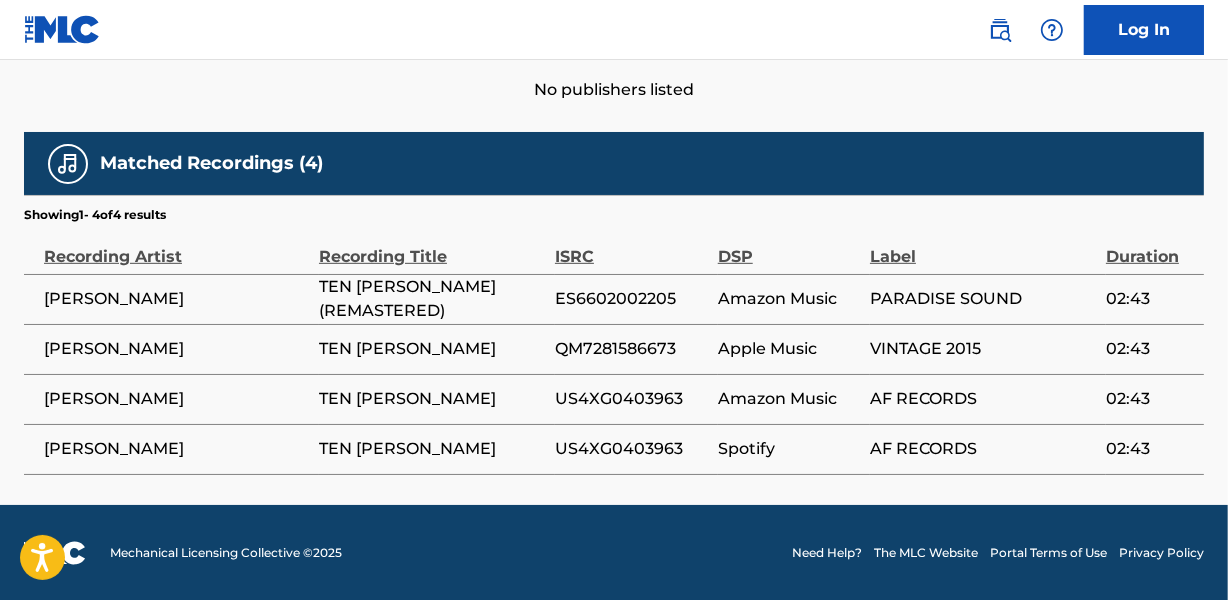 click on "[PERSON_NAME]" at bounding box center [176, 299] 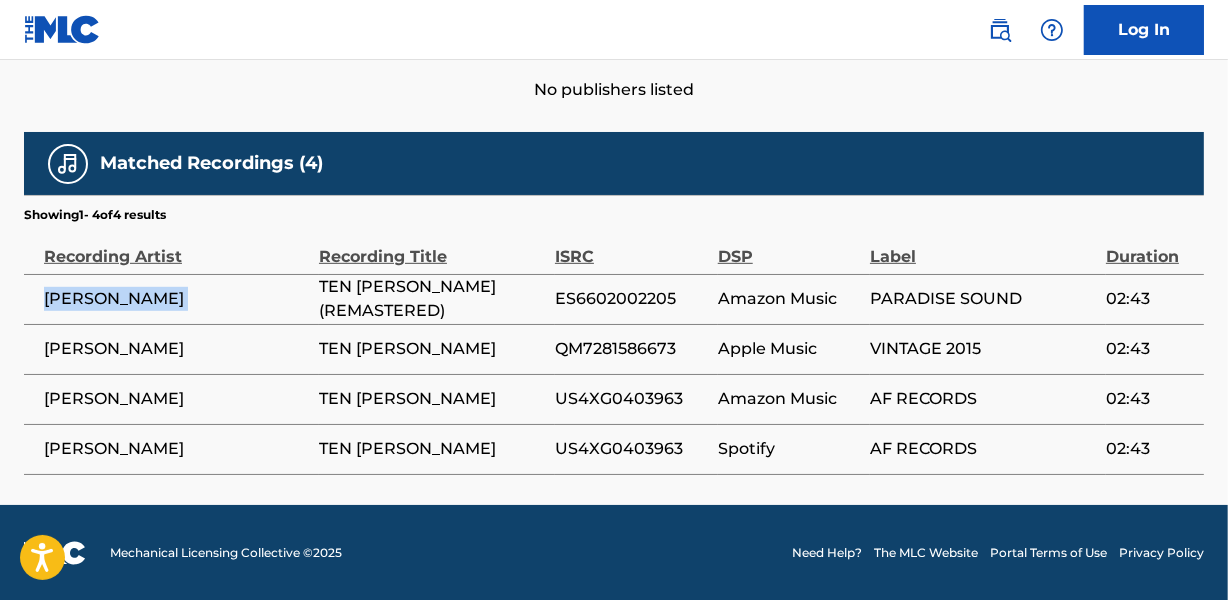 click on "[PERSON_NAME]" at bounding box center [176, 299] 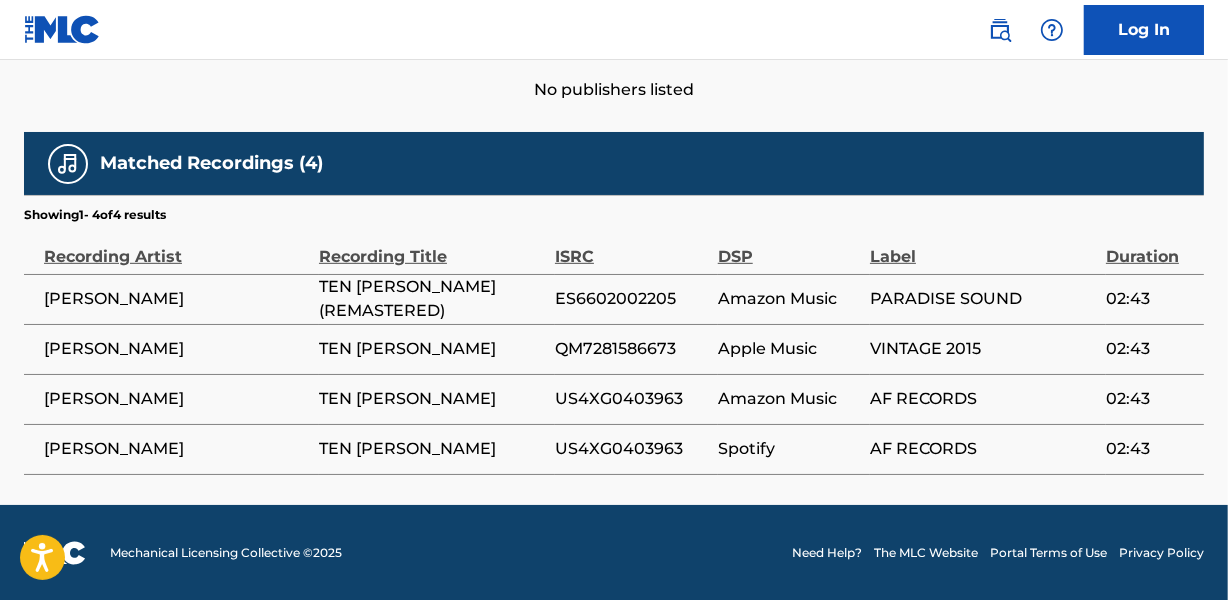click on "[PERSON_NAME]" at bounding box center [176, 399] 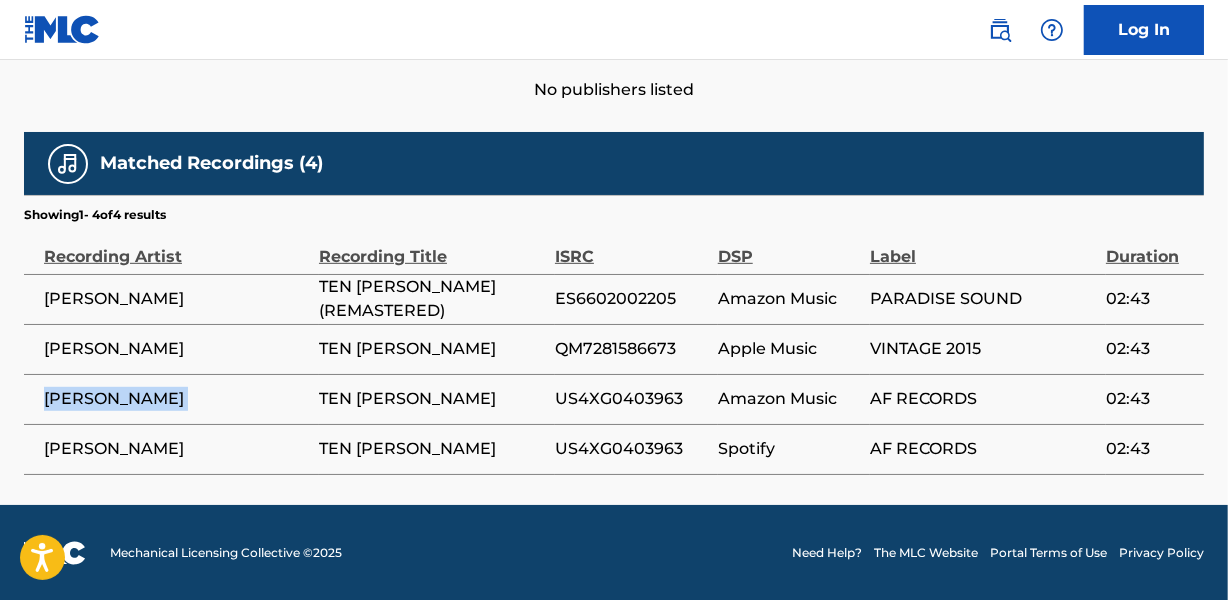 click on "[PERSON_NAME]" at bounding box center (176, 399) 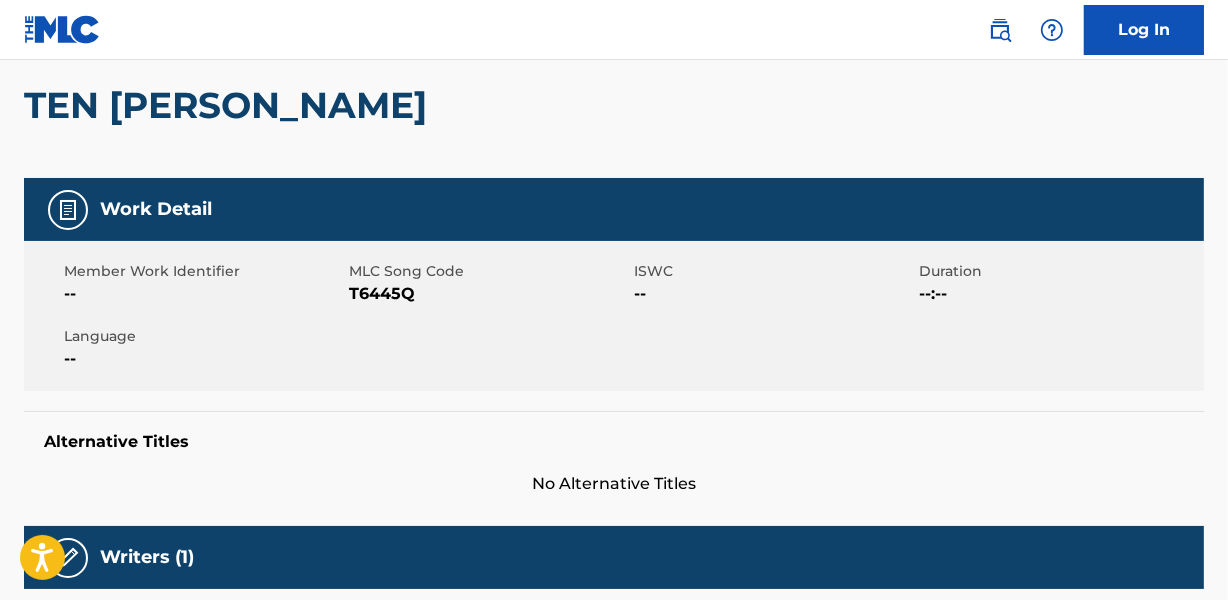 scroll, scrollTop: 0, scrollLeft: 0, axis: both 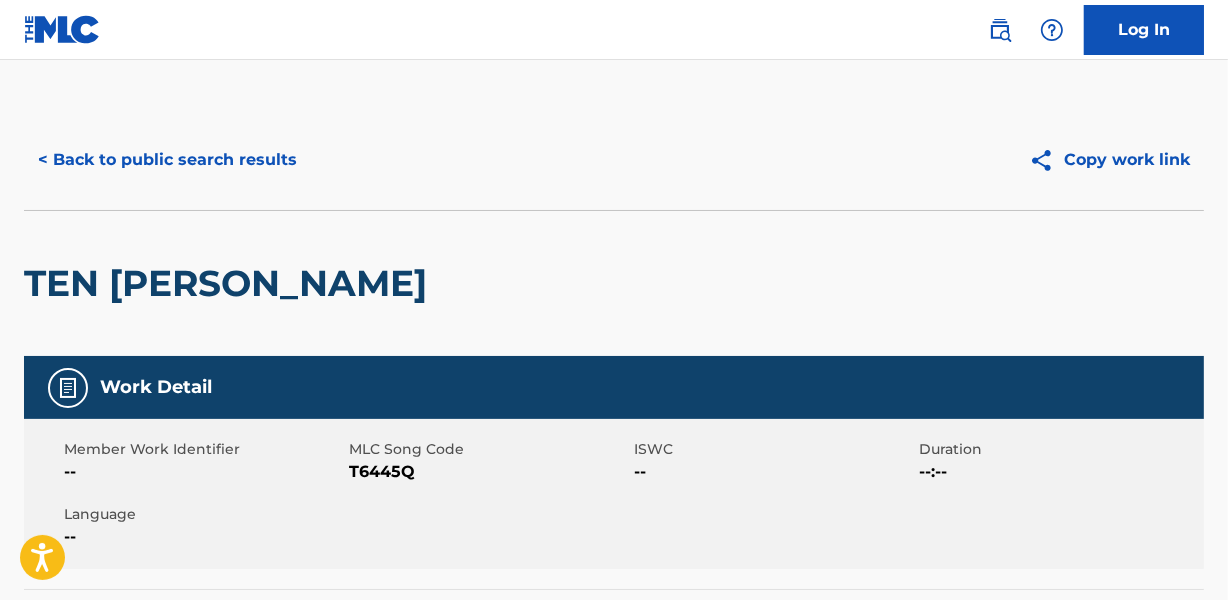 click on "< Back to public search results" at bounding box center (167, 160) 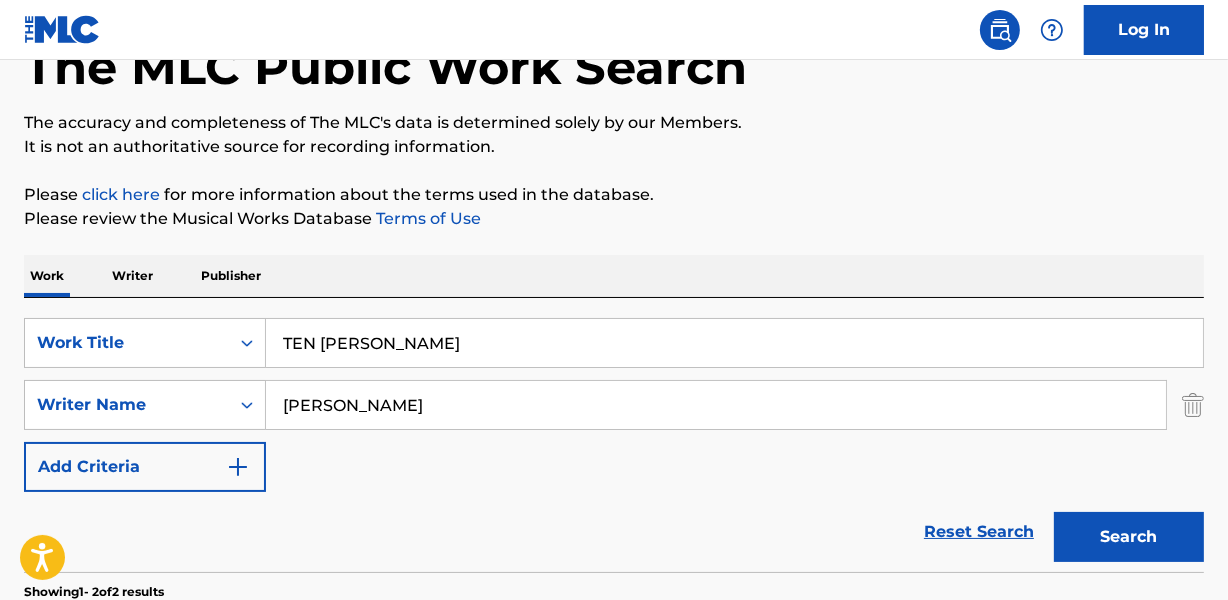 scroll, scrollTop: 114, scrollLeft: 0, axis: vertical 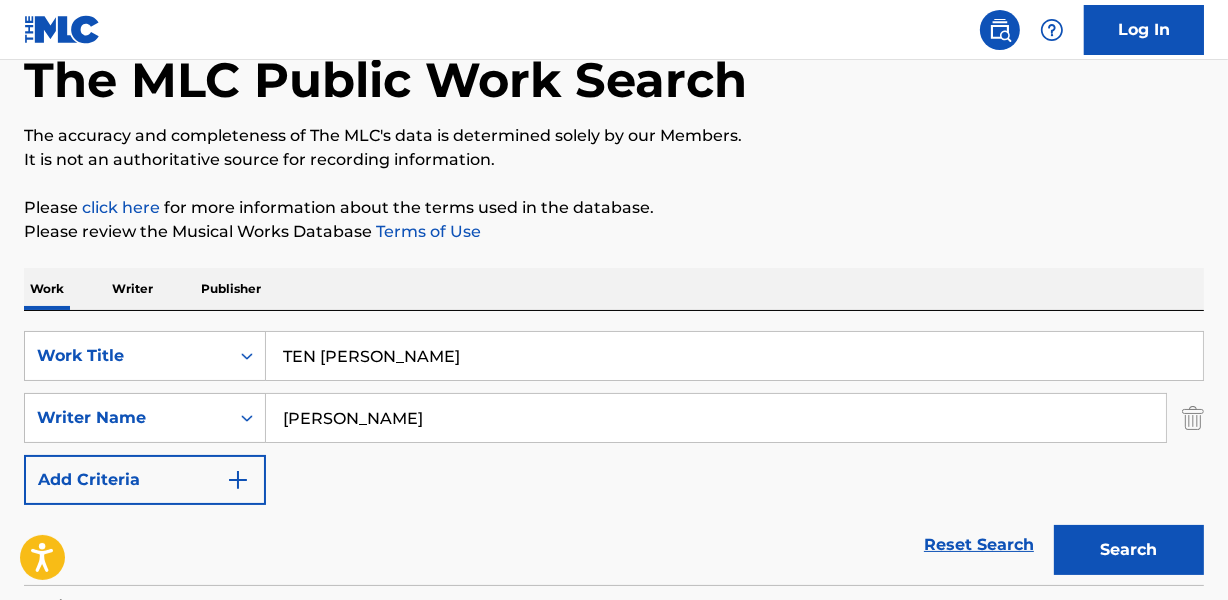 click on "TEN [PERSON_NAME]" at bounding box center [734, 356] 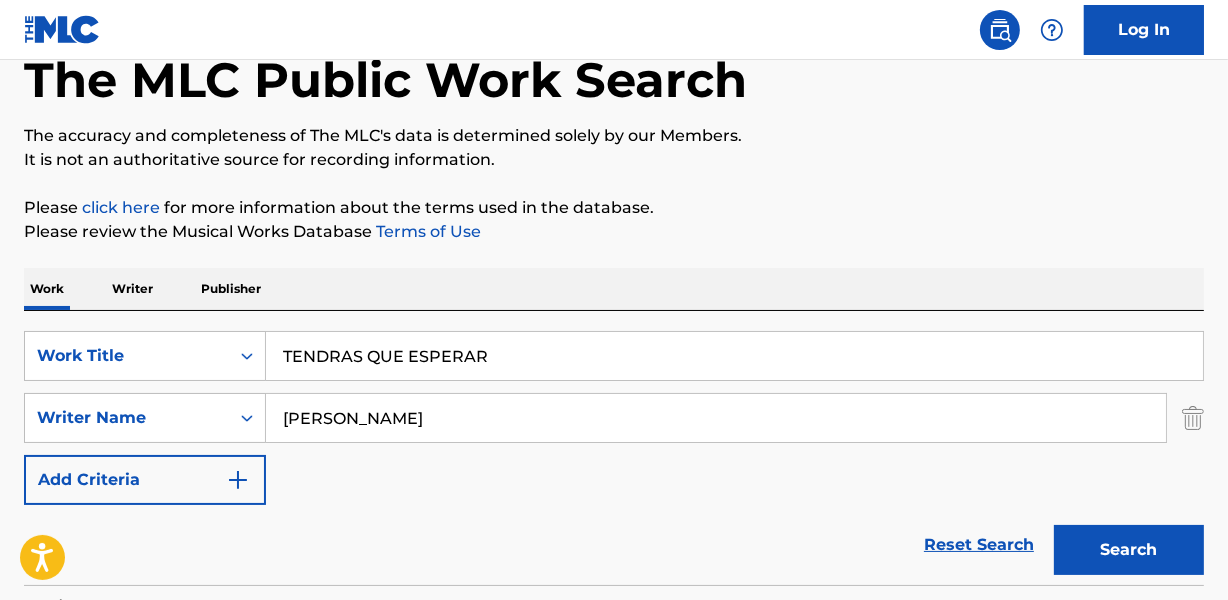 type on "TENDRAS QUE ESPERAR" 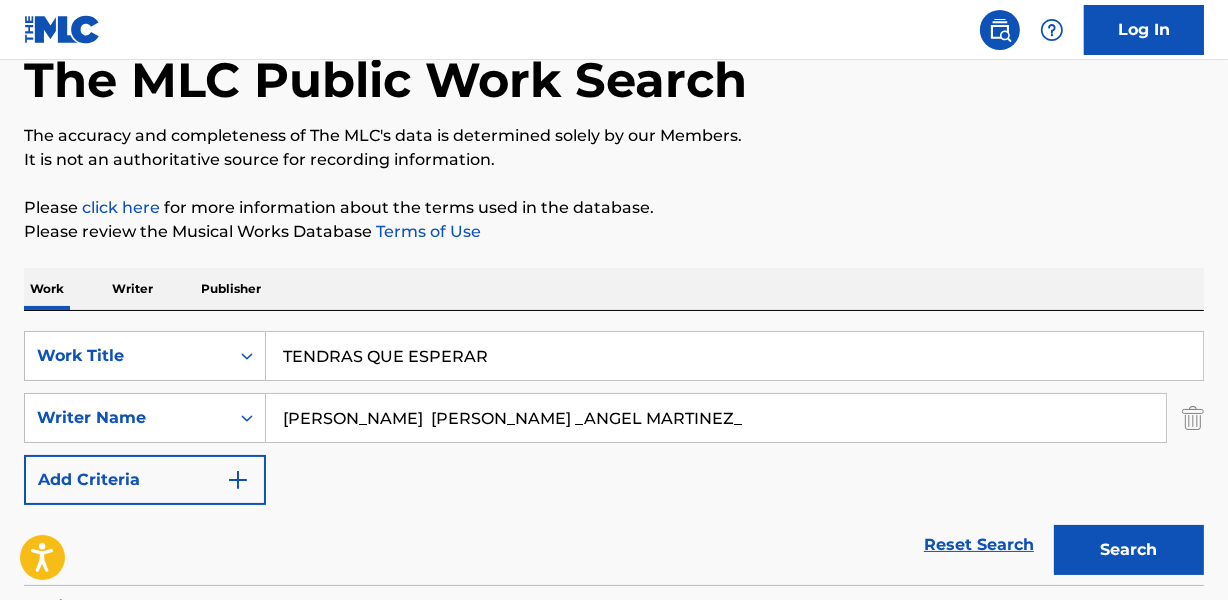 drag, startPoint x: 528, startPoint y: 420, endPoint x: 760, endPoint y: 420, distance: 232 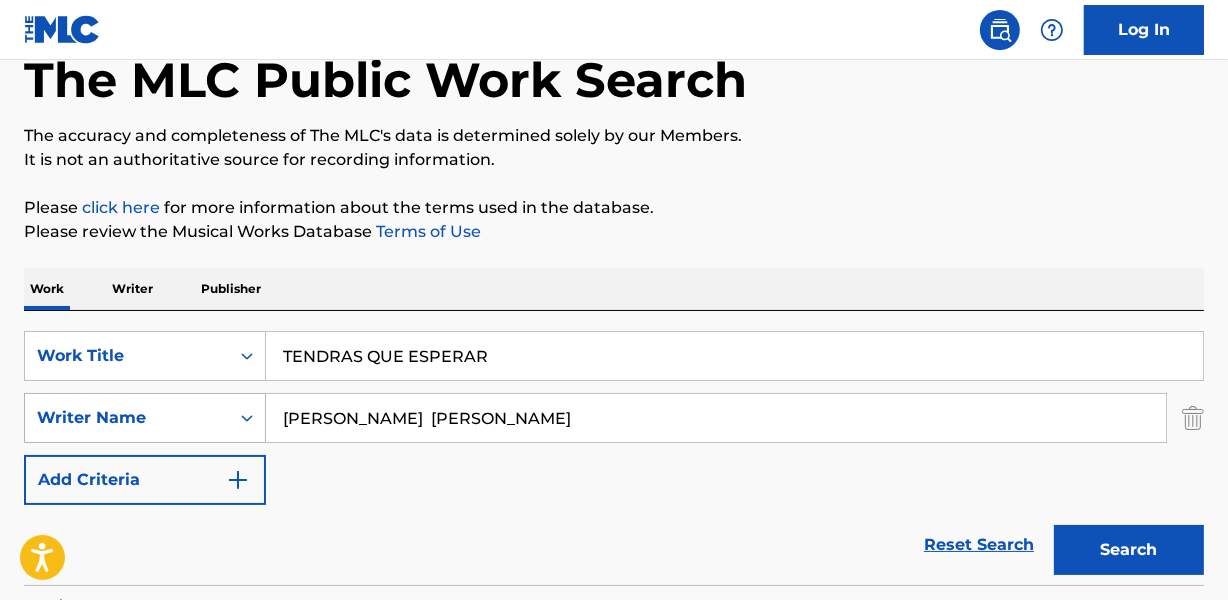 drag, startPoint x: 376, startPoint y: 423, endPoint x: 249, endPoint y: 429, distance: 127.141655 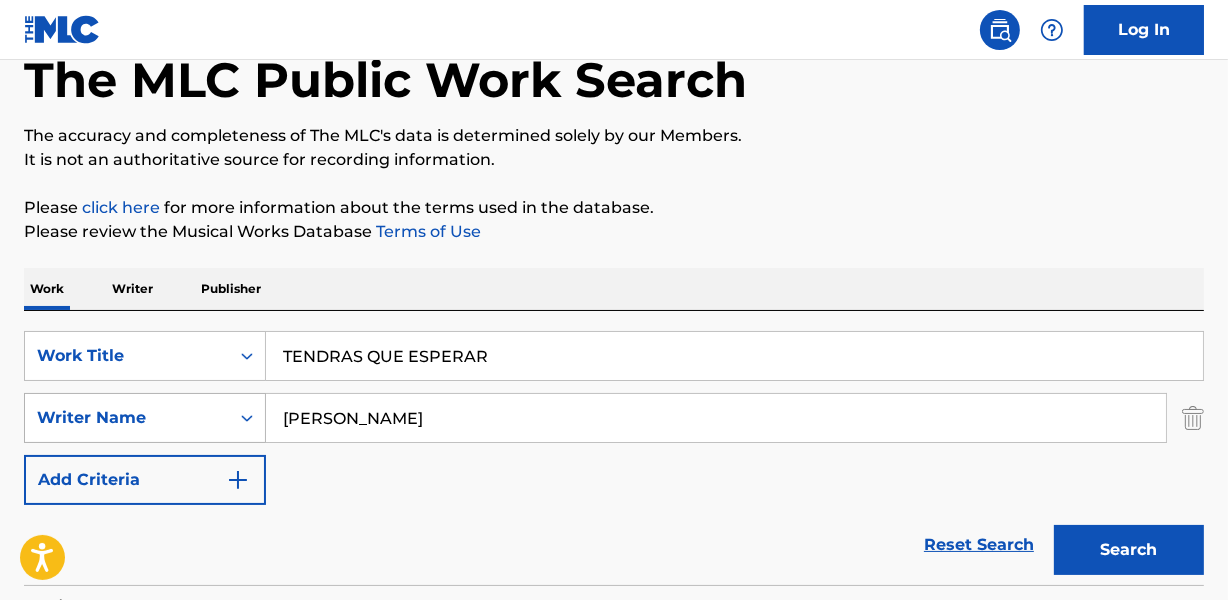 type on "[PERSON_NAME]" 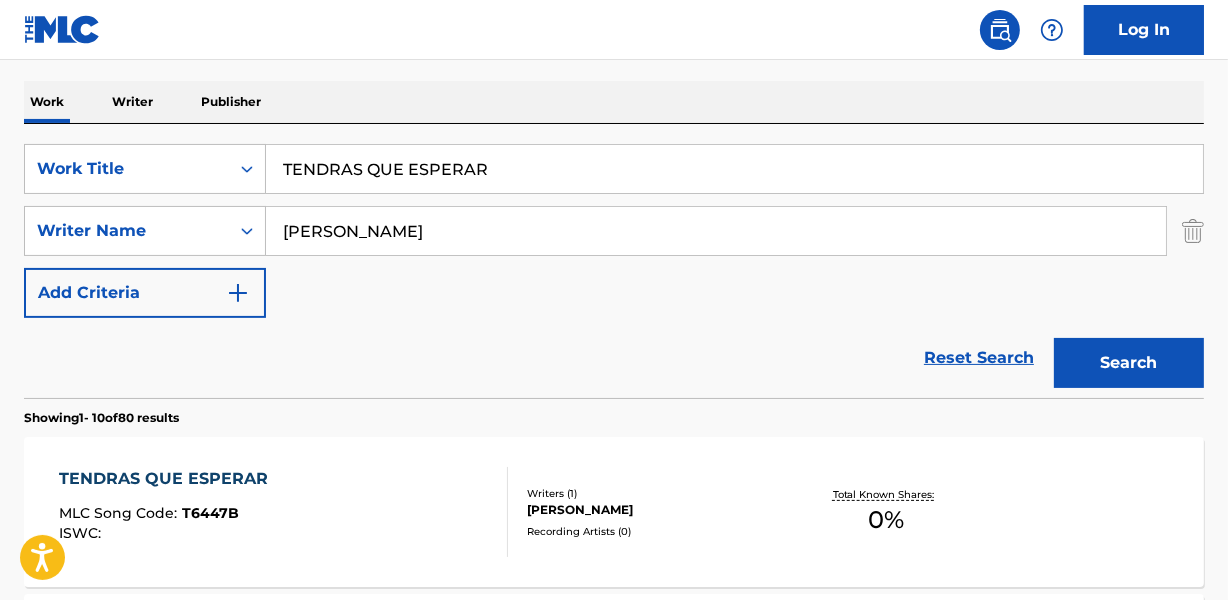 scroll, scrollTop: 296, scrollLeft: 0, axis: vertical 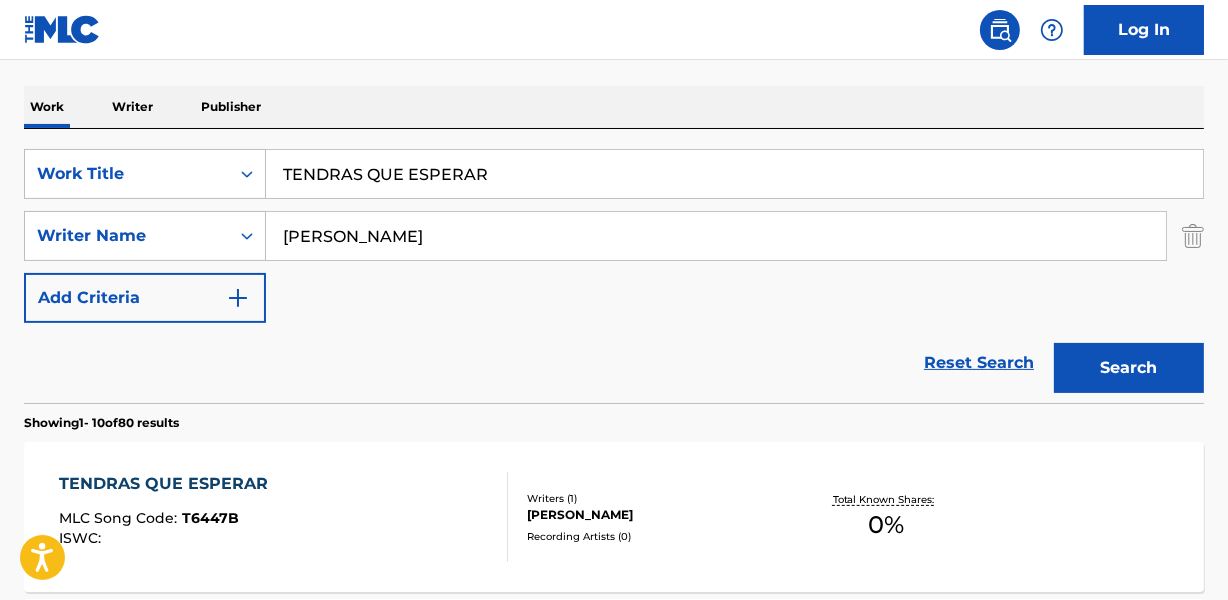 click on "[PERSON_NAME]" at bounding box center [657, 515] 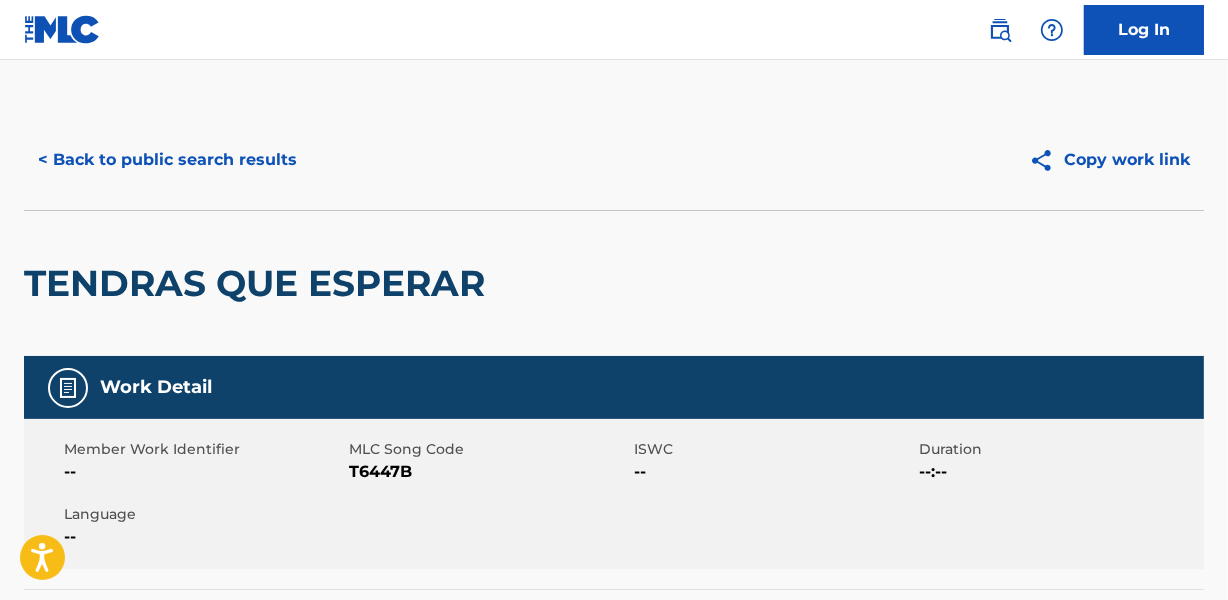 scroll, scrollTop: 0, scrollLeft: 0, axis: both 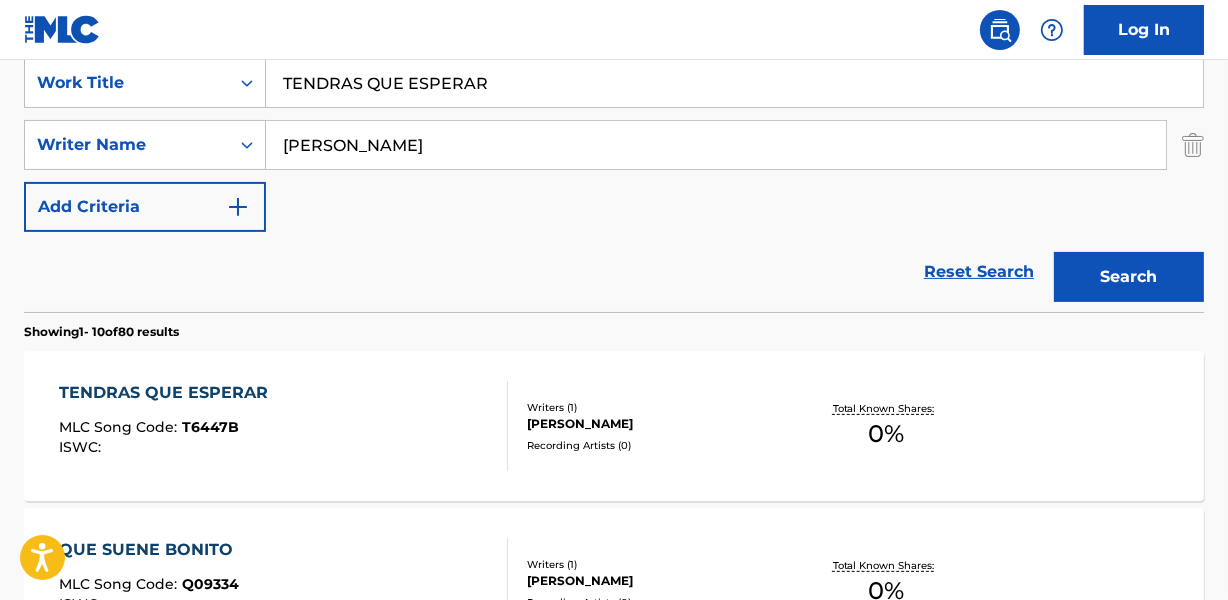 click on "[PERSON_NAME]" at bounding box center (657, 424) 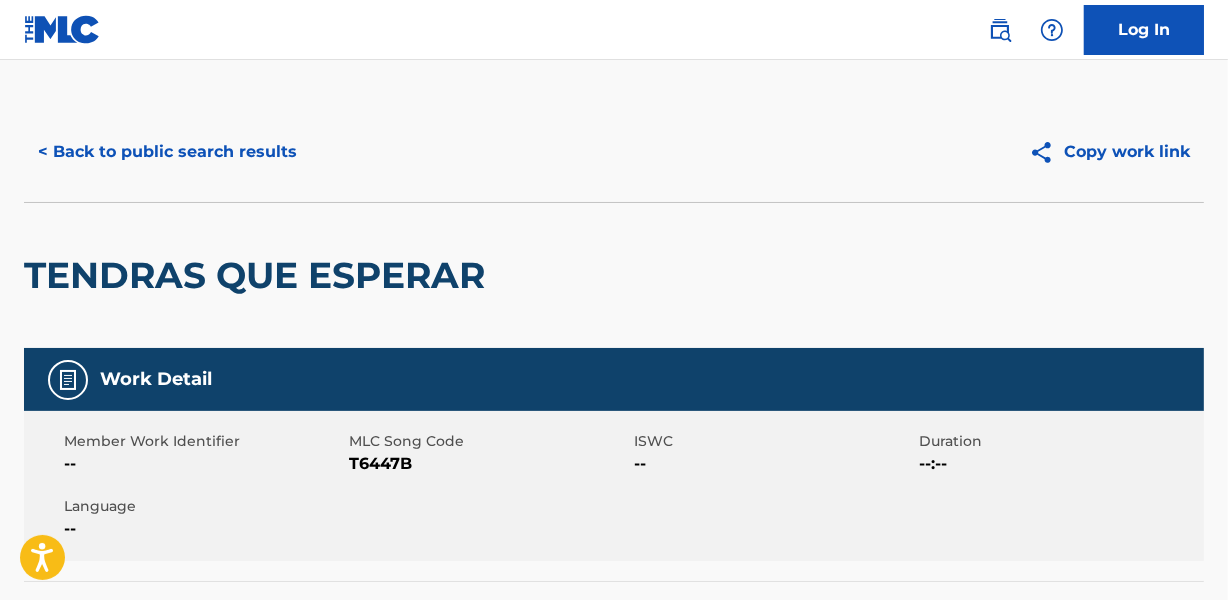 scroll, scrollTop: 0, scrollLeft: 0, axis: both 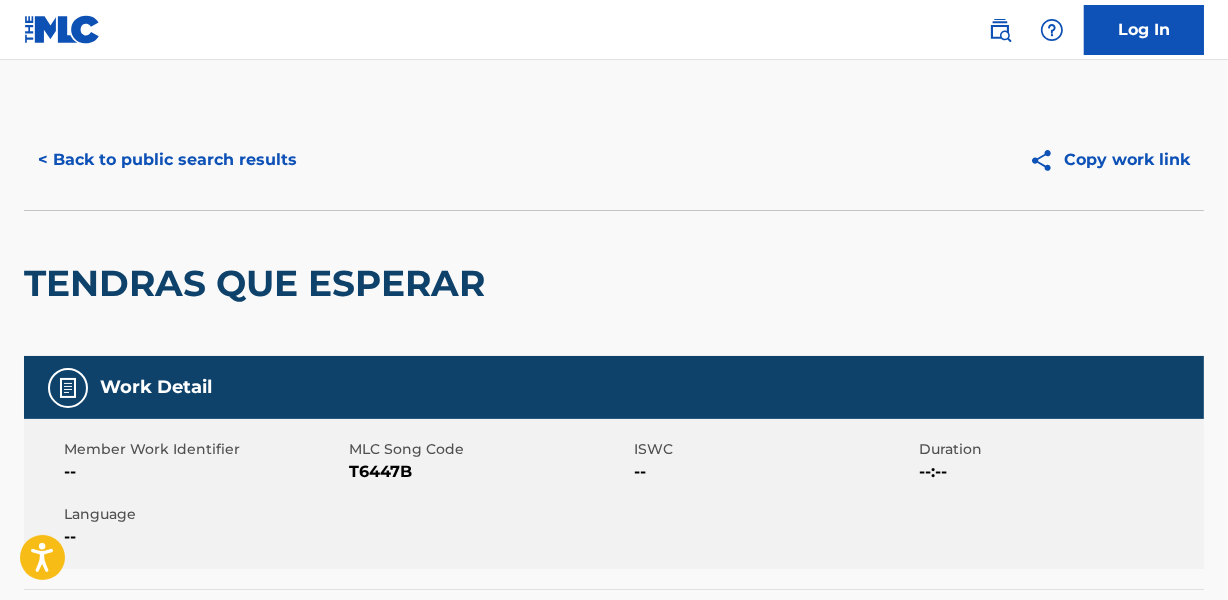 click on "< Back to public search results" at bounding box center [167, 160] 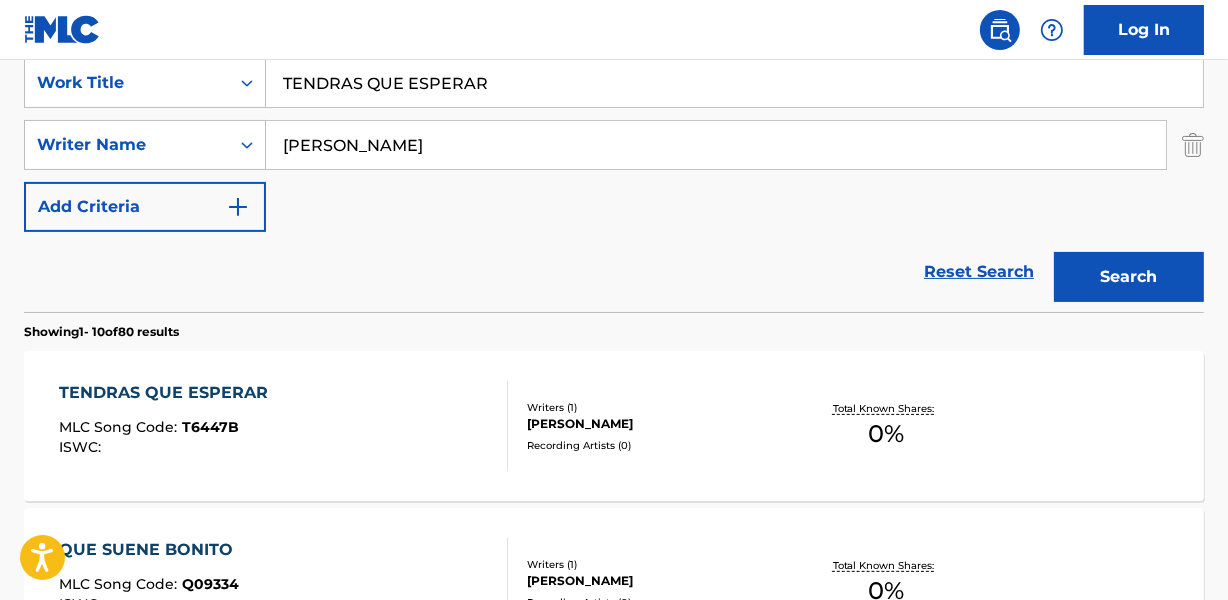 click on "TENDRAS QUE ESPERAR" at bounding box center (734, 83) 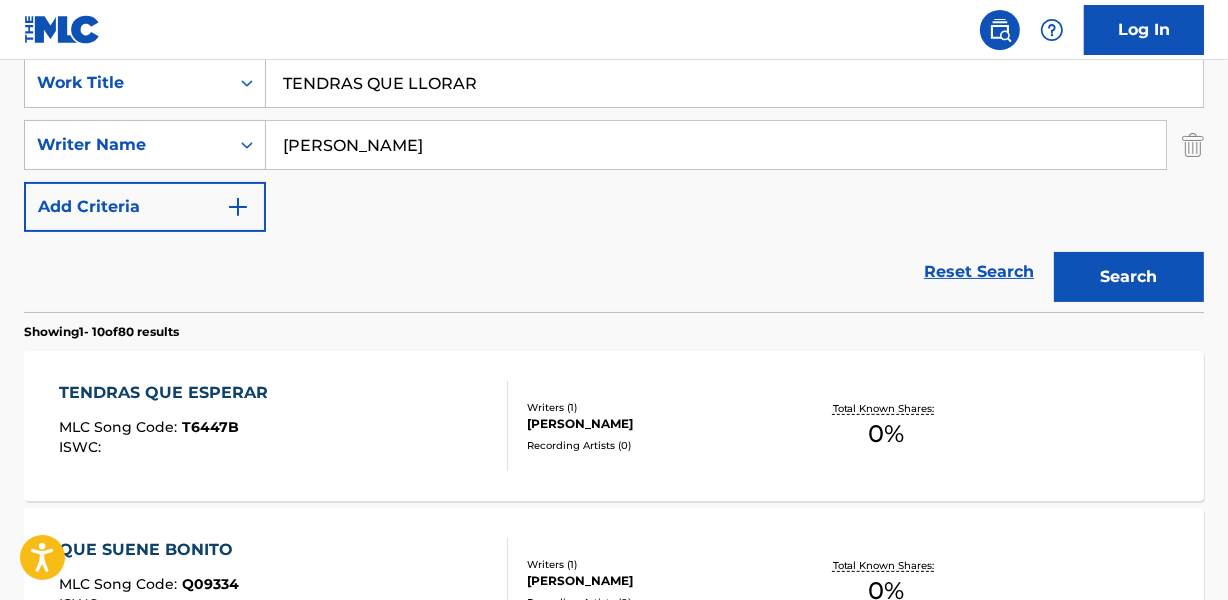 type on "TENDRAS QUE LLORAR" 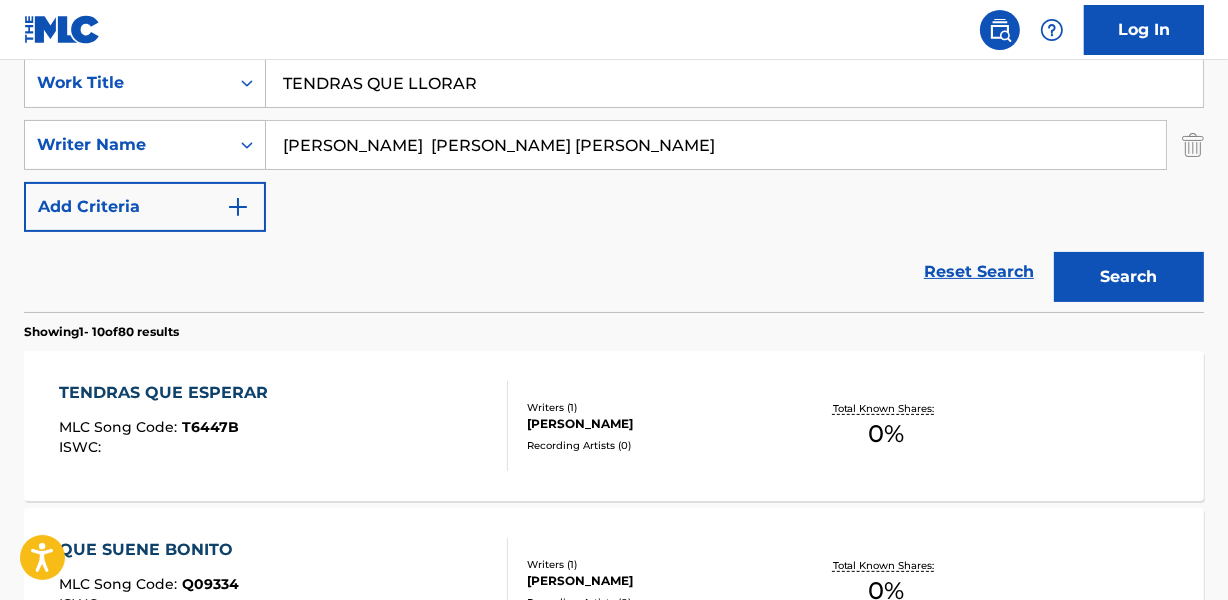 drag, startPoint x: 650, startPoint y: 135, endPoint x: 964, endPoint y: 140, distance: 314.0398 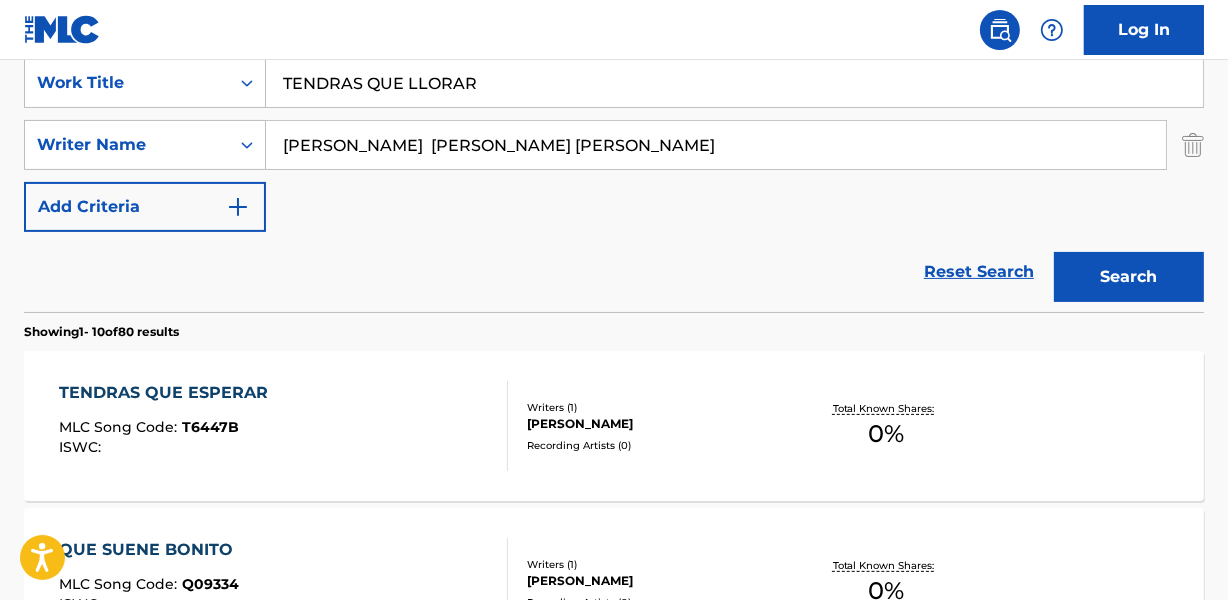 click on "Search" at bounding box center [1129, 277] 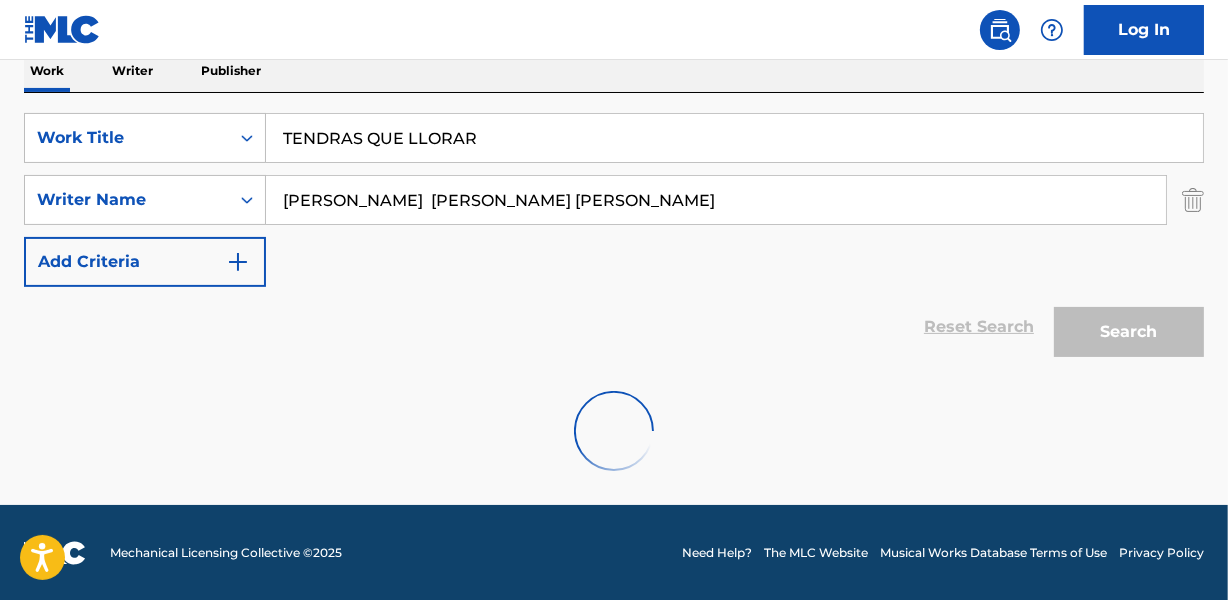 scroll, scrollTop: 267, scrollLeft: 0, axis: vertical 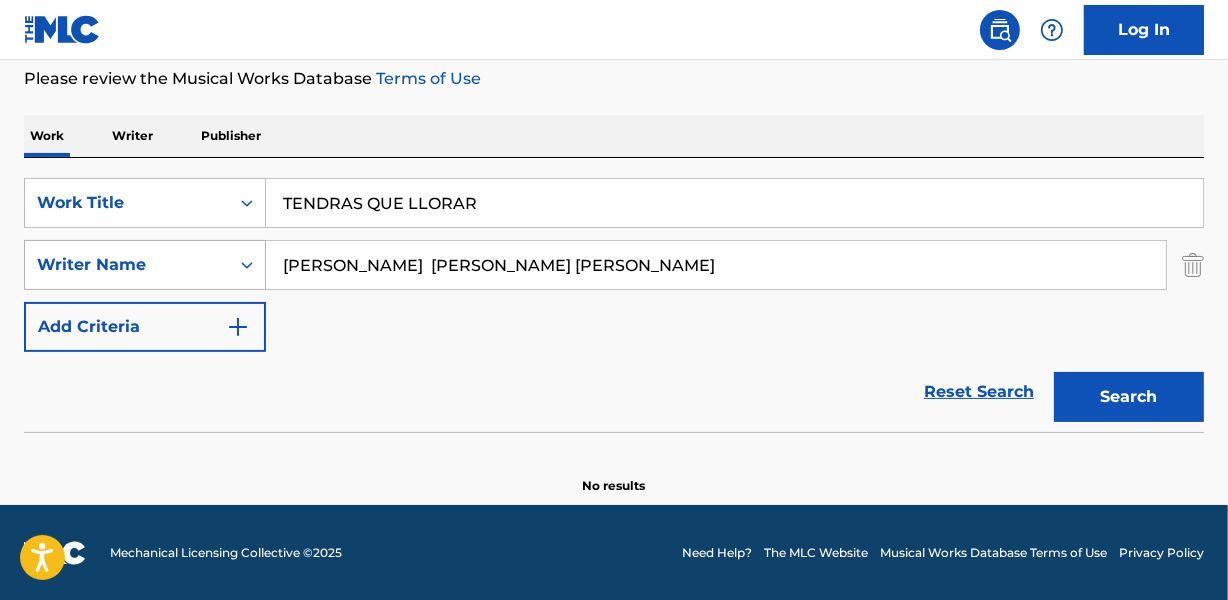 drag, startPoint x: 343, startPoint y: 270, endPoint x: 250, endPoint y: 274, distance: 93.08598 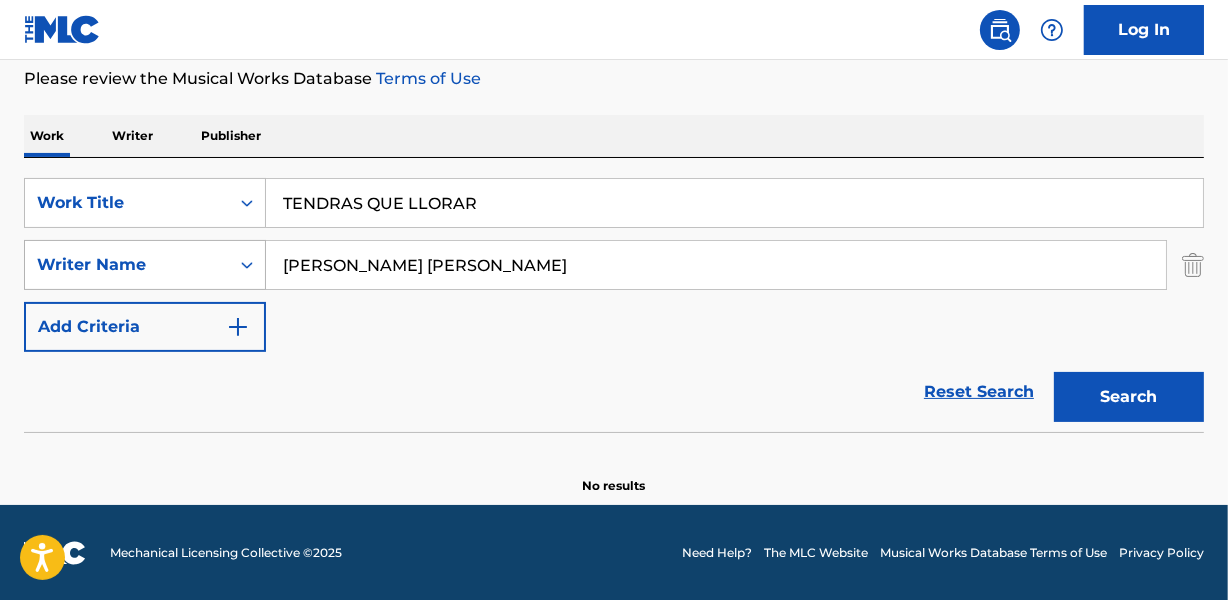 type on "[PERSON_NAME] [PERSON_NAME]" 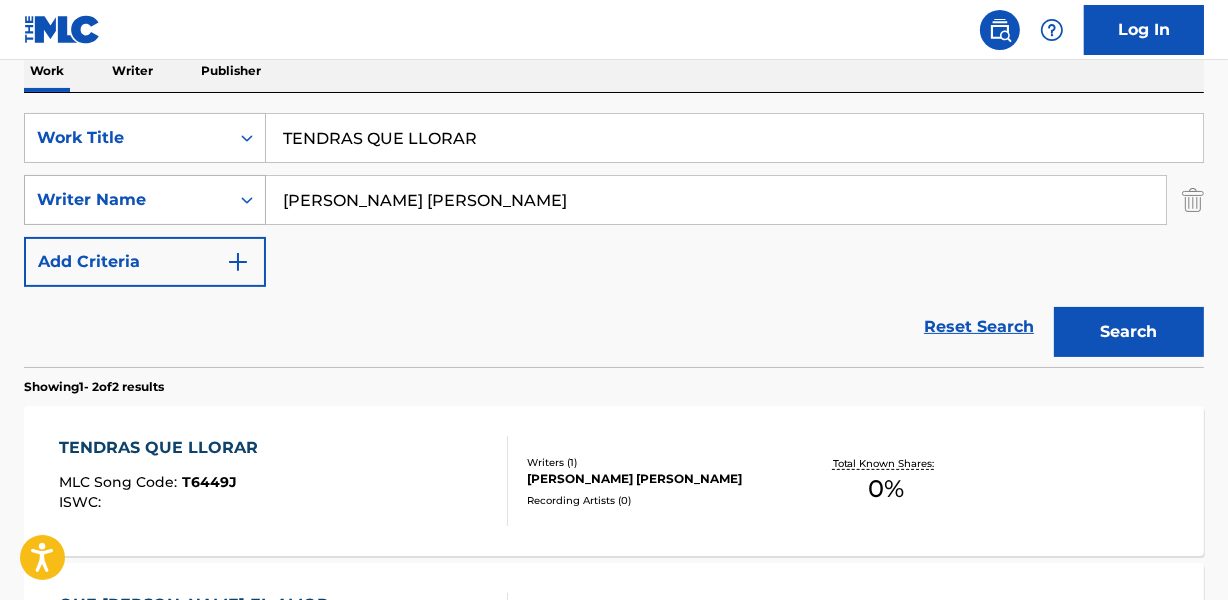 scroll, scrollTop: 387, scrollLeft: 0, axis: vertical 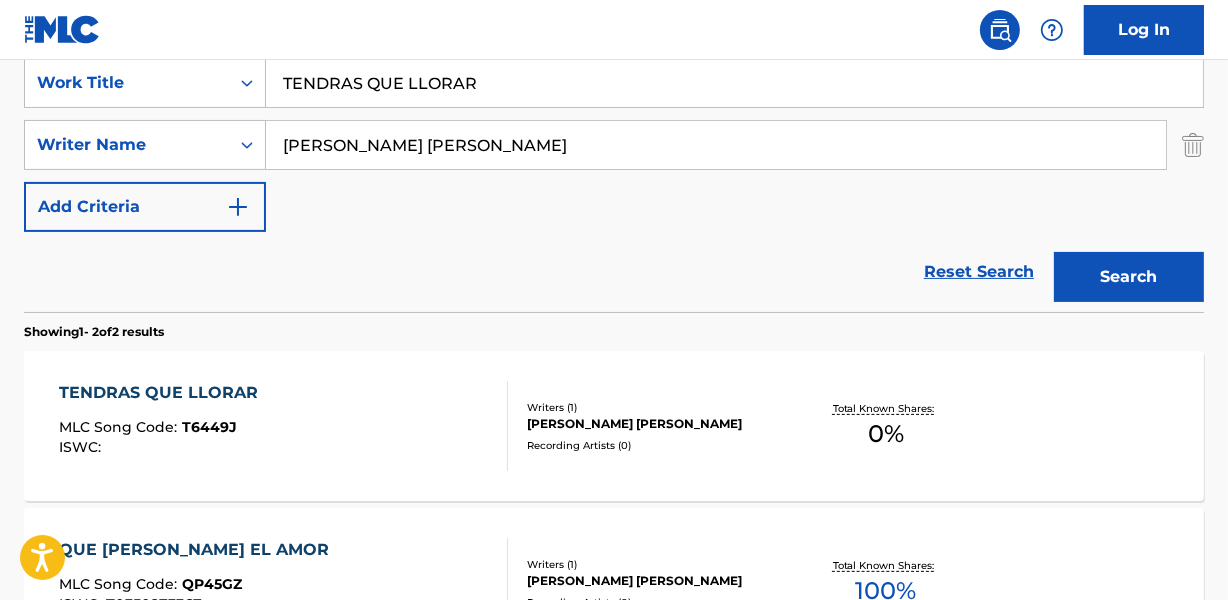 click on "TENDRAS QUE LLORAR" at bounding box center (163, 393) 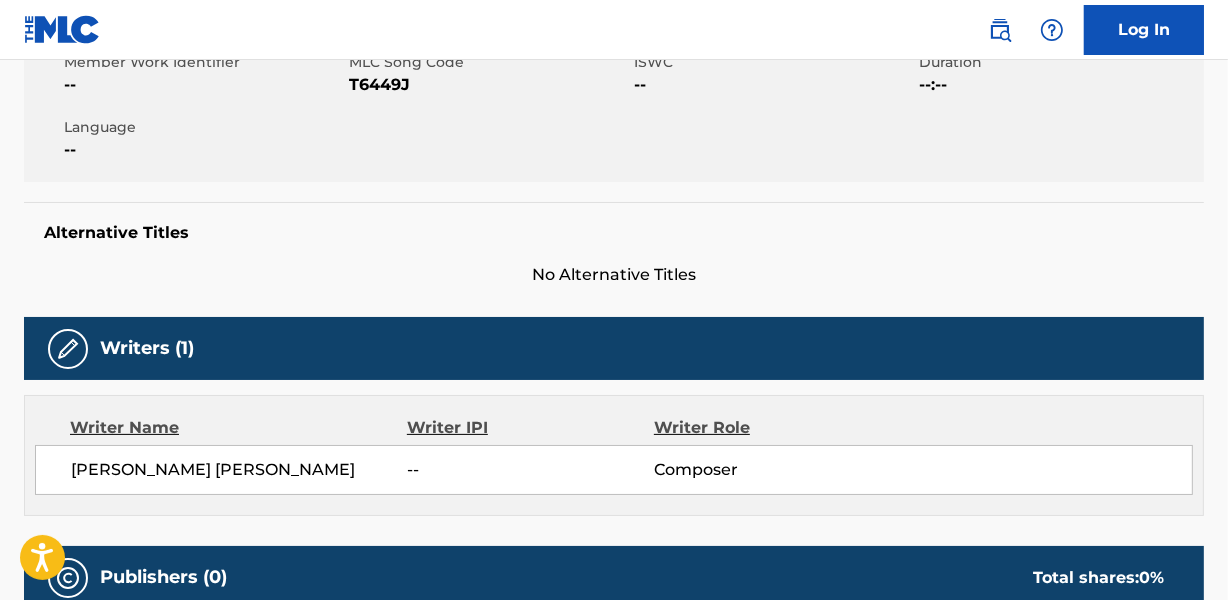 scroll, scrollTop: 0, scrollLeft: 0, axis: both 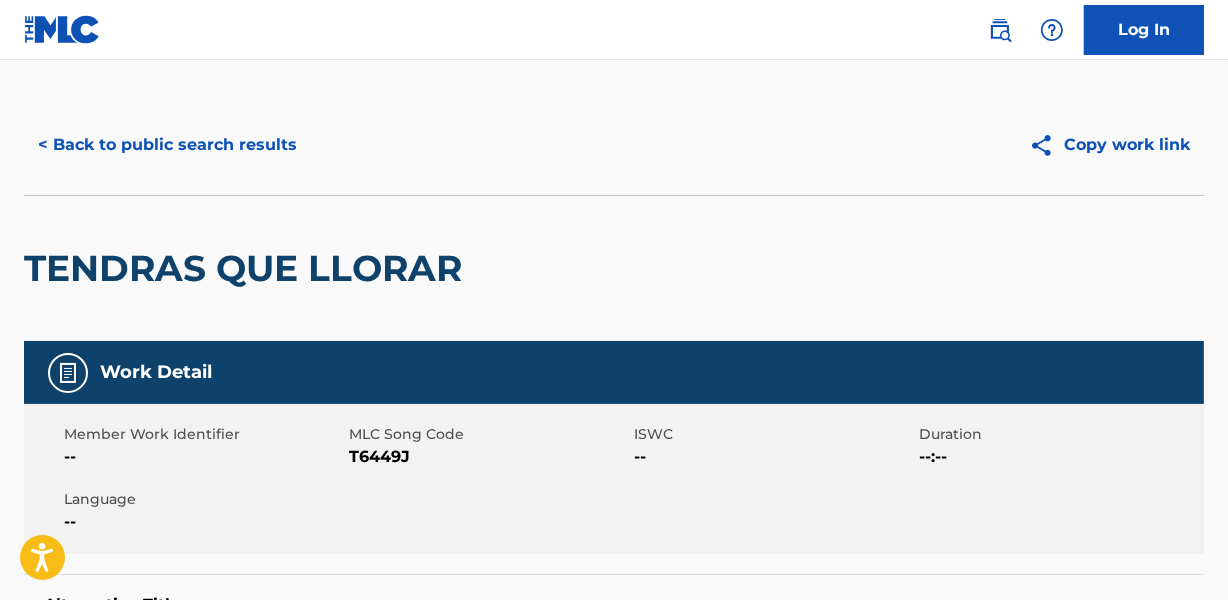 click on "< Back to public search results" at bounding box center [167, 145] 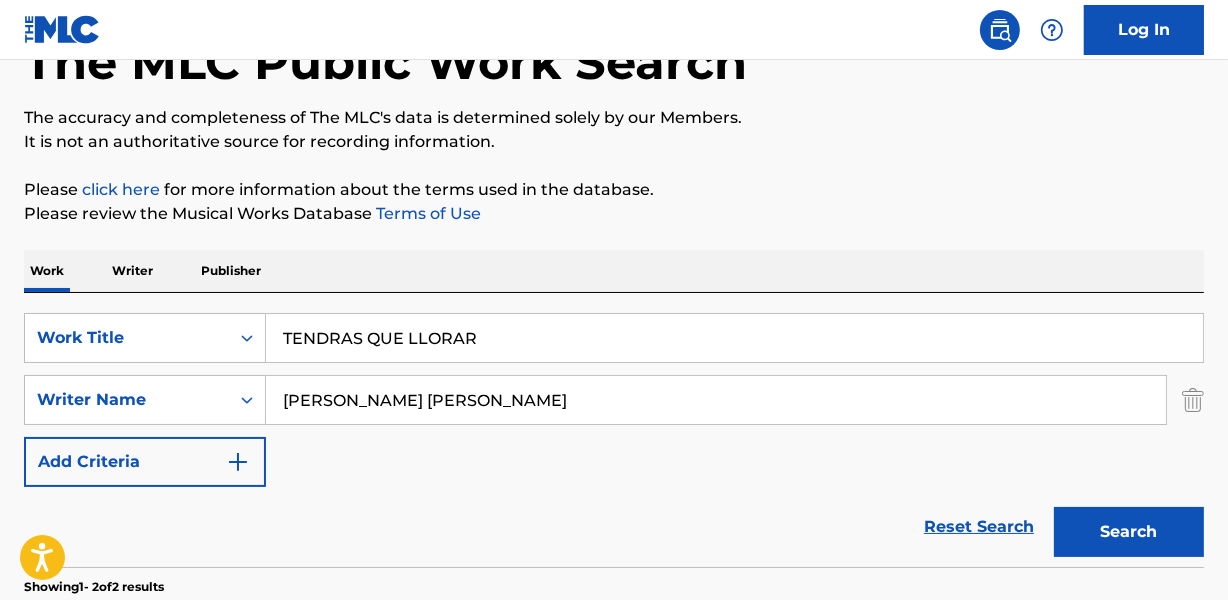 scroll, scrollTop: 190, scrollLeft: 0, axis: vertical 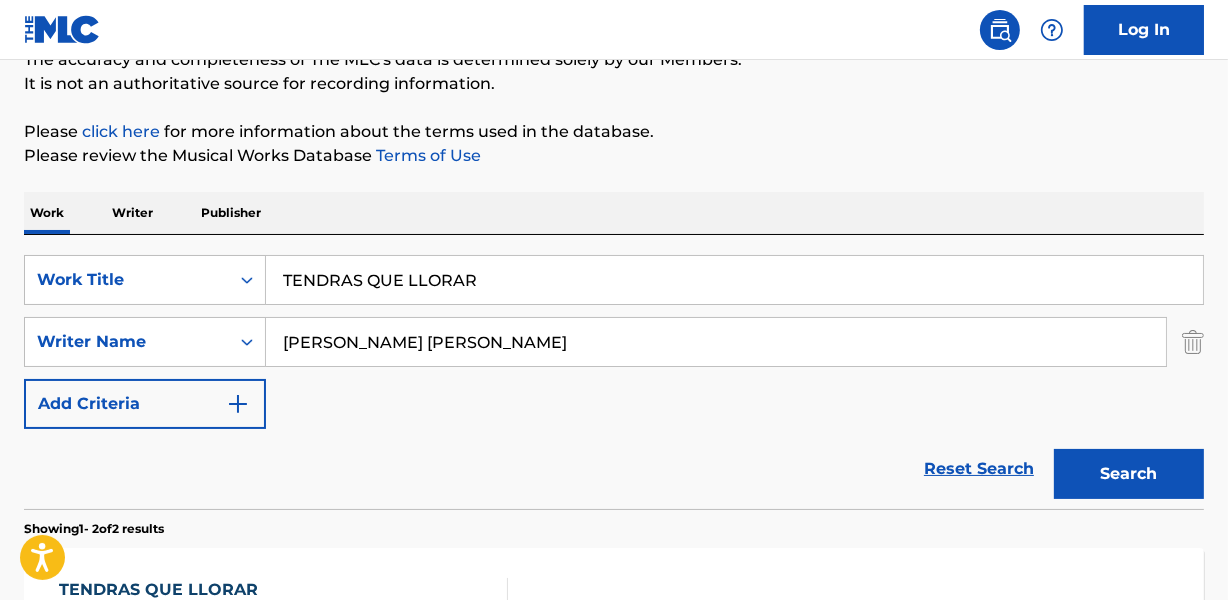 click on "TENDRAS QUE LLORAR" at bounding box center [734, 280] 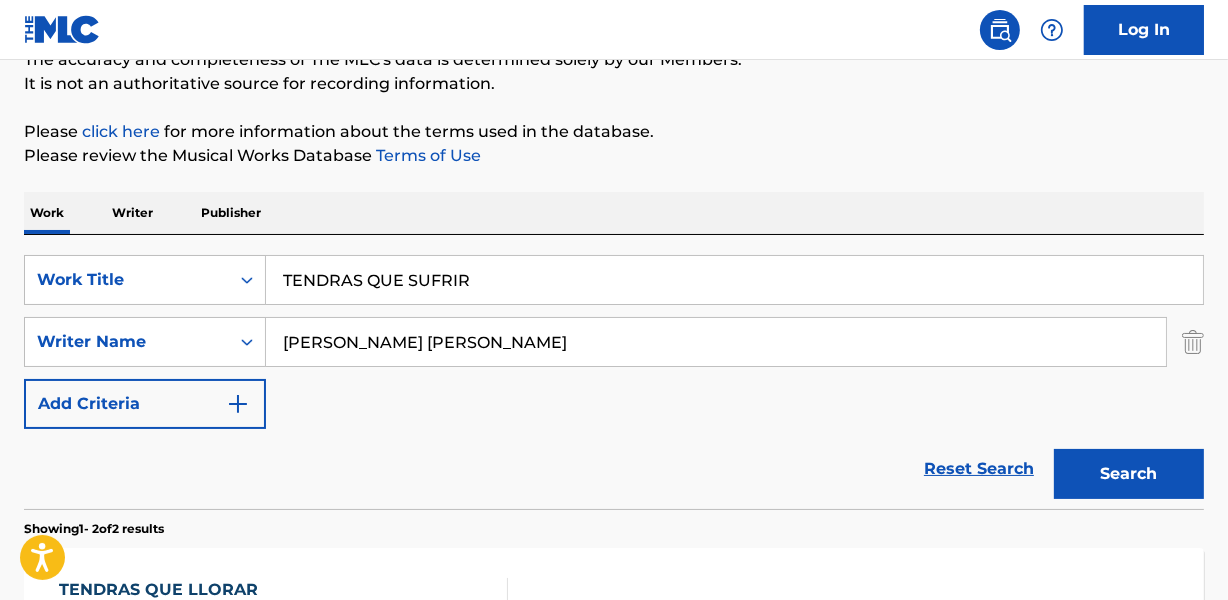 type on "TENDRAS QUE SUFRIR" 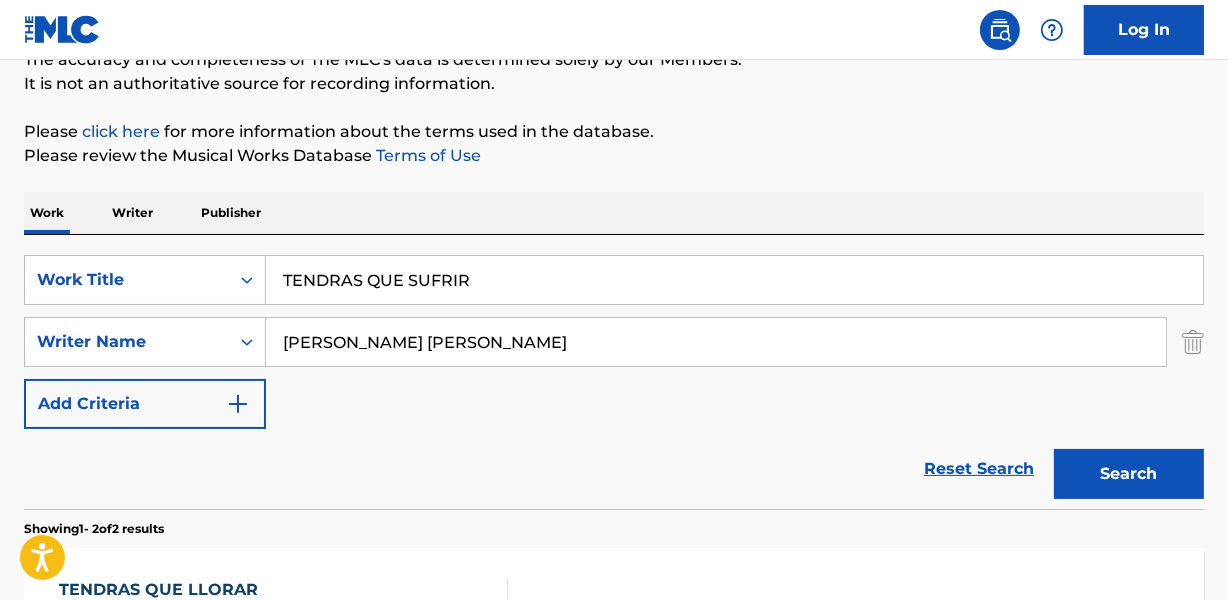 click on "Work Writer Publisher" at bounding box center (614, 213) 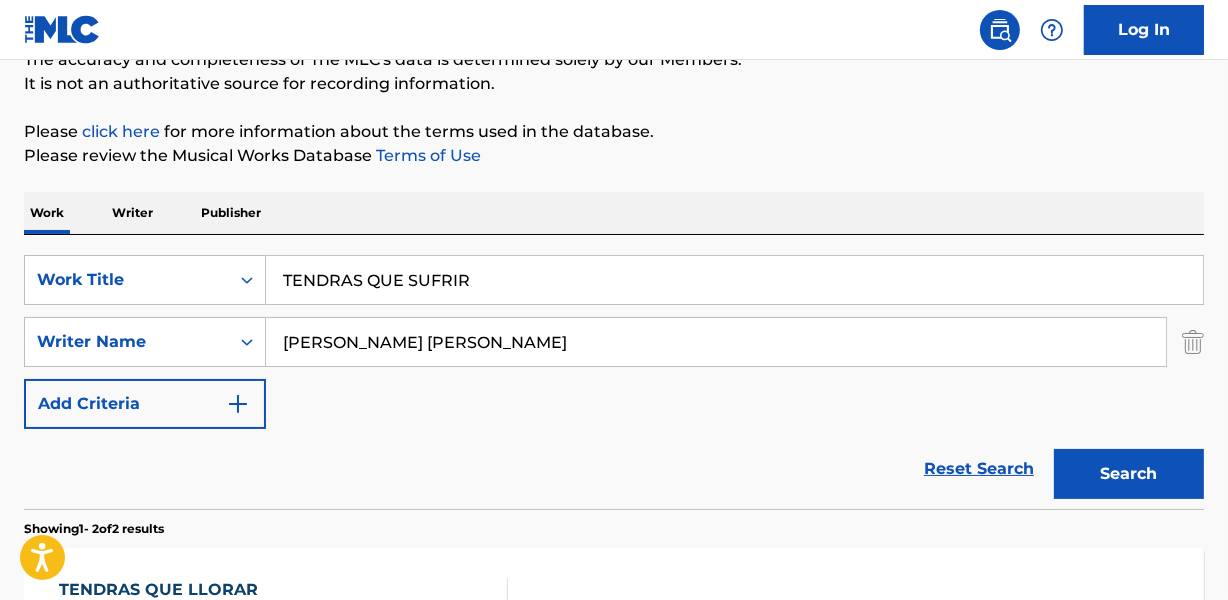 click on "[PERSON_NAME] [PERSON_NAME]" at bounding box center (716, 342) 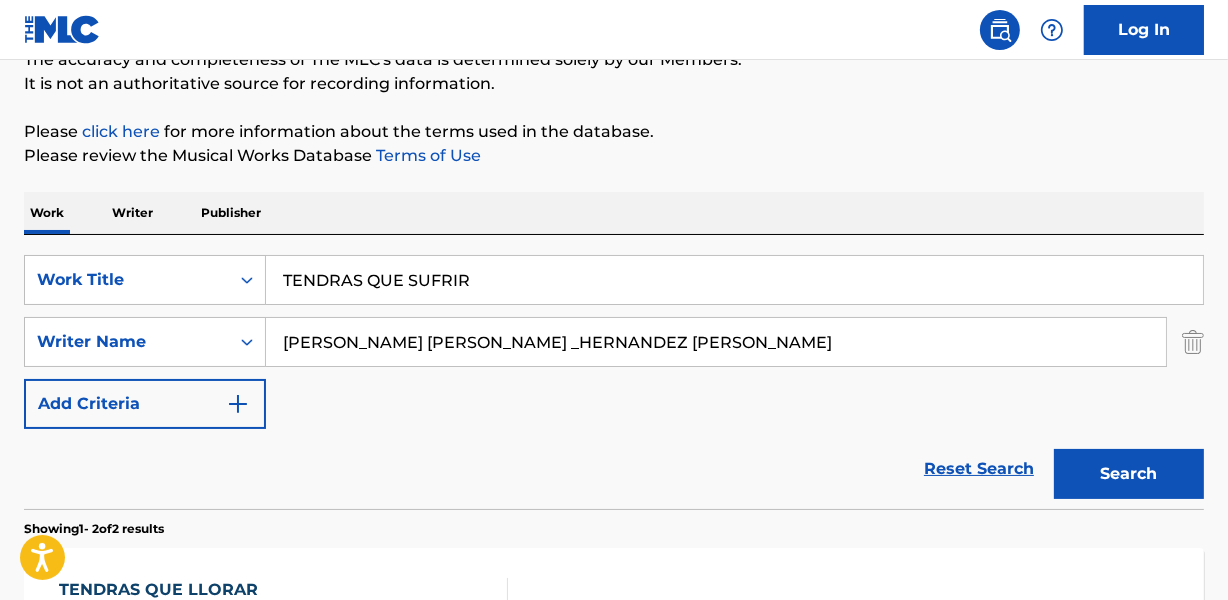 drag, startPoint x: 621, startPoint y: 342, endPoint x: 1003, endPoint y: 316, distance: 382.8838 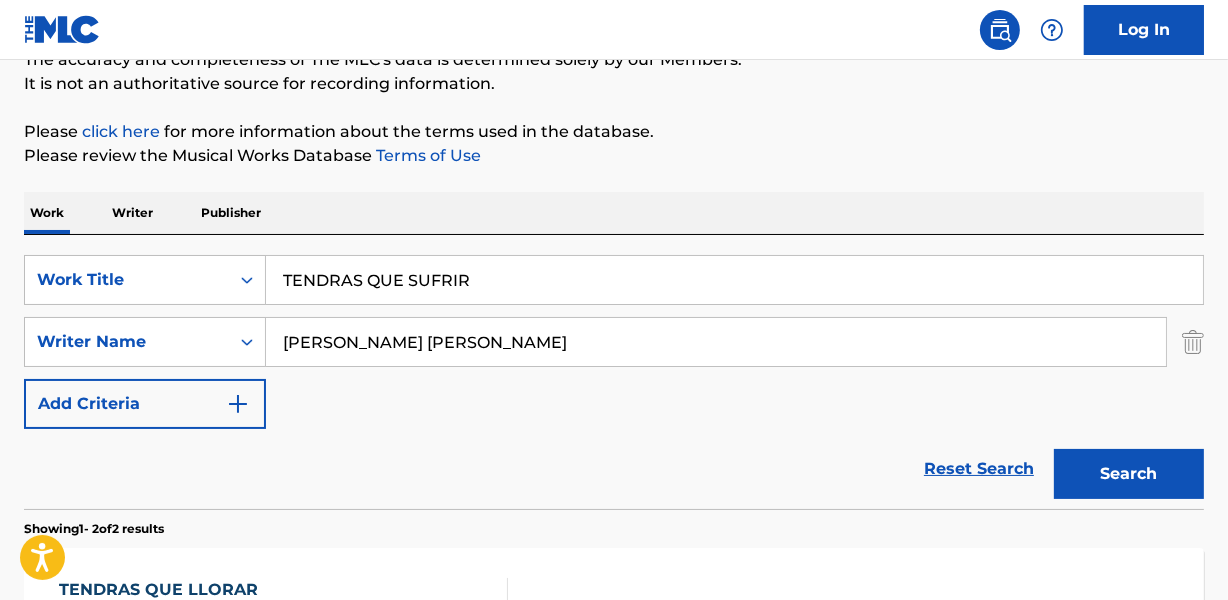 click on "Search" at bounding box center (1129, 474) 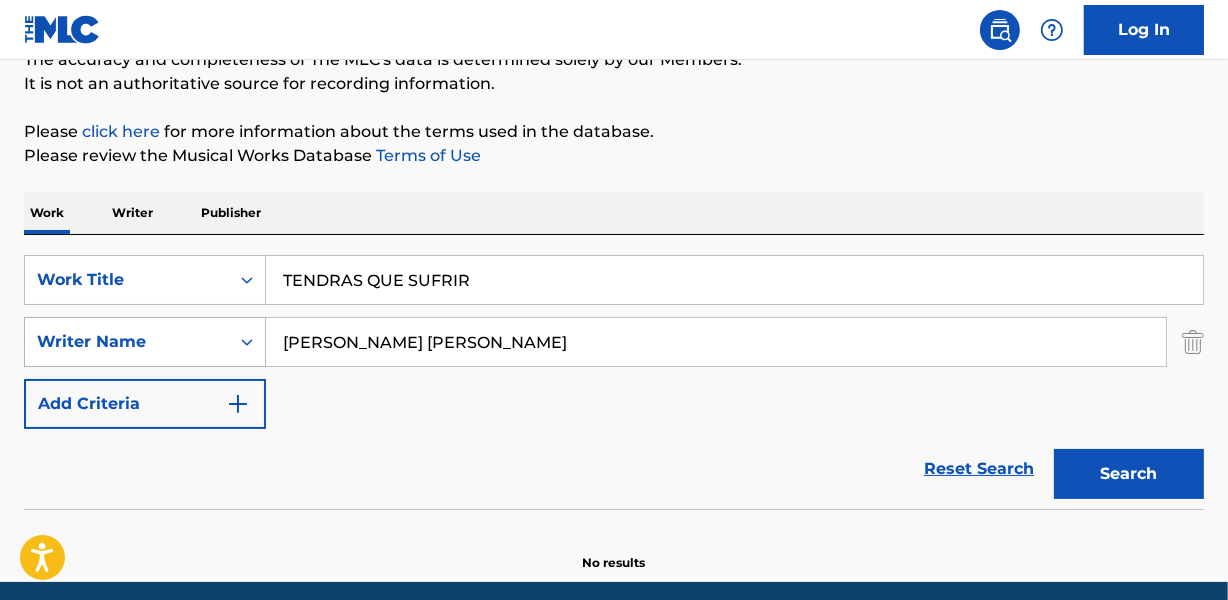 drag, startPoint x: 345, startPoint y: 350, endPoint x: 192, endPoint y: 342, distance: 153.20901 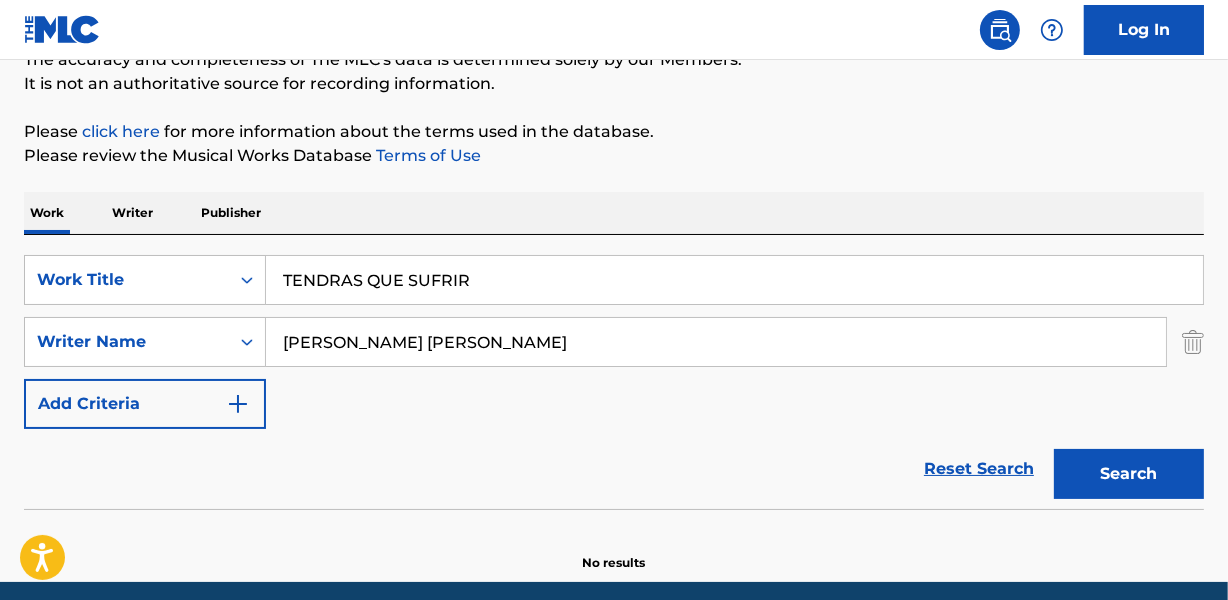 click on "Search" at bounding box center (1129, 474) 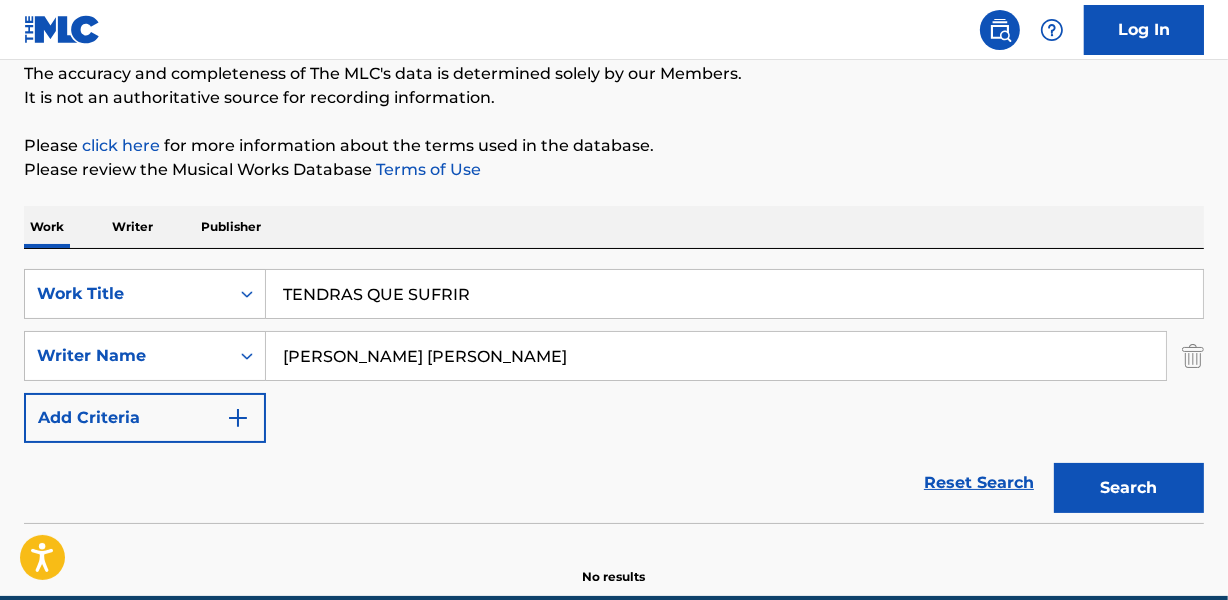scroll, scrollTop: 267, scrollLeft: 0, axis: vertical 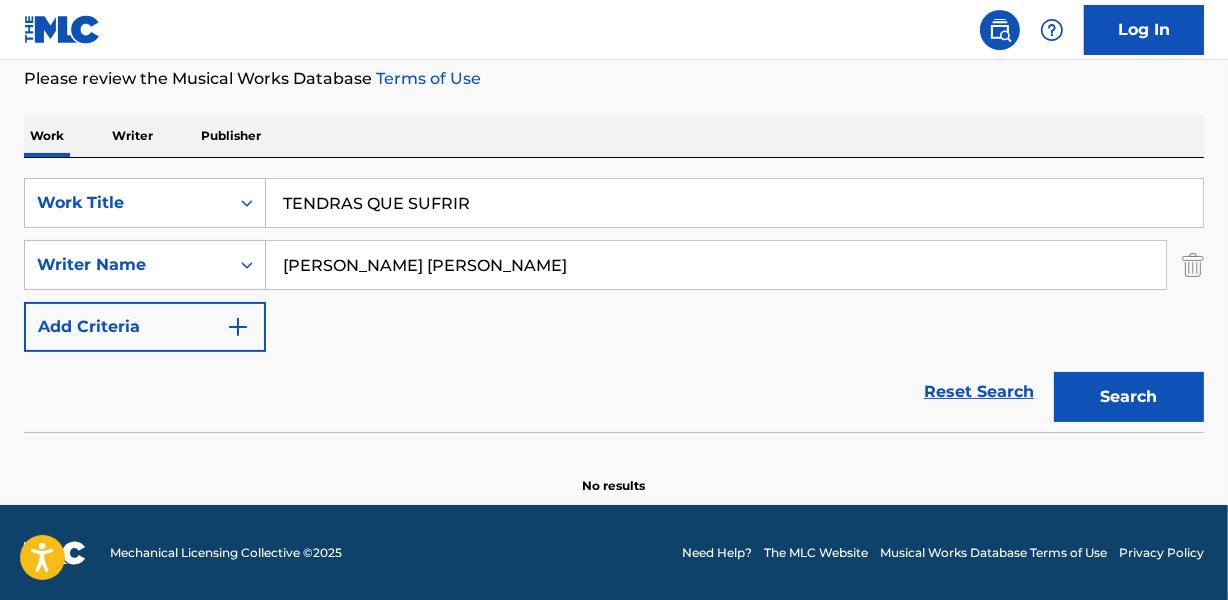 click on "TENDRAS QUE SUFRIR" at bounding box center (734, 203) 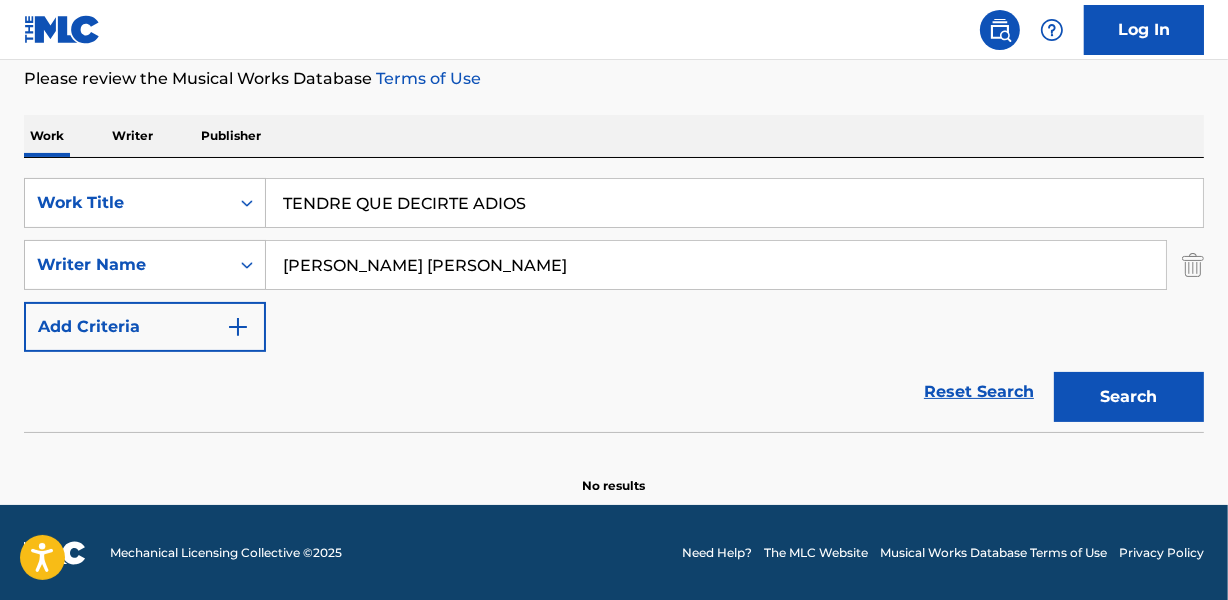 type on "TENDRE QUE DECIRTE ADIOS" 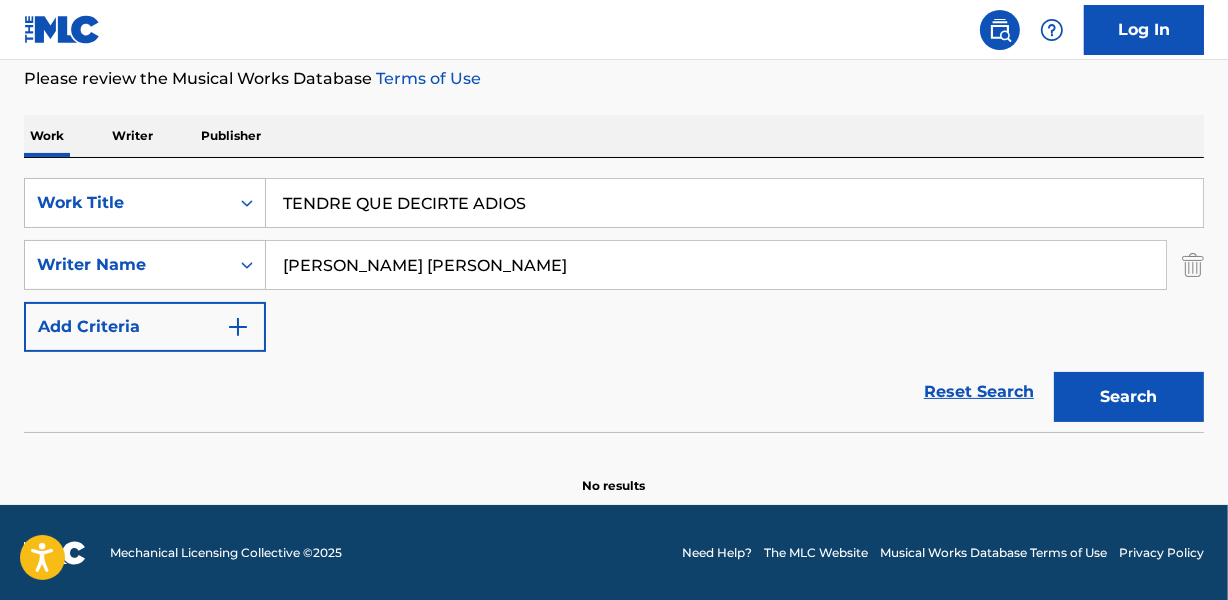 click on "[PERSON_NAME] [PERSON_NAME]" at bounding box center [716, 265] 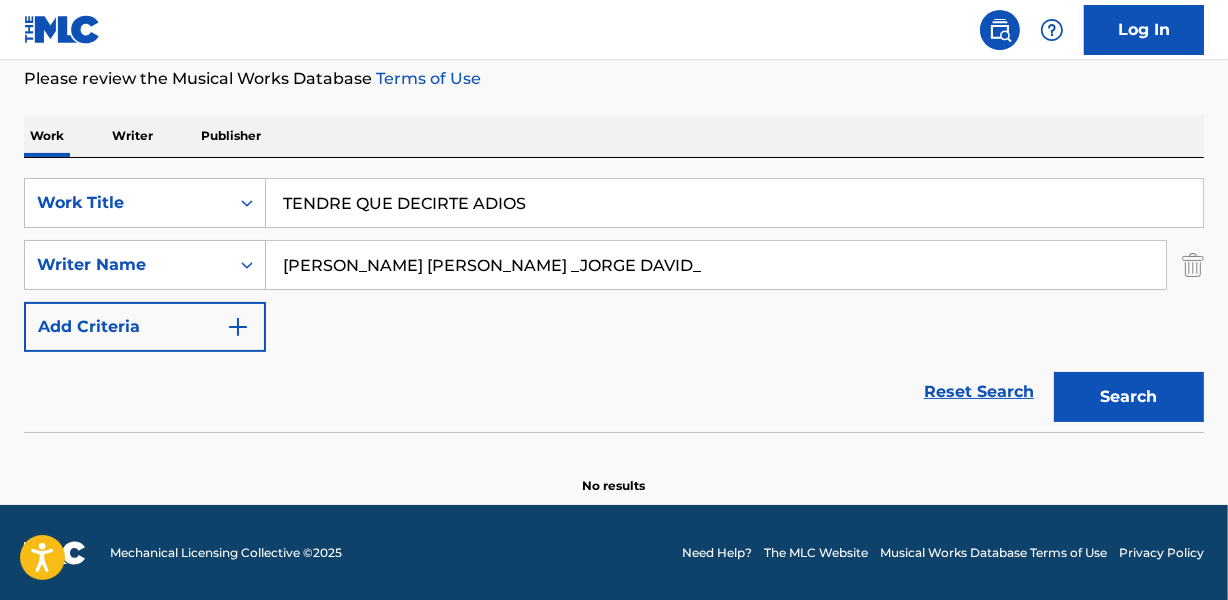 drag, startPoint x: 713, startPoint y: 267, endPoint x: 1052, endPoint y: 255, distance: 339.2123 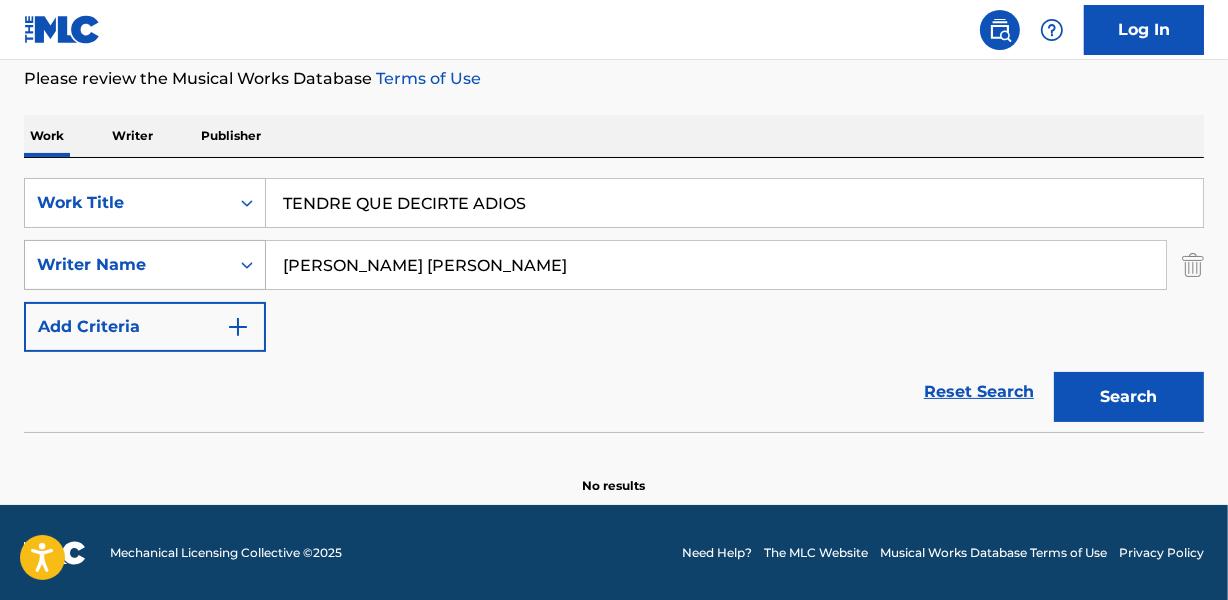 drag, startPoint x: 387, startPoint y: 265, endPoint x: 164, endPoint y: 264, distance: 223.00224 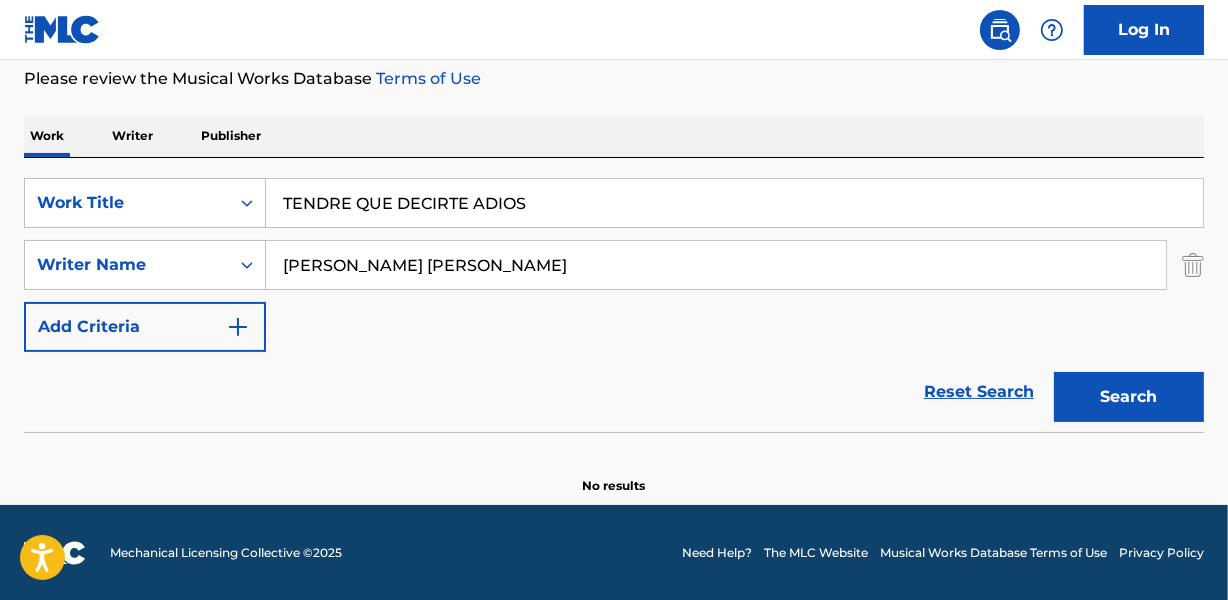 type on "[PERSON_NAME] [PERSON_NAME]" 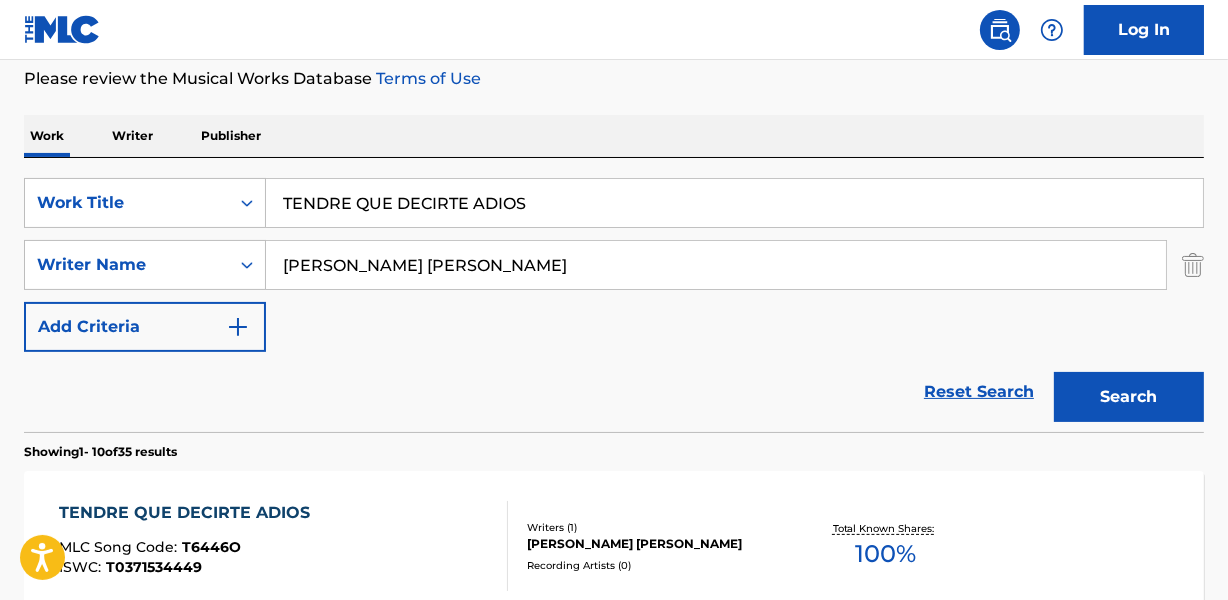 click on "Reset Search Search" at bounding box center [614, 392] 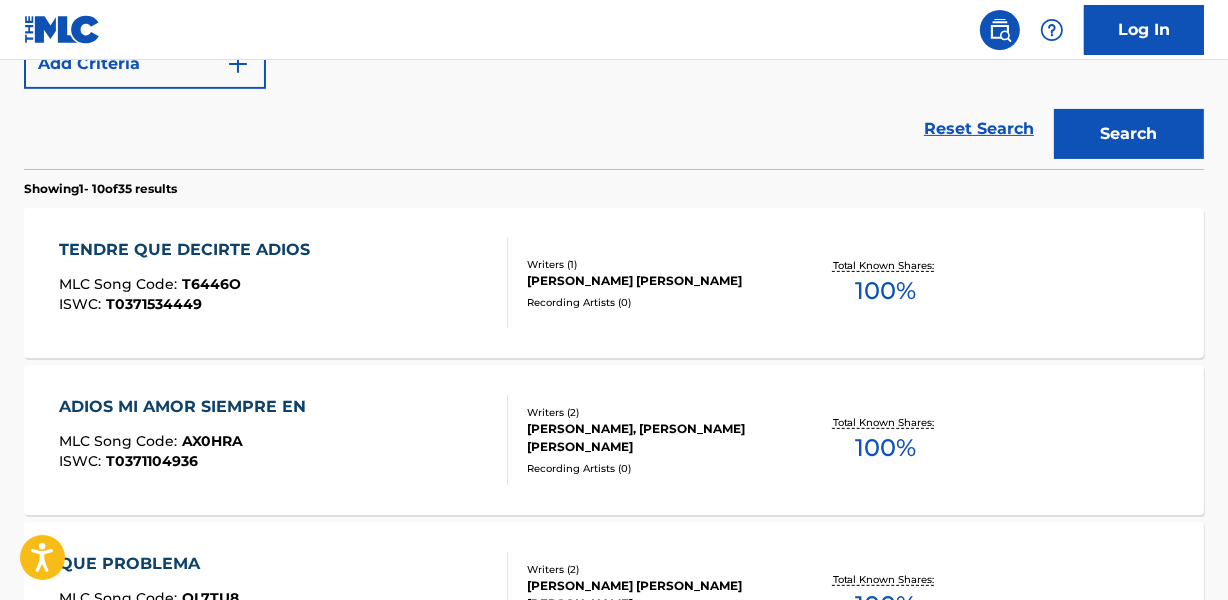 scroll, scrollTop: 540, scrollLeft: 0, axis: vertical 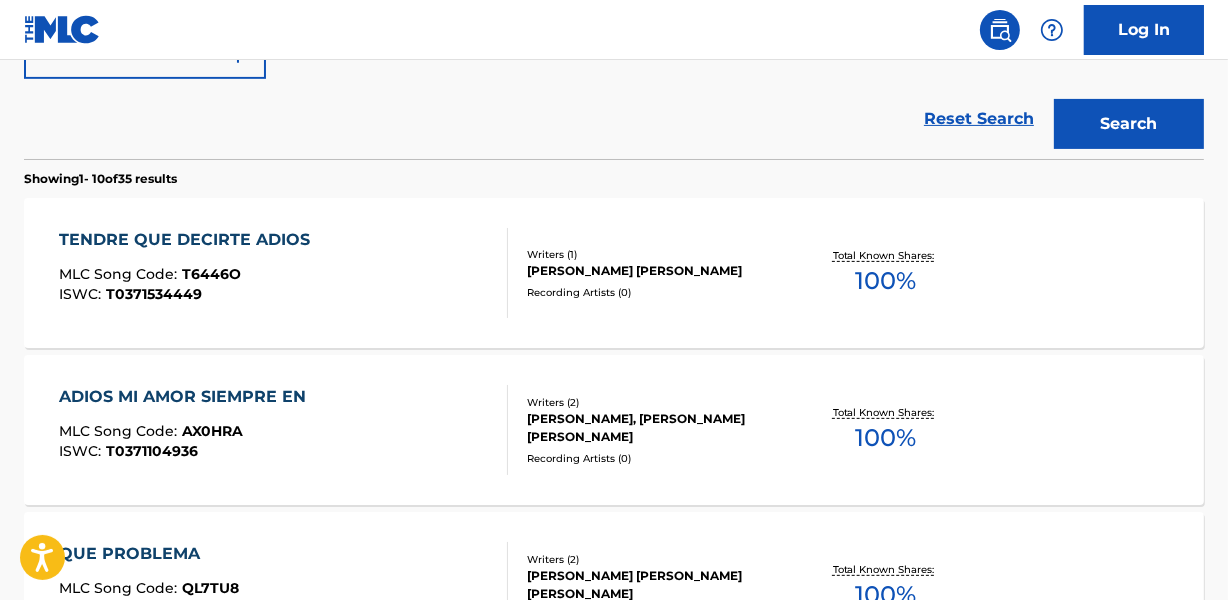 click on "TENDRE QUE DECIRTE ADIOS" at bounding box center (189, 240) 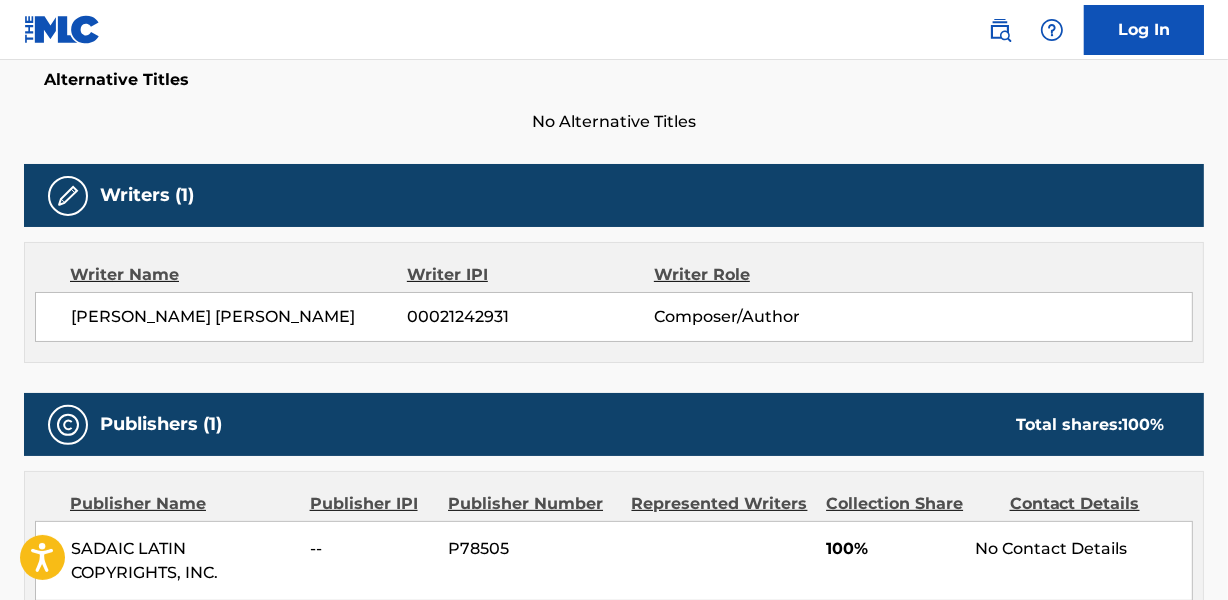 scroll, scrollTop: 0, scrollLeft: 0, axis: both 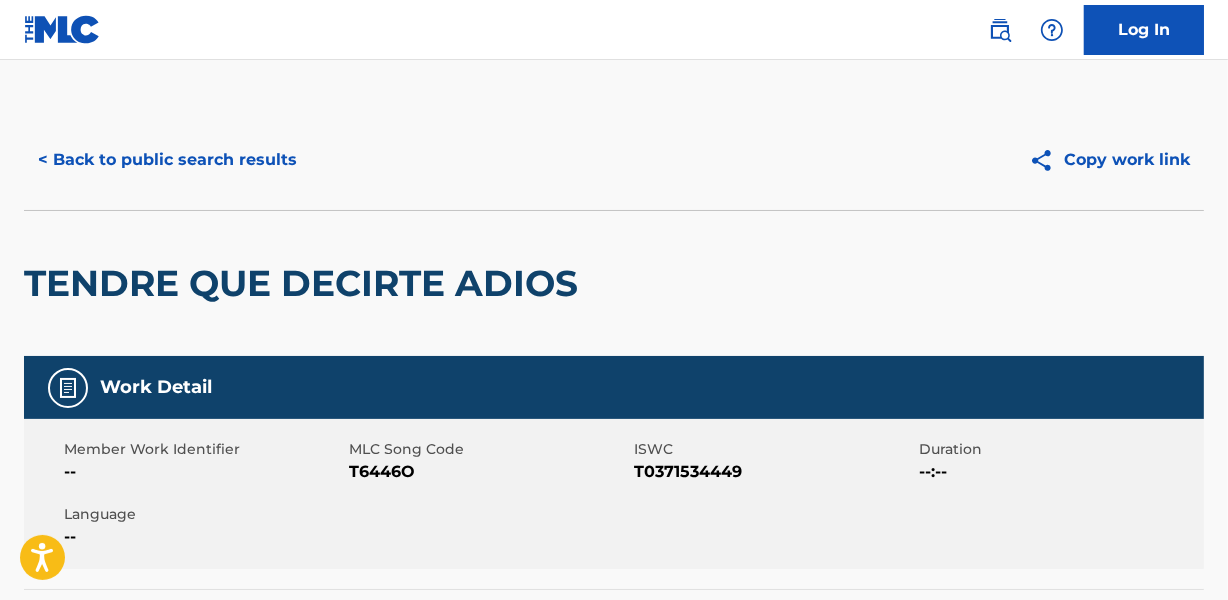 click on "< Back to public search results" at bounding box center [167, 160] 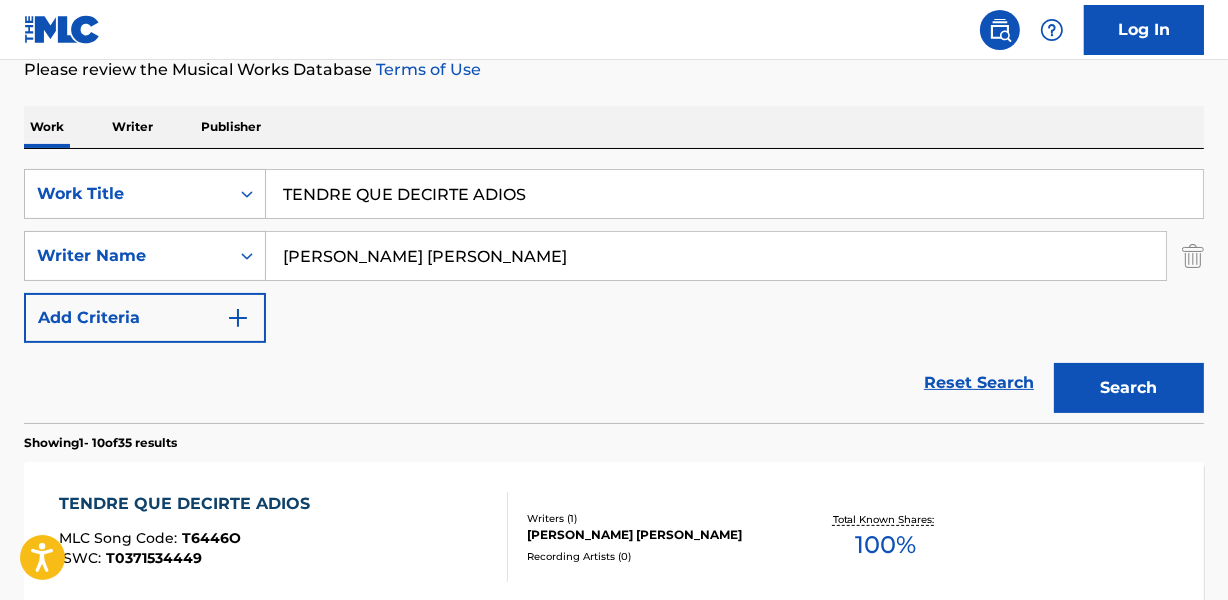scroll, scrollTop: 380, scrollLeft: 0, axis: vertical 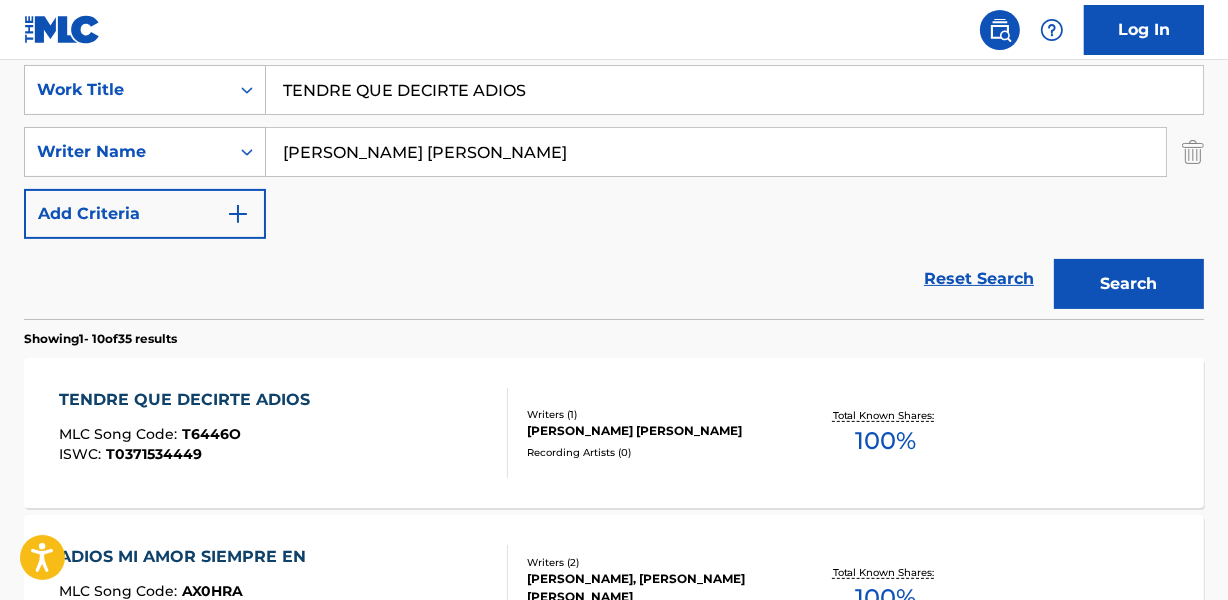 click on "TENDRE QUE DECIRTE ADIOS" at bounding box center [189, 400] 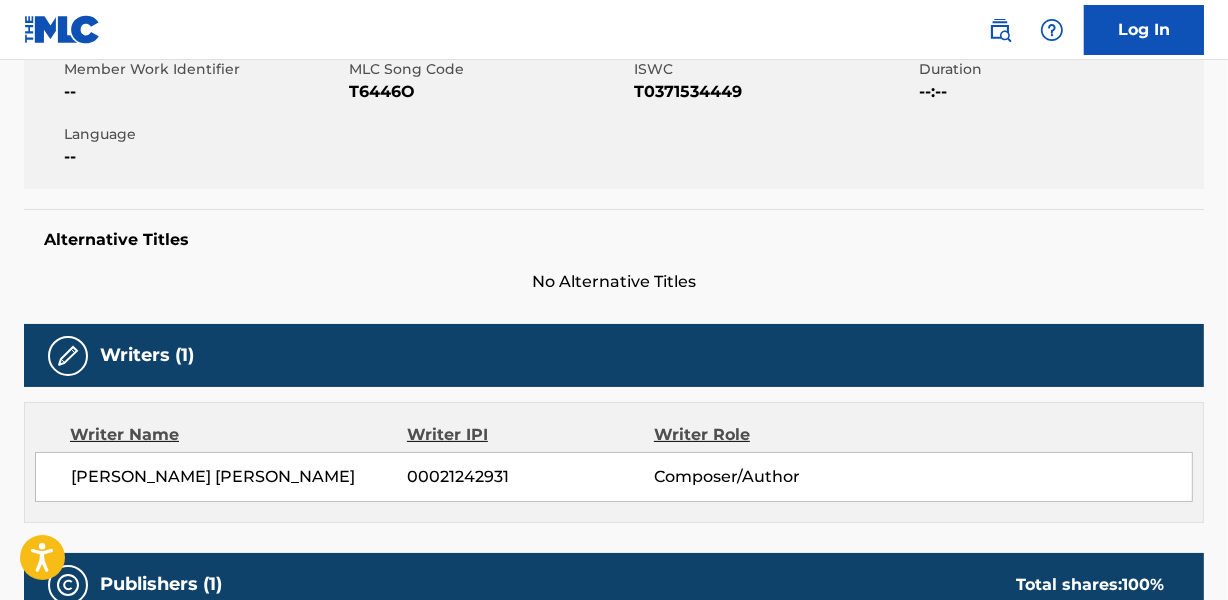 scroll, scrollTop: 0, scrollLeft: 0, axis: both 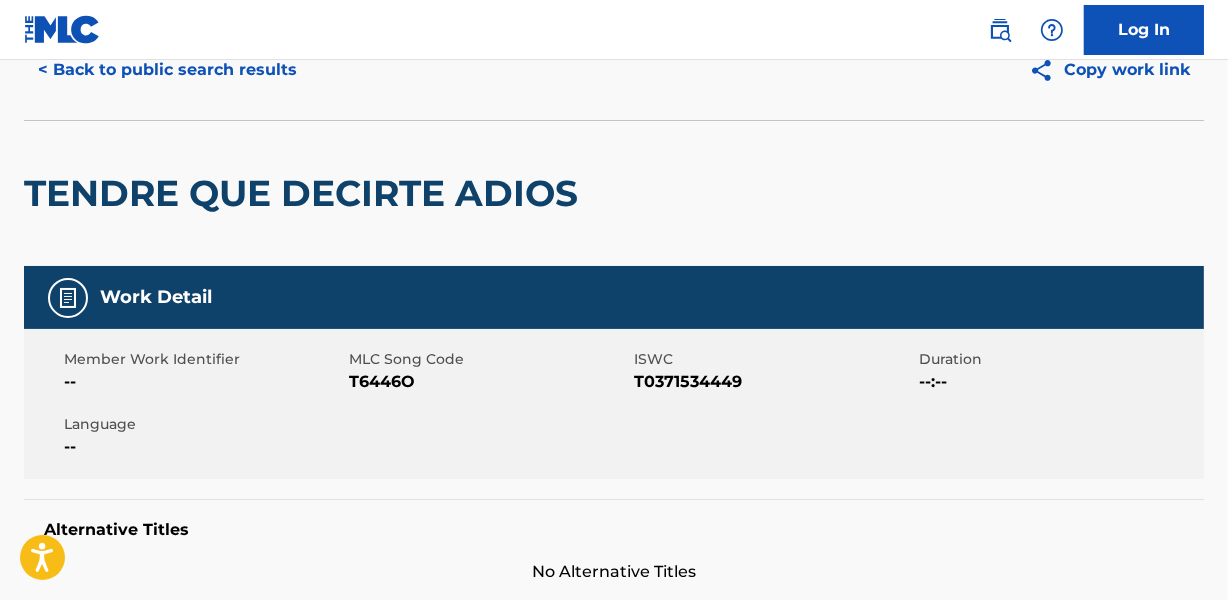 click on "< Back to public search results" at bounding box center [167, 70] 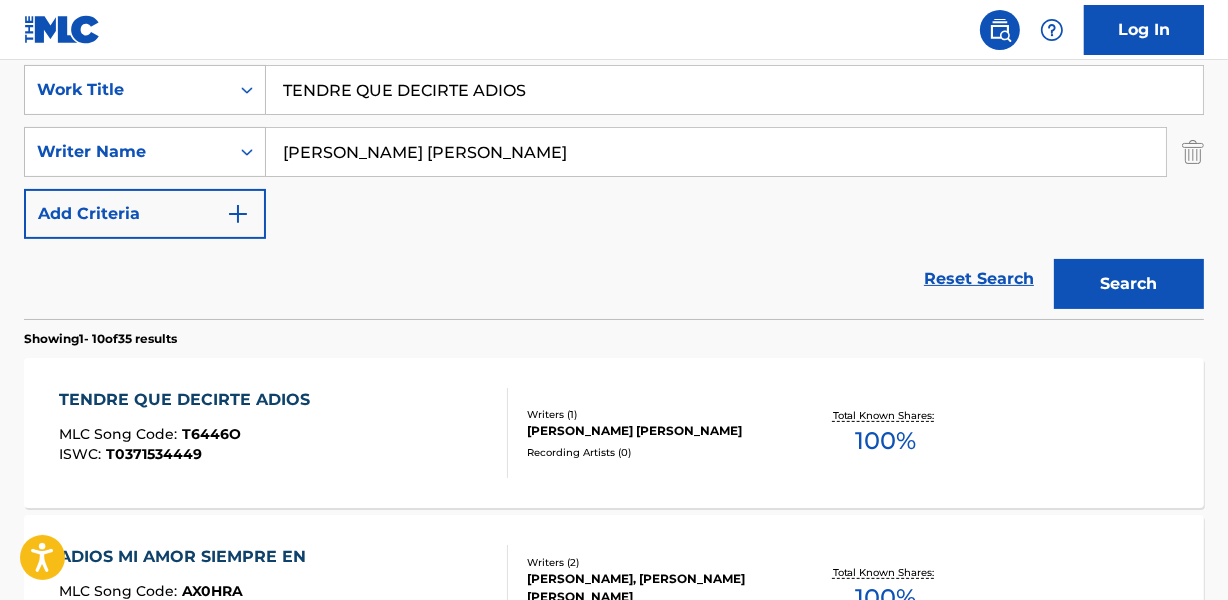 click on "TENDRE QUE DECIRTE ADIOS" at bounding box center (189, 400) 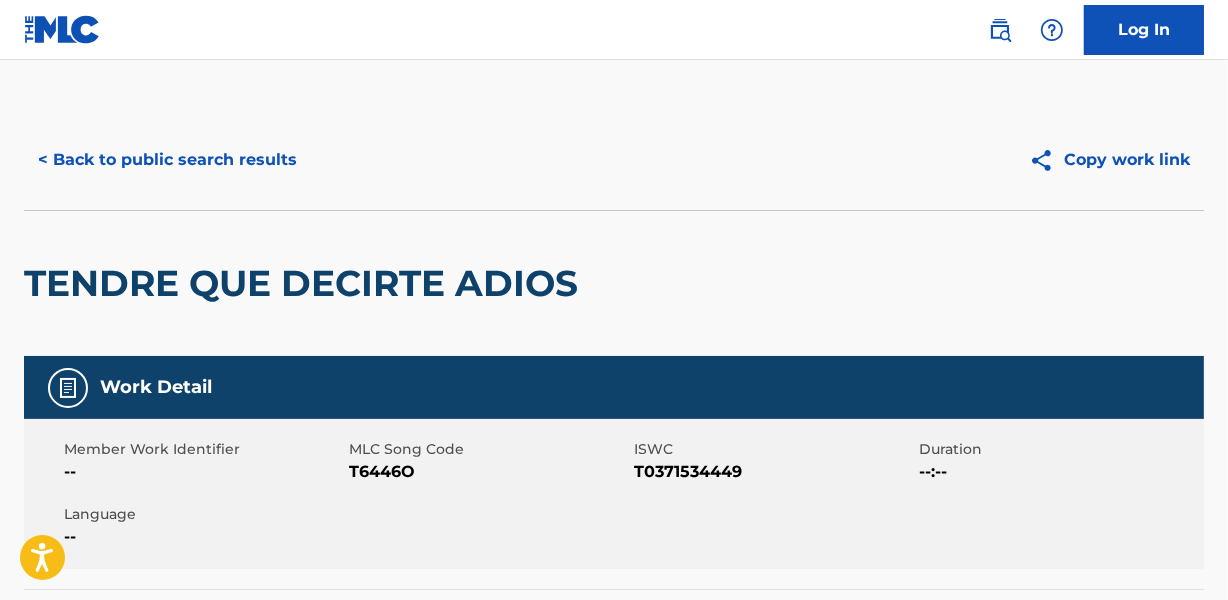 scroll, scrollTop: 0, scrollLeft: 0, axis: both 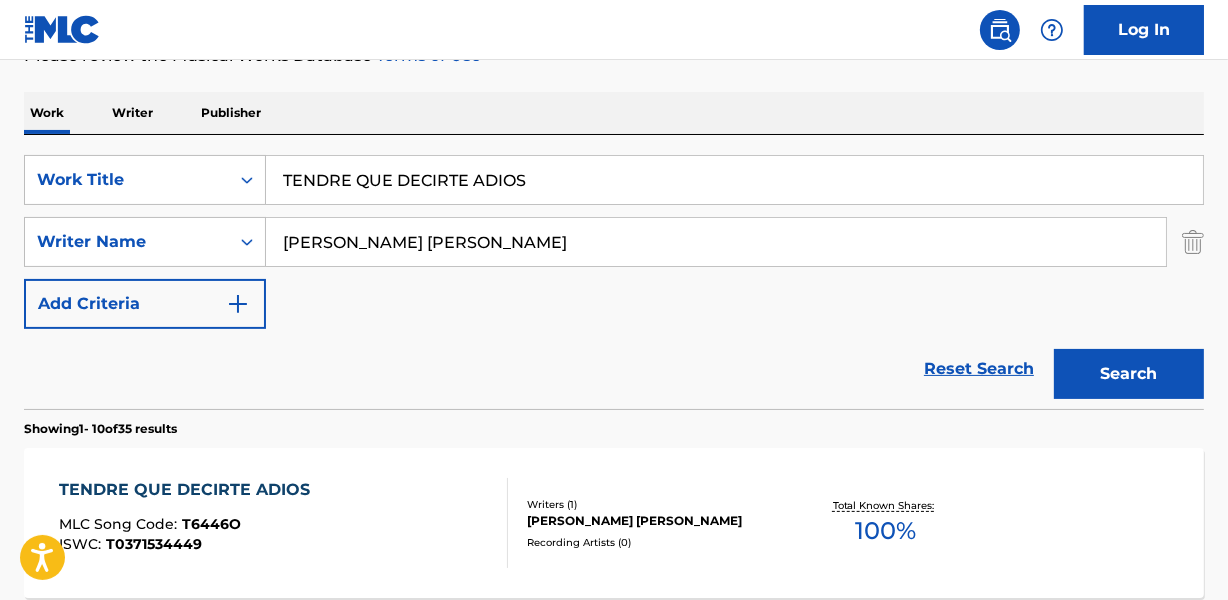 click on "TENDRE QUE DECIRTE ADIOS" at bounding box center [734, 180] 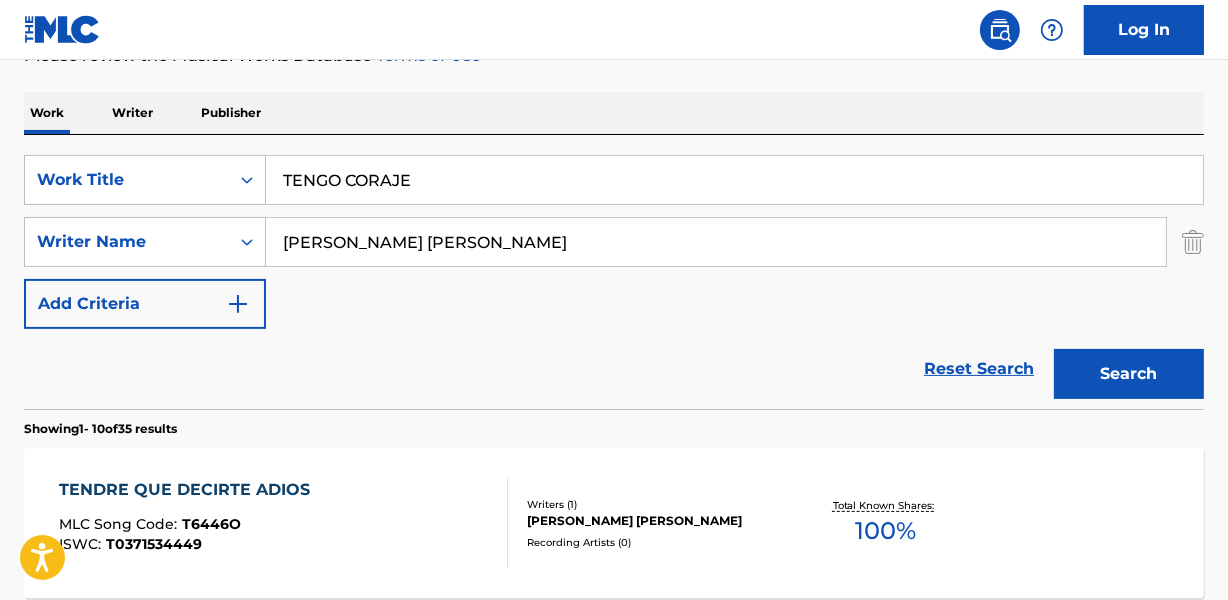 type on "TENGO CORAJE" 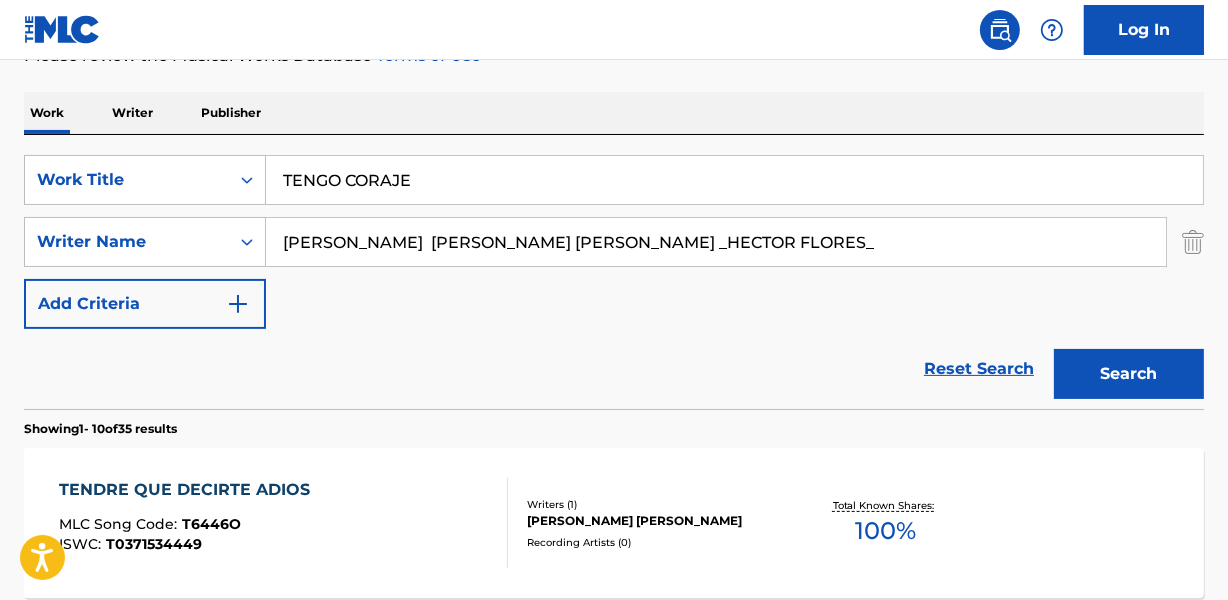 drag, startPoint x: 557, startPoint y: 231, endPoint x: 887, endPoint y: 232, distance: 330.00153 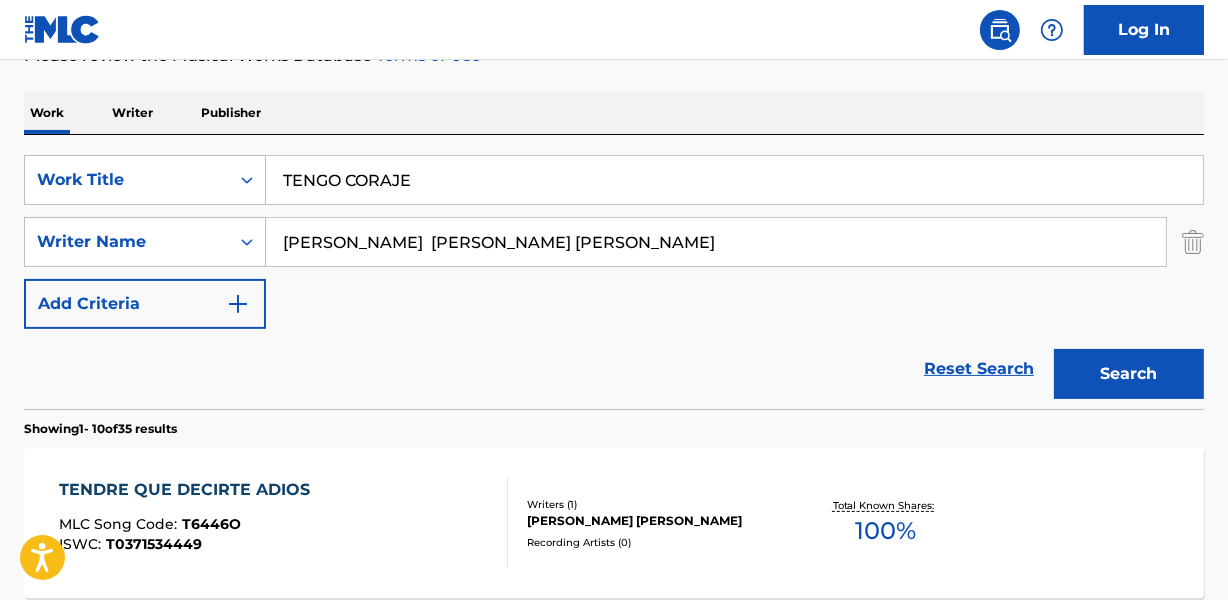 click on "Search" at bounding box center (1129, 374) 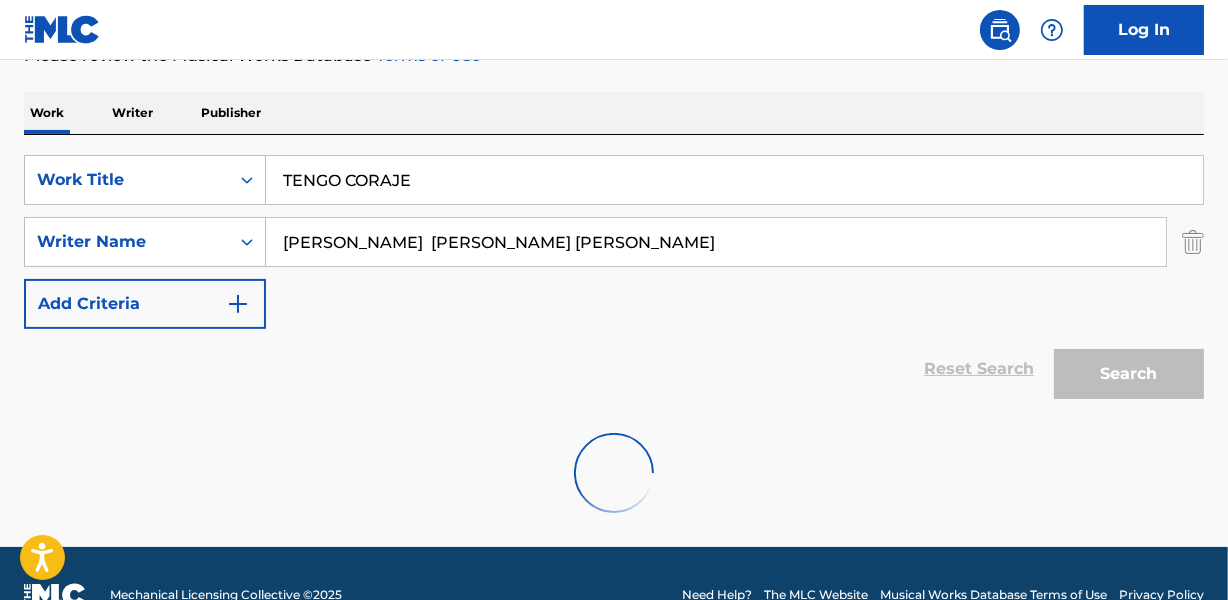 scroll, scrollTop: 267, scrollLeft: 0, axis: vertical 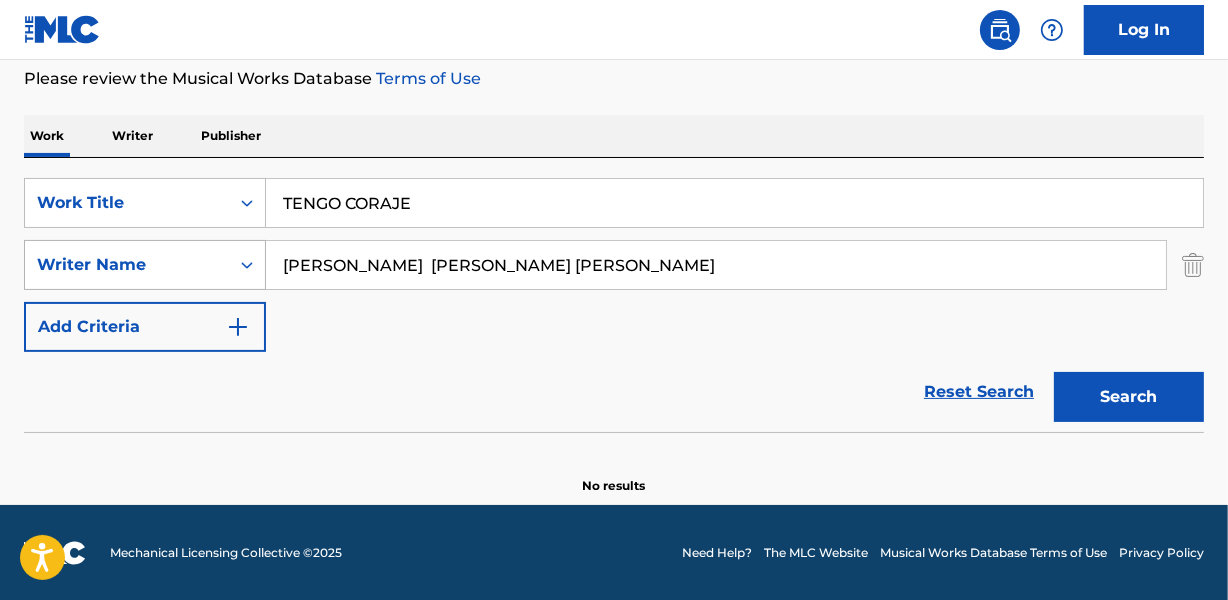 drag, startPoint x: 351, startPoint y: 263, endPoint x: 187, endPoint y: 270, distance: 164.14932 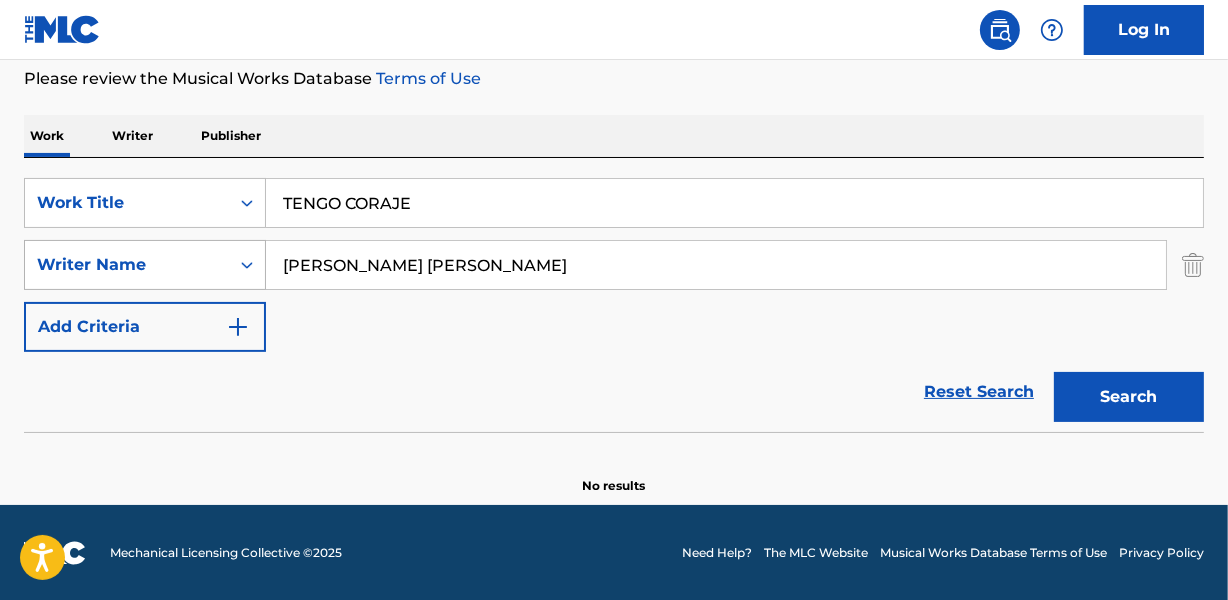 type on "[PERSON_NAME] [PERSON_NAME]" 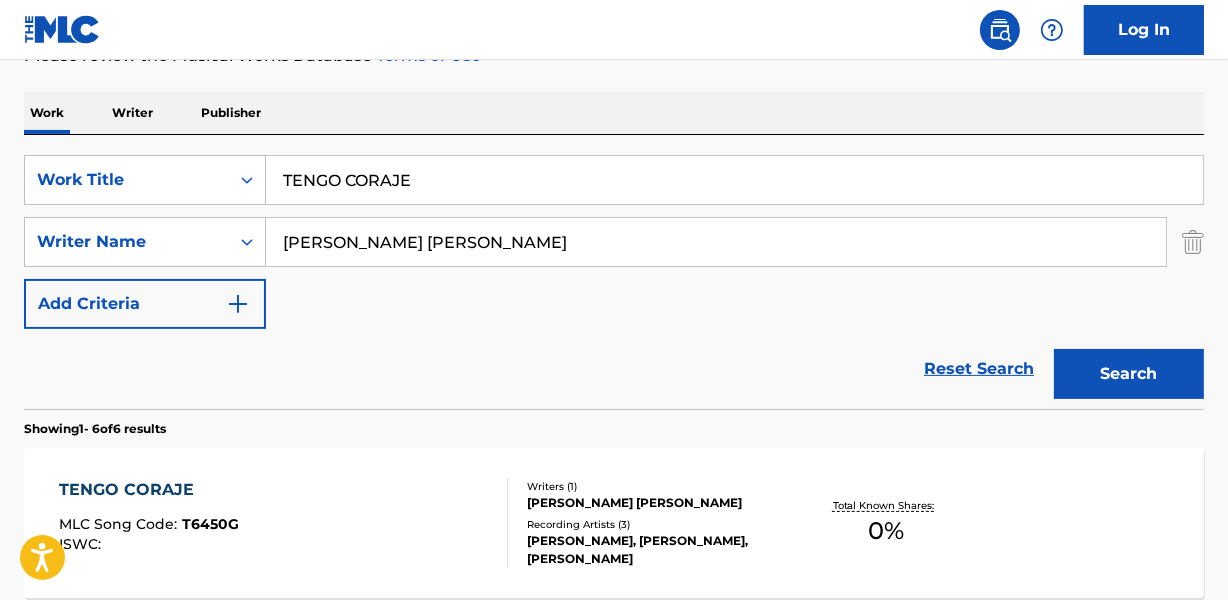 click on "SearchWithCriteriab7235275-3a5d-4b8f-99bc-21474d43020a Work Title TENGO CORAJE SearchWithCriteria64fe909f-4f0a-4ee2-a65b-71d29dd0a3e4 Writer Name [PERSON_NAME] [PERSON_NAME] Add Criteria" at bounding box center [614, 242] 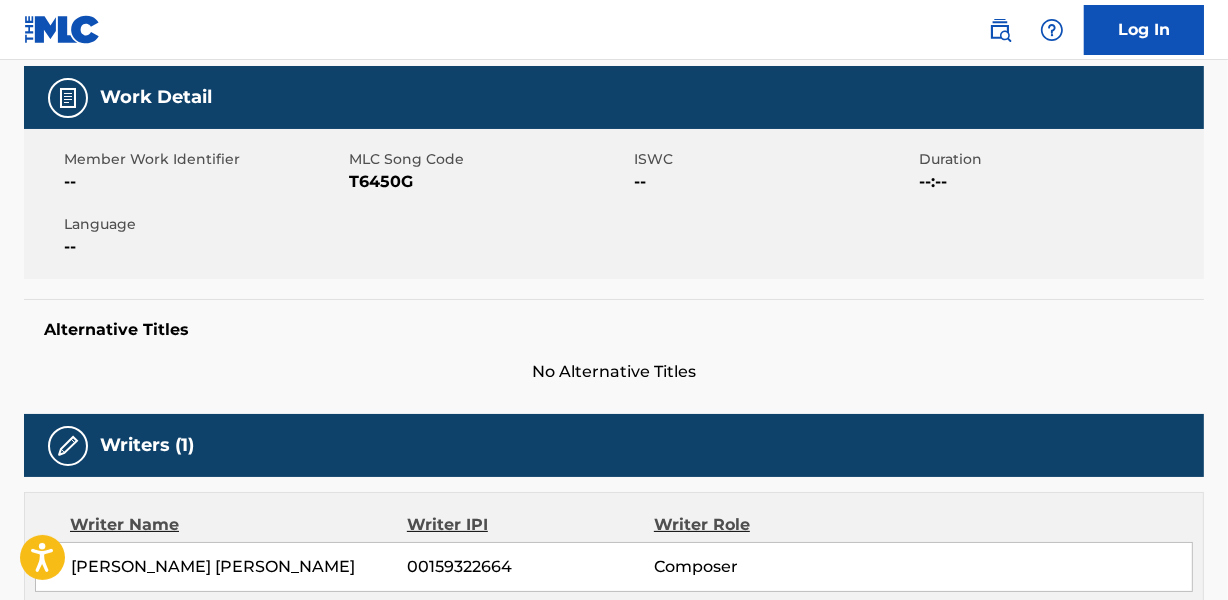 scroll, scrollTop: 0, scrollLeft: 0, axis: both 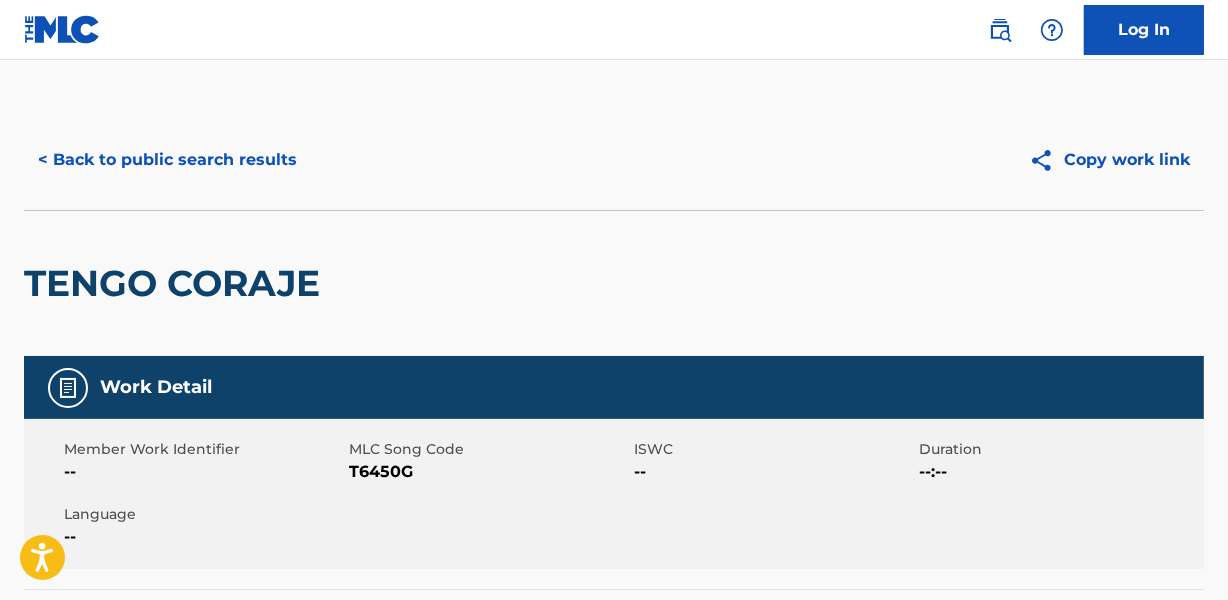click on "< Back to public search results" at bounding box center [167, 160] 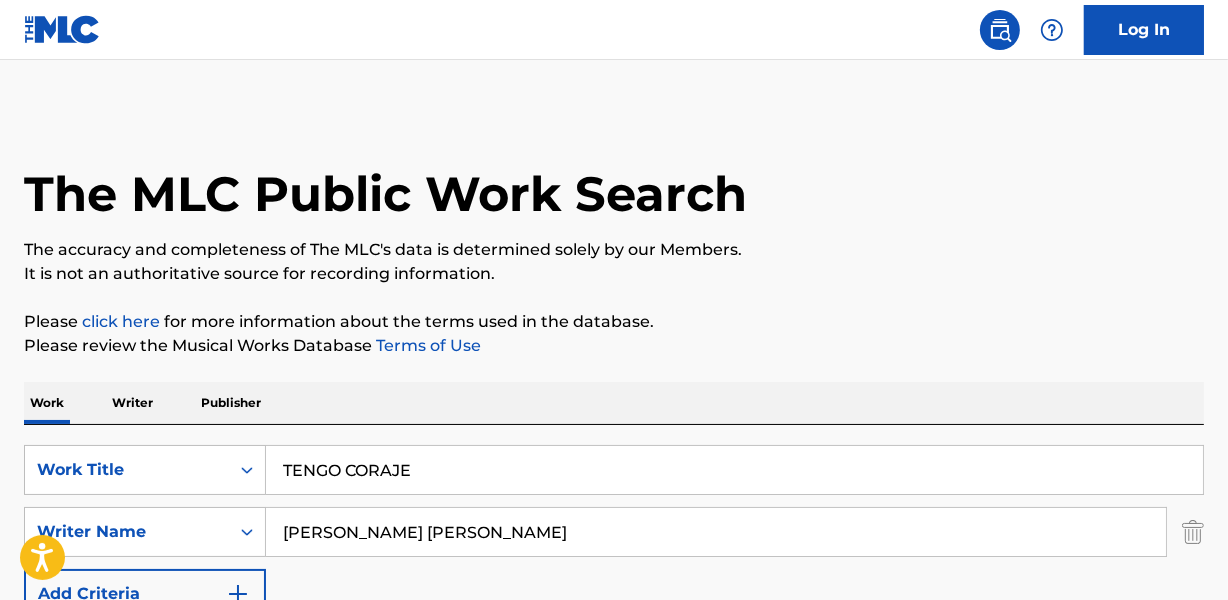 scroll, scrollTop: 290, scrollLeft: 0, axis: vertical 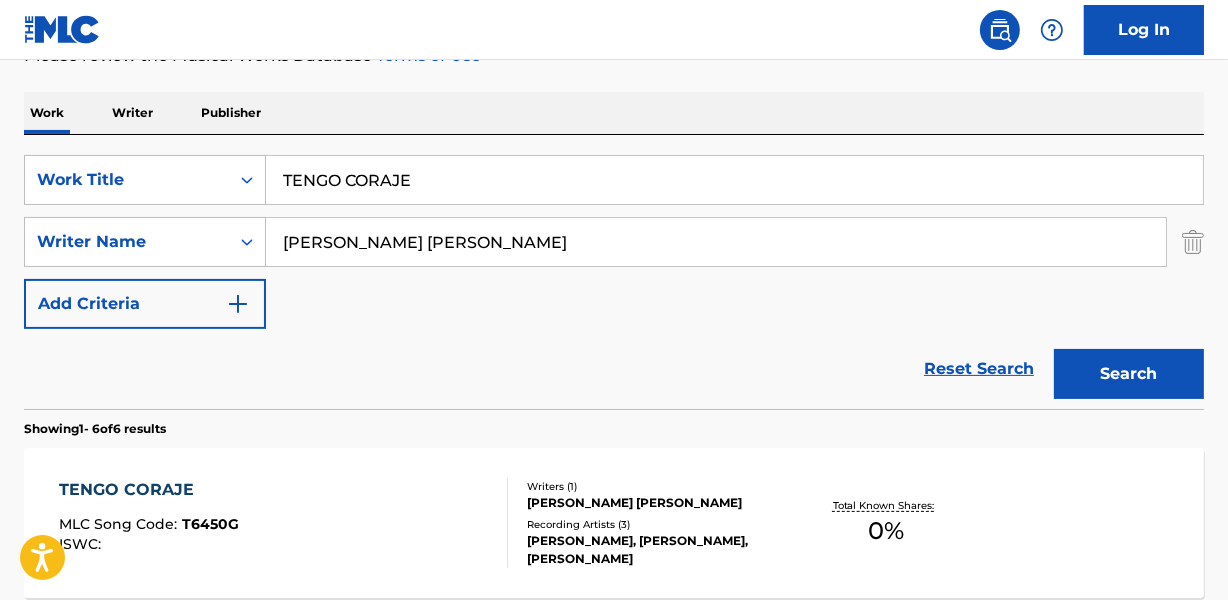 click on "TENGO CORAJE" at bounding box center [149, 490] 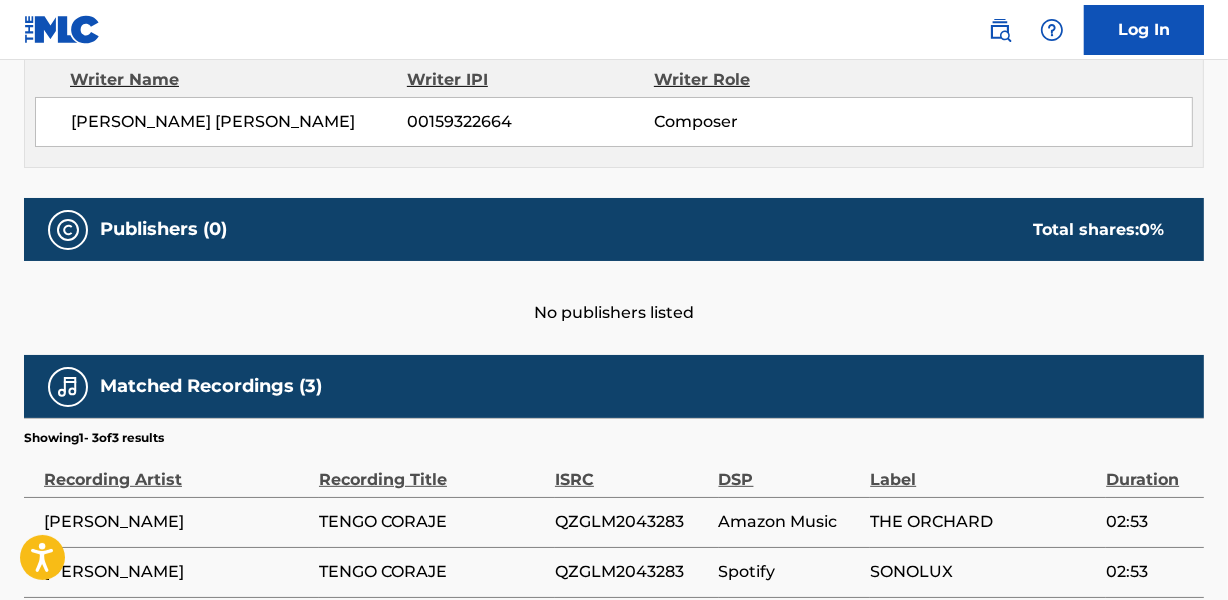 scroll, scrollTop: 908, scrollLeft: 0, axis: vertical 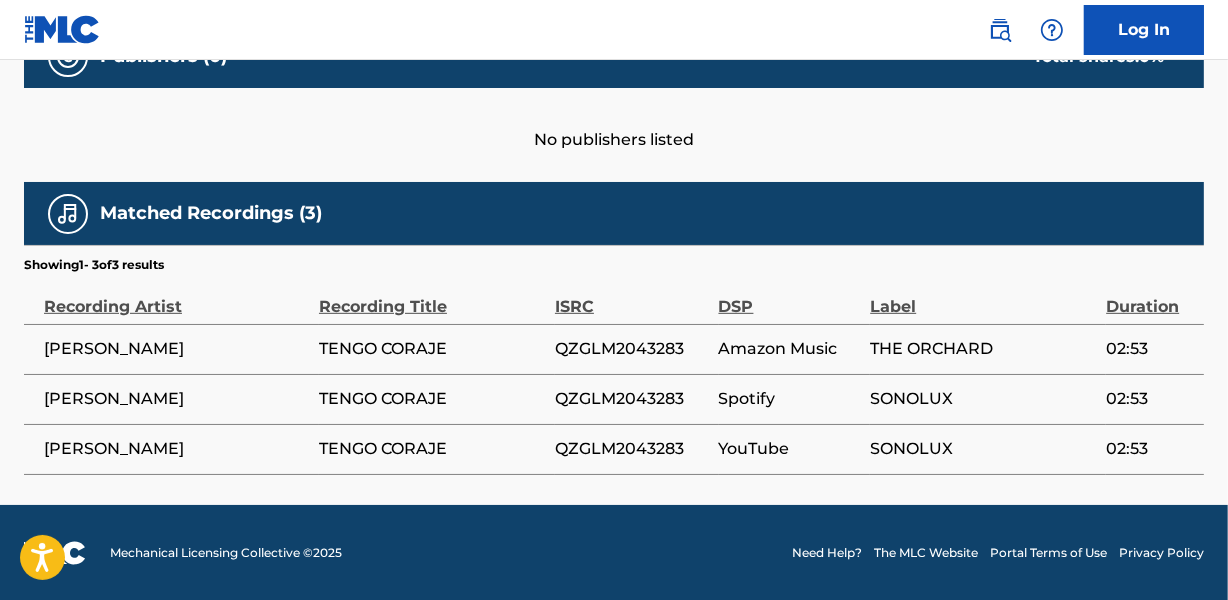 click on "QZGLM2043283" at bounding box center (632, 349) 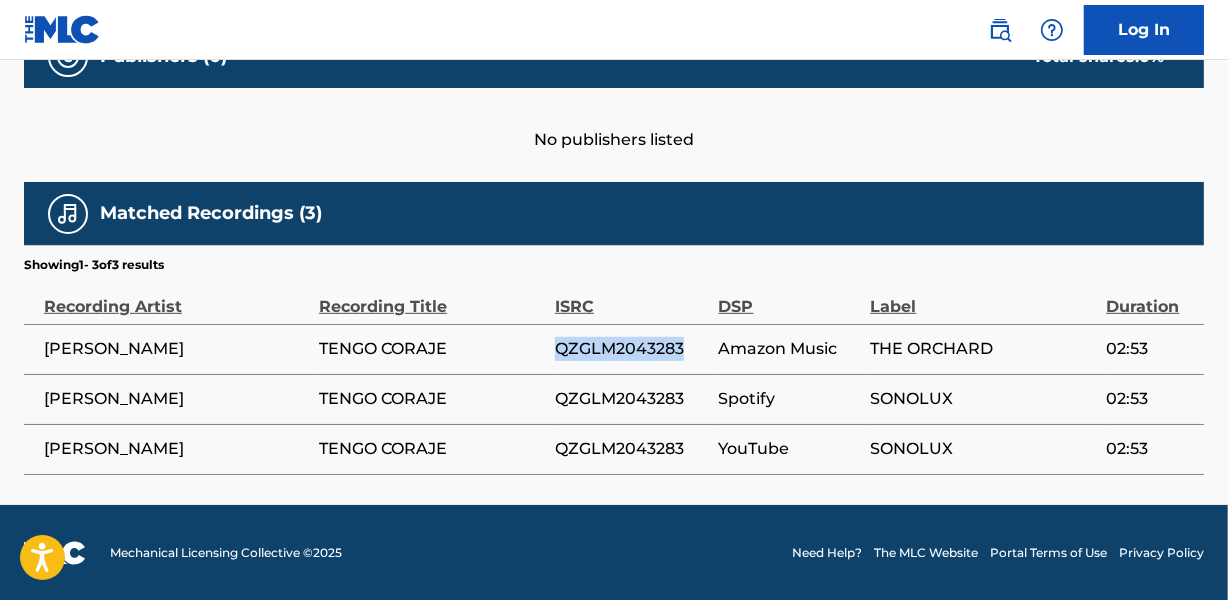 click on "QZGLM2043283" at bounding box center [632, 349] 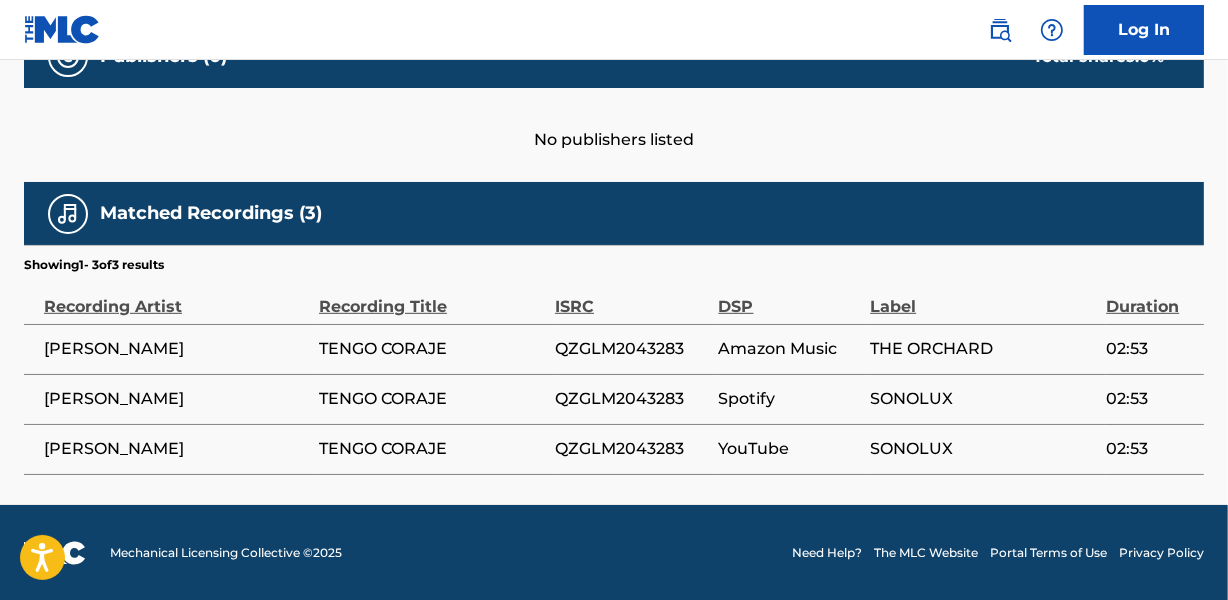 click on "[PERSON_NAME]" at bounding box center (176, 349) 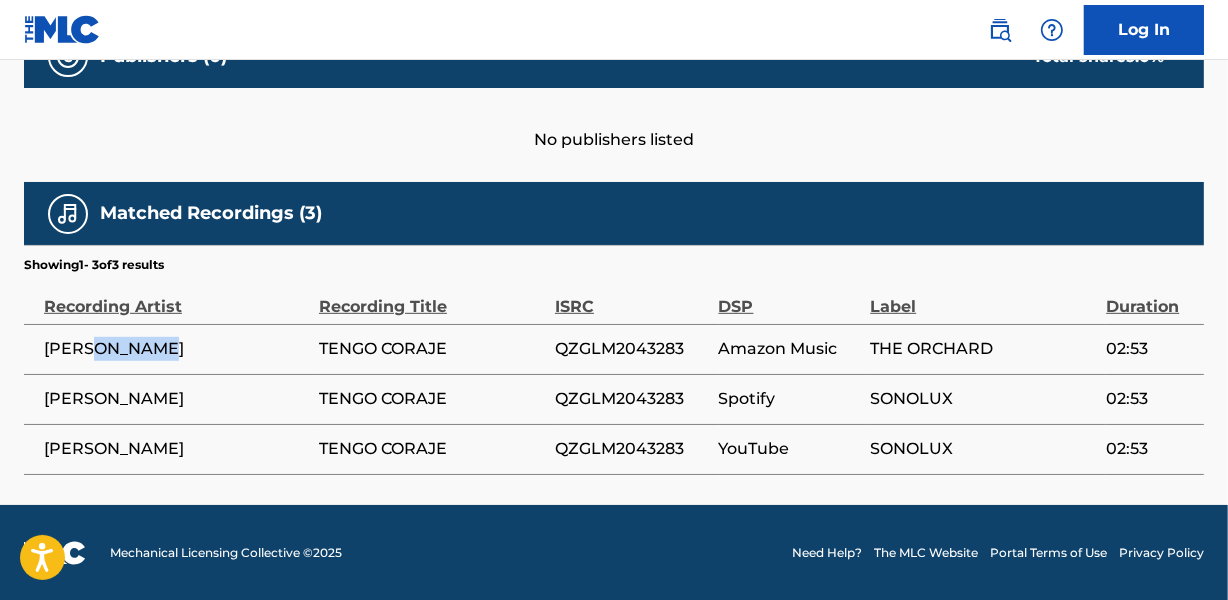 click on "[PERSON_NAME]" at bounding box center [176, 349] 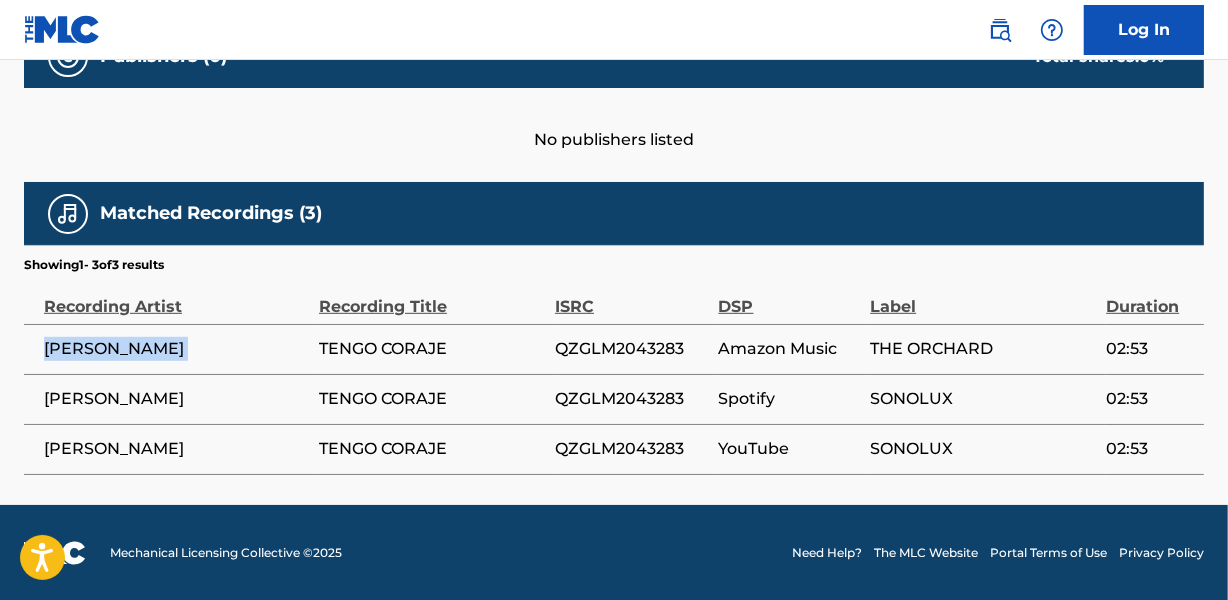 click on "[PERSON_NAME]" at bounding box center [176, 349] 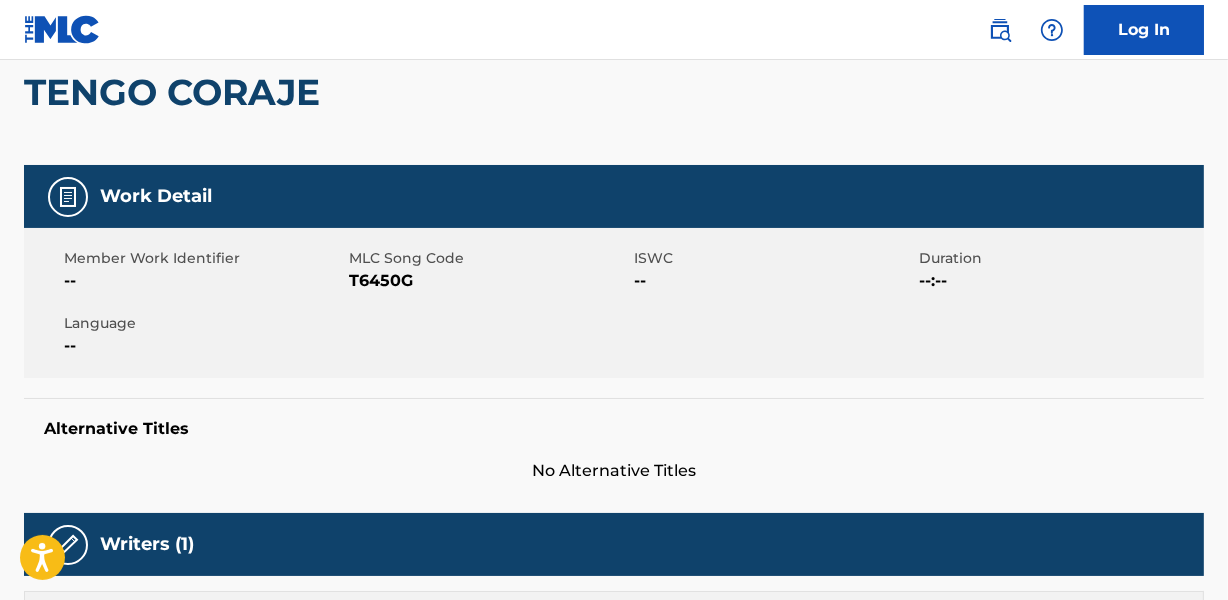 scroll, scrollTop: 0, scrollLeft: 0, axis: both 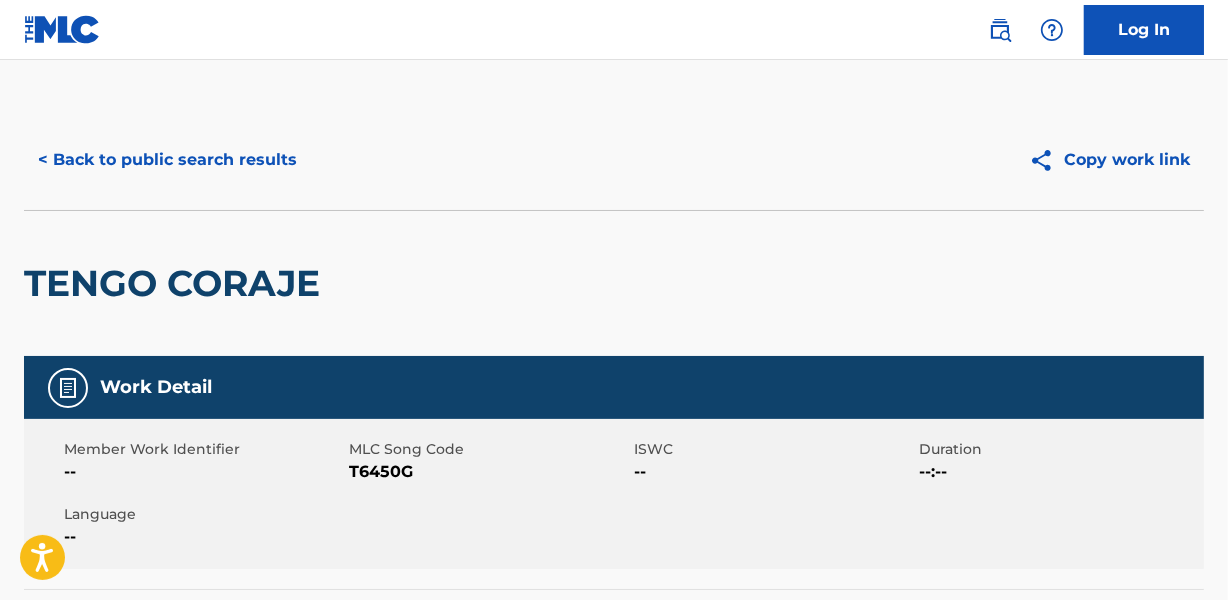click on "< Back to public search results" at bounding box center (167, 160) 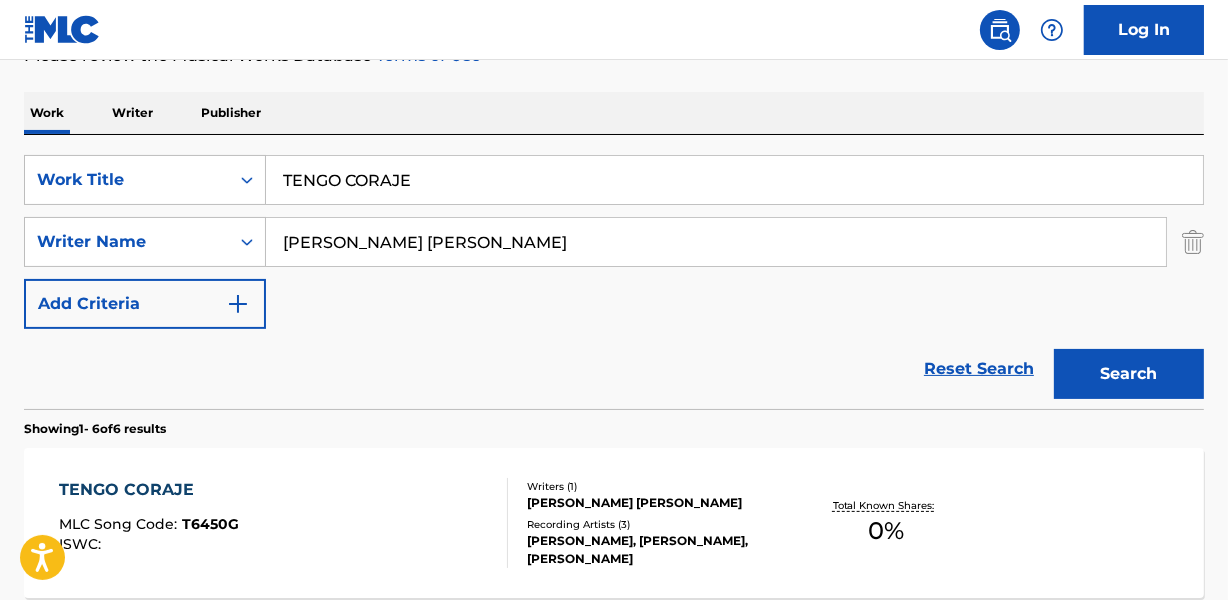 drag, startPoint x: 533, startPoint y: 364, endPoint x: 219, endPoint y: 441, distance: 323.30325 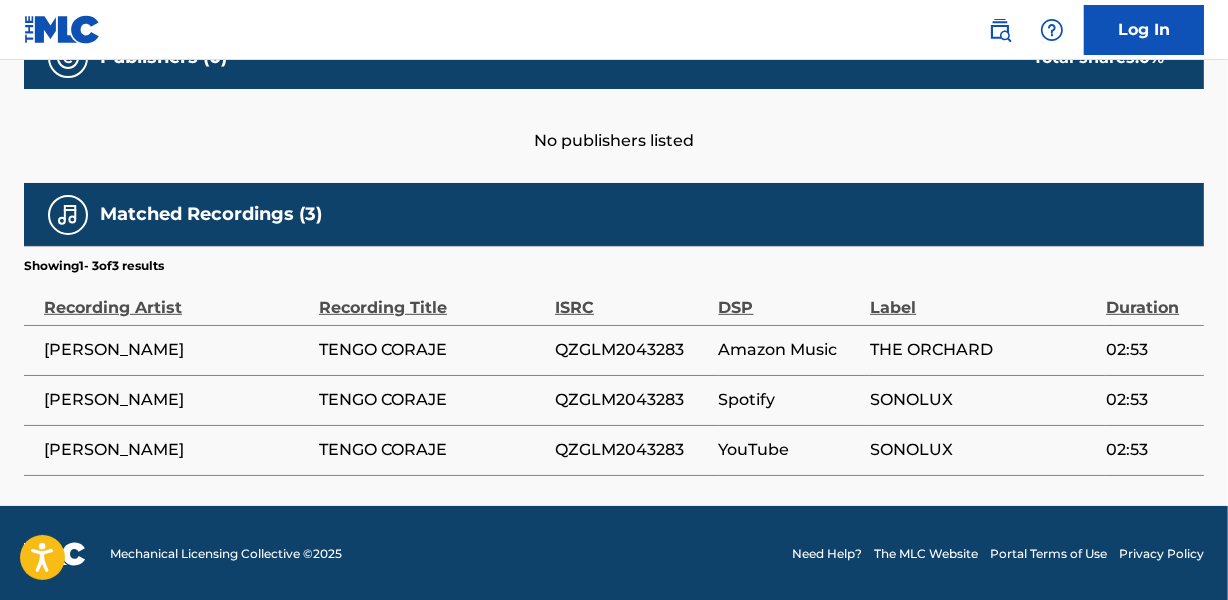 scroll, scrollTop: 908, scrollLeft: 0, axis: vertical 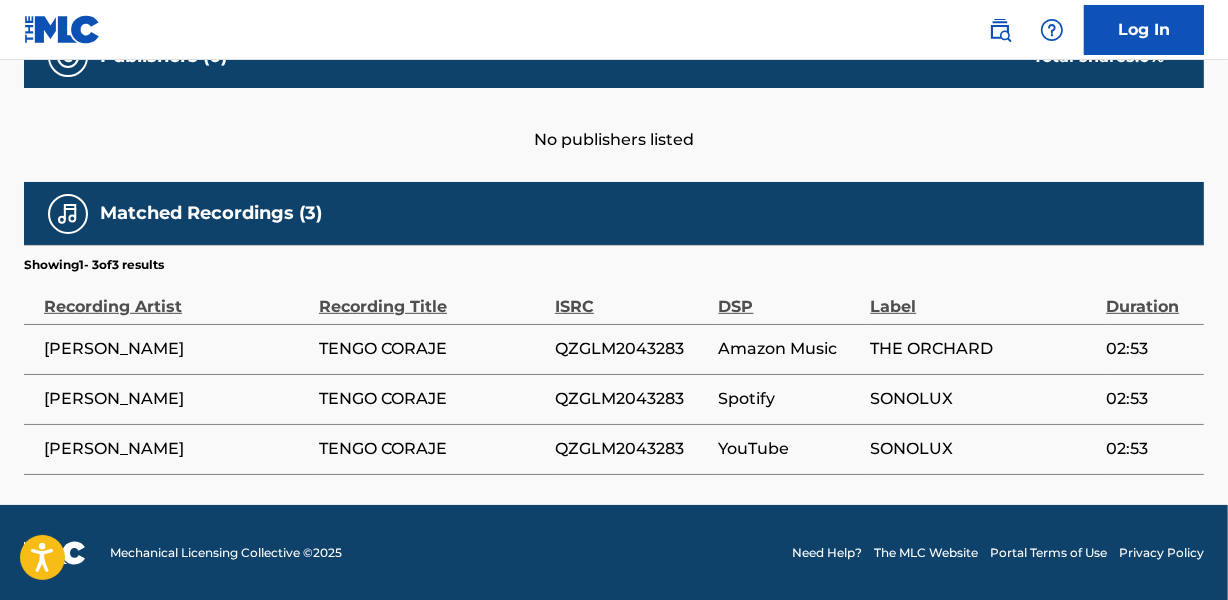 click on "QZGLM2043283" at bounding box center [632, 349] 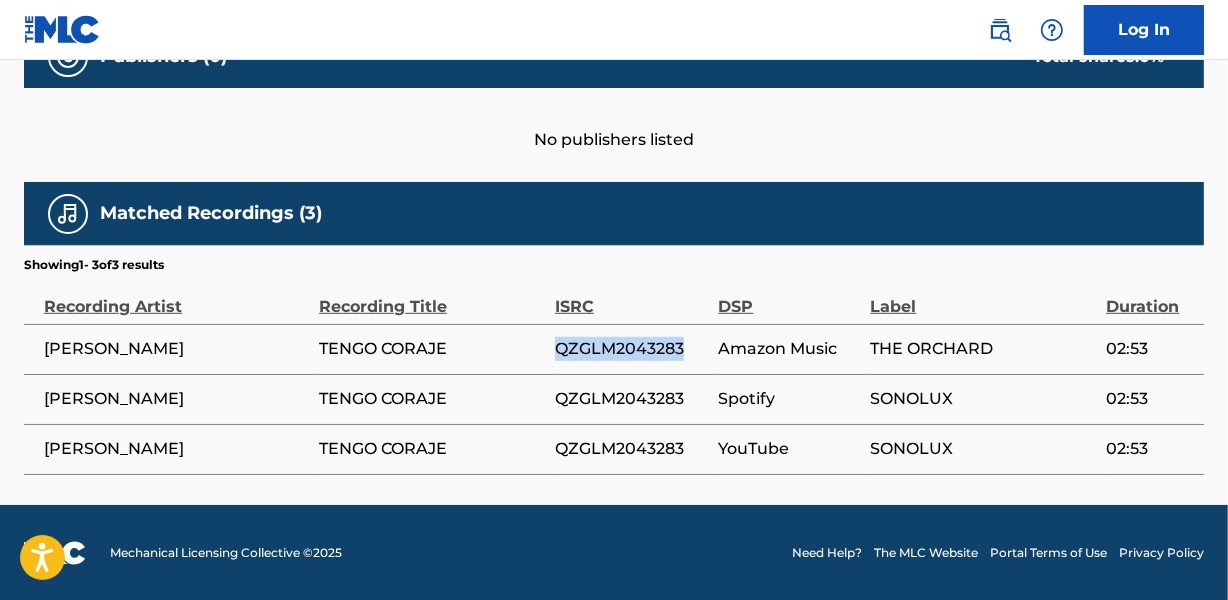 click on "QZGLM2043283" at bounding box center (632, 349) 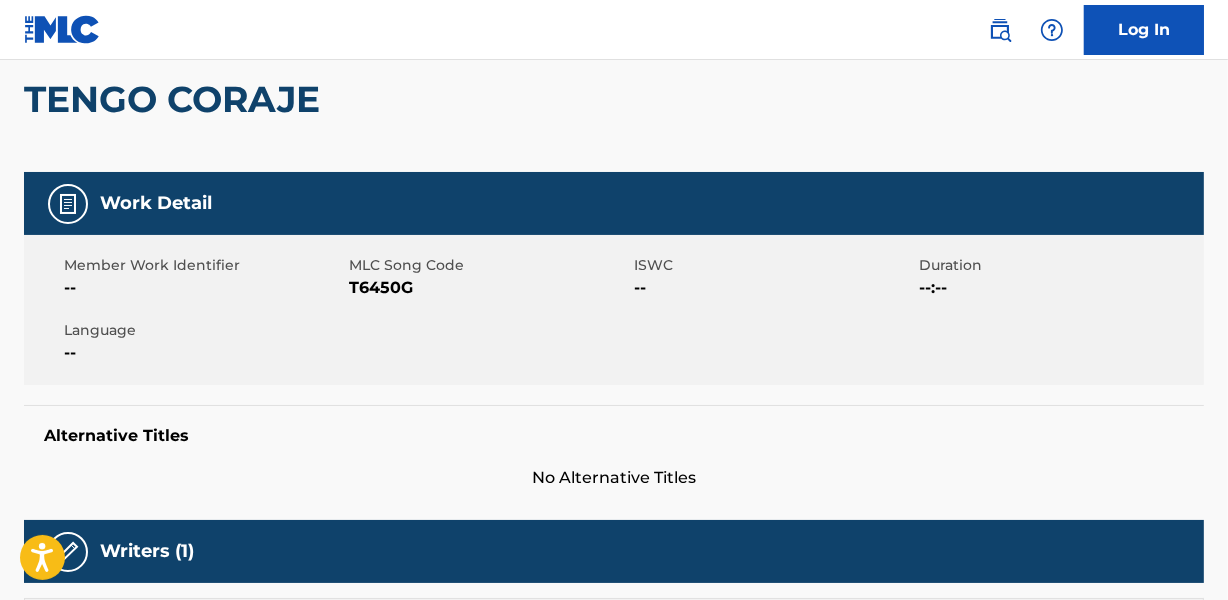 scroll, scrollTop: 0, scrollLeft: 0, axis: both 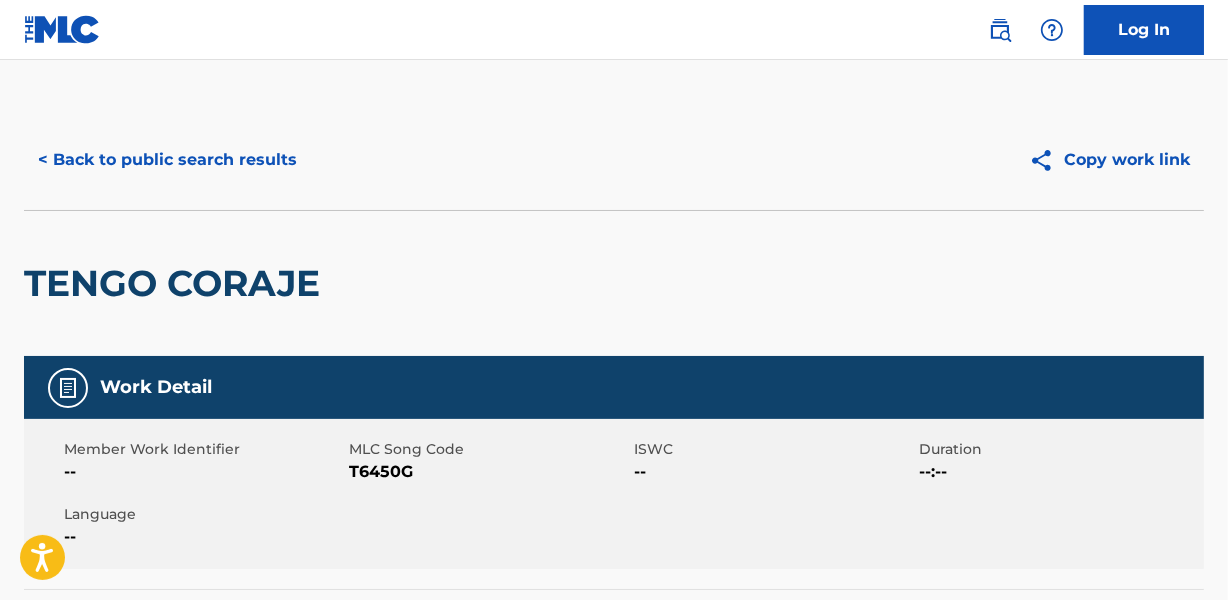 click on "< Back to public search results" at bounding box center [167, 160] 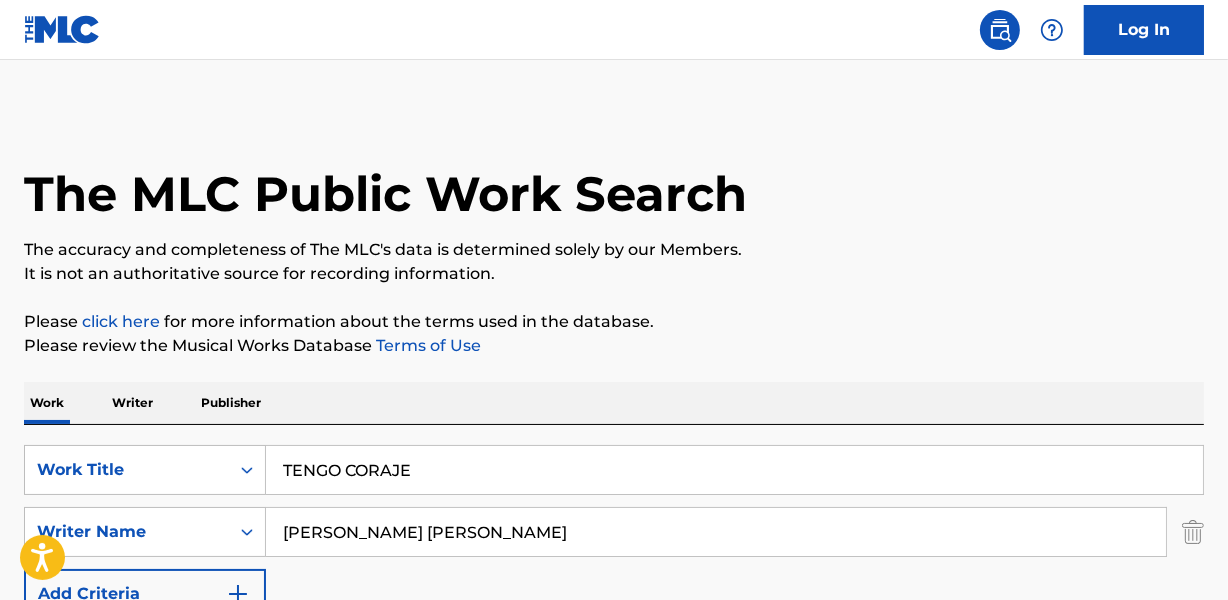 scroll, scrollTop: 290, scrollLeft: 0, axis: vertical 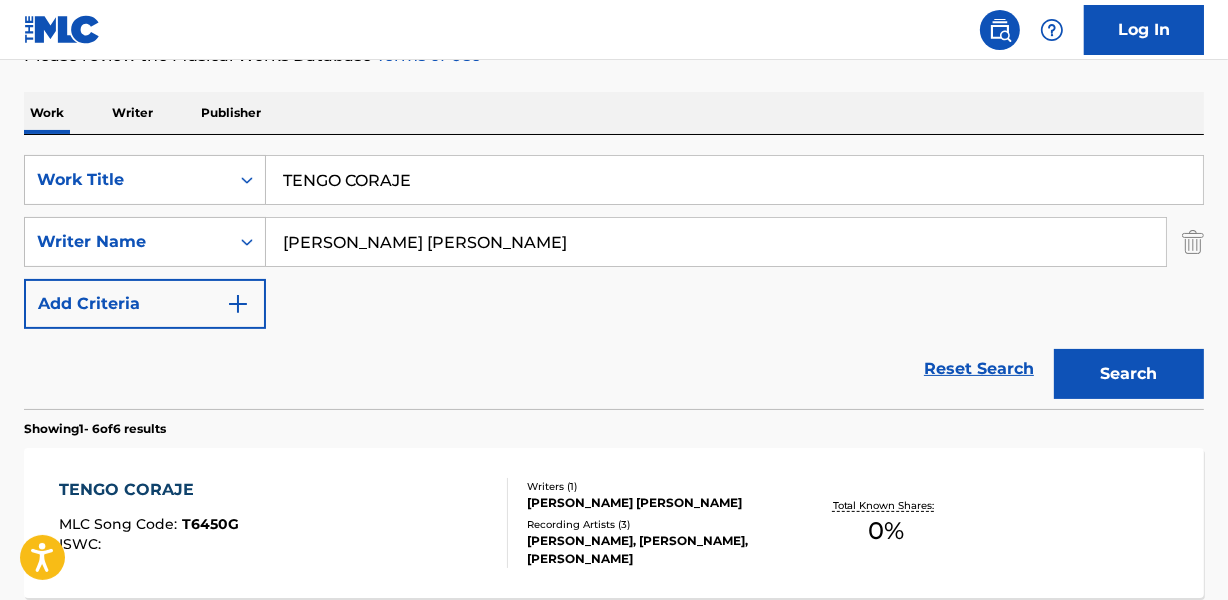 click on "TENGO CORAJE" at bounding box center (734, 180) 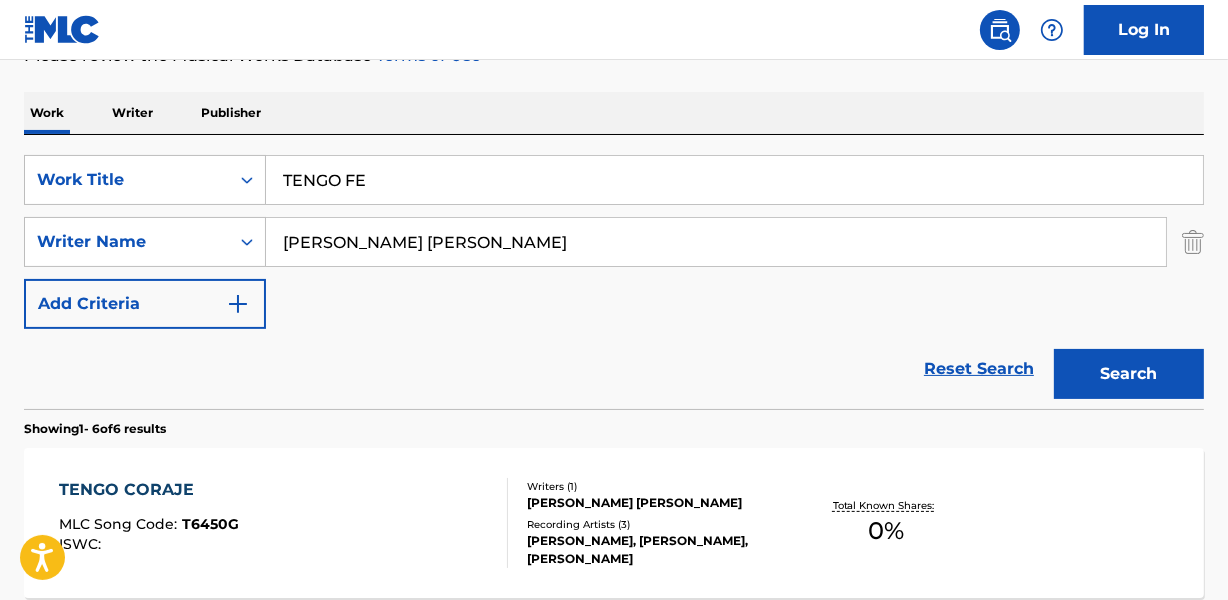 type on "TENGO FE" 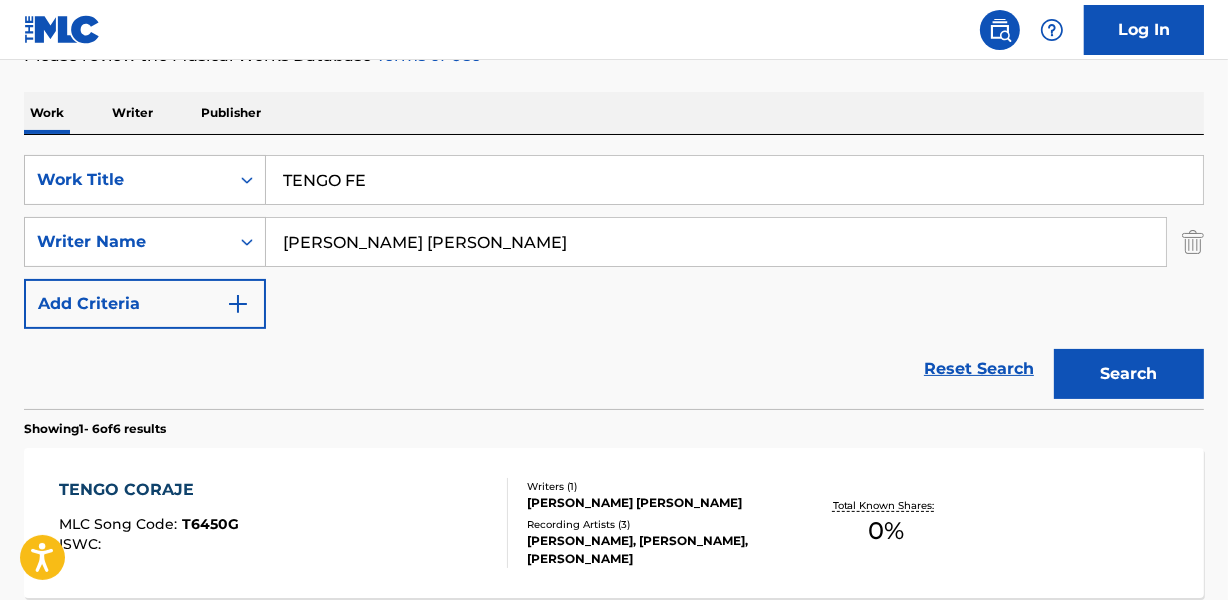 drag, startPoint x: 418, startPoint y: 133, endPoint x: 419, endPoint y: 144, distance: 11.045361 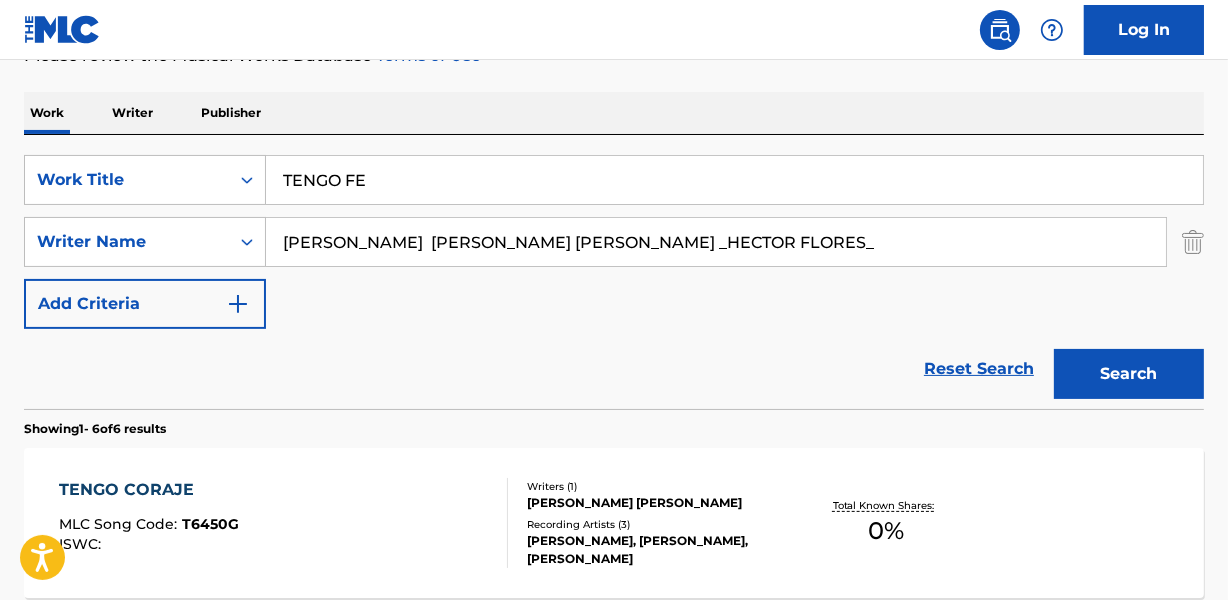 drag, startPoint x: 561, startPoint y: 241, endPoint x: 946, endPoint y: 227, distance: 385.25446 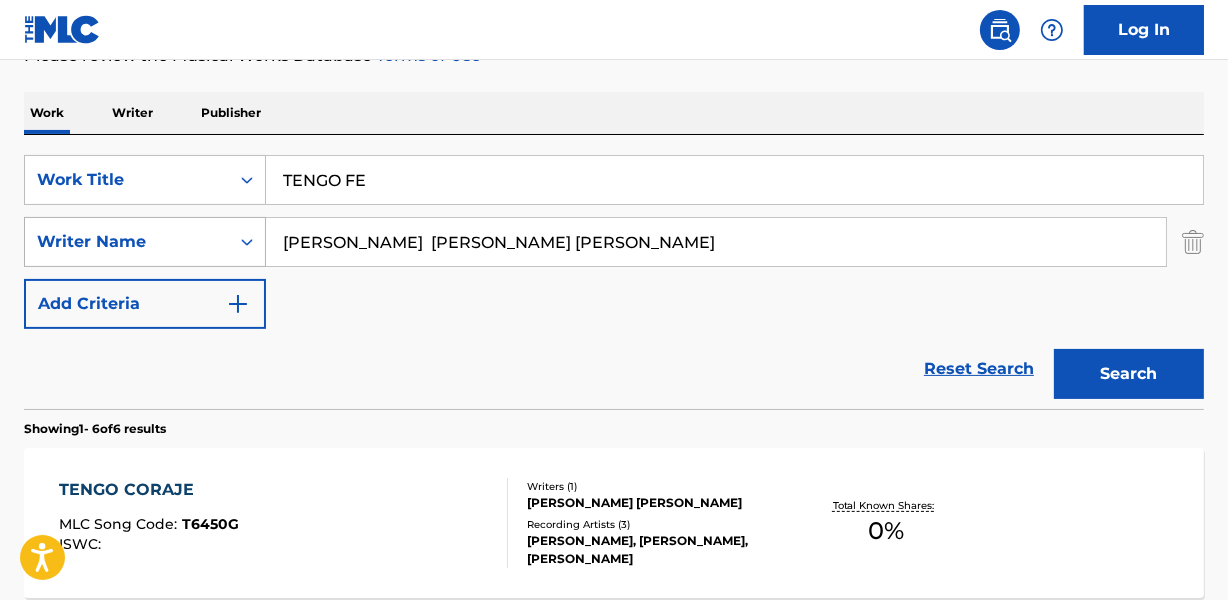 drag, startPoint x: 347, startPoint y: 247, endPoint x: 165, endPoint y: 235, distance: 182.39517 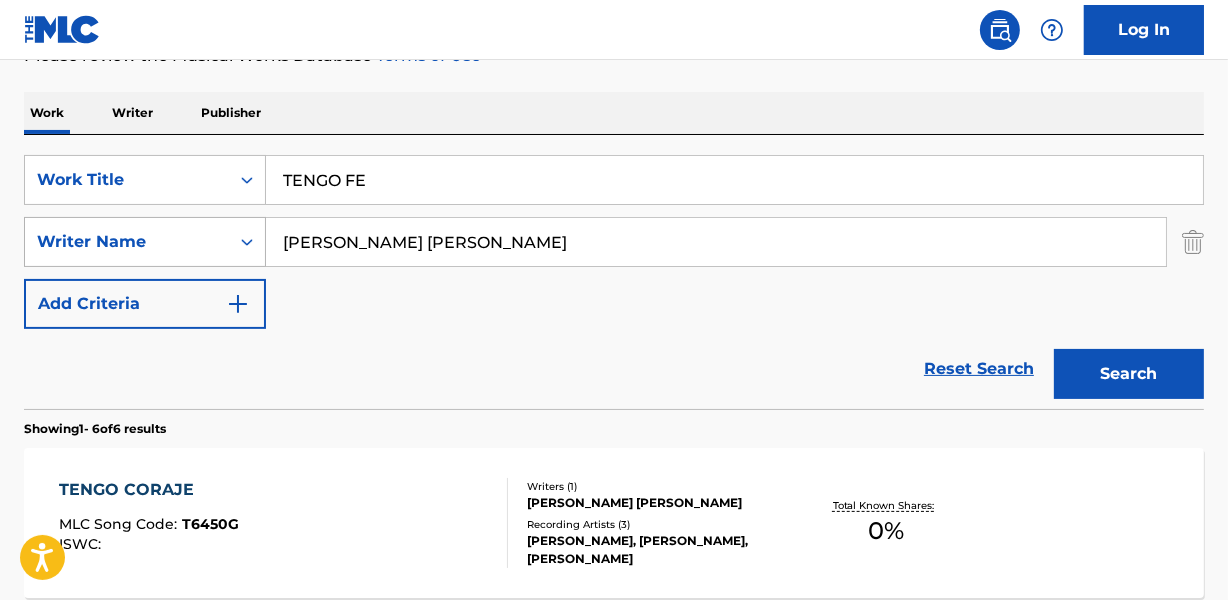 type on "[PERSON_NAME] [PERSON_NAME]" 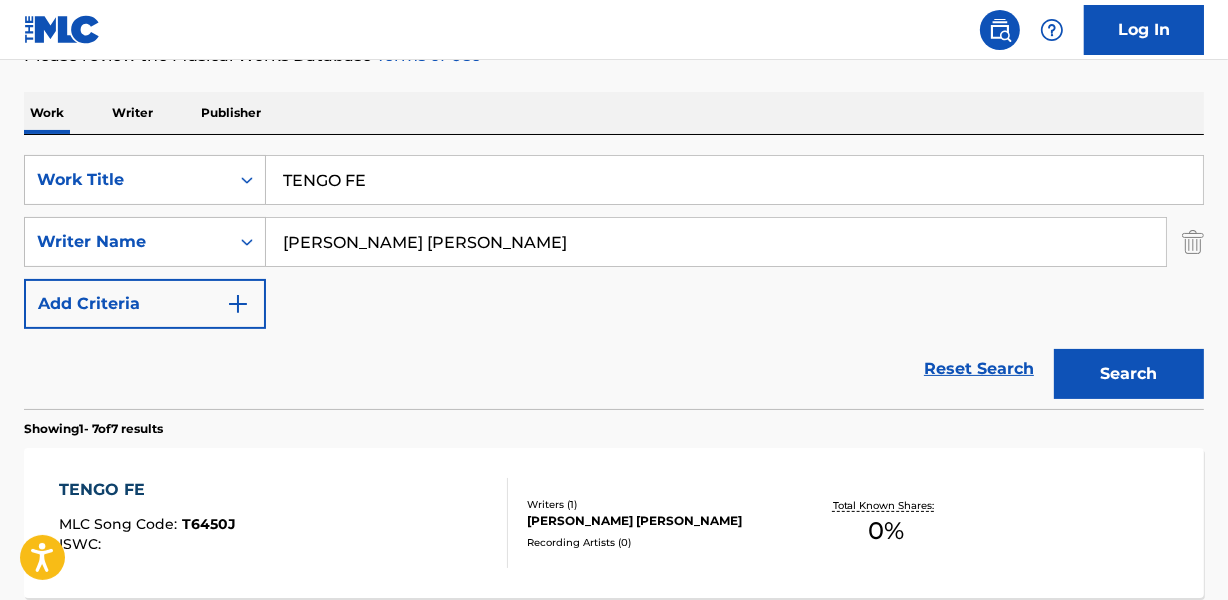 click on "Reset Search Search" at bounding box center [614, 369] 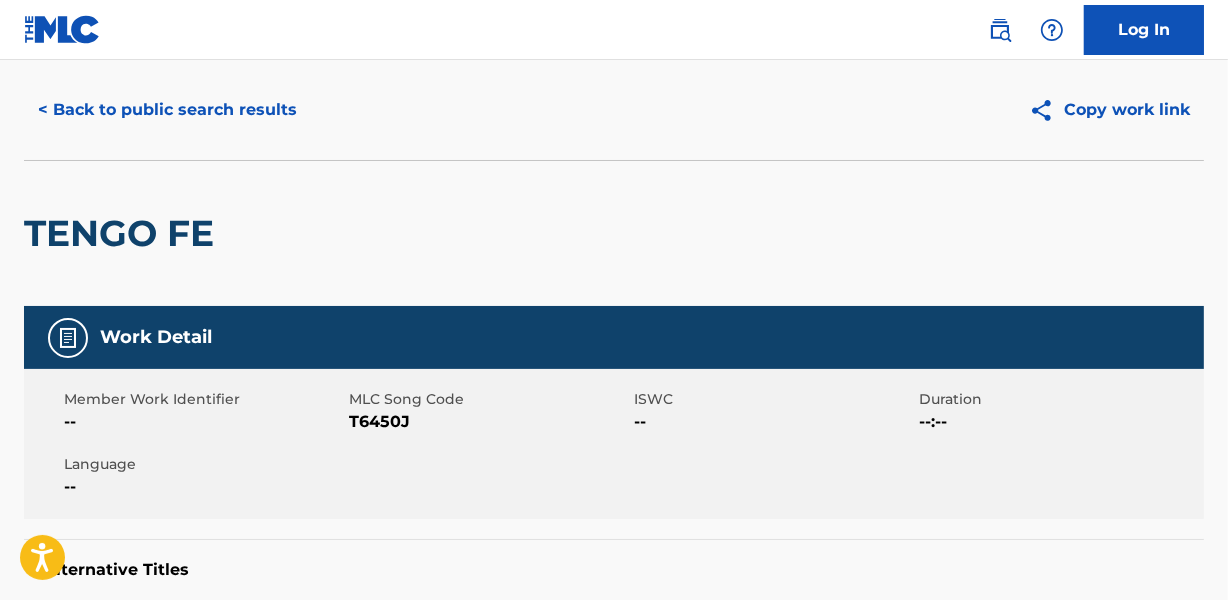 scroll, scrollTop: 0, scrollLeft: 0, axis: both 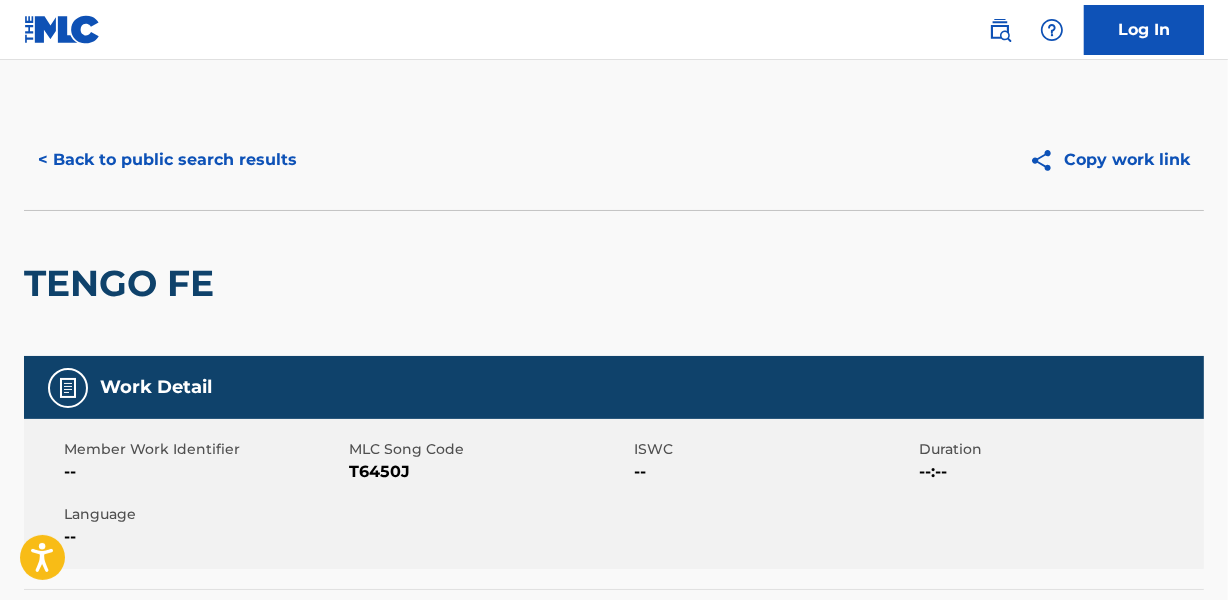 click on "< Back to public search results" at bounding box center [167, 160] 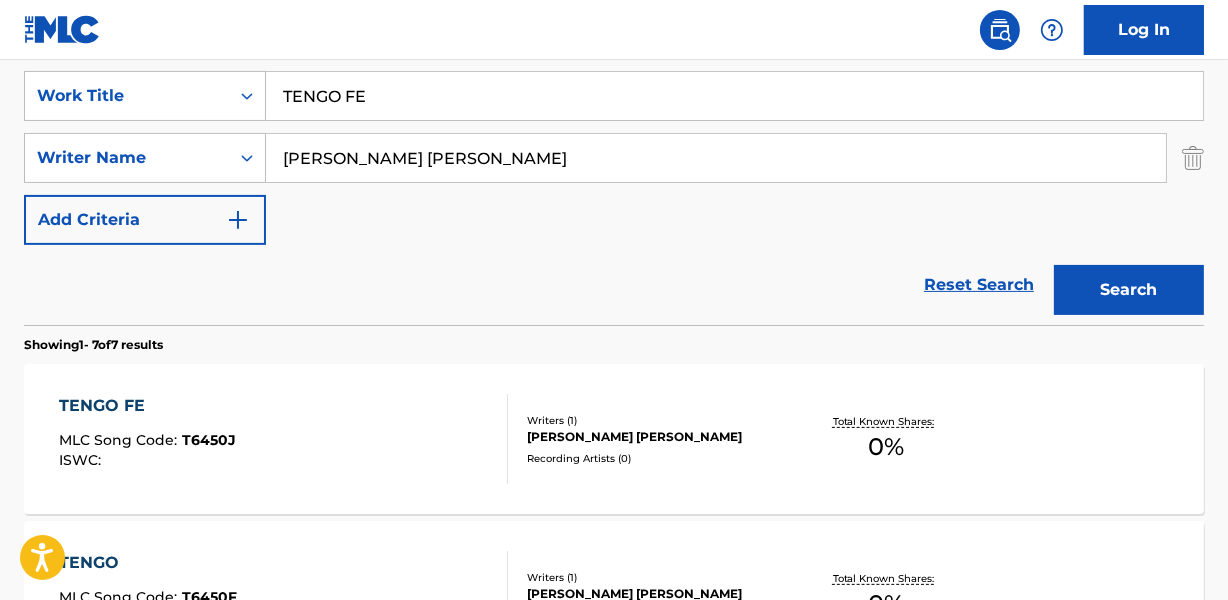 scroll, scrollTop: 471, scrollLeft: 0, axis: vertical 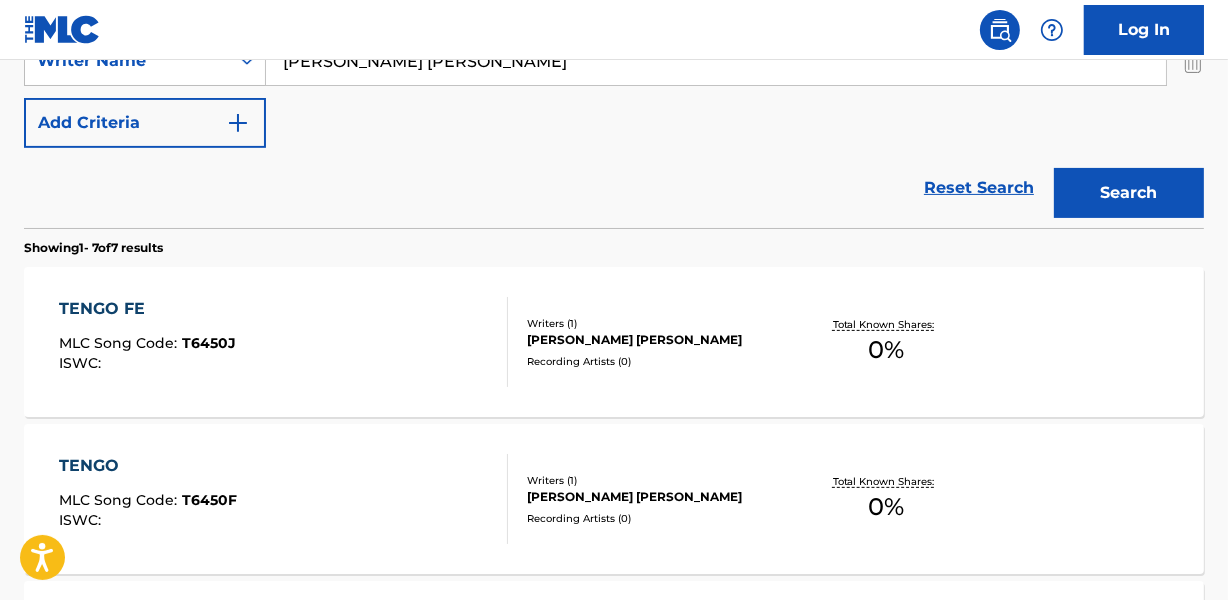 click on "[PERSON_NAME] [PERSON_NAME]" at bounding box center [657, 340] 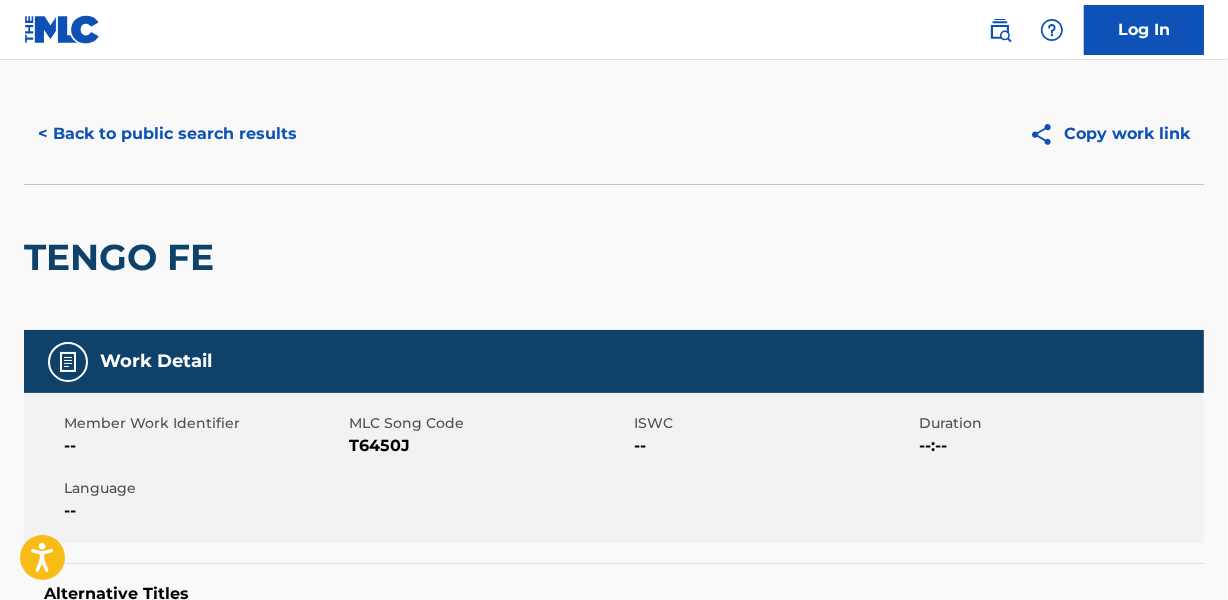 scroll, scrollTop: 0, scrollLeft: 0, axis: both 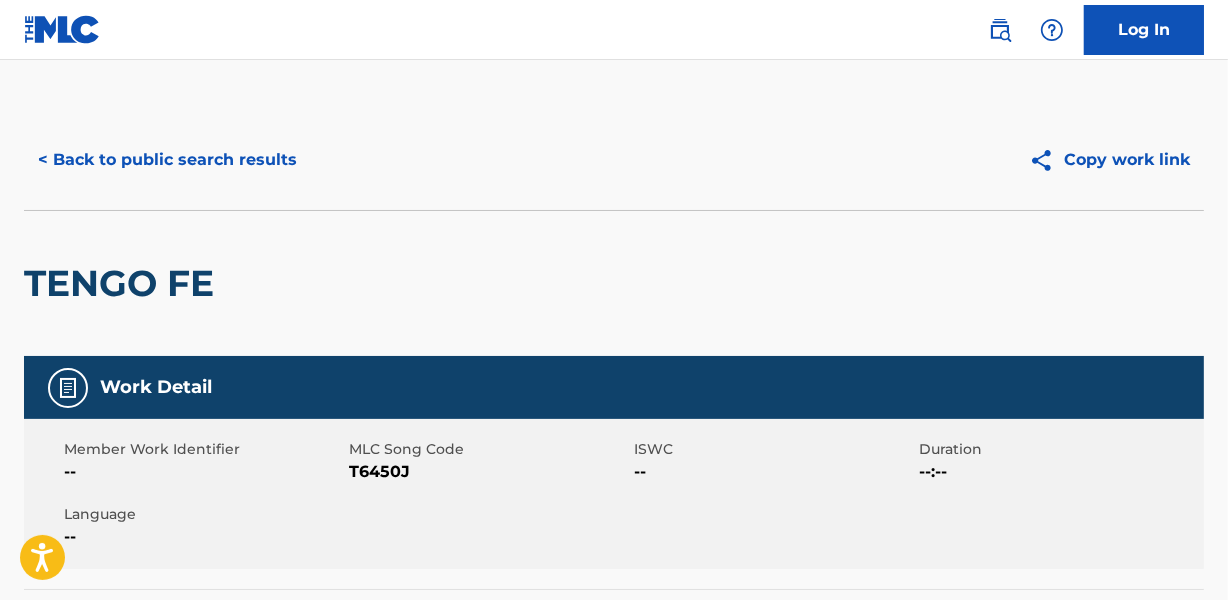 click on "< Back to public search results" at bounding box center [167, 160] 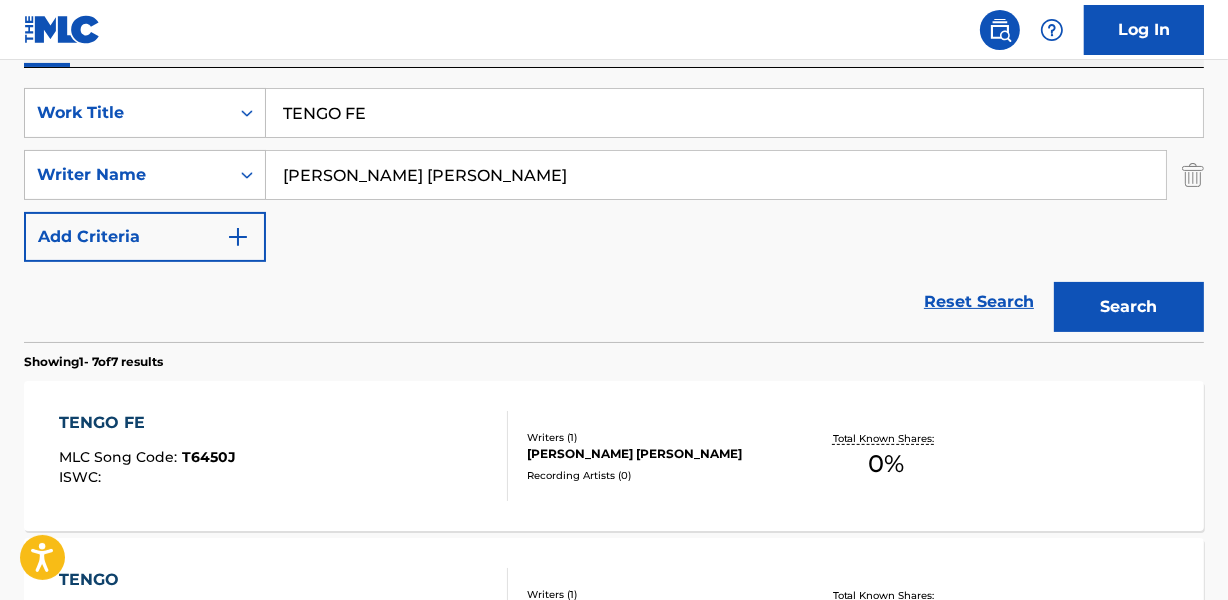 scroll, scrollTop: 312, scrollLeft: 0, axis: vertical 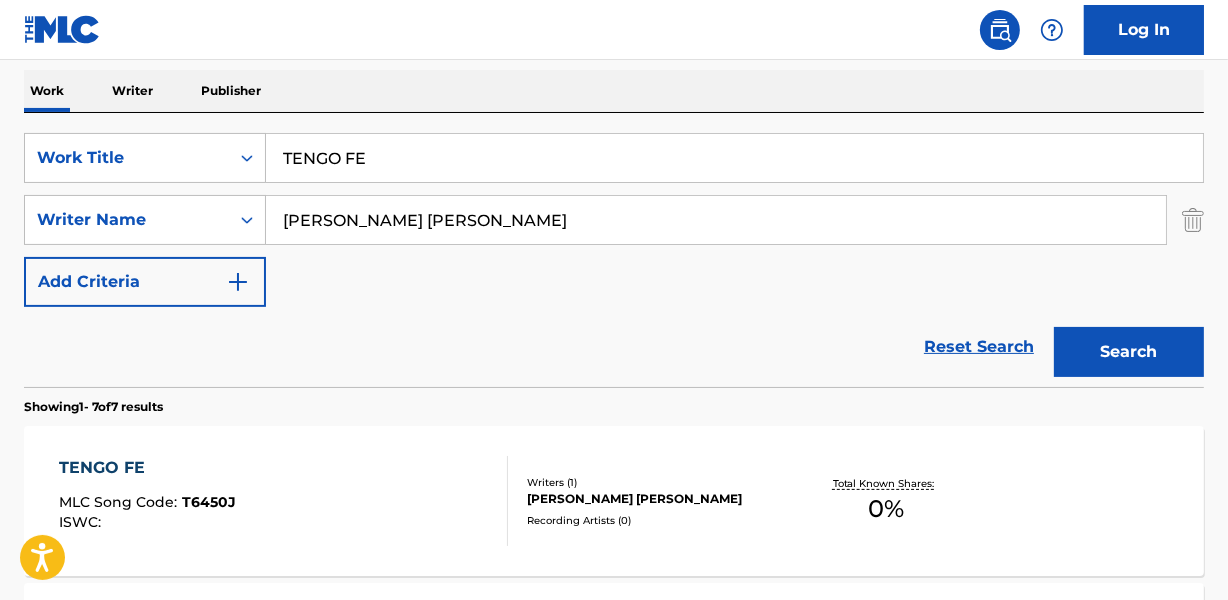 click on "Writers ( 1 )" at bounding box center (657, 482) 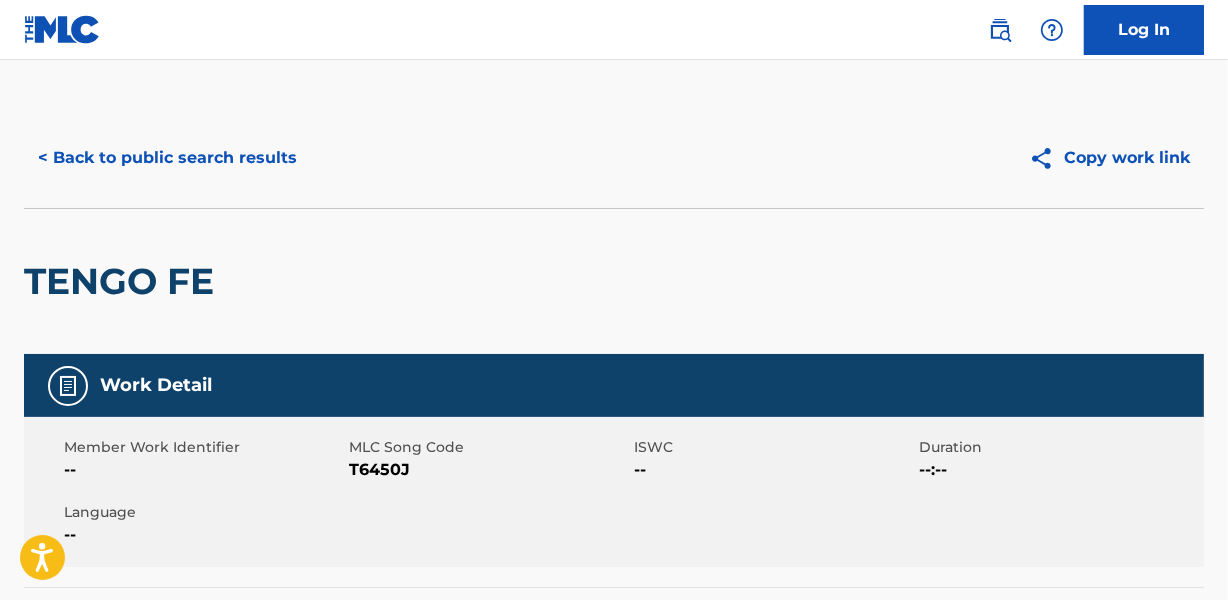 scroll, scrollTop: 0, scrollLeft: 0, axis: both 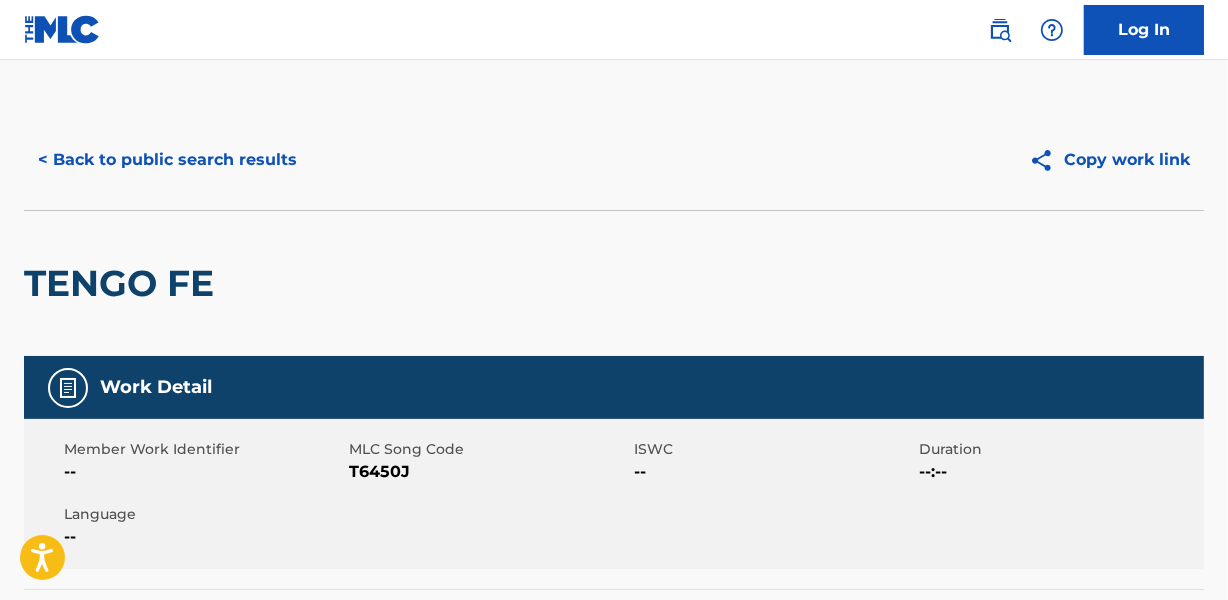 click on "< Back to public search results" at bounding box center [167, 160] 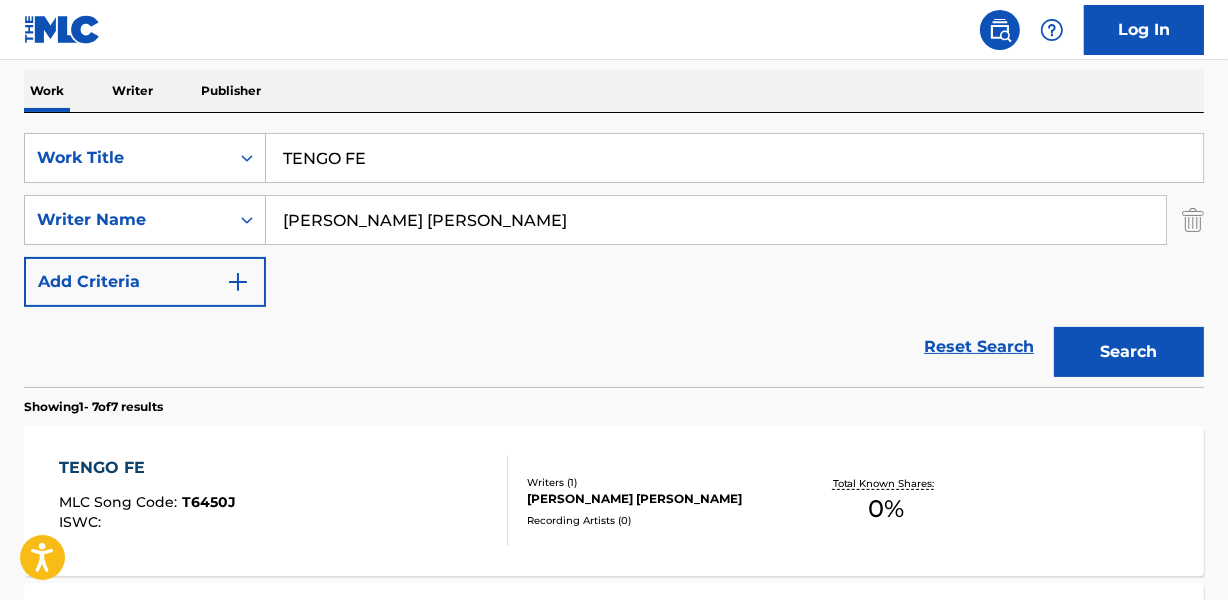 click on "TENGO FE" at bounding box center [734, 158] 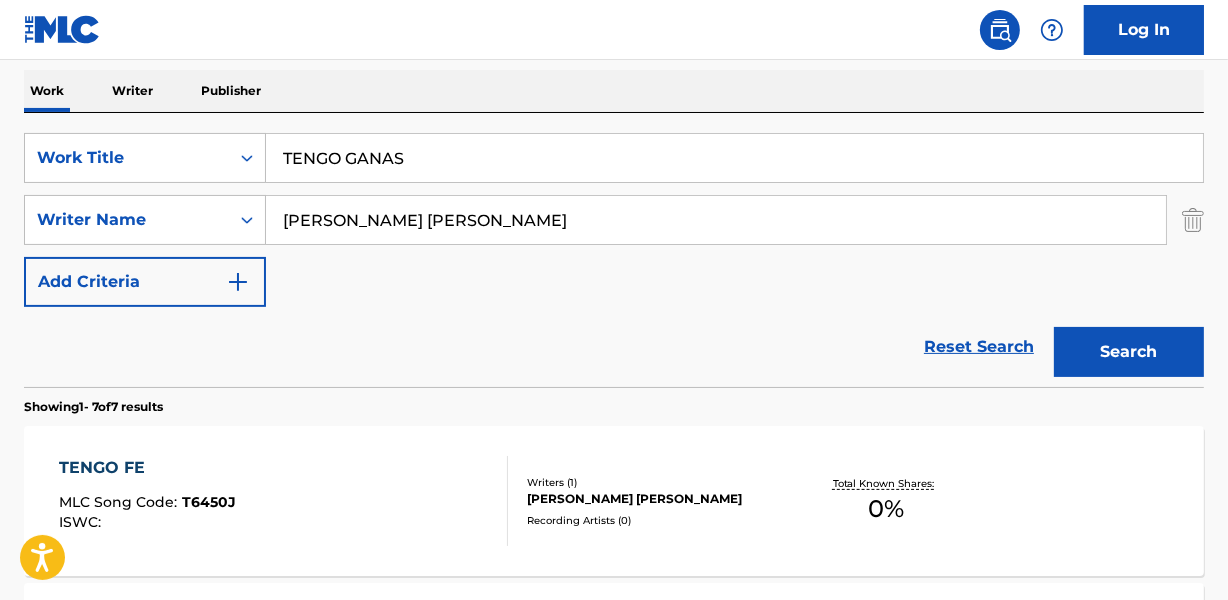 type on "TENGO GANAS" 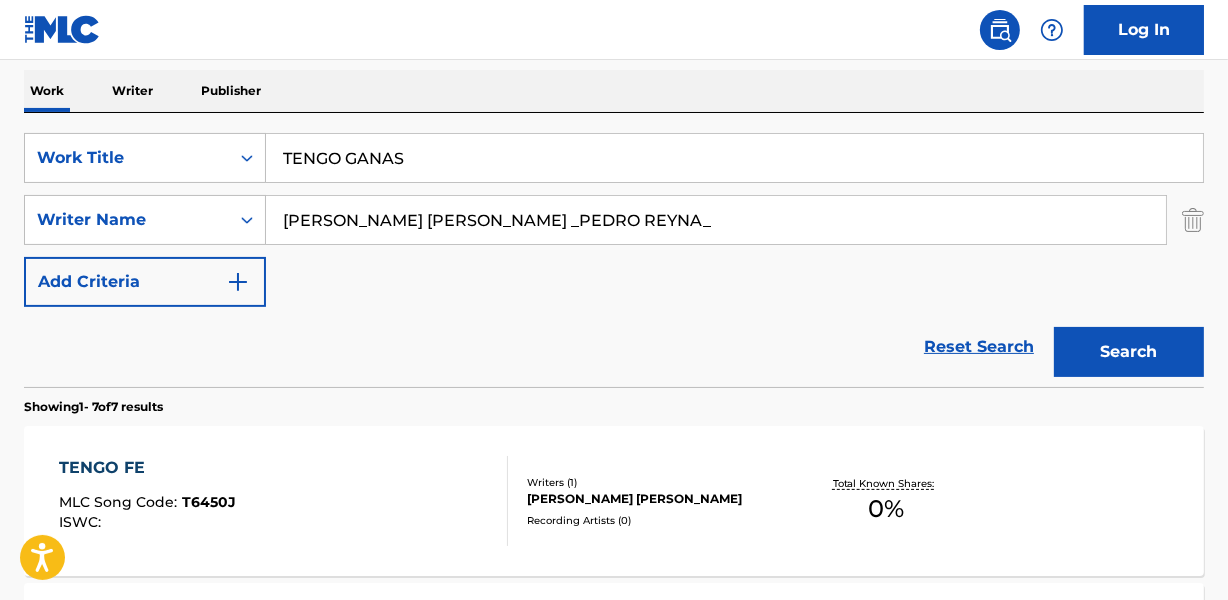 click on "Search" at bounding box center [1129, 352] 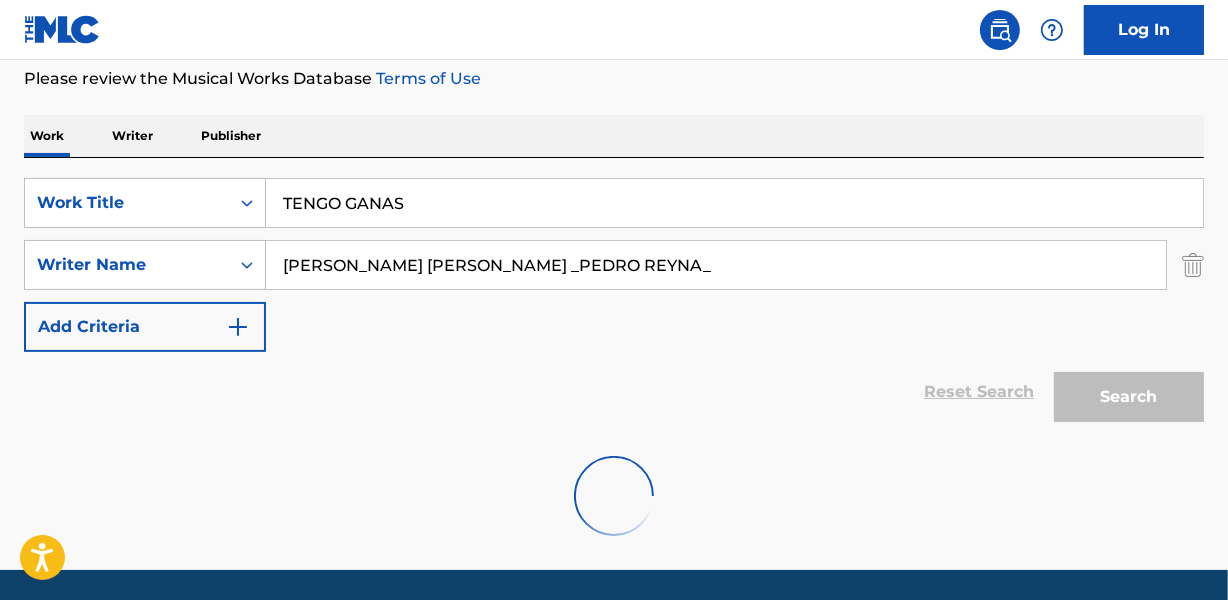 drag, startPoint x: 591, startPoint y: 213, endPoint x: 839, endPoint y: 216, distance: 248.01814 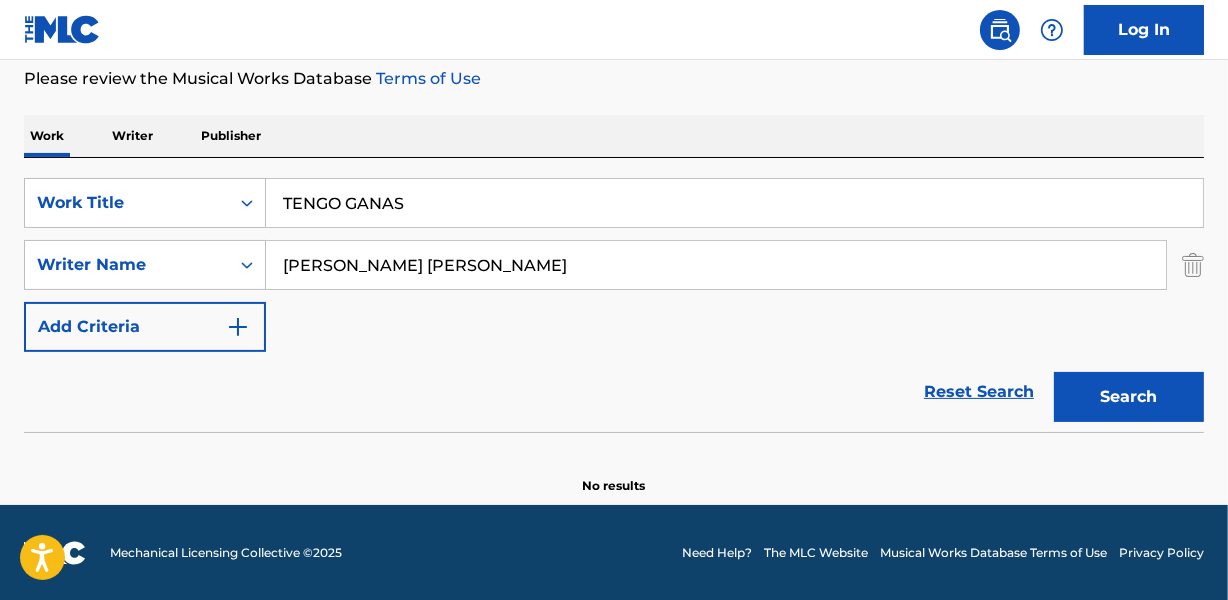 click on "Search" at bounding box center [1129, 397] 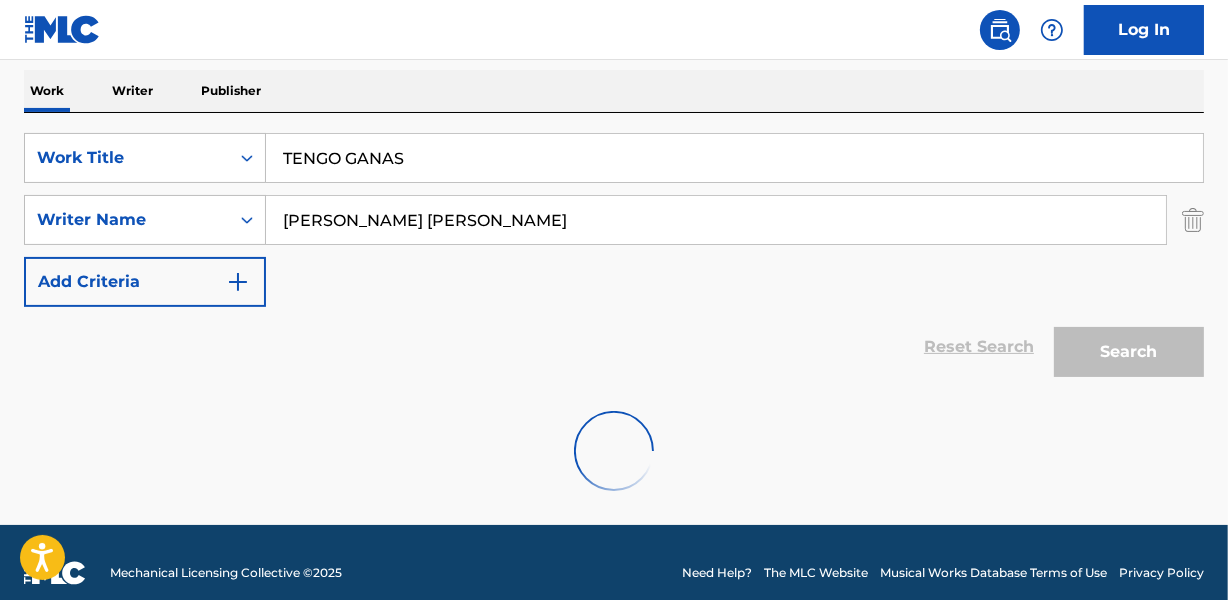 scroll, scrollTop: 267, scrollLeft: 0, axis: vertical 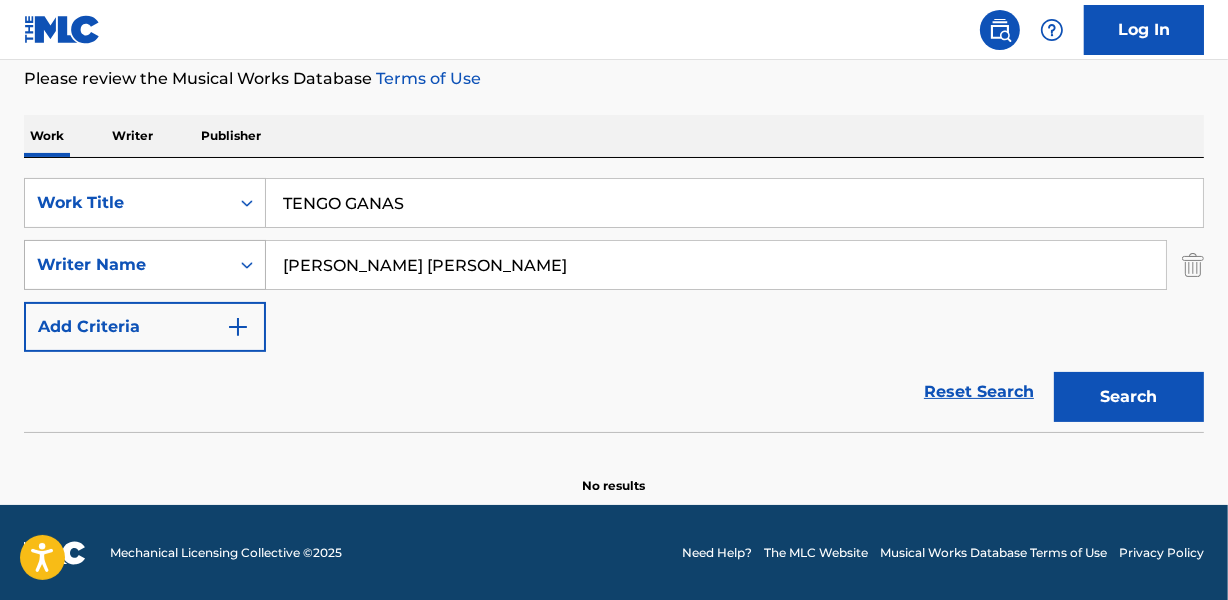 drag, startPoint x: 373, startPoint y: 257, endPoint x: 160, endPoint y: 269, distance: 213.33775 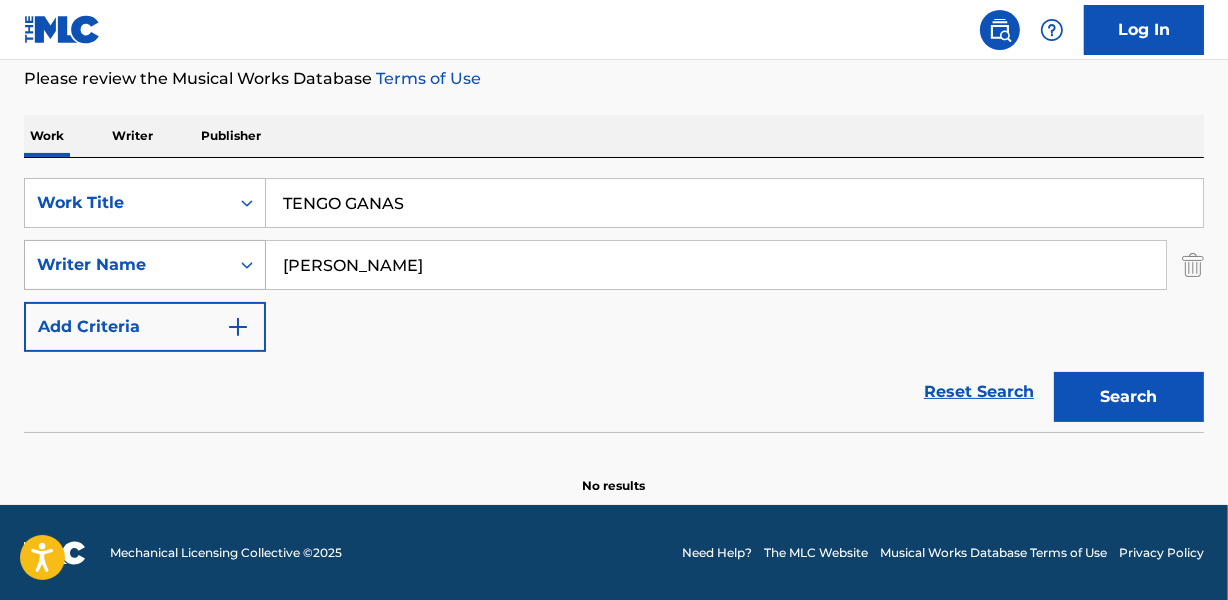 type on "[PERSON_NAME]" 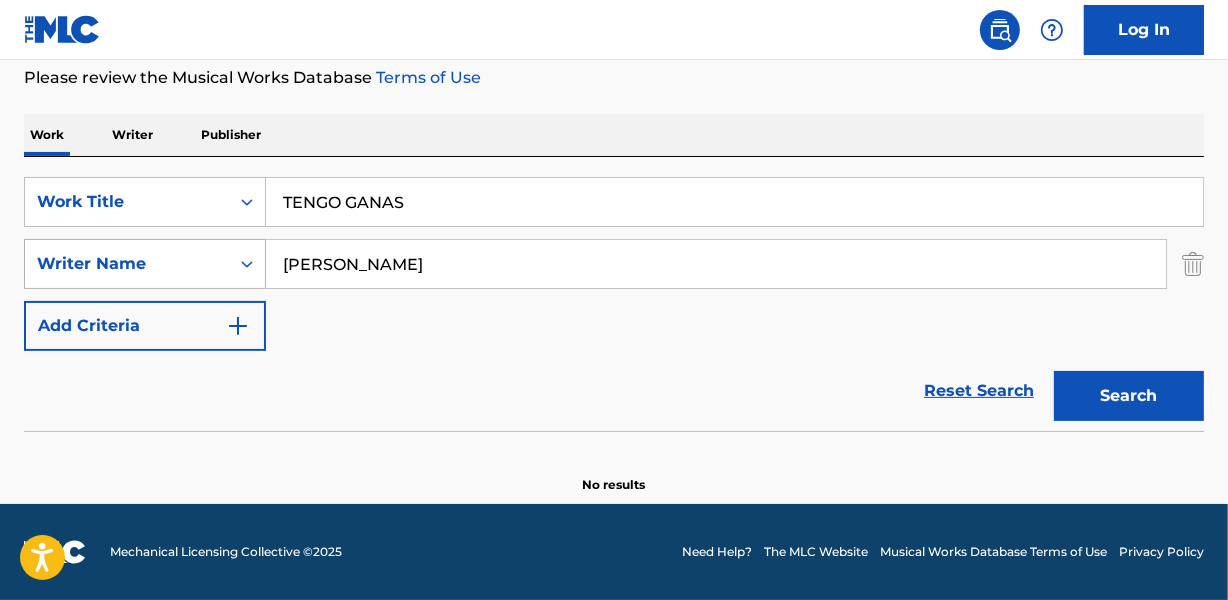 scroll, scrollTop: 267, scrollLeft: 0, axis: vertical 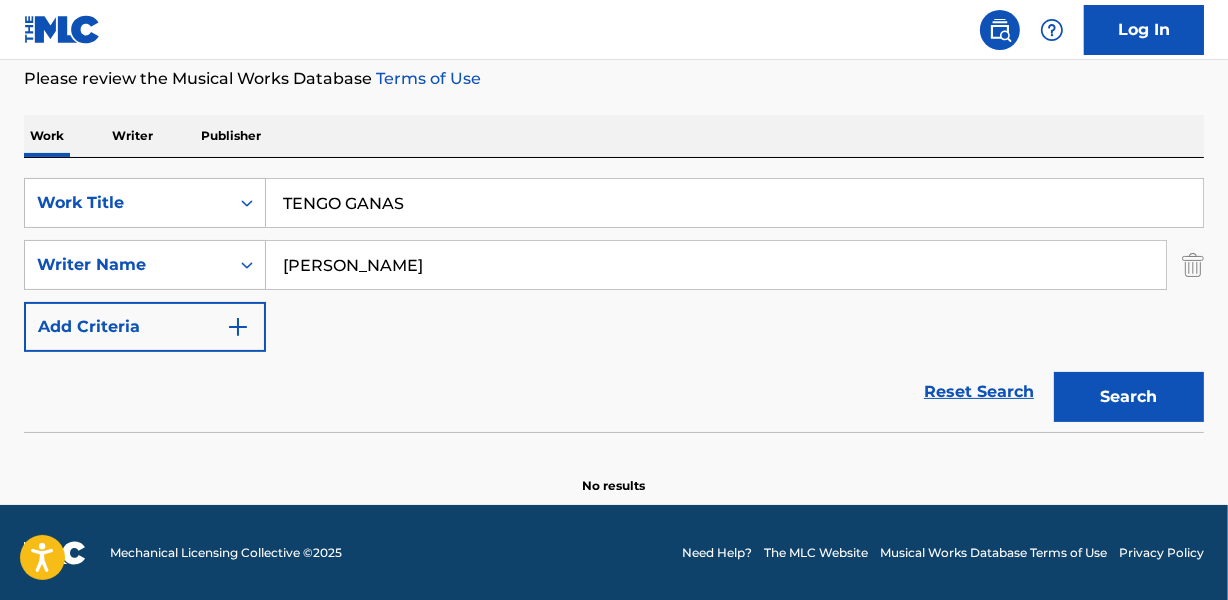 click on "Reset Search Search" at bounding box center [614, 392] 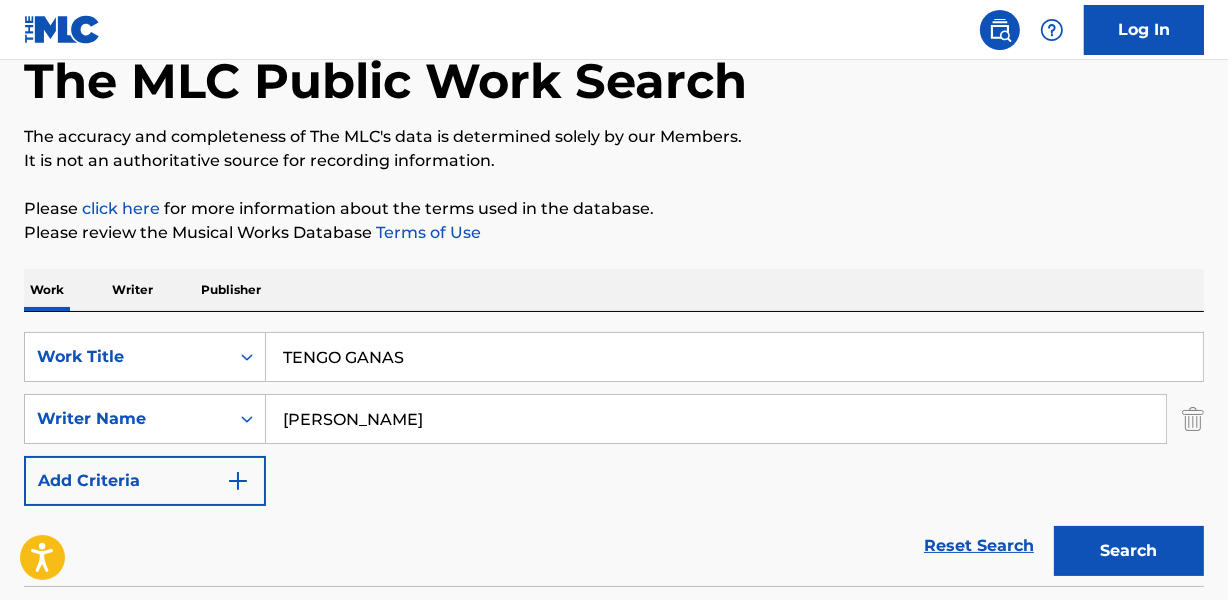 scroll, scrollTop: 267, scrollLeft: 0, axis: vertical 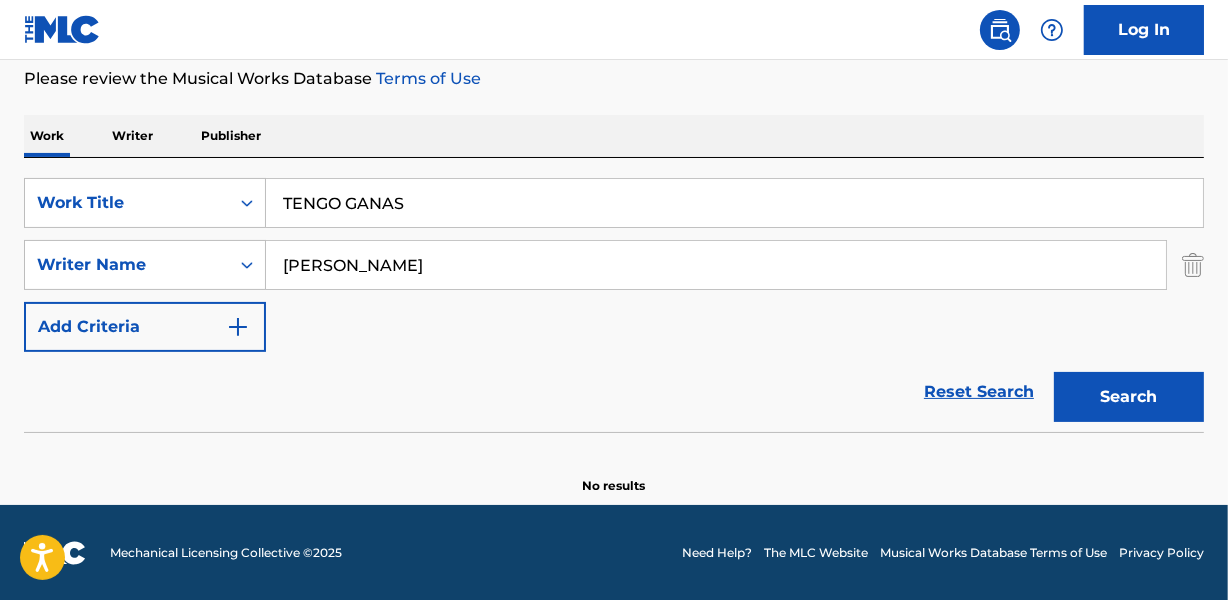 drag, startPoint x: 280, startPoint y: 198, endPoint x: 512, endPoint y: 194, distance: 232.03448 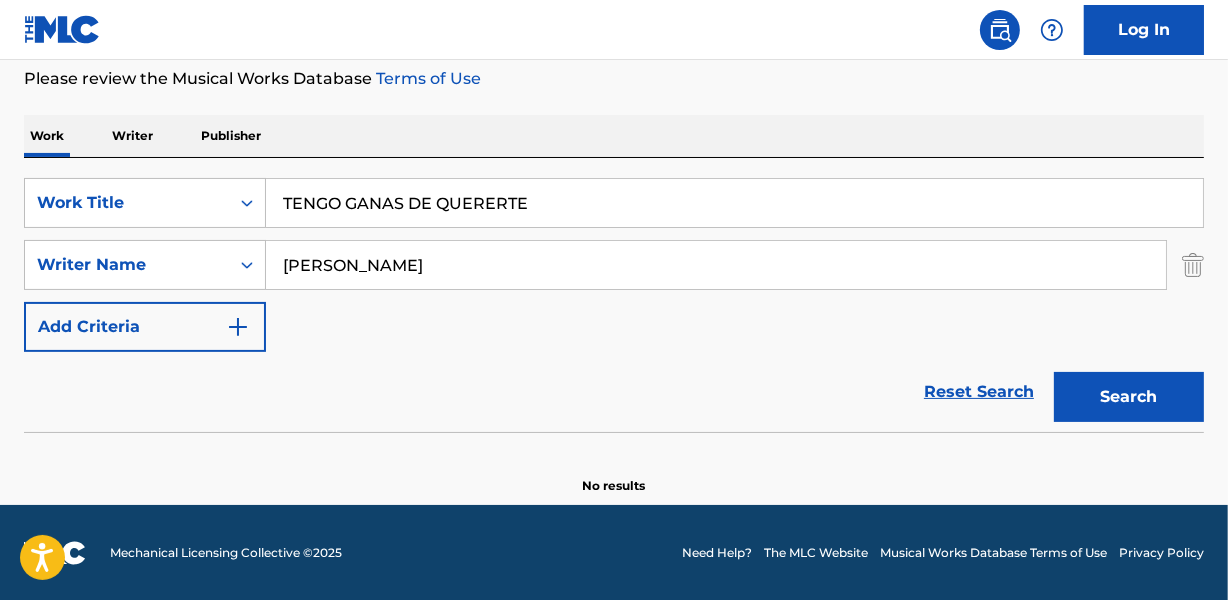 type on "TENGO GANAS DE QUERERTE" 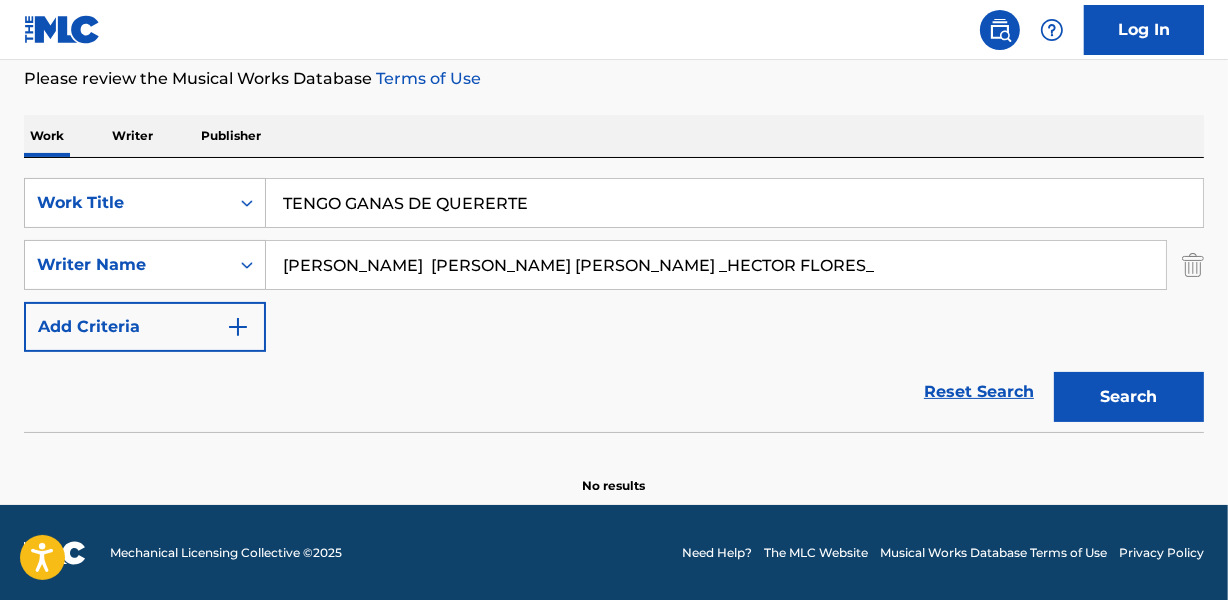 drag, startPoint x: 560, startPoint y: 262, endPoint x: 882, endPoint y: 266, distance: 322.02484 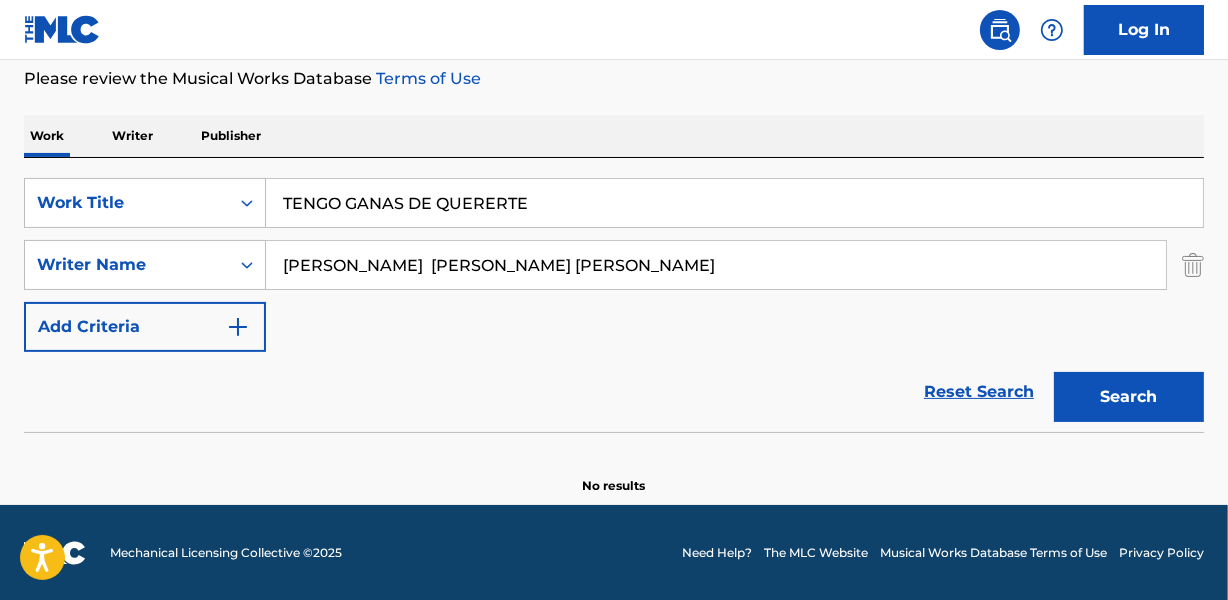 drag, startPoint x: 349, startPoint y: 263, endPoint x: 162, endPoint y: 238, distance: 188.66373 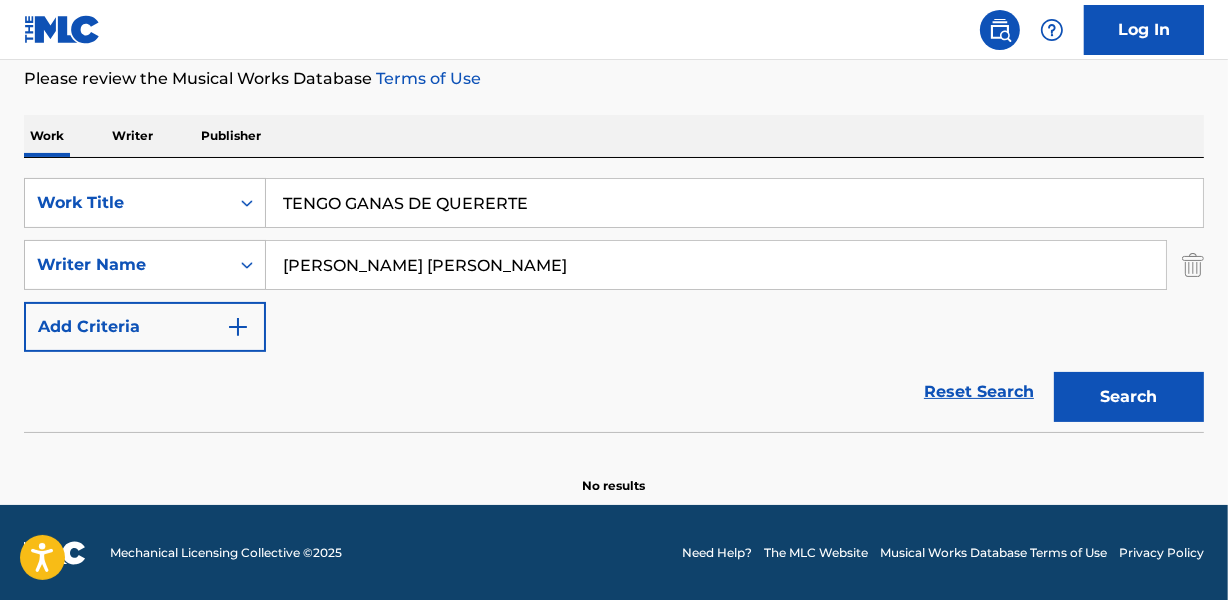 type on "[PERSON_NAME] [PERSON_NAME]" 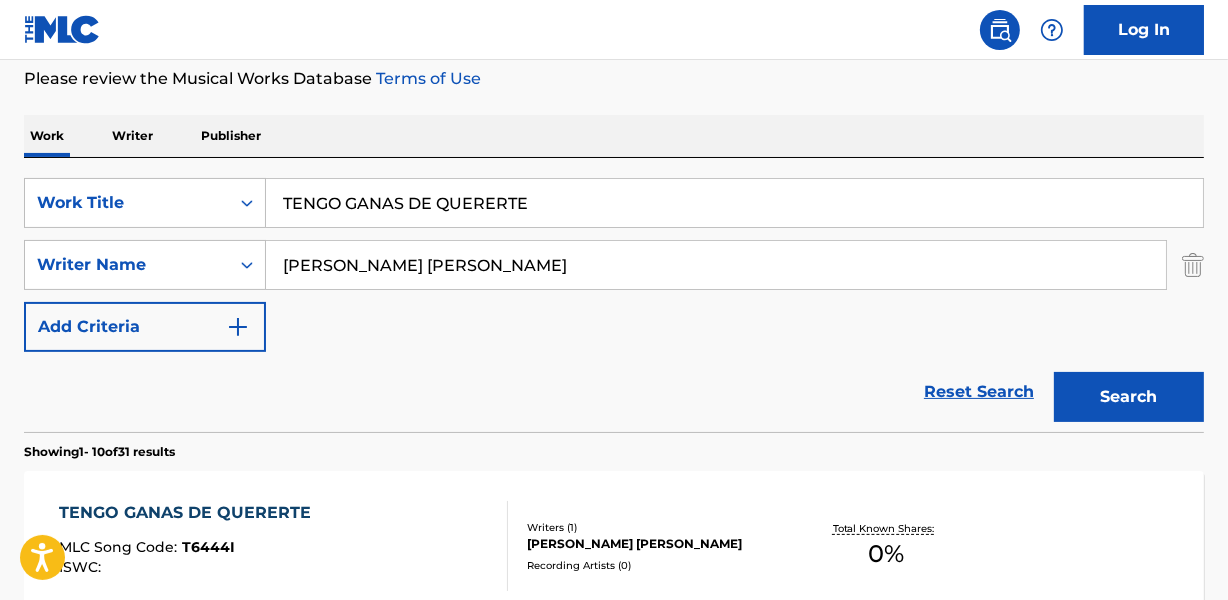 click on "Reset Search Search" at bounding box center (614, 392) 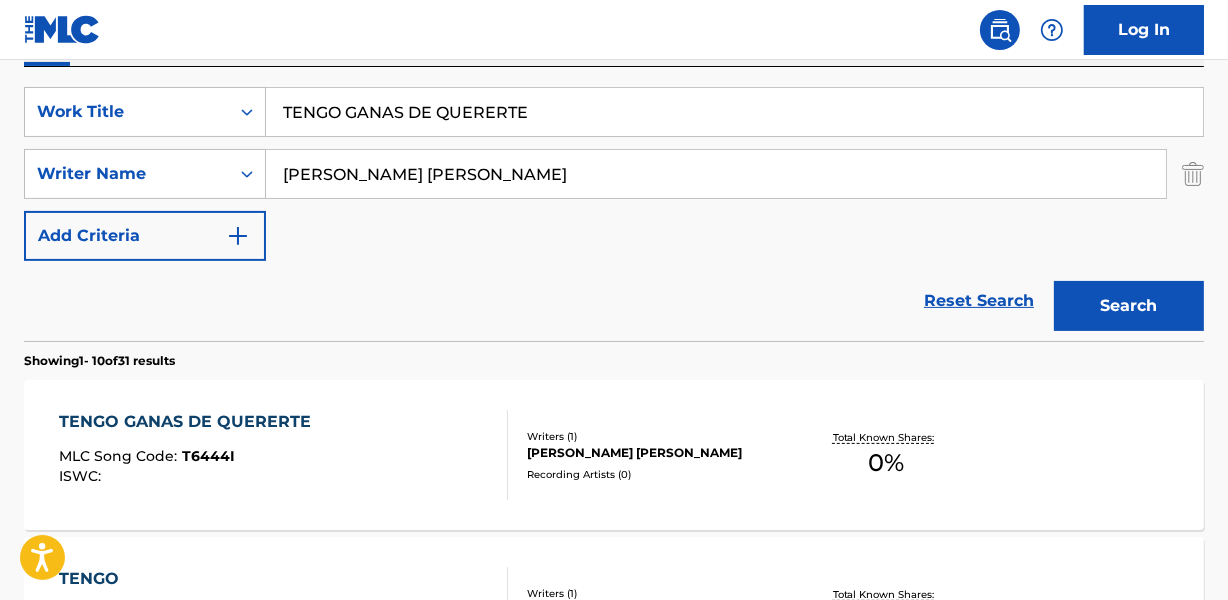 click on "Reset Search Search" at bounding box center [614, 301] 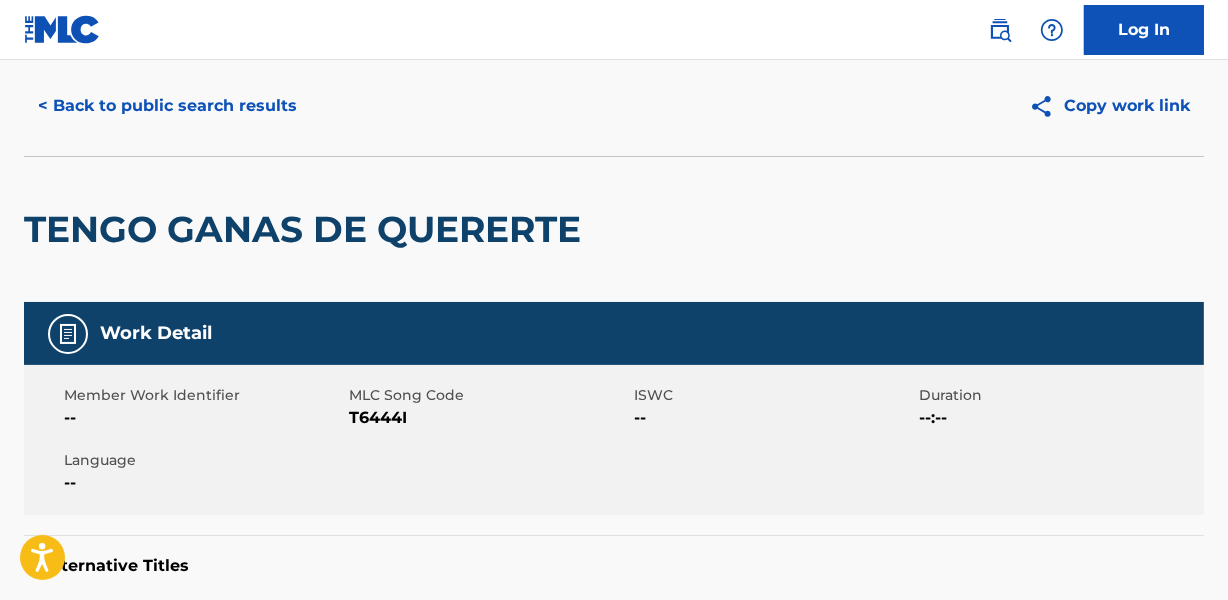 scroll, scrollTop: 0, scrollLeft: 0, axis: both 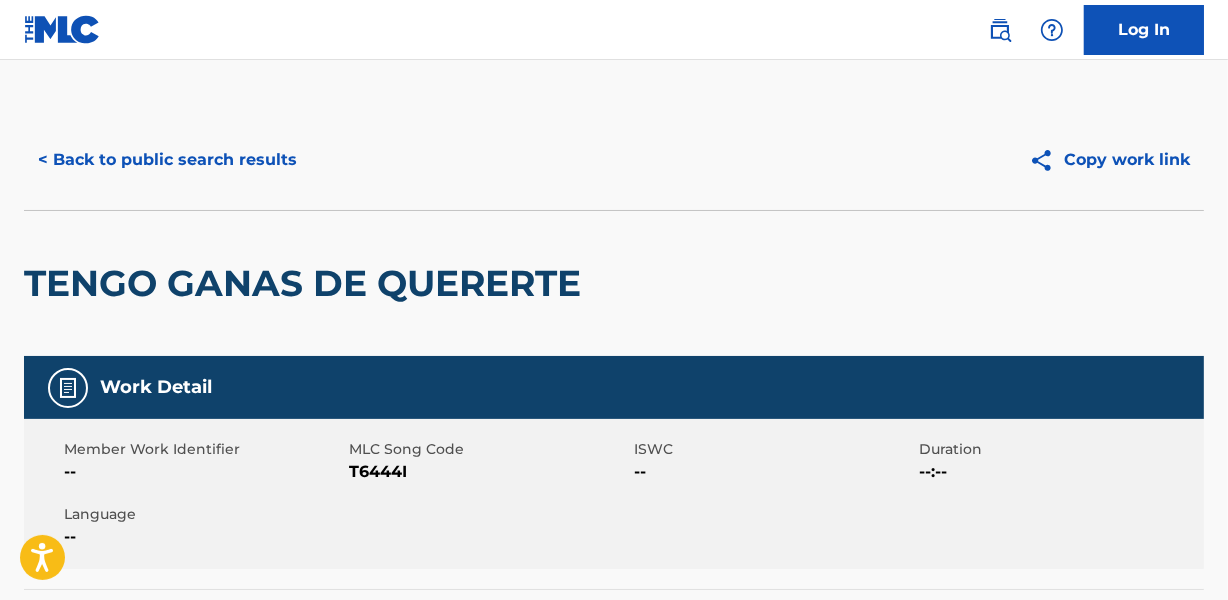 click on "< Back to public search results" at bounding box center (167, 160) 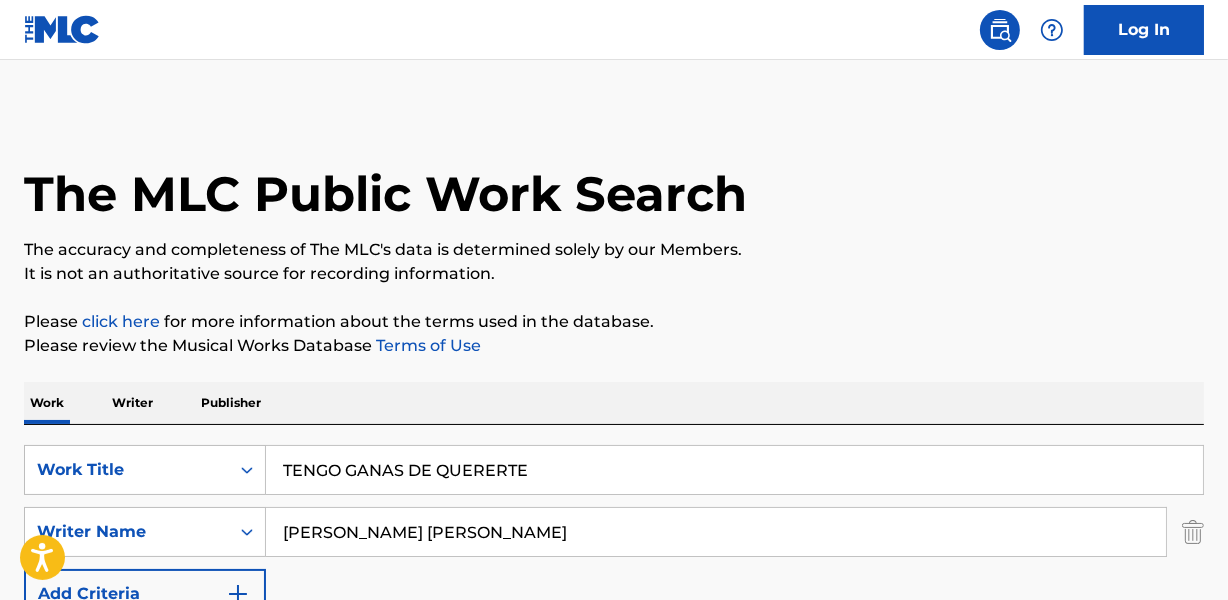 scroll, scrollTop: 358, scrollLeft: 0, axis: vertical 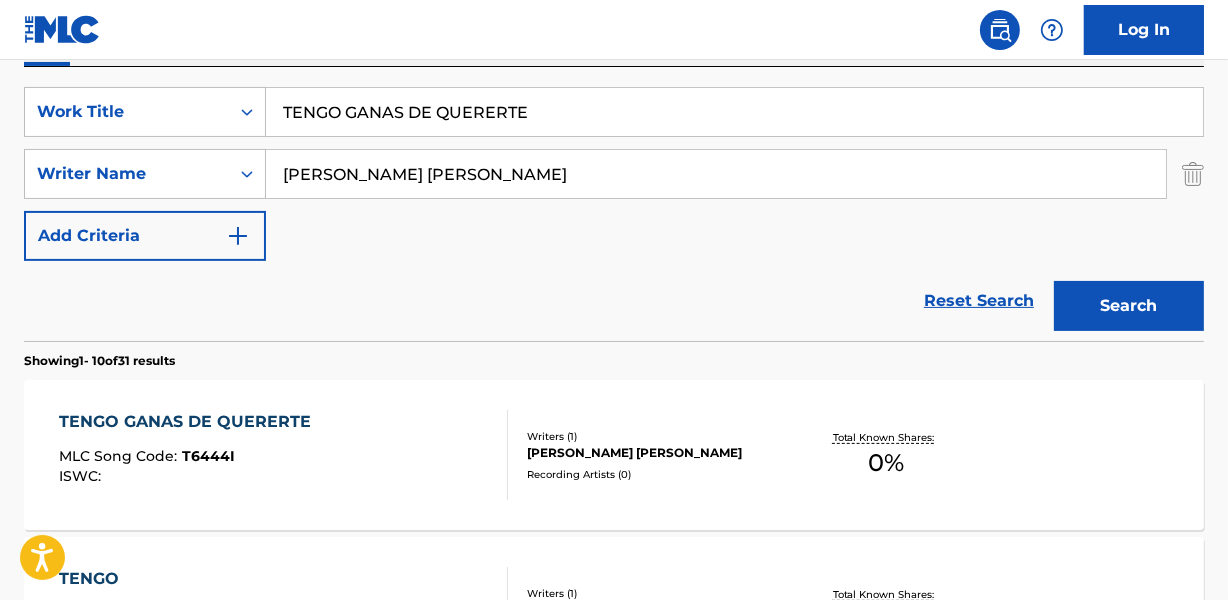 drag, startPoint x: 280, startPoint y: 114, endPoint x: 676, endPoint y: 120, distance: 396.04544 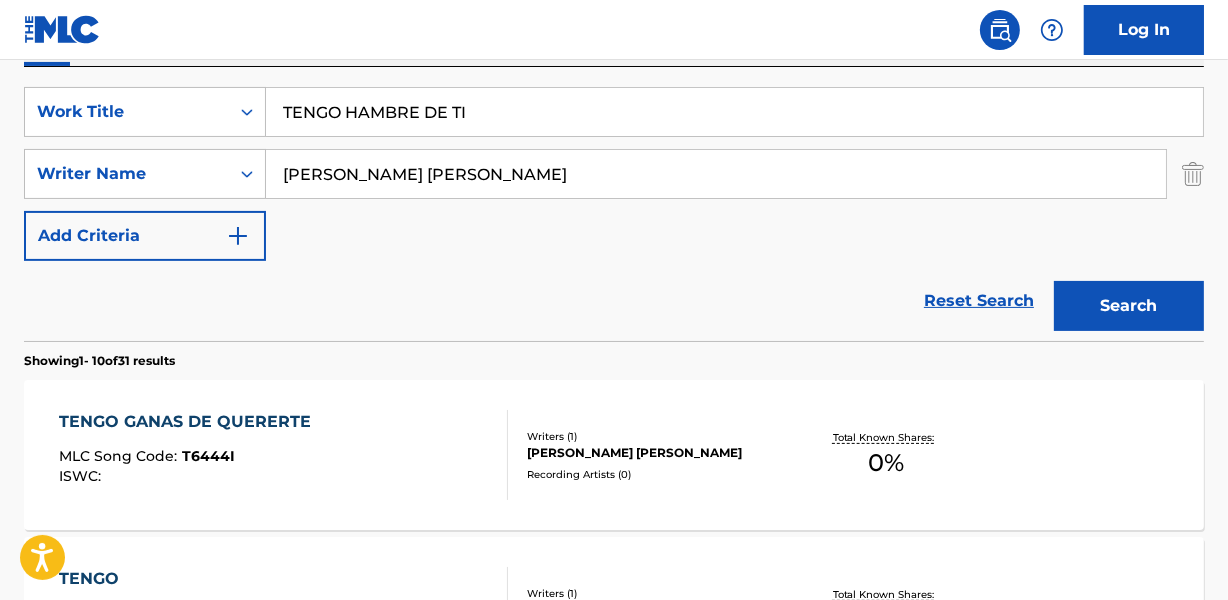 type on "TENGO HAMBRE DE TI" 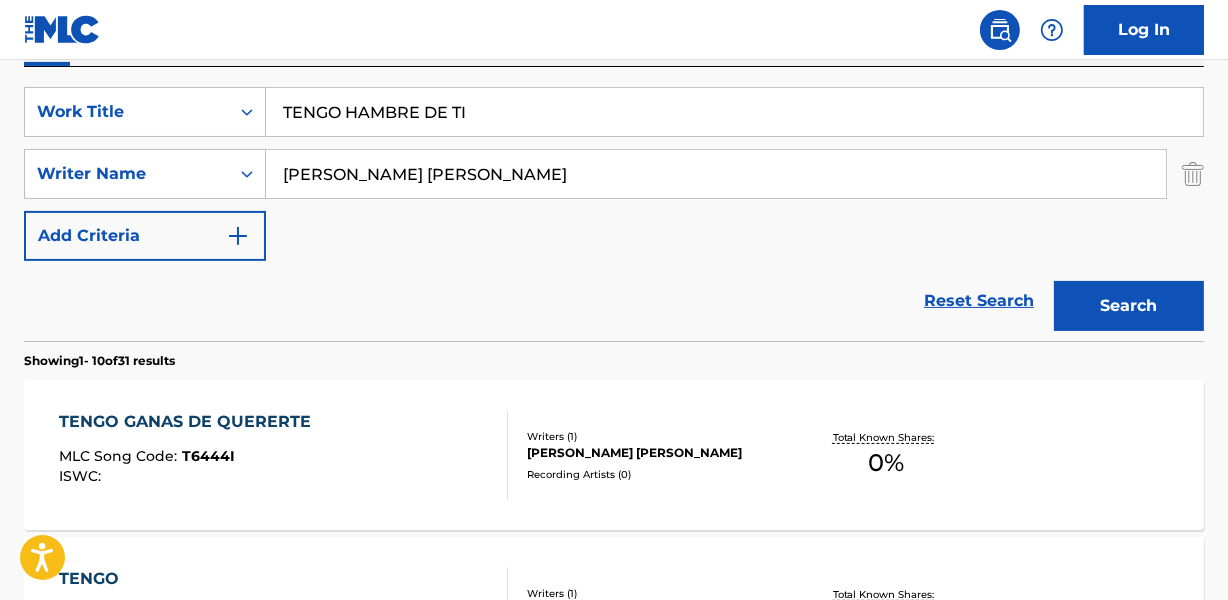 drag, startPoint x: 284, startPoint y: 170, endPoint x: 683, endPoint y: 177, distance: 399.0614 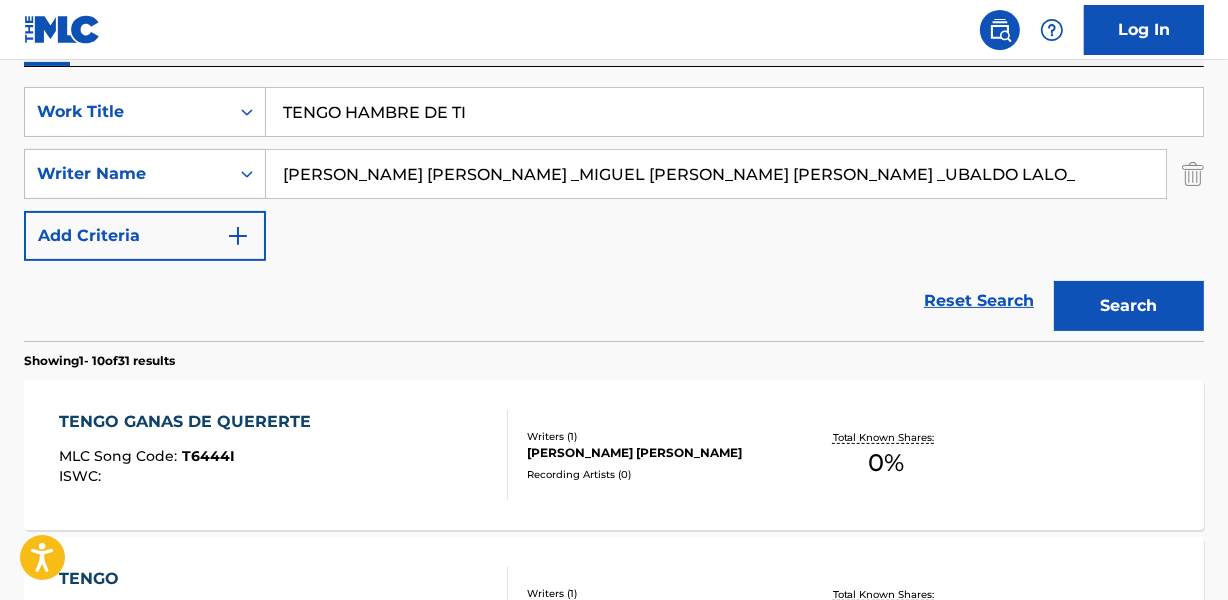 scroll, scrollTop: 0, scrollLeft: 91, axis: horizontal 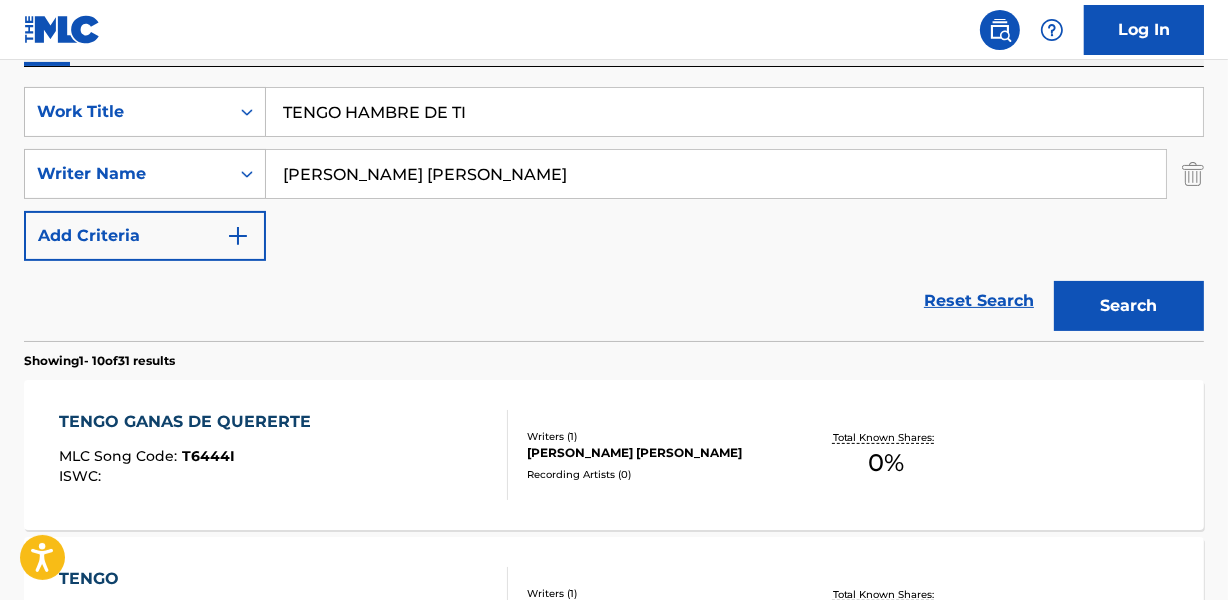 click on "Search" at bounding box center [1129, 306] 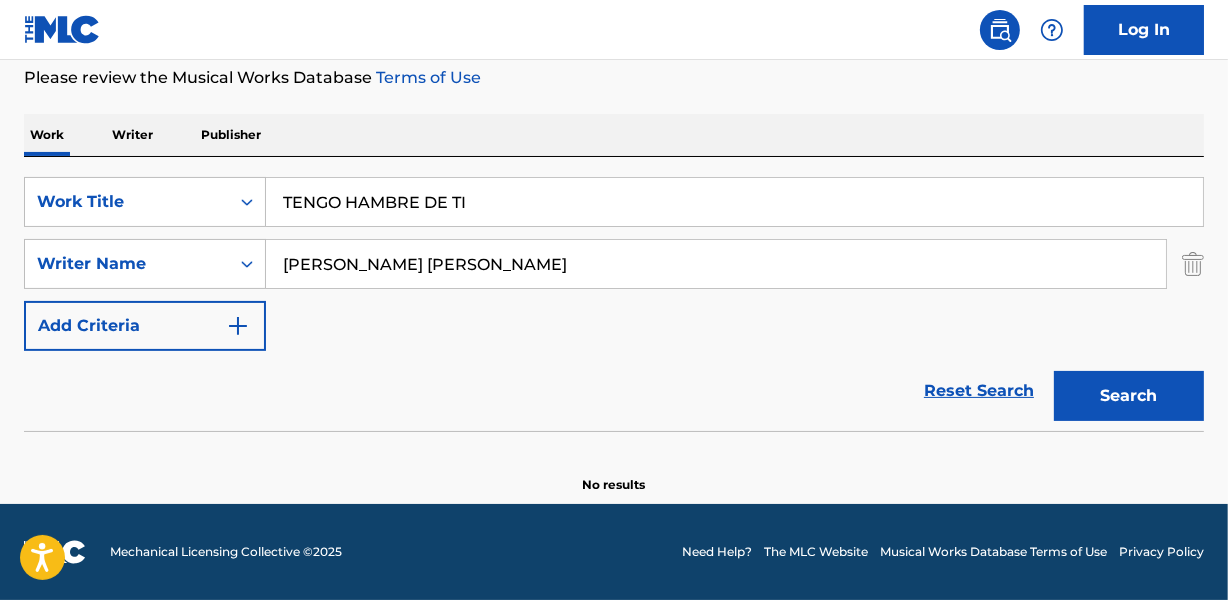 scroll, scrollTop: 267, scrollLeft: 0, axis: vertical 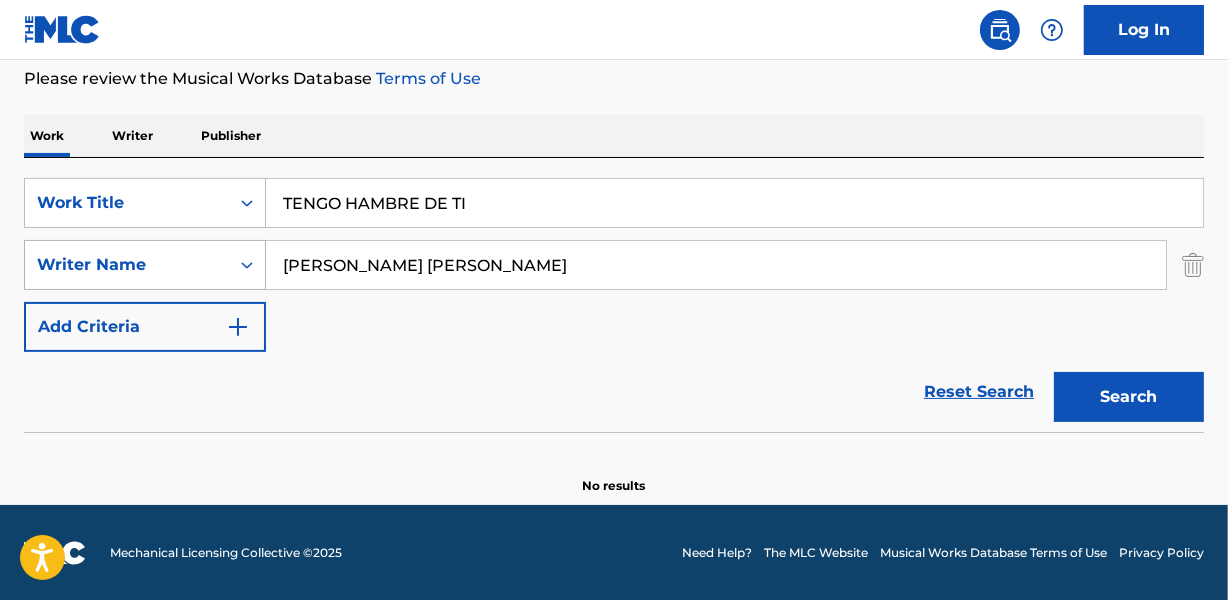 drag, startPoint x: 351, startPoint y: 261, endPoint x: 247, endPoint y: 270, distance: 104.388695 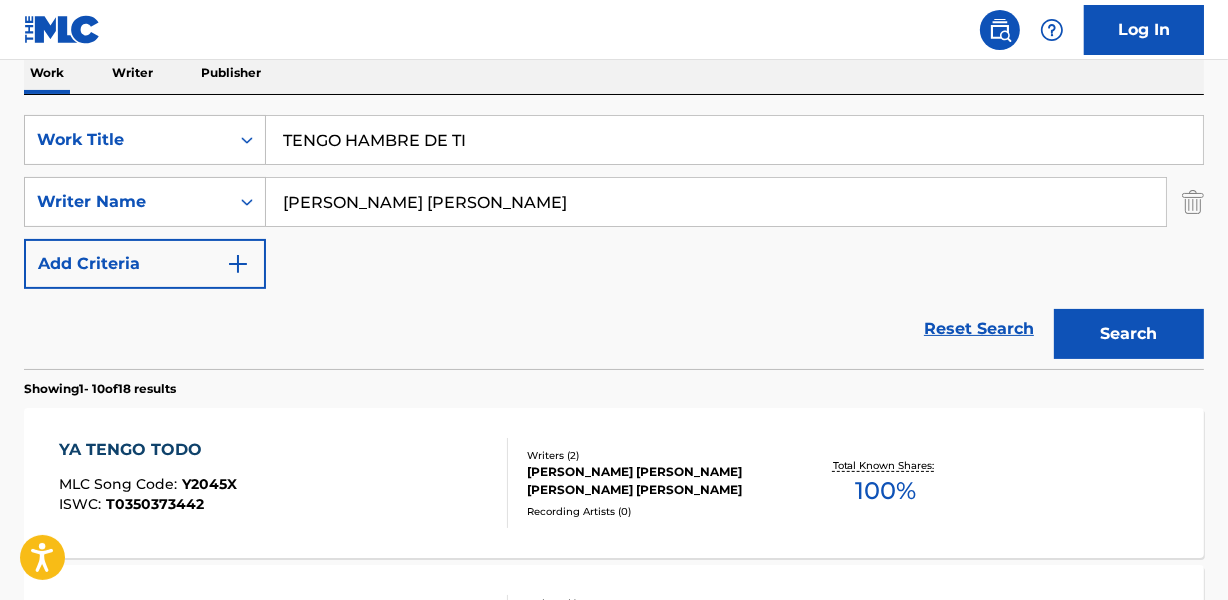 scroll, scrollTop: 267, scrollLeft: 0, axis: vertical 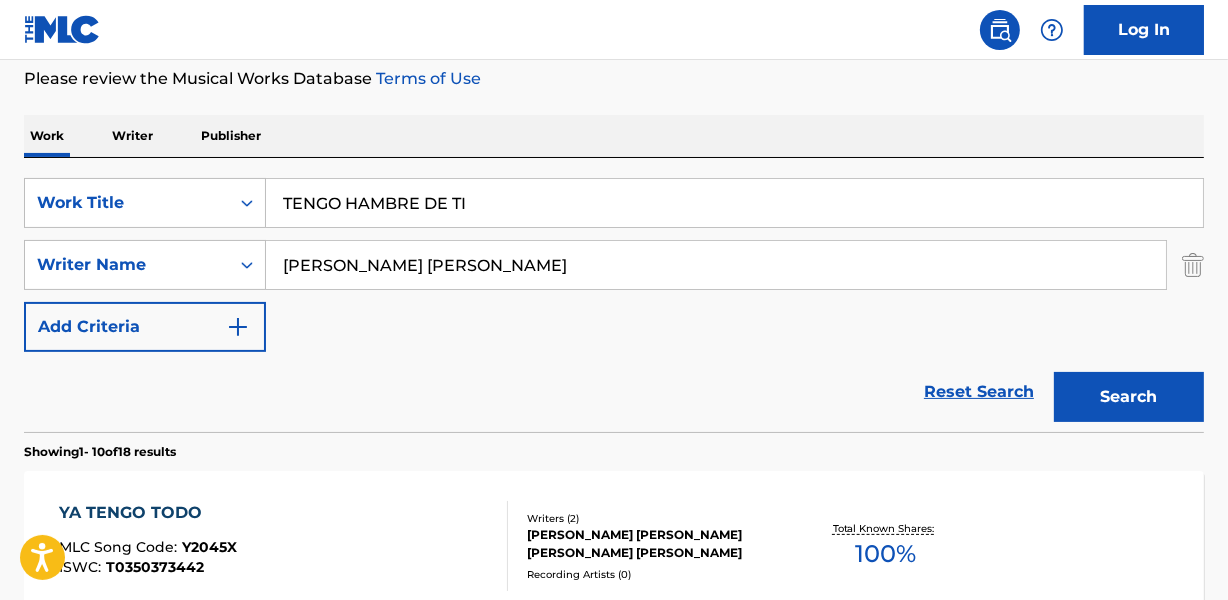 drag, startPoint x: 276, startPoint y: 202, endPoint x: 612, endPoint y: 216, distance: 336.29153 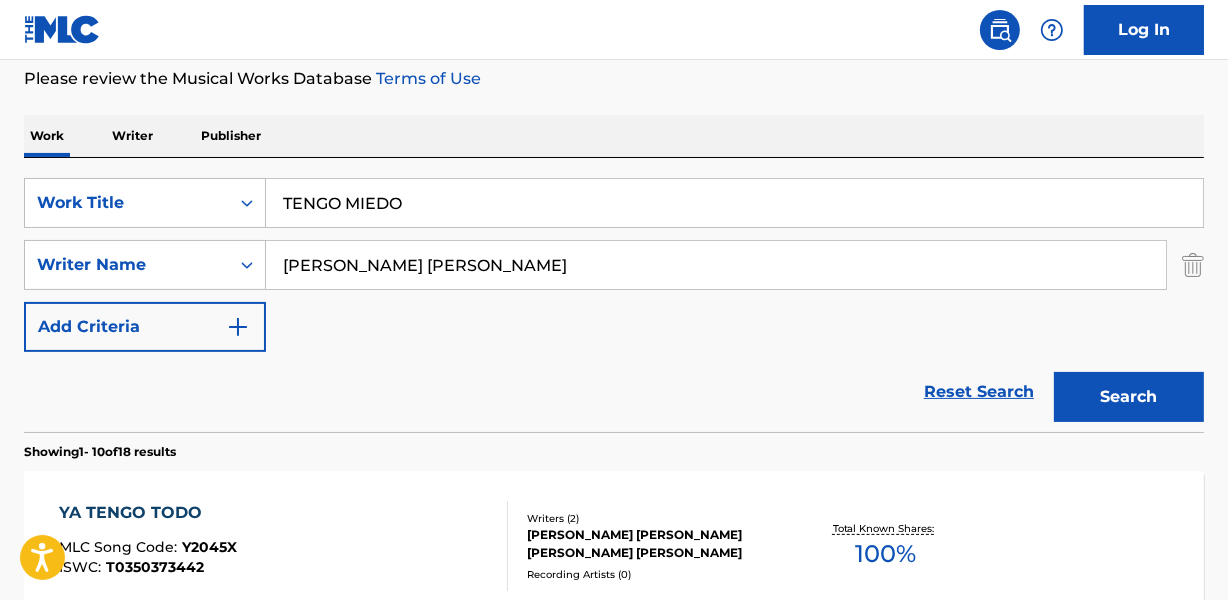 type on "TENGO MIEDO" 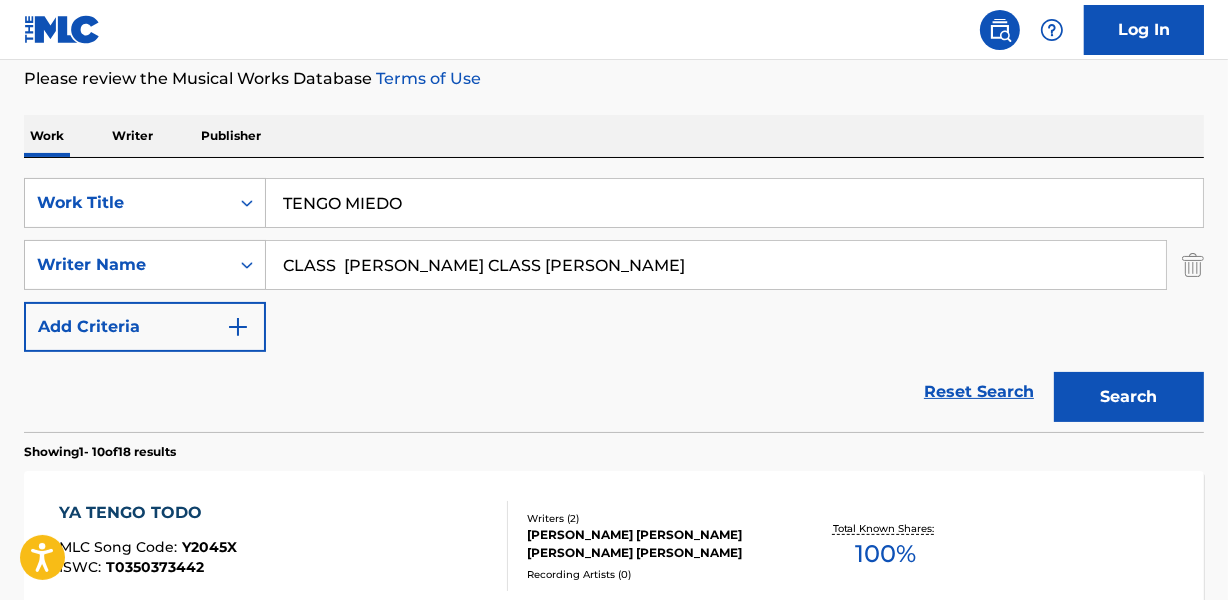 drag, startPoint x: 530, startPoint y: 263, endPoint x: 824, endPoint y: 252, distance: 294.20572 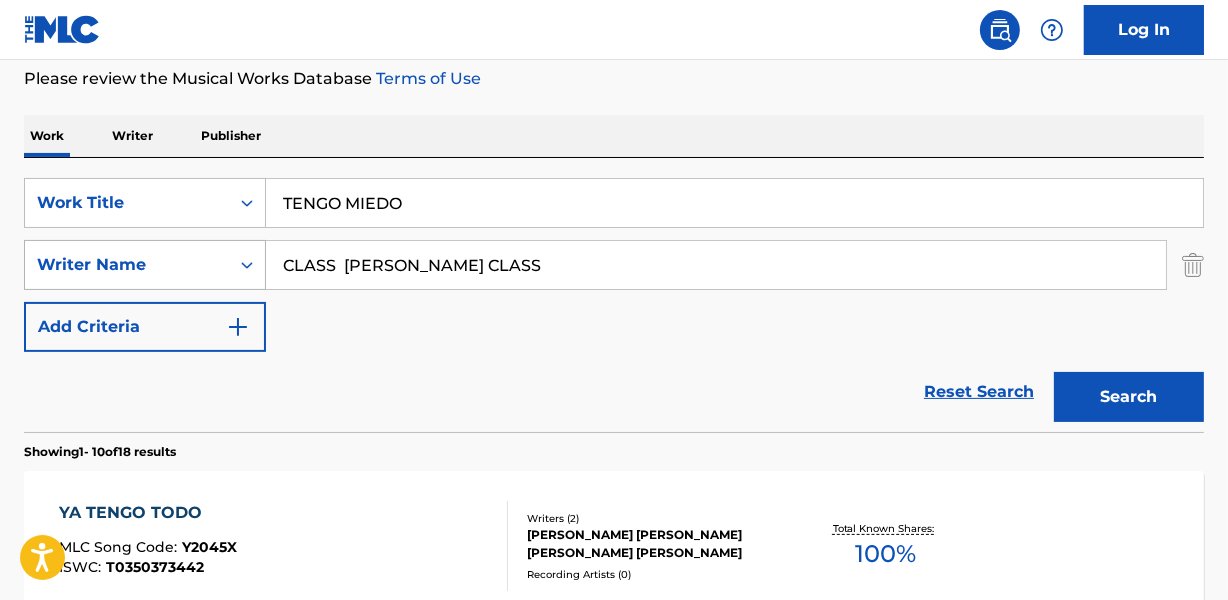 drag, startPoint x: 348, startPoint y: 265, endPoint x: 196, endPoint y: 261, distance: 152.05263 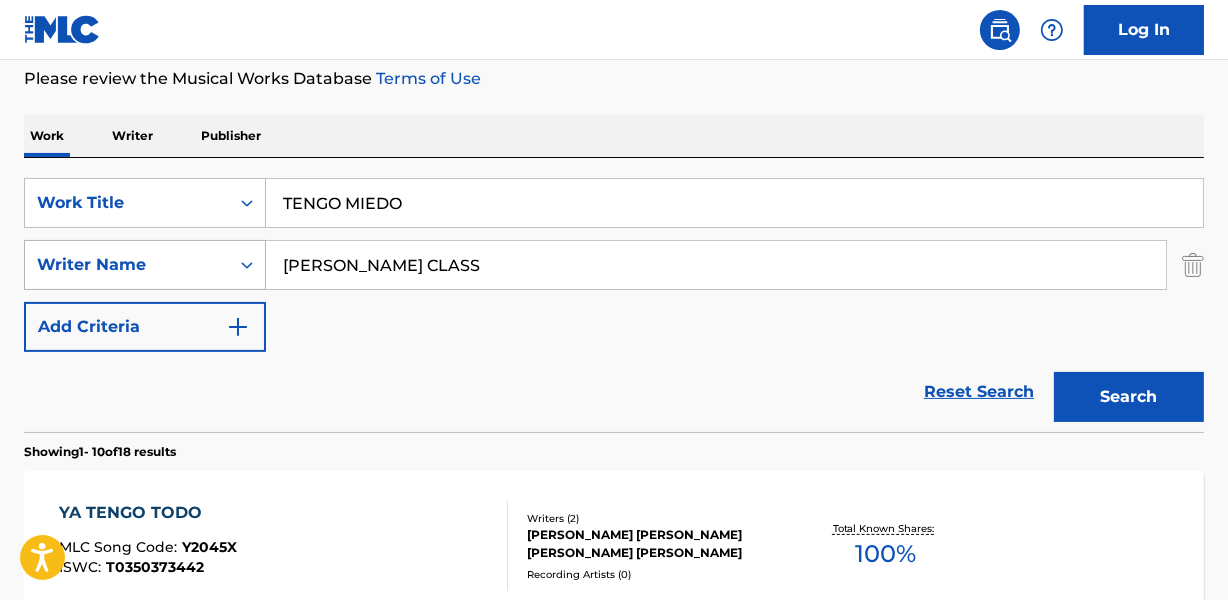 type on "[PERSON_NAME] CLASS" 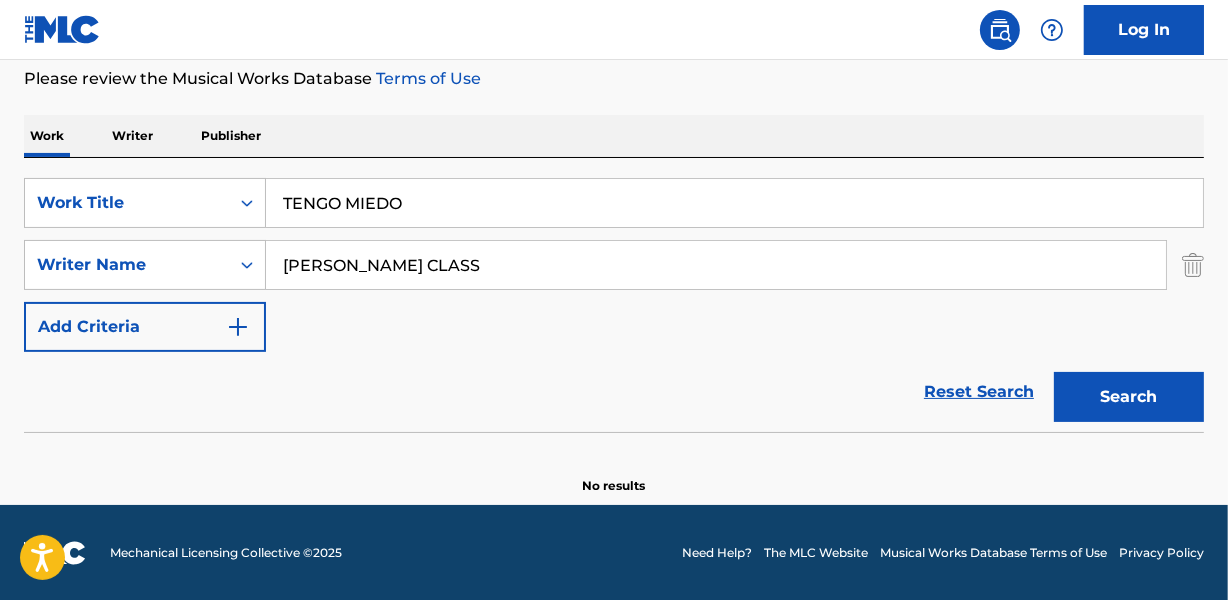 click on "Reset Search Search" at bounding box center [614, 392] 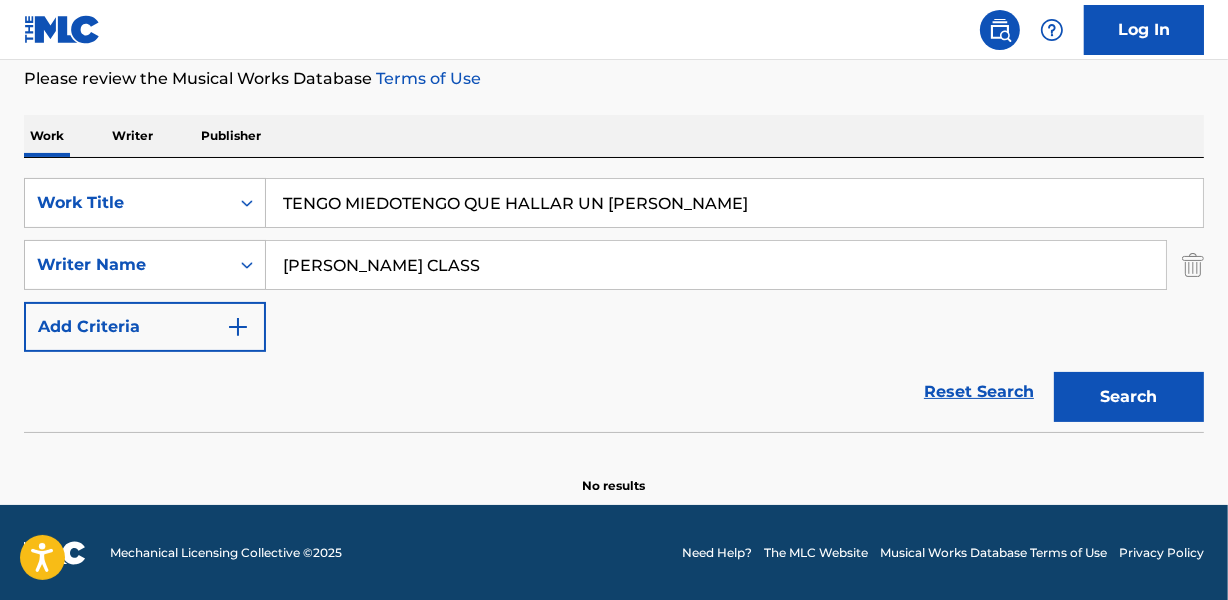drag, startPoint x: 282, startPoint y: 201, endPoint x: 836, endPoint y: 231, distance: 554.8117 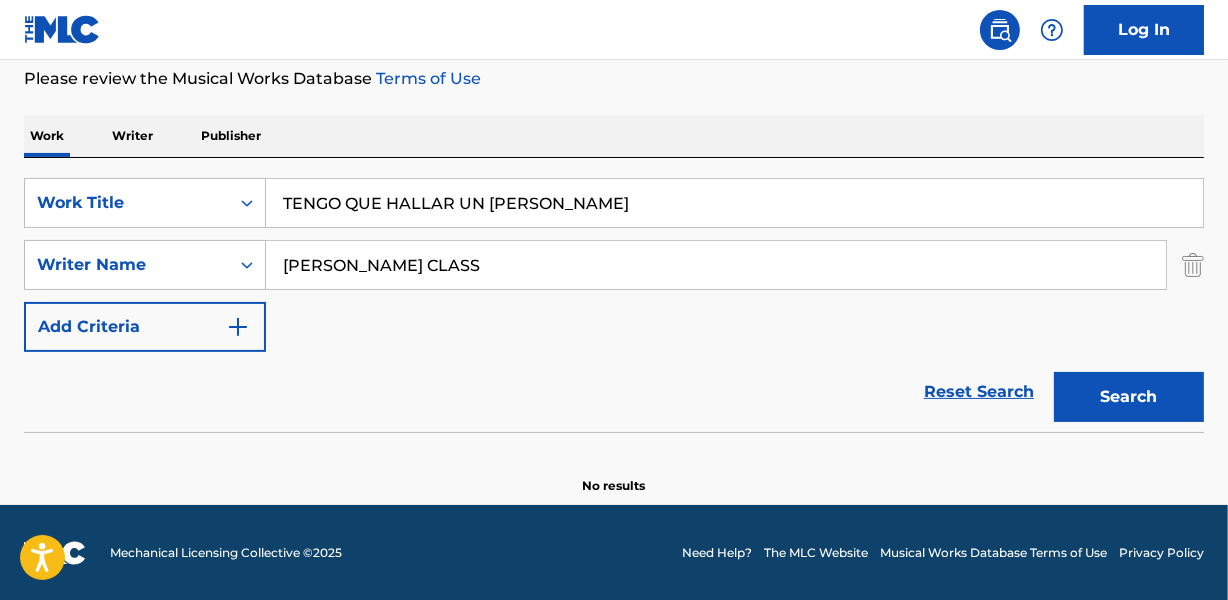 type on "TENGO QUE HALLAR UN [PERSON_NAME]" 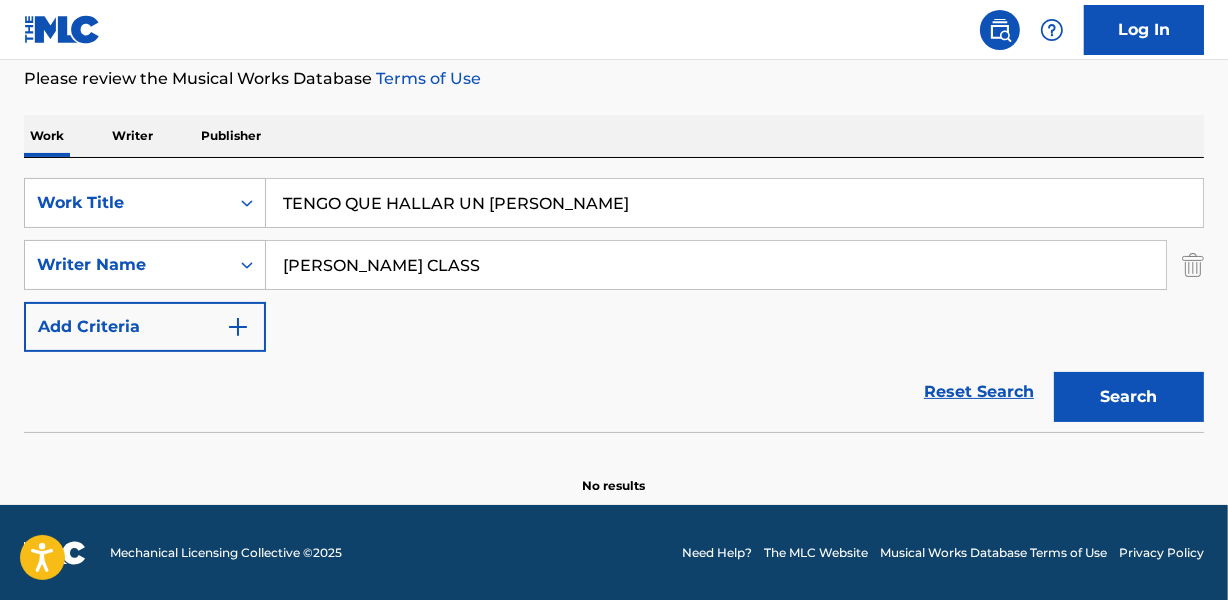 drag, startPoint x: 273, startPoint y: 263, endPoint x: 613, endPoint y: 264, distance: 340.00146 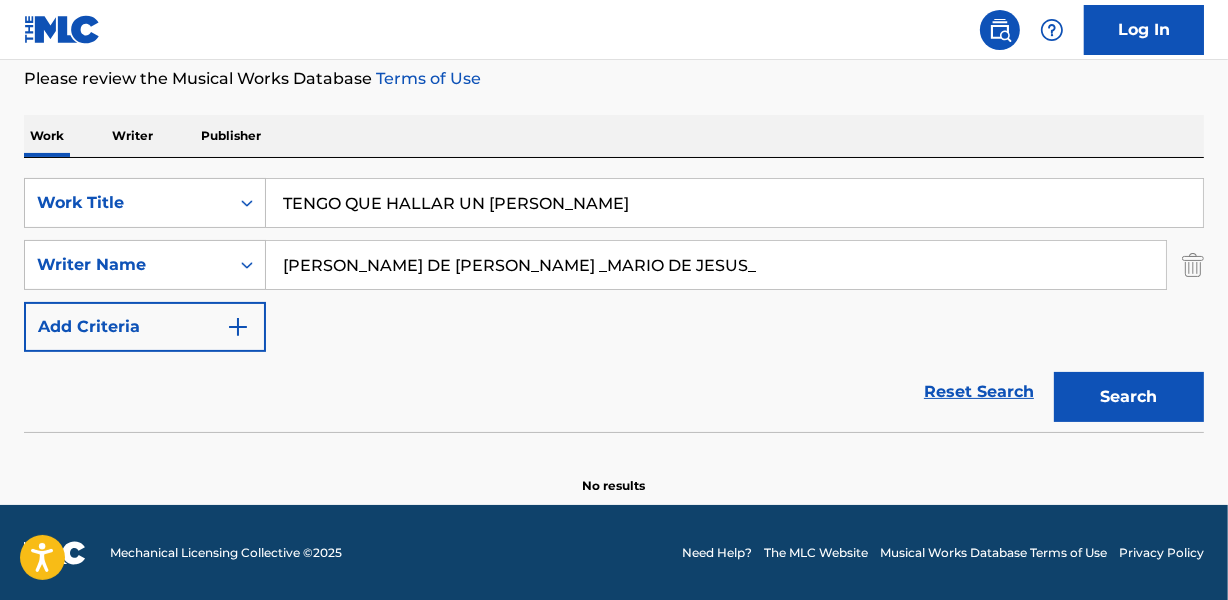 drag, startPoint x: 531, startPoint y: 262, endPoint x: 1190, endPoint y: 257, distance: 659.019 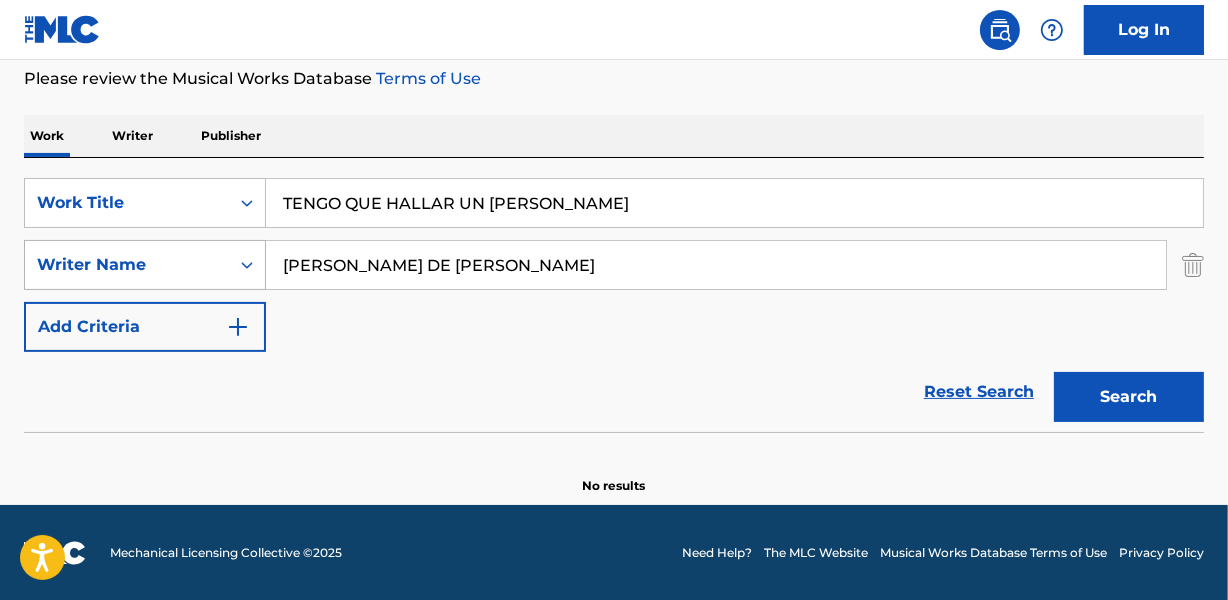 drag, startPoint x: 332, startPoint y: 263, endPoint x: 217, endPoint y: 280, distance: 116.24973 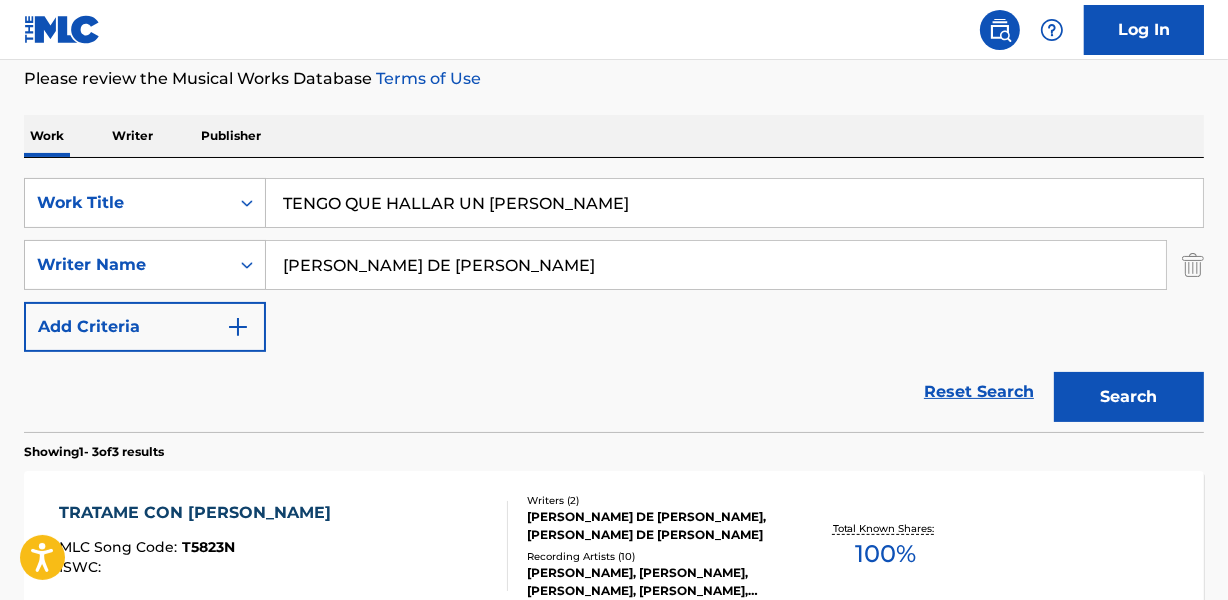 click on "Reset Search Search" at bounding box center (614, 392) 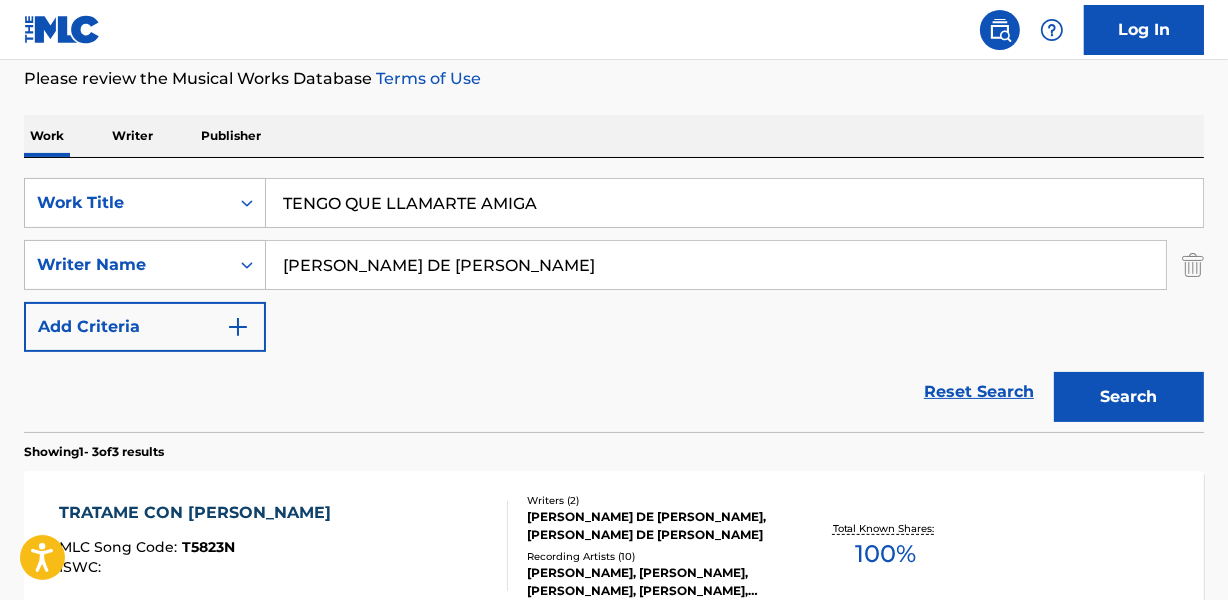 type on "TENGO QUE LLAMARTE AMIGA" 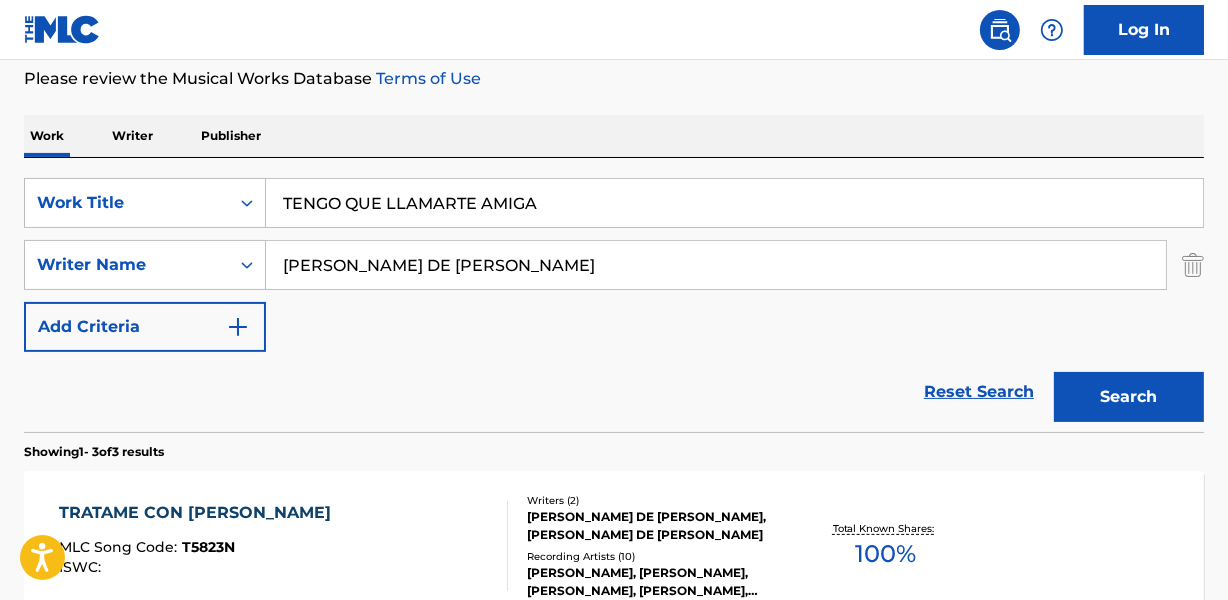click on "[PERSON_NAME] DE [PERSON_NAME]" at bounding box center (716, 265) 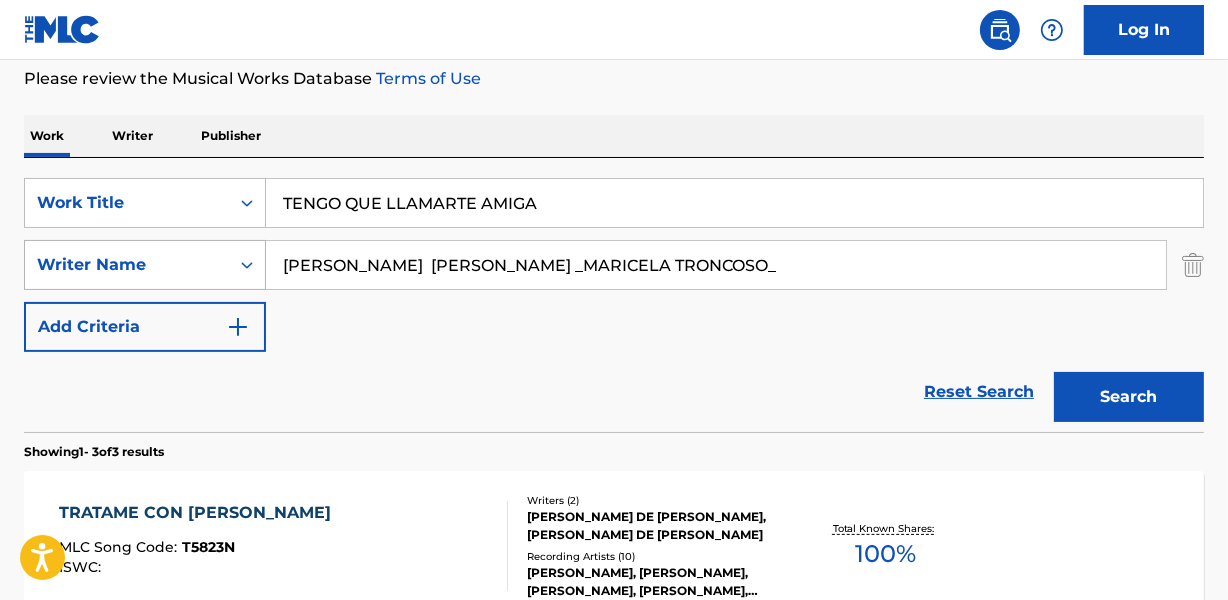 drag, startPoint x: 587, startPoint y: 260, endPoint x: 90, endPoint y: 261, distance: 497.001 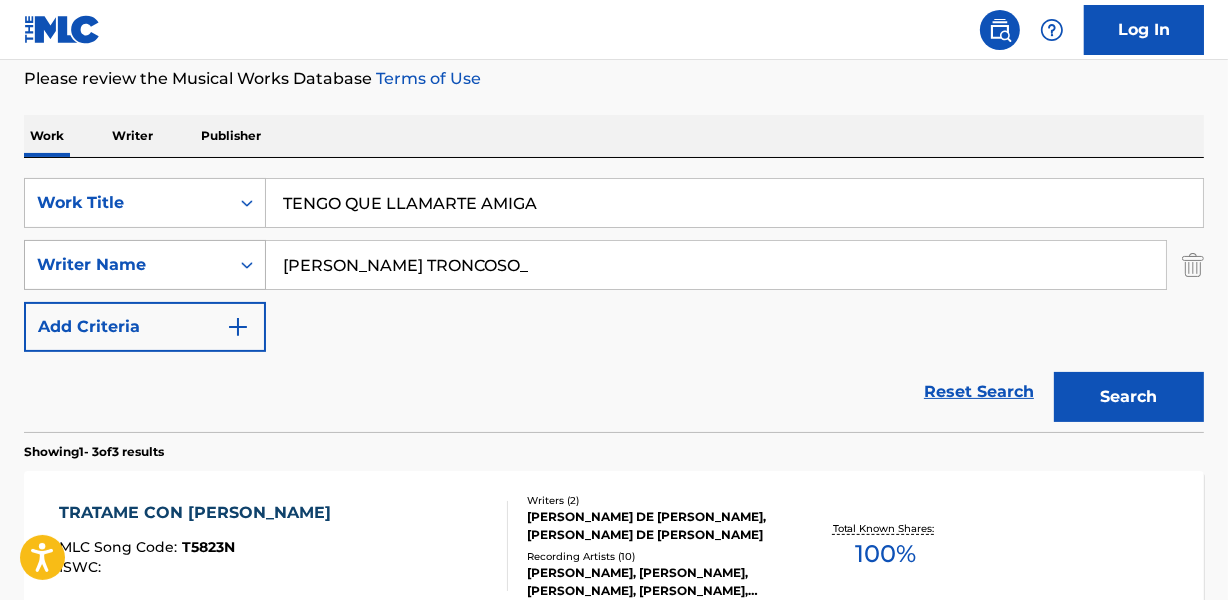 click on "Search" at bounding box center (1129, 397) 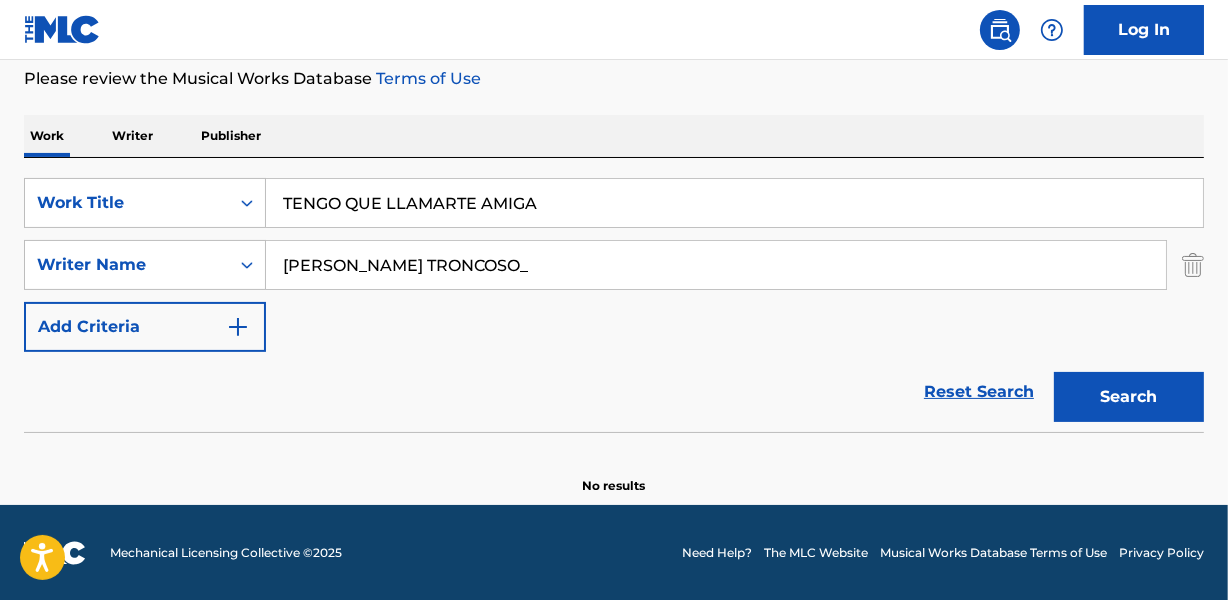 click on "[PERSON_NAME] TRONCOSO_" at bounding box center (716, 265) 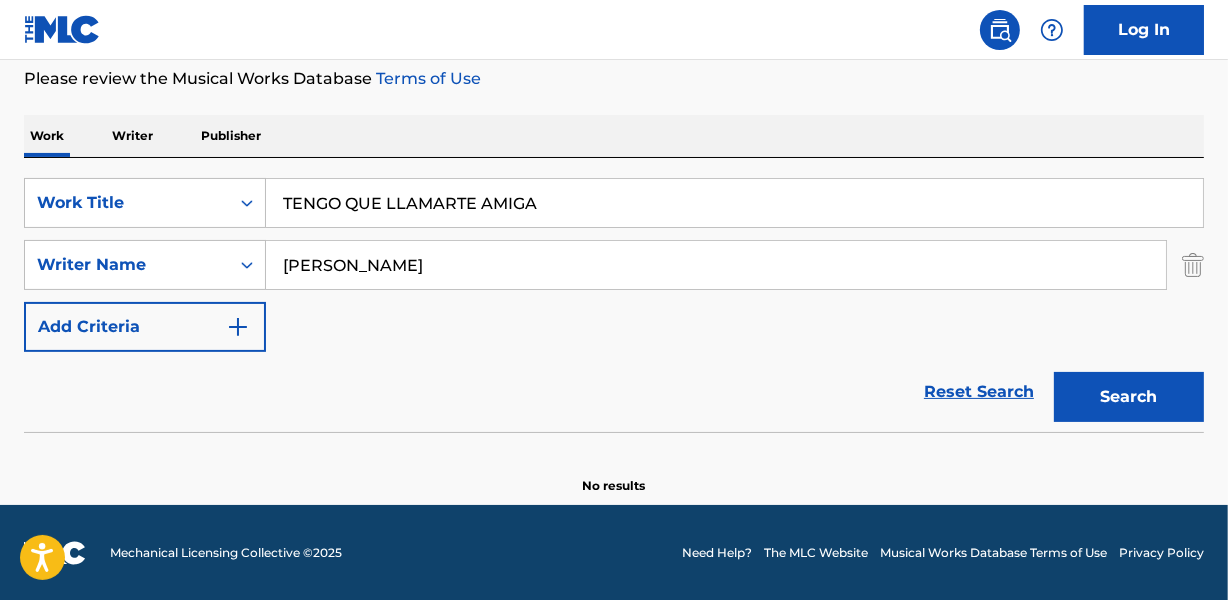 type on "[PERSON_NAME]" 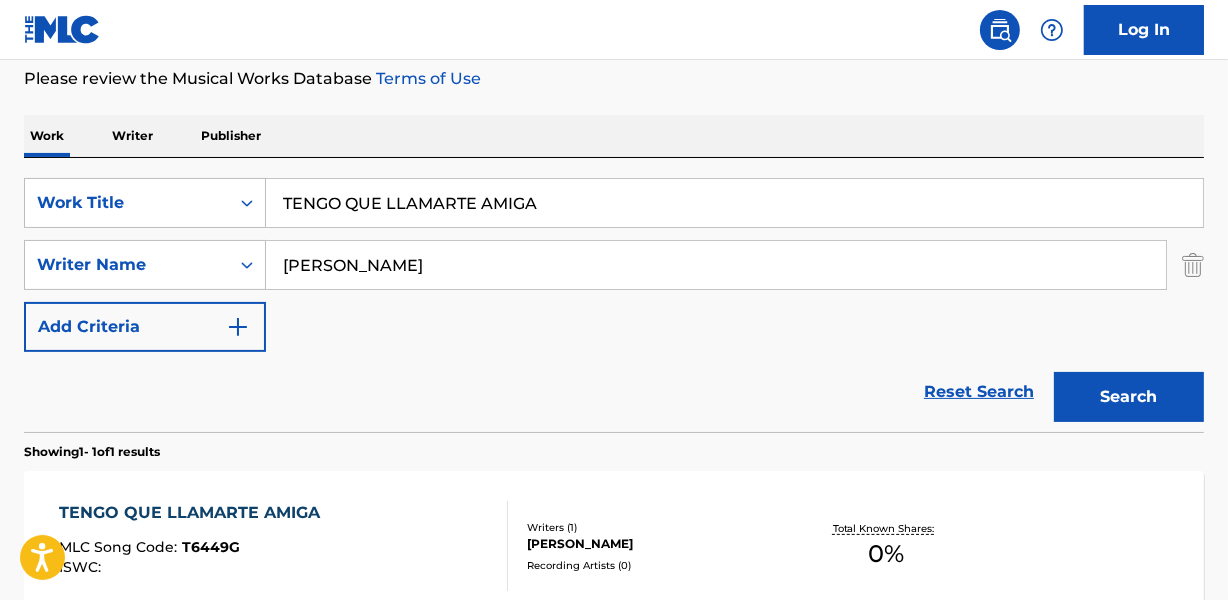 click on "[PERSON_NAME]" at bounding box center (657, 544) 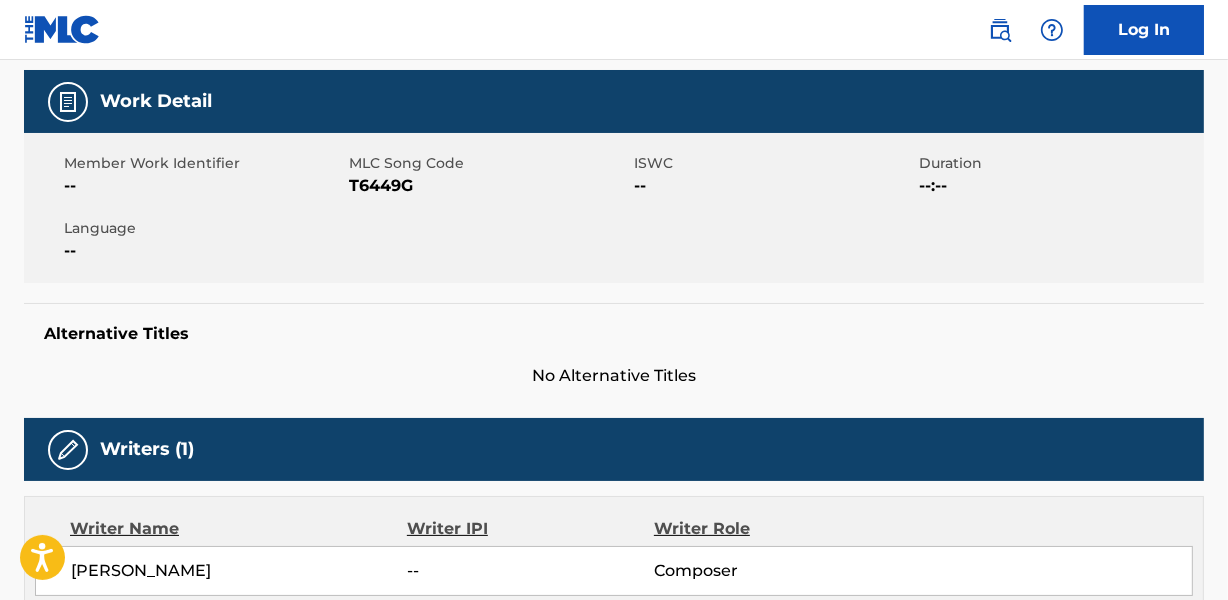 scroll, scrollTop: 0, scrollLeft: 0, axis: both 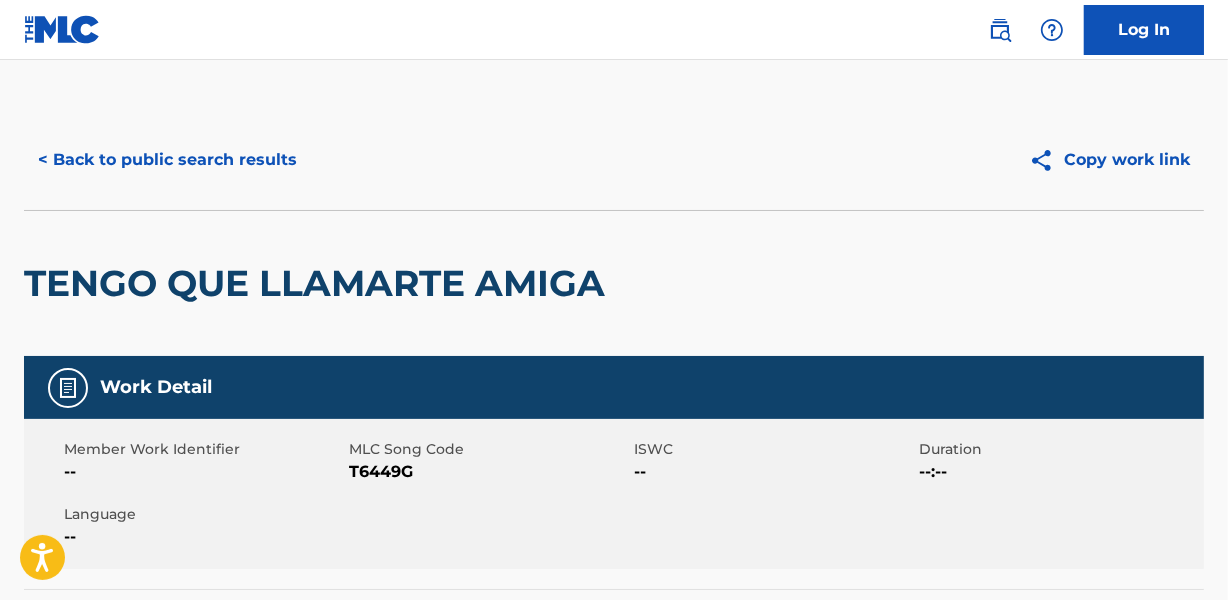 click on "< Back to public search results" at bounding box center (167, 160) 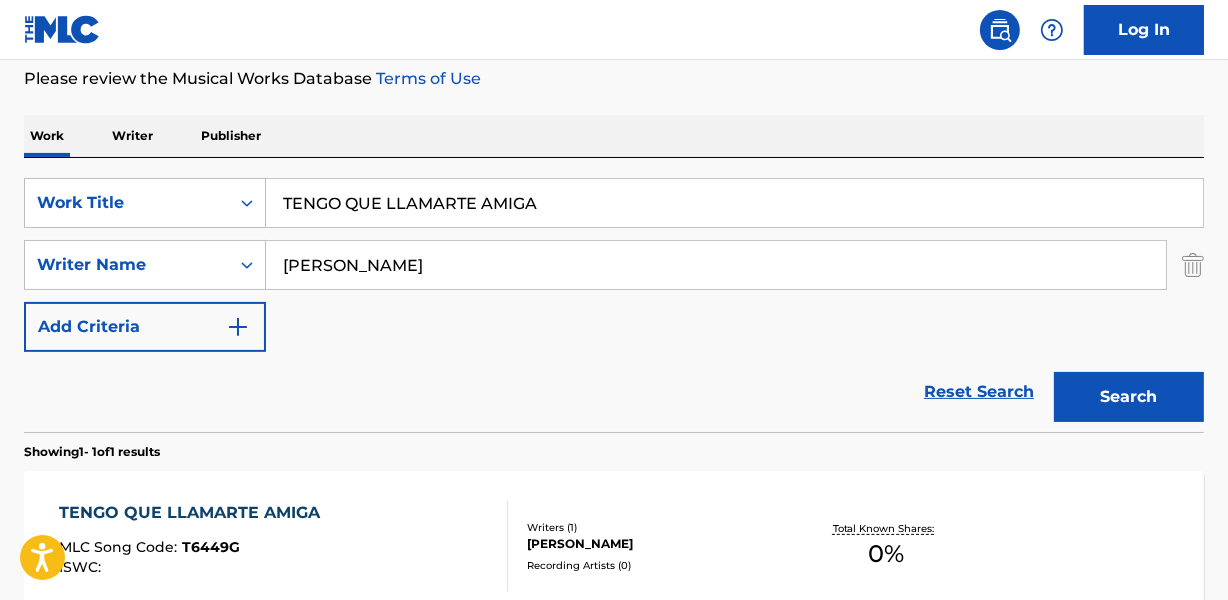 click on "TENGO QUE LLAMARTE AMIGA" at bounding box center [734, 203] 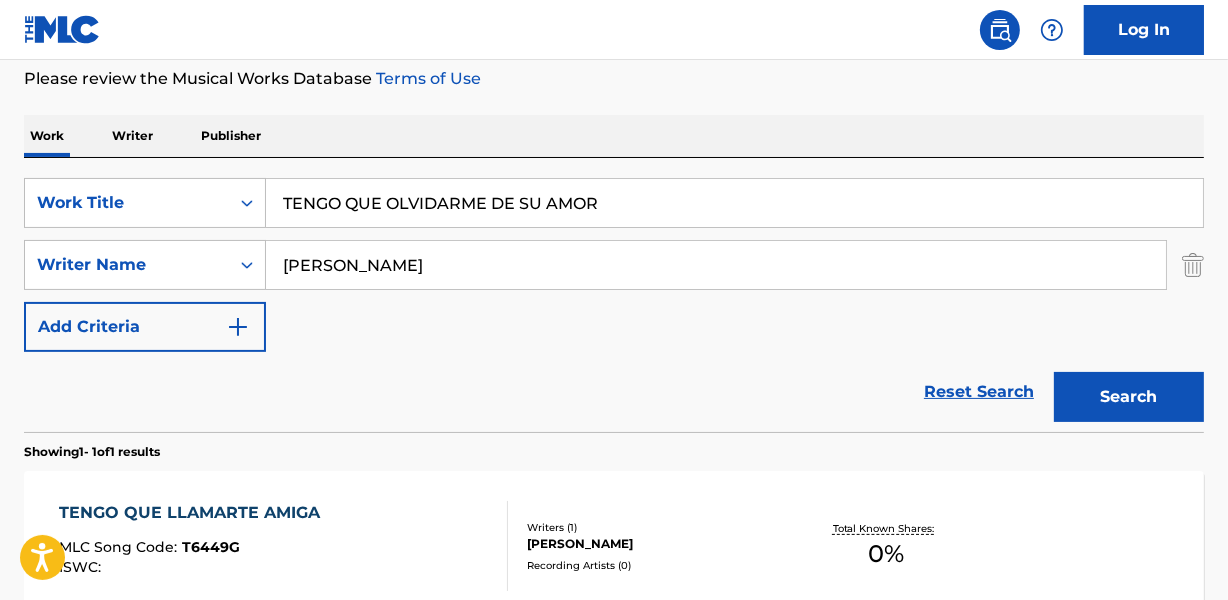 type on "TENGO QUE OLVIDARME DE SU AMOR" 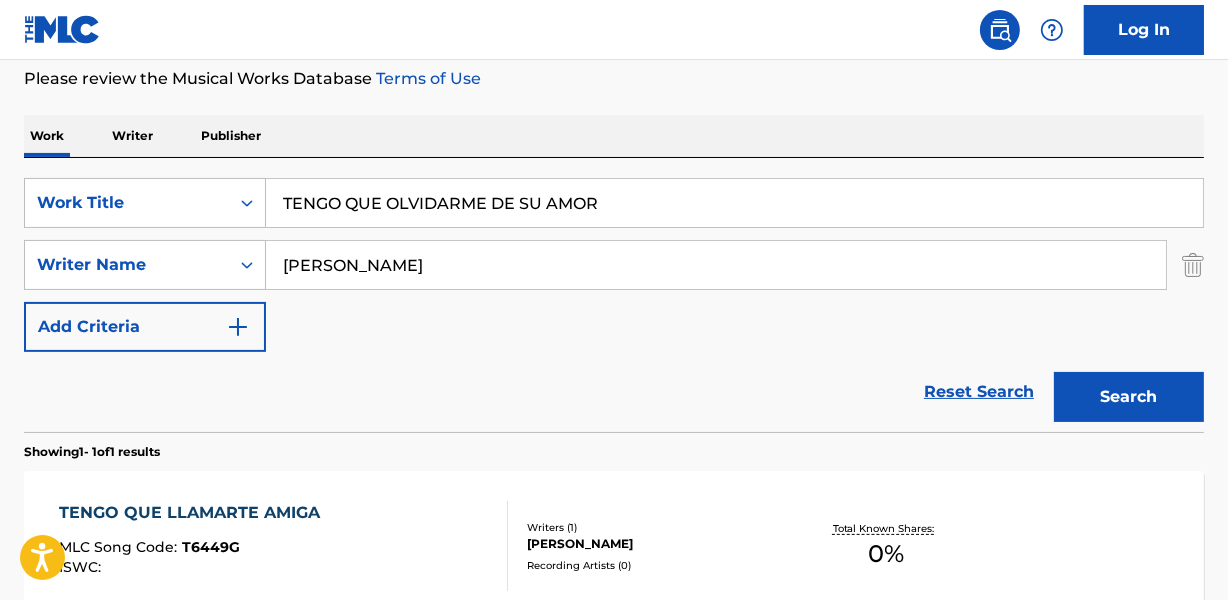 click on "Work Writer Publisher" at bounding box center (614, 136) 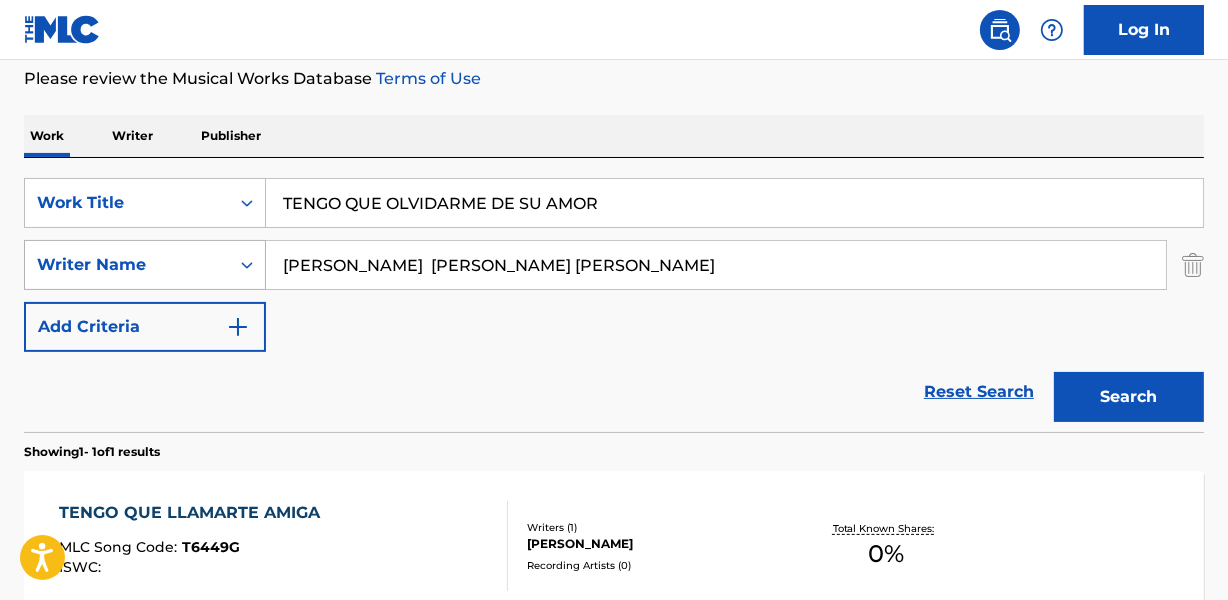 drag, startPoint x: 521, startPoint y: 259, endPoint x: 176, endPoint y: 266, distance: 345.071 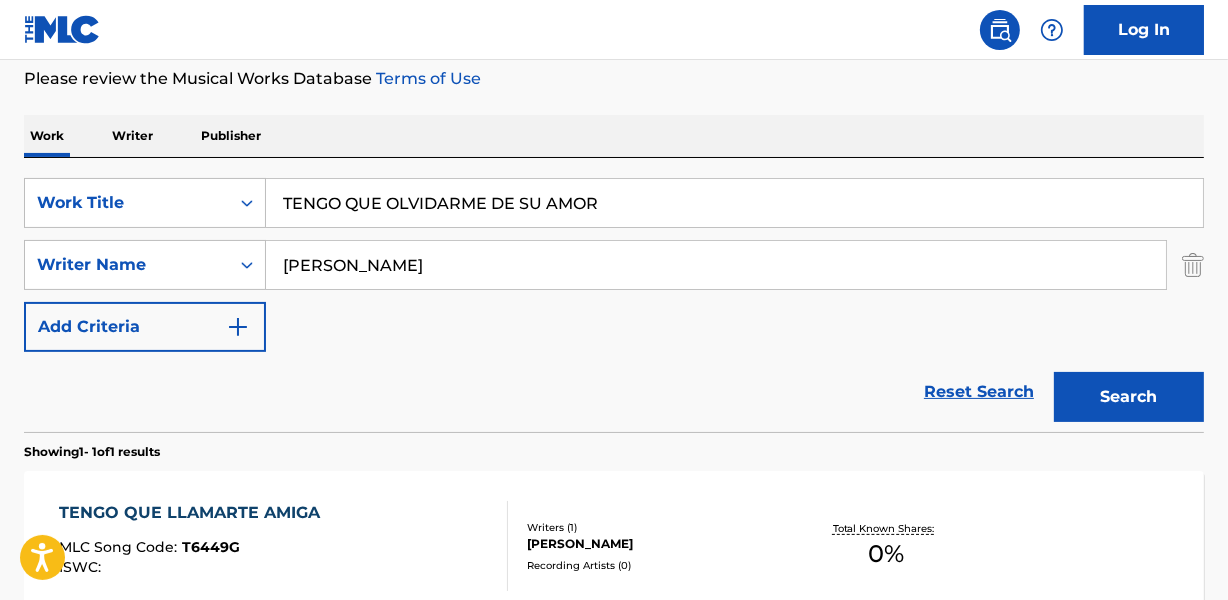 click on "[PERSON_NAME]" at bounding box center [716, 265] 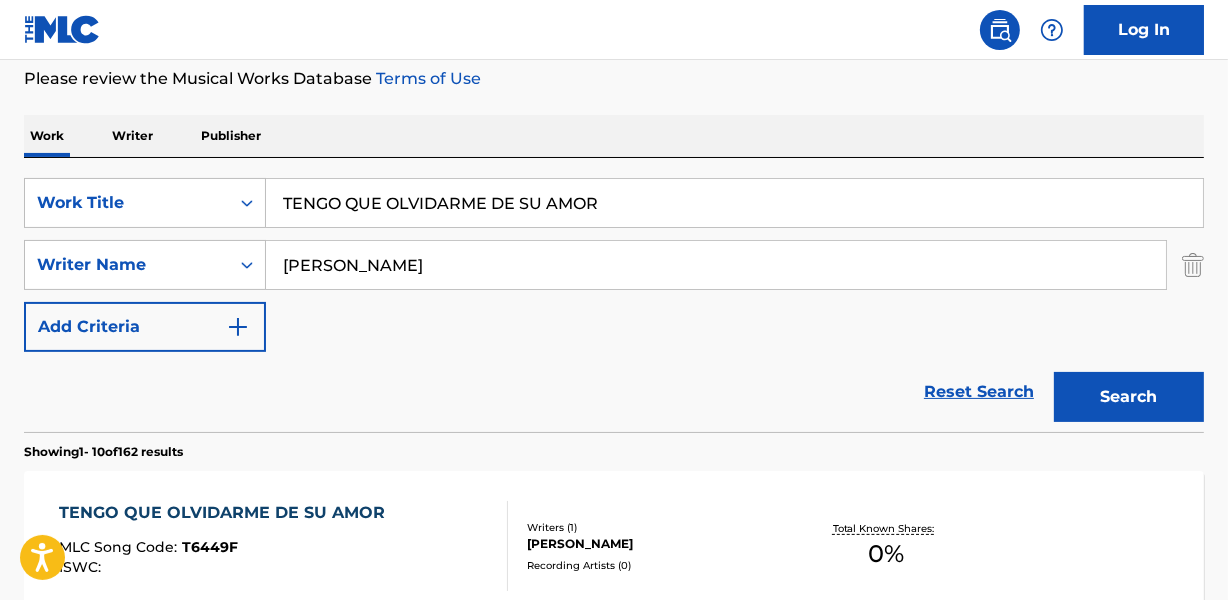 scroll, scrollTop: 358, scrollLeft: 0, axis: vertical 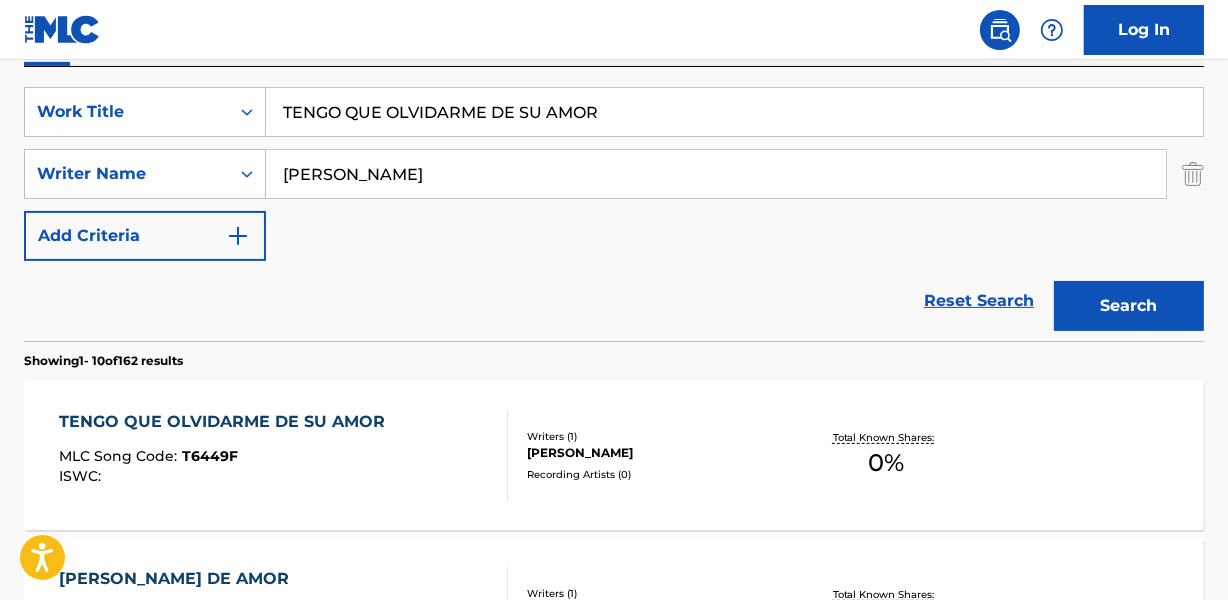 click on "[PERSON_NAME]" at bounding box center [657, 453] 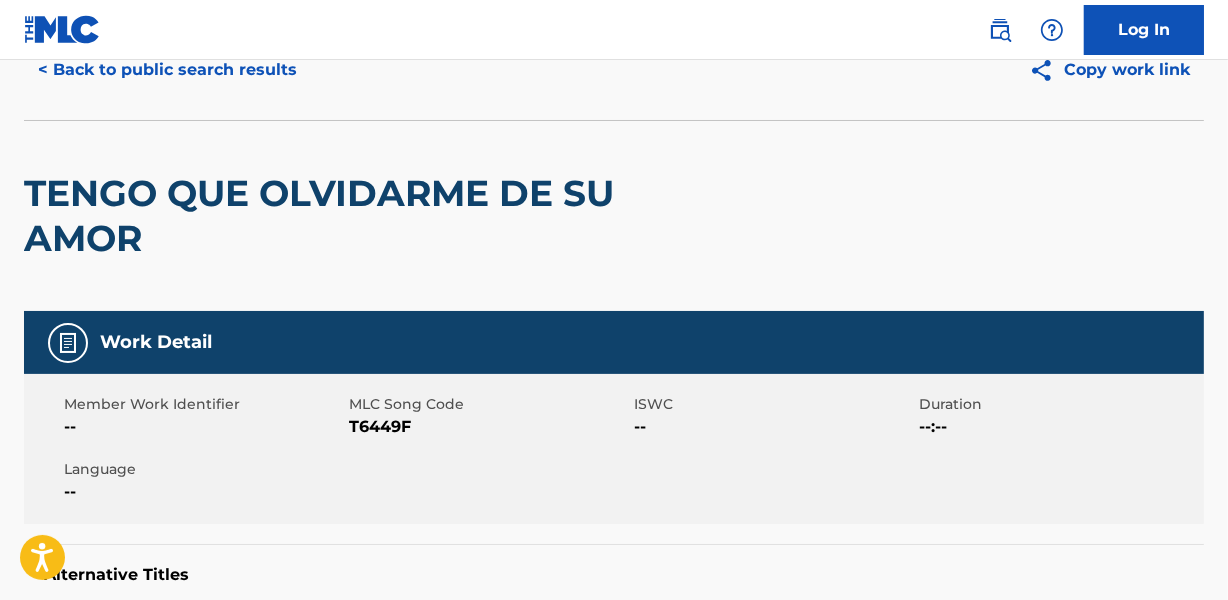 scroll, scrollTop: 0, scrollLeft: 0, axis: both 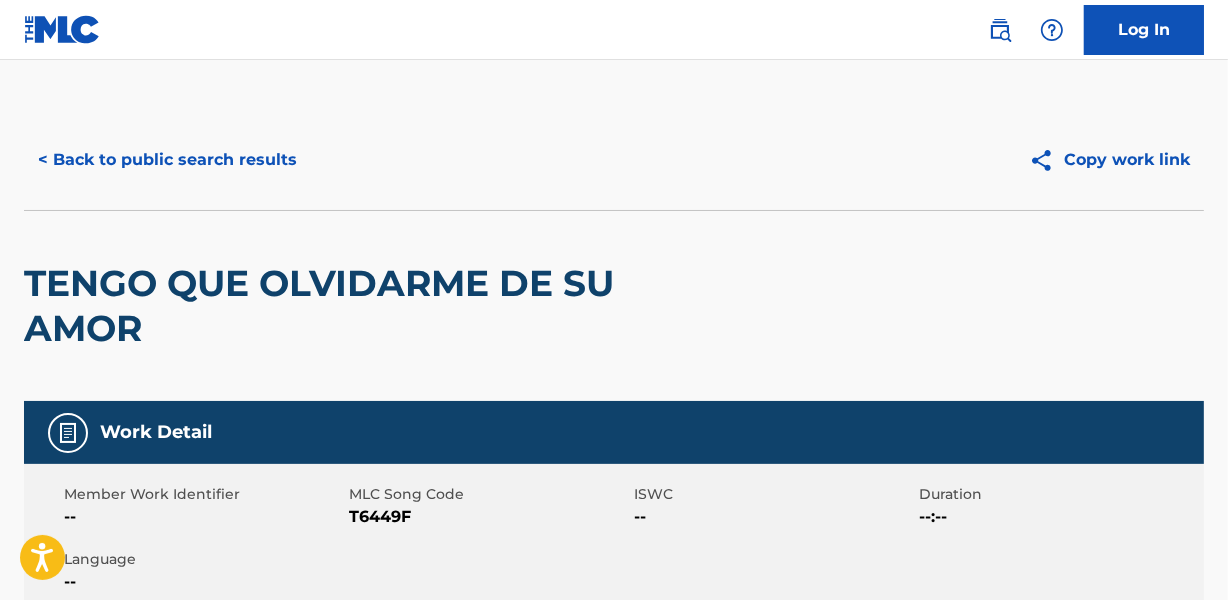 click on "< Back to public search results" at bounding box center [167, 160] 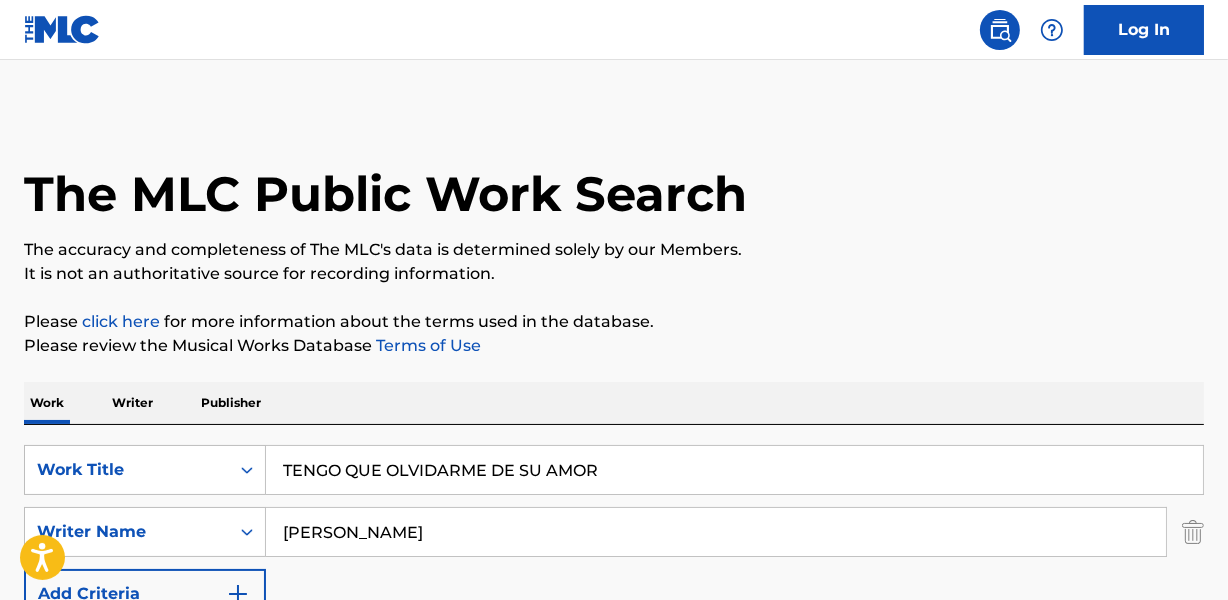scroll, scrollTop: 358, scrollLeft: 0, axis: vertical 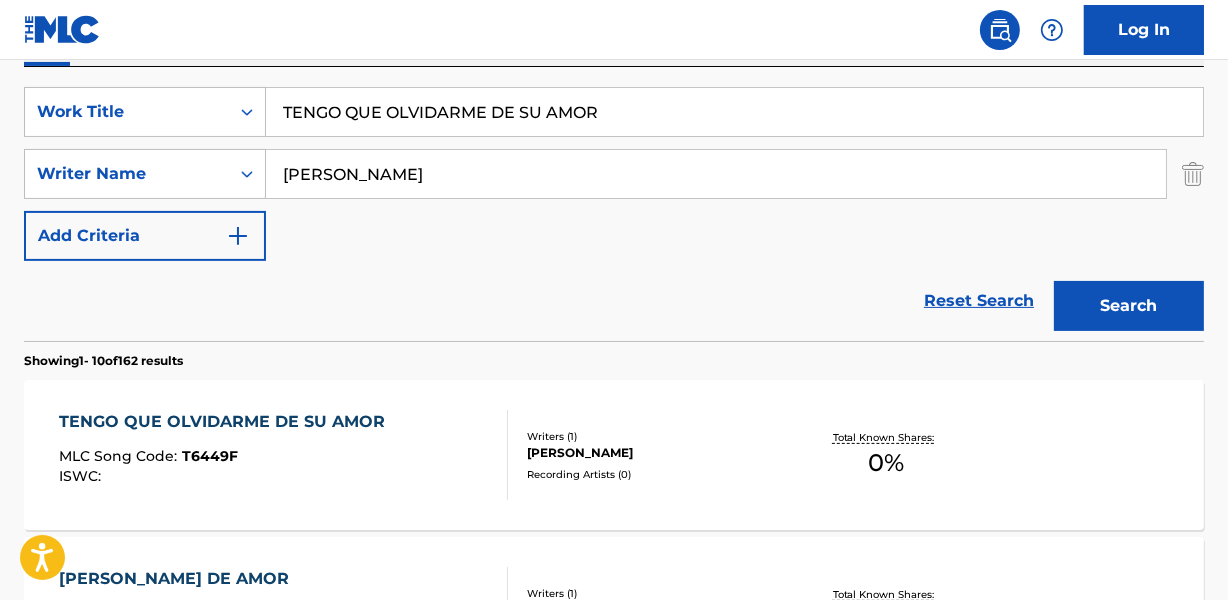 drag, startPoint x: 280, startPoint y: 111, endPoint x: 849, endPoint y: 111, distance: 569 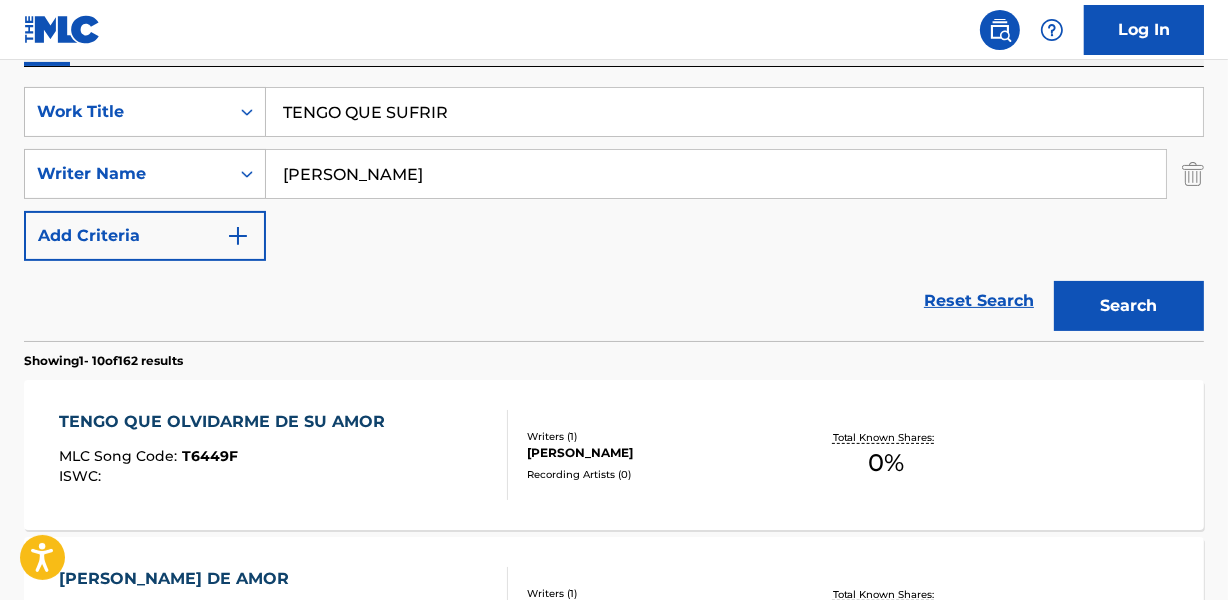 type on "TENGO QUE SUFRIR" 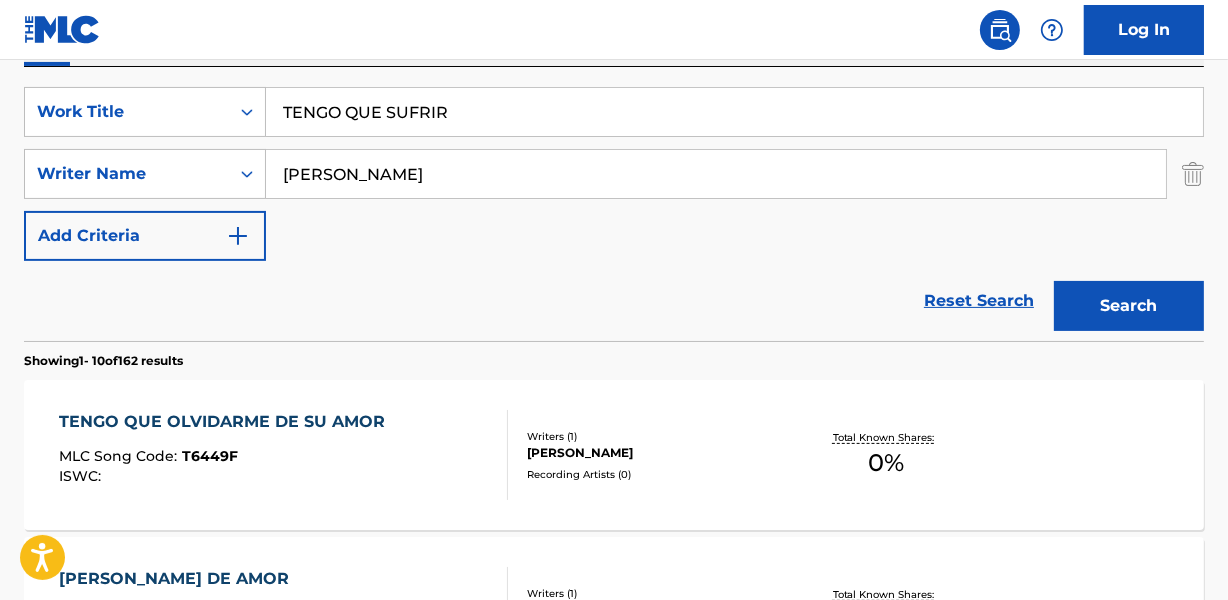 drag, startPoint x: 295, startPoint y: 166, endPoint x: 571, endPoint y: 162, distance: 276.029 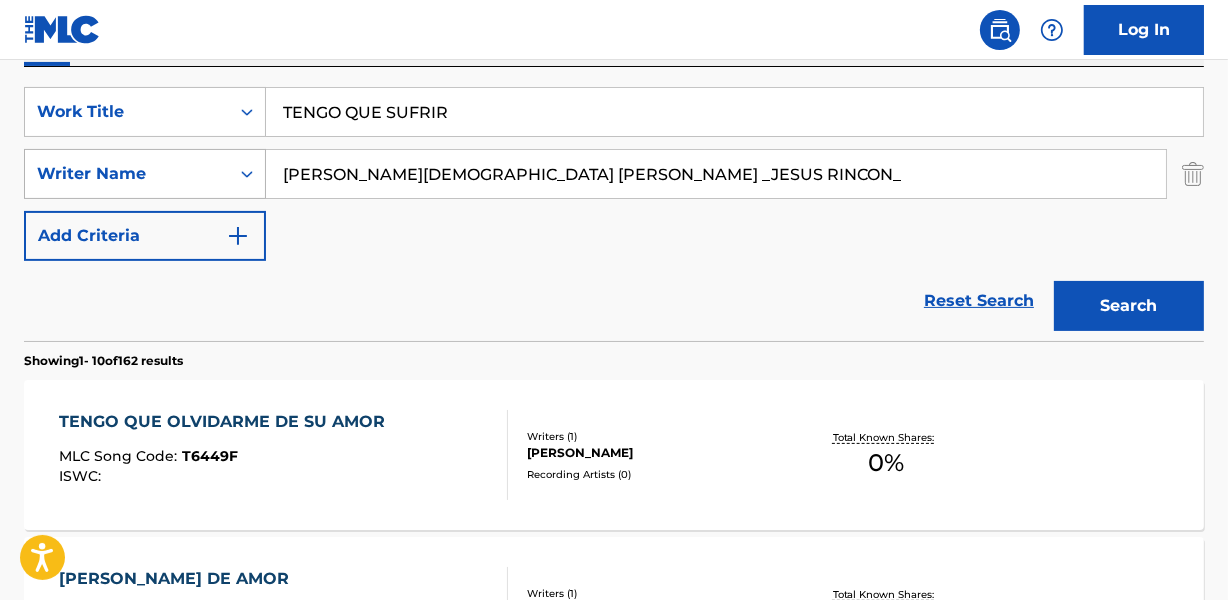 drag, startPoint x: 617, startPoint y: 179, endPoint x: 57, endPoint y: 184, distance: 560.02234 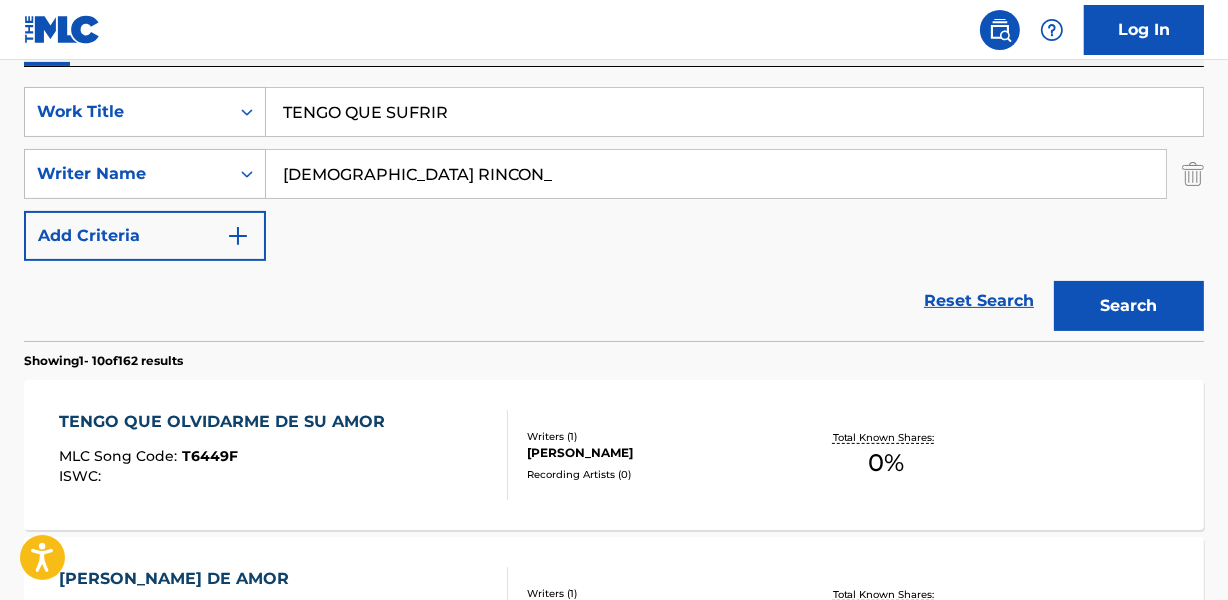 click on "[DEMOGRAPHIC_DATA] RINCON_" at bounding box center [716, 174] 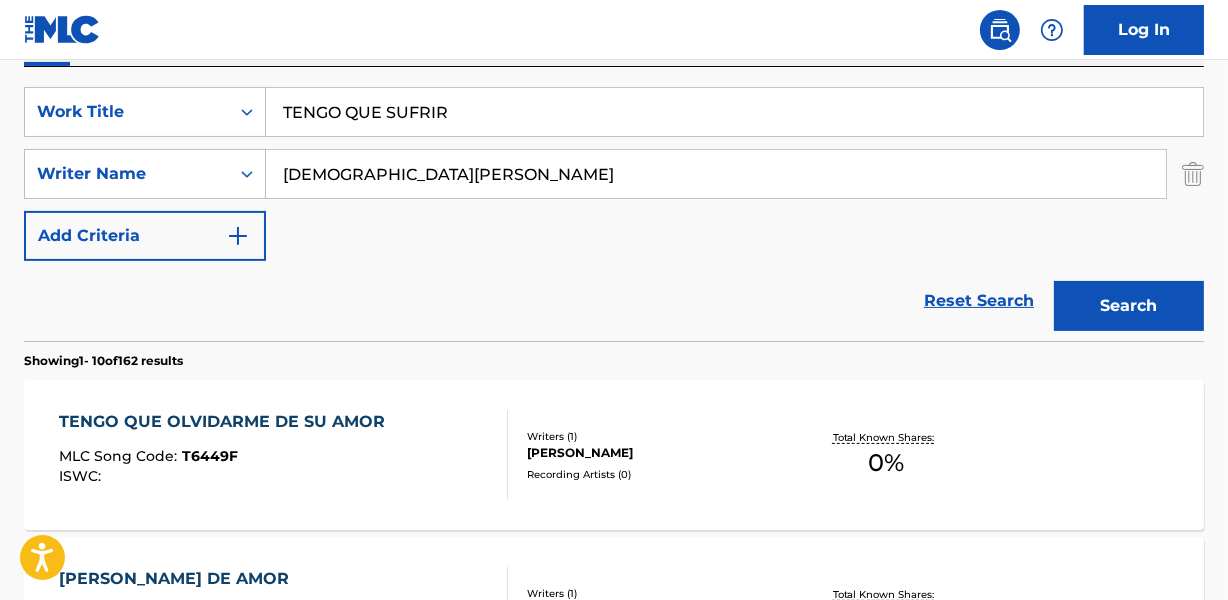 type on "[DEMOGRAPHIC_DATA][PERSON_NAME]" 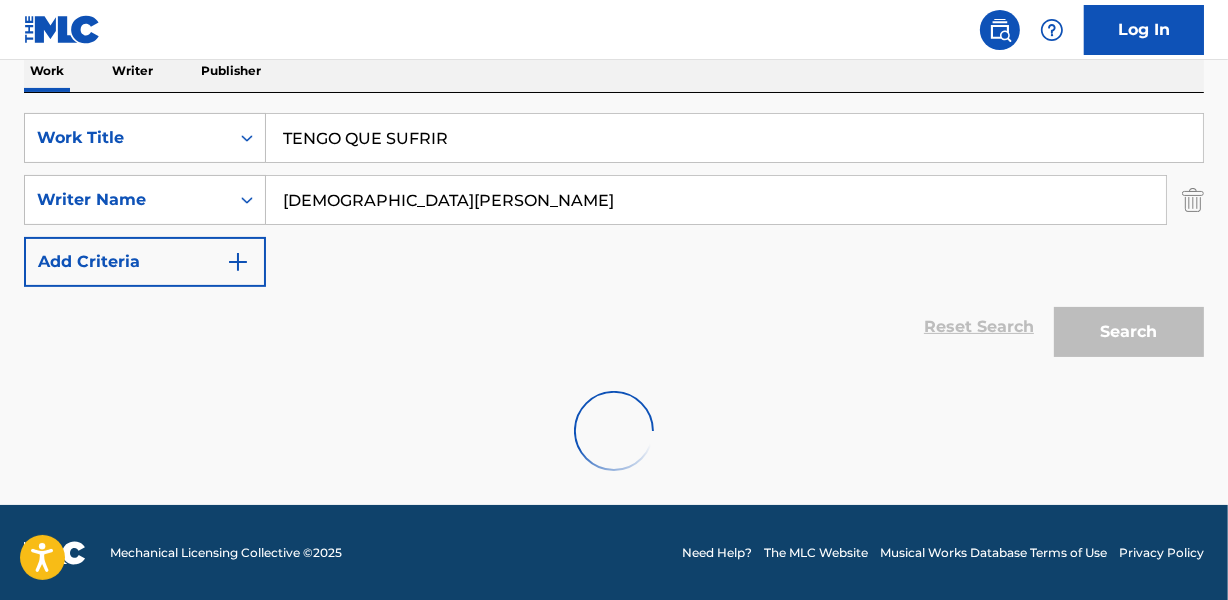 scroll, scrollTop: 358, scrollLeft: 0, axis: vertical 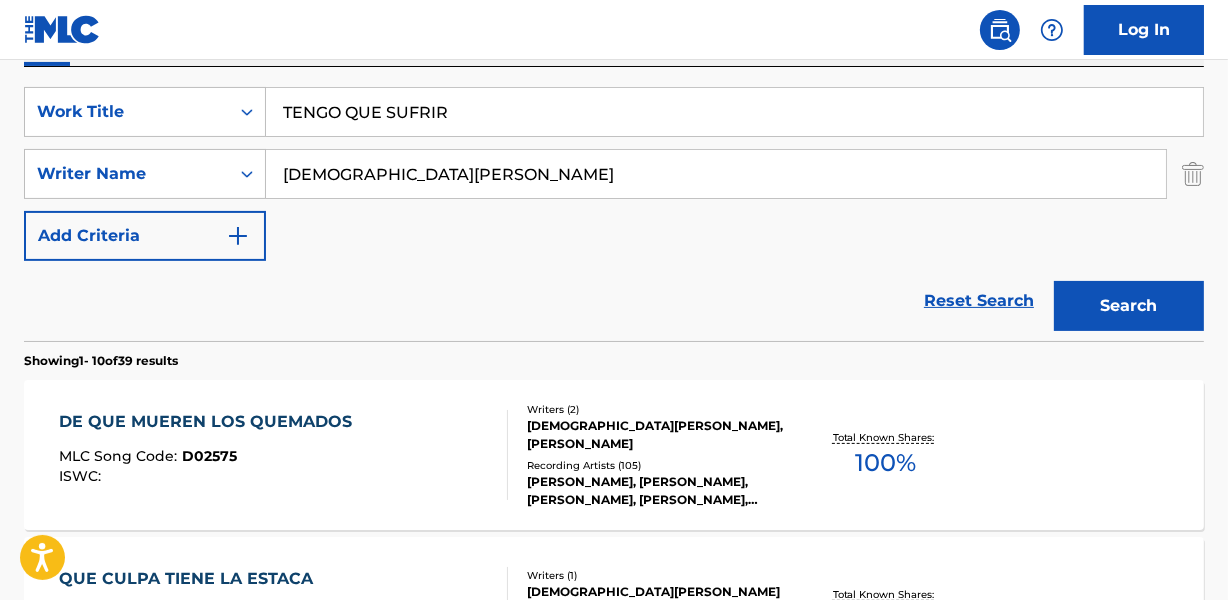 click on "Reset Search Search" at bounding box center [614, 301] 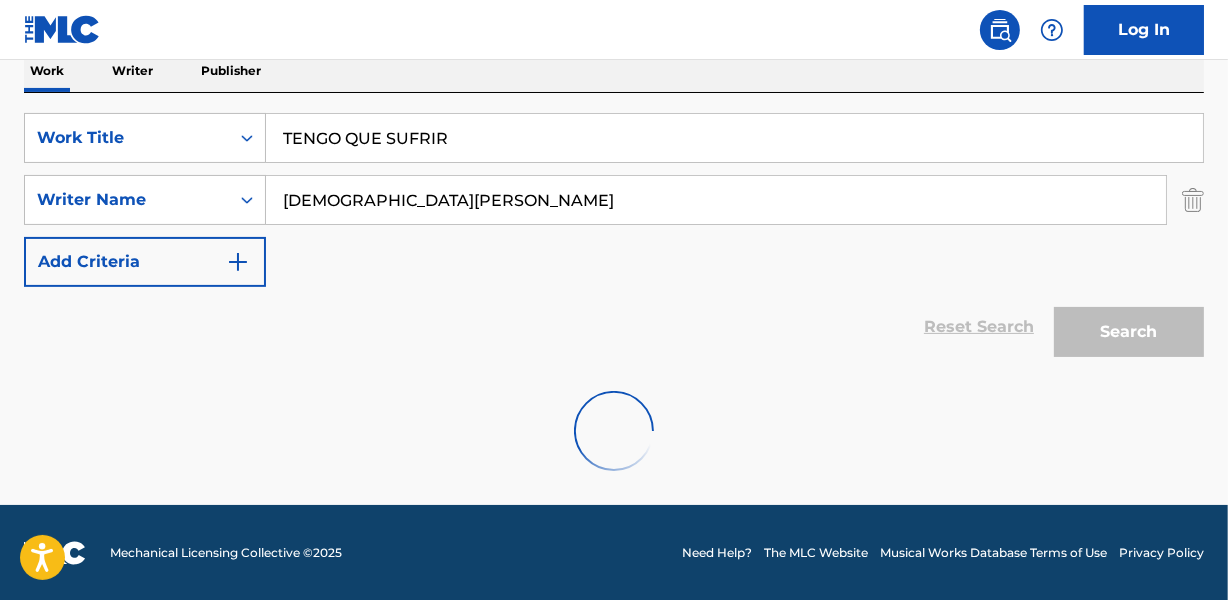 scroll, scrollTop: 358, scrollLeft: 0, axis: vertical 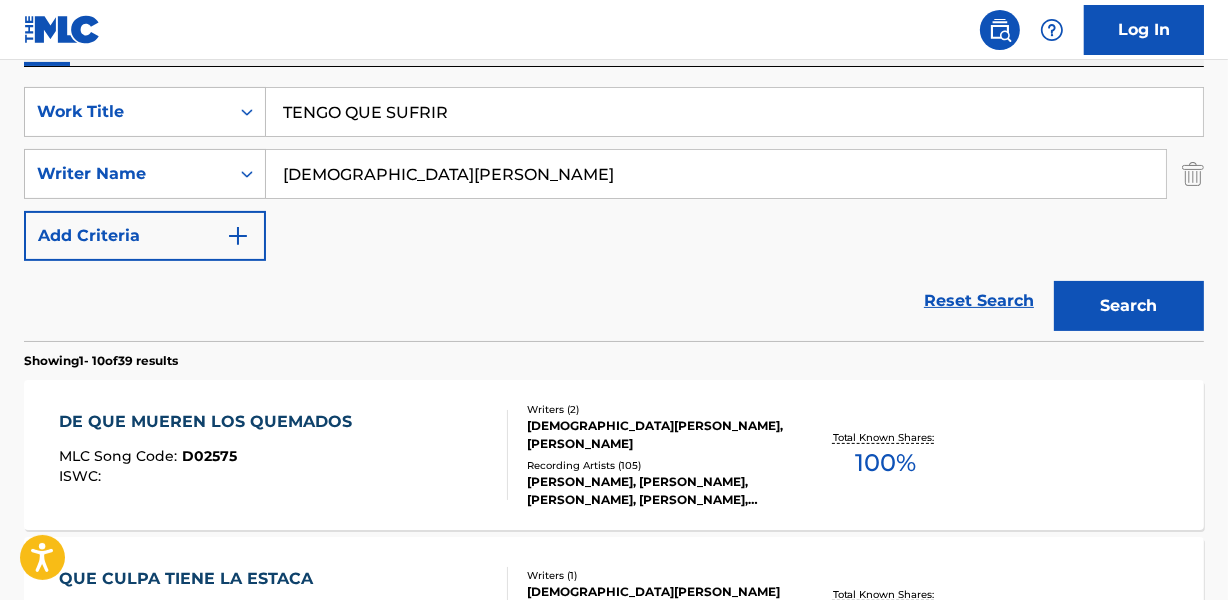 click on "Reset Search Search" at bounding box center [614, 301] 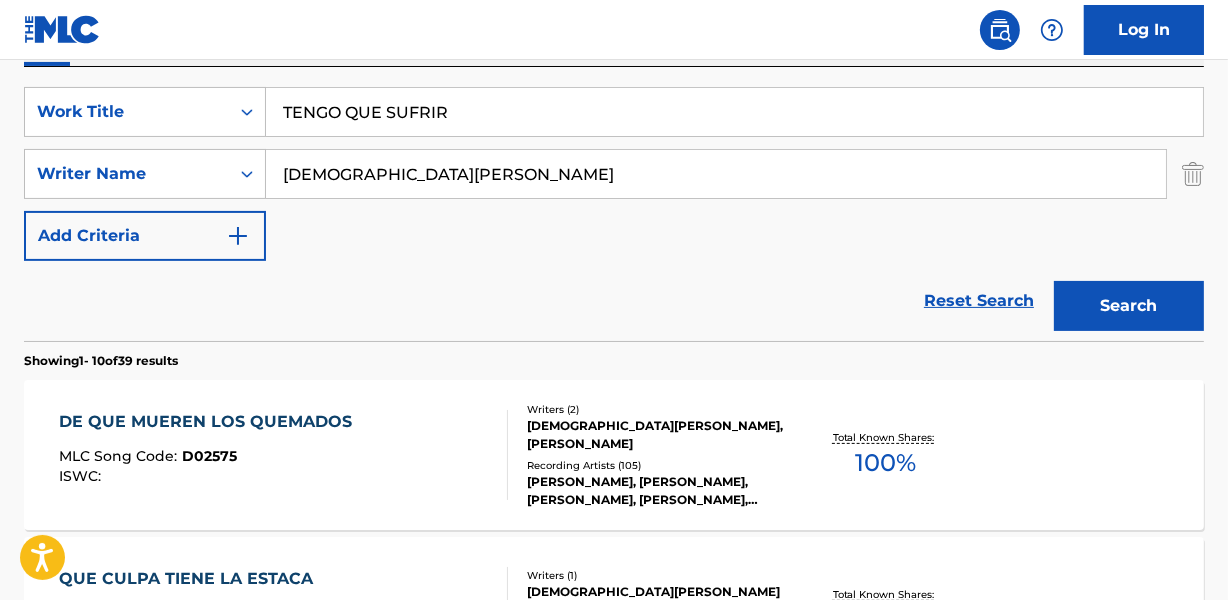 drag, startPoint x: 280, startPoint y: 123, endPoint x: 531, endPoint y: 100, distance: 252.05157 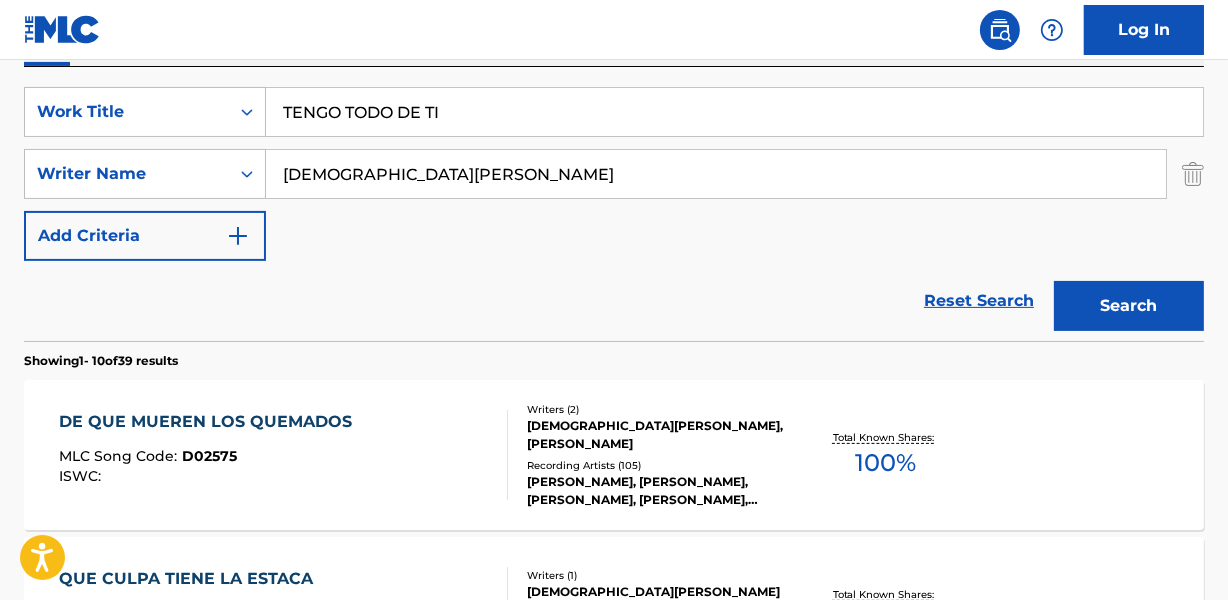 type on "TENGO TODO DE TI" 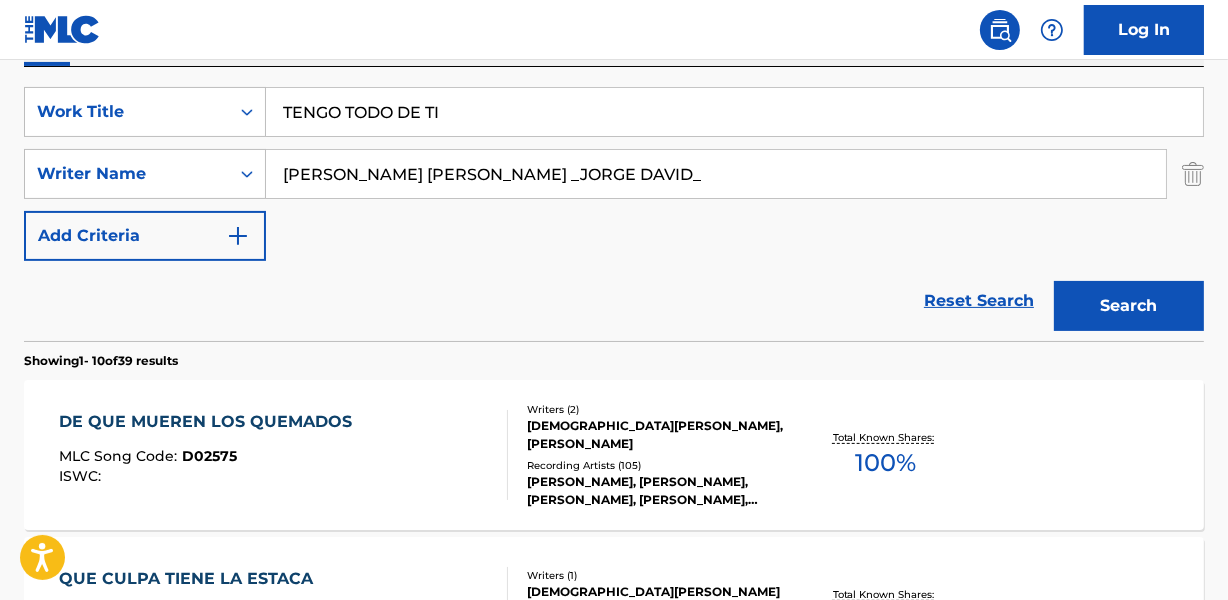 drag, startPoint x: 715, startPoint y: 169, endPoint x: 1100, endPoint y: 173, distance: 385.02078 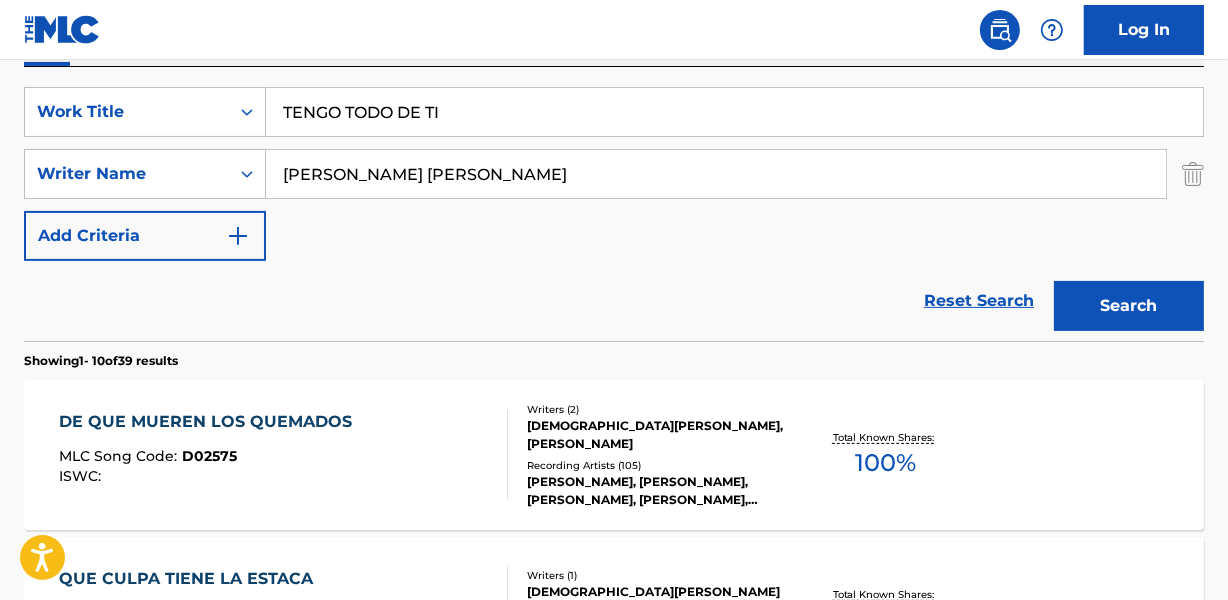 click on "Search" at bounding box center [1129, 306] 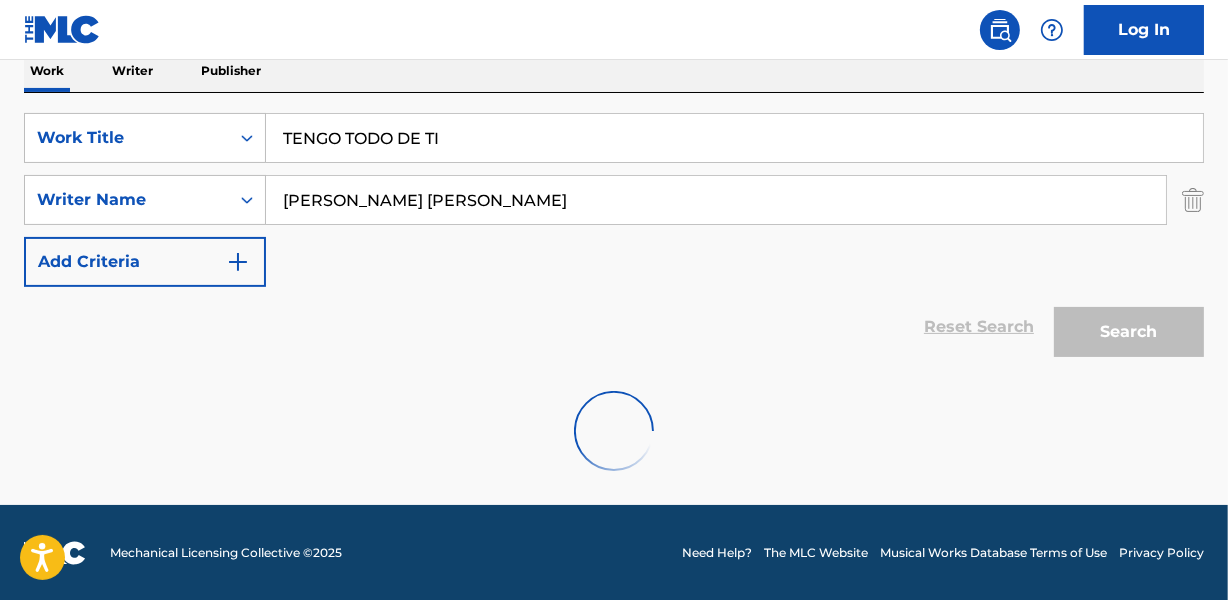 scroll, scrollTop: 267, scrollLeft: 0, axis: vertical 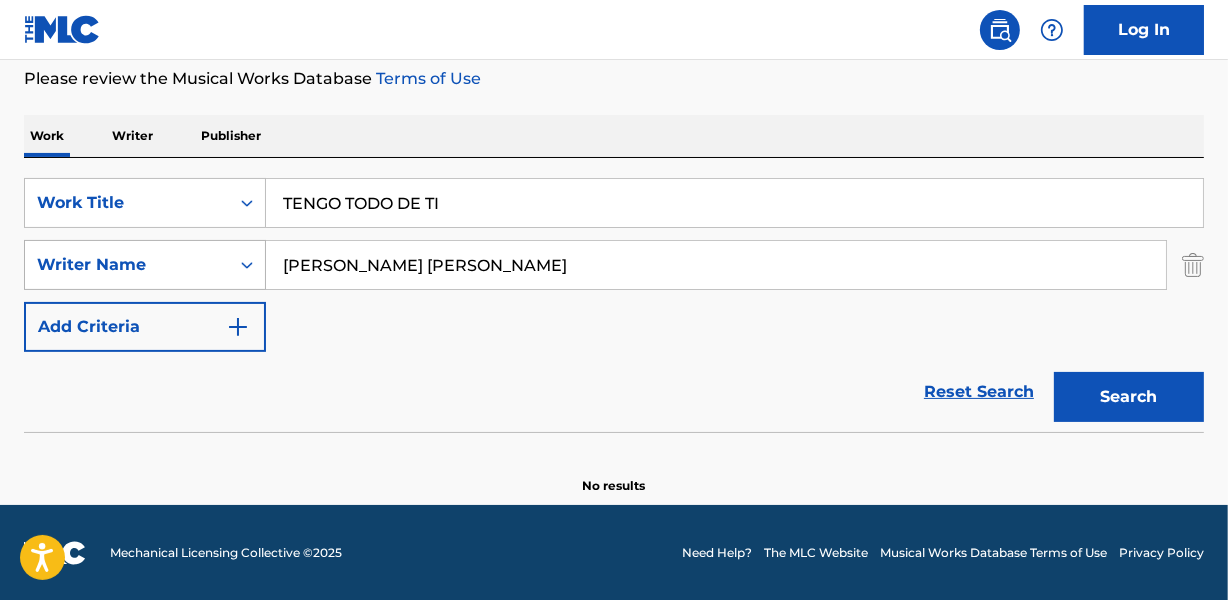 drag, startPoint x: 390, startPoint y: 266, endPoint x: 175, endPoint y: 249, distance: 215.67105 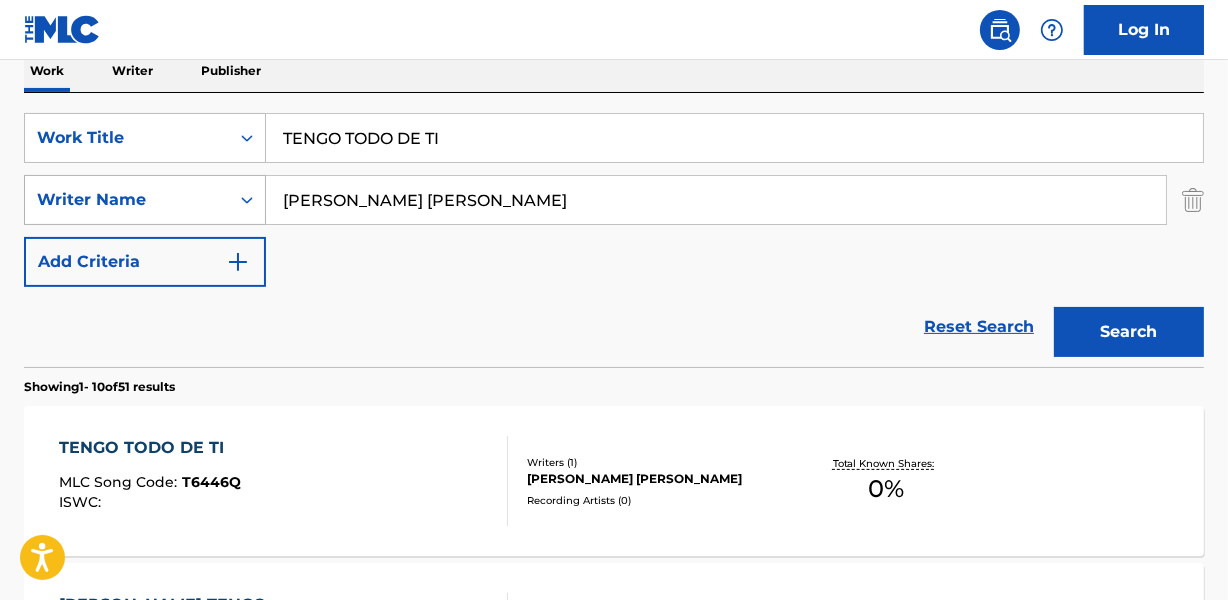 scroll, scrollTop: 358, scrollLeft: 0, axis: vertical 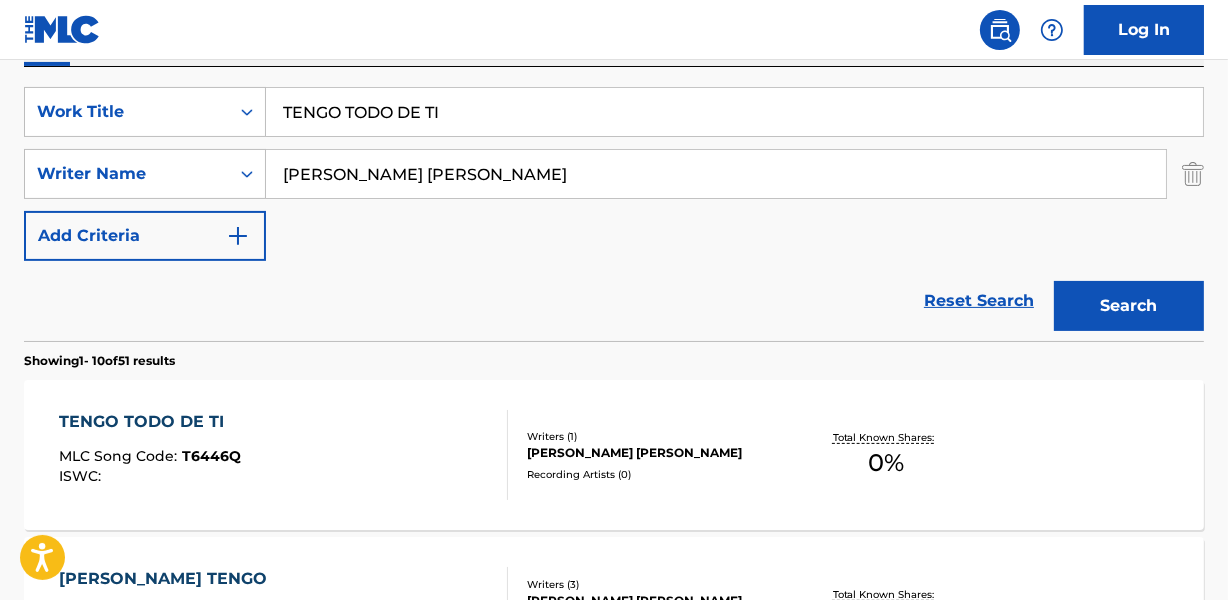 click on "Reset Search Search" at bounding box center (614, 301) 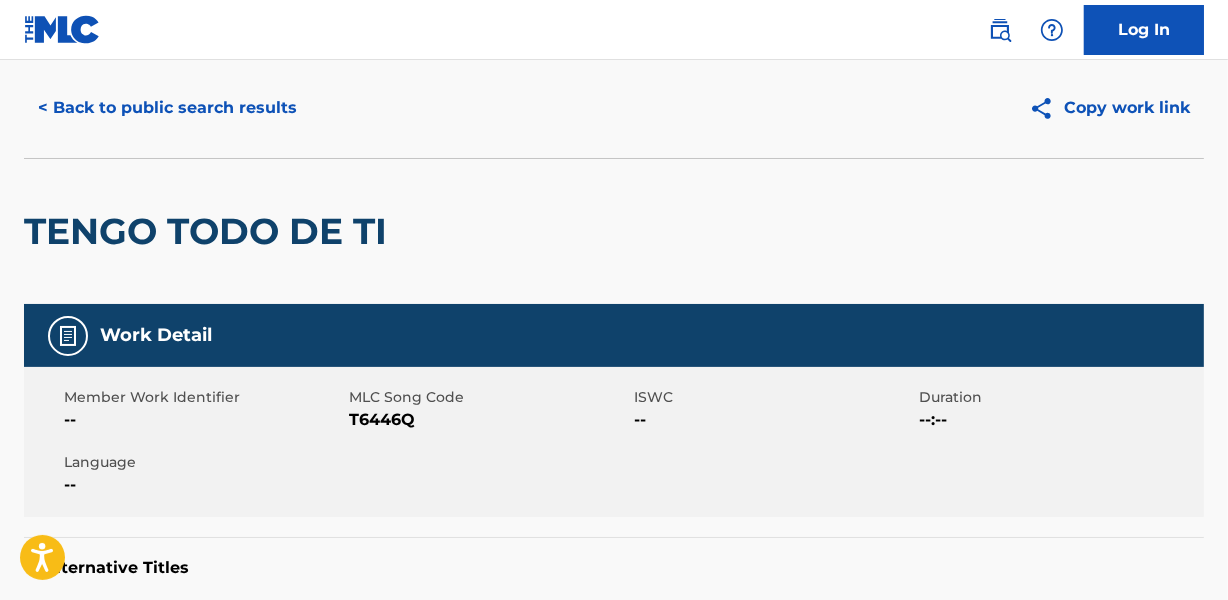 scroll, scrollTop: 0, scrollLeft: 0, axis: both 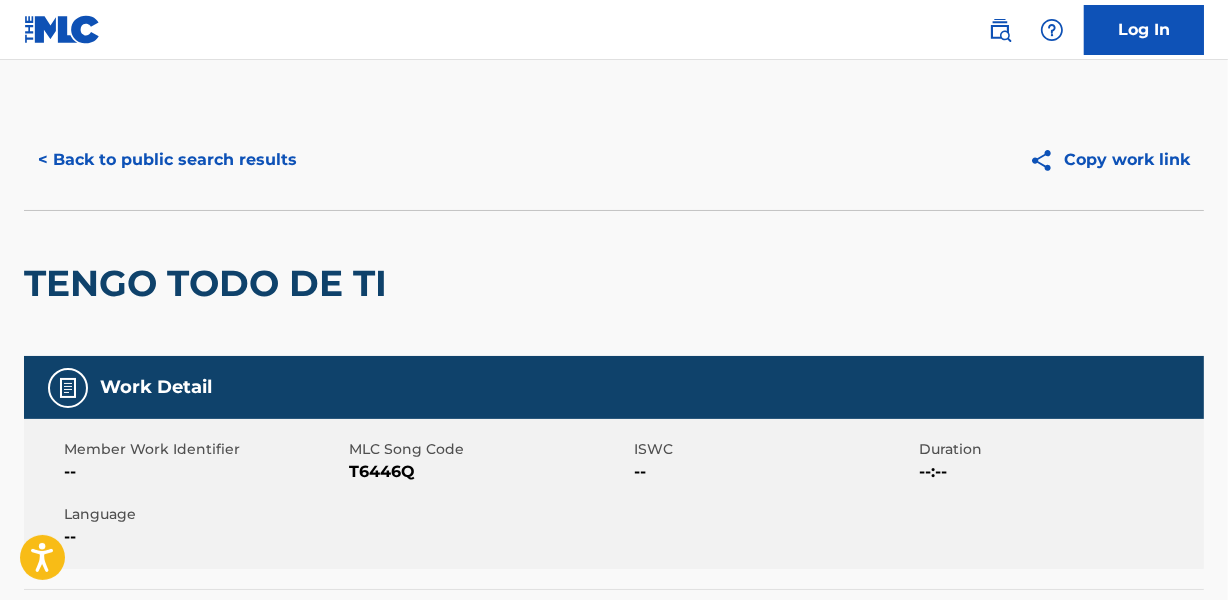 click on "< Back to public search results" at bounding box center (167, 160) 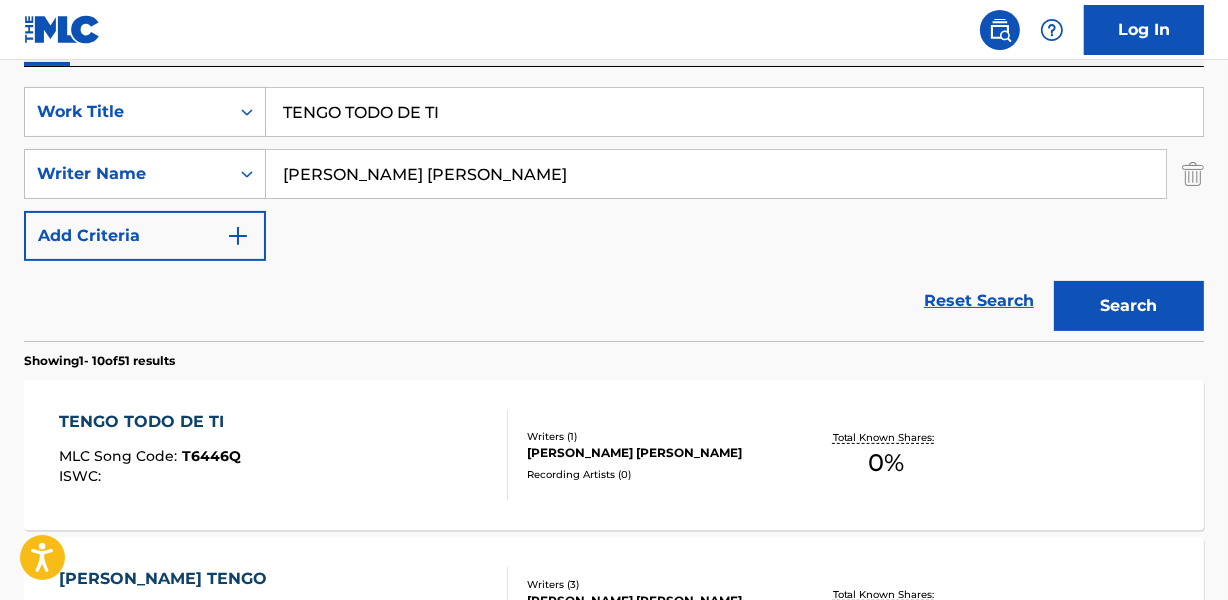 click on "TENGO TODO DE TI" at bounding box center [734, 112] 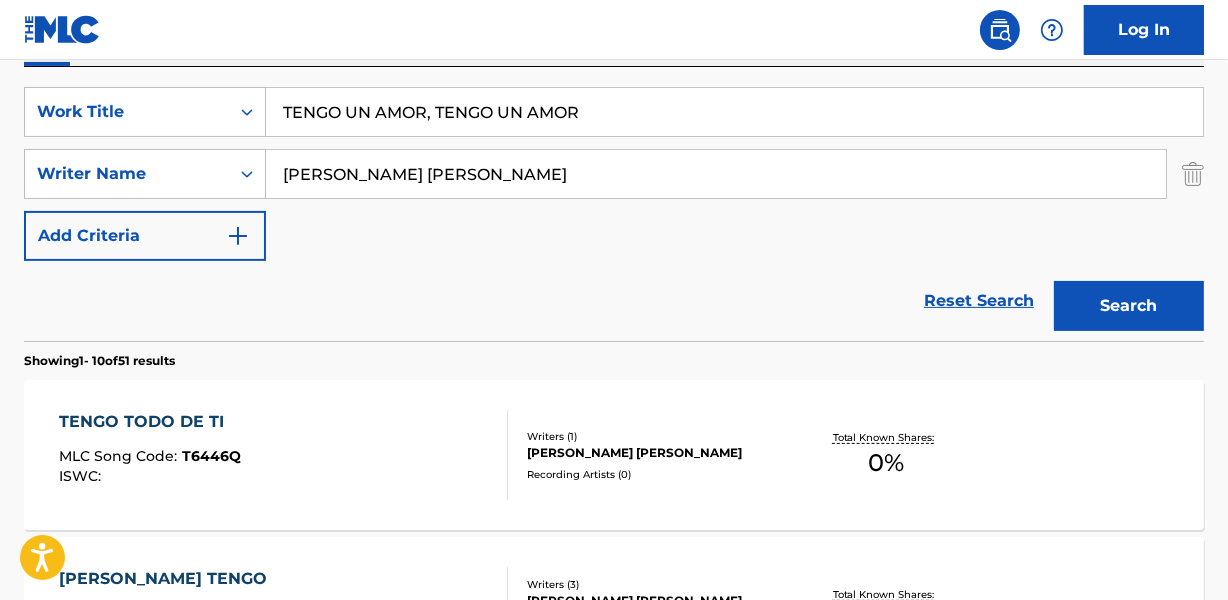 type on "TENGO UN AMOR, TENGO UN AMOR" 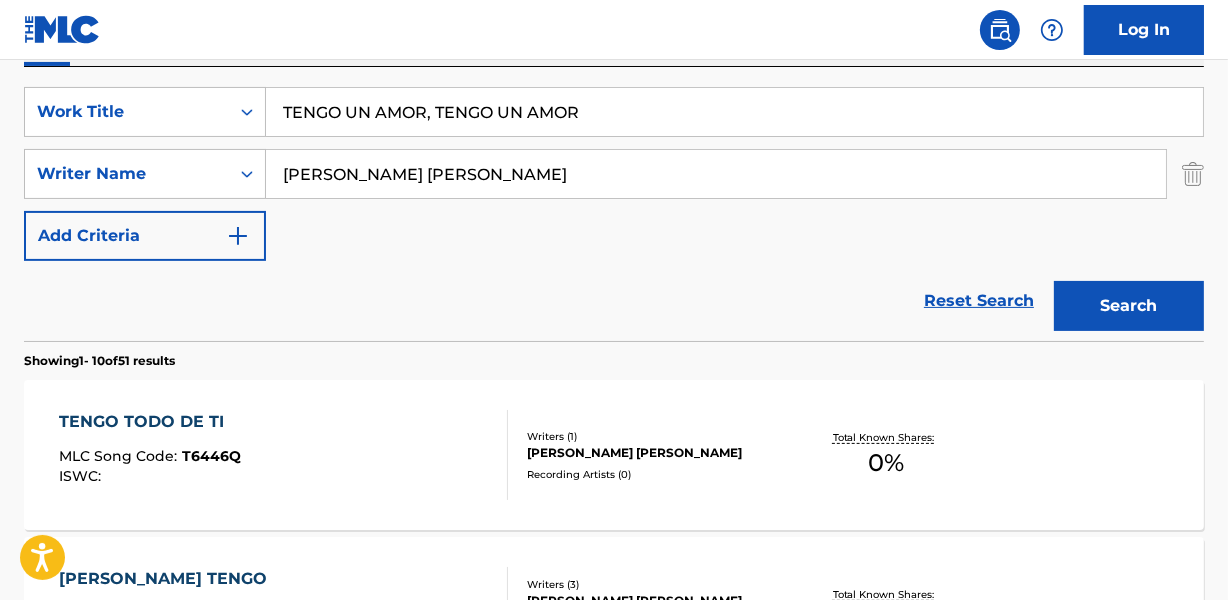 click on "SearchWithCriteriab7235275-3a5d-4b8f-99bc-21474d43020a Work Title TENGO UN AMOR, TENGO UN AMOR SearchWithCriteria64fe909f-4f0a-4ee2-a65b-71d29dd0a3e4 Writer Name [PERSON_NAME] [PERSON_NAME] Add Criteria" at bounding box center (614, 174) 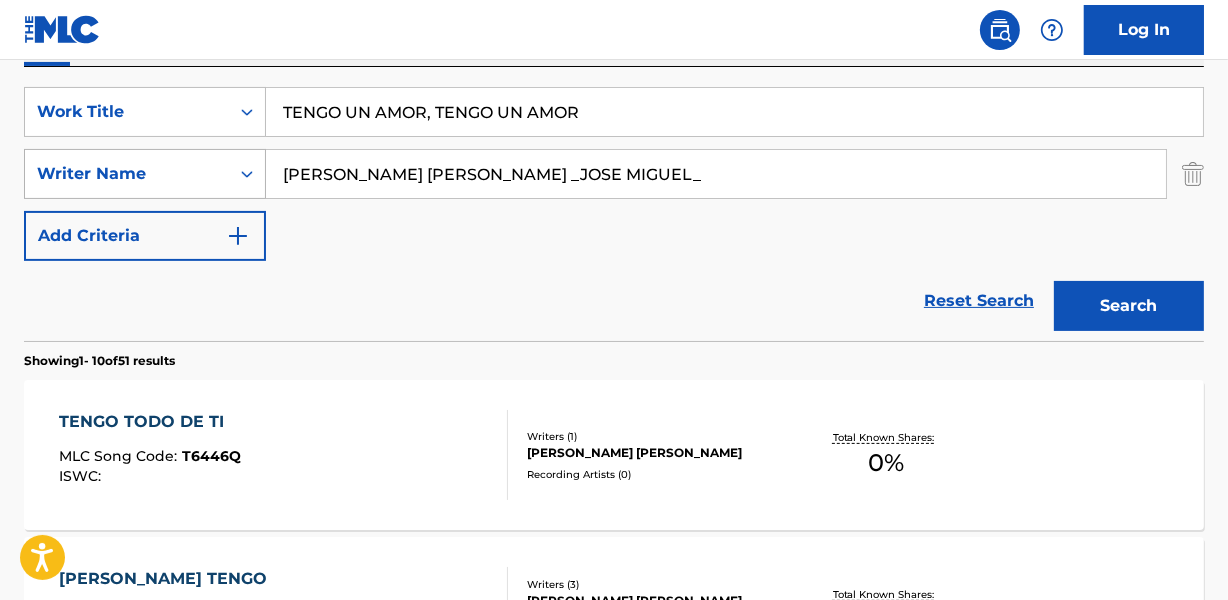 drag, startPoint x: 548, startPoint y: 174, endPoint x: 217, endPoint y: 172, distance: 331.00604 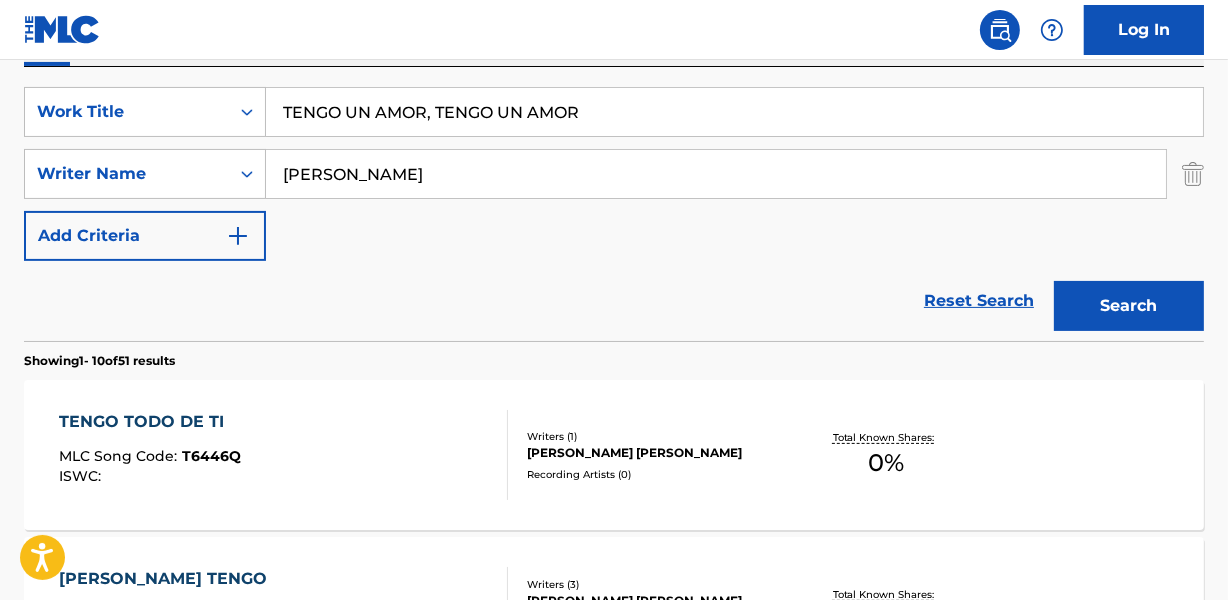 click on "[PERSON_NAME]" at bounding box center (716, 174) 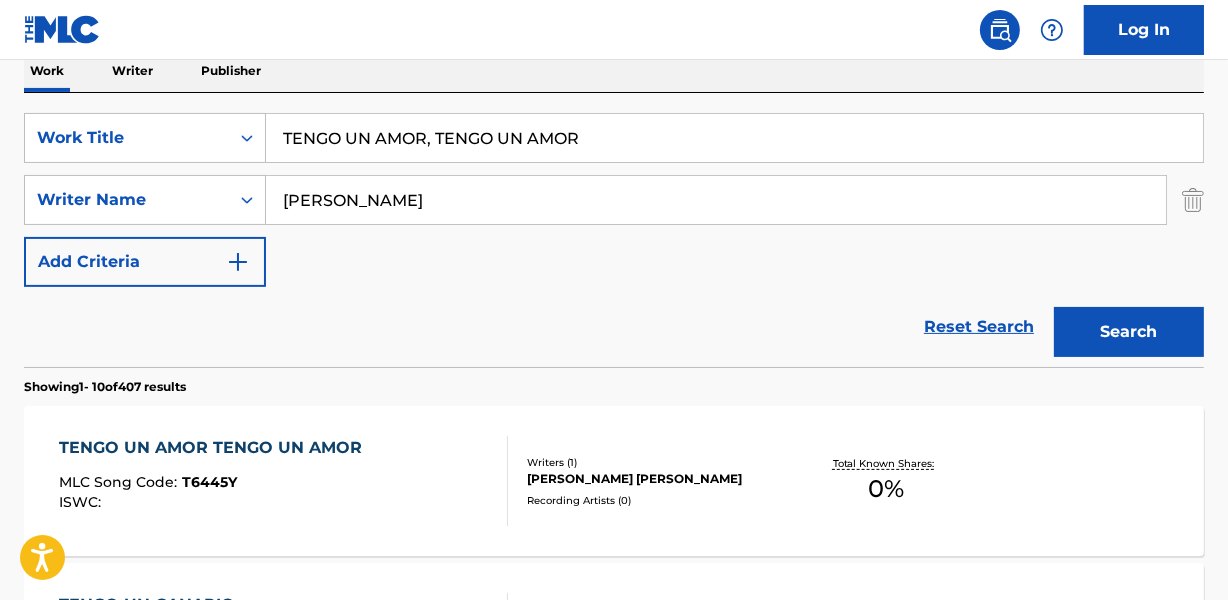 scroll, scrollTop: 358, scrollLeft: 0, axis: vertical 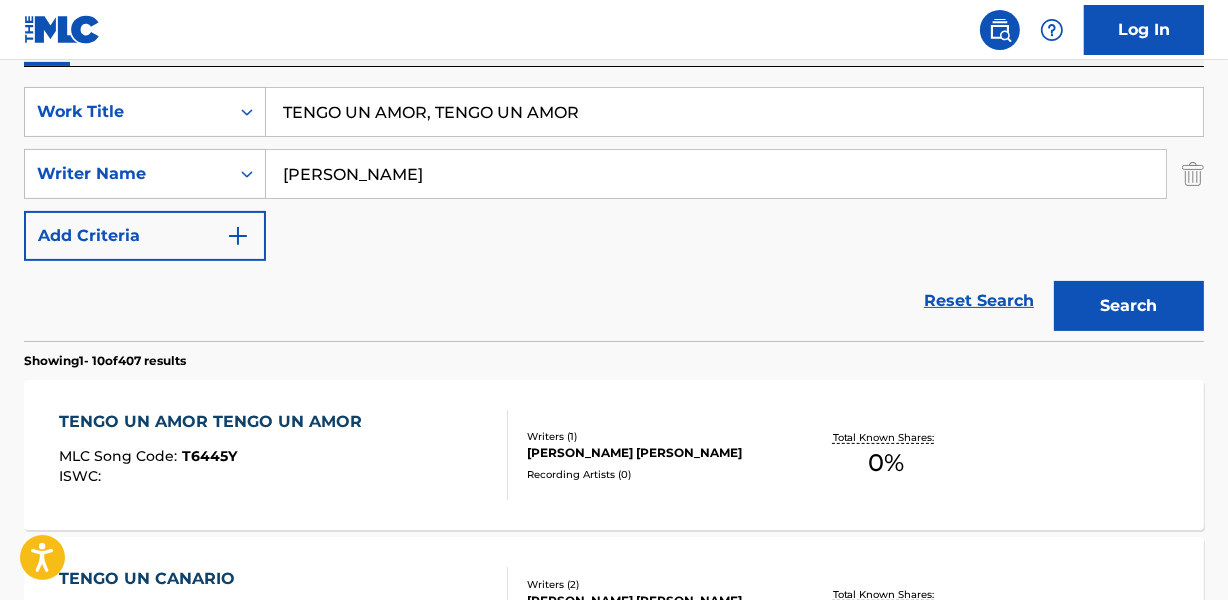 click on "Reset Search Search" at bounding box center (614, 301) 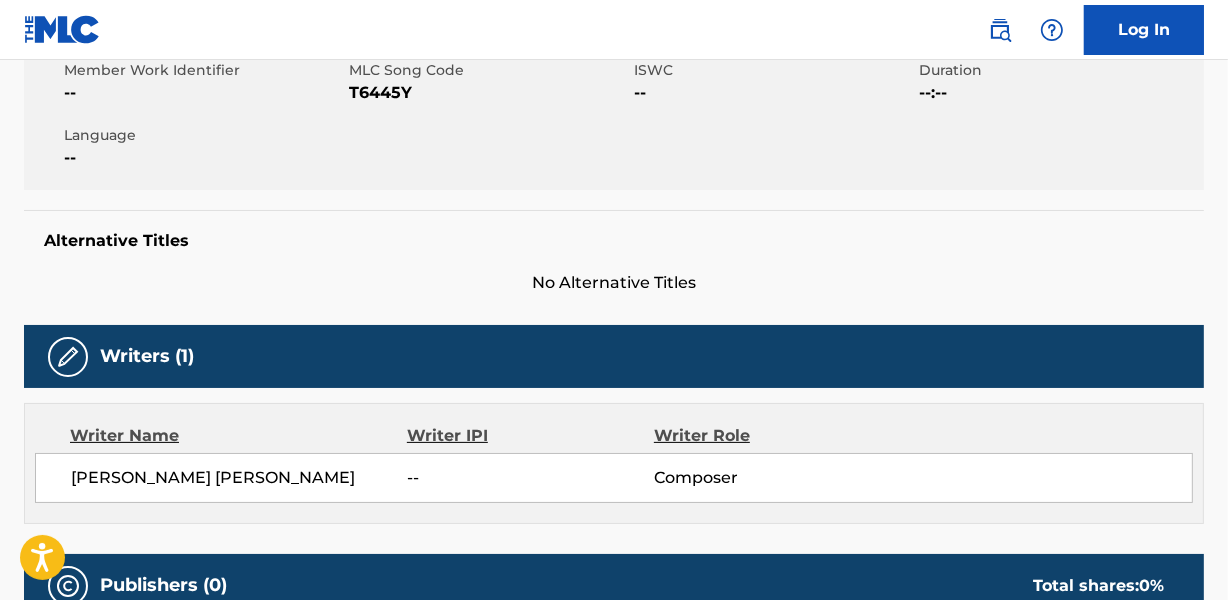 scroll, scrollTop: 15, scrollLeft: 0, axis: vertical 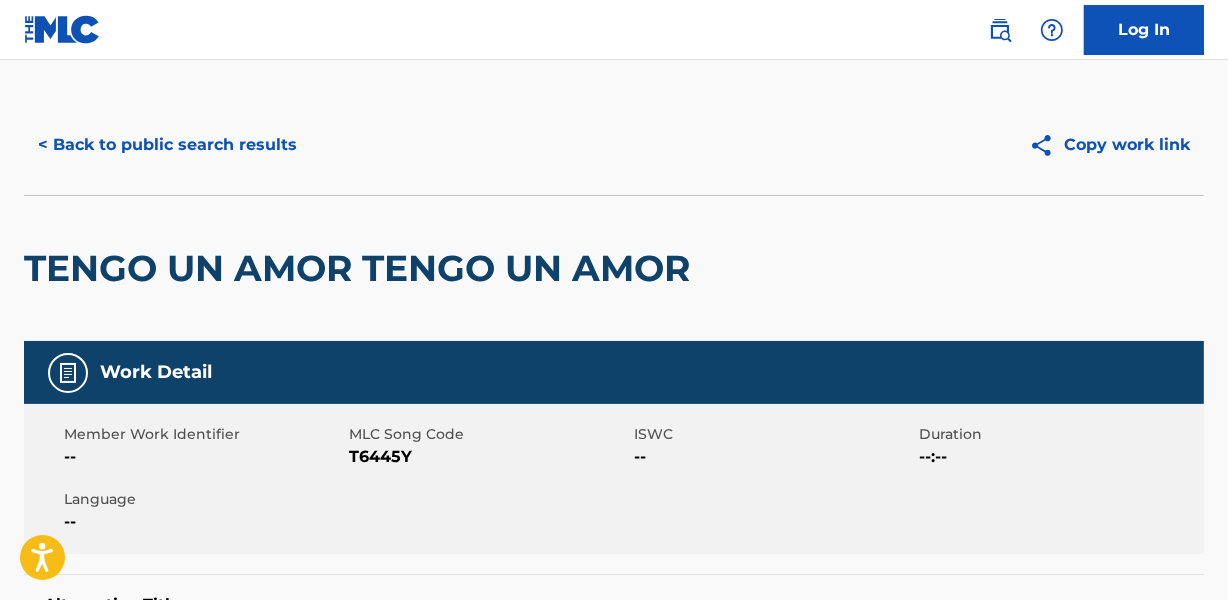 click on "< Back to public search results" at bounding box center [167, 145] 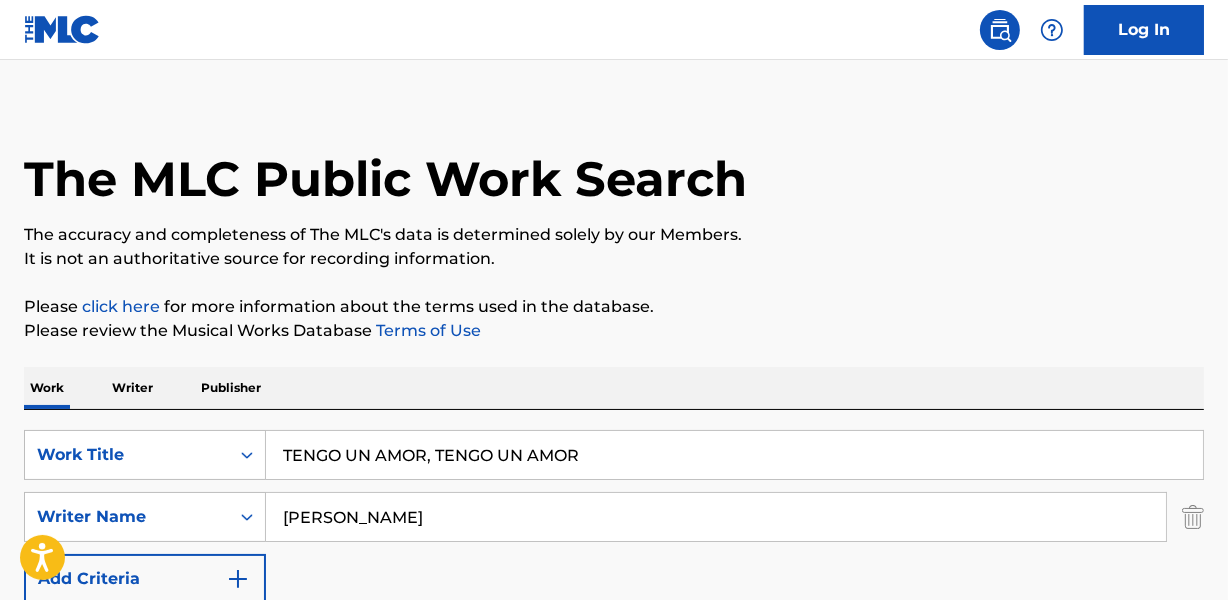 scroll, scrollTop: 358, scrollLeft: 0, axis: vertical 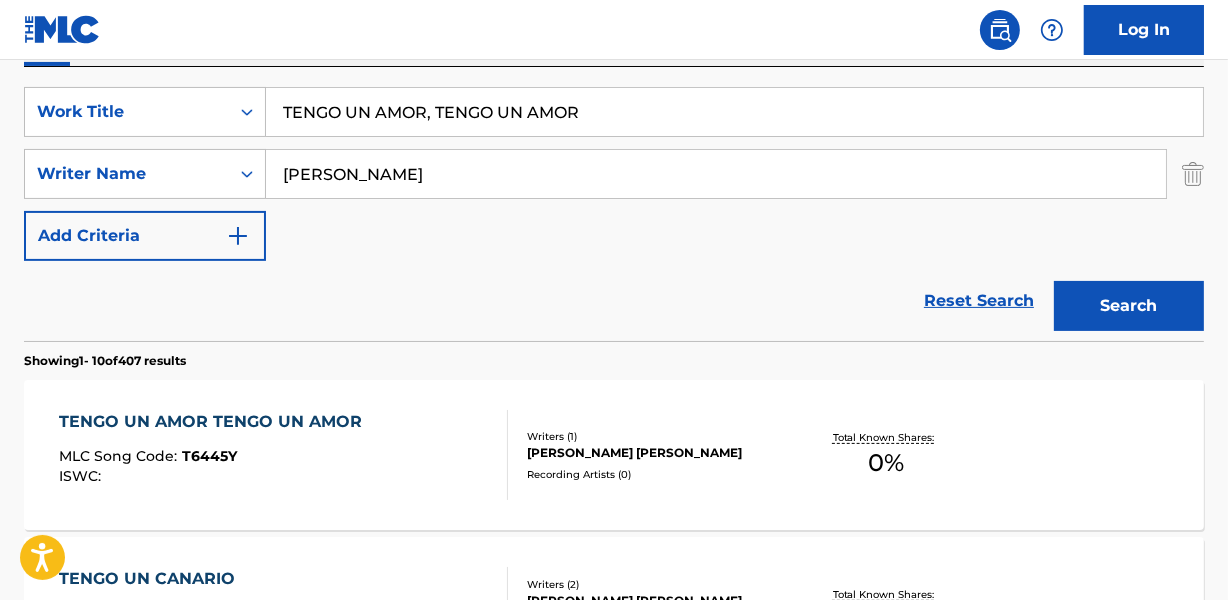 click on "Reset Search Search" at bounding box center [614, 301] 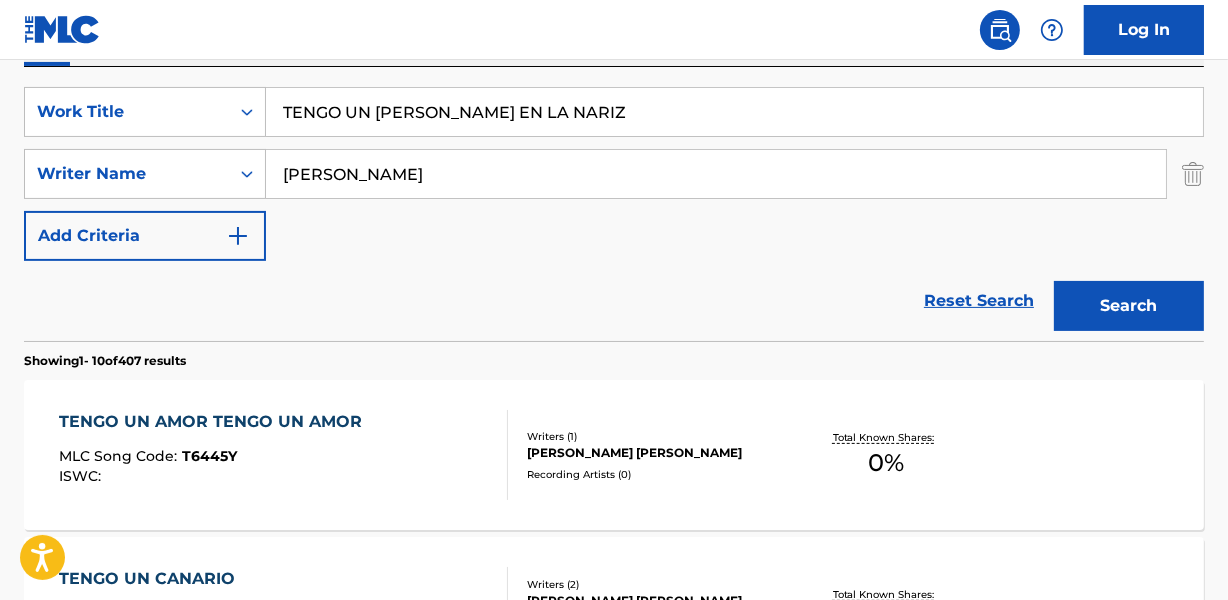type on "TENGO UN [PERSON_NAME] EN LA NARIZ" 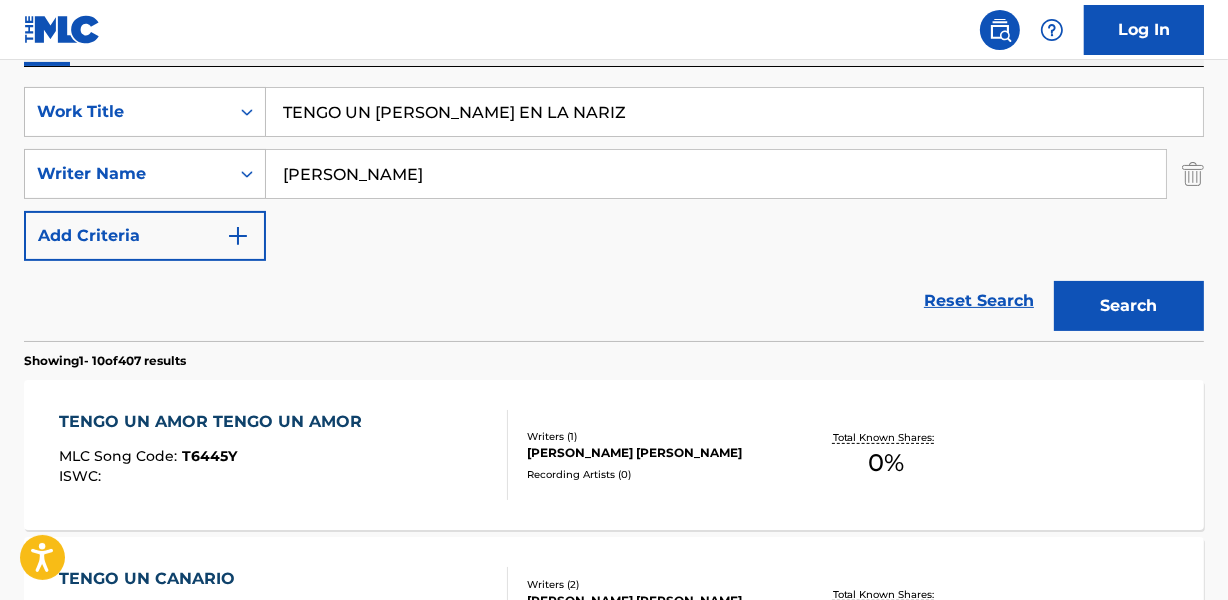 click on "[PERSON_NAME]" at bounding box center (716, 174) 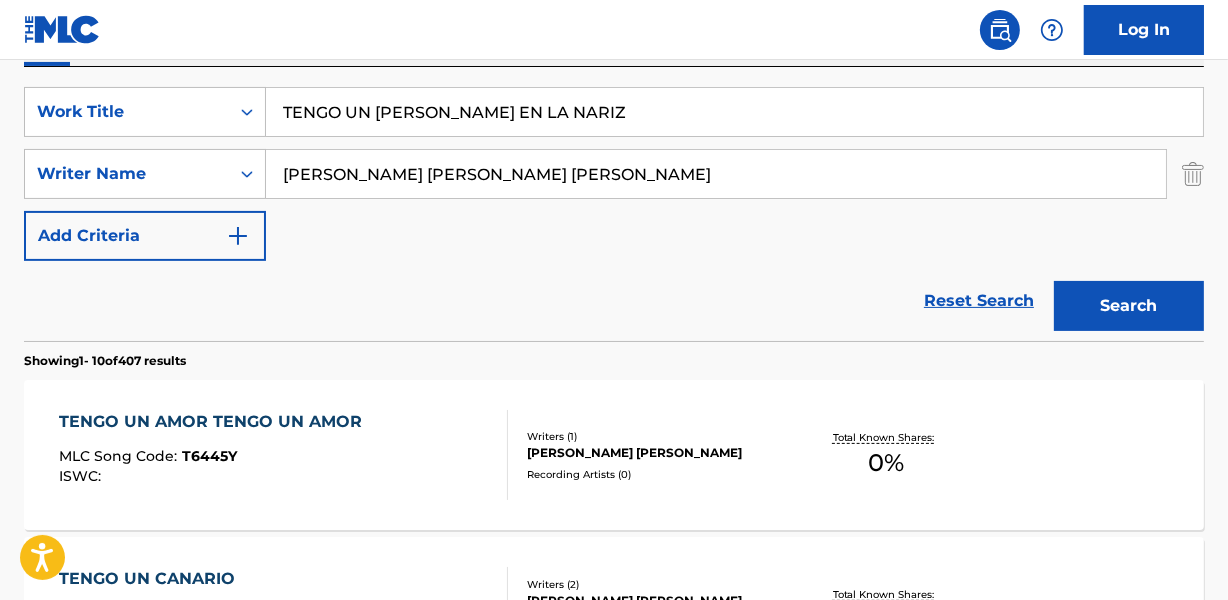 drag, startPoint x: 610, startPoint y: 170, endPoint x: 308, endPoint y: 160, distance: 302.16553 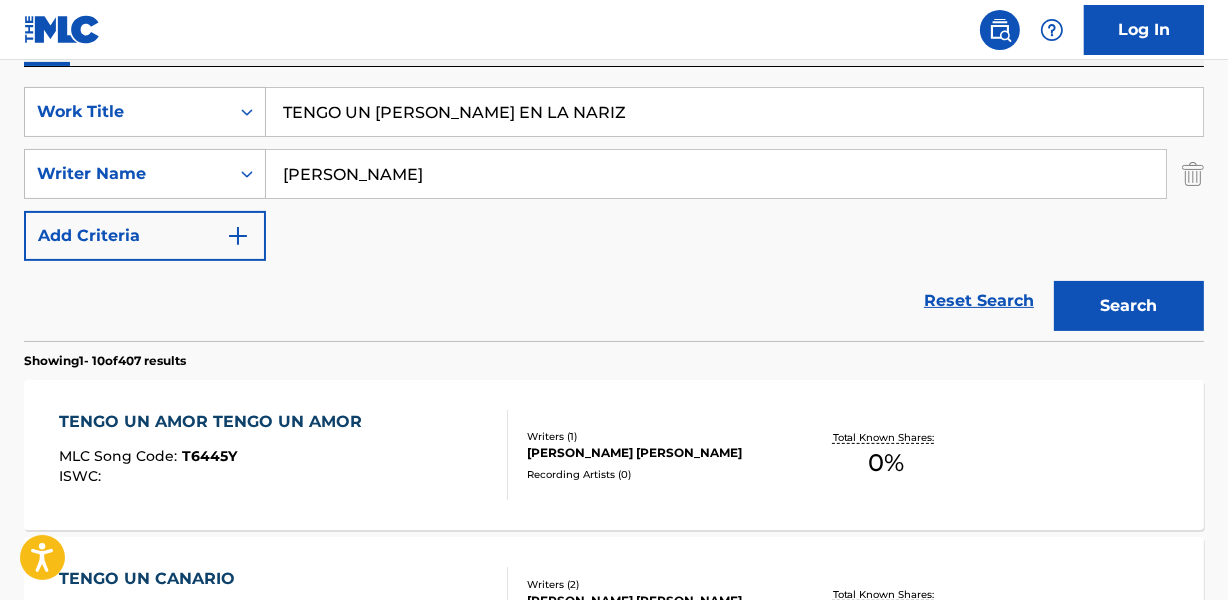 click on "[PERSON_NAME]" at bounding box center (716, 174) 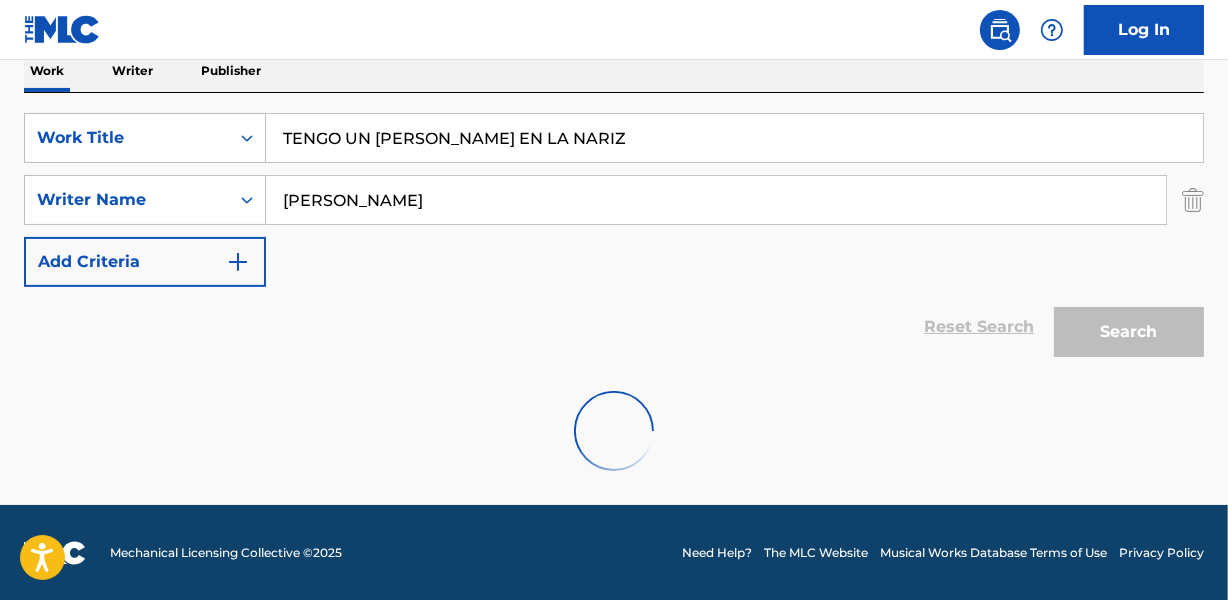 scroll, scrollTop: 358, scrollLeft: 0, axis: vertical 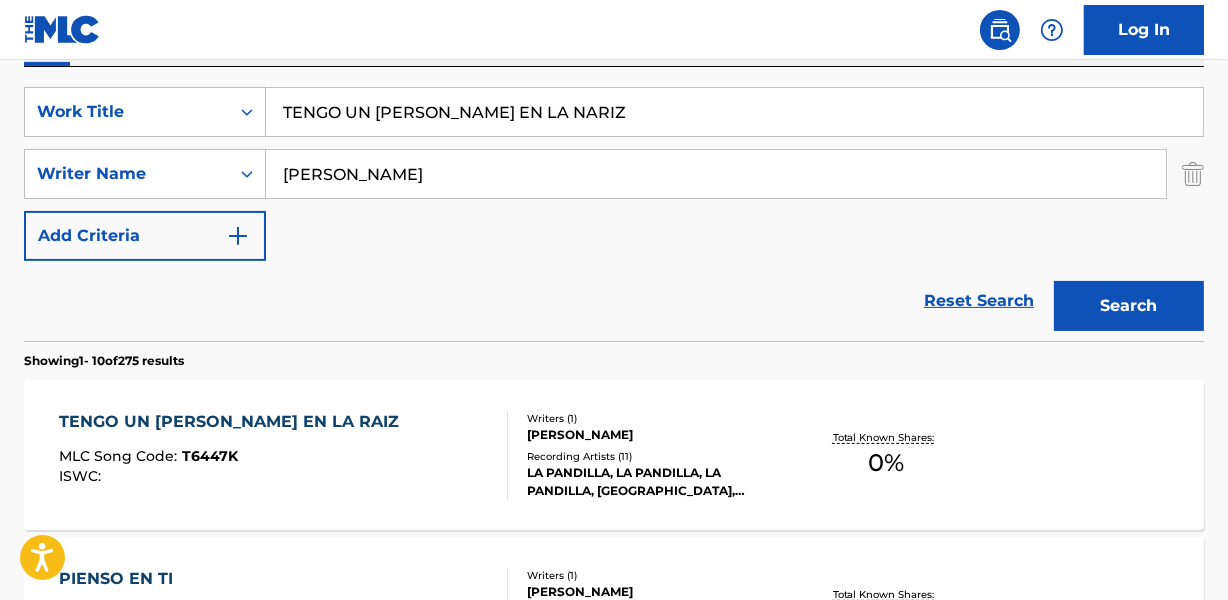 click on "SearchWithCriteriab7235275-3a5d-4b8f-99bc-21474d43020a Work Title TENGO UN [PERSON_NAME] EN LA NARIZ SearchWithCriteria64fe909f-4f0a-4ee2-a65b-71d29dd0a3e4 Writer Name [PERSON_NAME] Add Criteria" at bounding box center (614, 174) 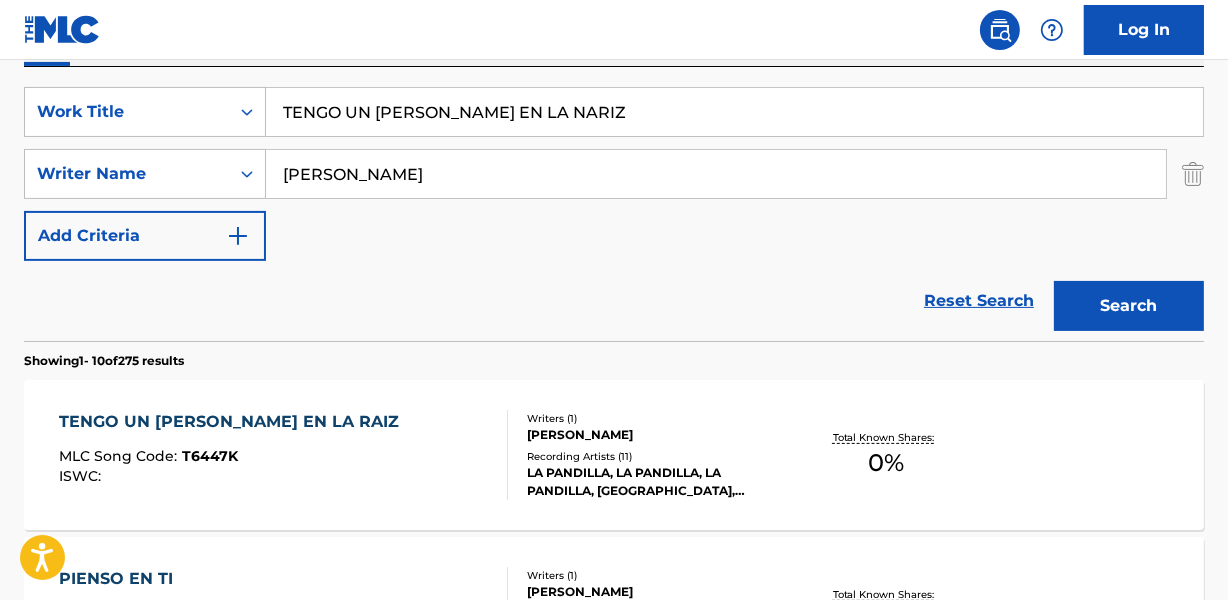 click on "[PERSON_NAME]" at bounding box center [657, 435] 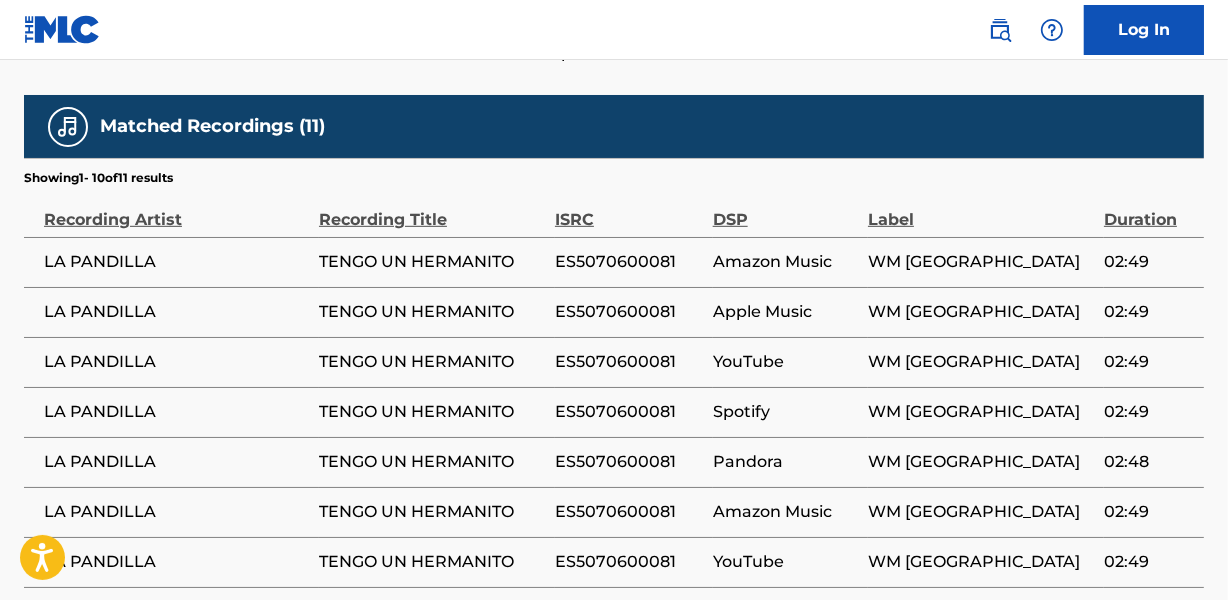 scroll, scrollTop: 1058, scrollLeft: 0, axis: vertical 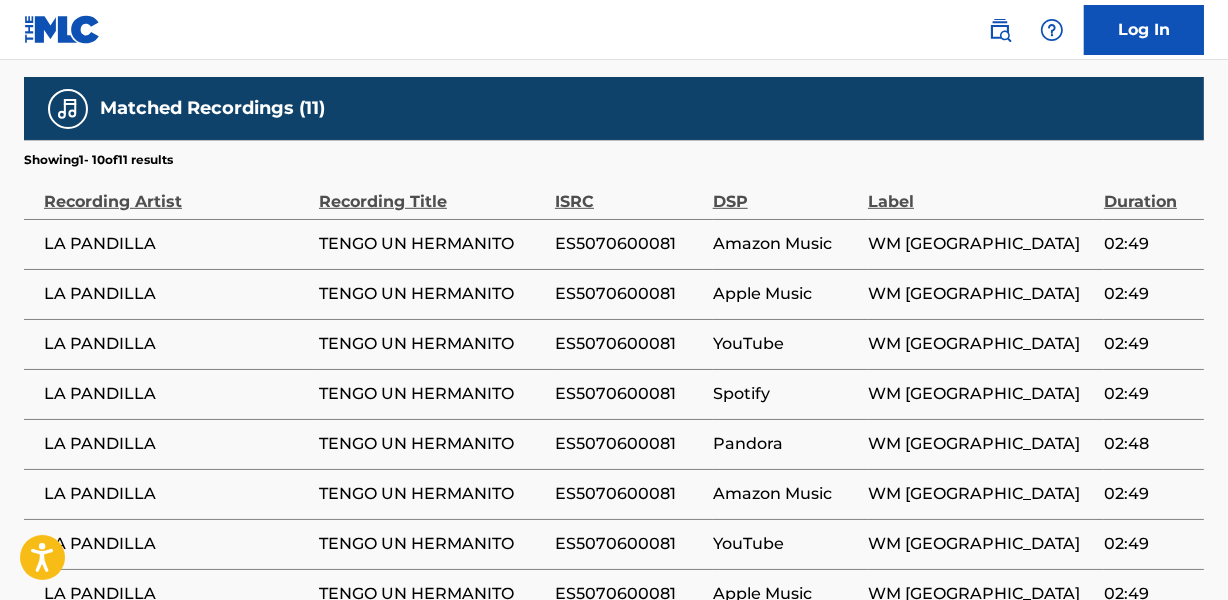 click on "ES5070600081" at bounding box center [629, 244] 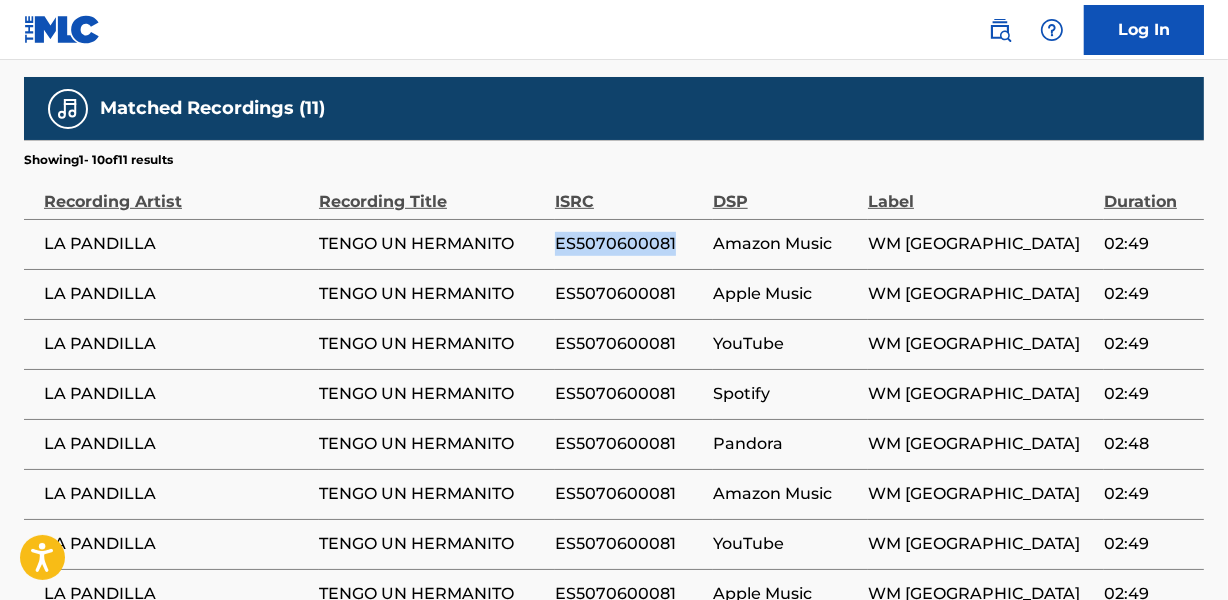 click on "ES5070600081" at bounding box center [629, 244] 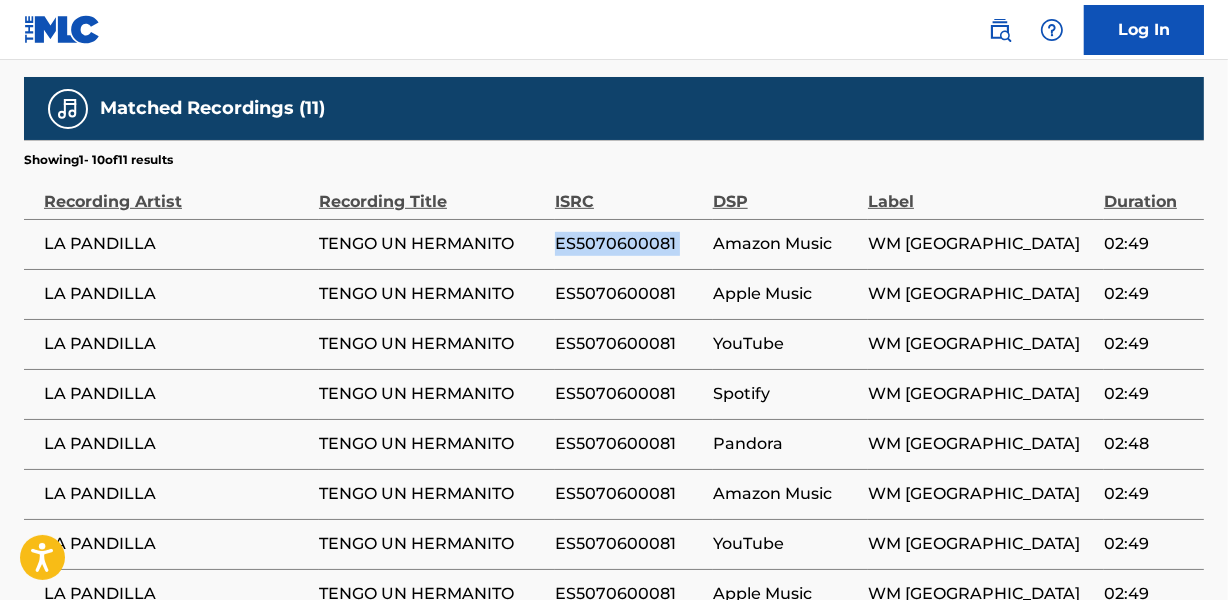 click on "ES5070600081" at bounding box center (629, 244) 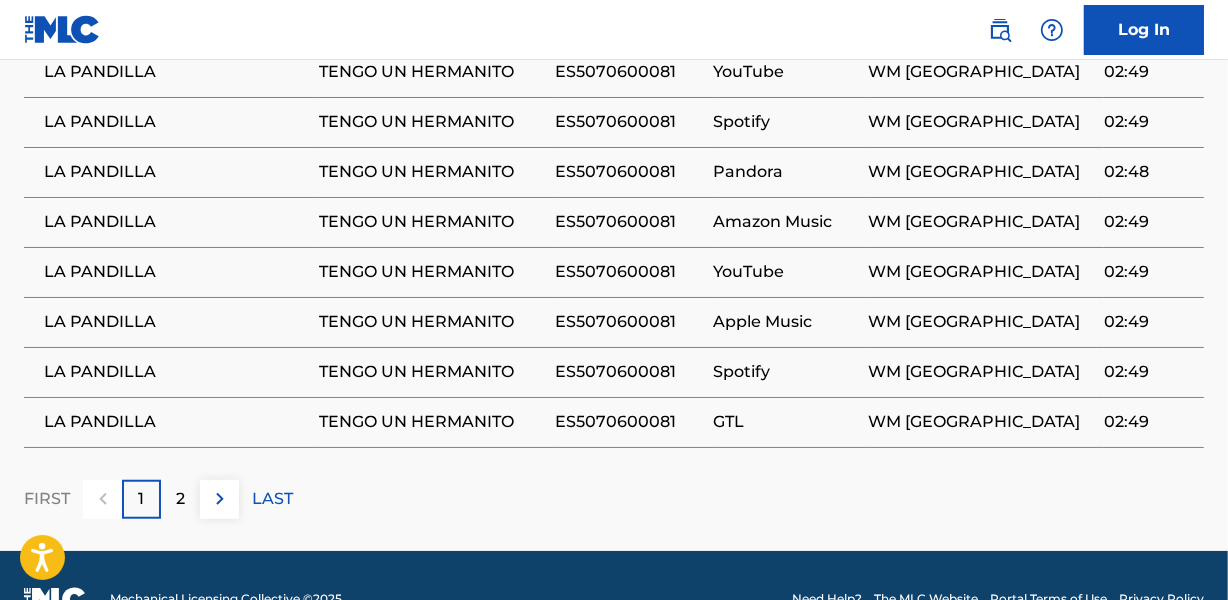 click on "2" at bounding box center [180, 499] 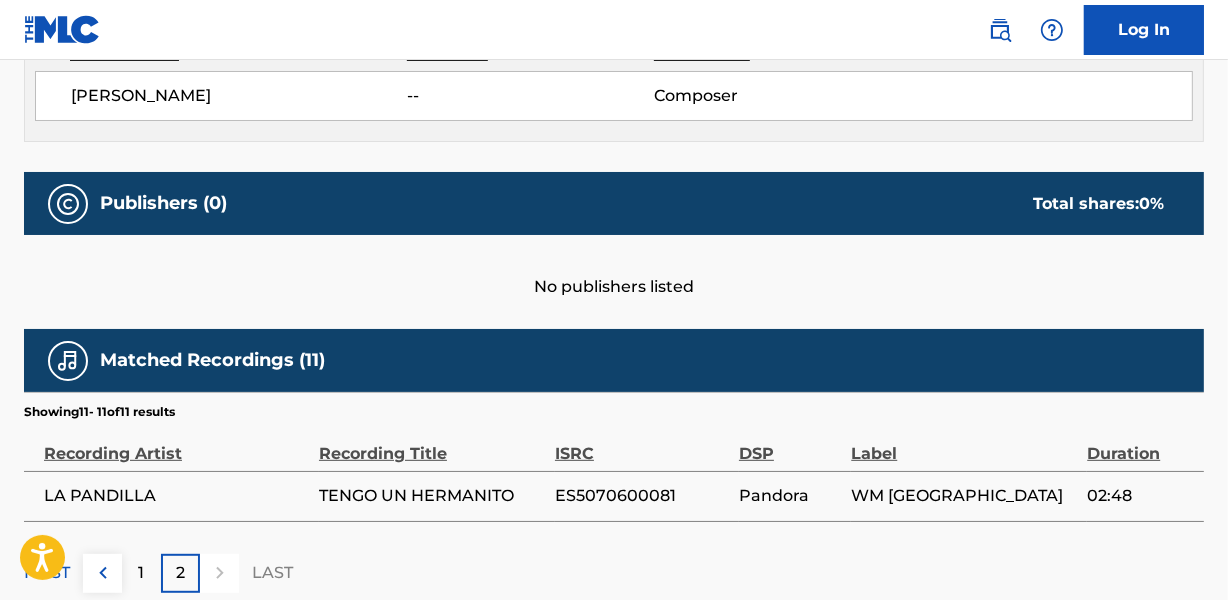 scroll, scrollTop: 880, scrollLeft: 0, axis: vertical 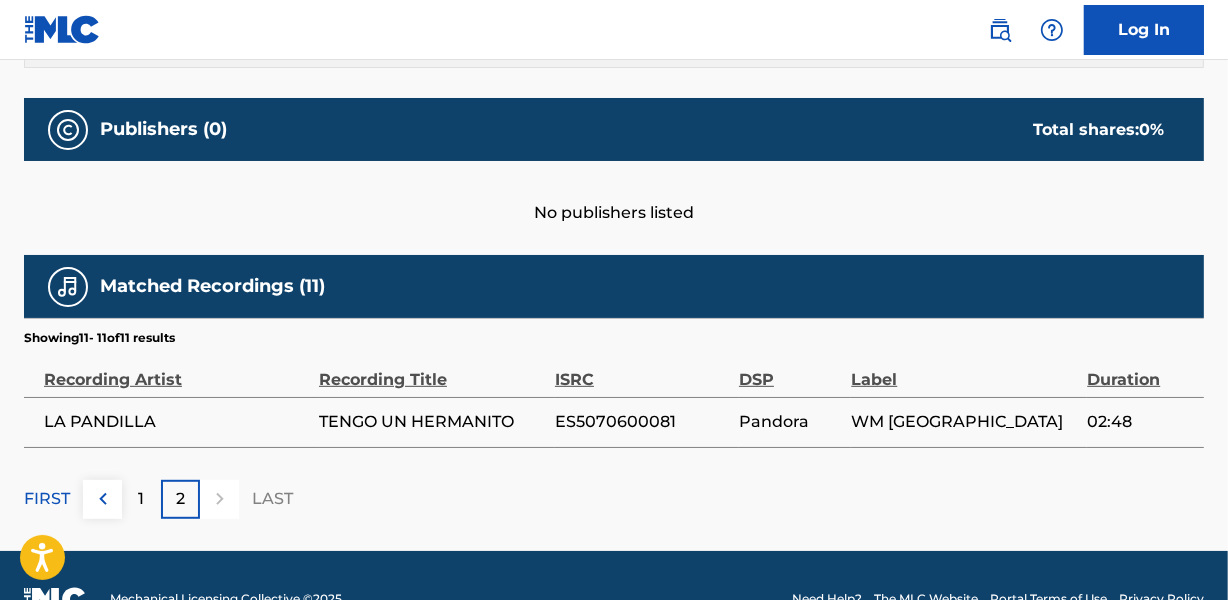 click on "LA PANDILLA" at bounding box center [176, 422] 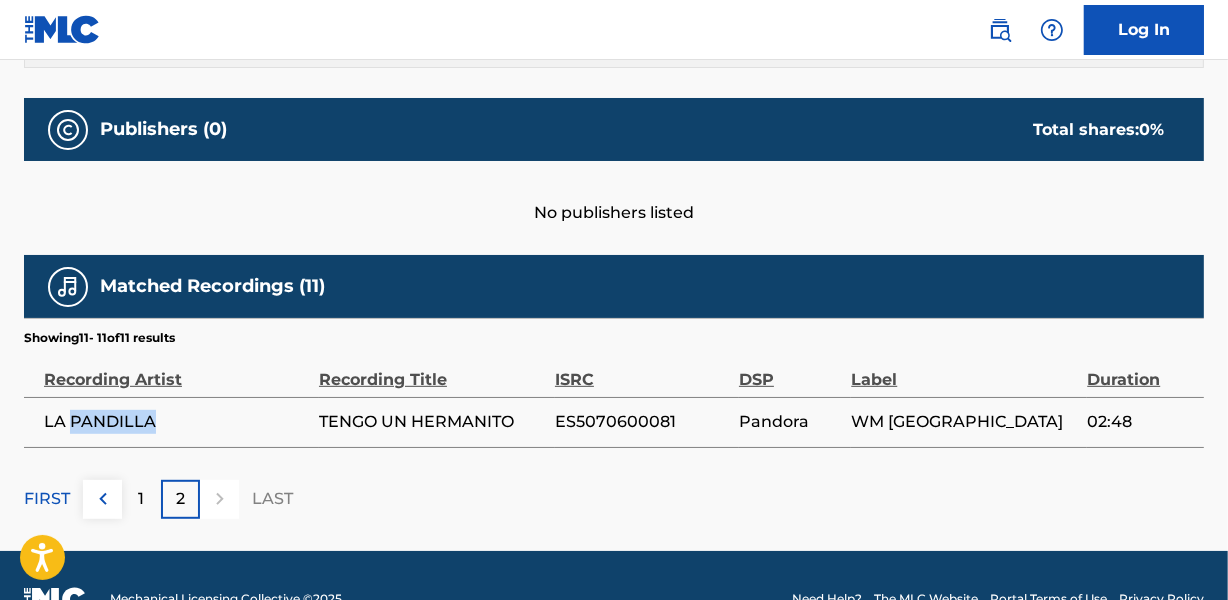 click on "LA PANDILLA" at bounding box center [176, 422] 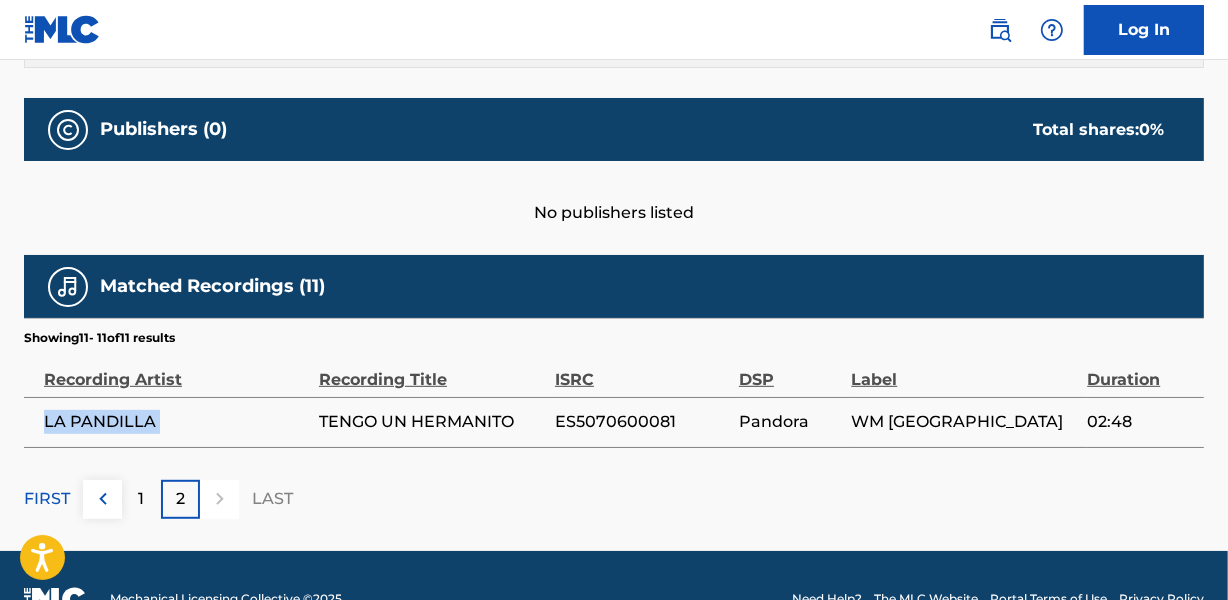 click on "LA PANDILLA" at bounding box center [176, 422] 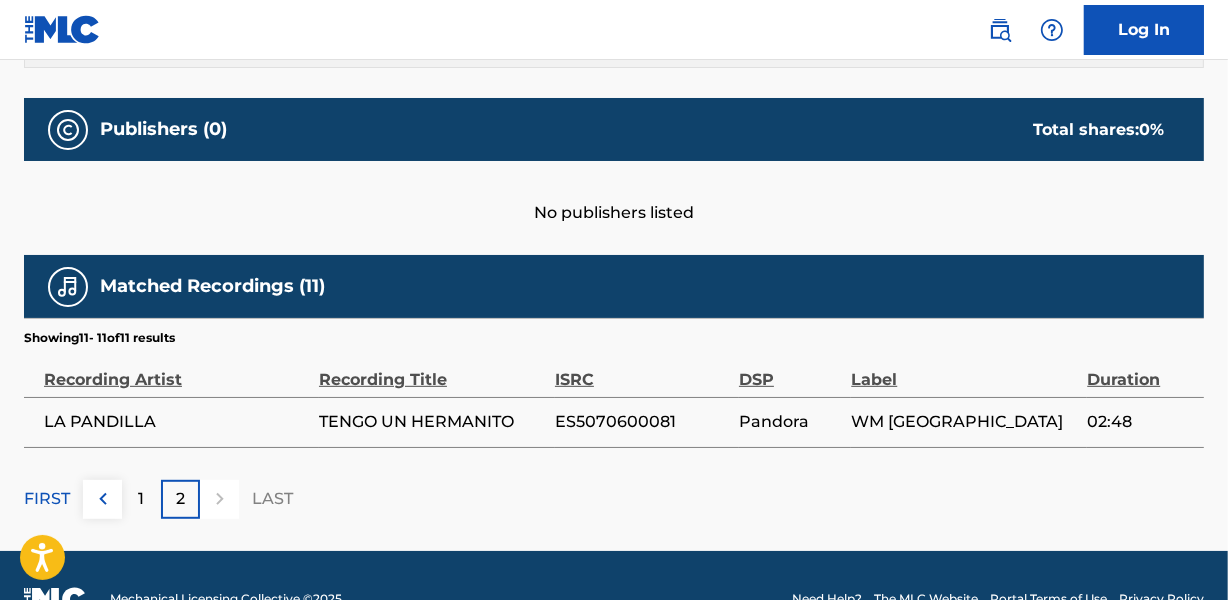 click on "1" at bounding box center [141, 499] 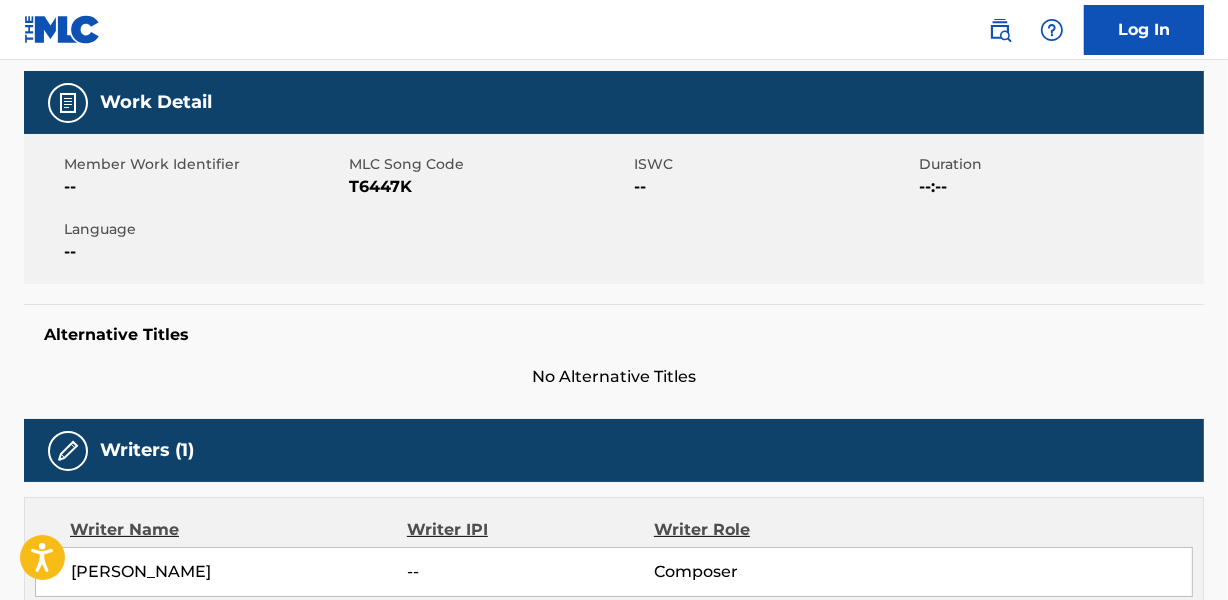 scroll, scrollTop: 0, scrollLeft: 0, axis: both 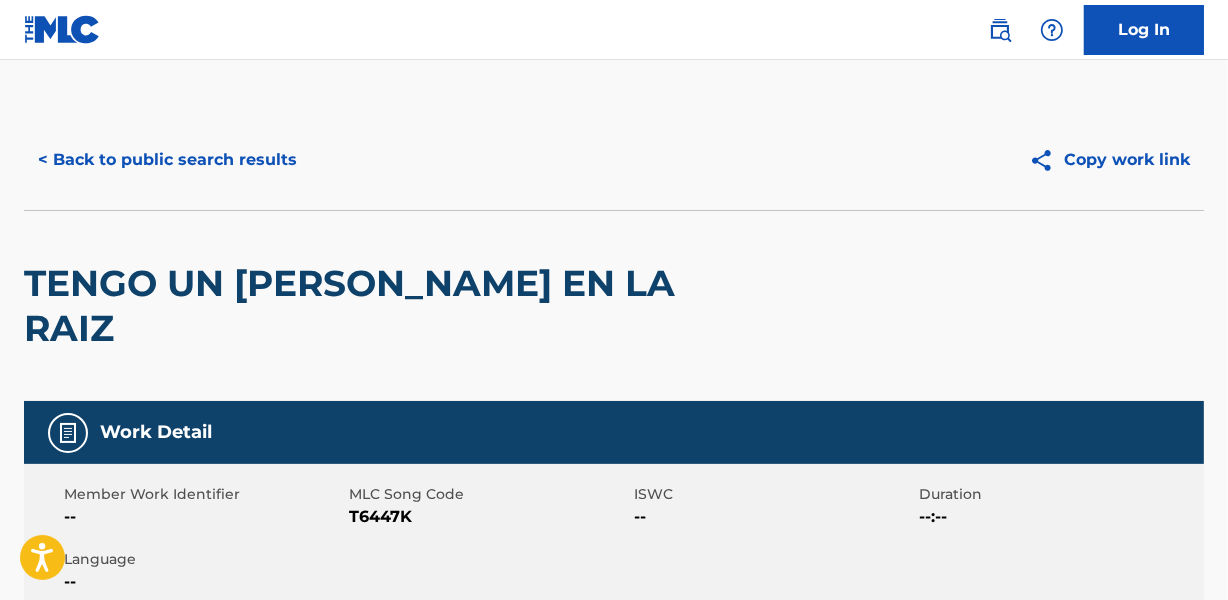 click on "< Back to public search results" at bounding box center (167, 160) 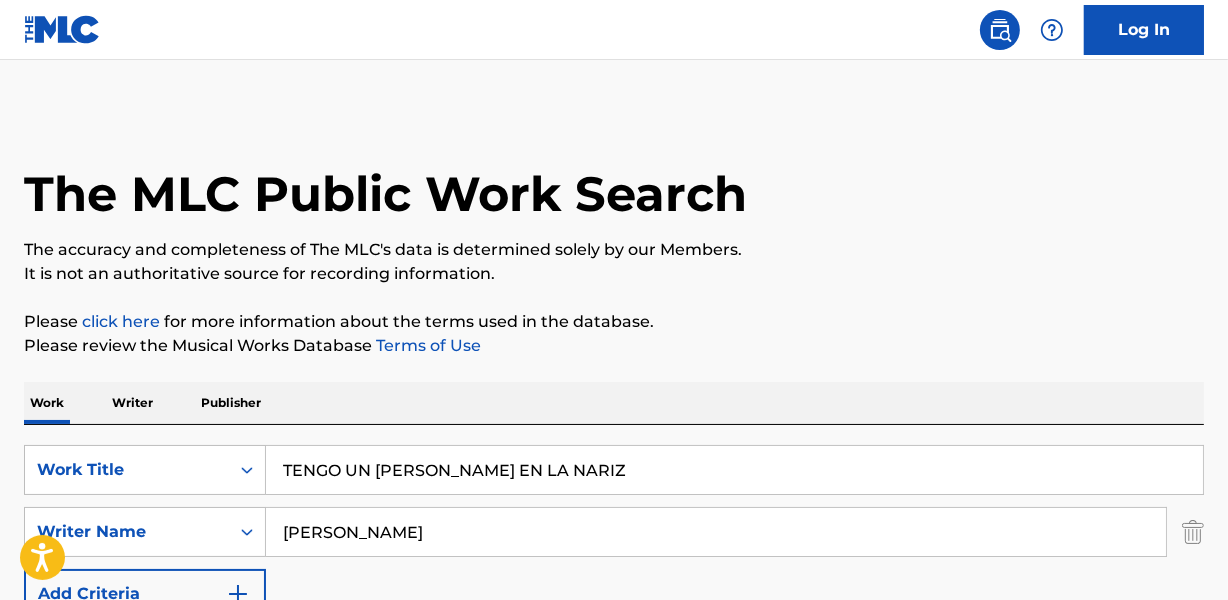 scroll, scrollTop: 358, scrollLeft: 0, axis: vertical 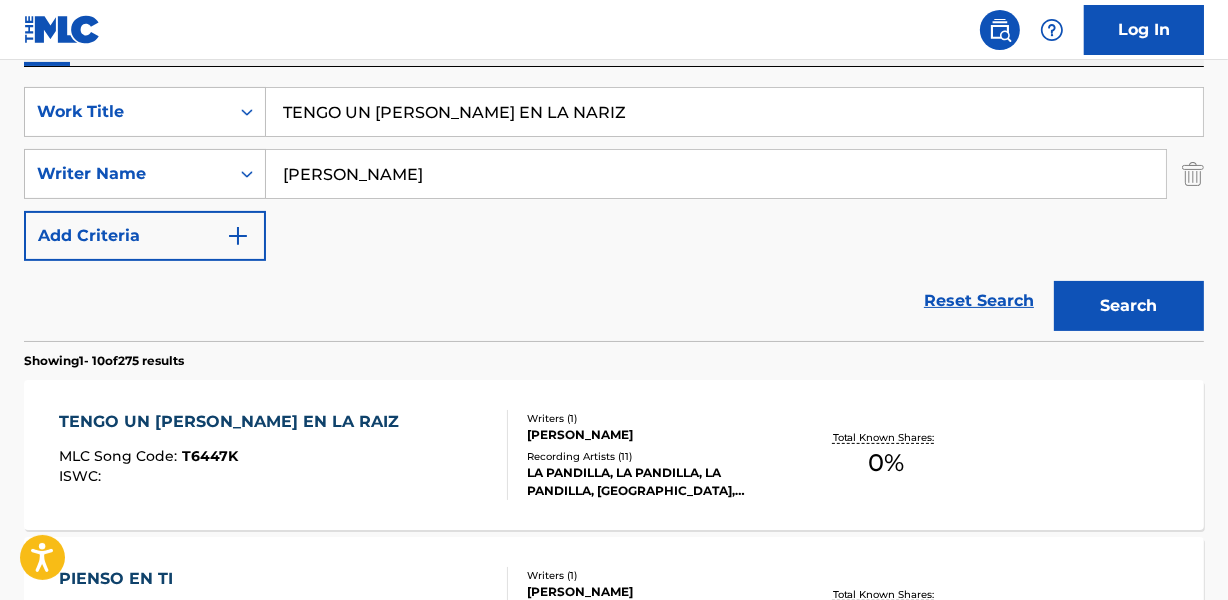 click on "TENGO UN [PERSON_NAME] EN LA NARIZ" at bounding box center [734, 112] 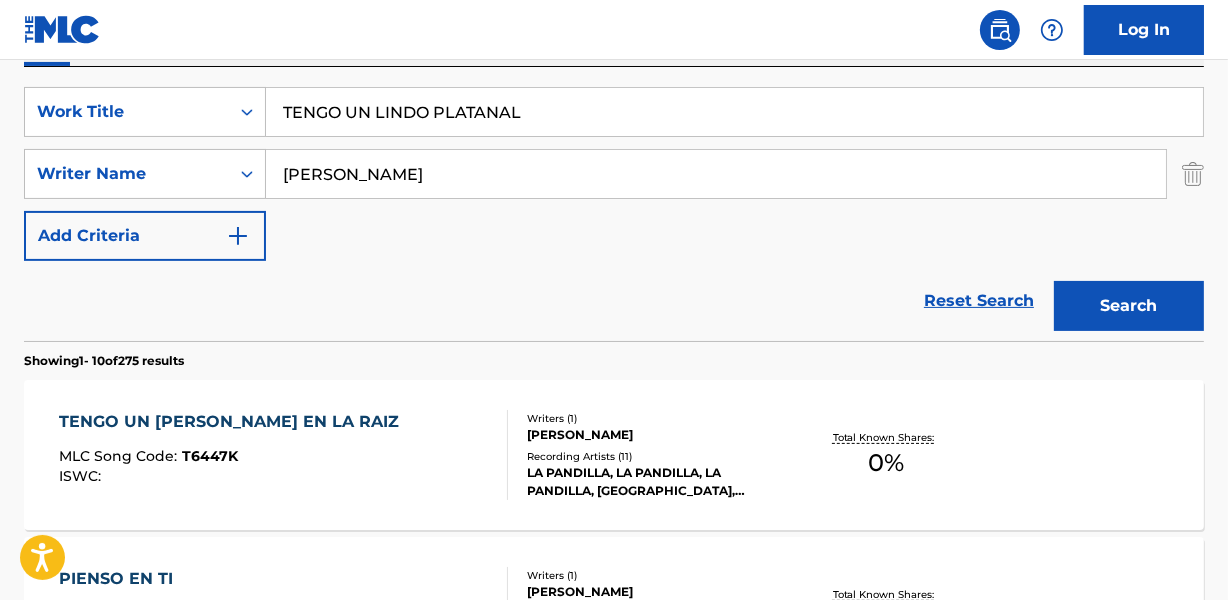 type on "TENGO UN LINDO PLATANAL" 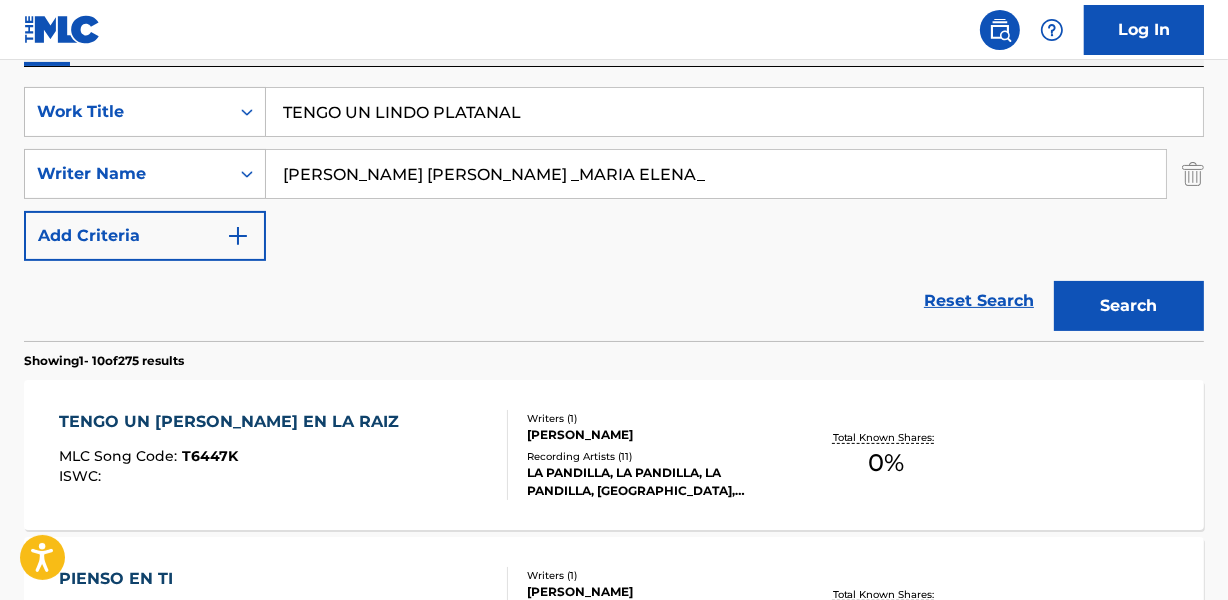 drag, startPoint x: 667, startPoint y: 170, endPoint x: 0, endPoint y: 165, distance: 667.01874 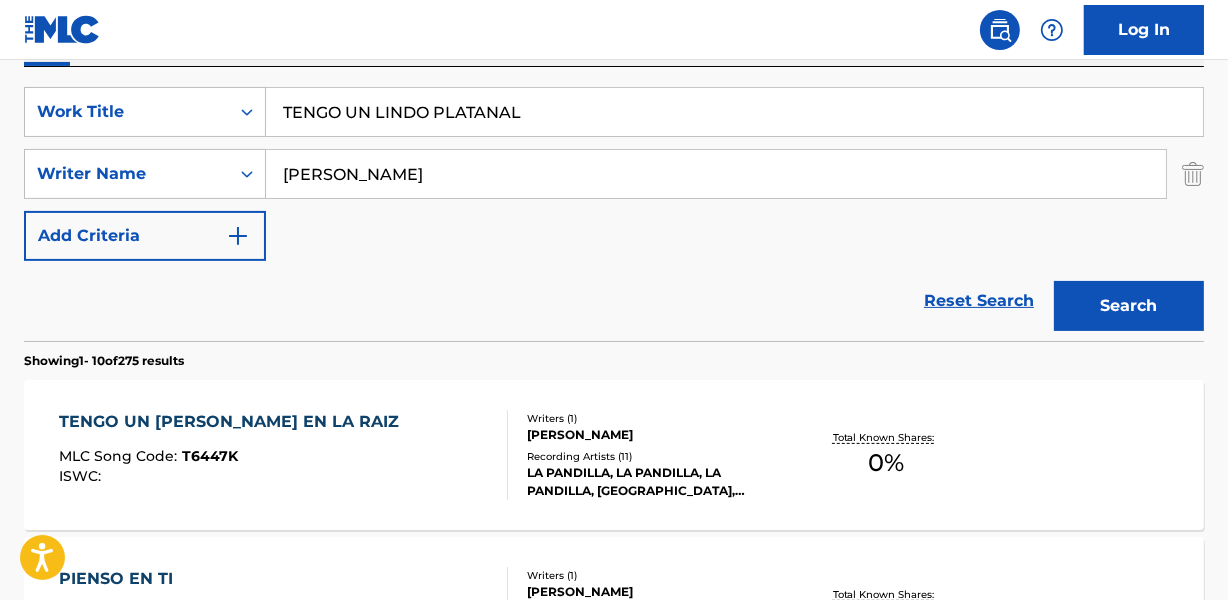 click on "Search" at bounding box center (1129, 306) 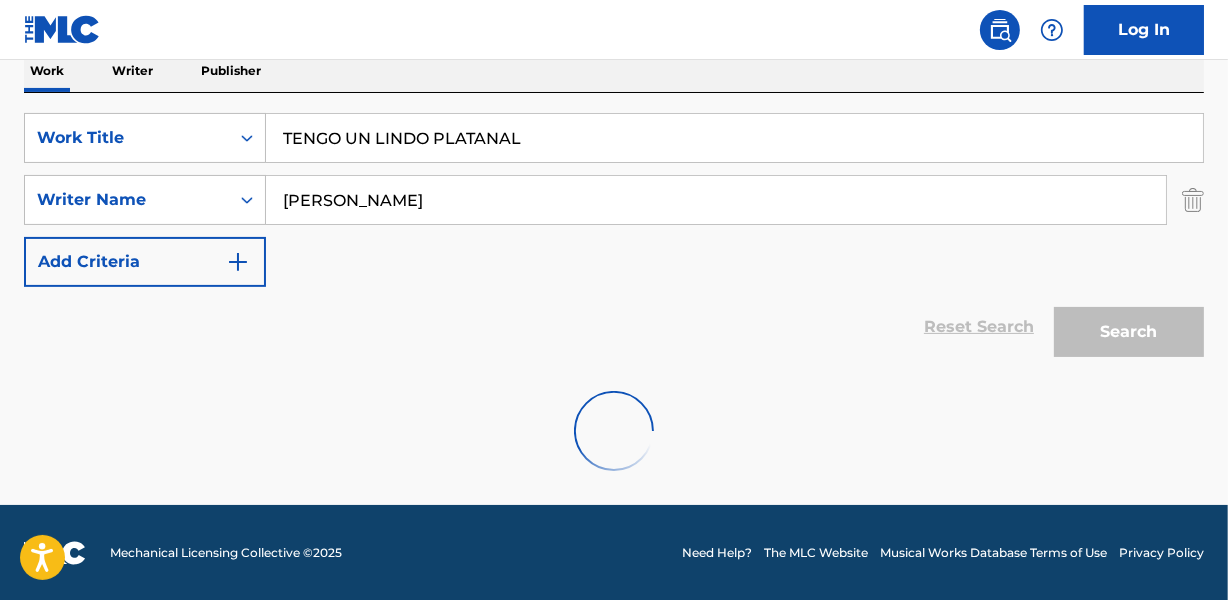 scroll, scrollTop: 267, scrollLeft: 0, axis: vertical 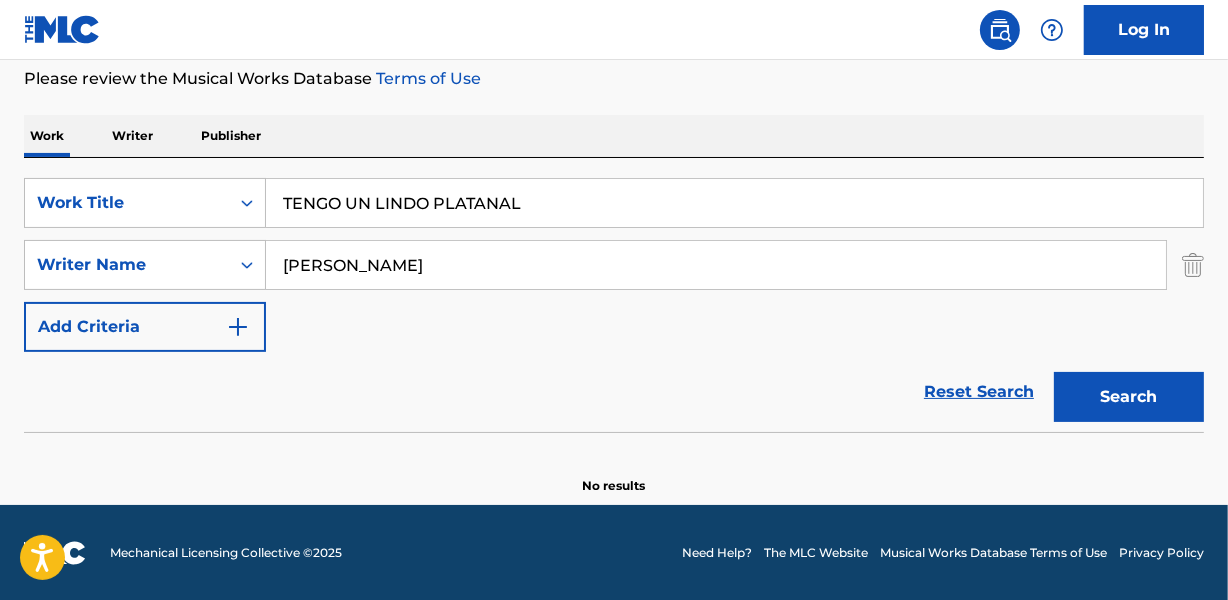 click on "[PERSON_NAME]" at bounding box center [716, 265] 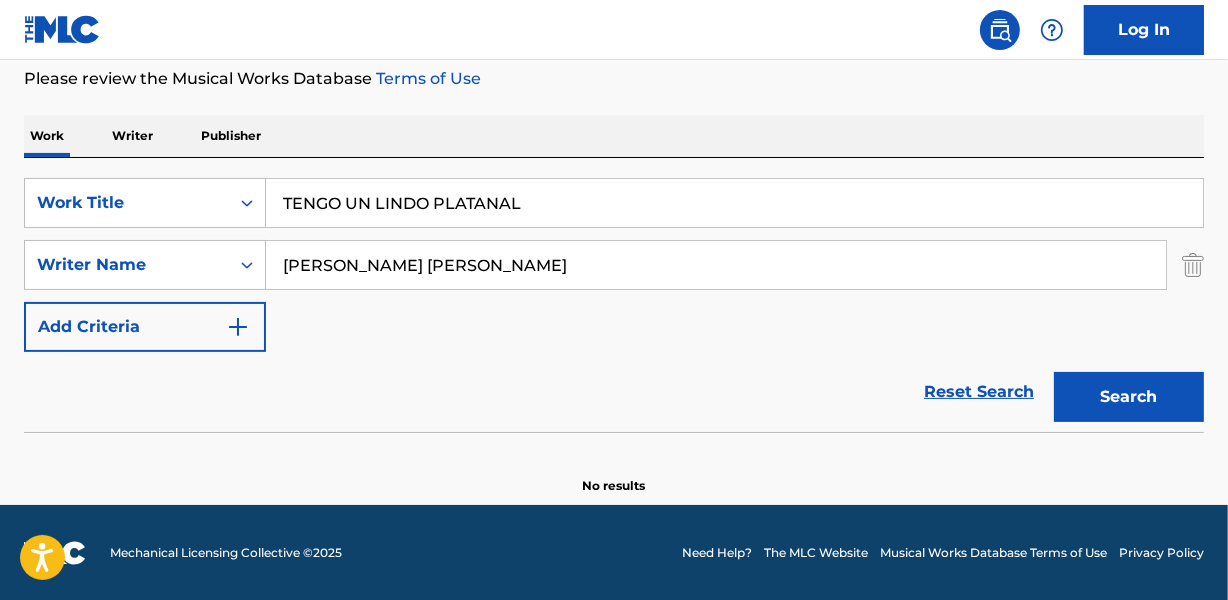 type on "[PERSON_NAME] [PERSON_NAME]" 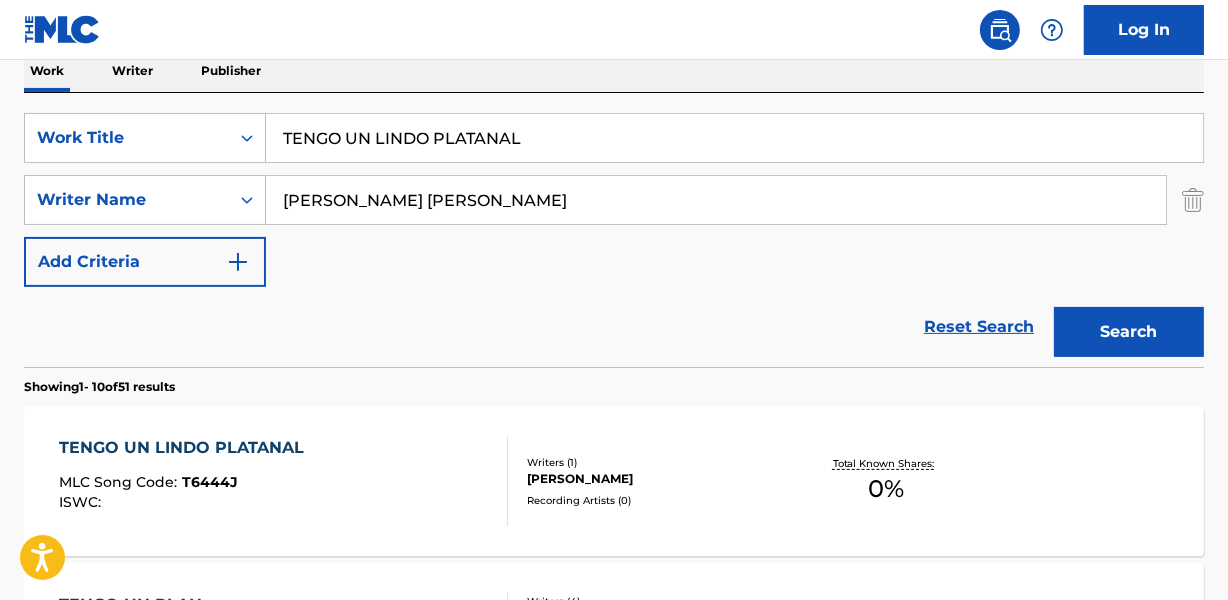 scroll, scrollTop: 358, scrollLeft: 0, axis: vertical 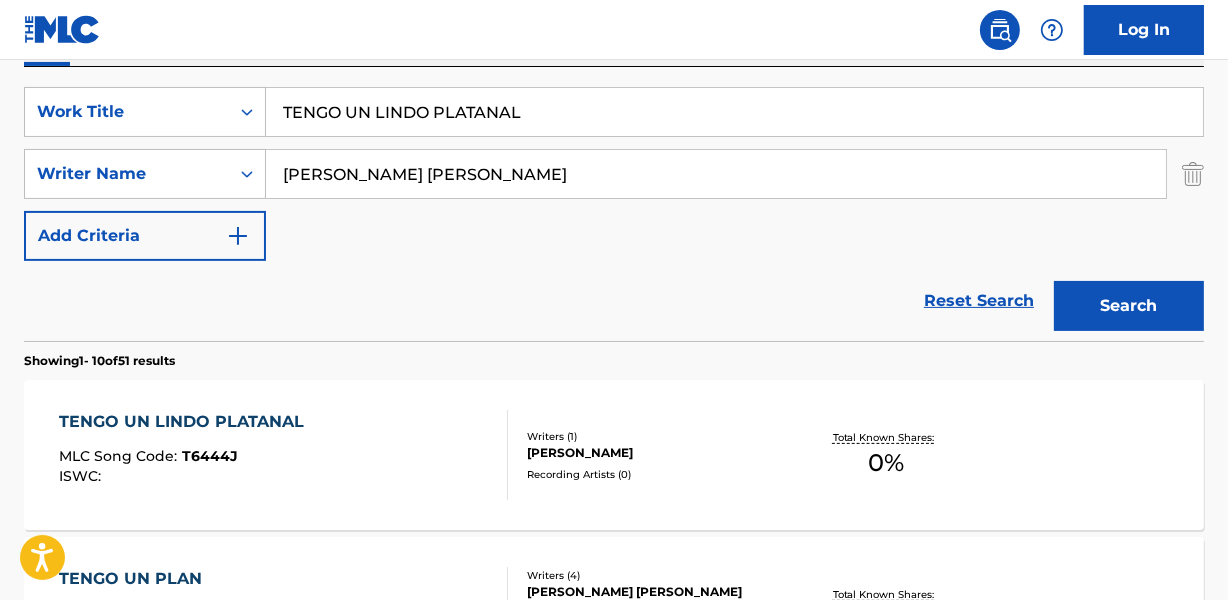 click on "[PERSON_NAME]" at bounding box center (657, 453) 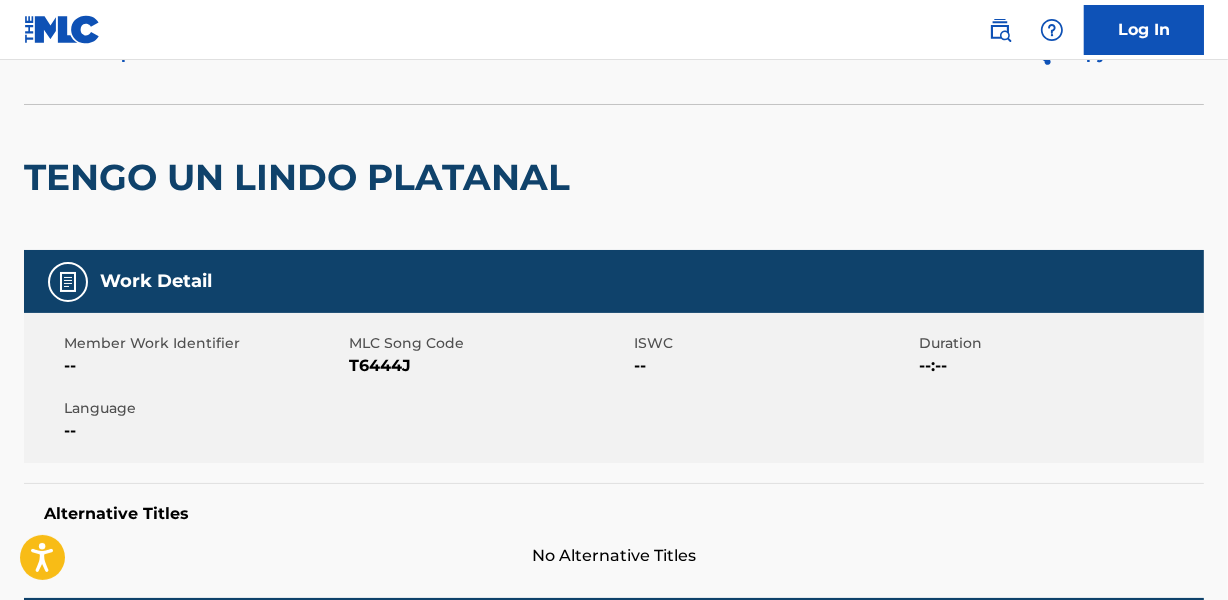scroll, scrollTop: 0, scrollLeft: 0, axis: both 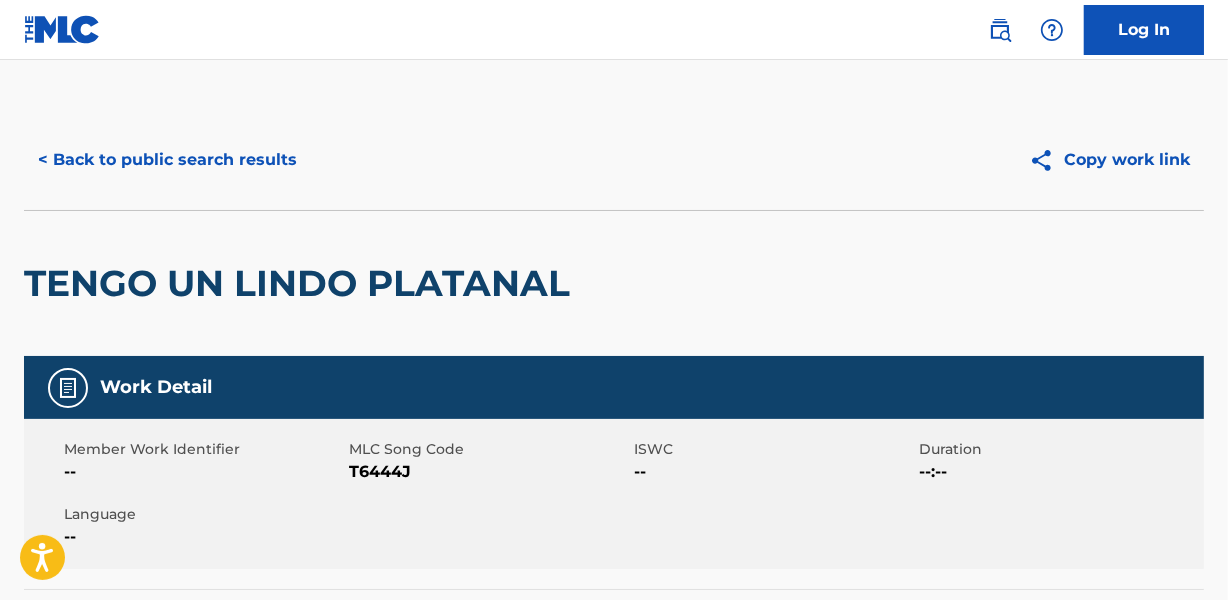 click on "< Back to public search results" at bounding box center [167, 160] 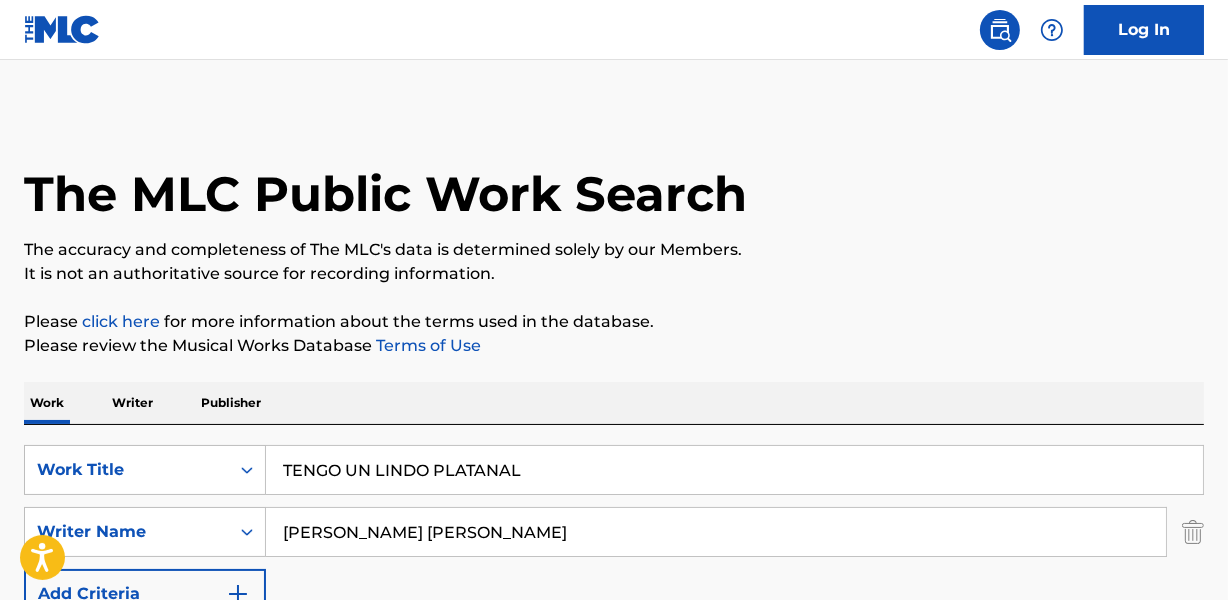 scroll, scrollTop: 358, scrollLeft: 0, axis: vertical 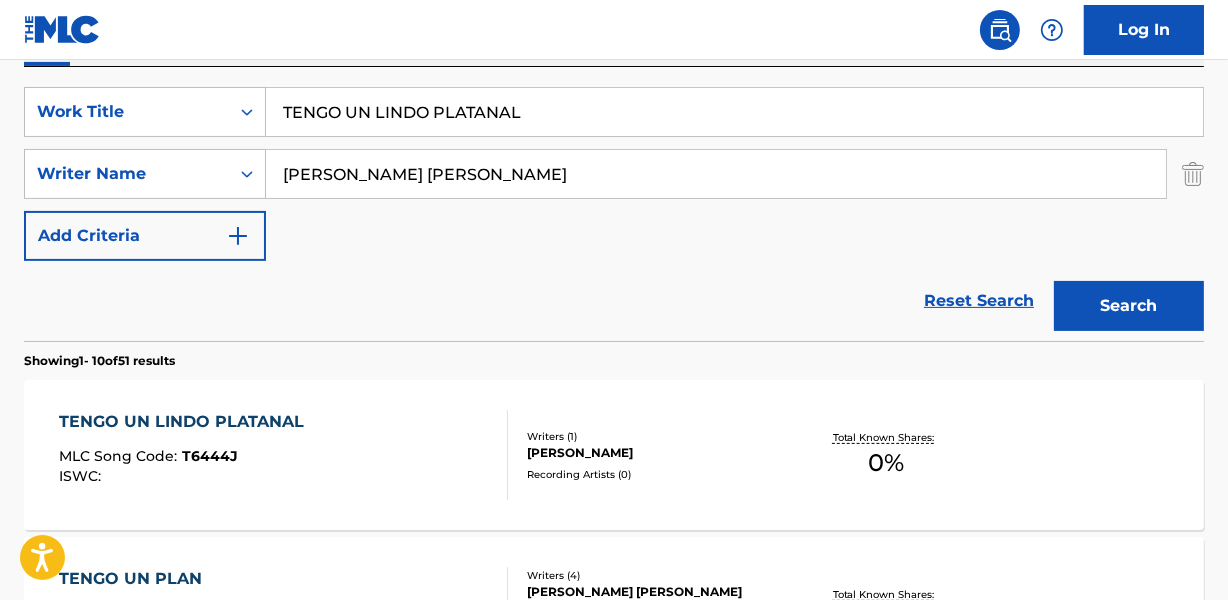 drag, startPoint x: 287, startPoint y: 113, endPoint x: 753, endPoint y: 113, distance: 466 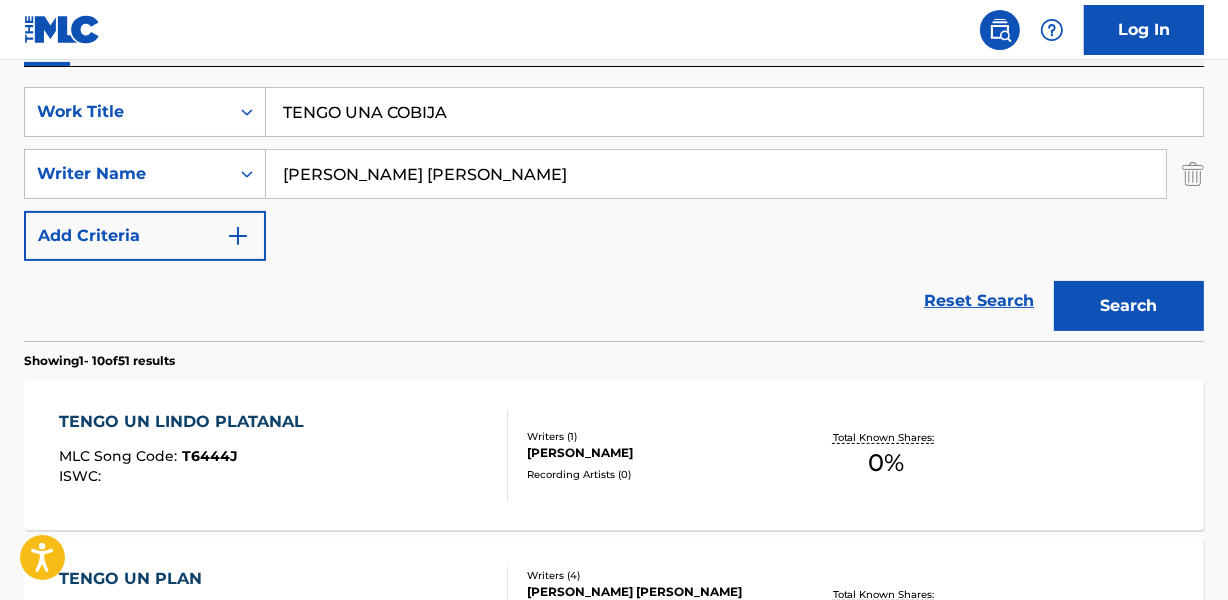 type on "TENGO UNA COBIJA" 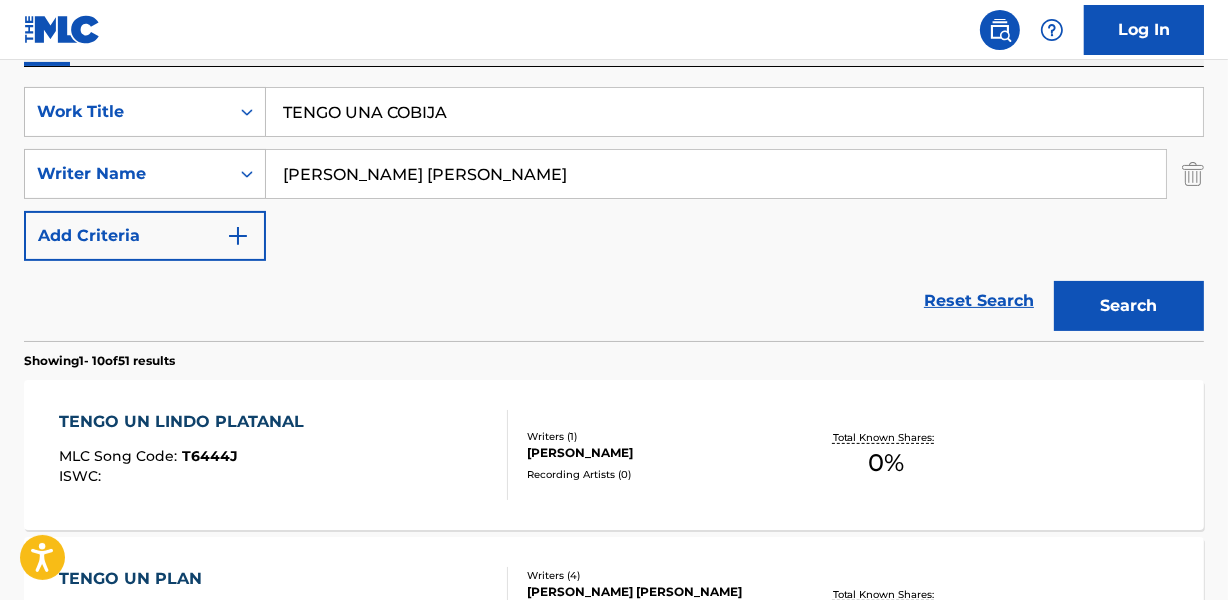 drag, startPoint x: 280, startPoint y: 170, endPoint x: 622, endPoint y: 170, distance: 342 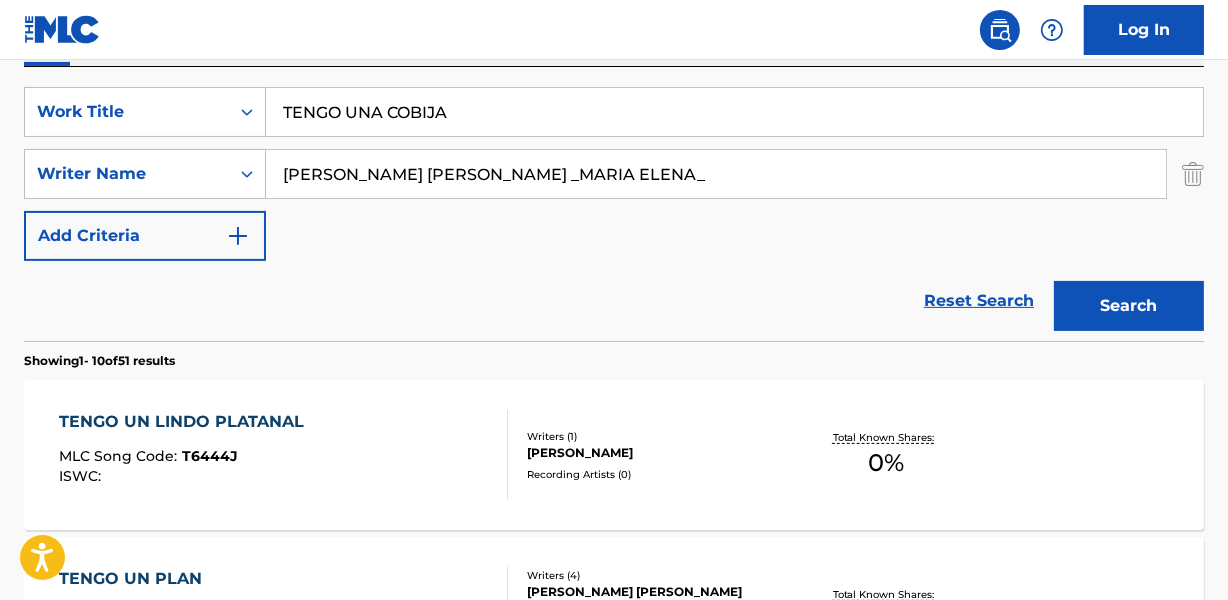 drag, startPoint x: 657, startPoint y: 175, endPoint x: 1110, endPoint y: 175, distance: 453 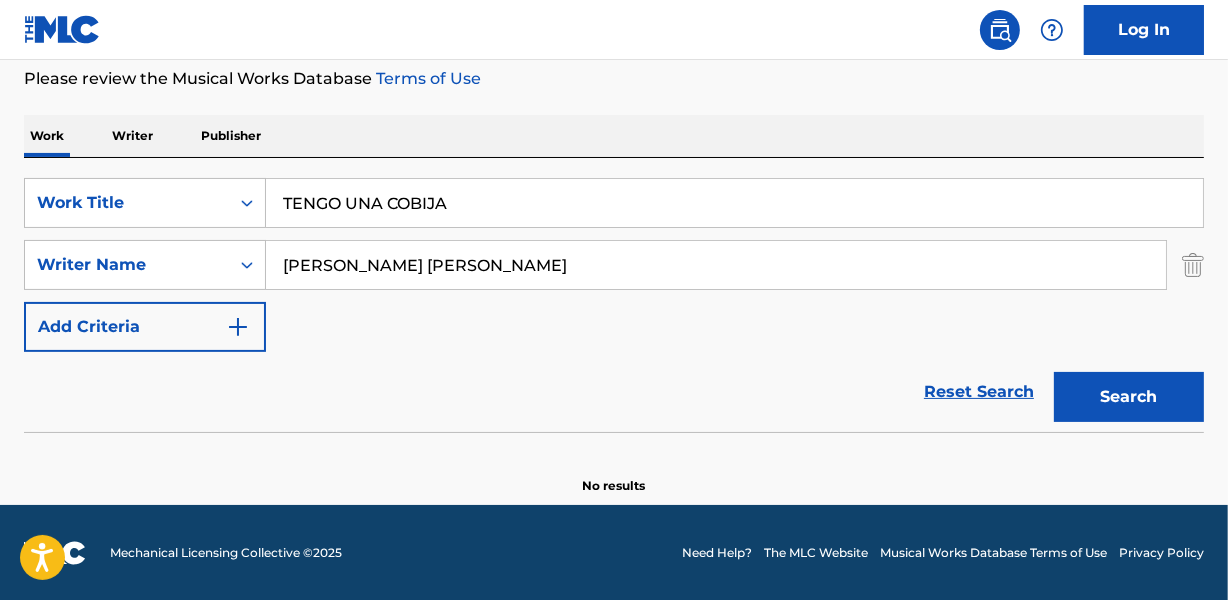 click on "Search" at bounding box center [1129, 397] 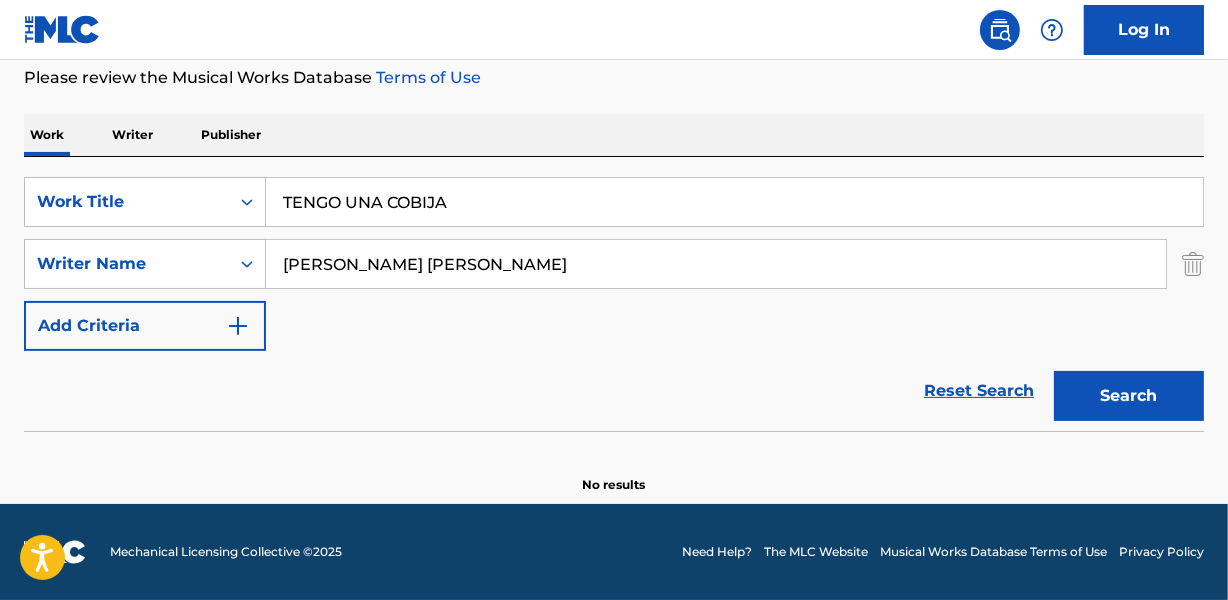 scroll, scrollTop: 267, scrollLeft: 0, axis: vertical 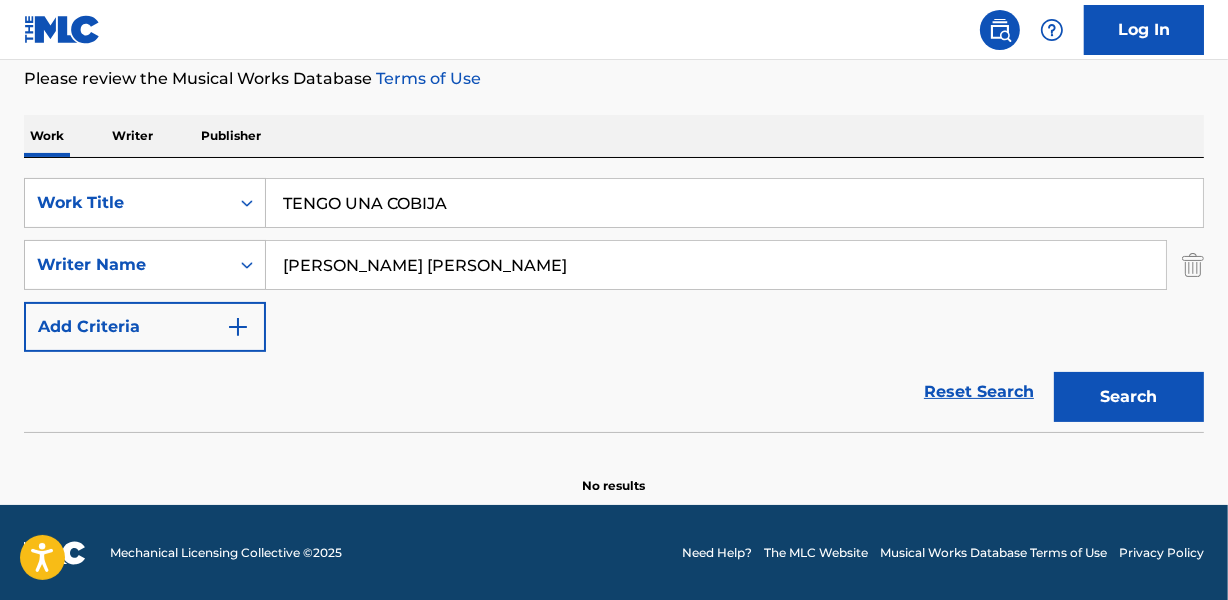 drag, startPoint x: 372, startPoint y: 270, endPoint x: 0, endPoint y: 263, distance: 372.06586 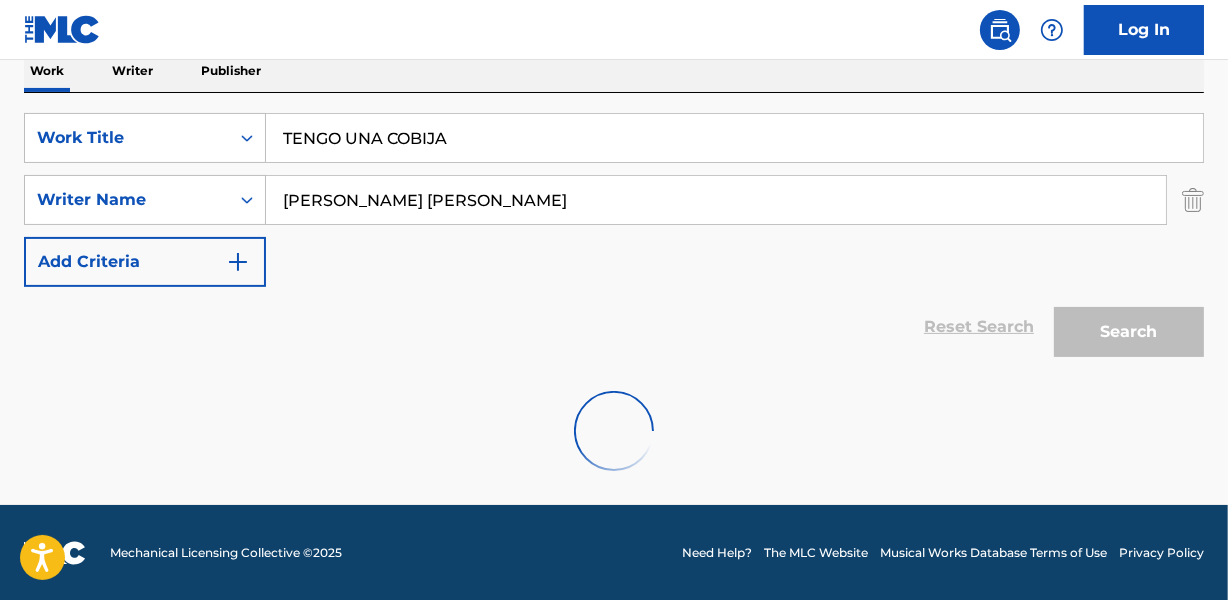 scroll, scrollTop: 267, scrollLeft: 0, axis: vertical 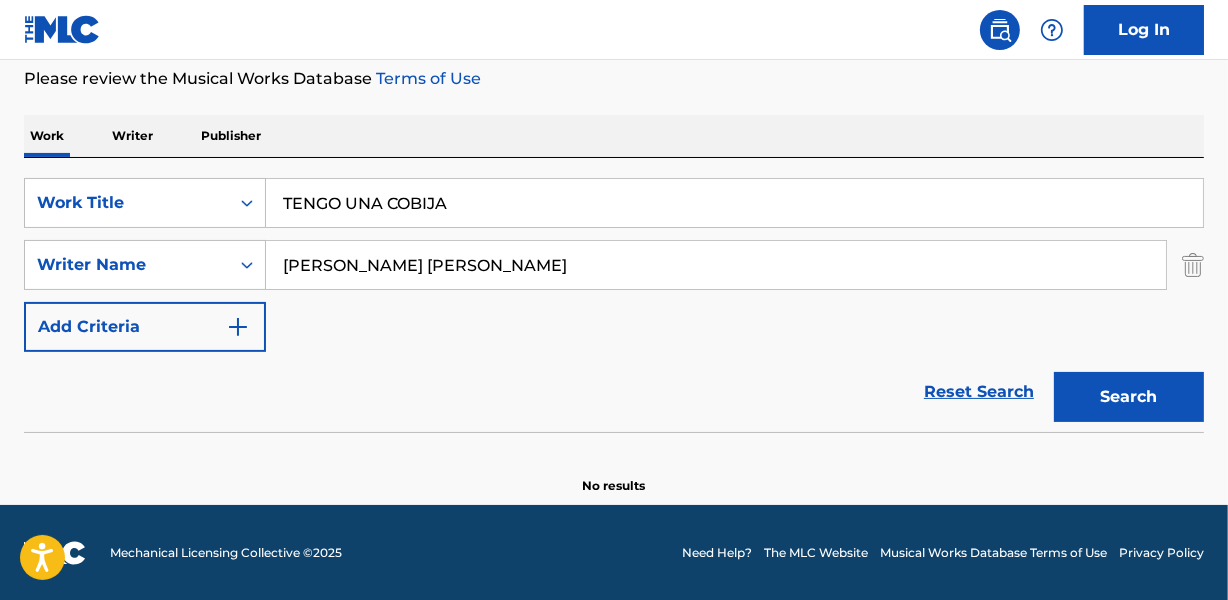 drag, startPoint x: 516, startPoint y: 254, endPoint x: 813, endPoint y: 254, distance: 297 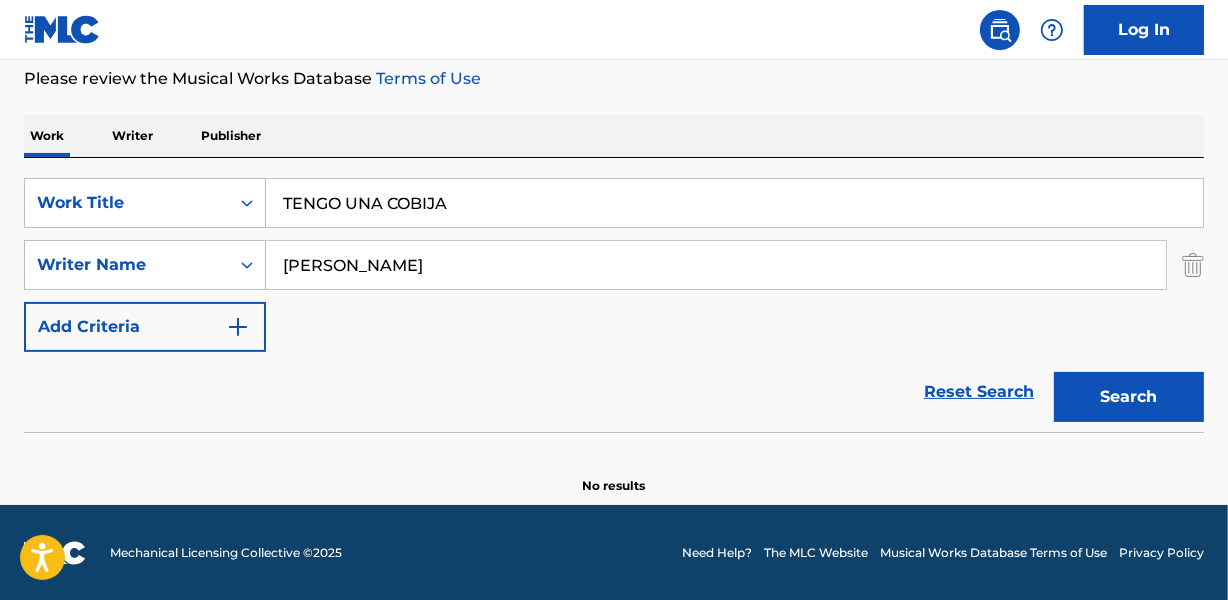 type on "[PERSON_NAME]" 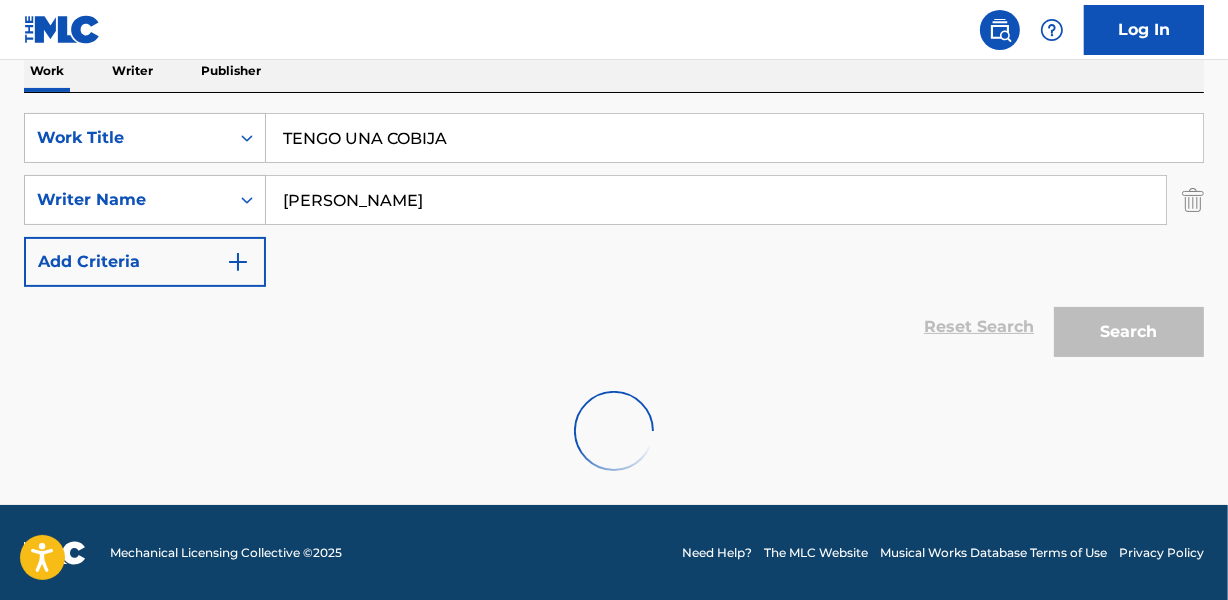 scroll, scrollTop: 267, scrollLeft: 0, axis: vertical 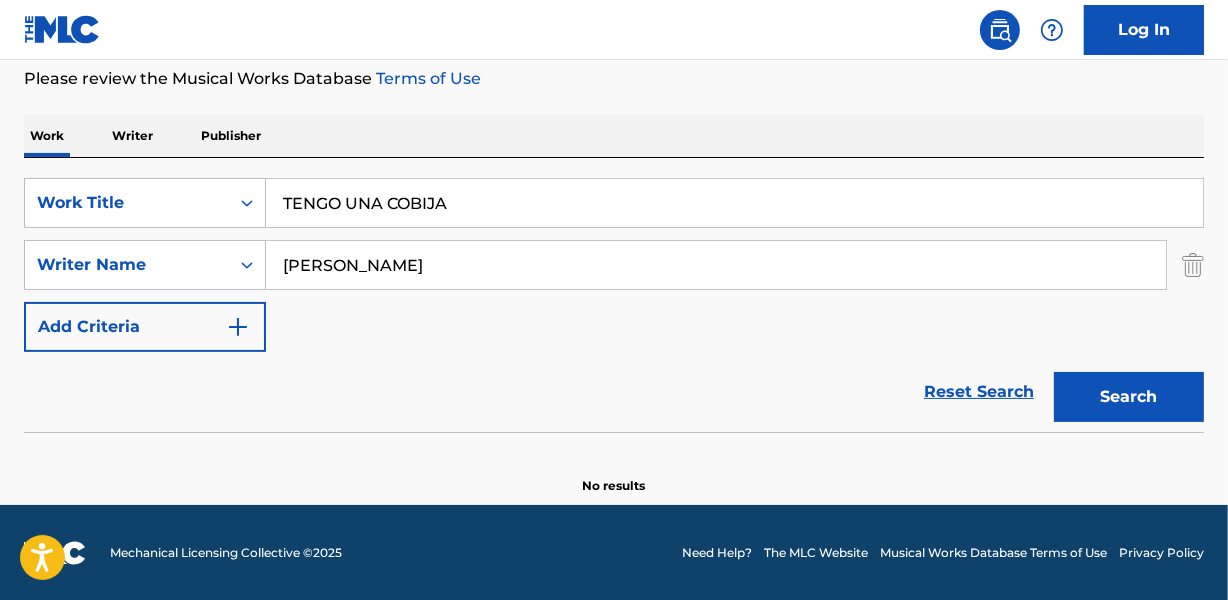 click on "TENGO UNA COBIJA" at bounding box center [734, 203] 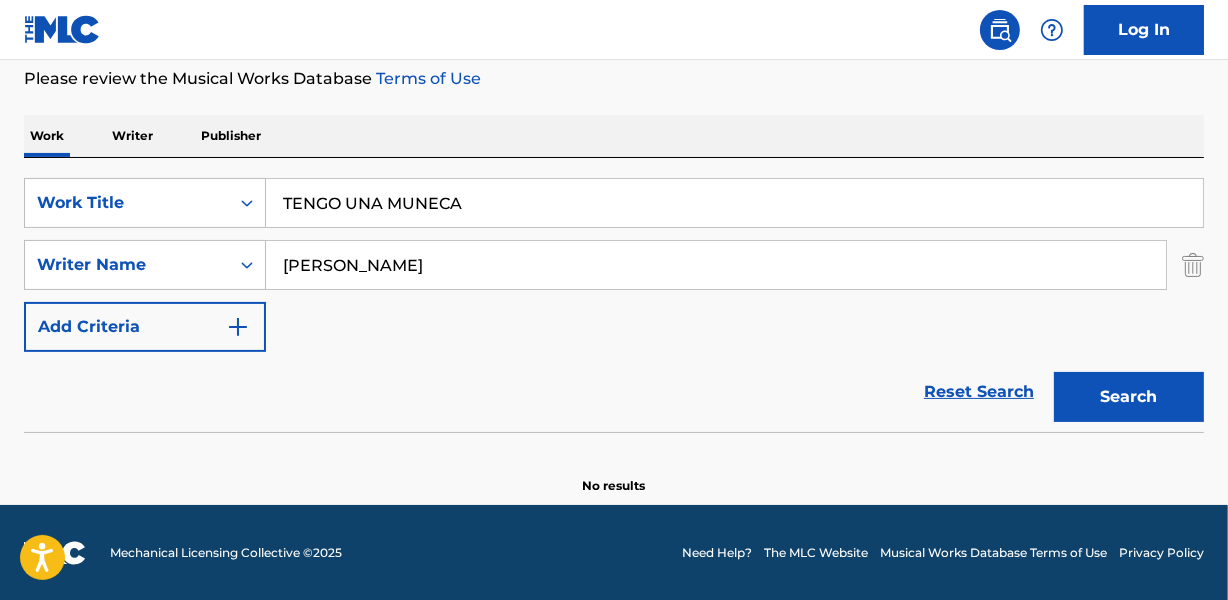 type on "TENGO UNA MUNECA" 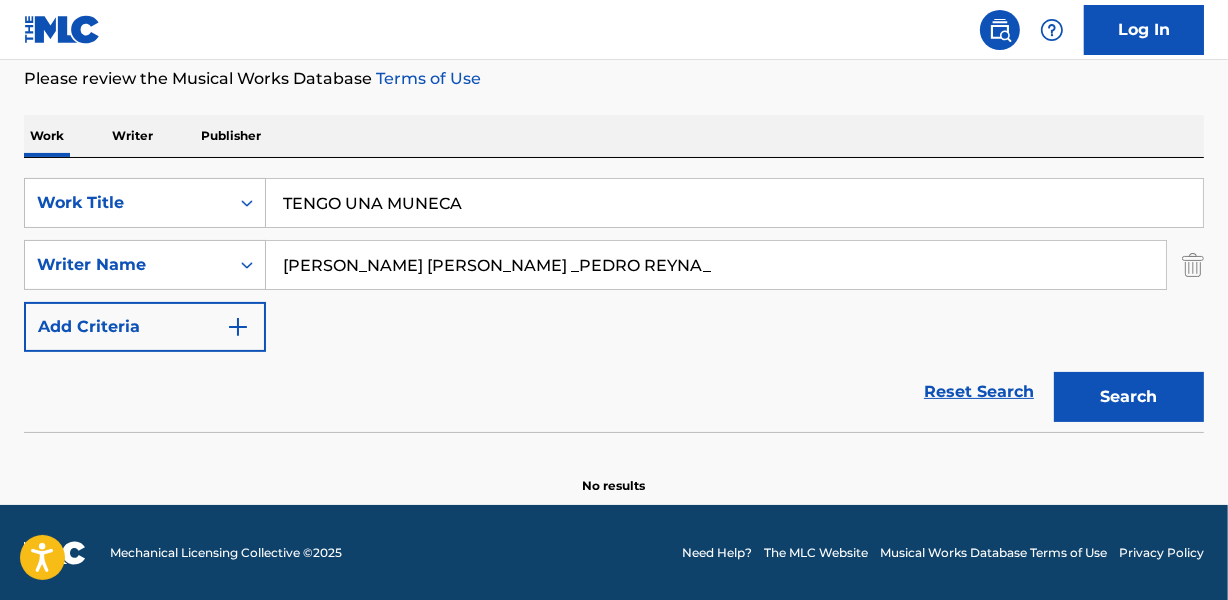 drag, startPoint x: 585, startPoint y: 263, endPoint x: 844, endPoint y: 263, distance: 259 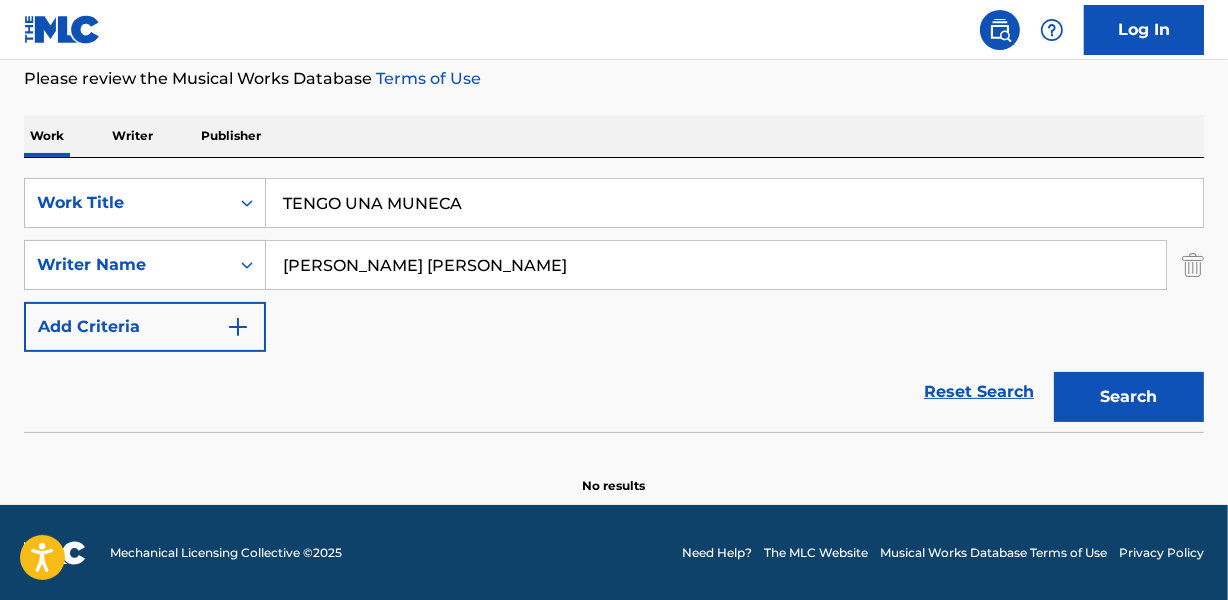click on "Search" at bounding box center [1129, 397] 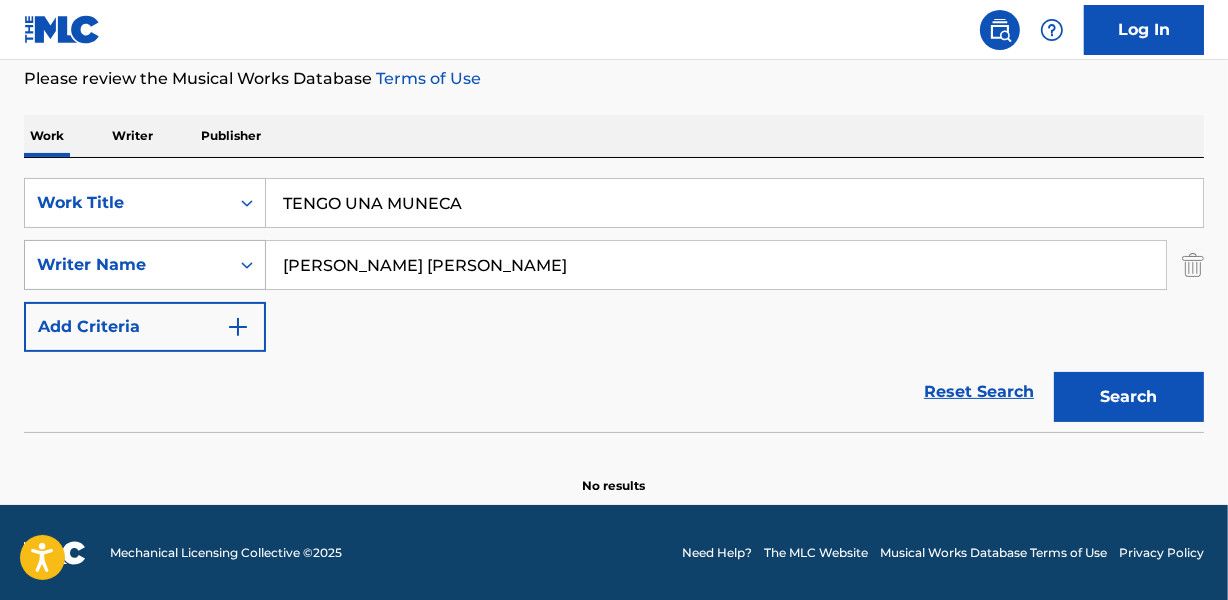 drag, startPoint x: 377, startPoint y: 261, endPoint x: 199, endPoint y: 260, distance: 178.0028 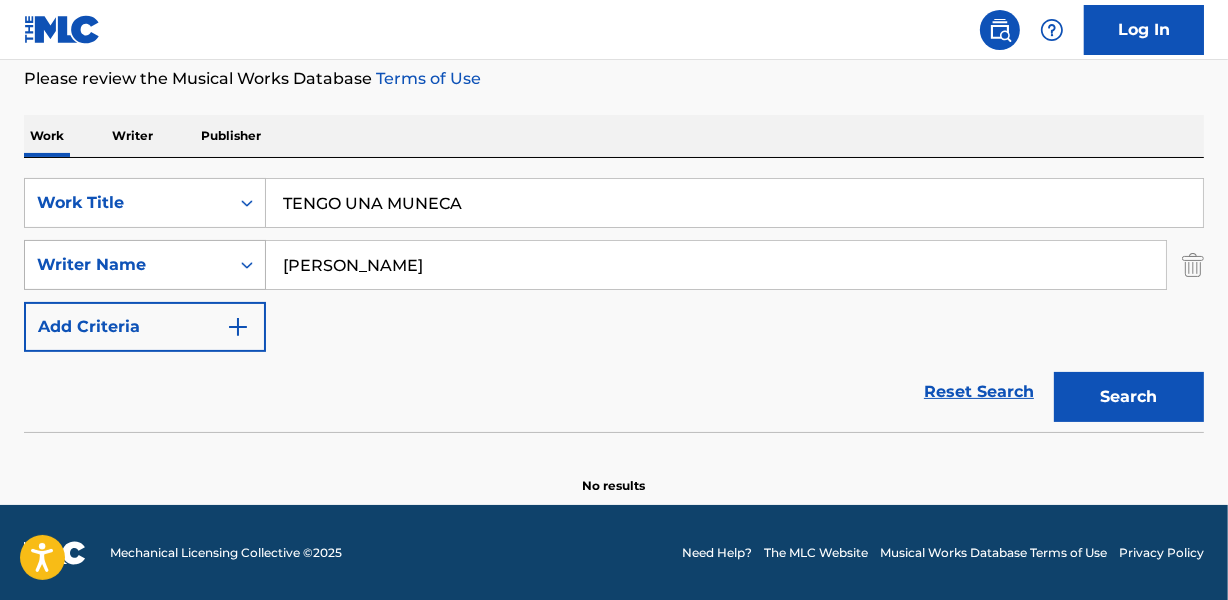 type on "[PERSON_NAME]" 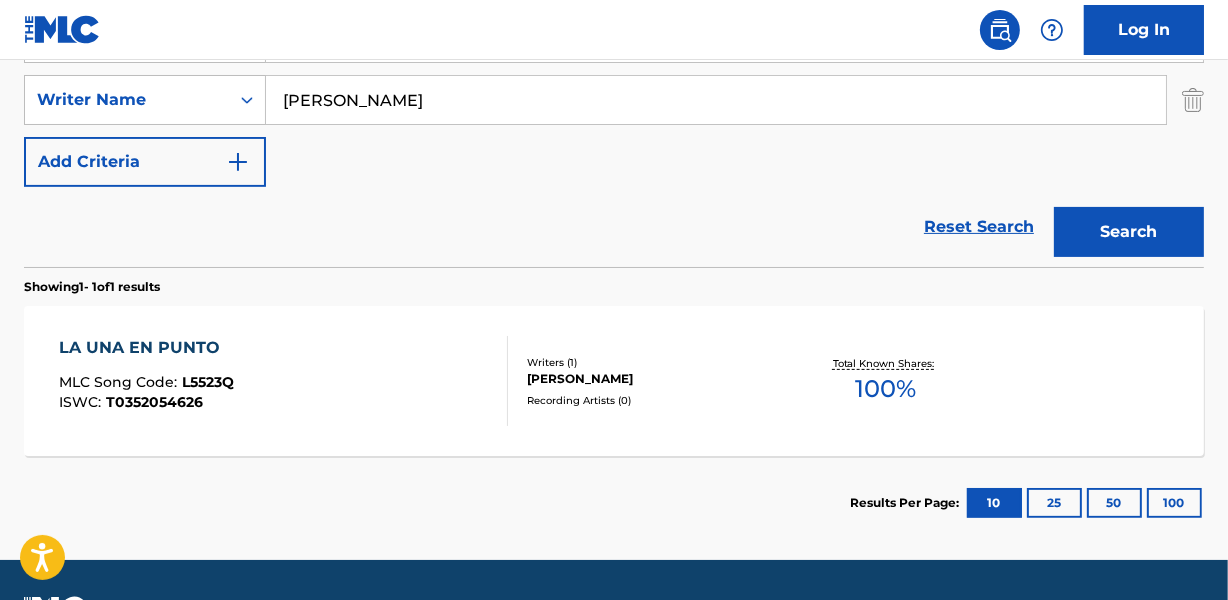 scroll, scrollTop: 449, scrollLeft: 0, axis: vertical 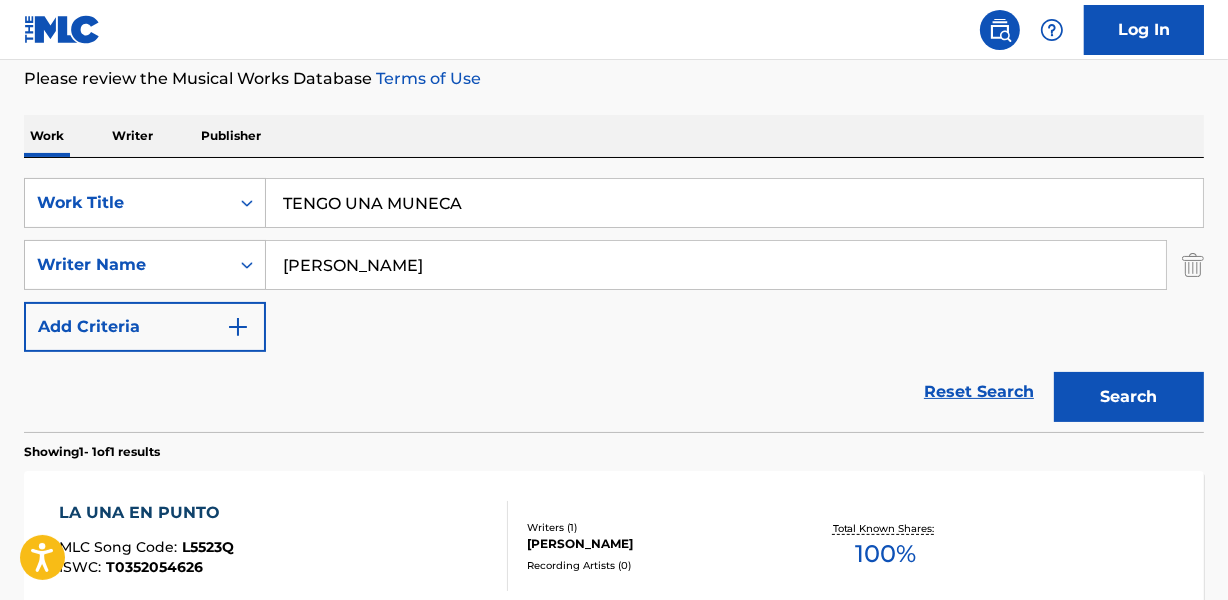 click on "TENGO UNA MUNECA" at bounding box center [734, 203] 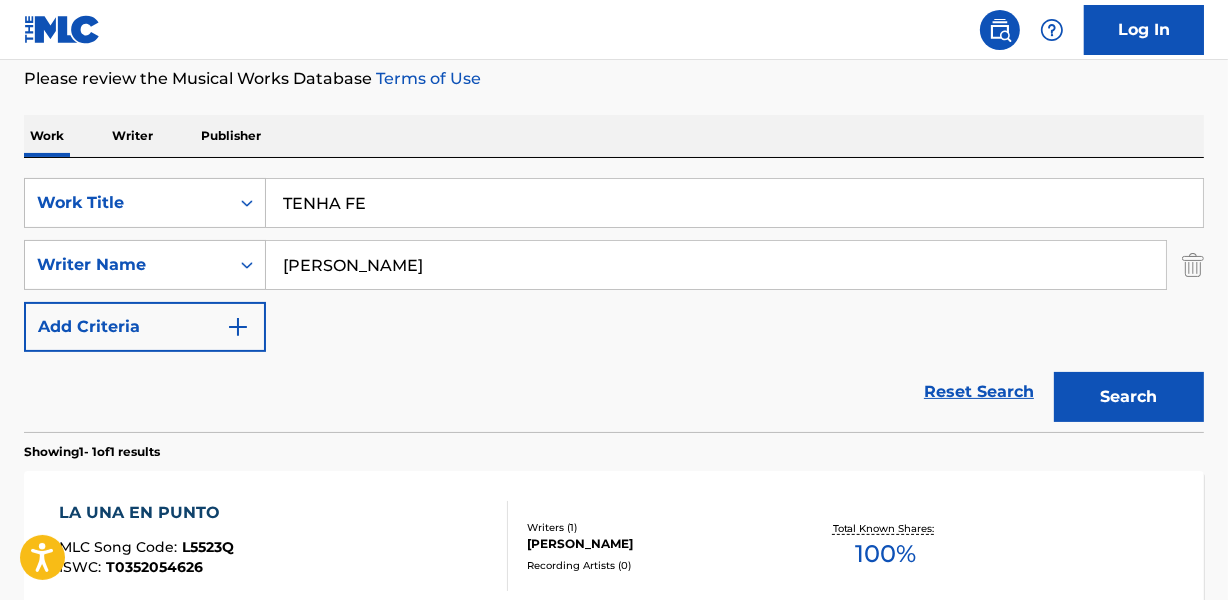 type on "TENHA FE" 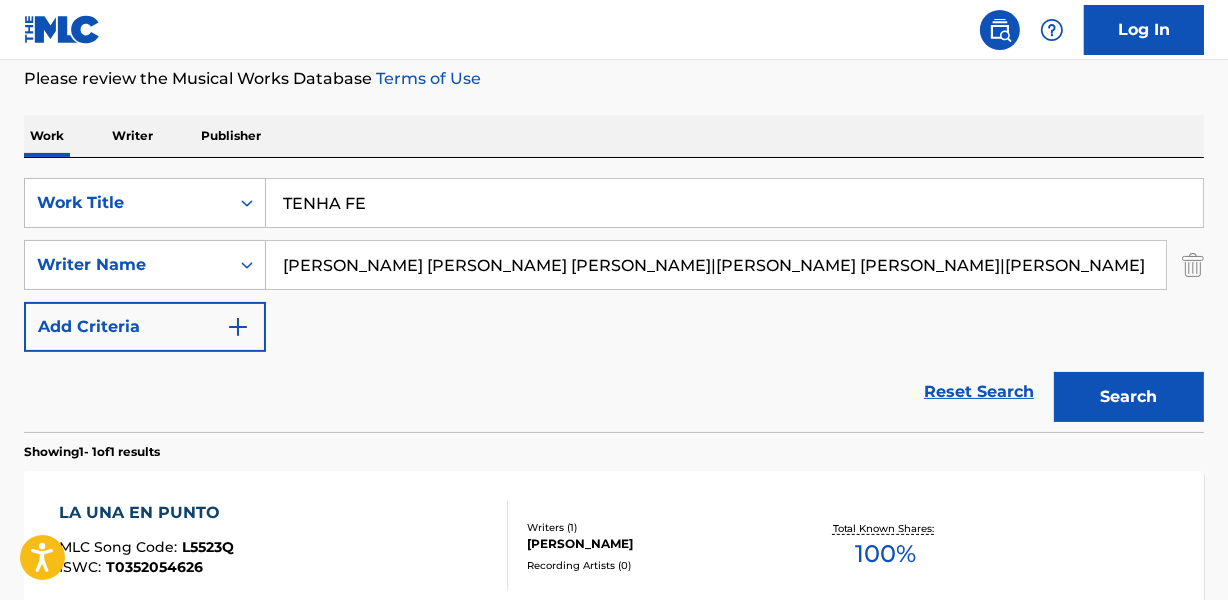 click on "Search" at bounding box center [1129, 397] 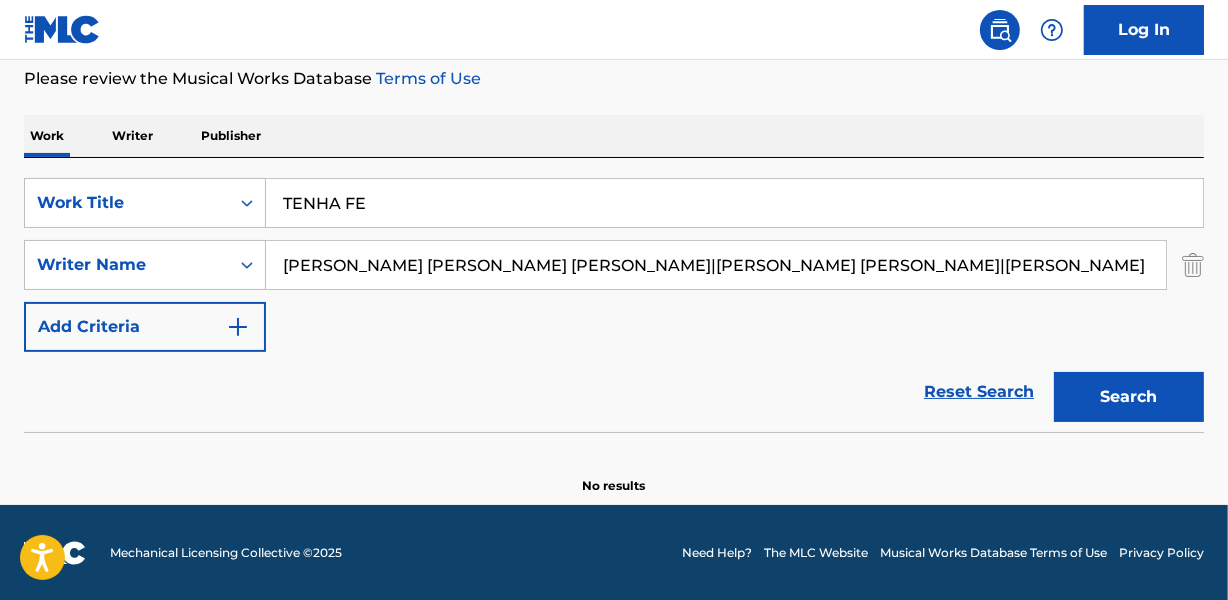 drag, startPoint x: 530, startPoint y: 260, endPoint x: 1055, endPoint y: 260, distance: 525 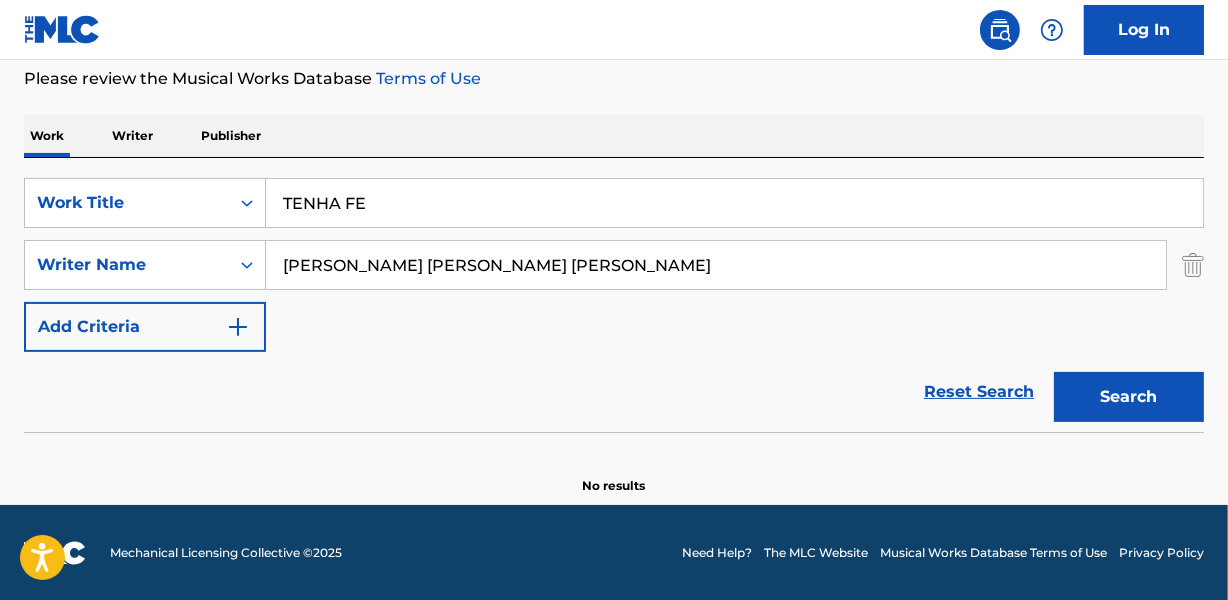 click on "Search" at bounding box center [1129, 397] 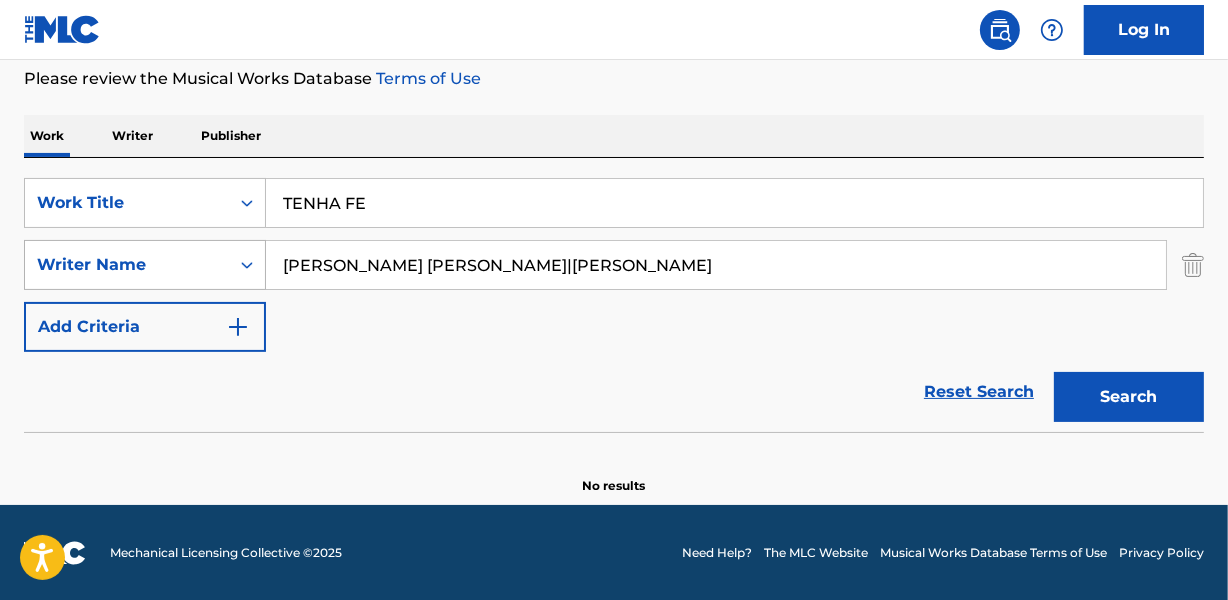 drag, startPoint x: 494, startPoint y: 265, endPoint x: 184, endPoint y: 263, distance: 310.00644 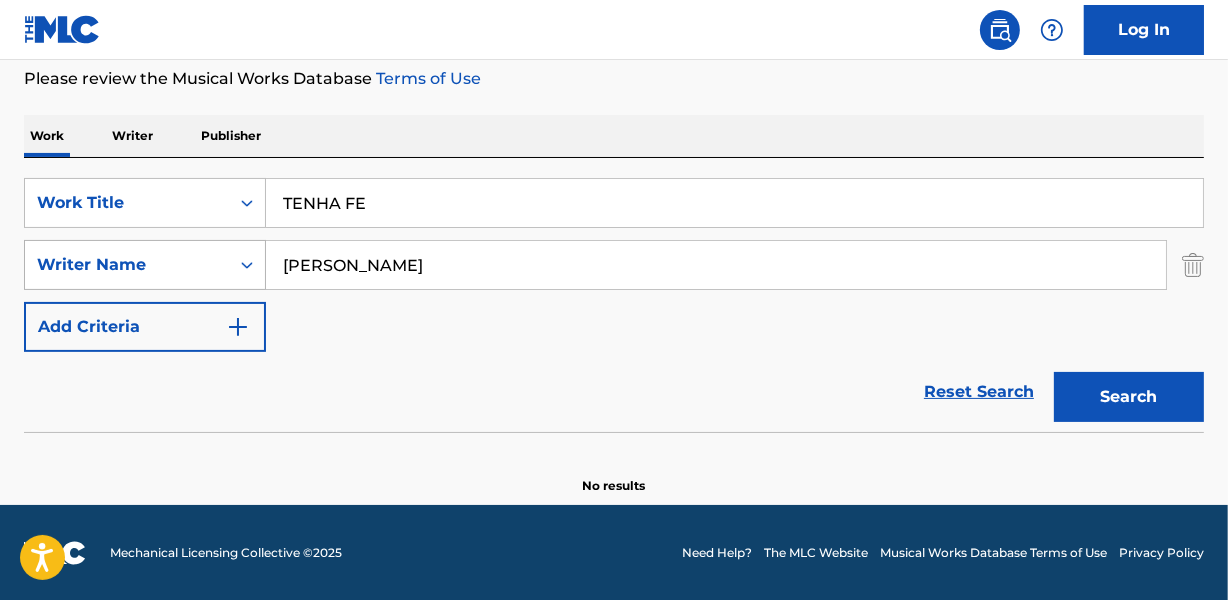 type on "[PERSON_NAME]" 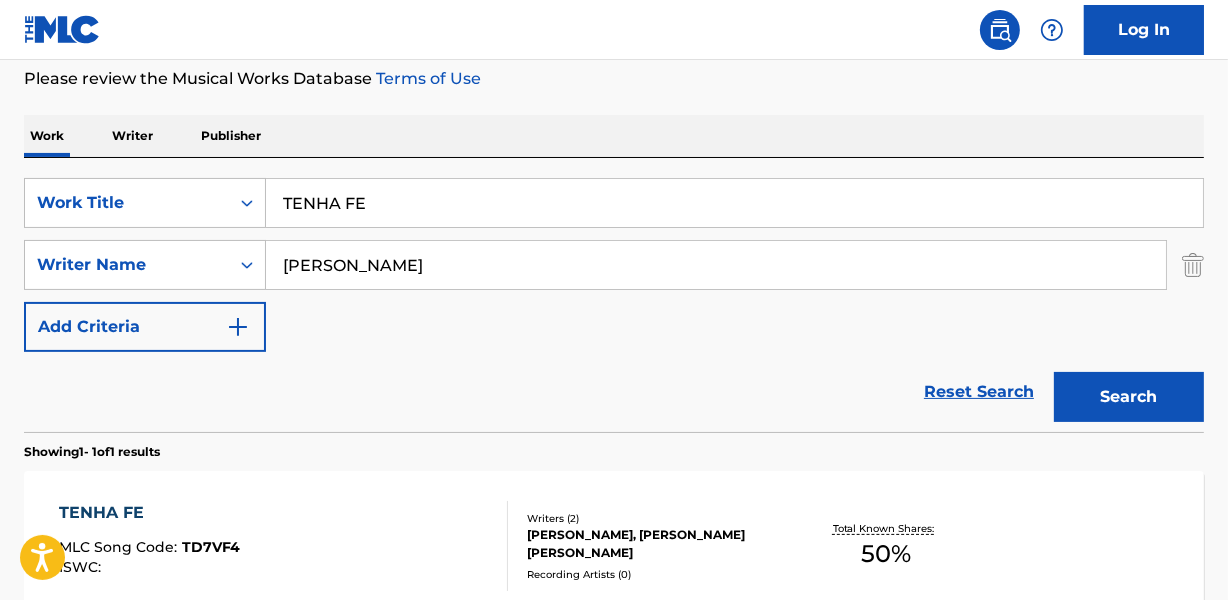 click on "Reset Search Search" at bounding box center (614, 392) 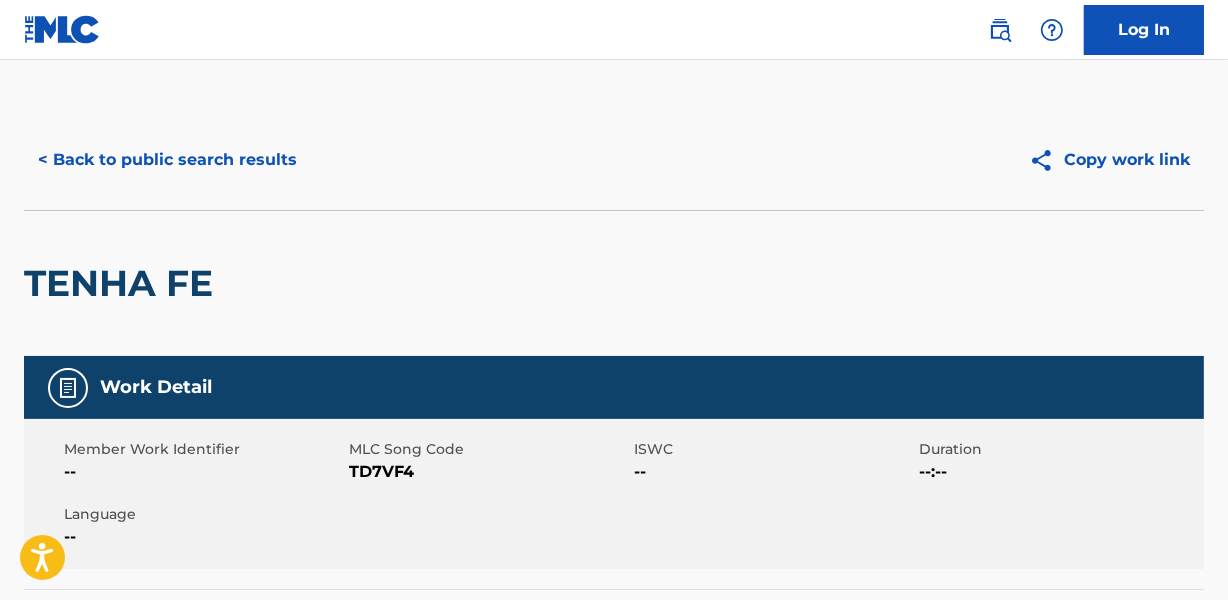 click on "Work Detail" at bounding box center [614, 387] 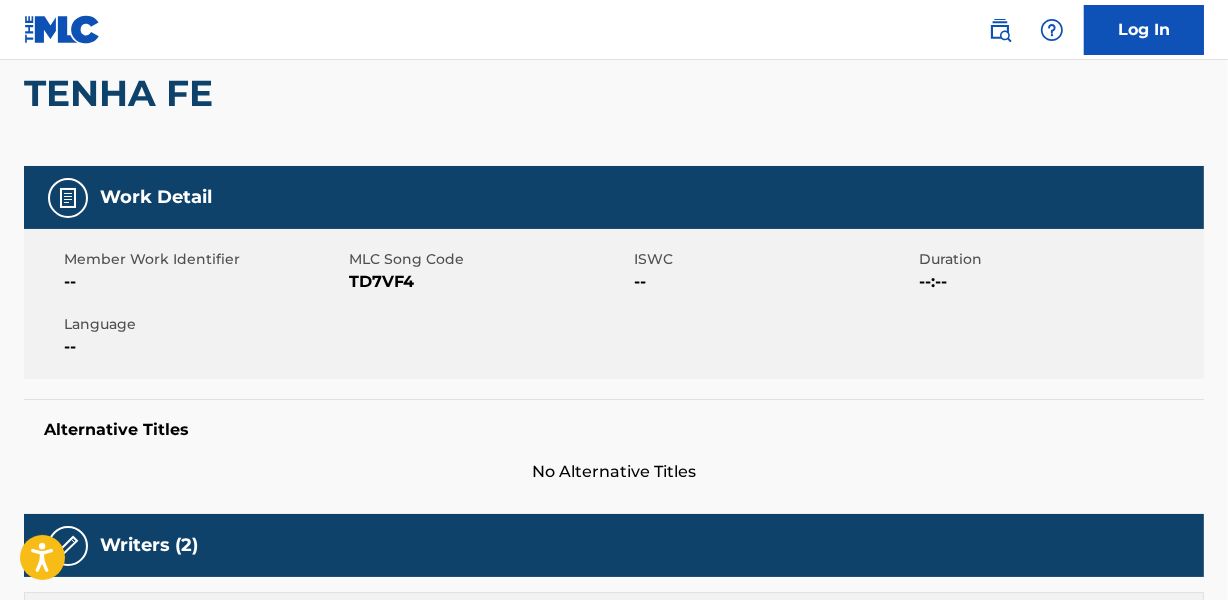scroll, scrollTop: 0, scrollLeft: 0, axis: both 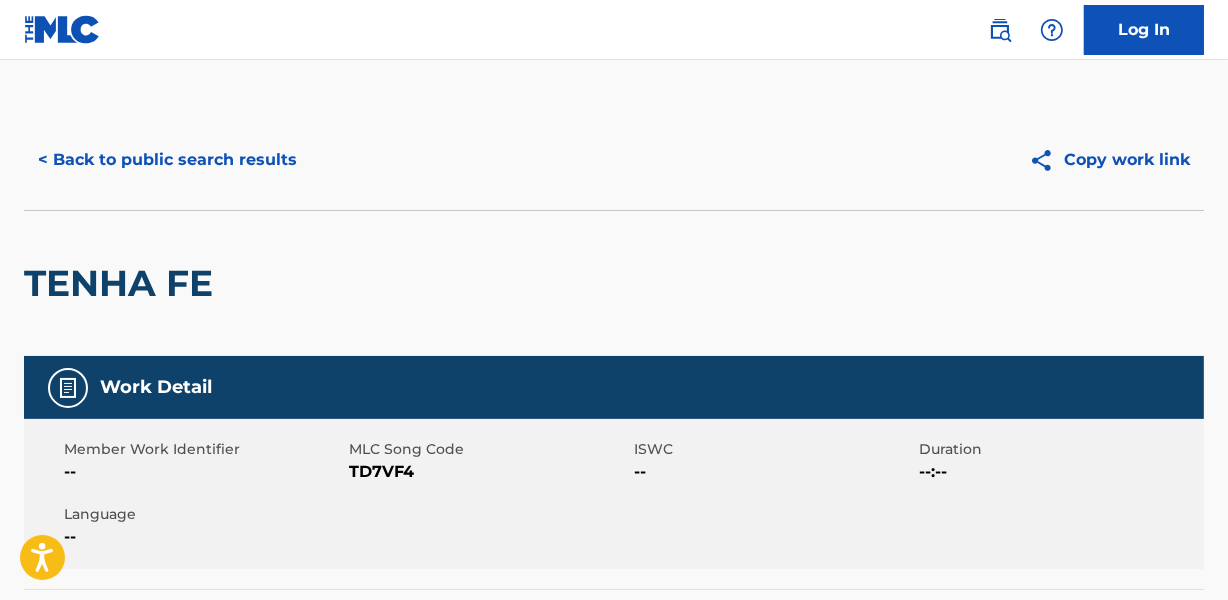 click on "< Back to public search results" at bounding box center [167, 160] 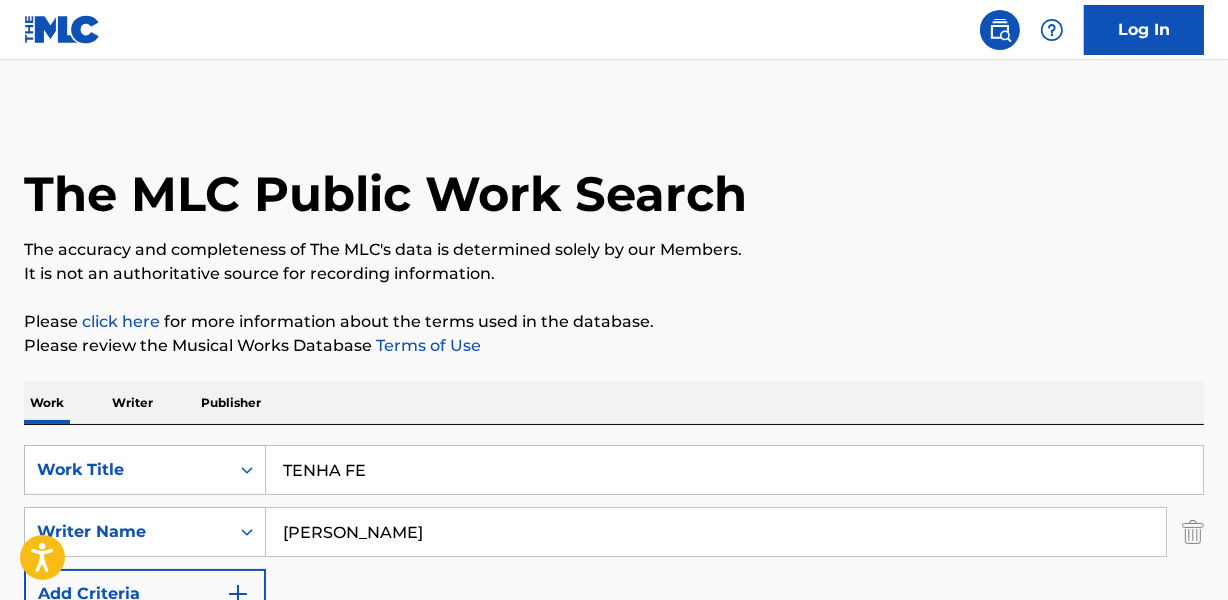 scroll, scrollTop: 267, scrollLeft: 0, axis: vertical 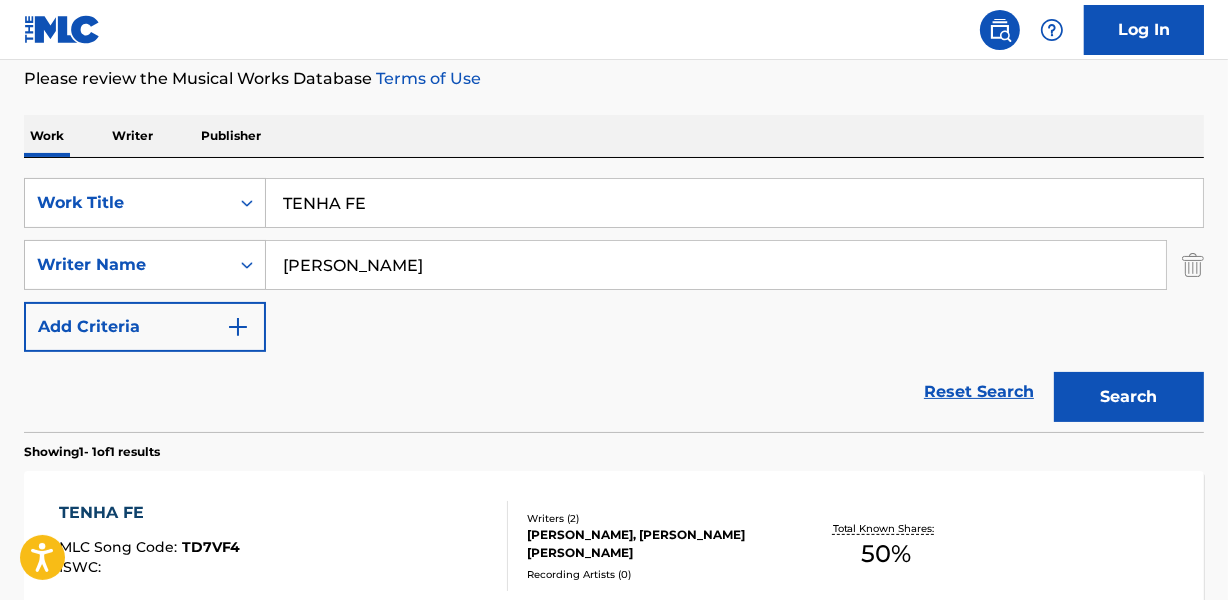 click on "TENHA FE" at bounding box center [734, 203] 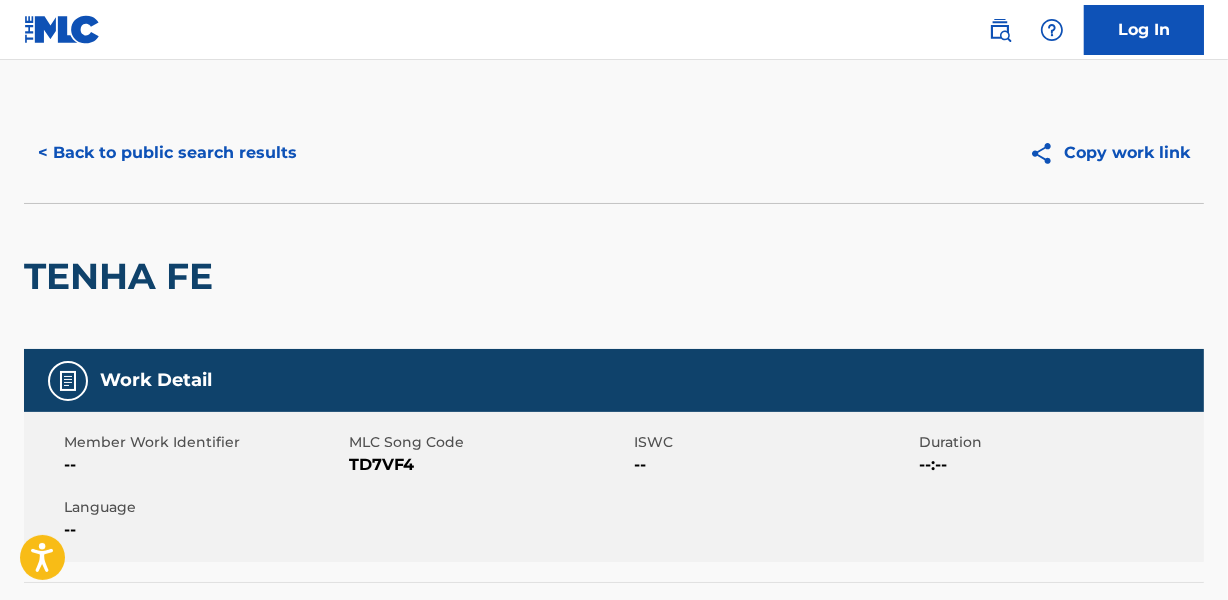 scroll, scrollTop: 0, scrollLeft: 0, axis: both 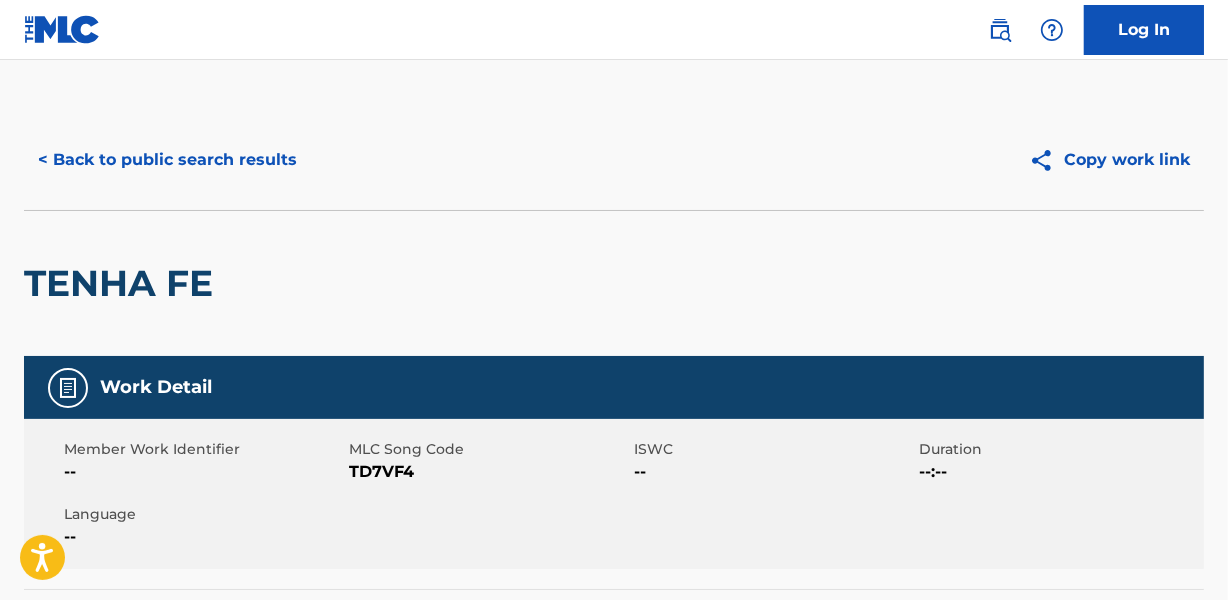 click on "< Back to public search results" at bounding box center (167, 160) 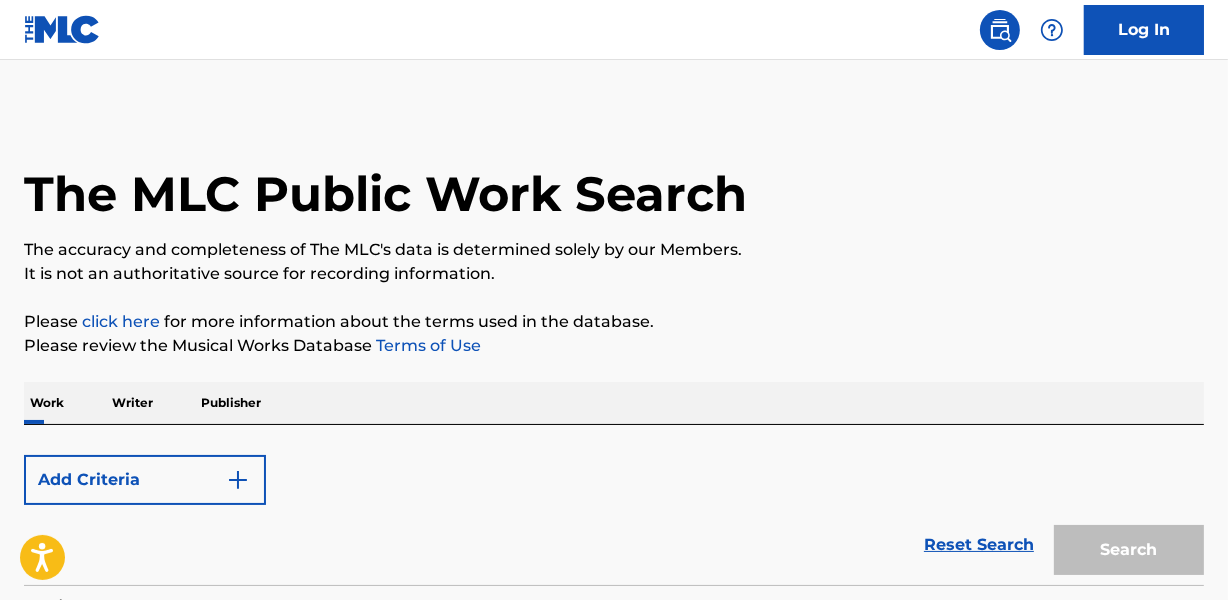 scroll, scrollTop: 267, scrollLeft: 0, axis: vertical 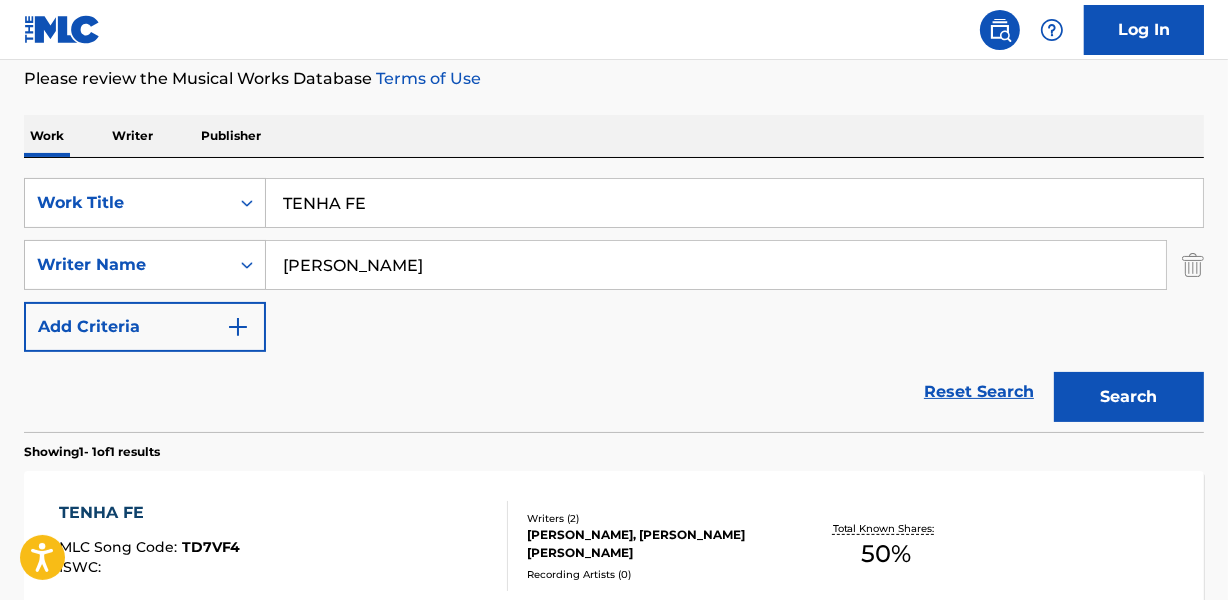 click on "TENHA FE" at bounding box center [734, 203] 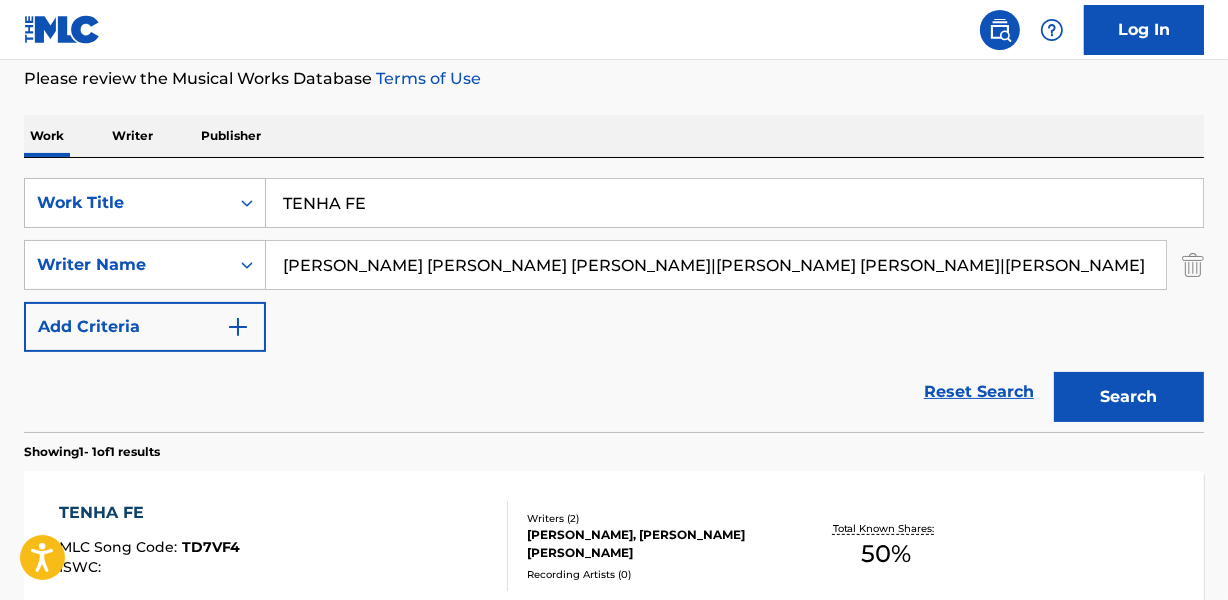 drag, startPoint x: 527, startPoint y: 262, endPoint x: 1095, endPoint y: 248, distance: 568.1725 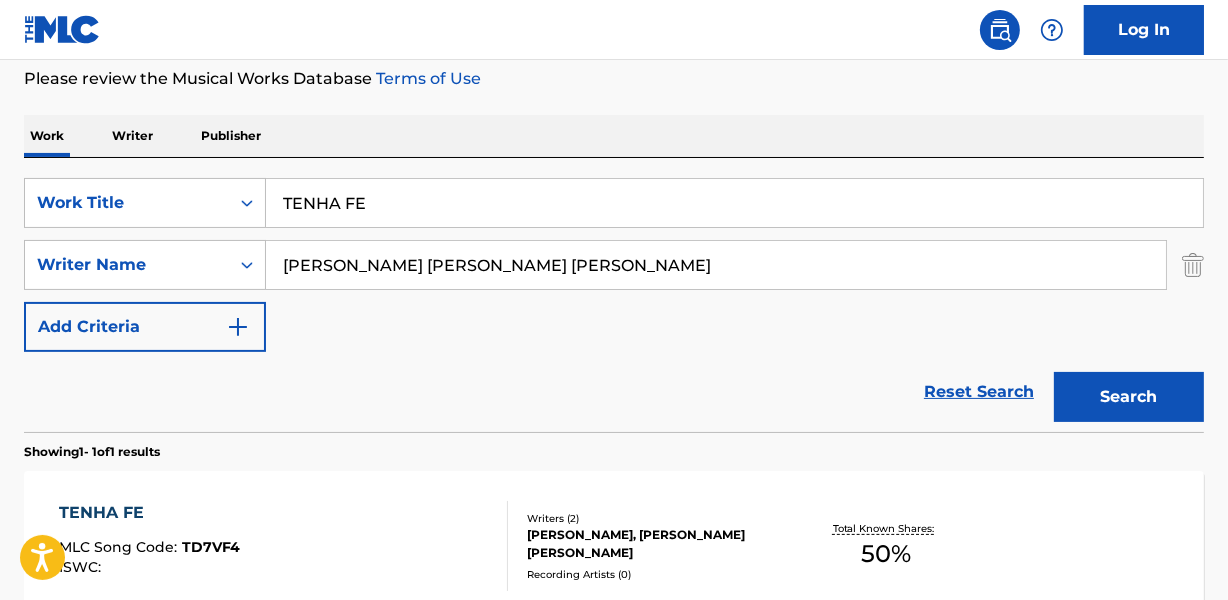 type on "[PERSON_NAME] [PERSON_NAME] [PERSON_NAME]" 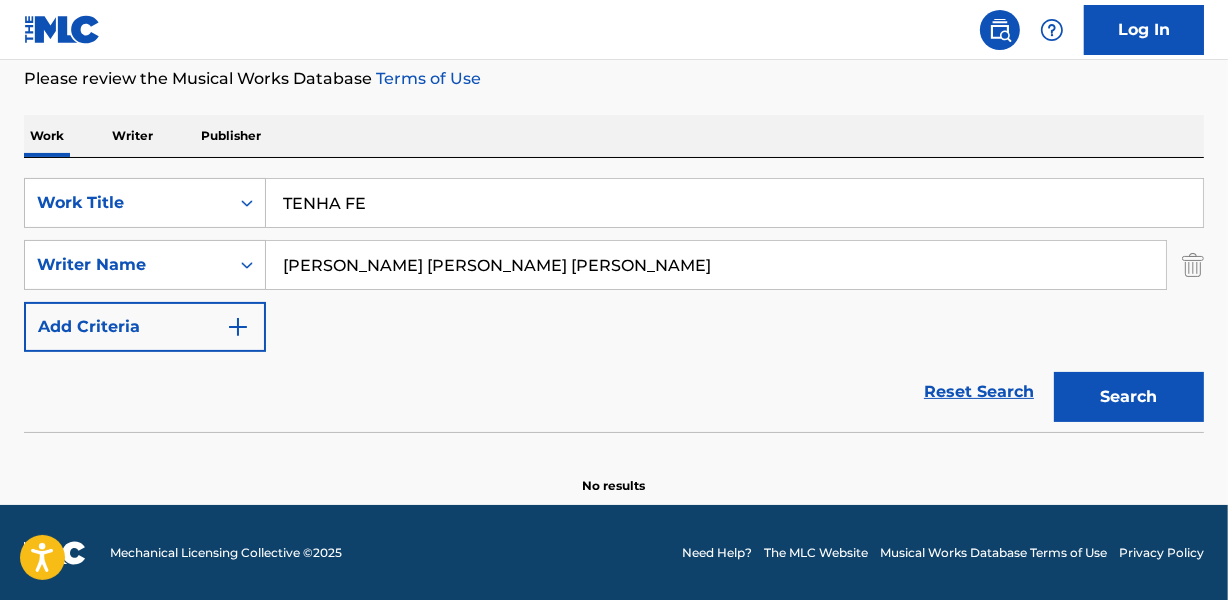 click on "Search" at bounding box center (1129, 397) 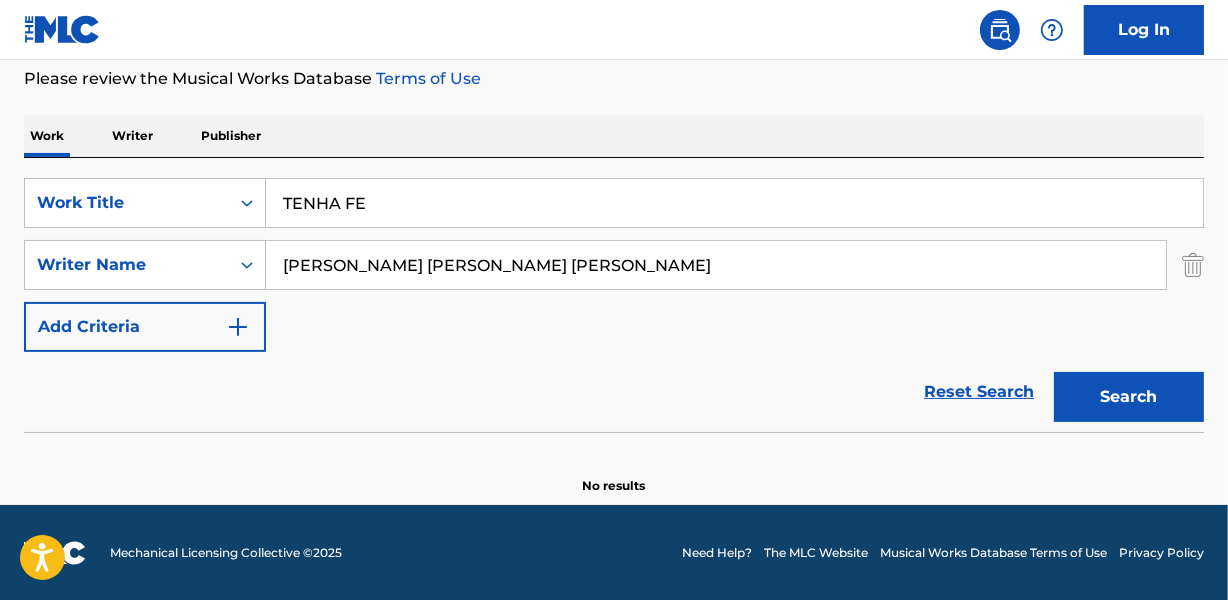 click on "TENHA FE" at bounding box center (734, 203) 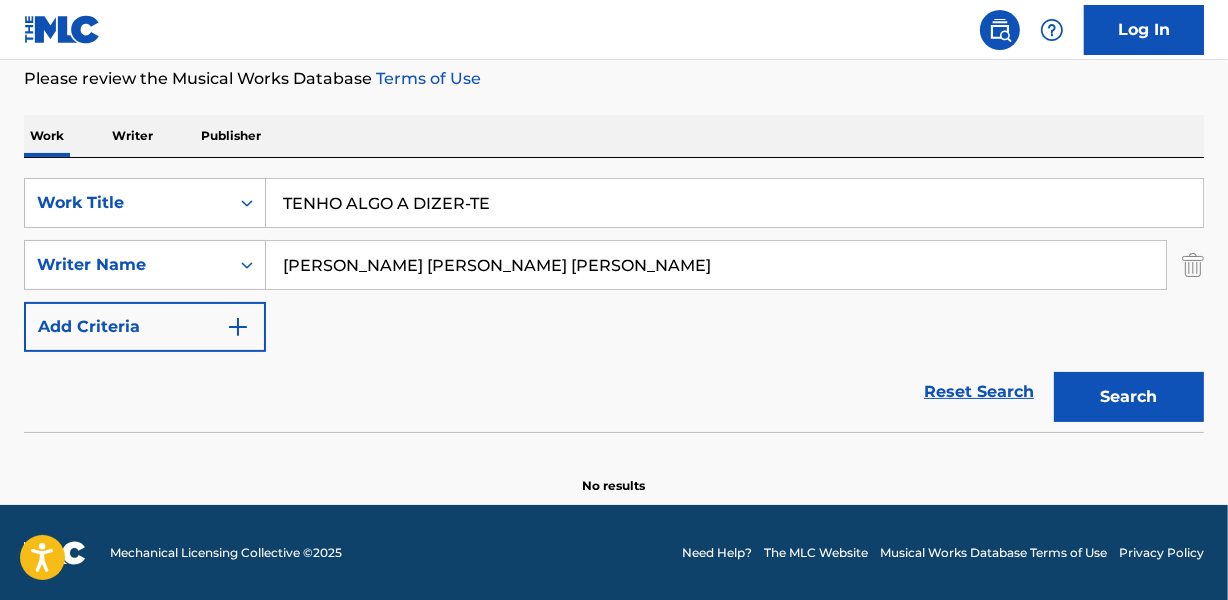 type on "TENHO ALGO A DIZER-TE" 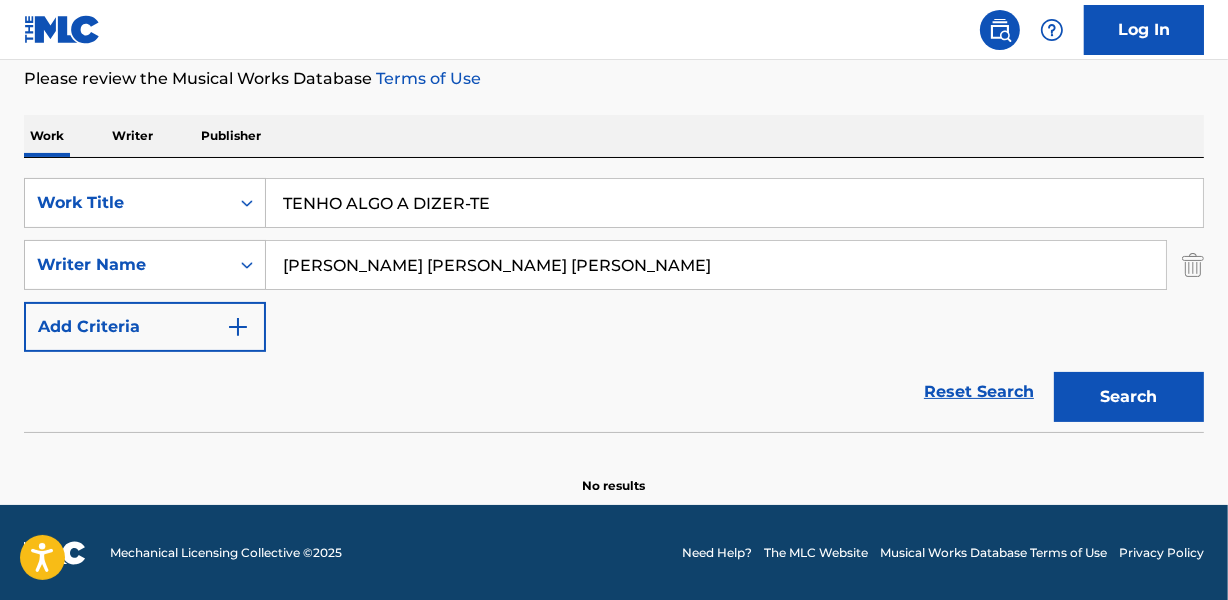 click on "[PERSON_NAME] [PERSON_NAME] [PERSON_NAME]" at bounding box center (716, 265) 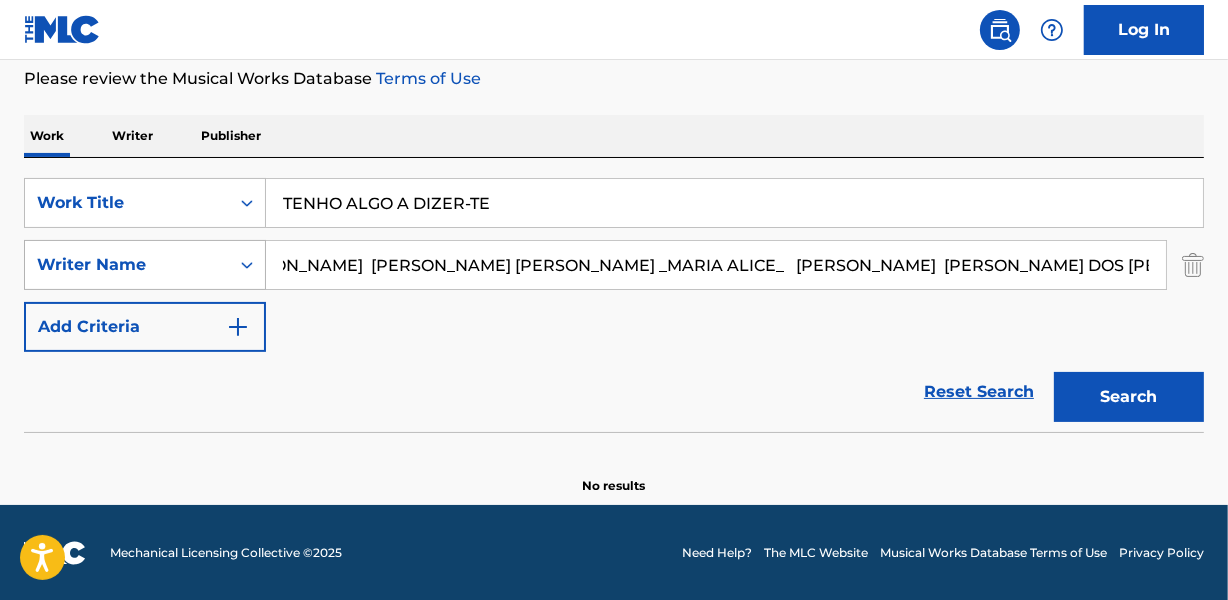scroll, scrollTop: 0, scrollLeft: 0, axis: both 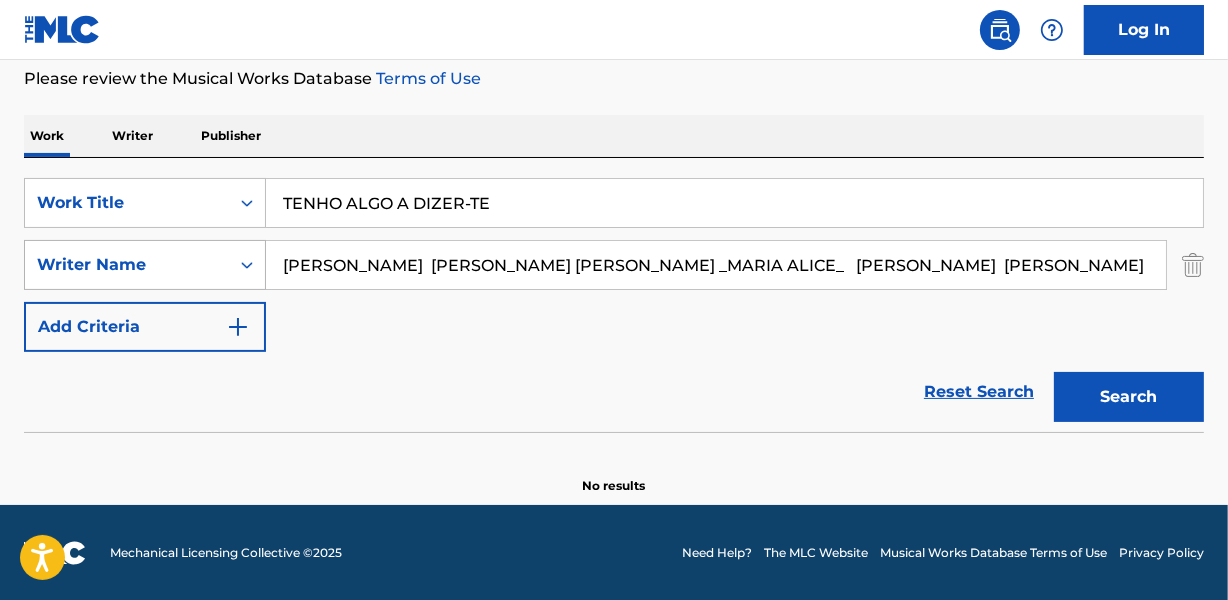 drag, startPoint x: 532, startPoint y: 260, endPoint x: 246, endPoint y: 265, distance: 286.0437 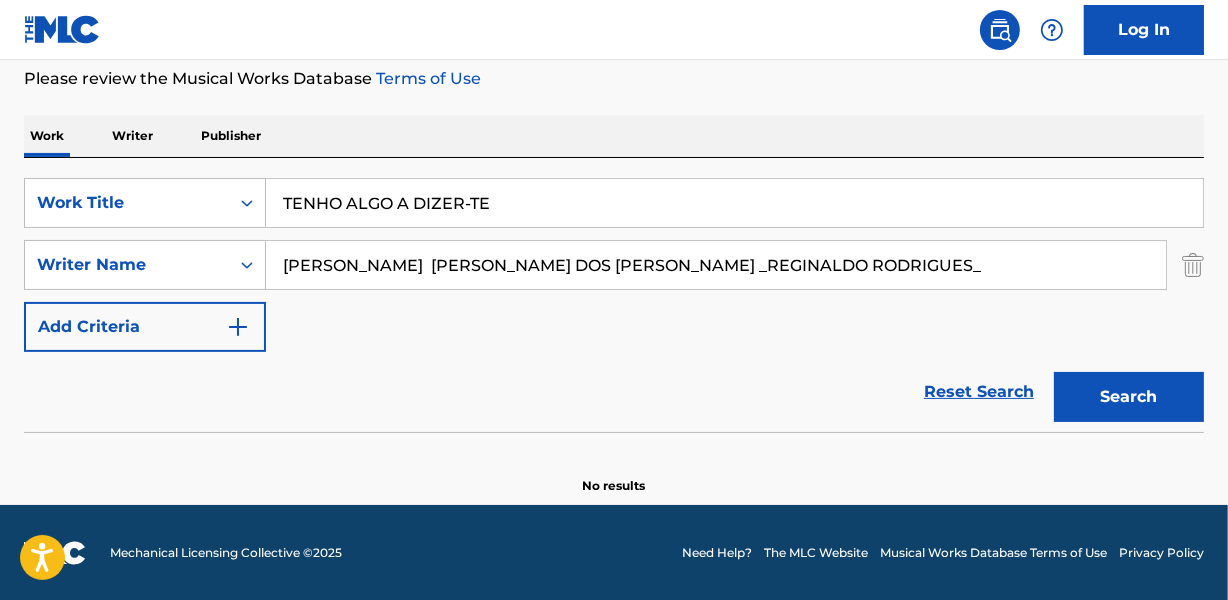 drag, startPoint x: 671, startPoint y: 270, endPoint x: 946, endPoint y: 248, distance: 275.8786 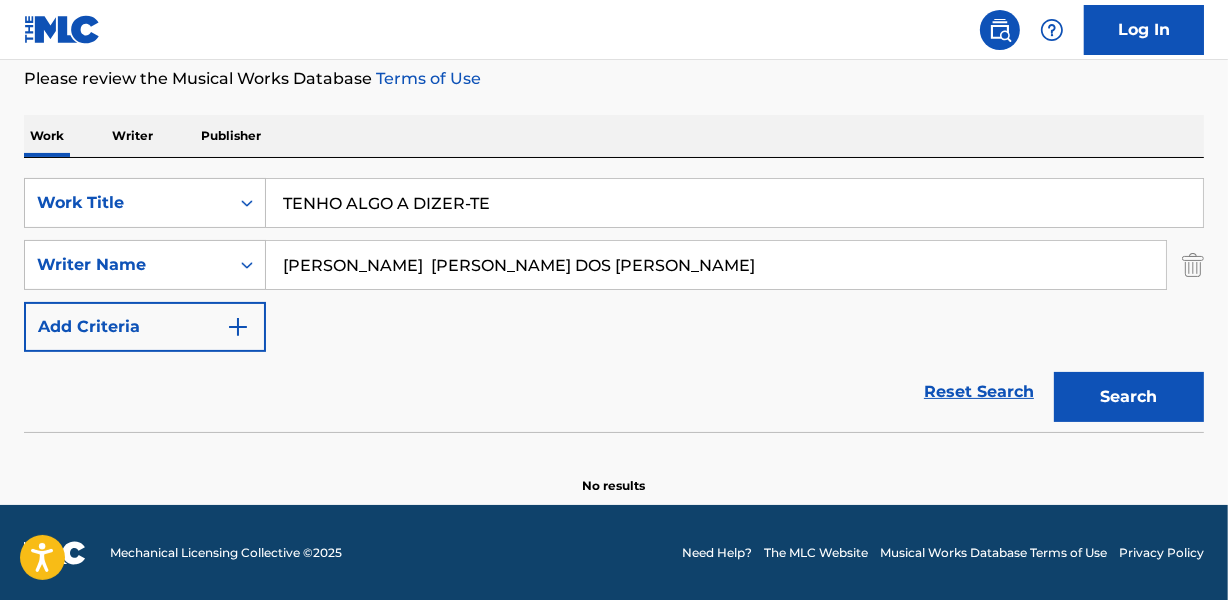 click on "Search" at bounding box center [1129, 397] 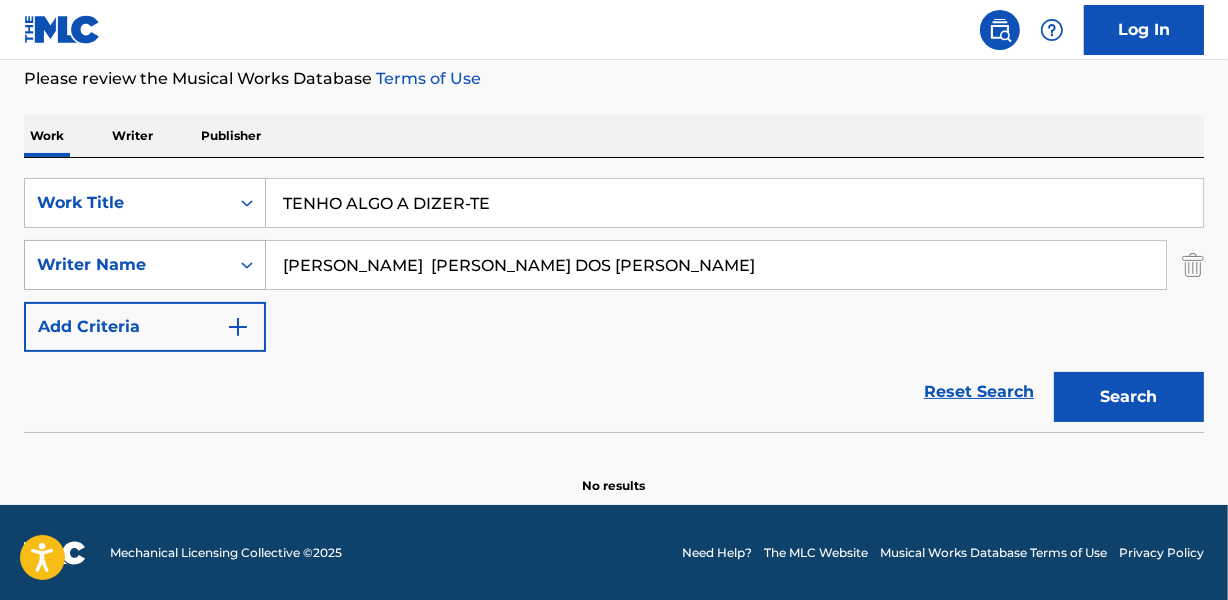 drag, startPoint x: 359, startPoint y: 269, endPoint x: 243, endPoint y: 274, distance: 116.10771 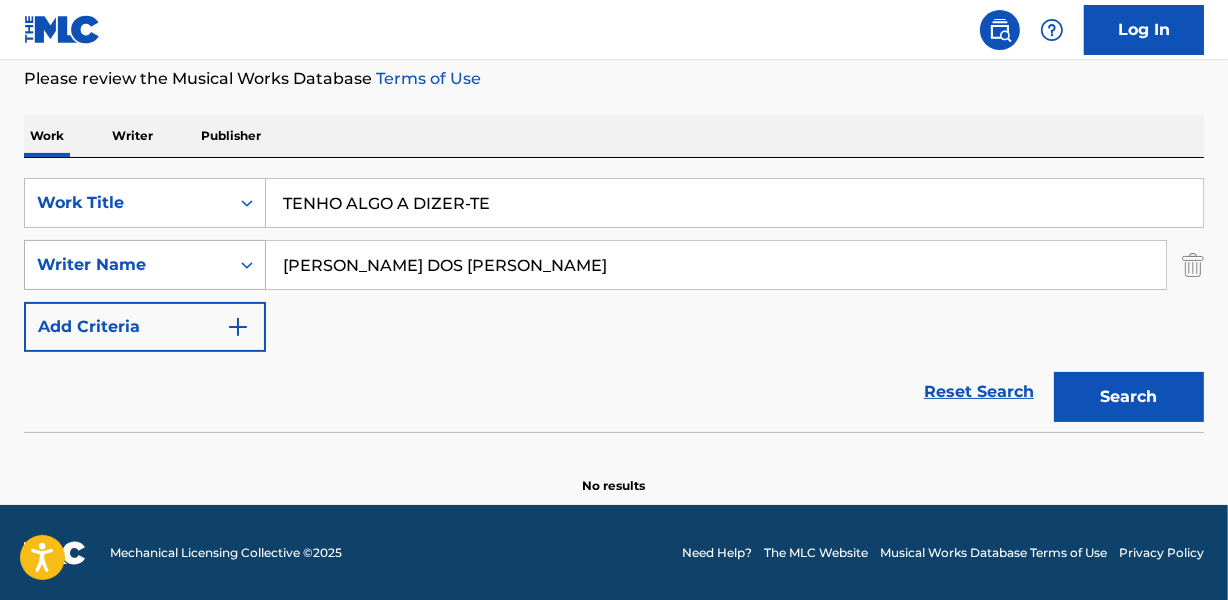 type on "[PERSON_NAME] DOS [PERSON_NAME]" 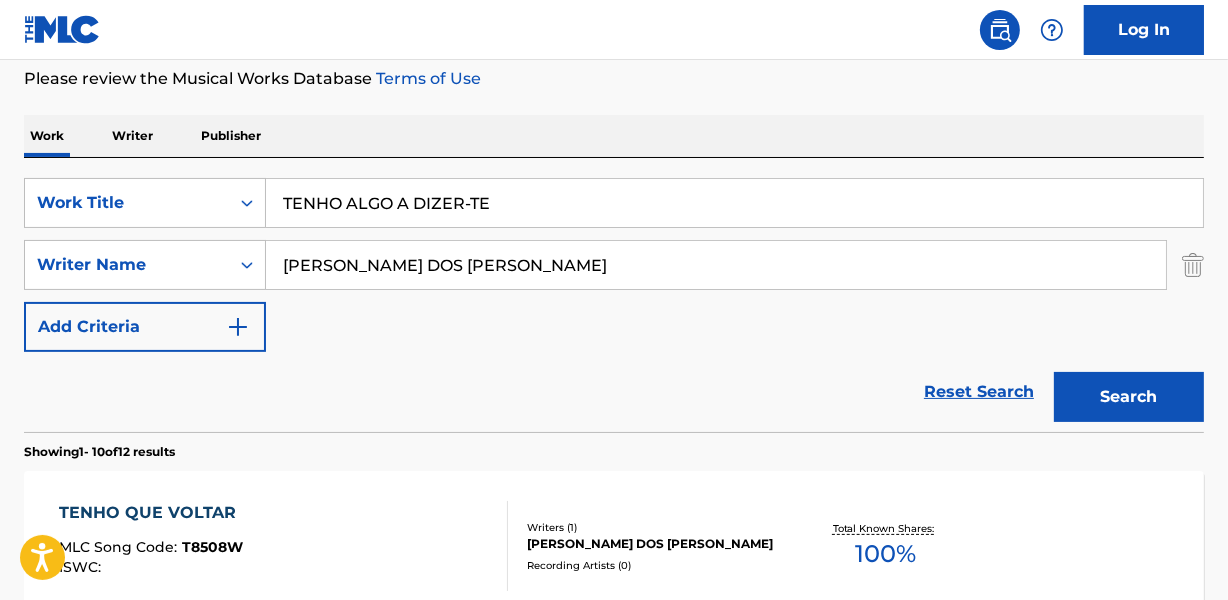 click on "Showing  1  -   10  of  12   results" at bounding box center [614, 446] 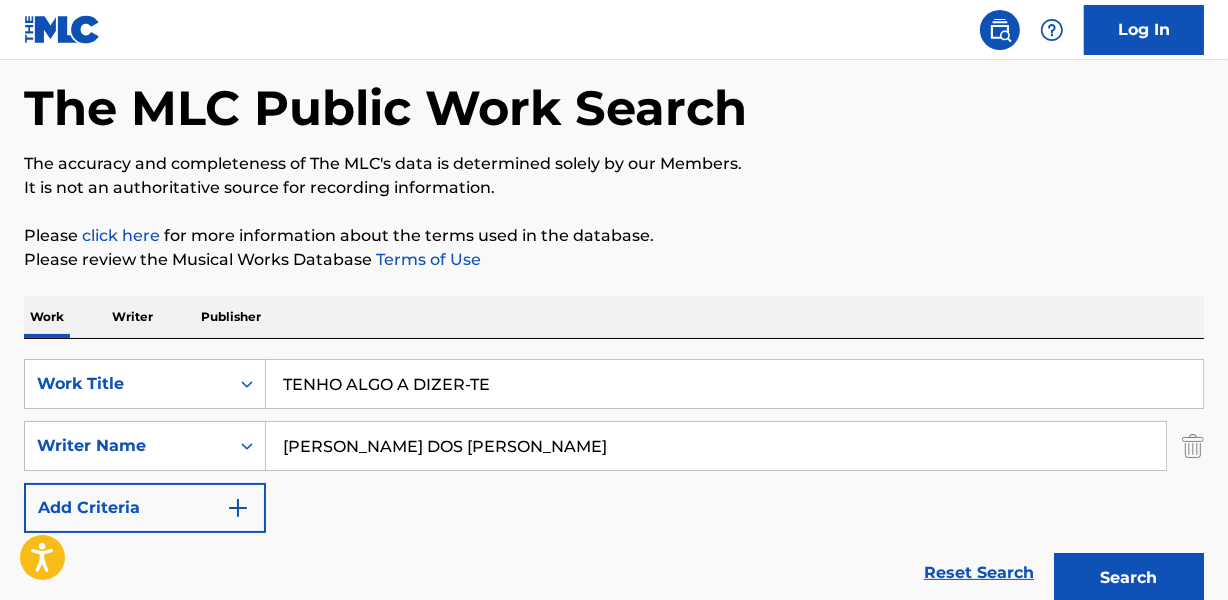 scroll, scrollTop: 85, scrollLeft: 0, axis: vertical 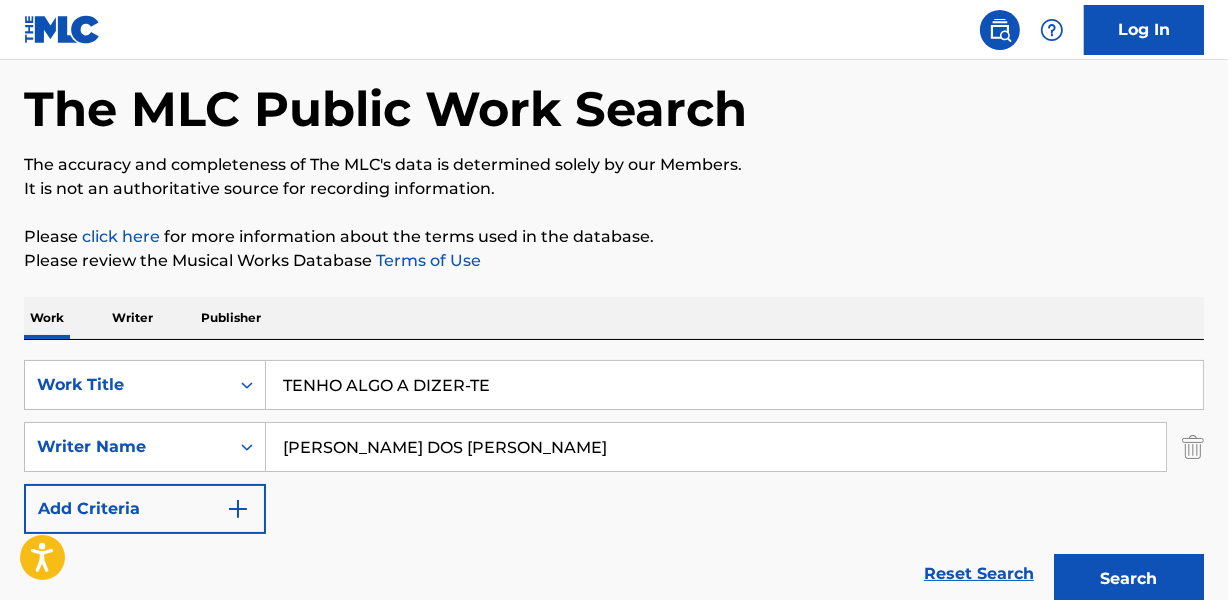 click on "TENHO ALGO A DIZER-TE" at bounding box center (734, 385) 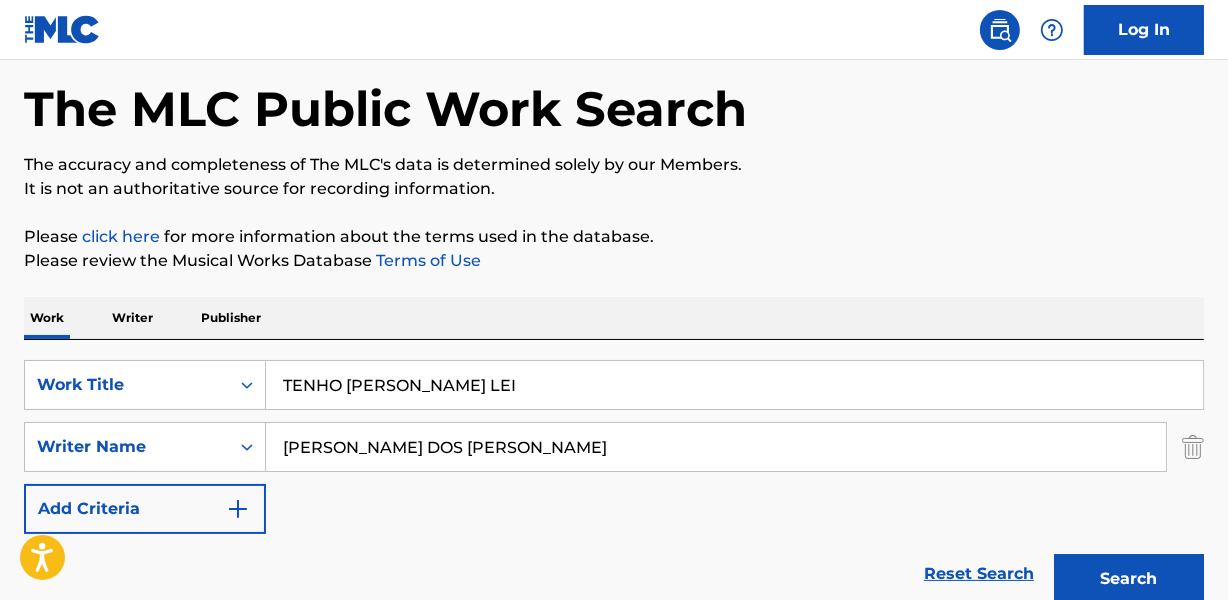 type on "TENHO [PERSON_NAME] LEI" 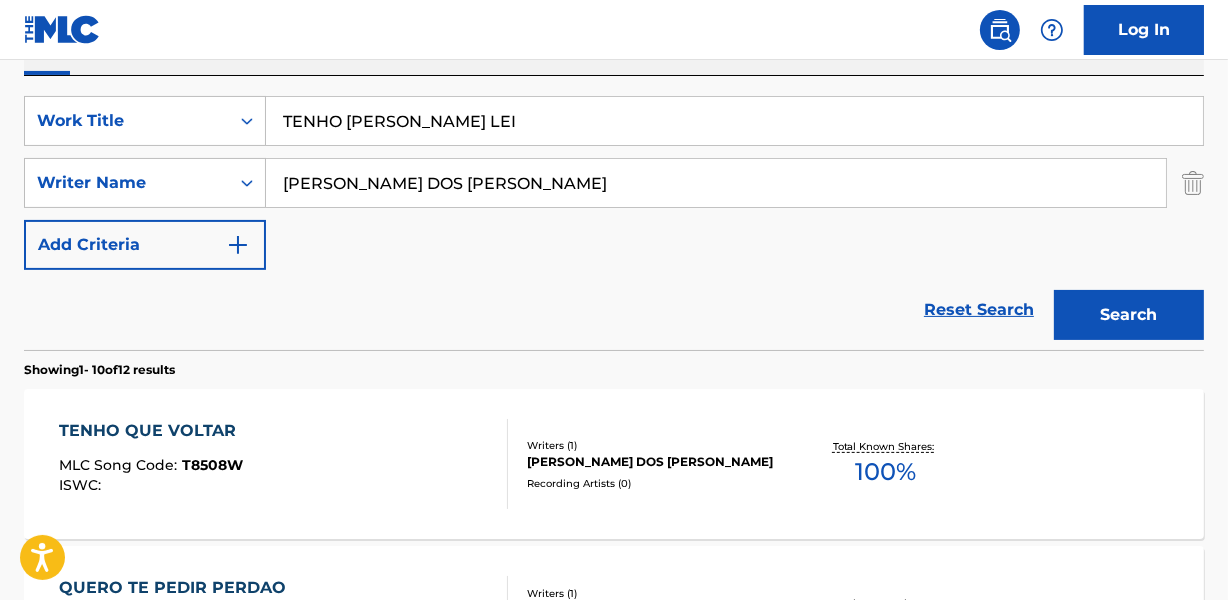scroll, scrollTop: 358, scrollLeft: 0, axis: vertical 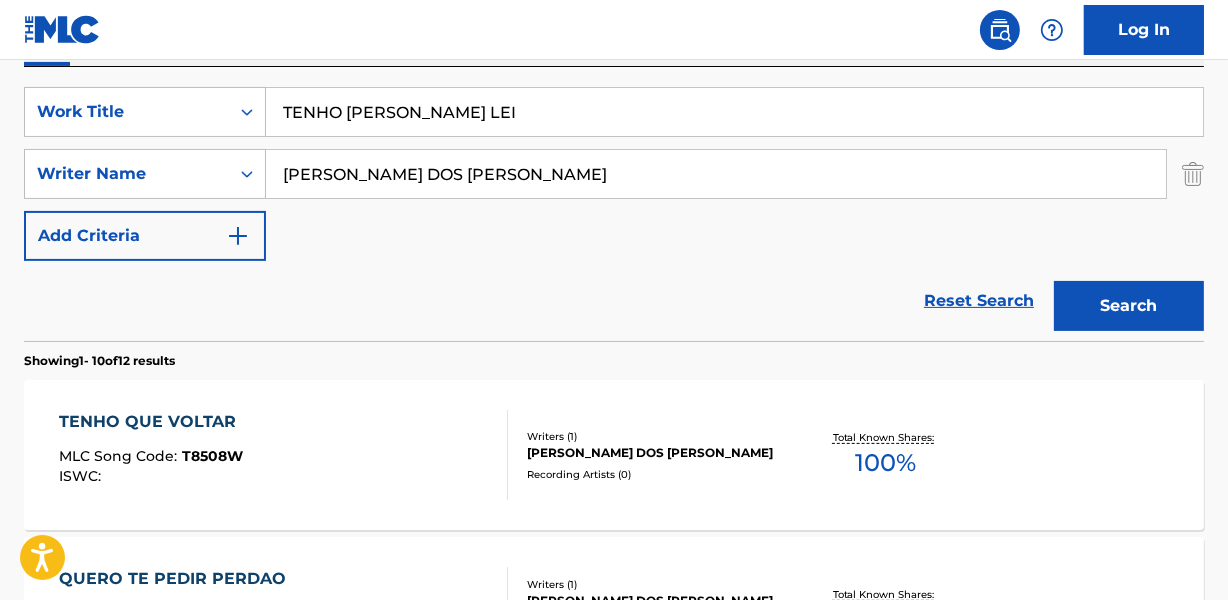 click on "[PERSON_NAME] DOS [PERSON_NAME]" at bounding box center [716, 174] 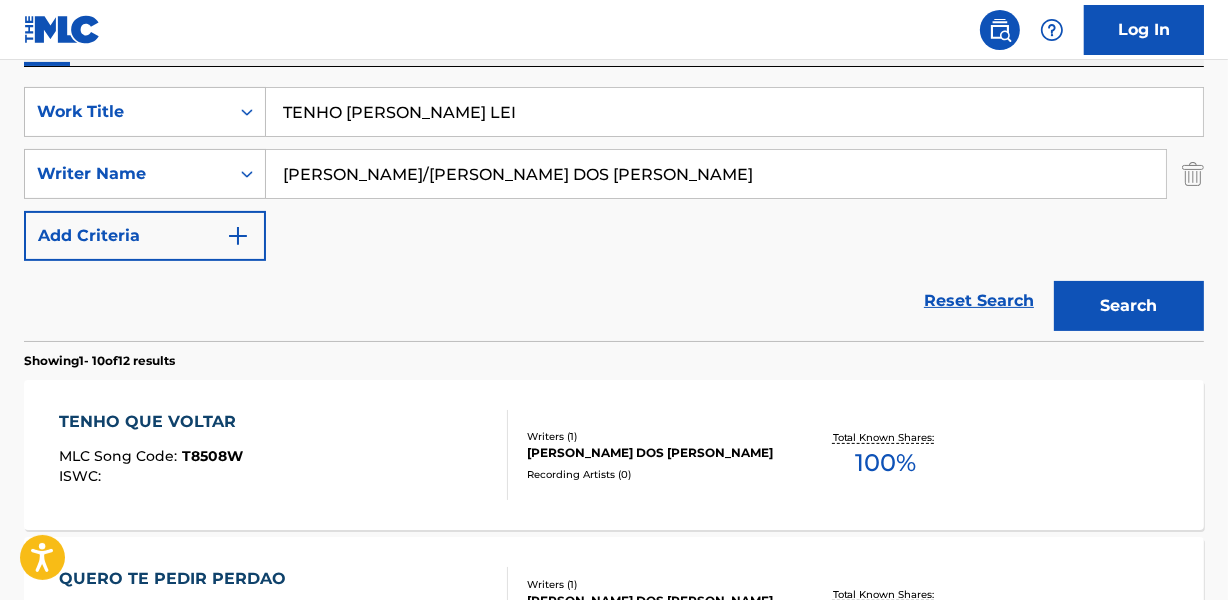 drag, startPoint x: 534, startPoint y: 175, endPoint x: 884, endPoint y: 151, distance: 350.8219 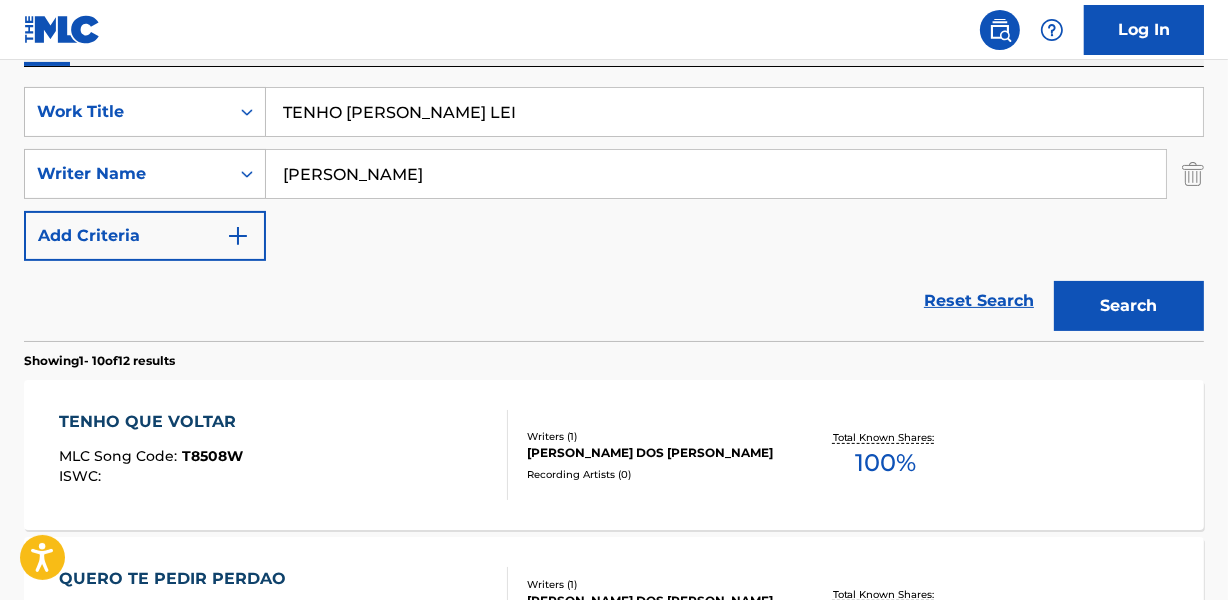 click on "Search" at bounding box center [1129, 306] 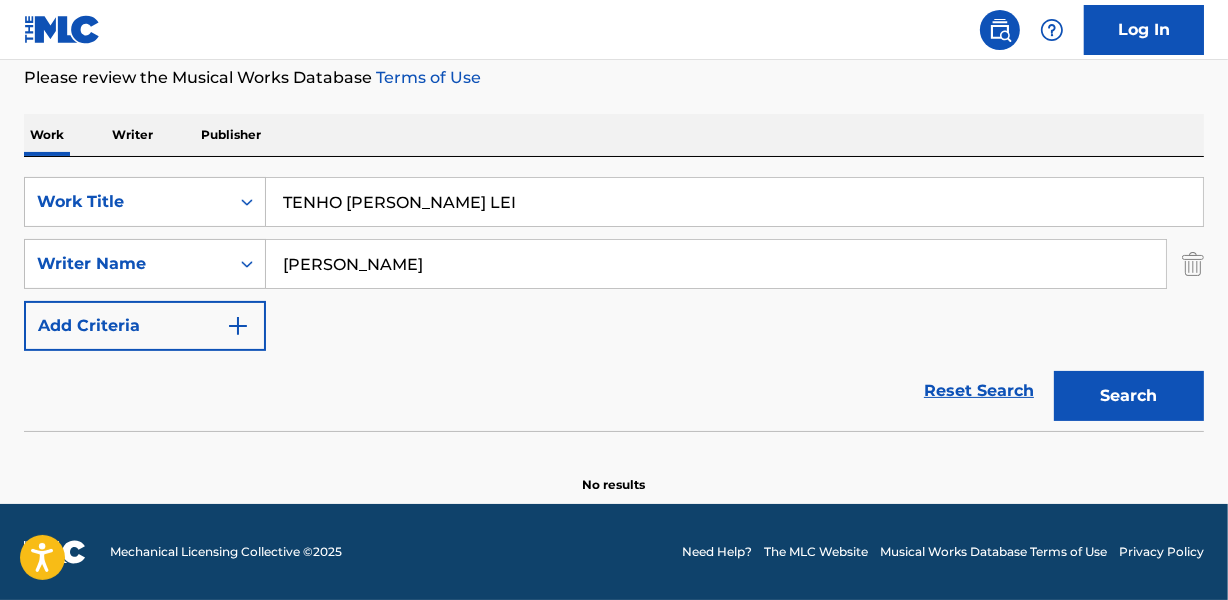 scroll, scrollTop: 267, scrollLeft: 0, axis: vertical 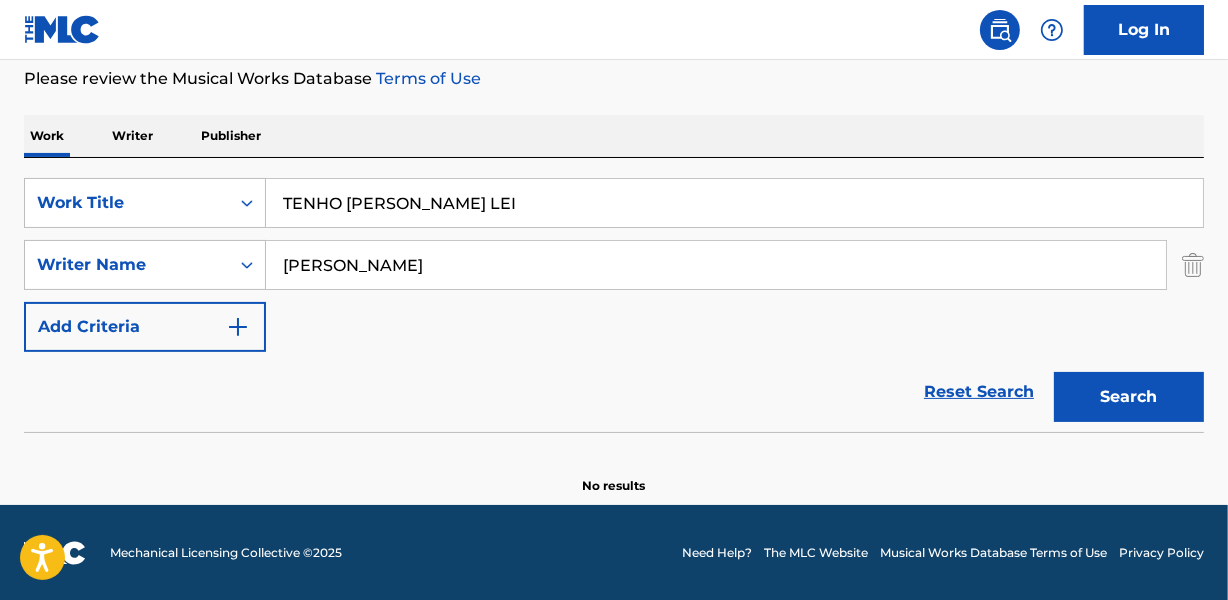 click on "[PERSON_NAME]" at bounding box center [716, 265] 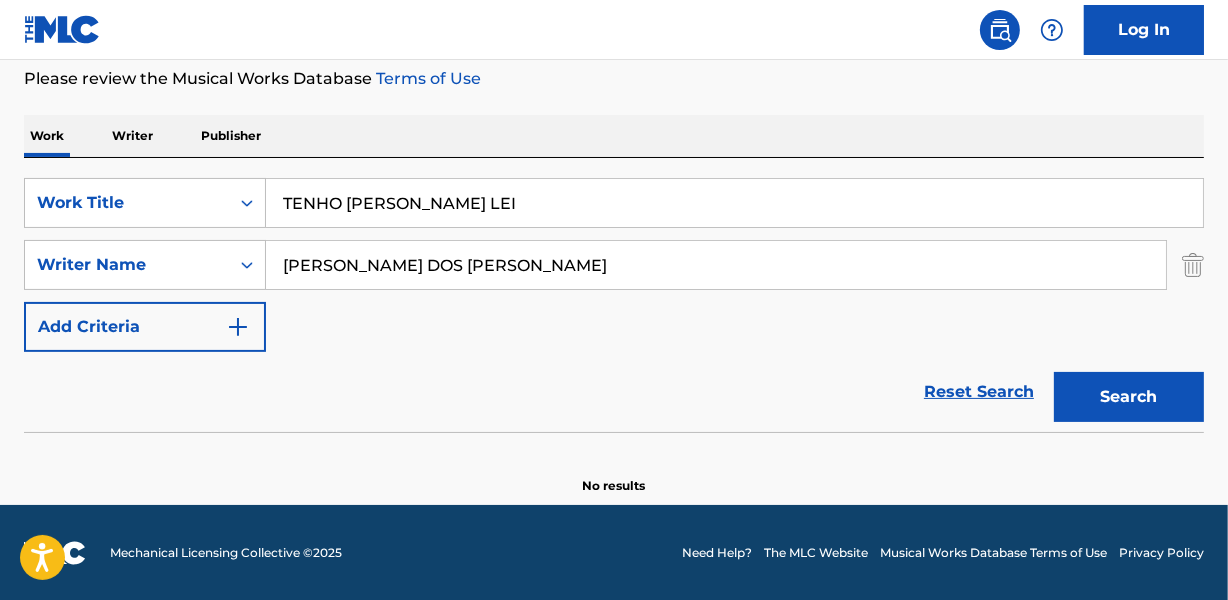 type on "[PERSON_NAME] DOS [PERSON_NAME]" 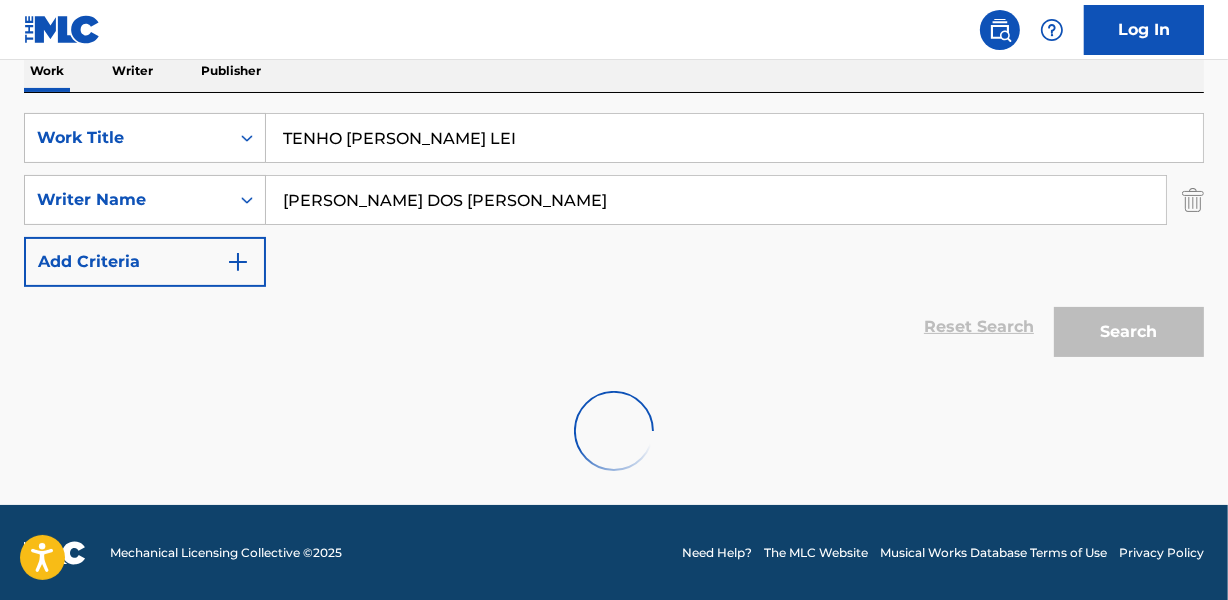 scroll, scrollTop: 358, scrollLeft: 0, axis: vertical 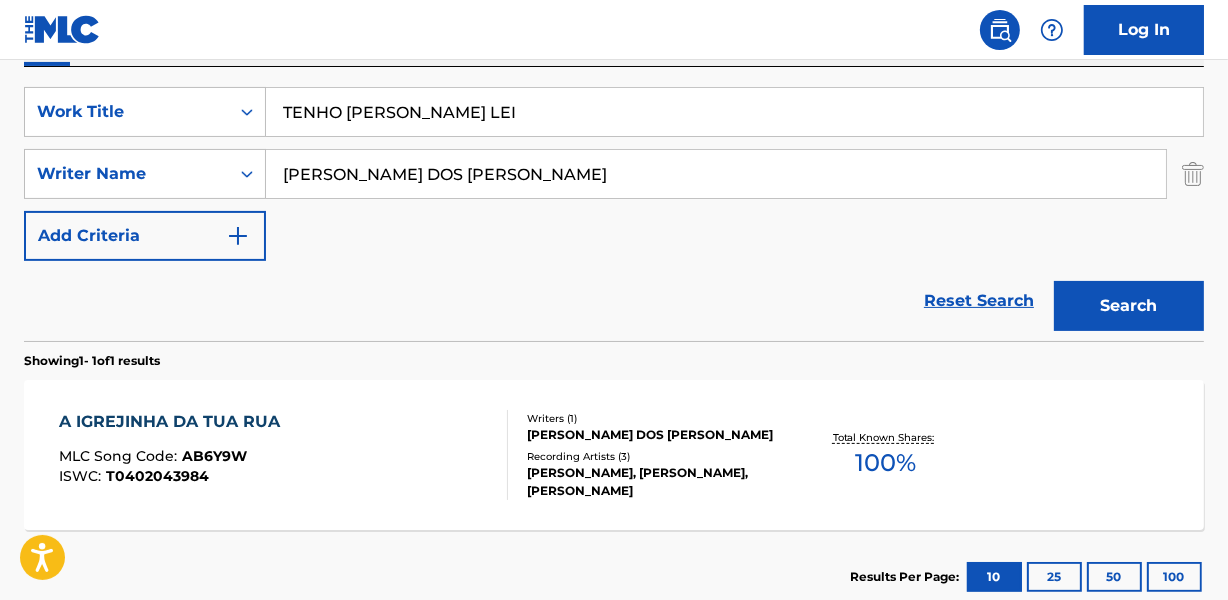 click on "TENHO [PERSON_NAME] LEI" at bounding box center [734, 112] 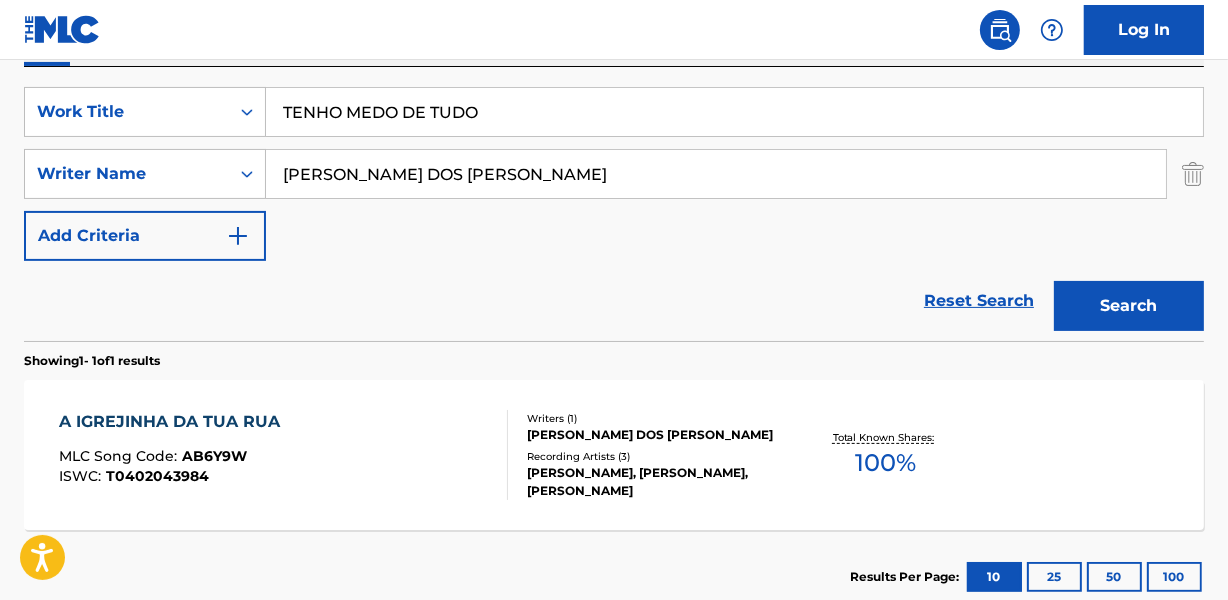 type on "TENHO MEDO DE TUDO" 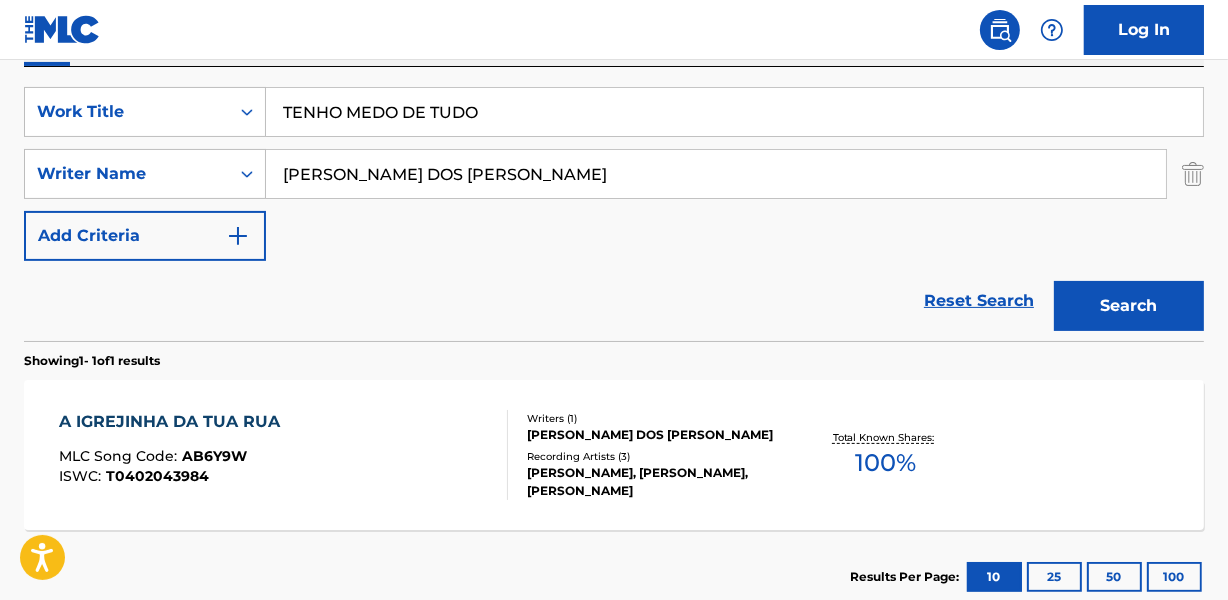 click on "[PERSON_NAME] DOS [PERSON_NAME]" at bounding box center [716, 174] 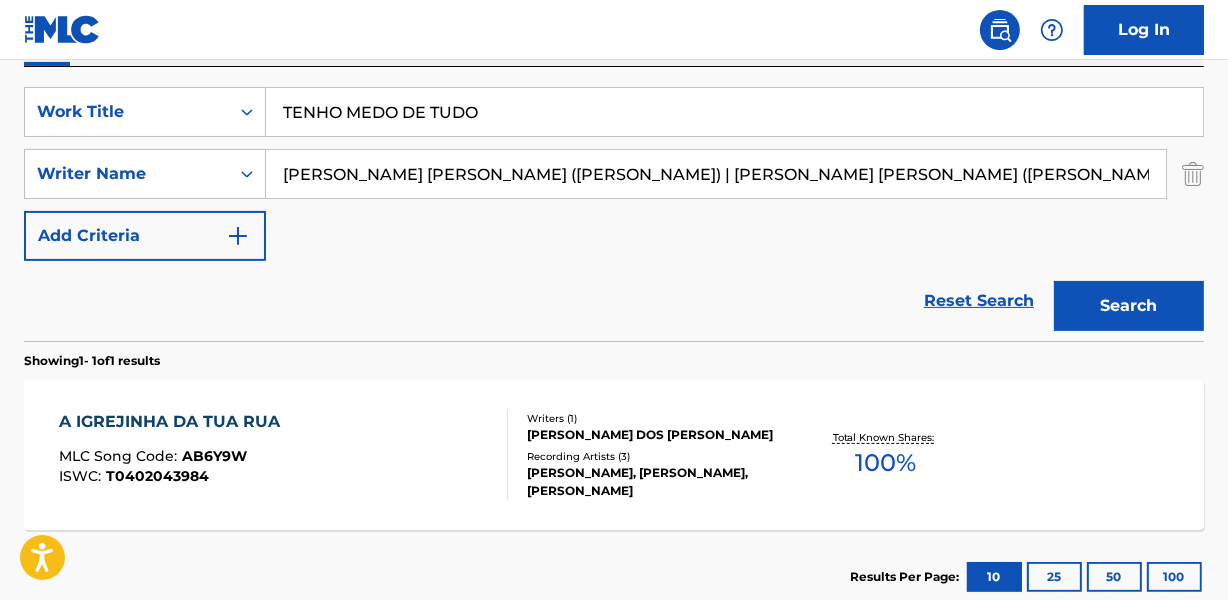scroll, scrollTop: 0, scrollLeft: 142, axis: horizontal 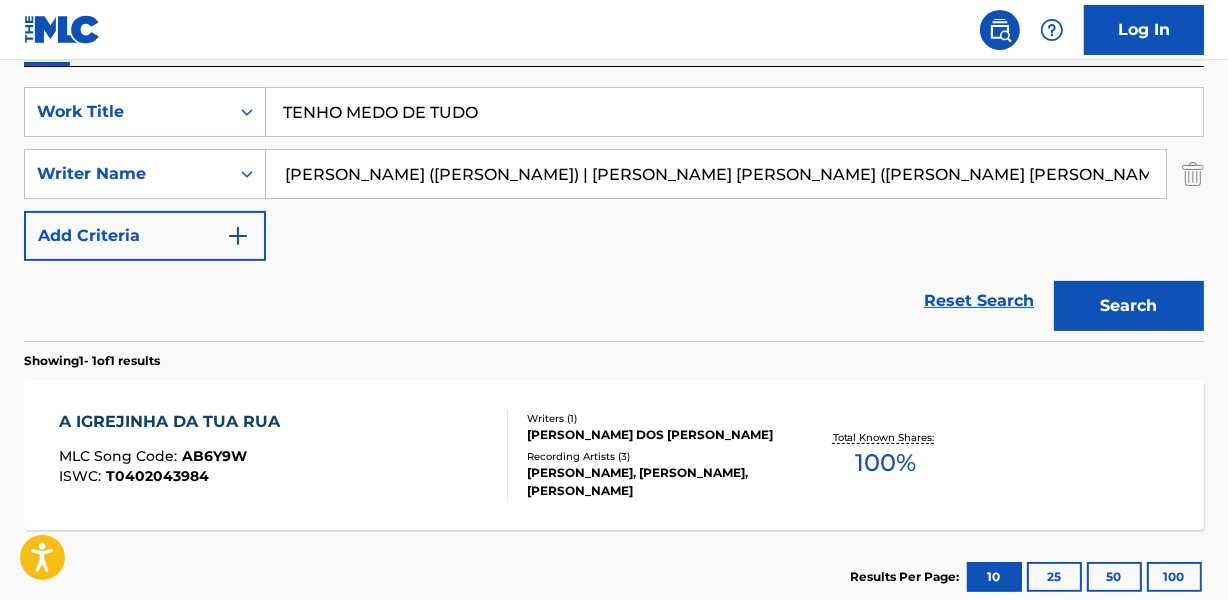 drag, startPoint x: 604, startPoint y: 170, endPoint x: 1237, endPoint y: 172, distance: 633.0032 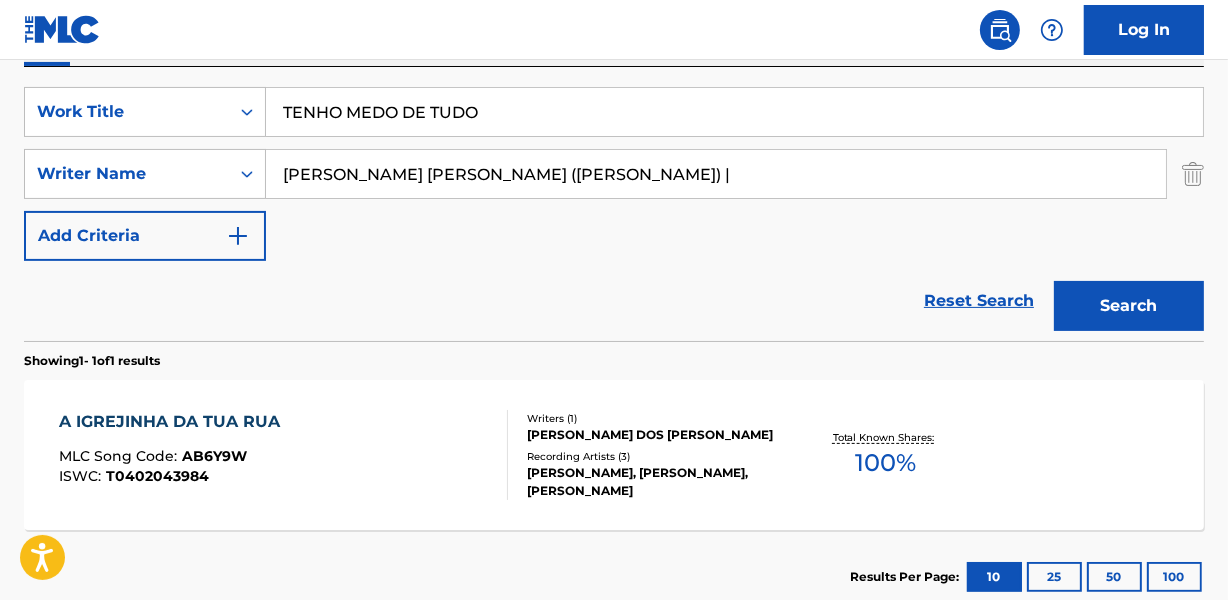 scroll, scrollTop: 0, scrollLeft: 0, axis: both 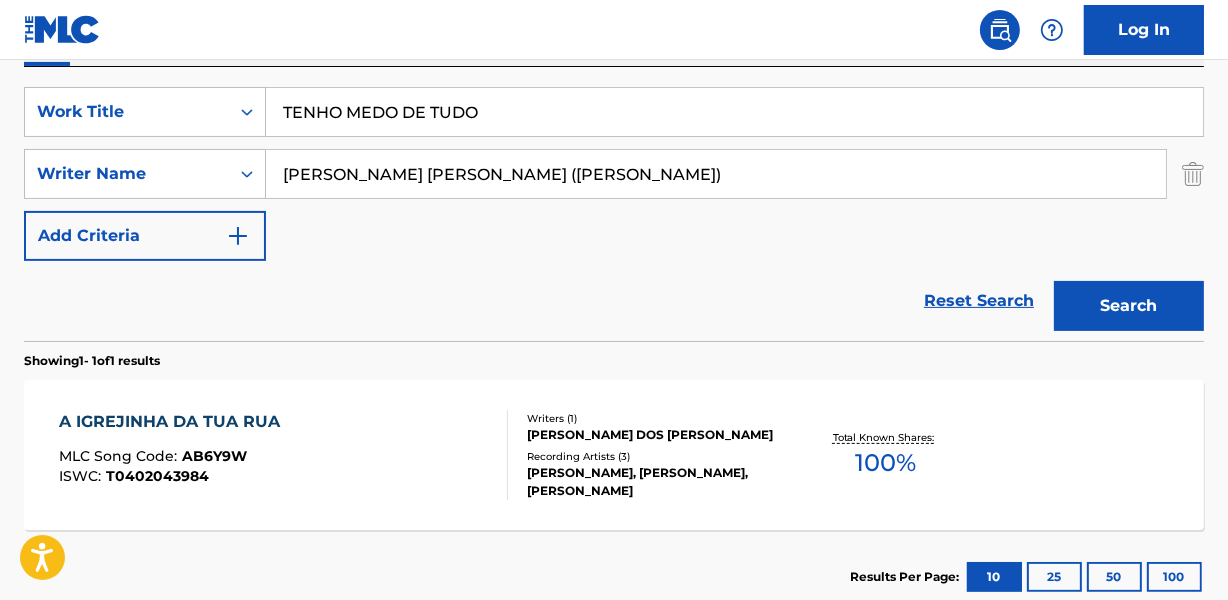 click on "Search" at bounding box center (1129, 306) 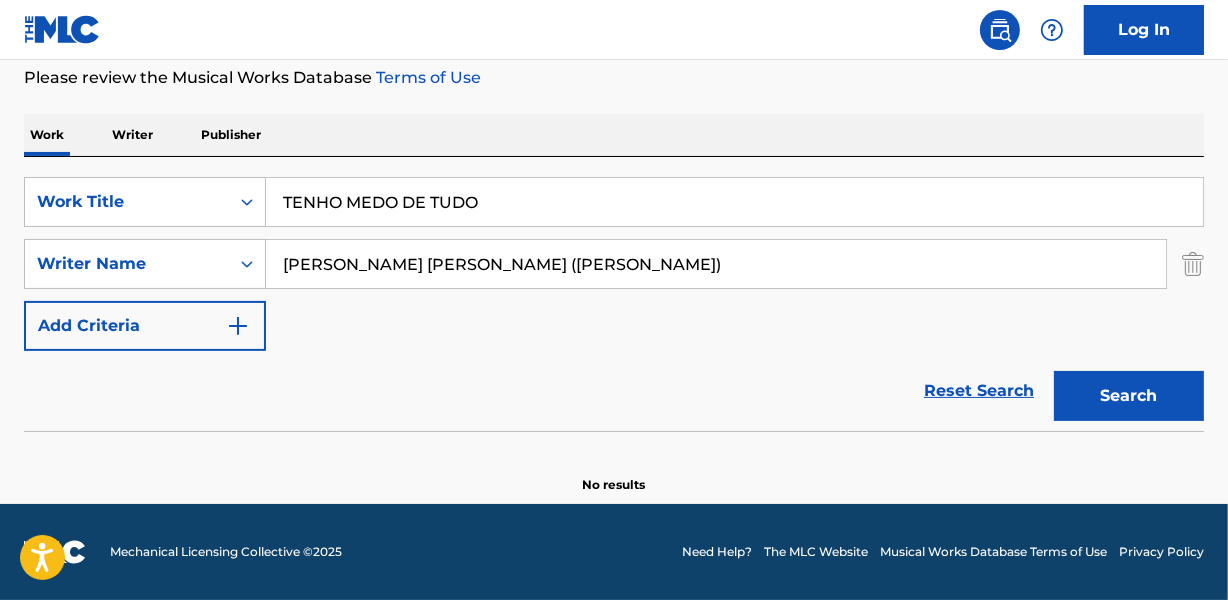scroll, scrollTop: 267, scrollLeft: 0, axis: vertical 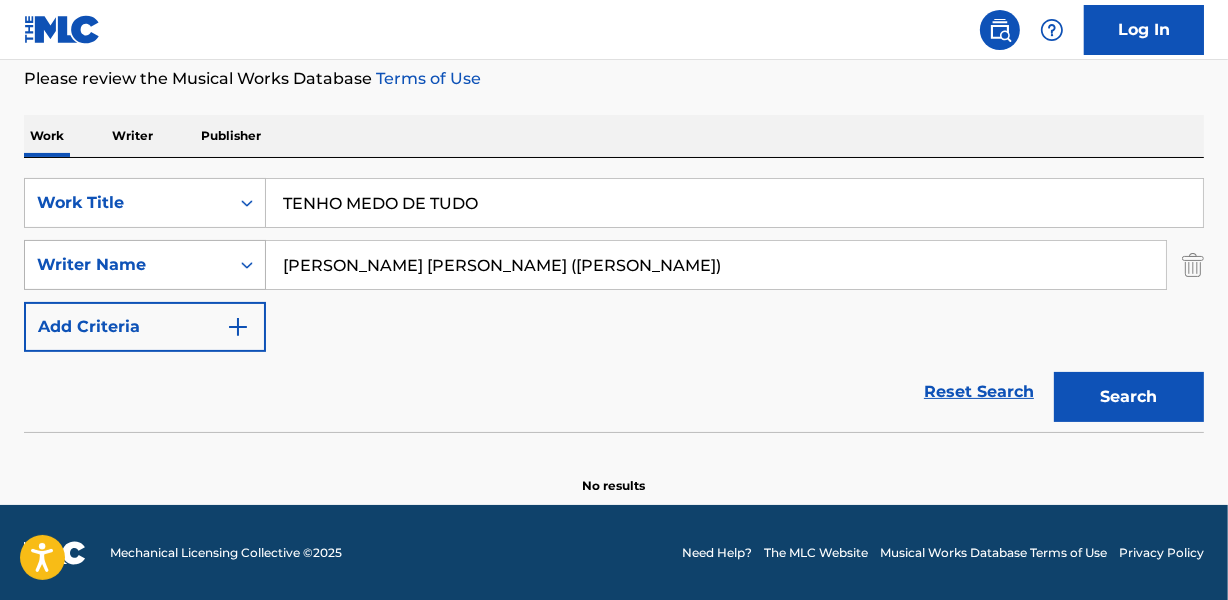 drag, startPoint x: 350, startPoint y: 273, endPoint x: 246, endPoint y: 273, distance: 104 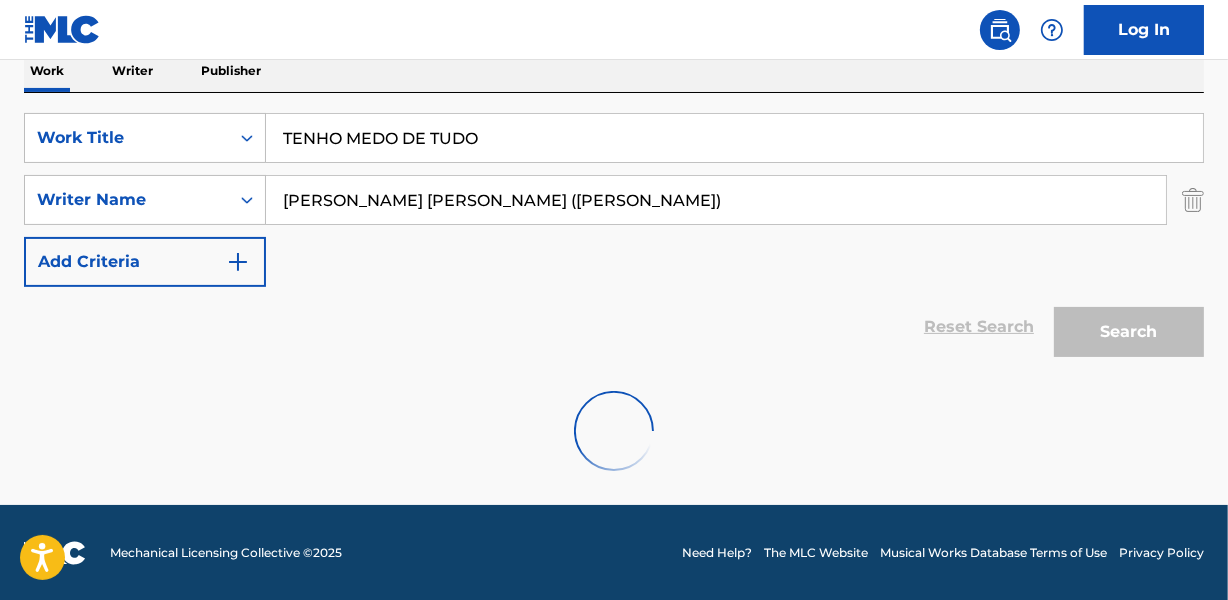 scroll, scrollTop: 267, scrollLeft: 0, axis: vertical 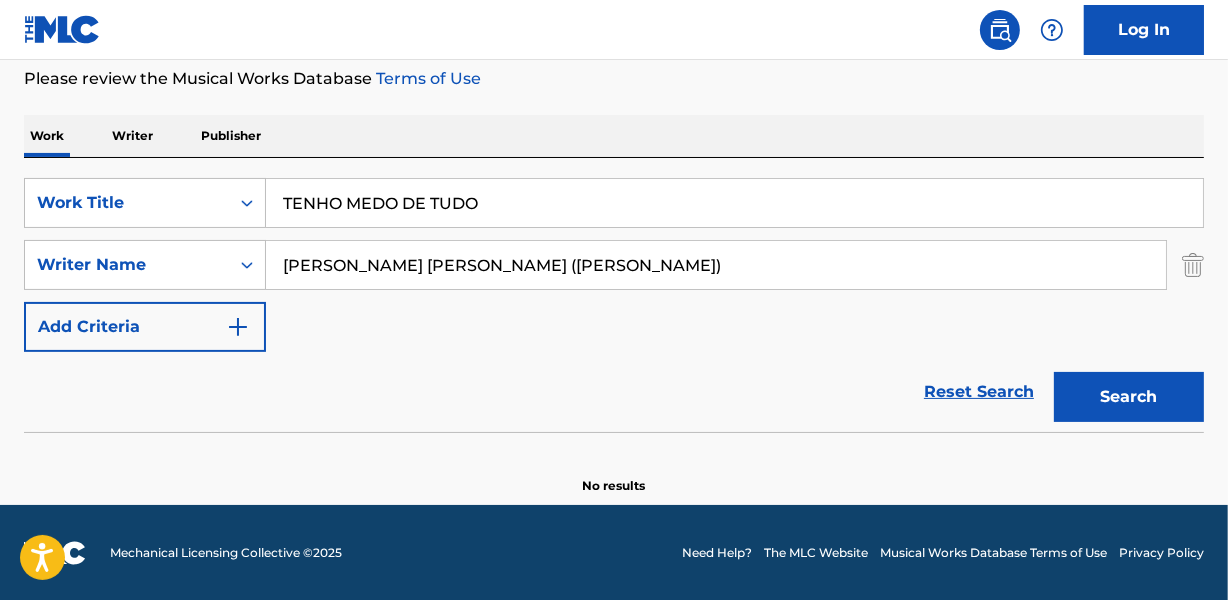 drag, startPoint x: 502, startPoint y: 268, endPoint x: 923, endPoint y: 245, distance: 421.6278 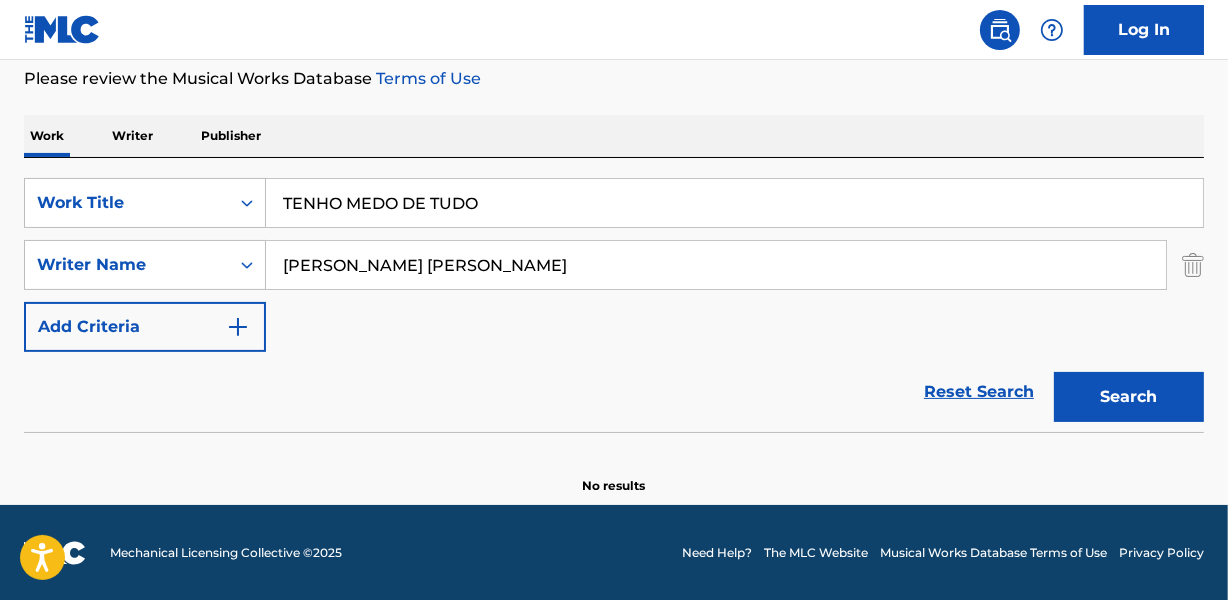 type on "[PERSON_NAME] [PERSON_NAME]" 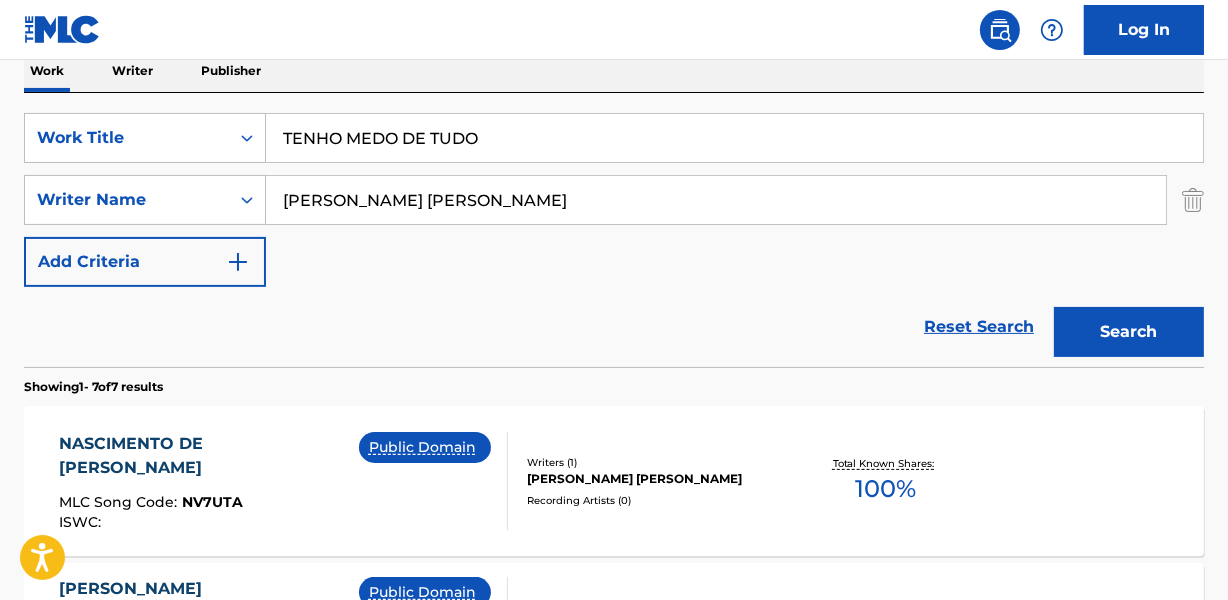 scroll, scrollTop: 358, scrollLeft: 0, axis: vertical 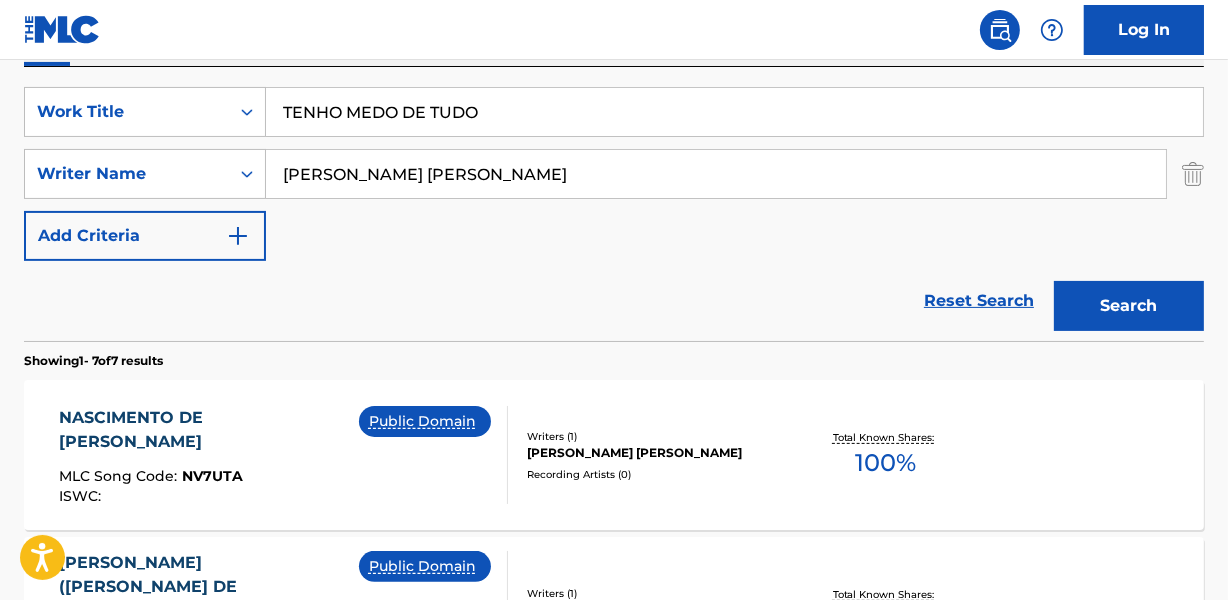 click on "Reset Search Search" at bounding box center [614, 301] 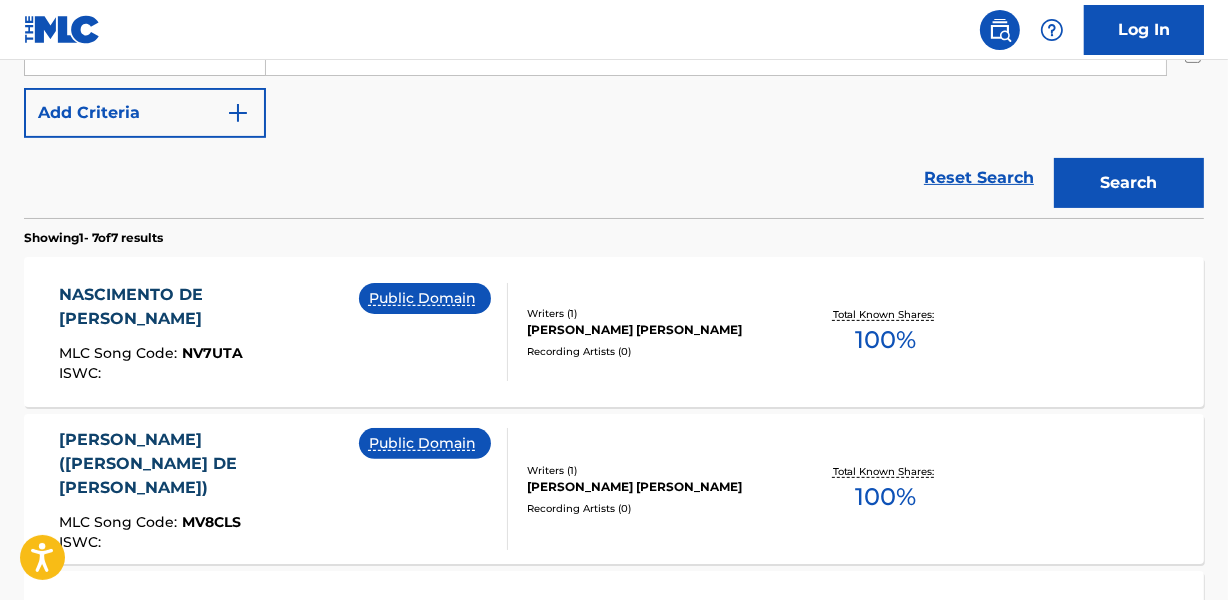 scroll, scrollTop: 449, scrollLeft: 0, axis: vertical 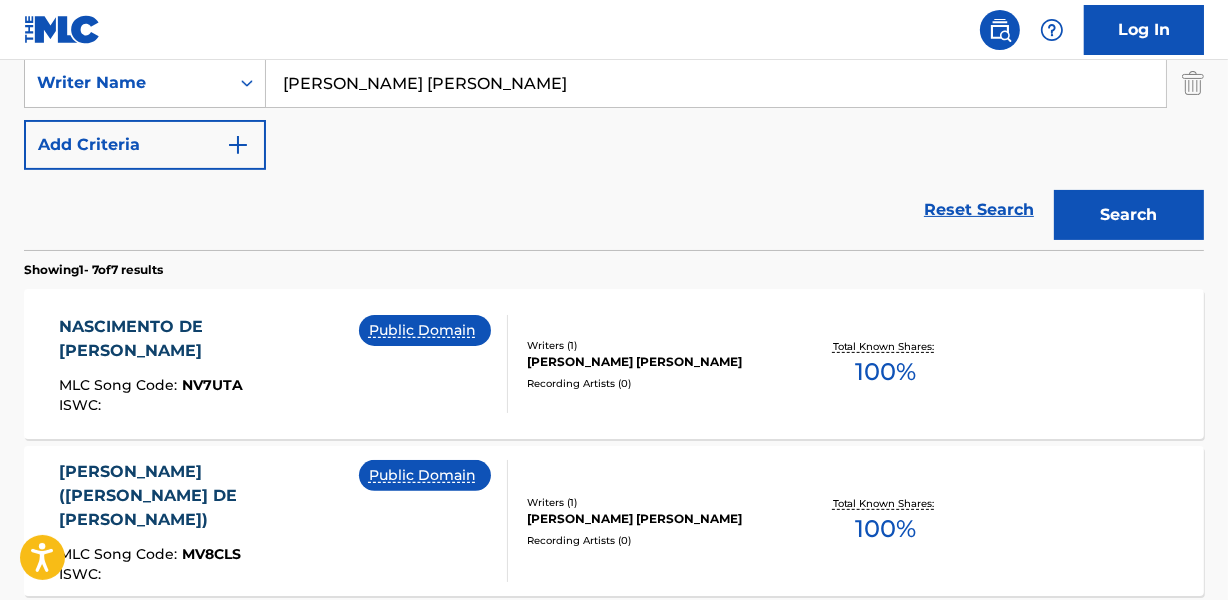 click on "Reset Search Search" at bounding box center (614, 210) 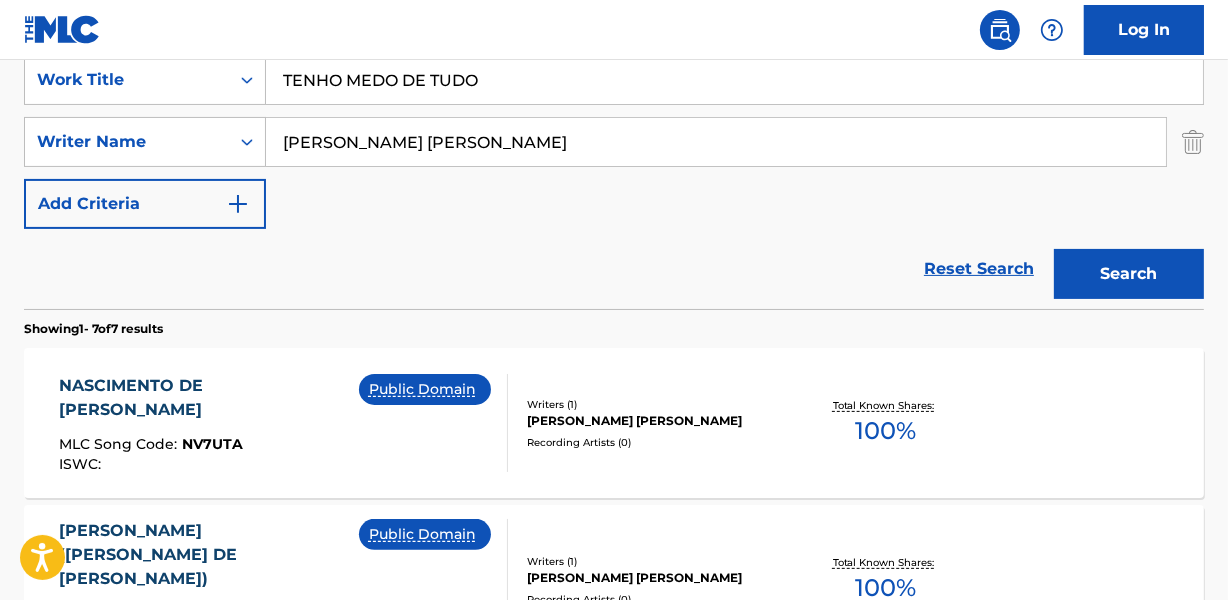 scroll, scrollTop: 358, scrollLeft: 0, axis: vertical 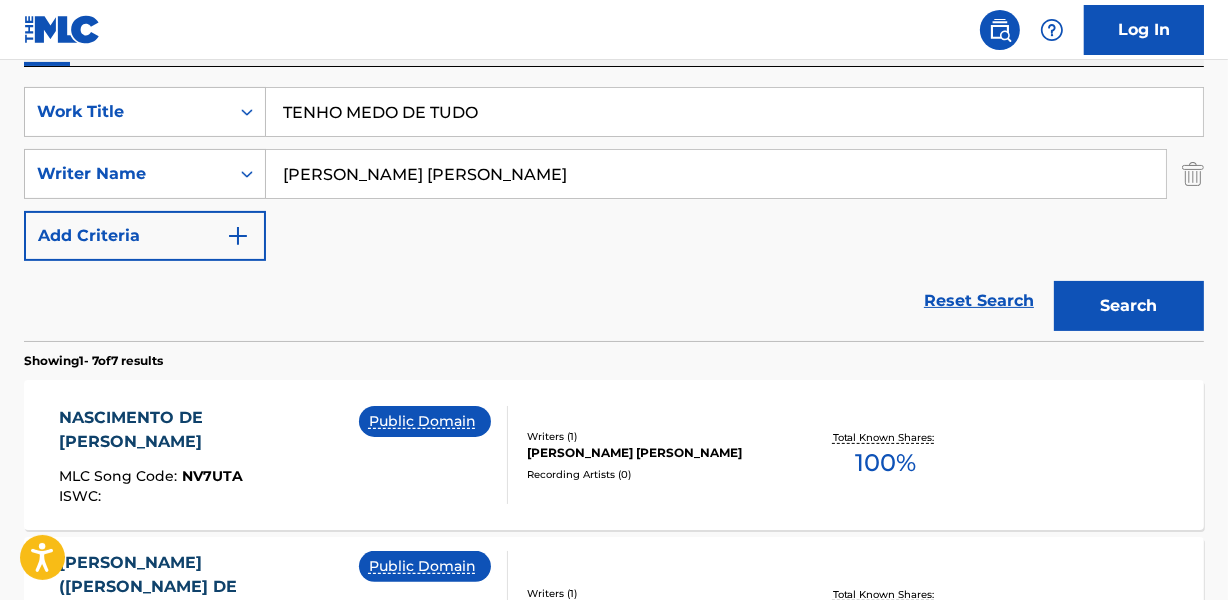 click on "TENHO MEDO DE TUDO" at bounding box center [734, 112] 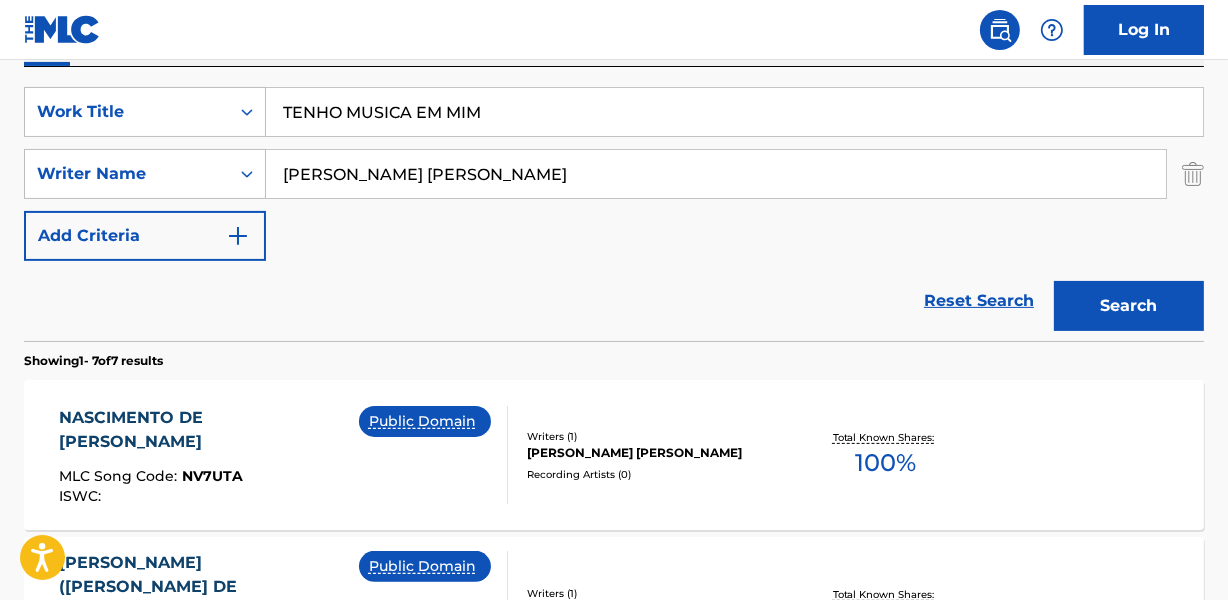 type on "TENHO MUSICA EM MIM" 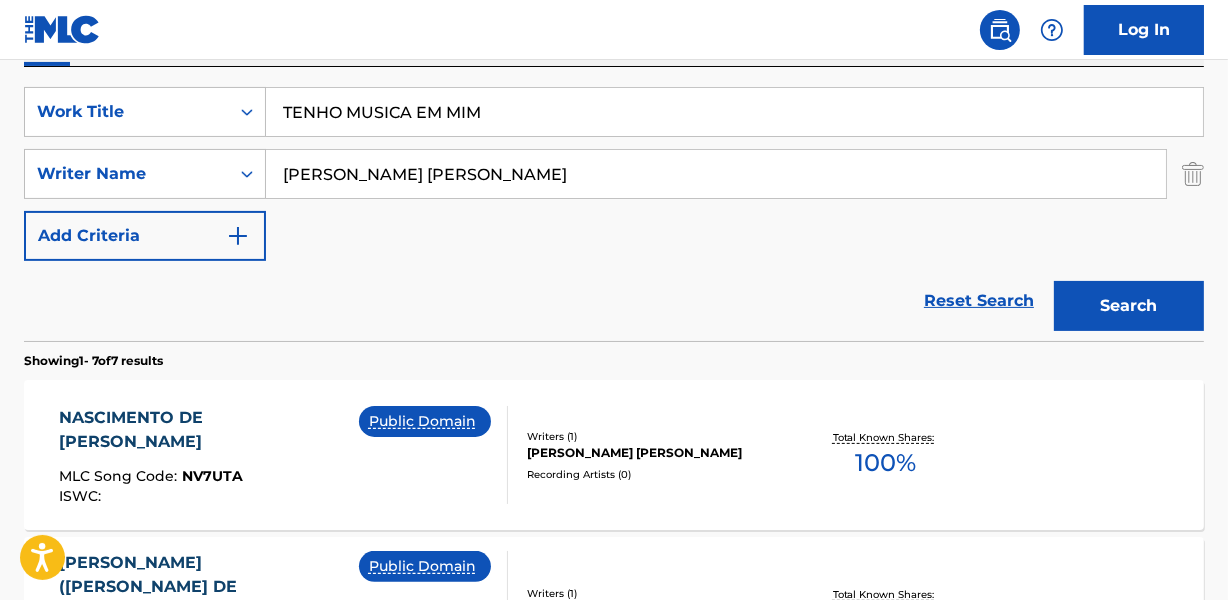 click on "[PERSON_NAME] [PERSON_NAME]" at bounding box center [716, 174] 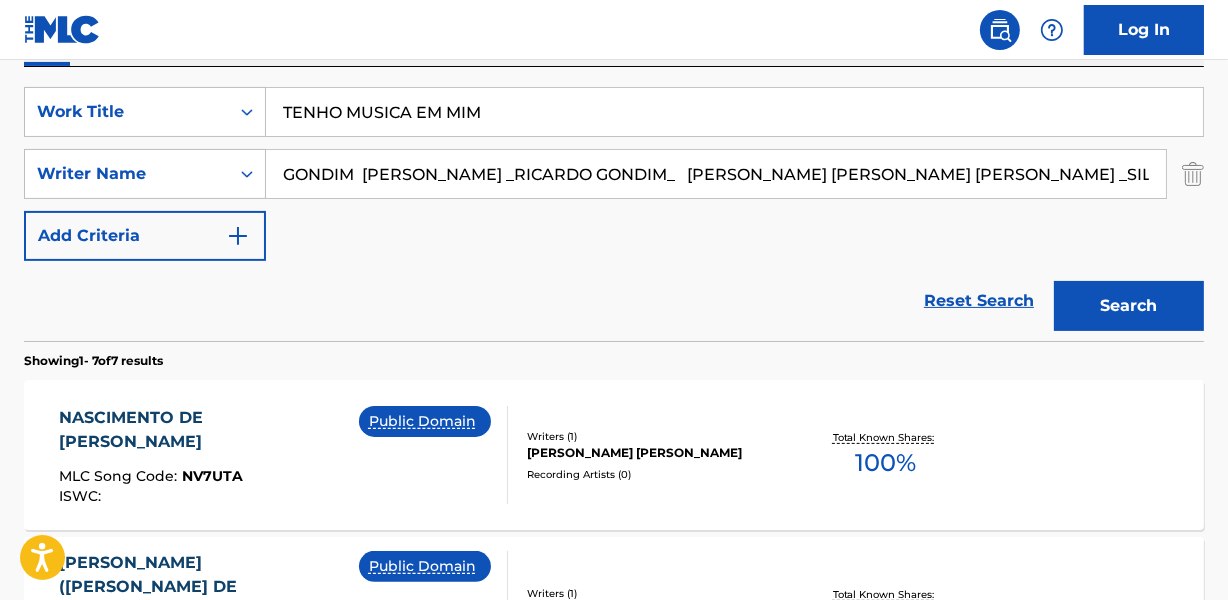 scroll, scrollTop: 0, scrollLeft: 190, axis: horizontal 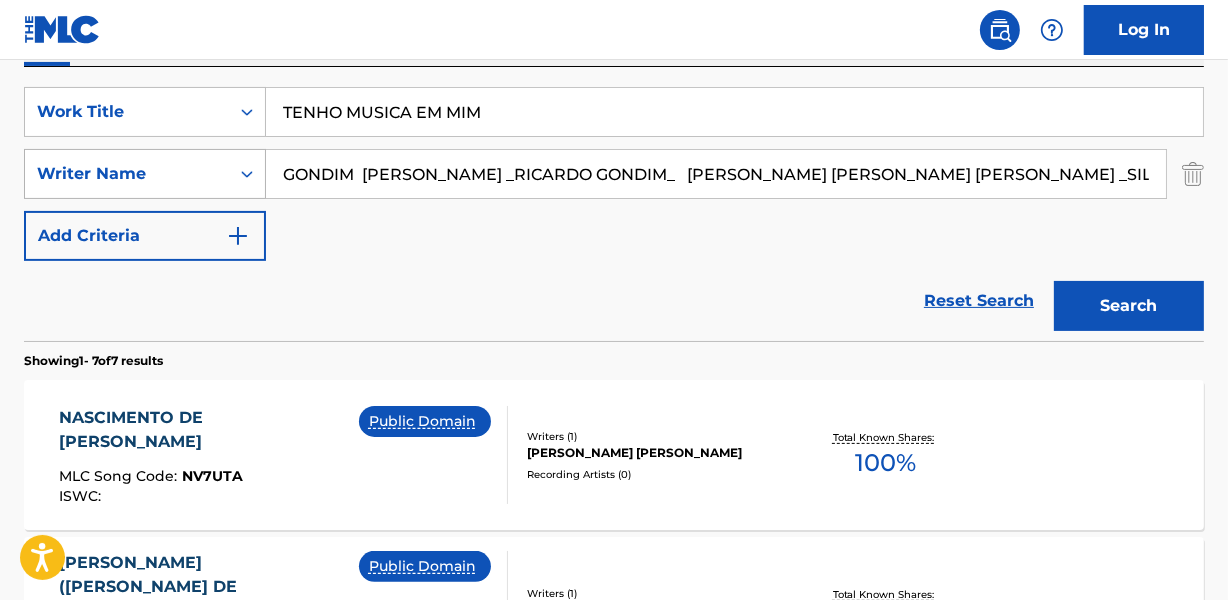 drag, startPoint x: 519, startPoint y: 174, endPoint x: 221, endPoint y: 174, distance: 298 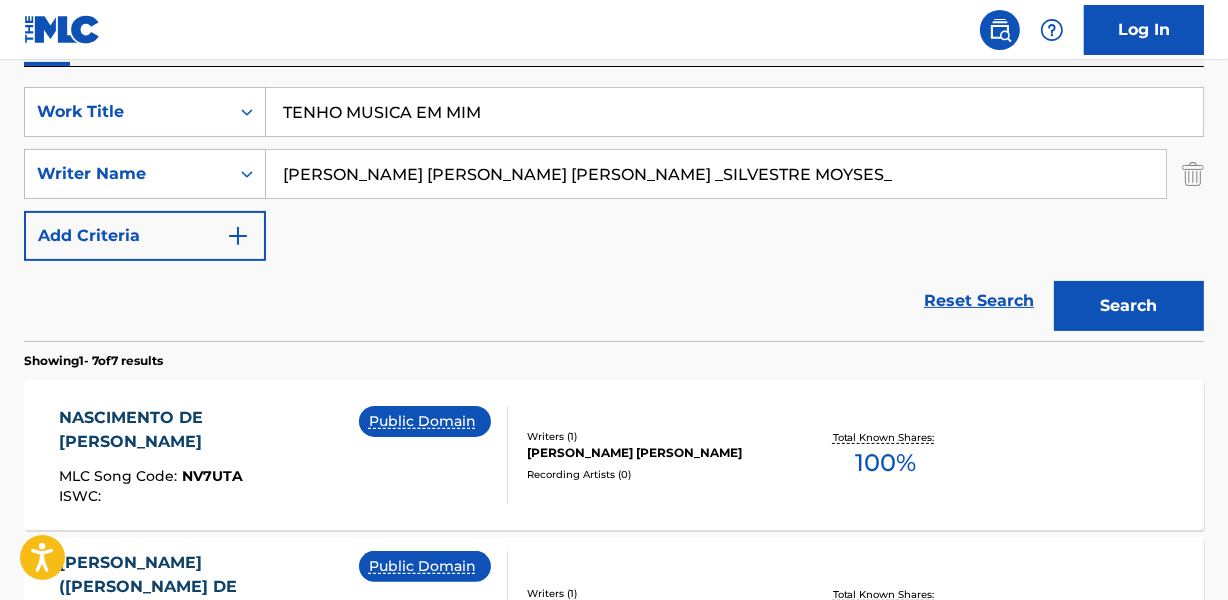 drag, startPoint x: 737, startPoint y: 171, endPoint x: 1098, endPoint y: 171, distance: 361 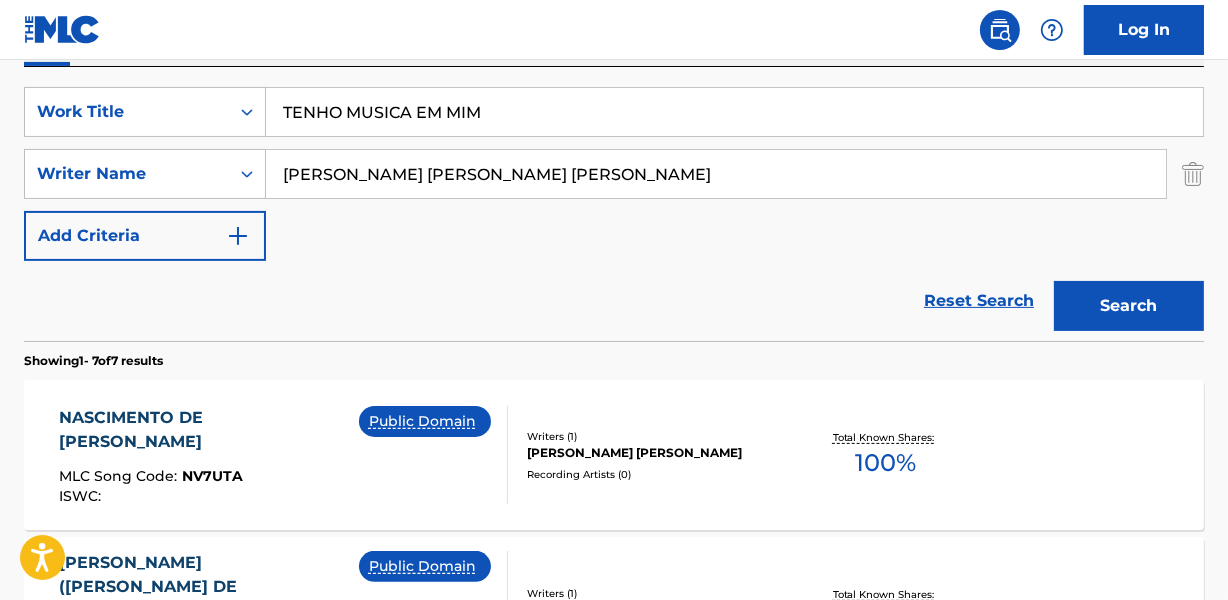 click on "Search" at bounding box center (1129, 306) 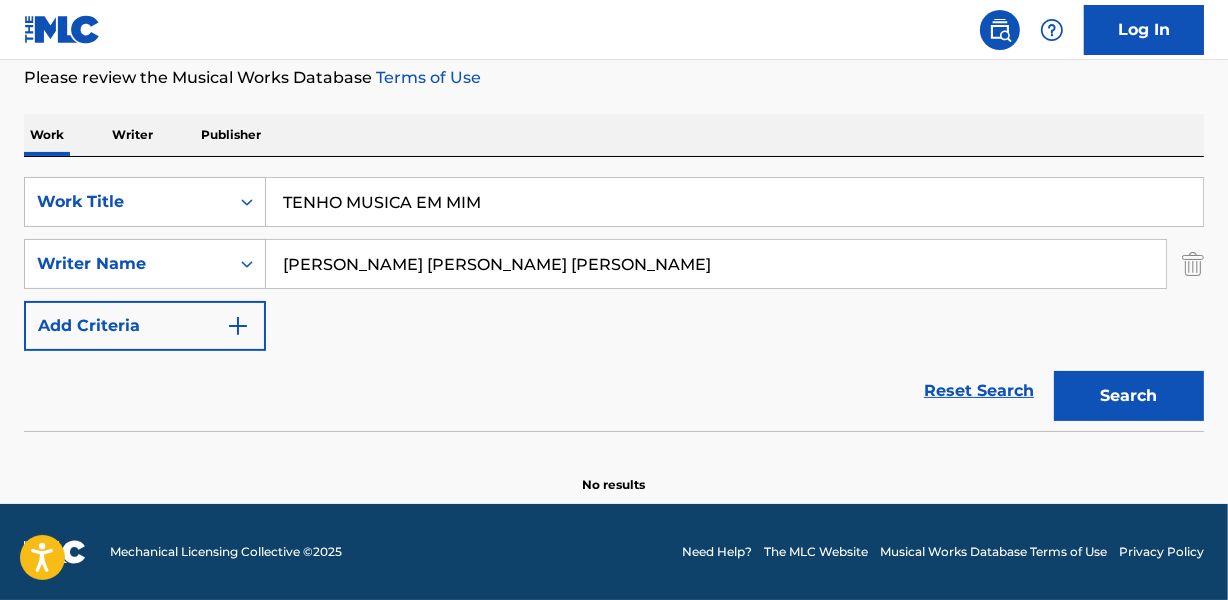 scroll, scrollTop: 267, scrollLeft: 0, axis: vertical 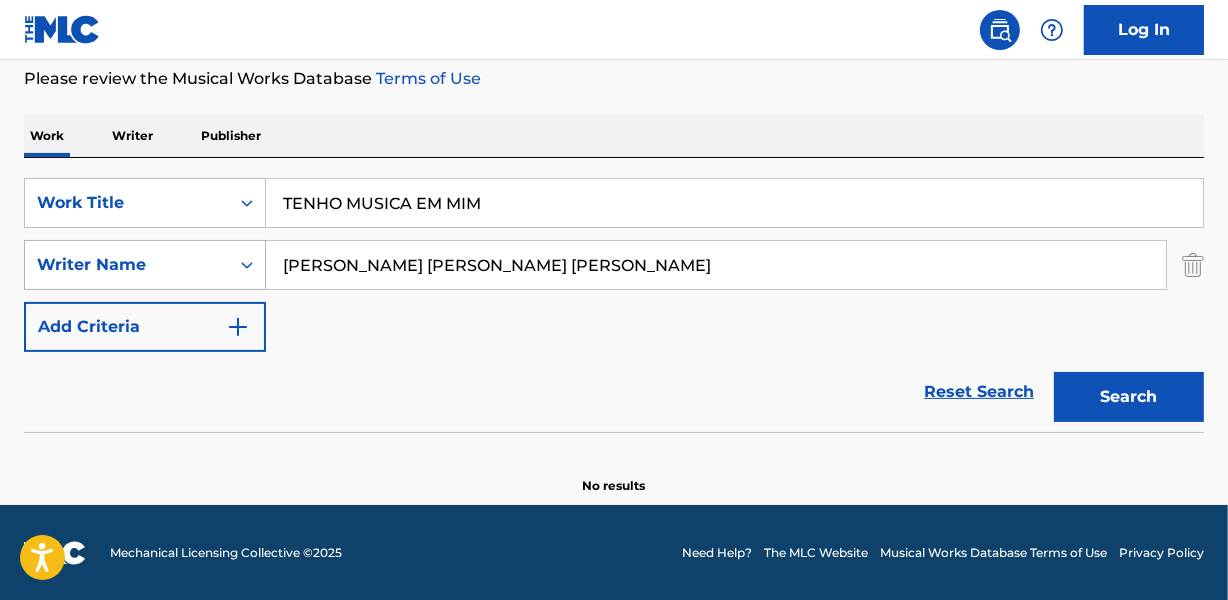 drag, startPoint x: 391, startPoint y: 261, endPoint x: 216, endPoint y: 274, distance: 175.4822 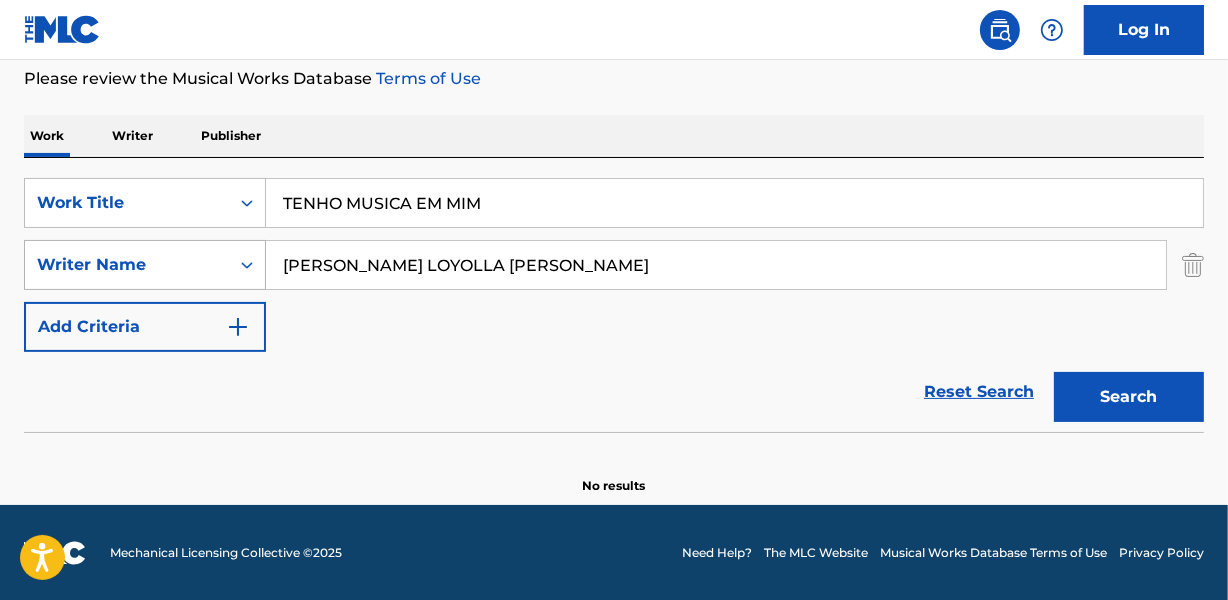 click on "Search" at bounding box center (1129, 397) 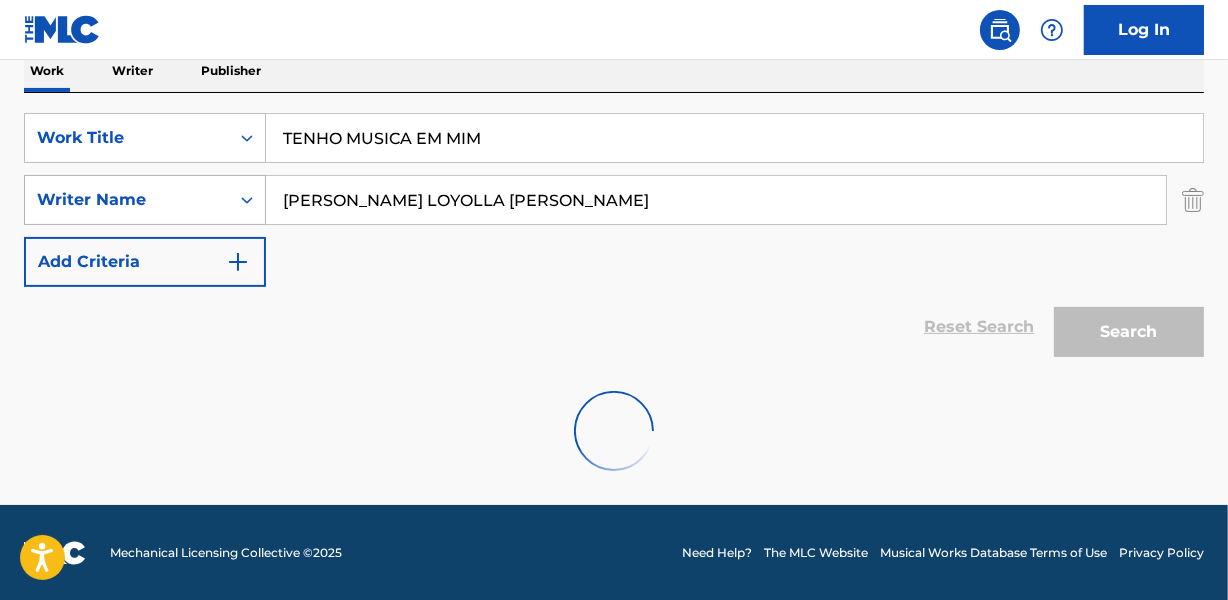 scroll, scrollTop: 267, scrollLeft: 0, axis: vertical 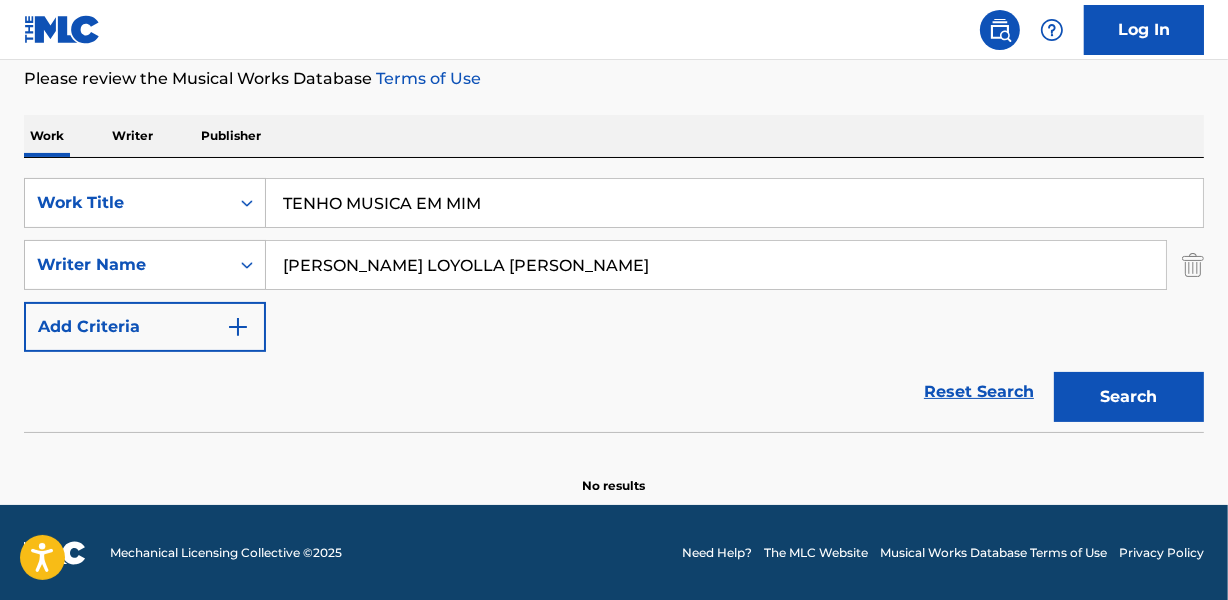click on "Reset Search Search" at bounding box center (614, 392) 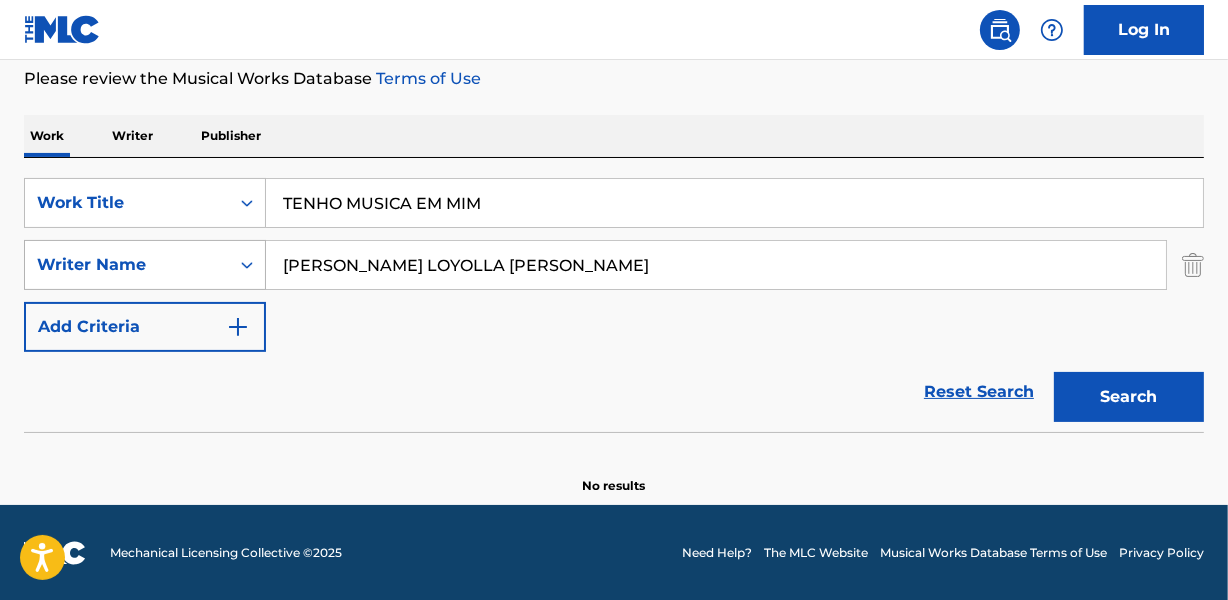 drag, startPoint x: 374, startPoint y: 255, endPoint x: 259, endPoint y: 269, distance: 115.84904 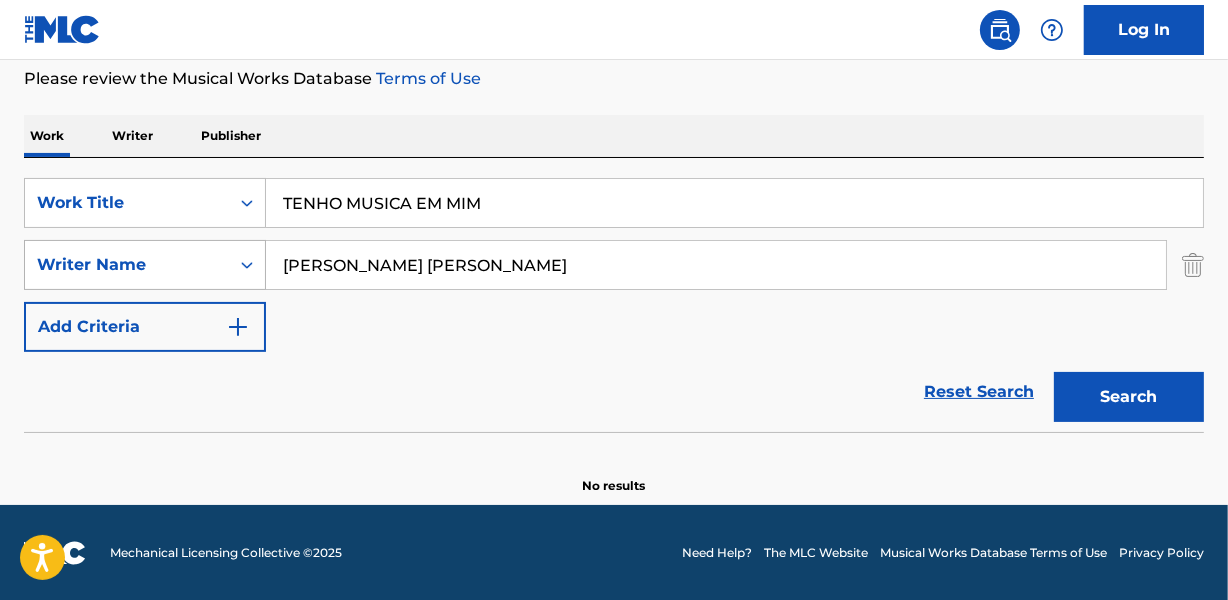 type on "[PERSON_NAME] [PERSON_NAME]" 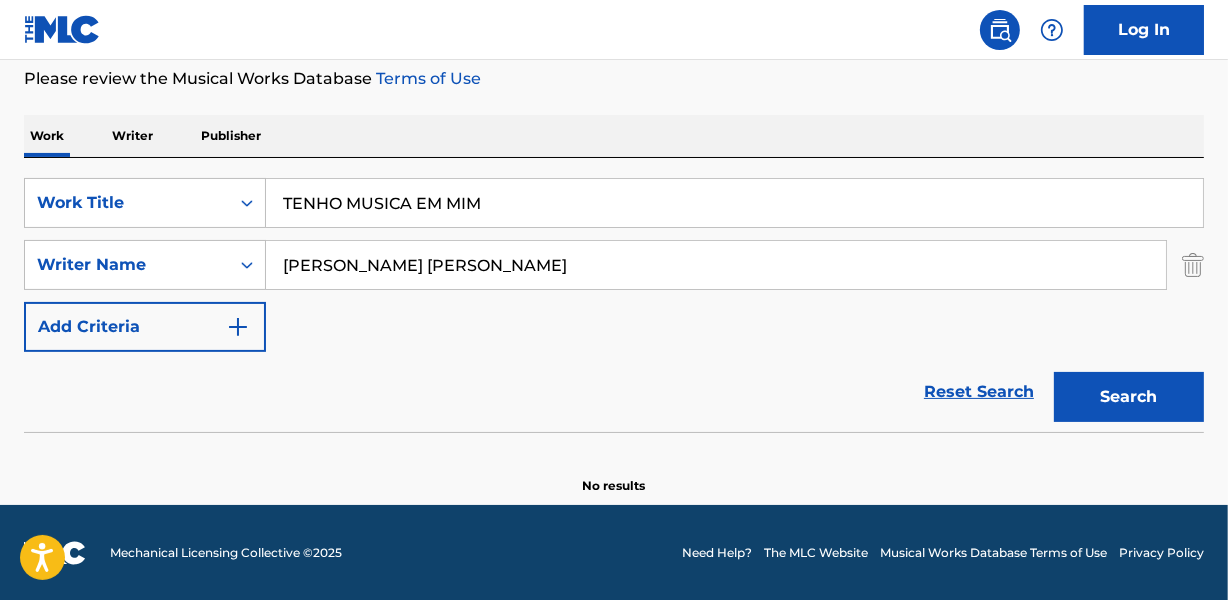 click on "TENHO MUSICA EM MIM" at bounding box center [734, 203] 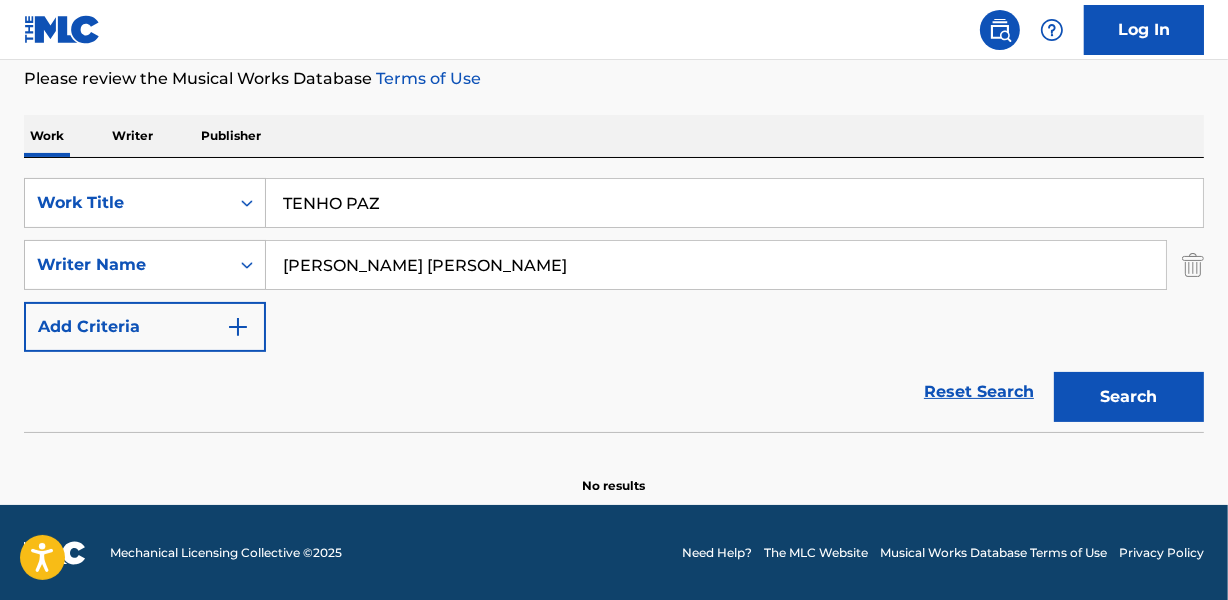 type on "TENHO PAZ" 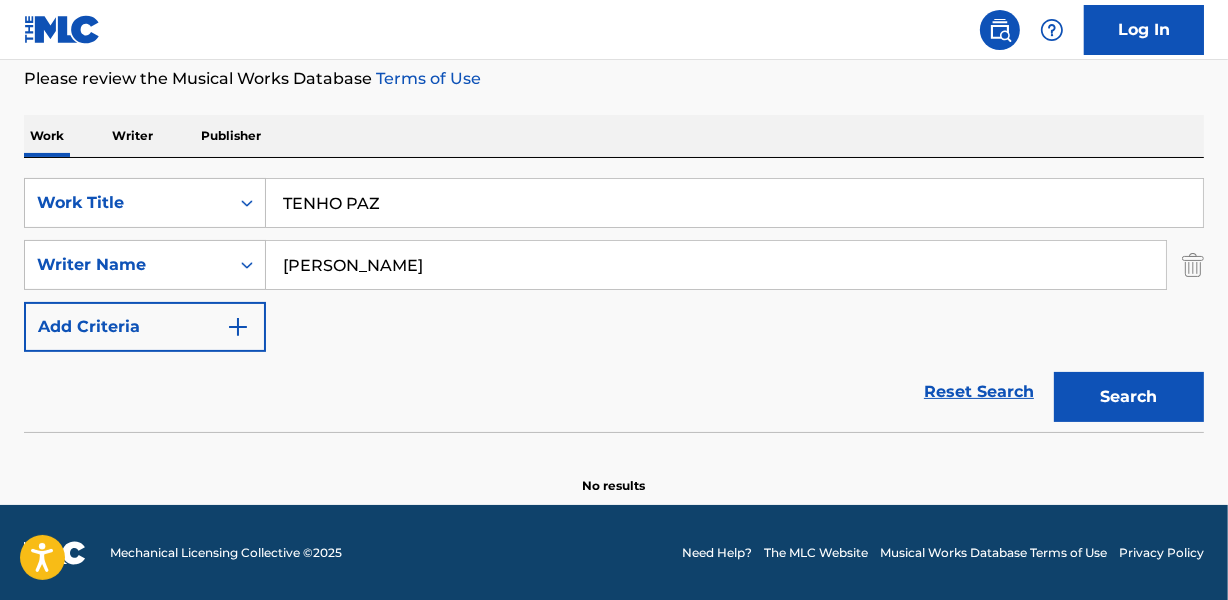 type on "[PERSON_NAME]" 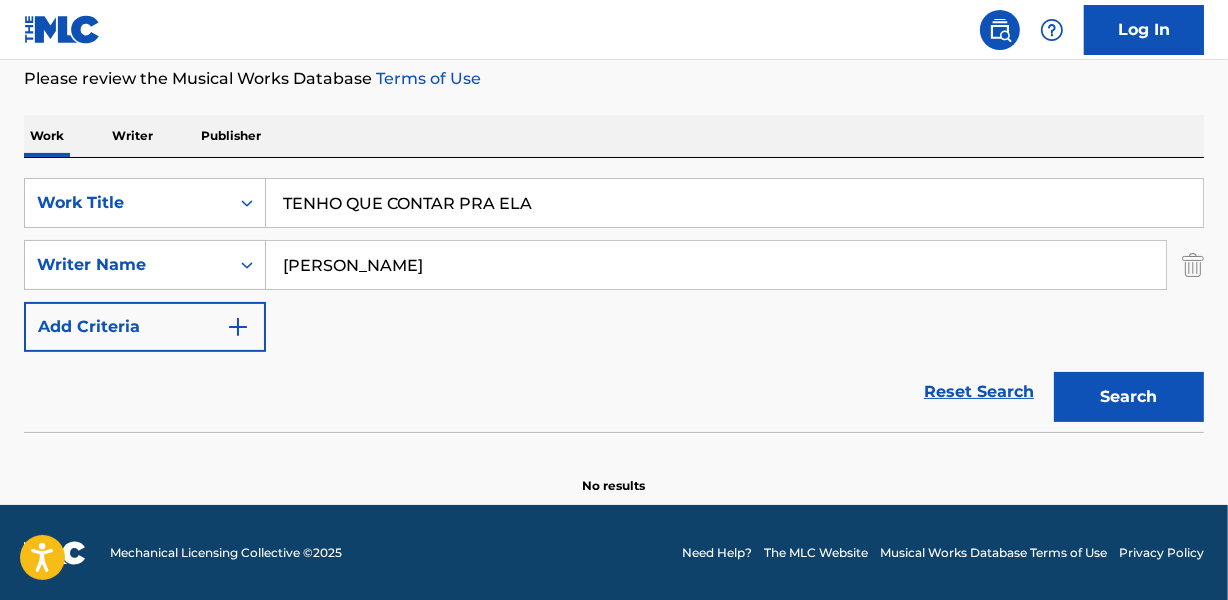 type on "TENHO QUE CONTAR PRA ELA" 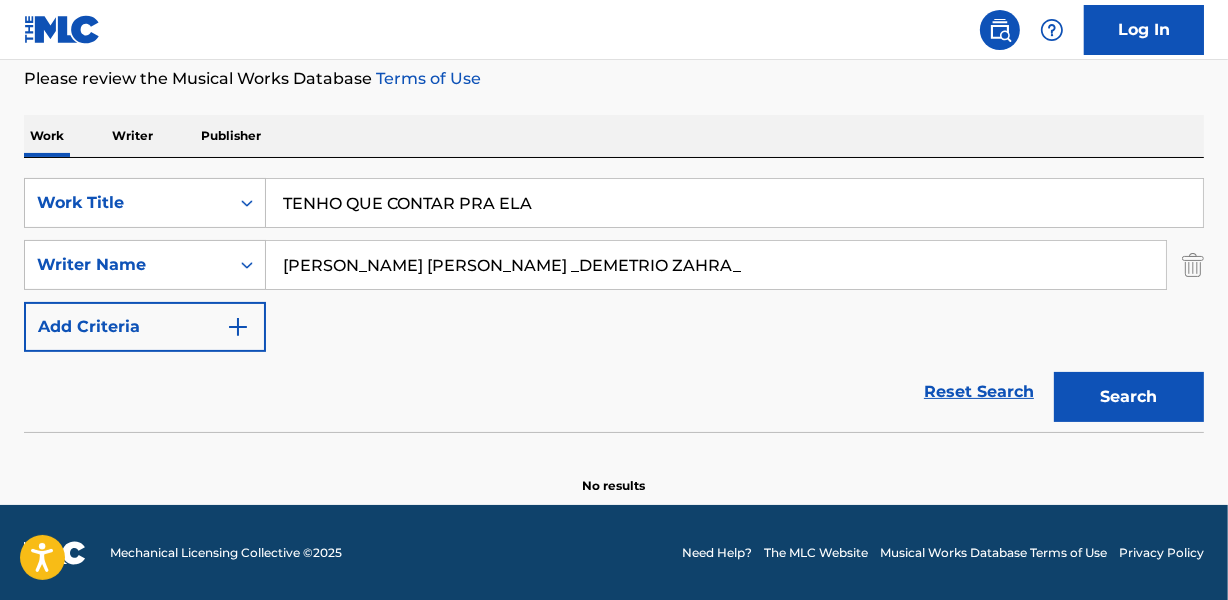 drag, startPoint x: 558, startPoint y: 261, endPoint x: 892, endPoint y: 263, distance: 334.00598 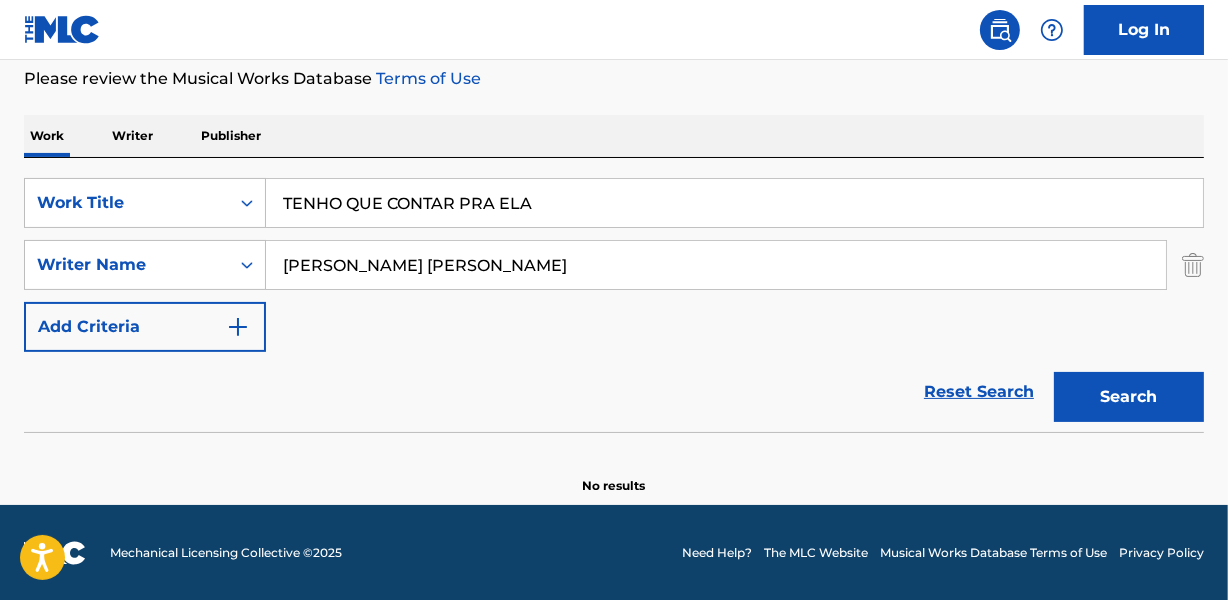 click on "Search" at bounding box center (1129, 397) 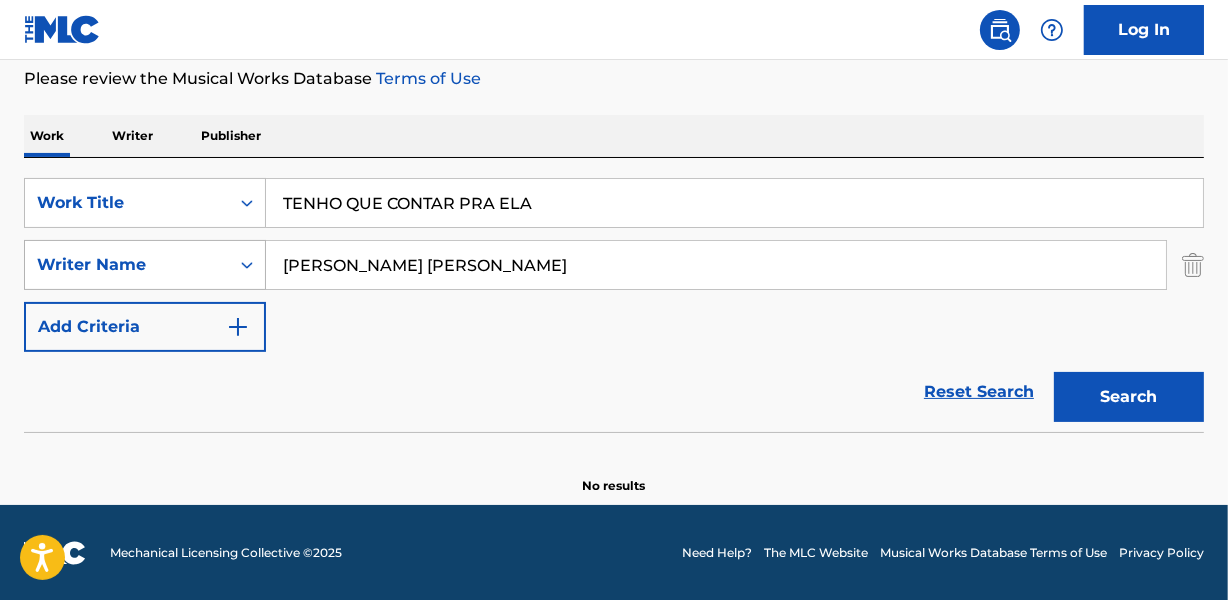 drag, startPoint x: 344, startPoint y: 262, endPoint x: 186, endPoint y: 264, distance: 158.01266 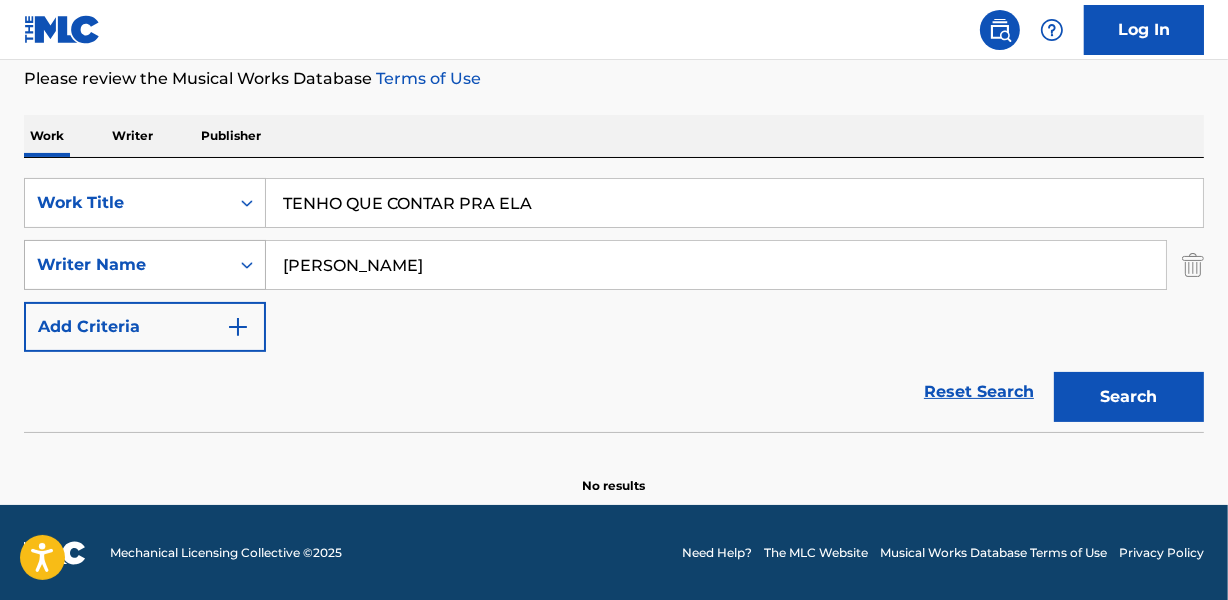 type on "[PERSON_NAME]" 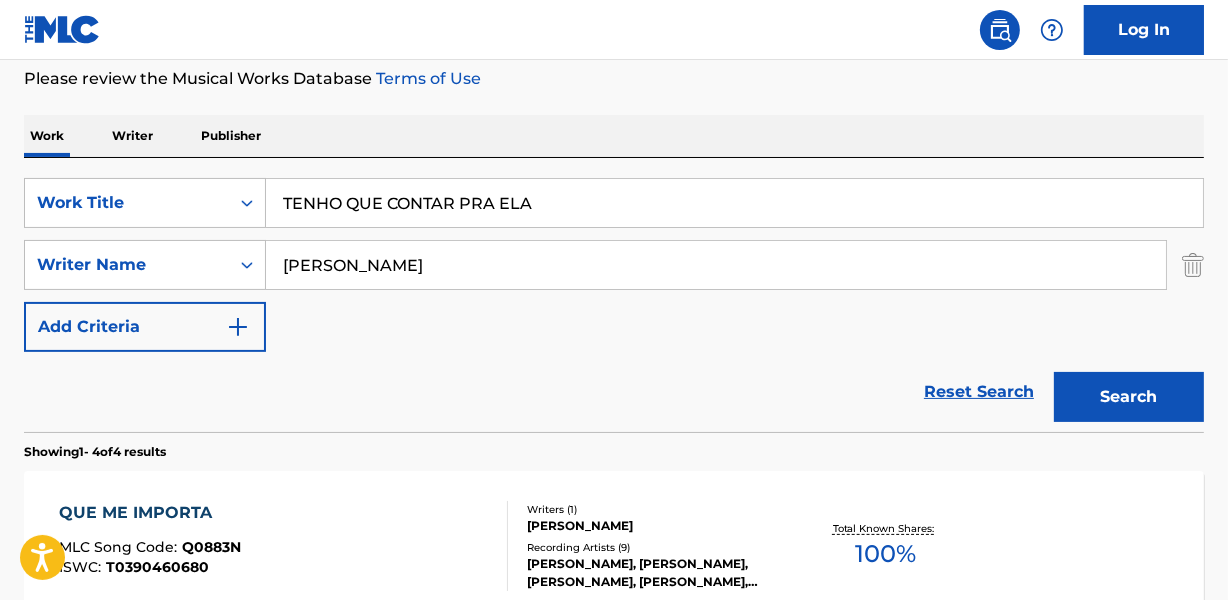 click on "Reset Search Search" at bounding box center [614, 392] 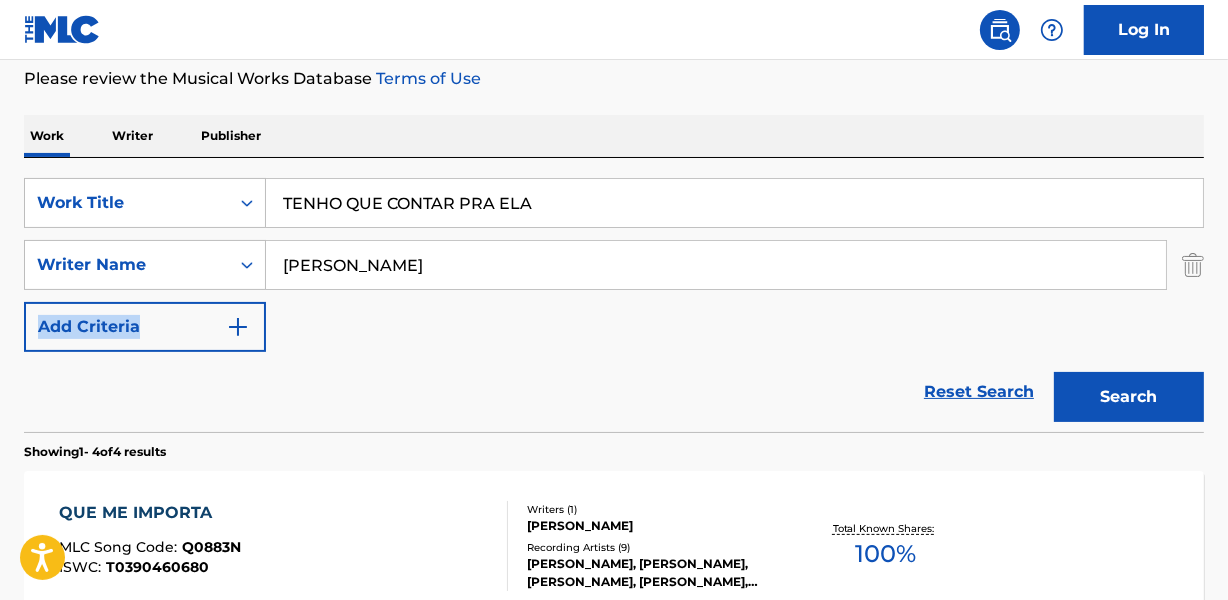 click on "SearchWithCriteriab7235275-3a5d-4b8f-99bc-21474d43020a Work Title TENHO QUE CONTAR PRA ELA SearchWithCriteria64fe909f-4f0a-4ee2-a65b-71d29dd0a3e4 Writer Name [PERSON_NAME] Add Criteria" at bounding box center (614, 265) 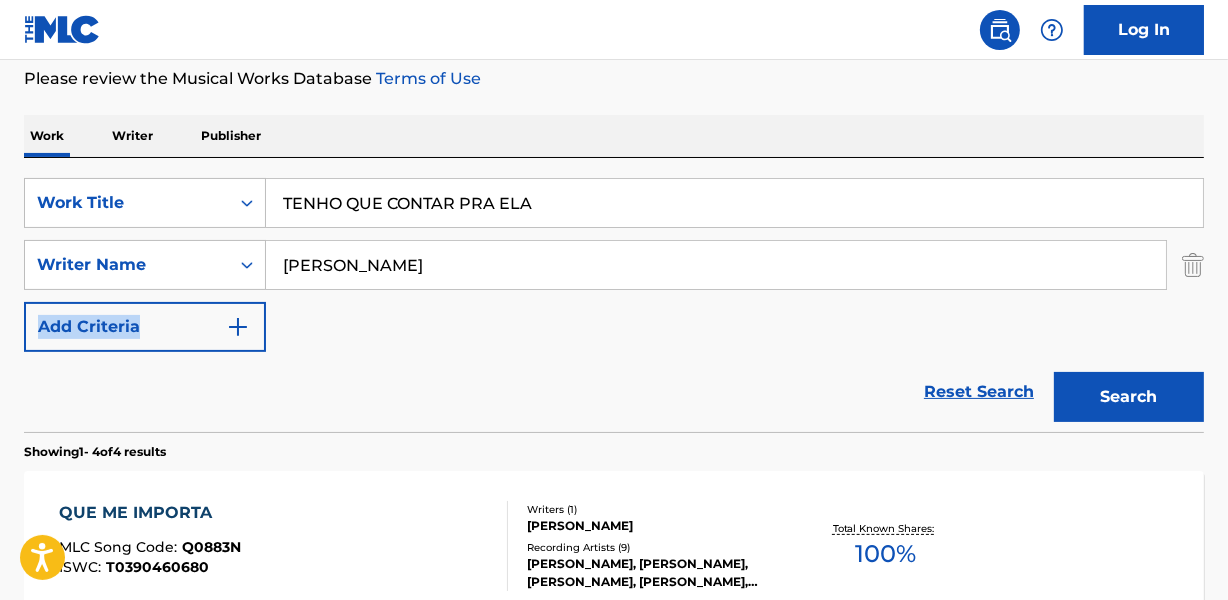 click on "SearchWithCriteriab7235275-3a5d-4b8f-99bc-21474d43020a Work Title TENHO QUE CONTAR PRA ELA SearchWithCriteria64fe909f-4f0a-4ee2-a65b-71d29dd0a3e4 Writer Name [PERSON_NAME] Add Criteria" at bounding box center [614, 265] 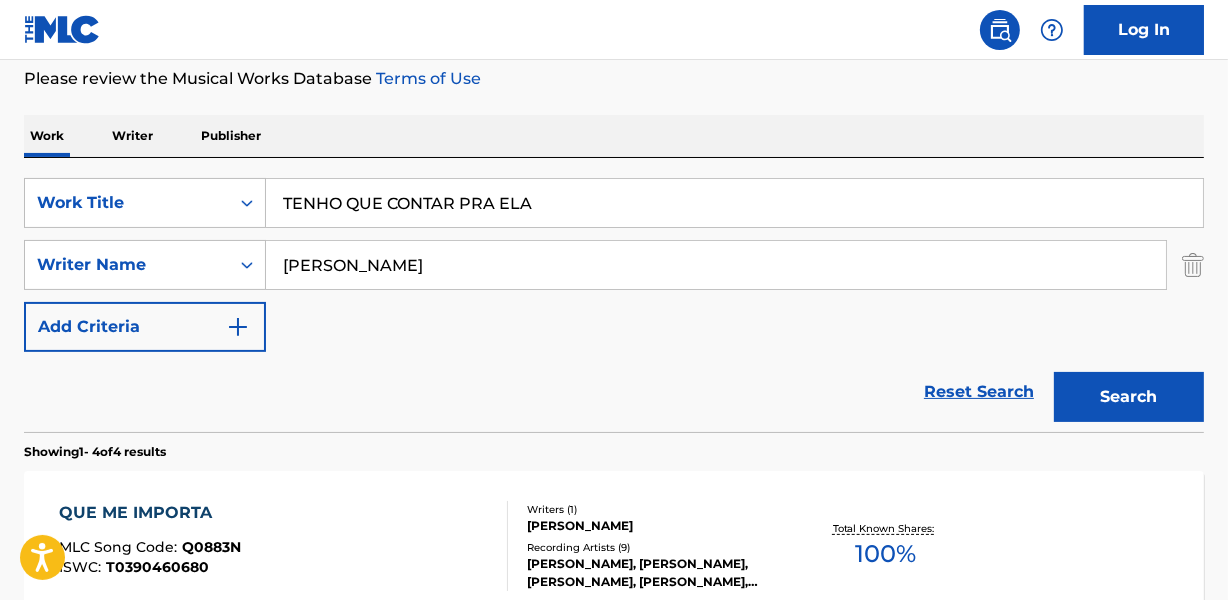 click on "Reset Search Search" at bounding box center [614, 392] 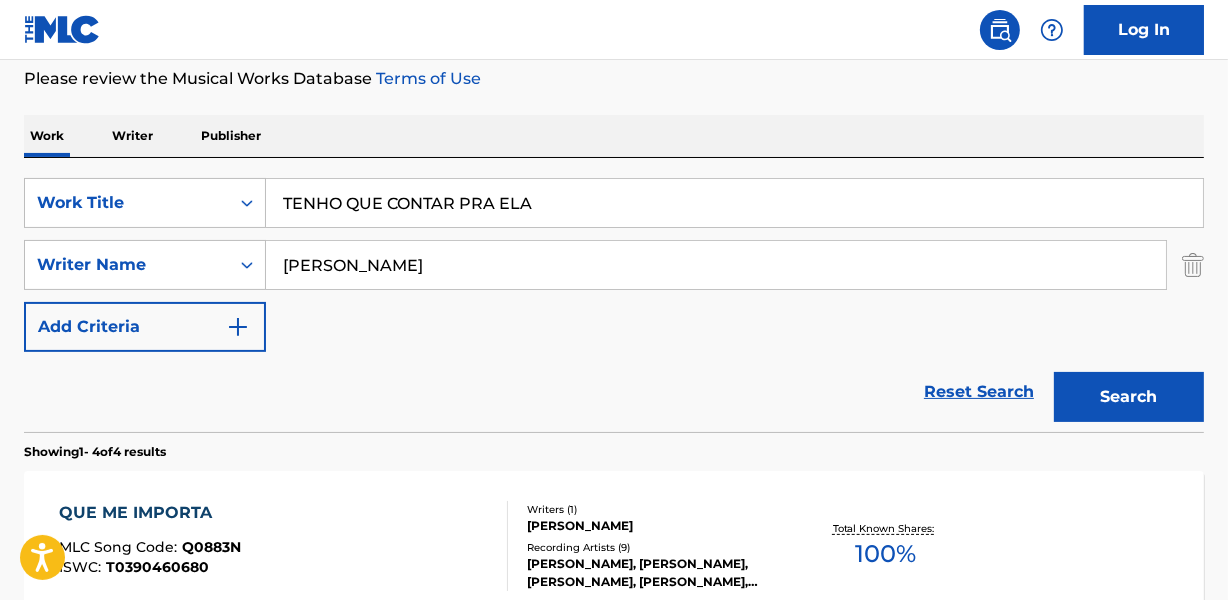 click on "SearchWithCriteriab7235275-3a5d-4b8f-99bc-21474d43020a Work Title TENHO QUE CONTAR PRA ELA SearchWithCriteria64fe909f-4f0a-4ee2-a65b-71d29dd0a3e4 Writer Name [PERSON_NAME] Add Criteria" at bounding box center (614, 265) 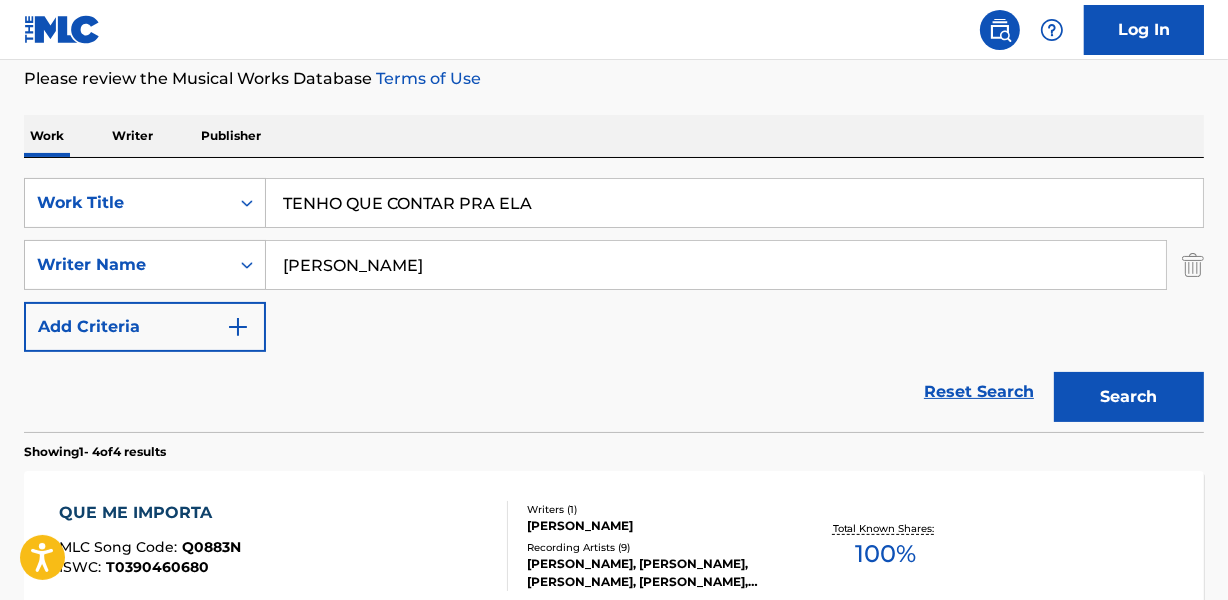 drag, startPoint x: 279, startPoint y: 211, endPoint x: 601, endPoint y: 210, distance: 322.00156 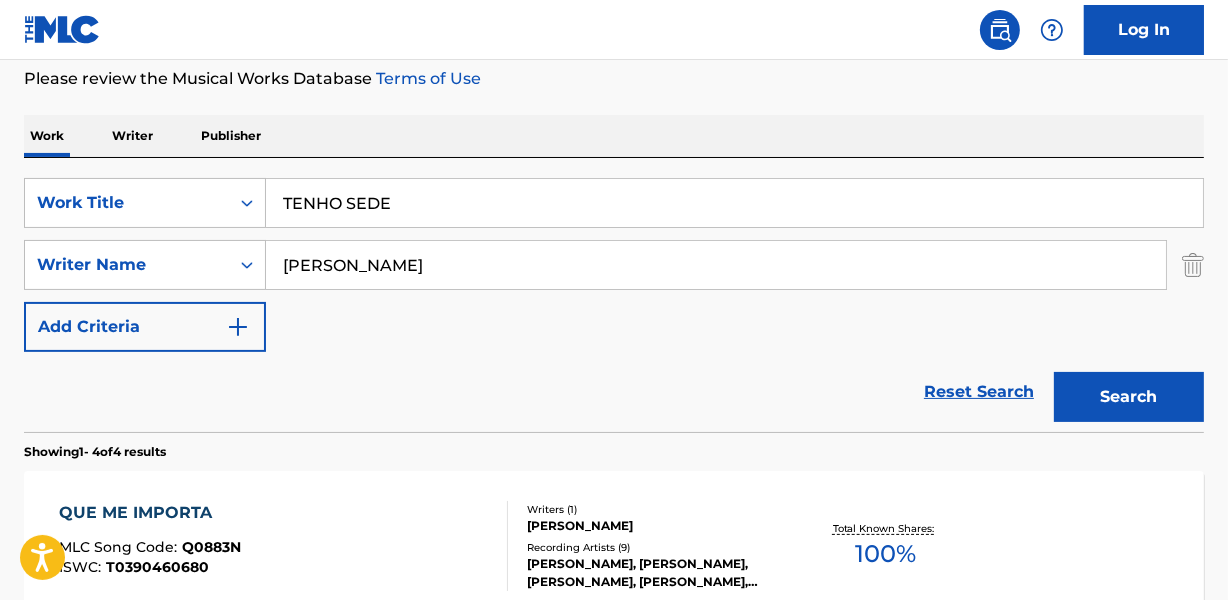 click on "SearchWithCriteriab7235275-3a5d-4b8f-99bc-21474d43020a Work Title TENHO SEDE SearchWithCriteria64fe909f-4f0a-4ee2-a65b-71d29dd0a3e4 Writer Name [PERSON_NAME] Add Criteria" at bounding box center [614, 265] 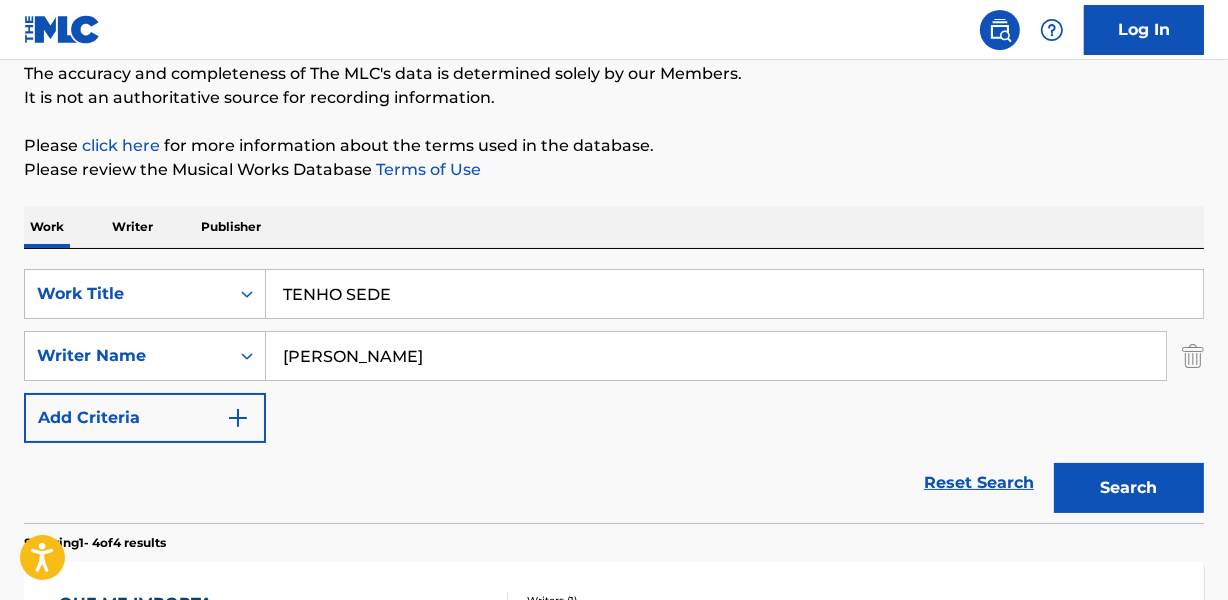 scroll, scrollTop: 267, scrollLeft: 0, axis: vertical 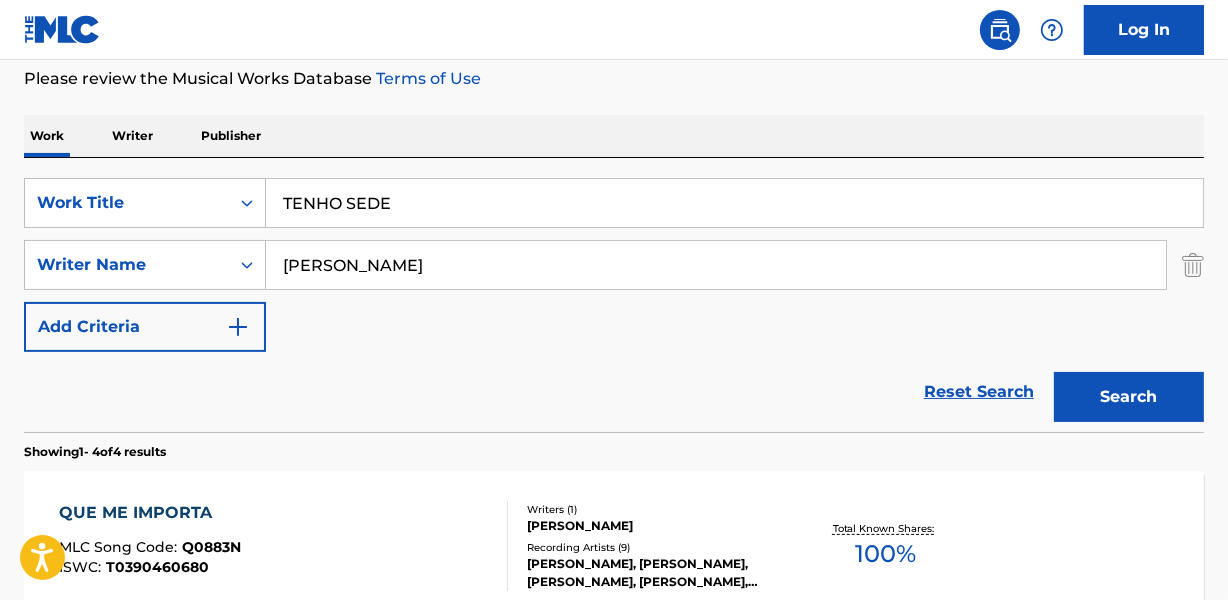 click on "Reset Search Search" at bounding box center [614, 392] 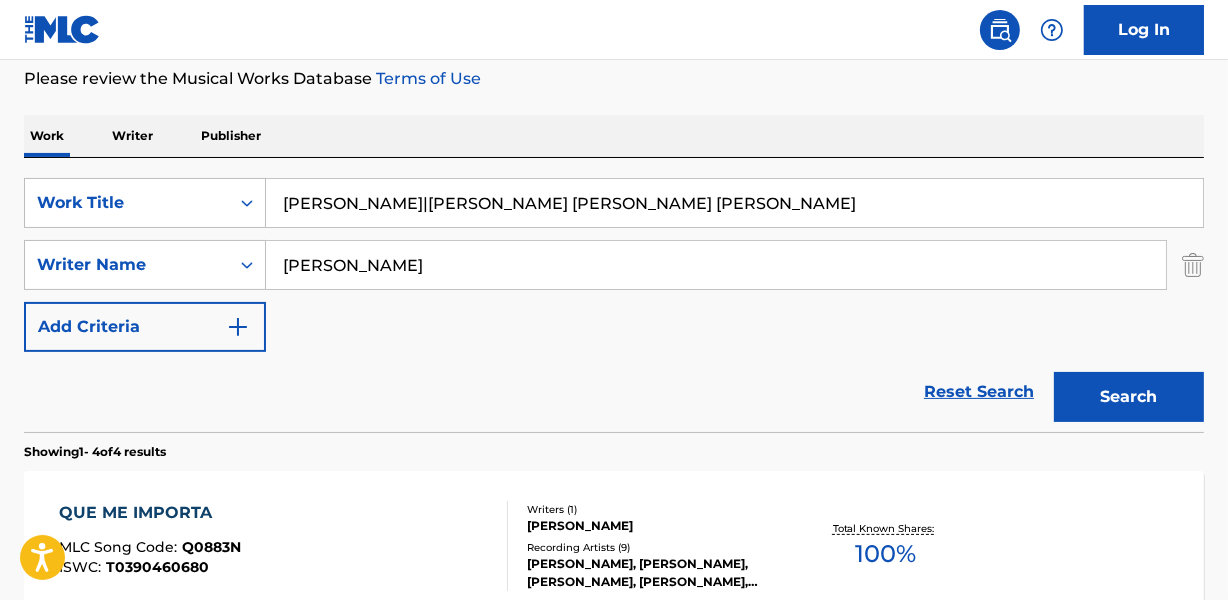 click on "[PERSON_NAME]" at bounding box center (716, 265) 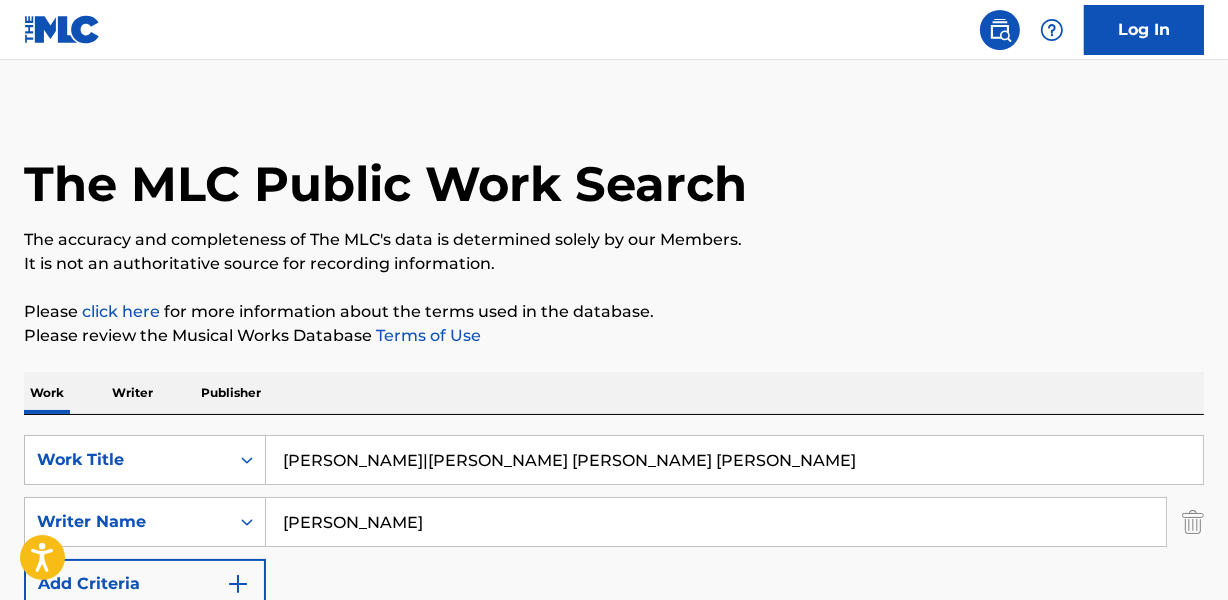 scroll, scrollTop: 0, scrollLeft: 0, axis: both 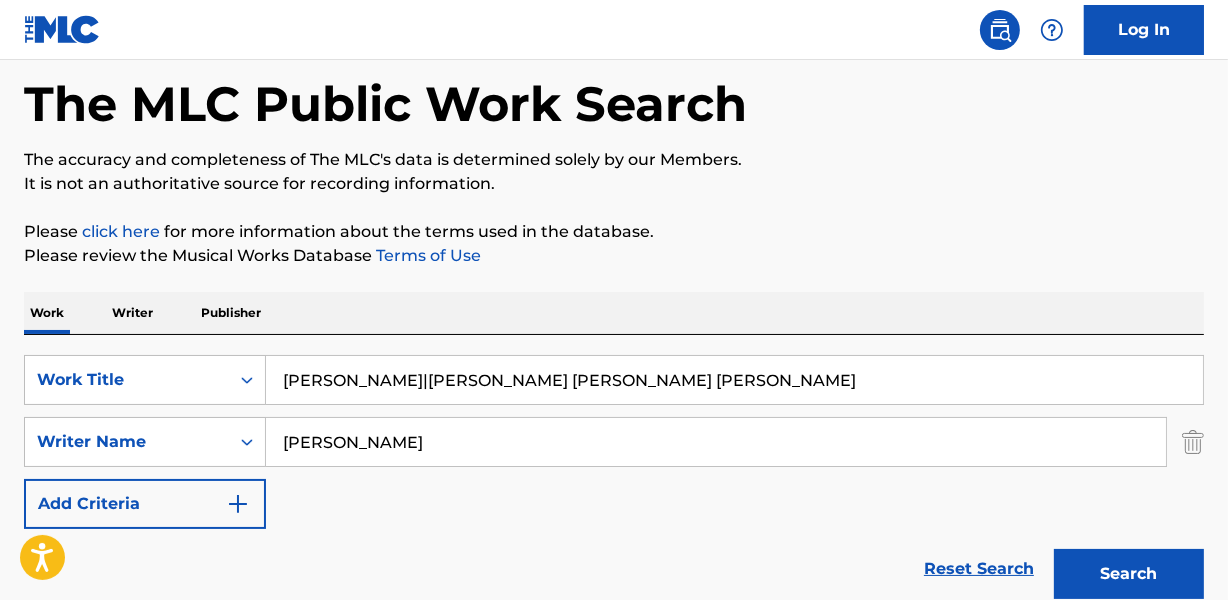 click on "[PERSON_NAME]|[PERSON_NAME] [PERSON_NAME] [PERSON_NAME]" at bounding box center (734, 380) 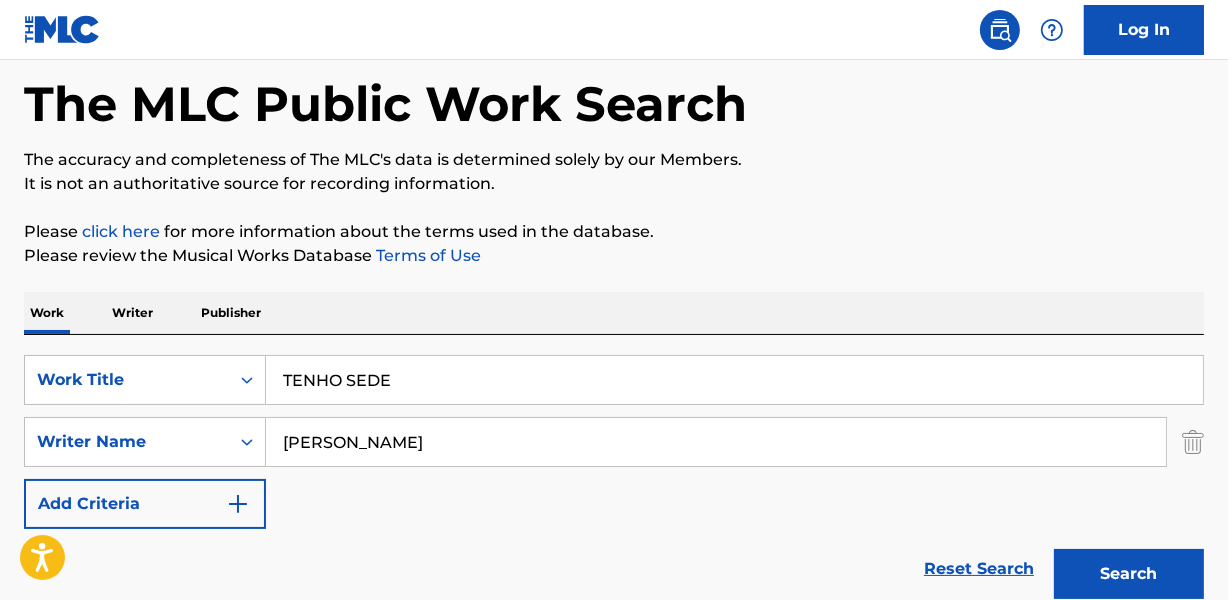 type on "TENHO SEDE" 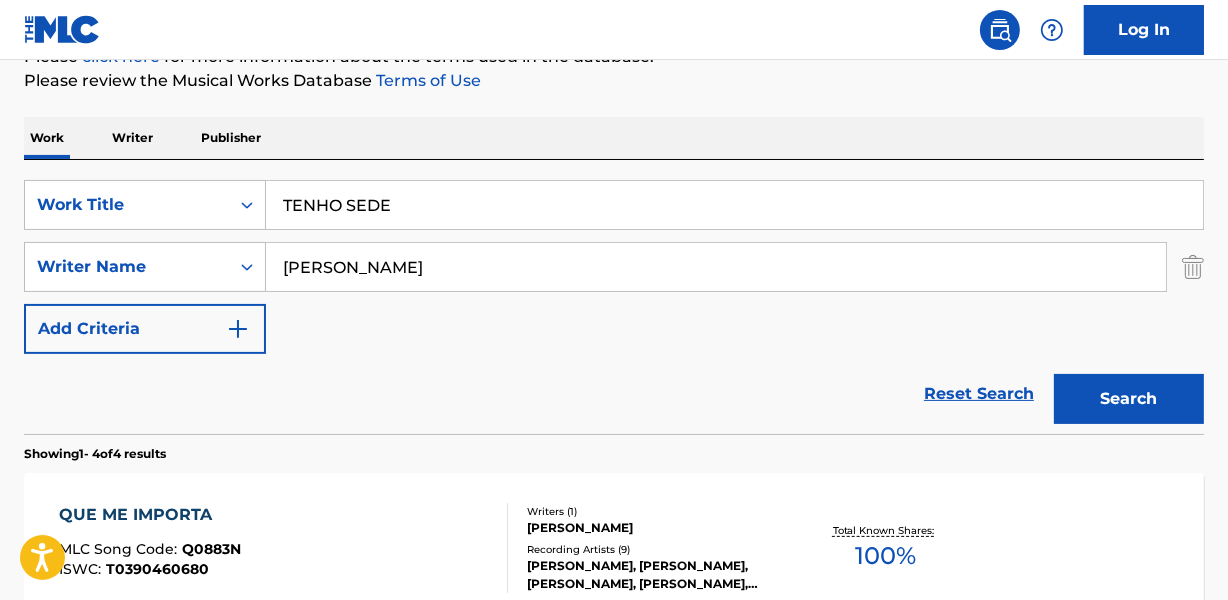 scroll, scrollTop: 272, scrollLeft: 0, axis: vertical 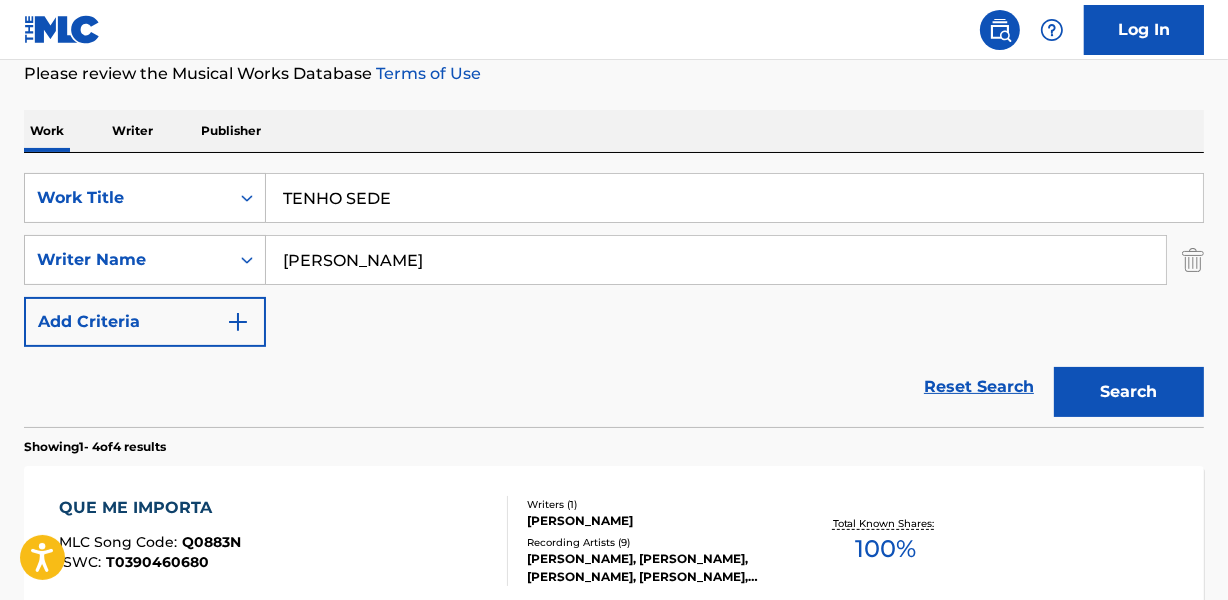 click on "[PERSON_NAME]" at bounding box center (716, 260) 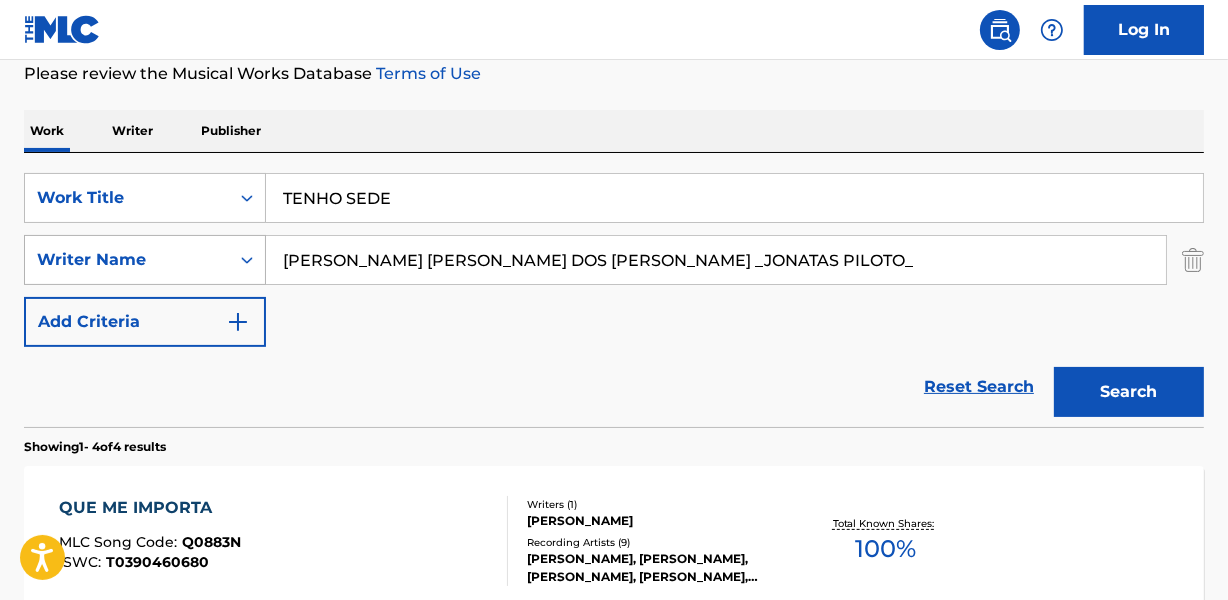 drag, startPoint x: 357, startPoint y: 255, endPoint x: 249, endPoint y: 265, distance: 108.461975 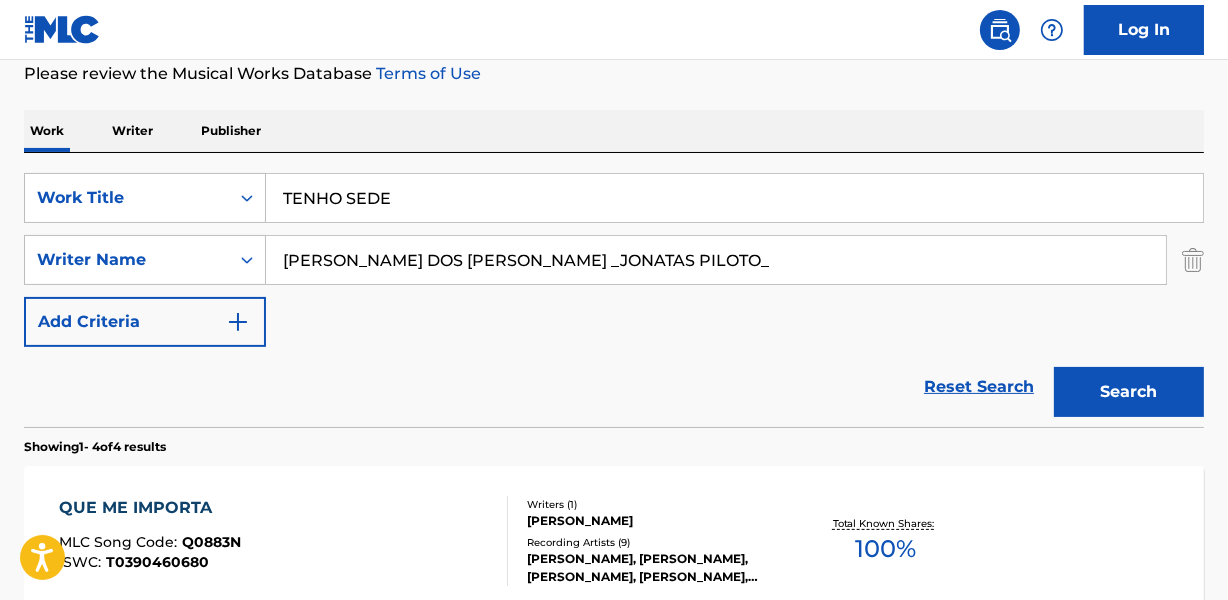 drag, startPoint x: 536, startPoint y: 252, endPoint x: 777, endPoint y: 253, distance: 241.00208 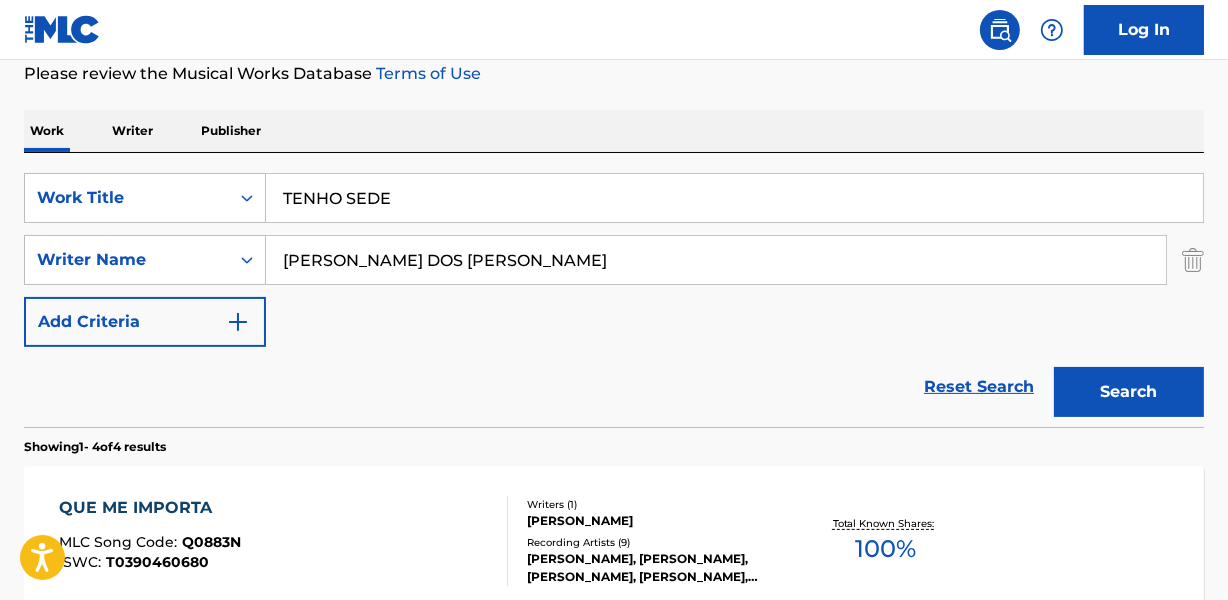 type on "[PERSON_NAME] DOS [PERSON_NAME]" 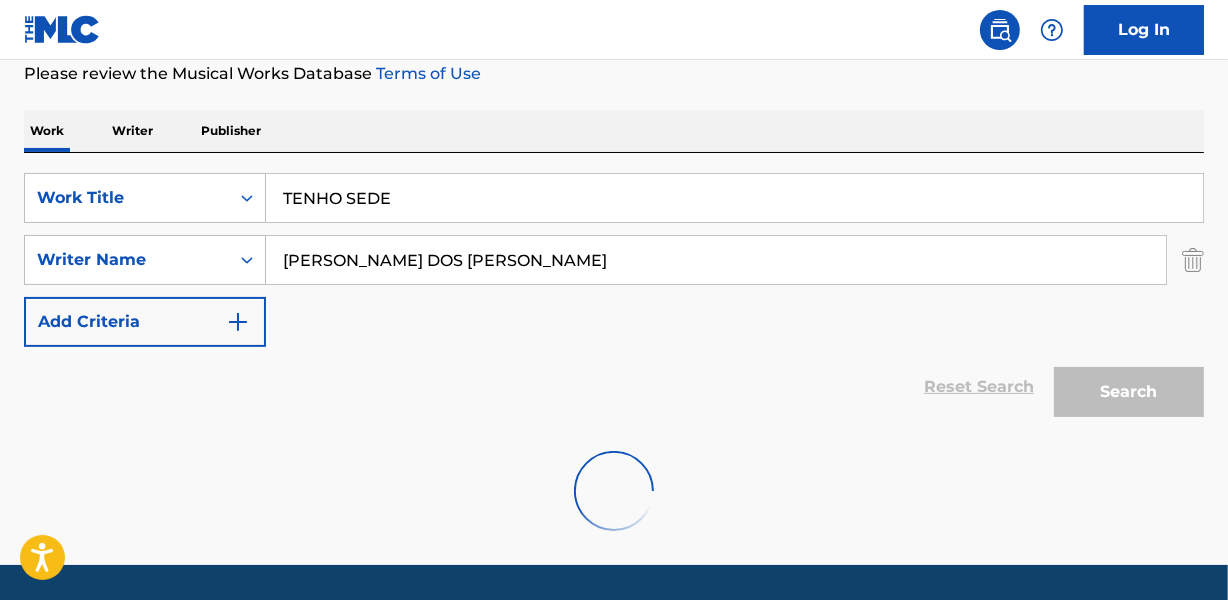 scroll, scrollTop: 267, scrollLeft: 0, axis: vertical 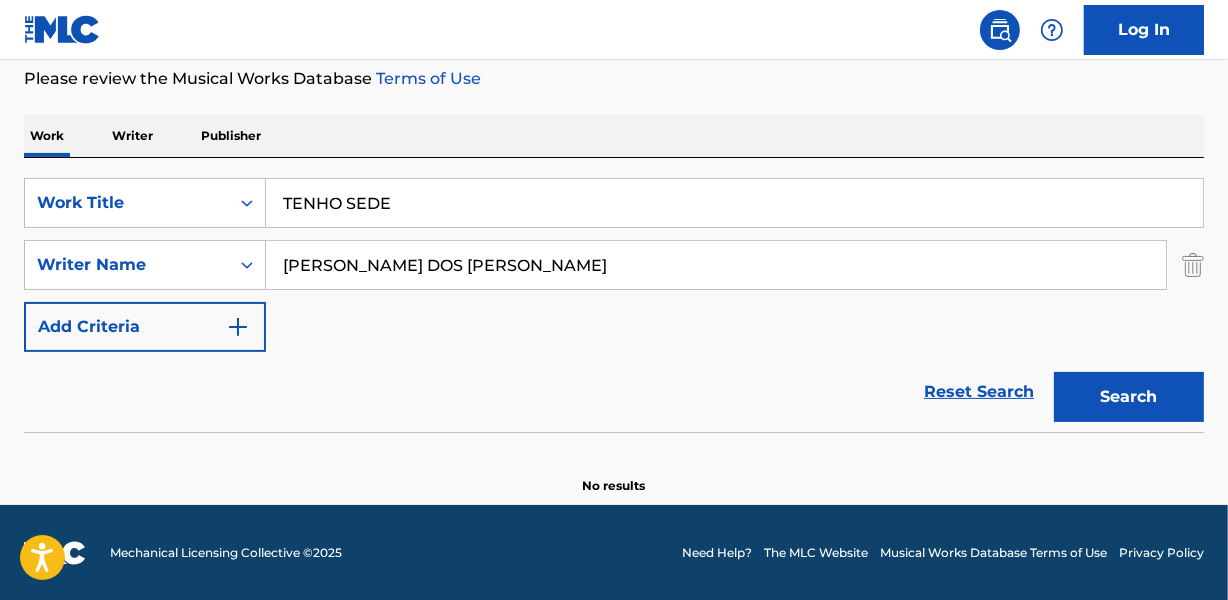 click on "Search" at bounding box center (1129, 397) 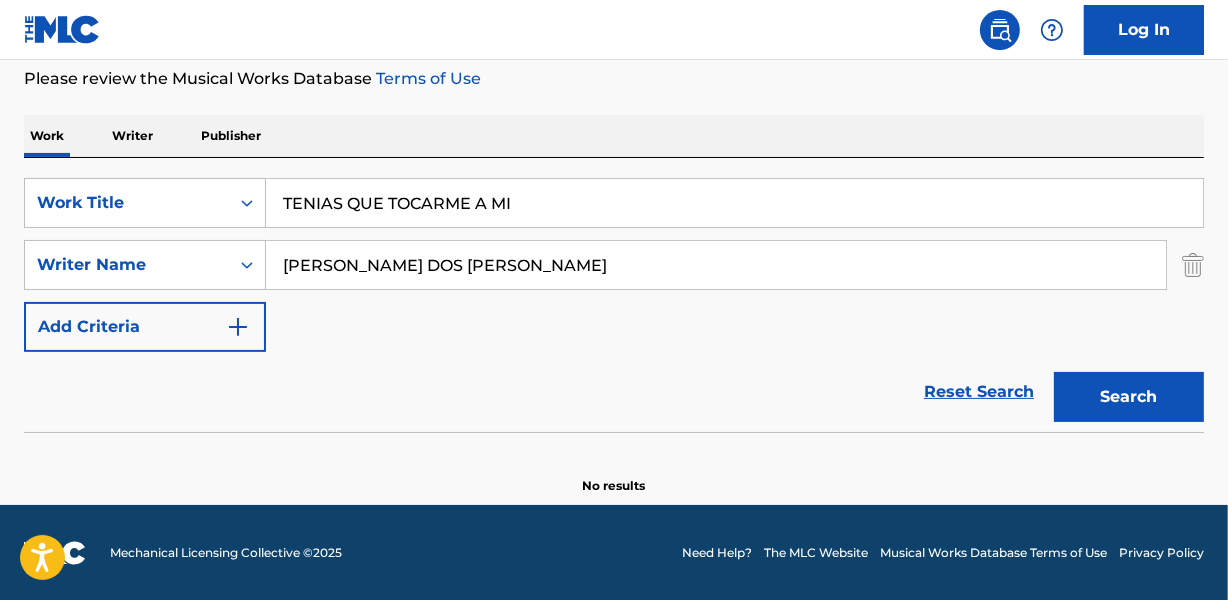 type on "TENIAS QUE TOCARME A MI" 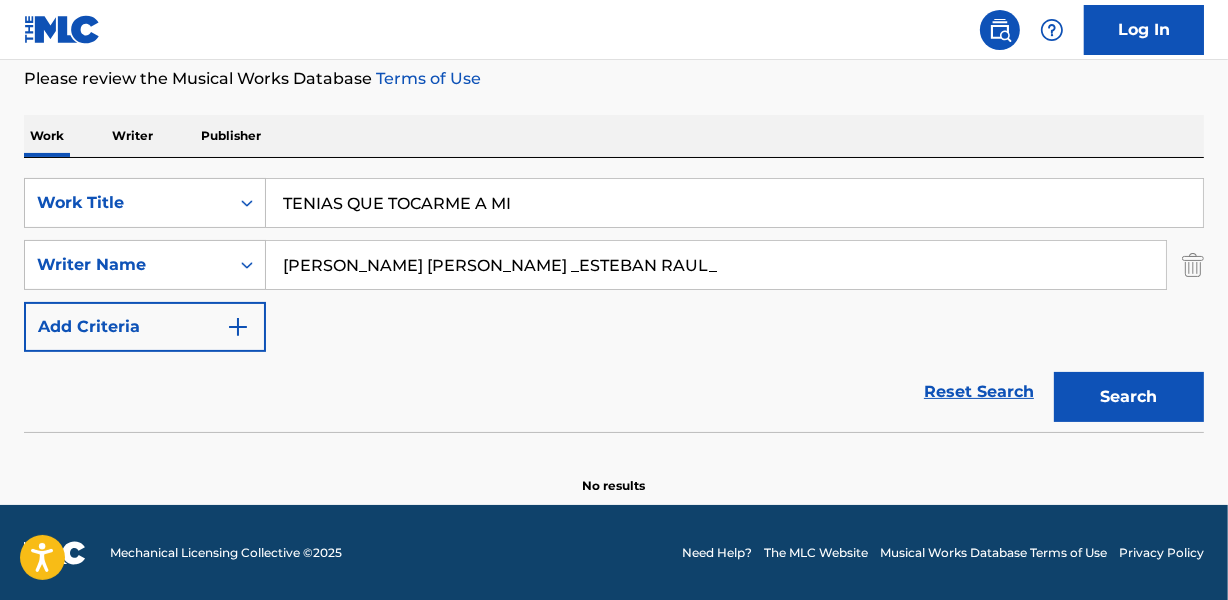 drag, startPoint x: 592, startPoint y: 259, endPoint x: 800, endPoint y: 259, distance: 208 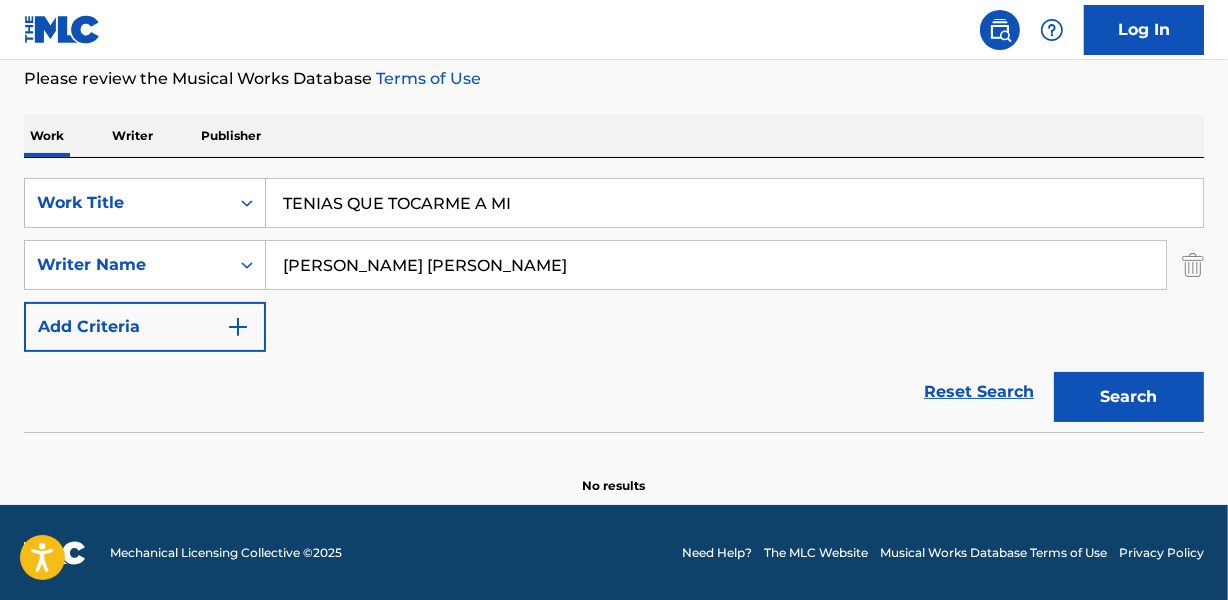 click on "Search" at bounding box center [1129, 397] 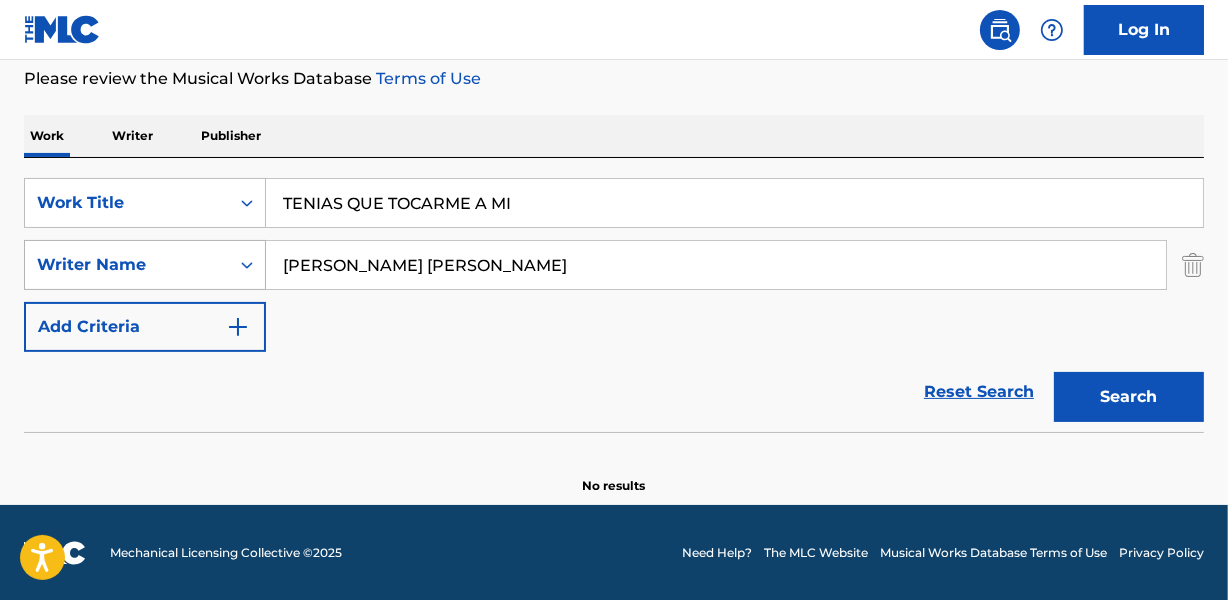 drag, startPoint x: 381, startPoint y: 265, endPoint x: 257, endPoint y: 265, distance: 124 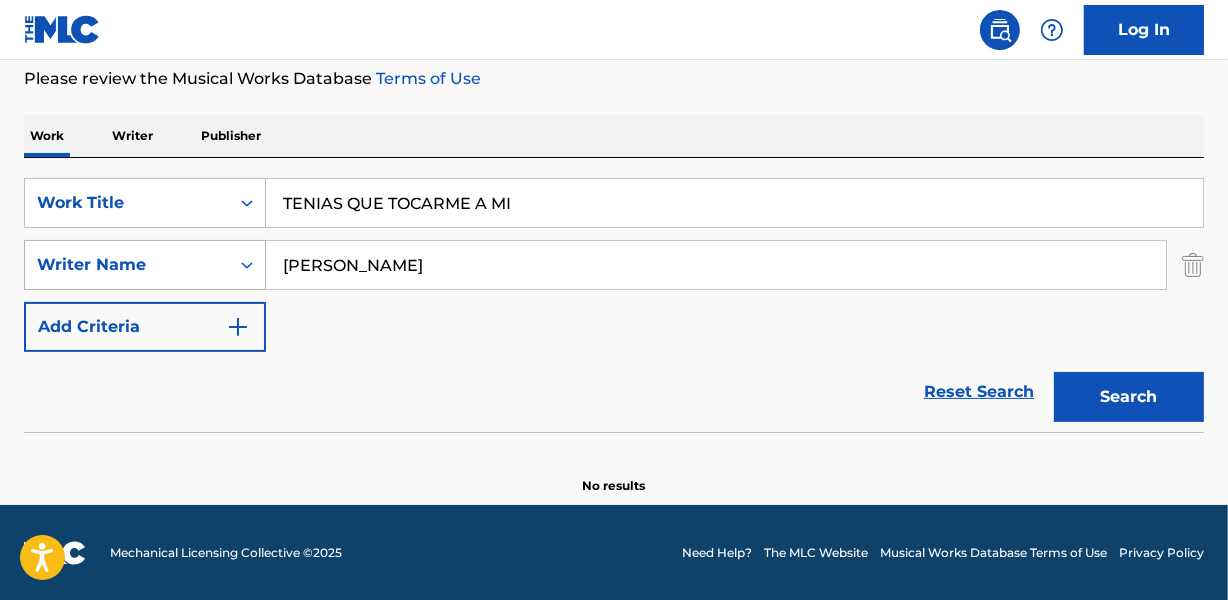 type on "[PERSON_NAME]" 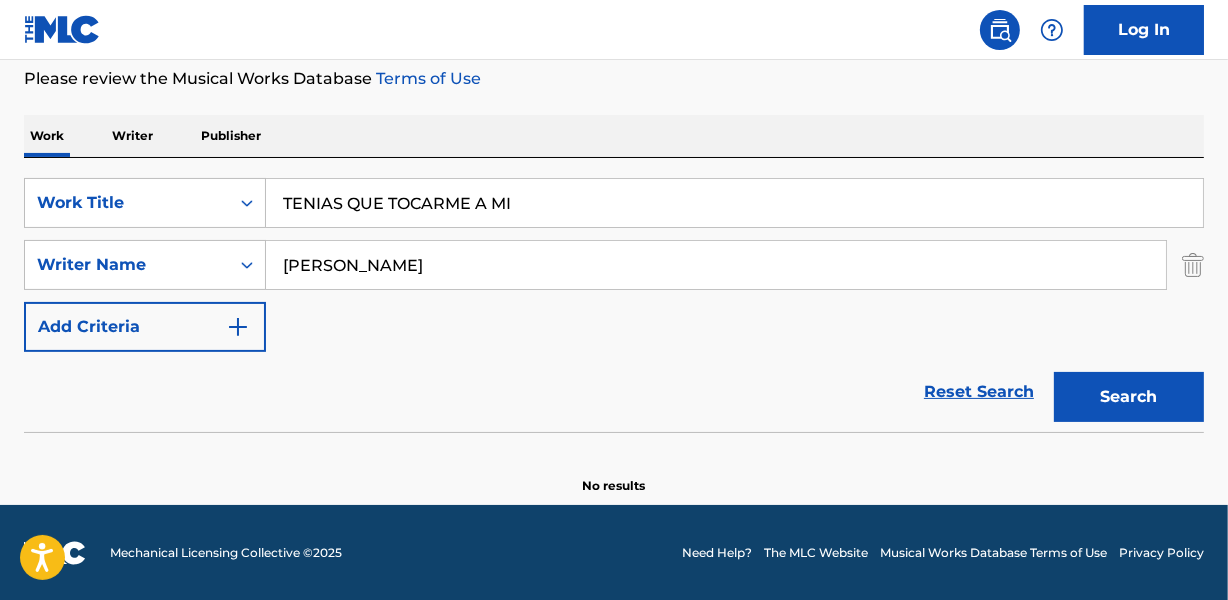 click on "SearchWithCriteriab7235275-3a5d-4b8f-99bc-21474d43020a Work Title TENIAS QUE TOCARME A MI SearchWithCriteria64fe909f-4f0a-4ee2-a65b-71d29dd0a3e4 Writer Name [PERSON_NAME] Add Criteria" at bounding box center [614, 265] 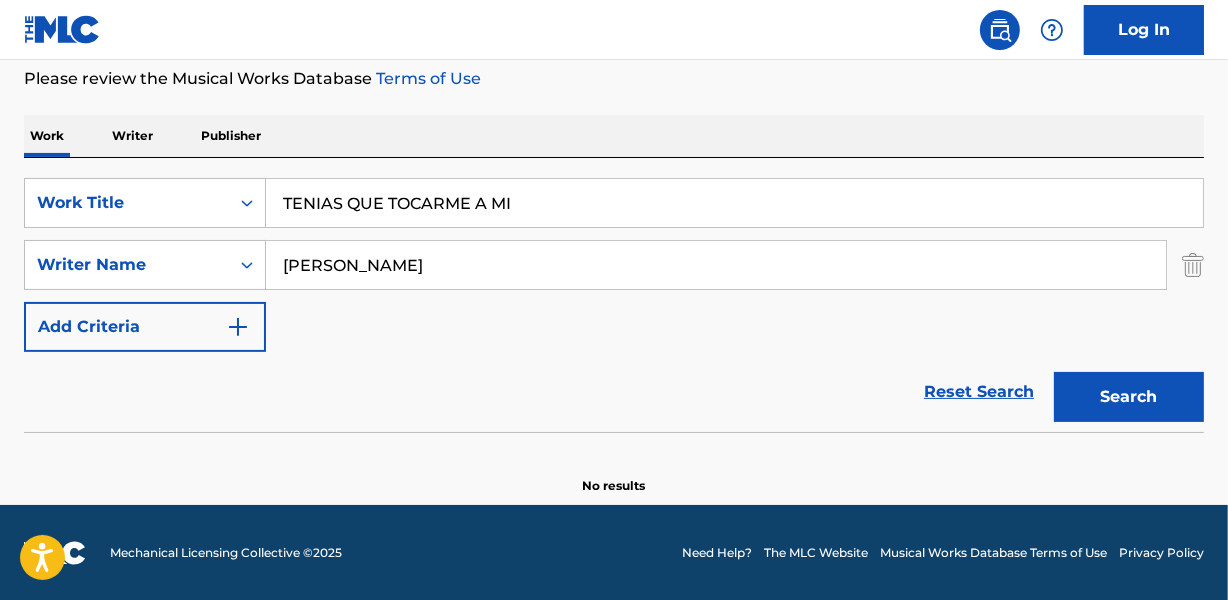 drag, startPoint x: 512, startPoint y: 217, endPoint x: 500, endPoint y: 213, distance: 12.649111 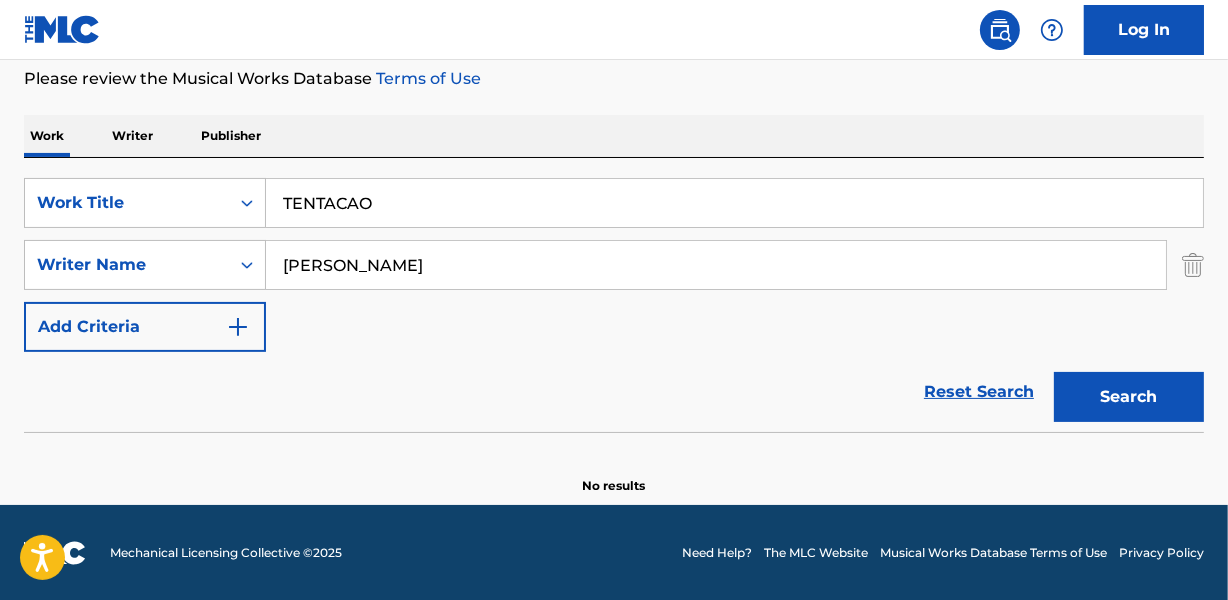type on "TENTACAO" 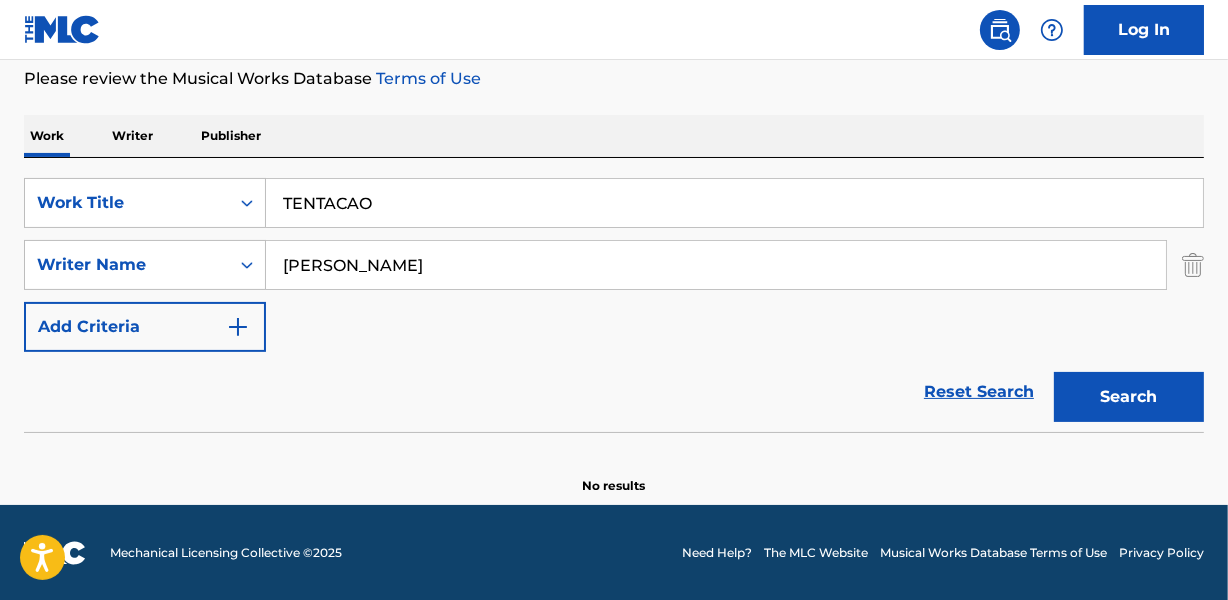click on "[PERSON_NAME]" at bounding box center [716, 265] 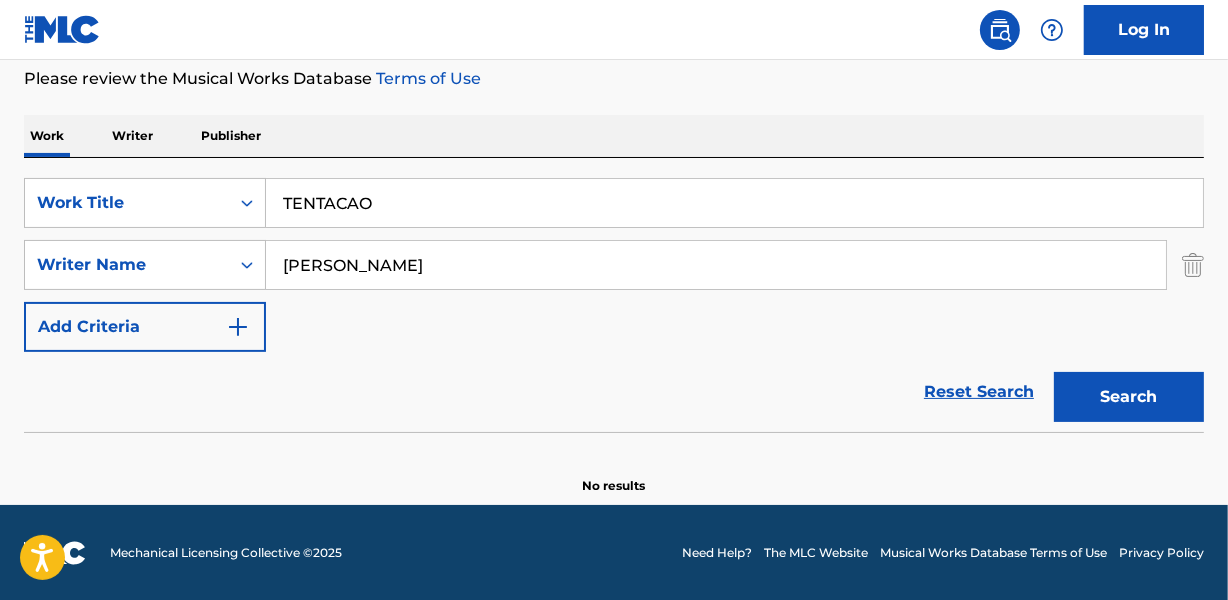 type on "[PERSON_NAME]" 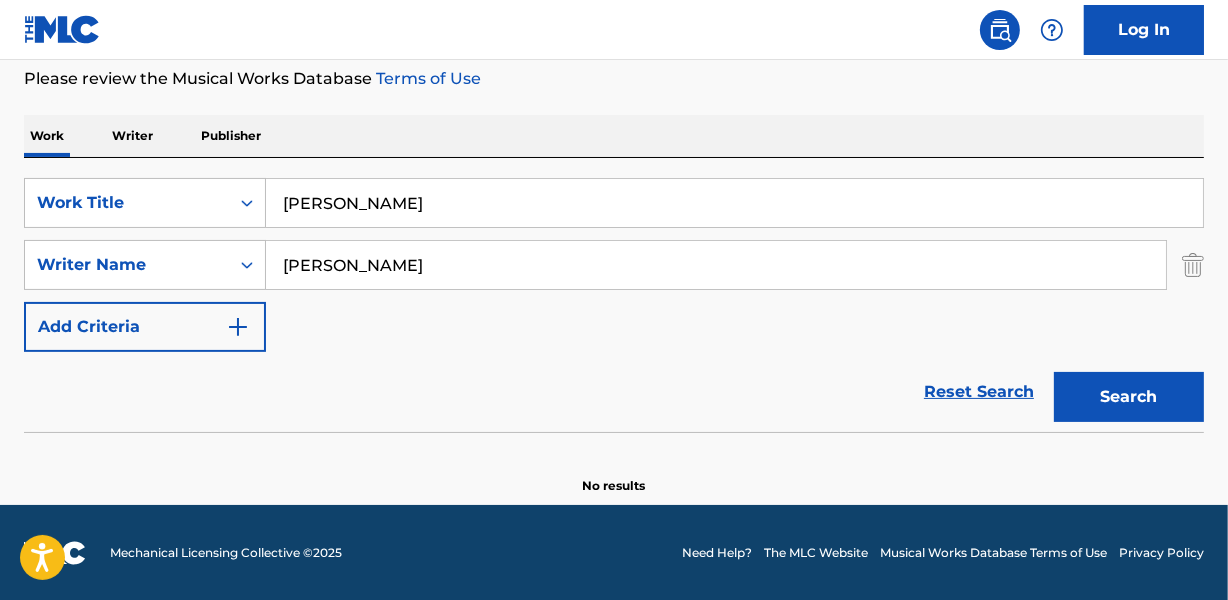 click on "[PERSON_NAME]" at bounding box center (734, 203) 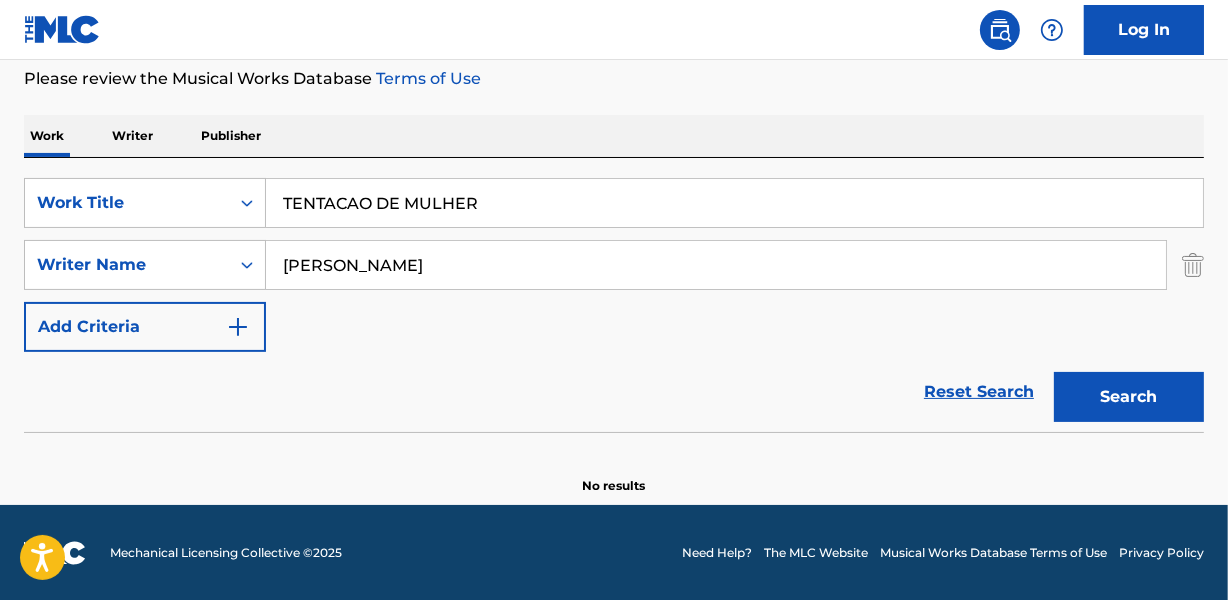 type on "TENTACAO DE MULHER" 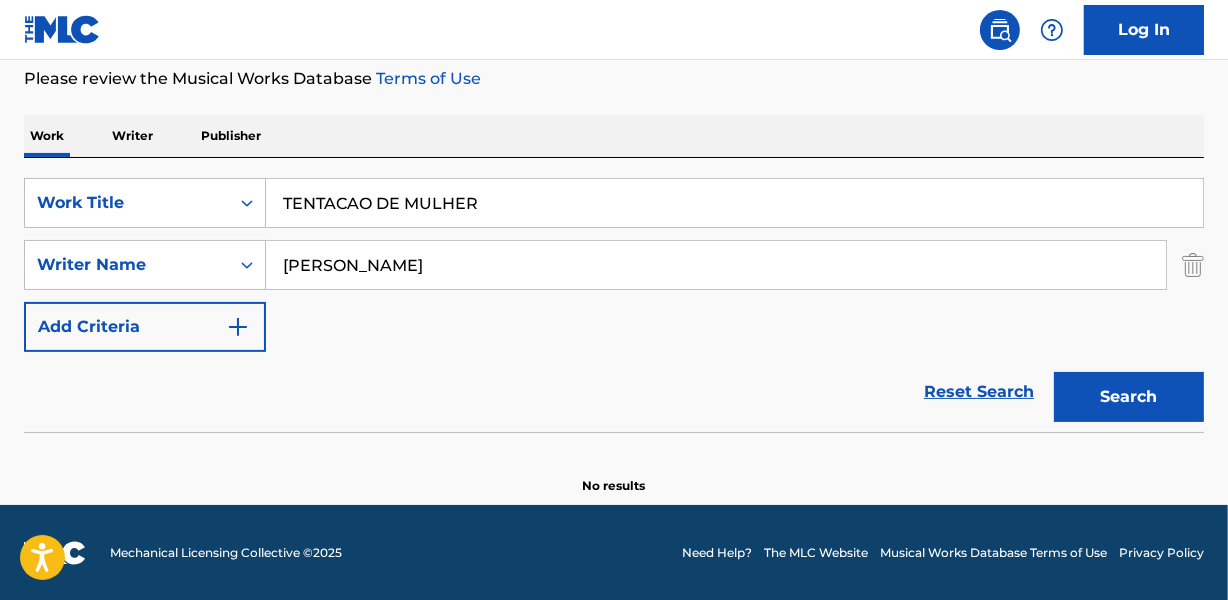 click on "Work Writer Publisher" at bounding box center [614, 136] 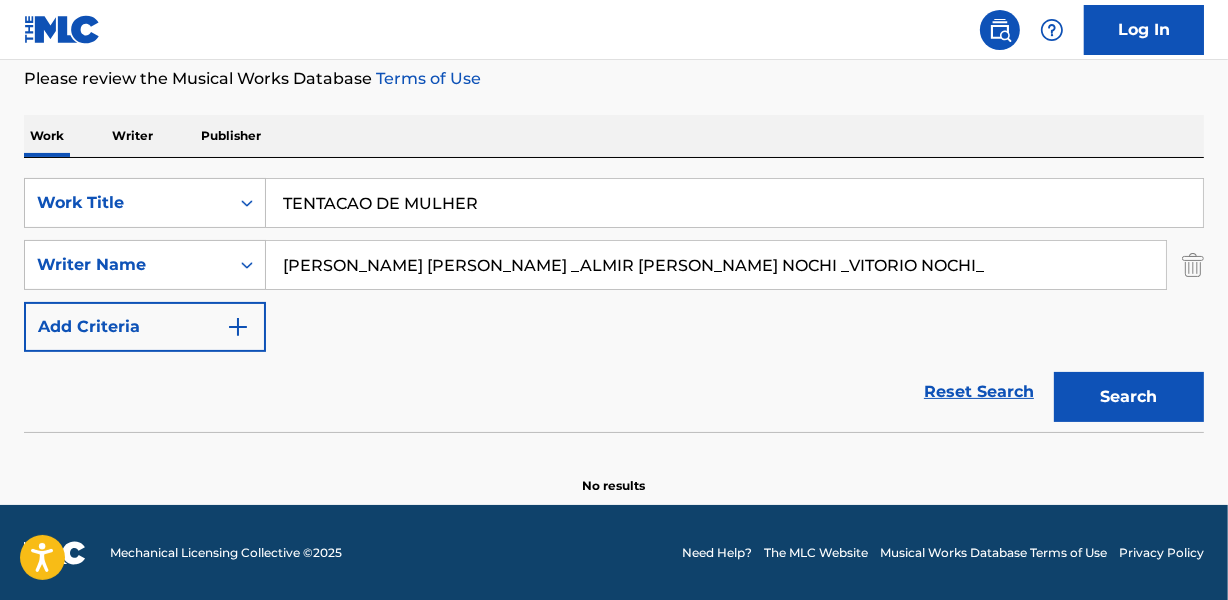 scroll, scrollTop: 0, scrollLeft: 40, axis: horizontal 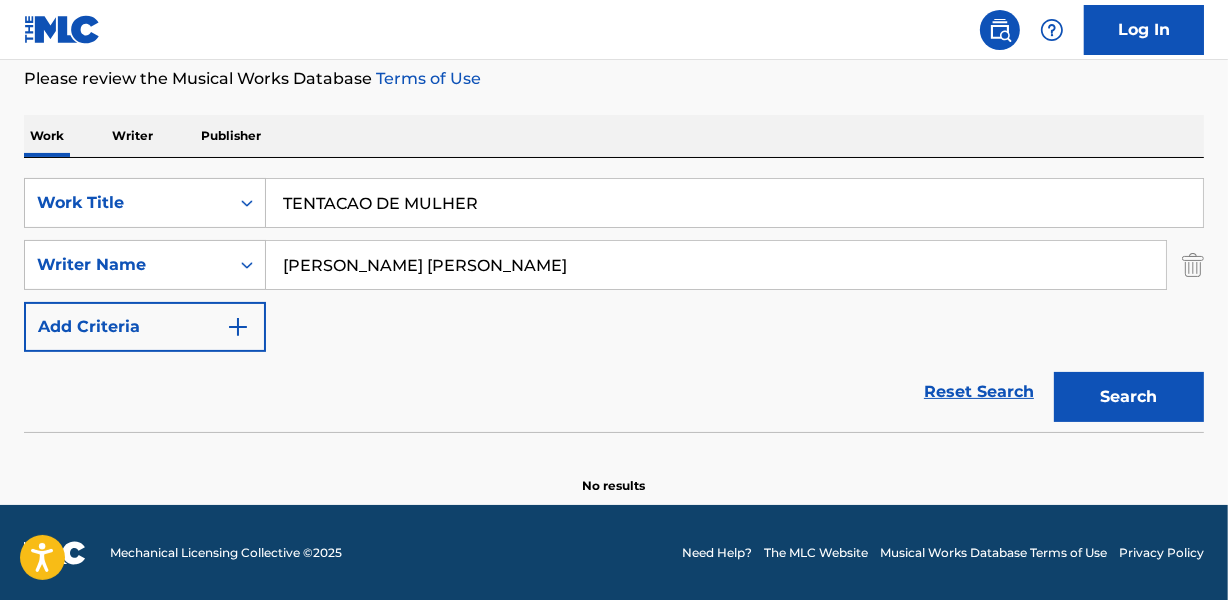 click on "Search" at bounding box center (1129, 397) 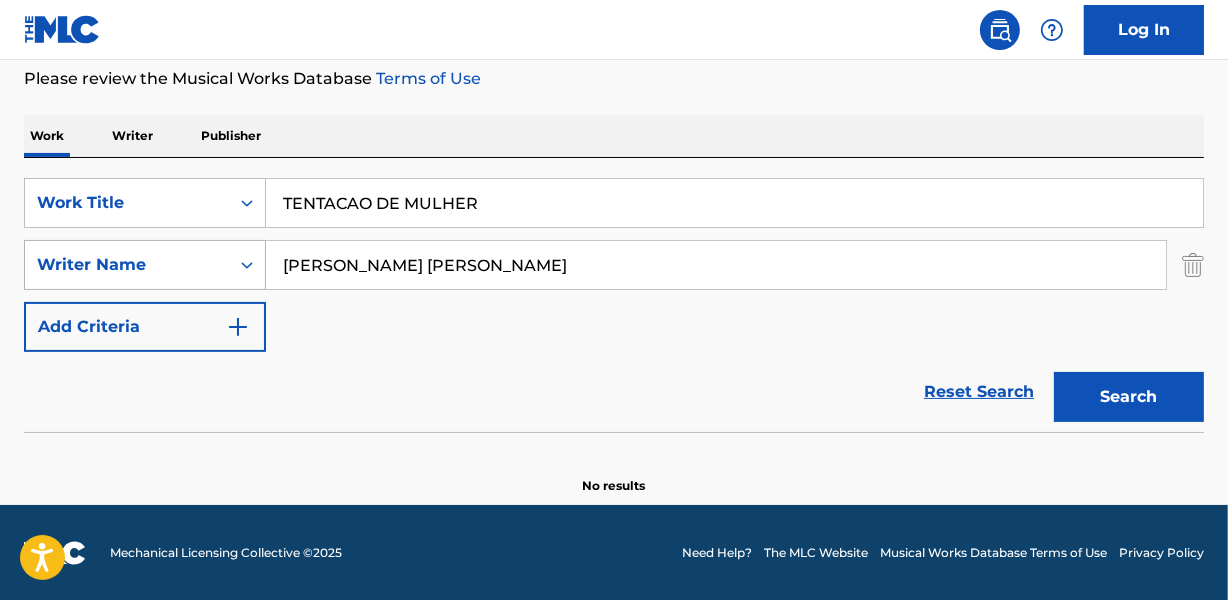 drag, startPoint x: 397, startPoint y: 263, endPoint x: 180, endPoint y: 263, distance: 217 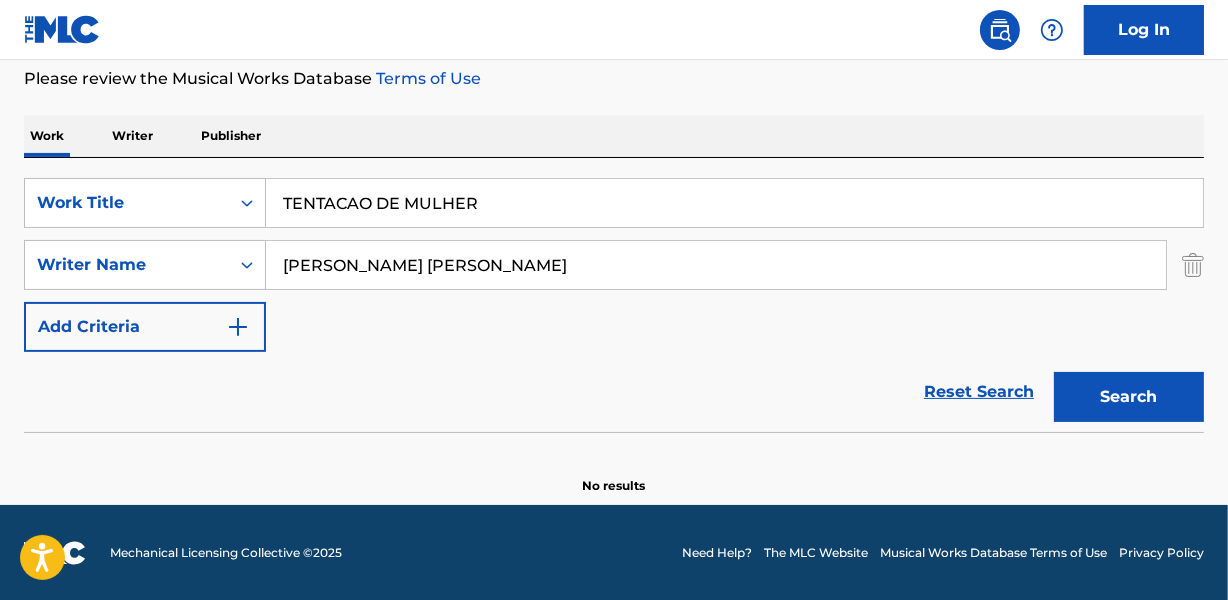 drag, startPoint x: 771, startPoint y: 278, endPoint x: 748, endPoint y: 341, distance: 67.06713 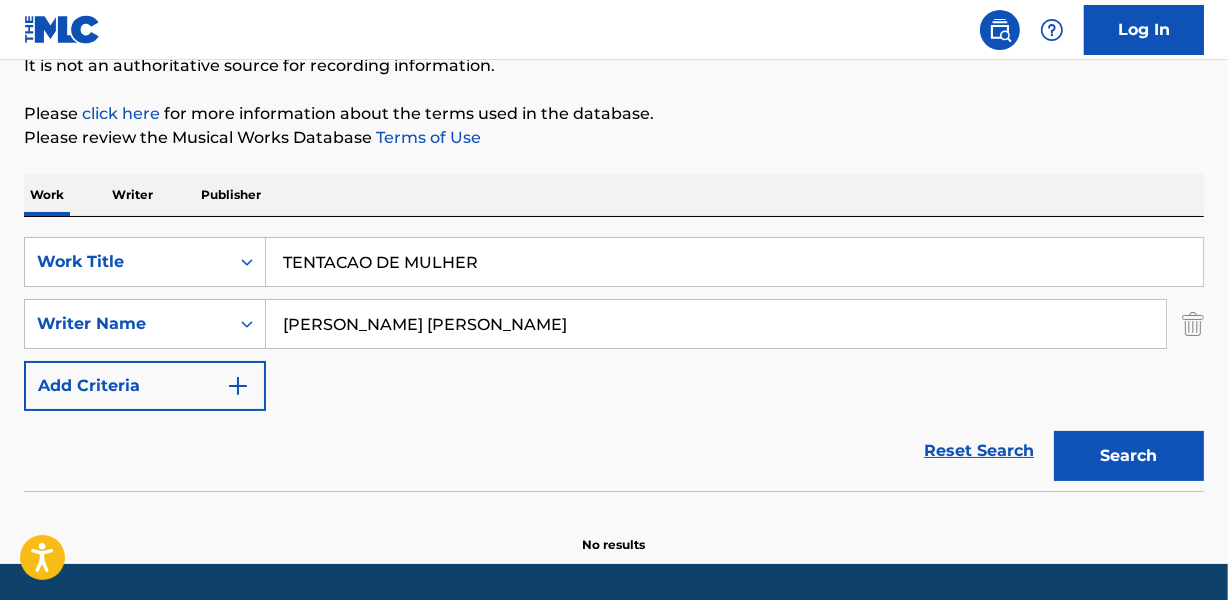 scroll, scrollTop: 176, scrollLeft: 0, axis: vertical 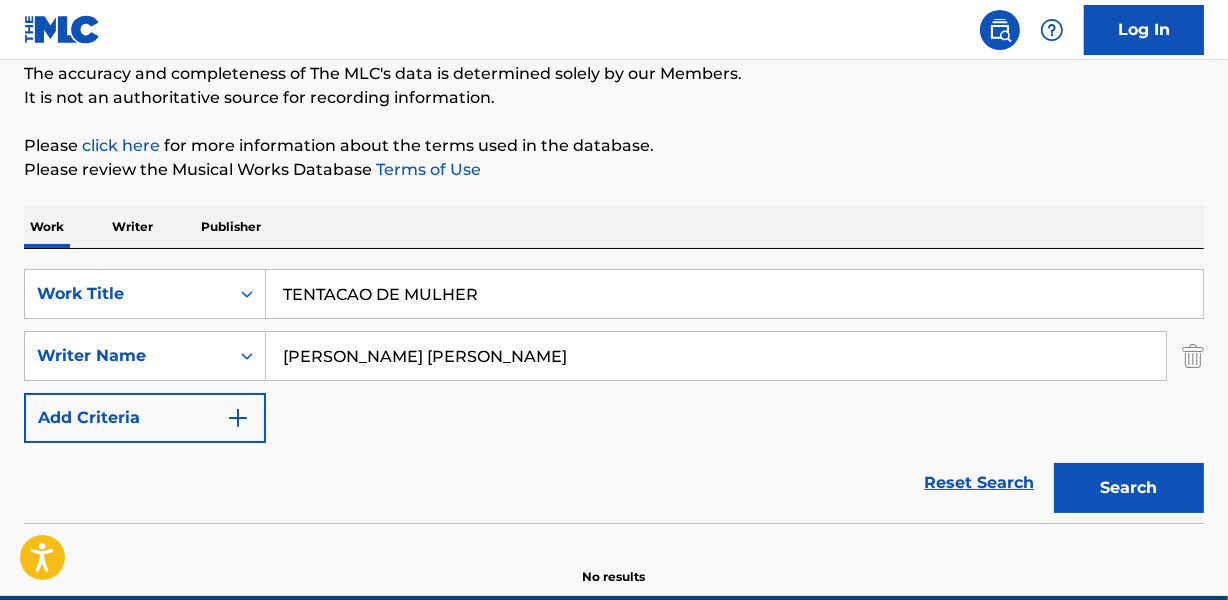 click on "TENTACAO DE MULHER" at bounding box center [734, 294] 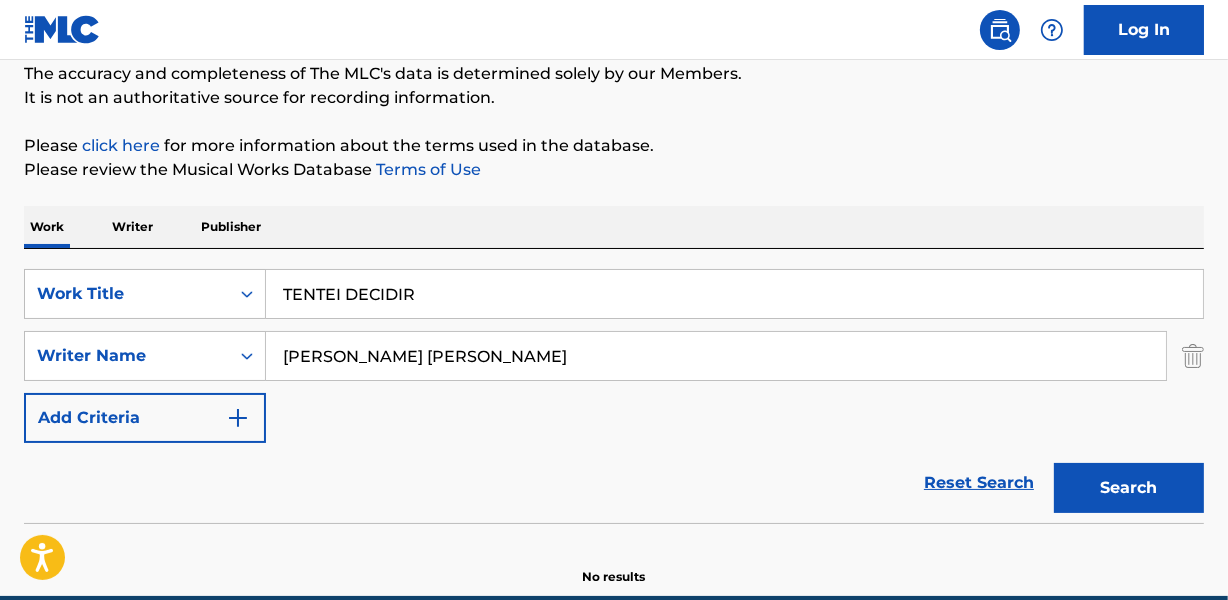 type on "TENTEI DECIDIR" 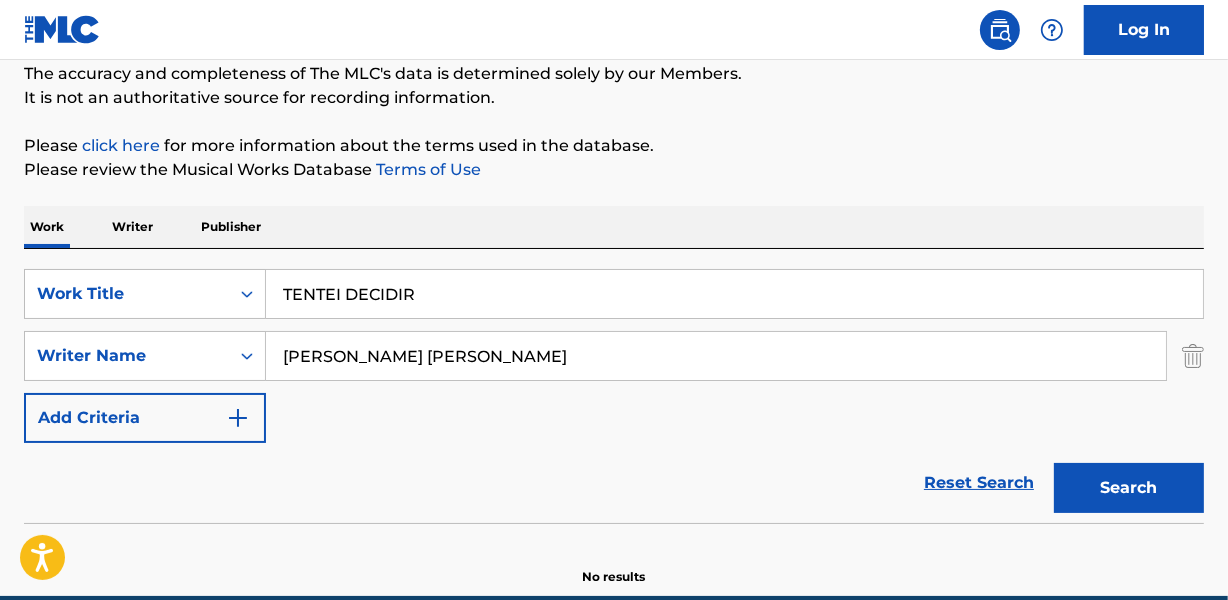 click on "[PERSON_NAME] [PERSON_NAME]" at bounding box center [716, 356] 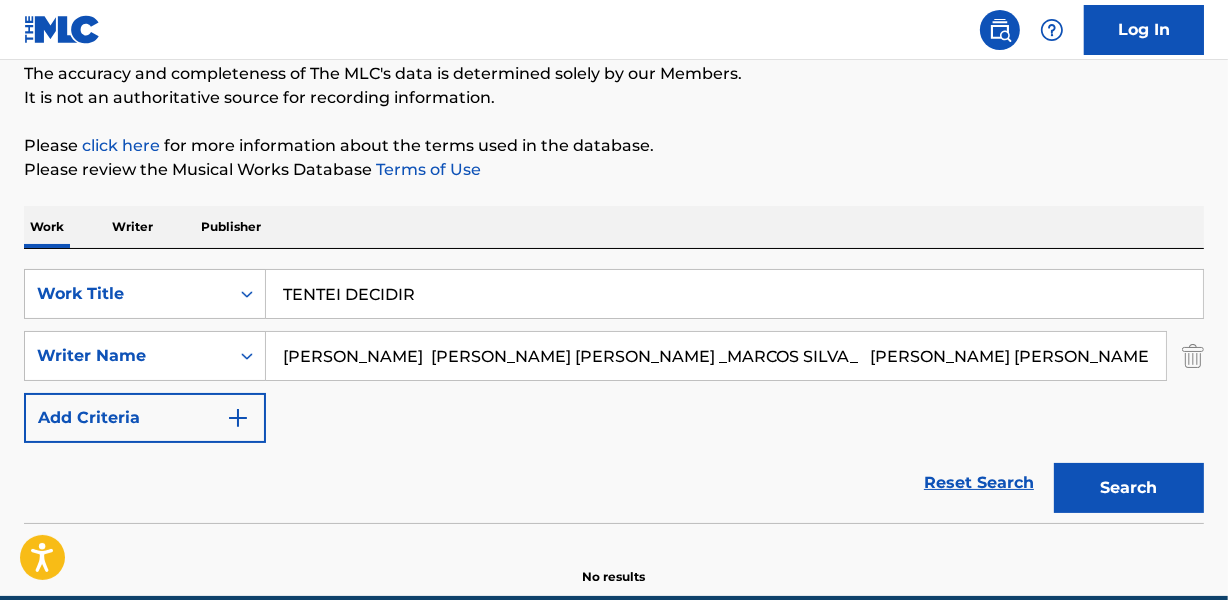 drag, startPoint x: 535, startPoint y: 354, endPoint x: 271, endPoint y: 347, distance: 264.09277 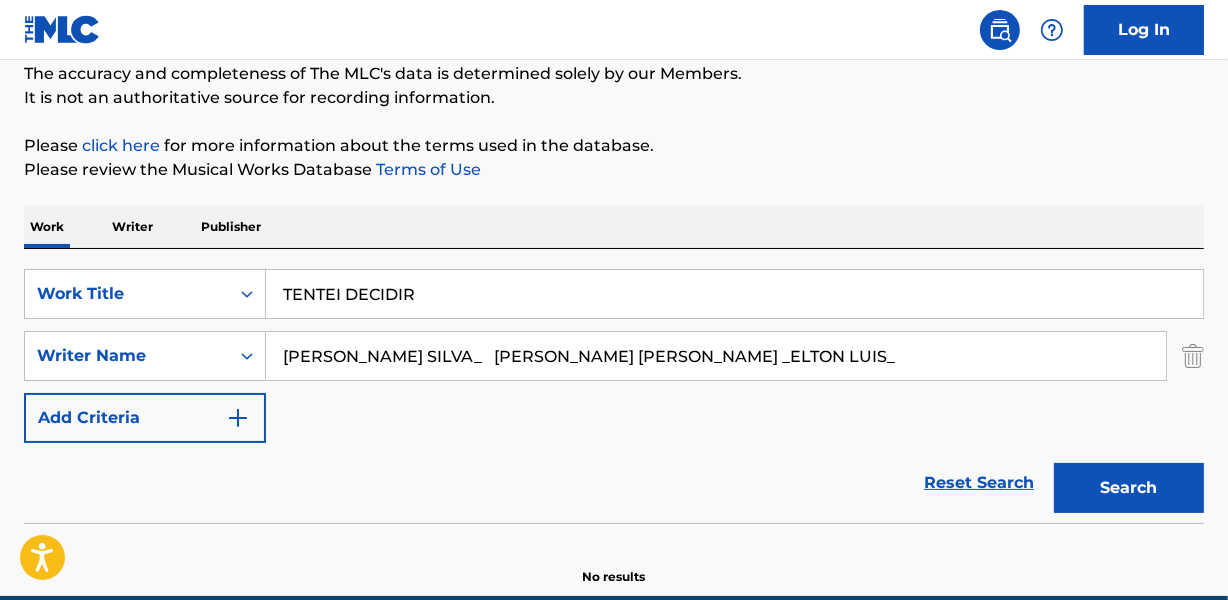 drag, startPoint x: 404, startPoint y: 356, endPoint x: 979, endPoint y: 356, distance: 575 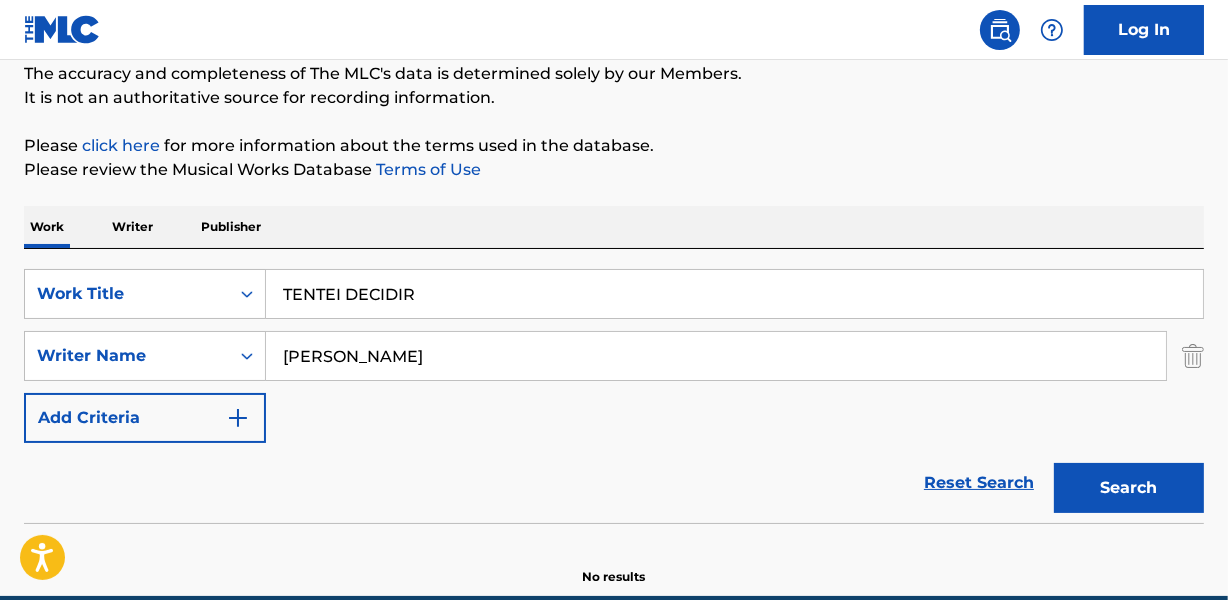 type on "[PERSON_NAME]" 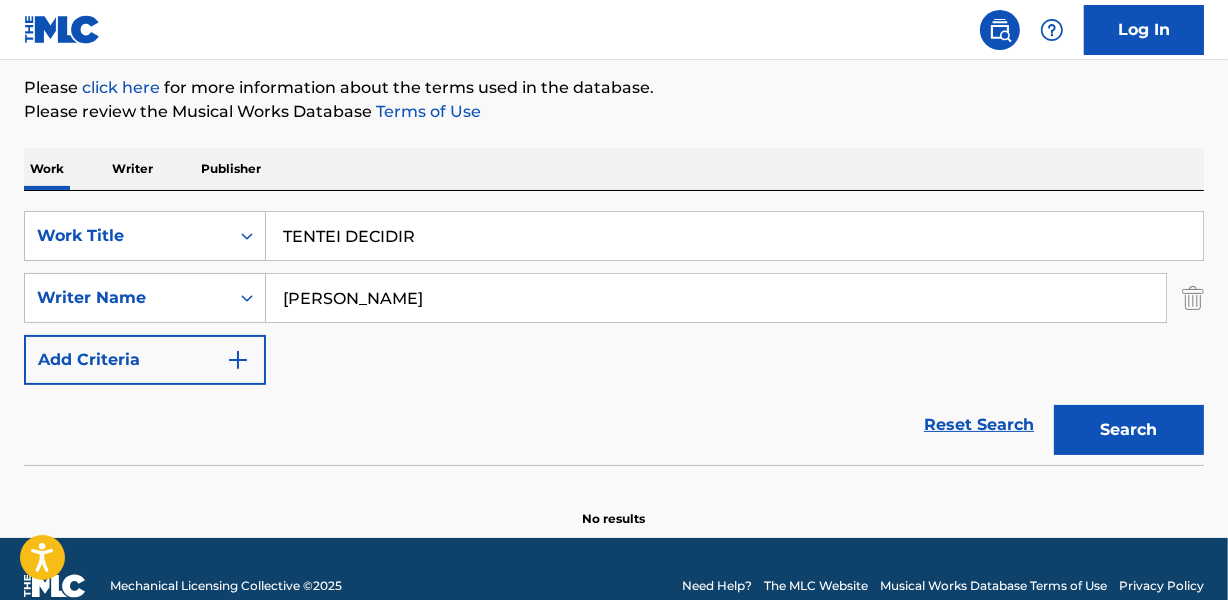 scroll, scrollTop: 176, scrollLeft: 0, axis: vertical 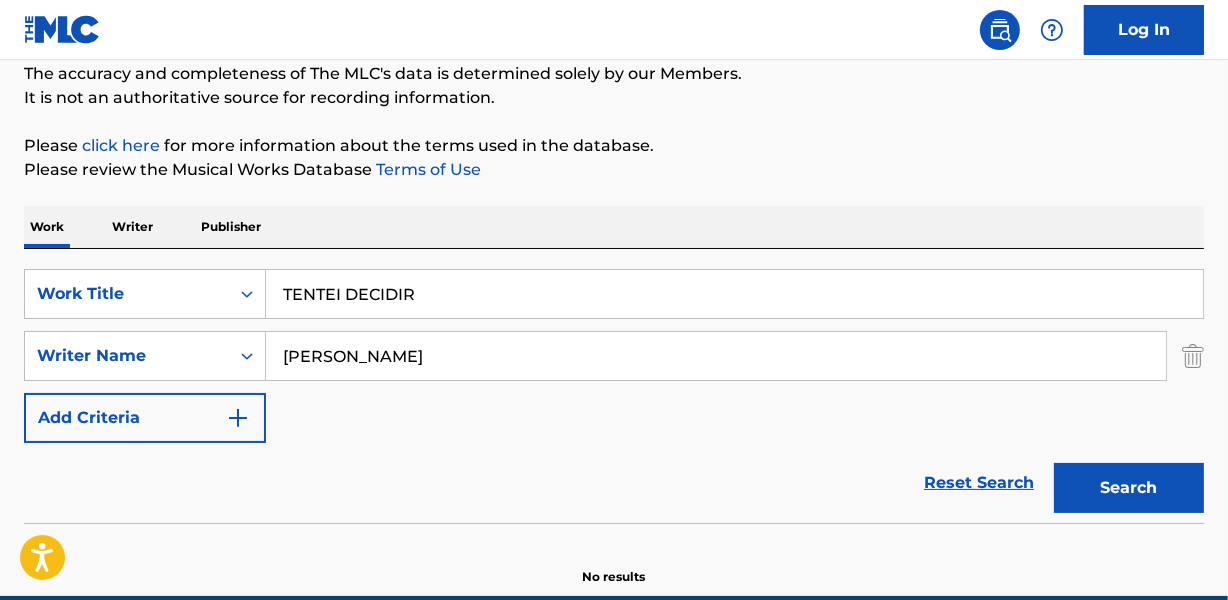 click on "TENTEI DECIDIR" at bounding box center [734, 294] 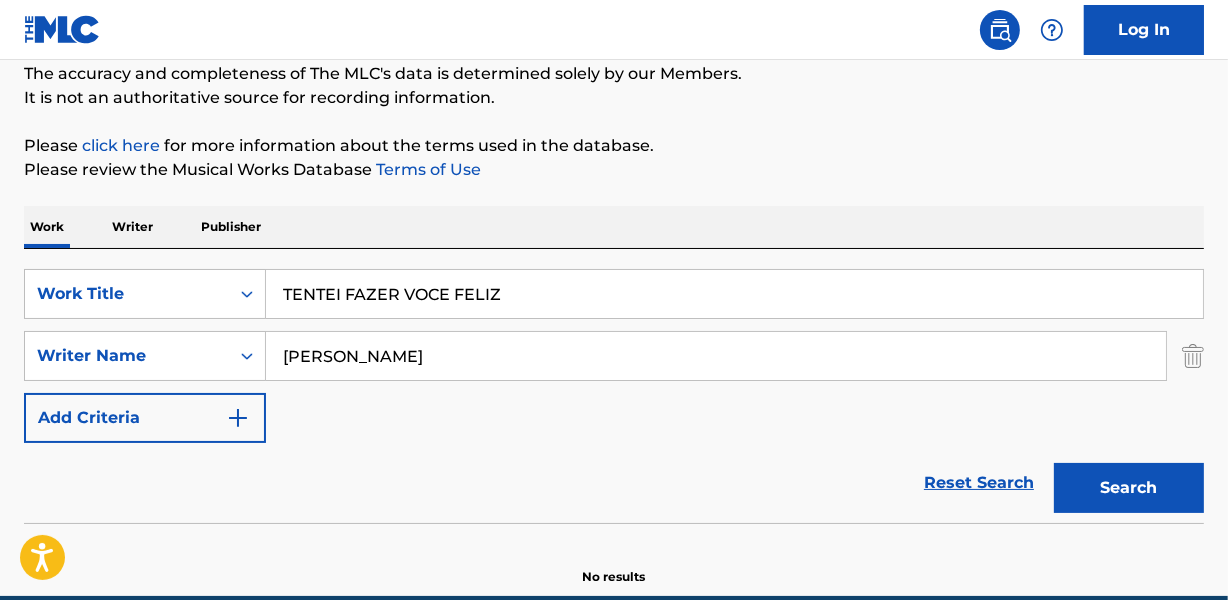 type on "TENTEI FAZER VOCE FELIZ" 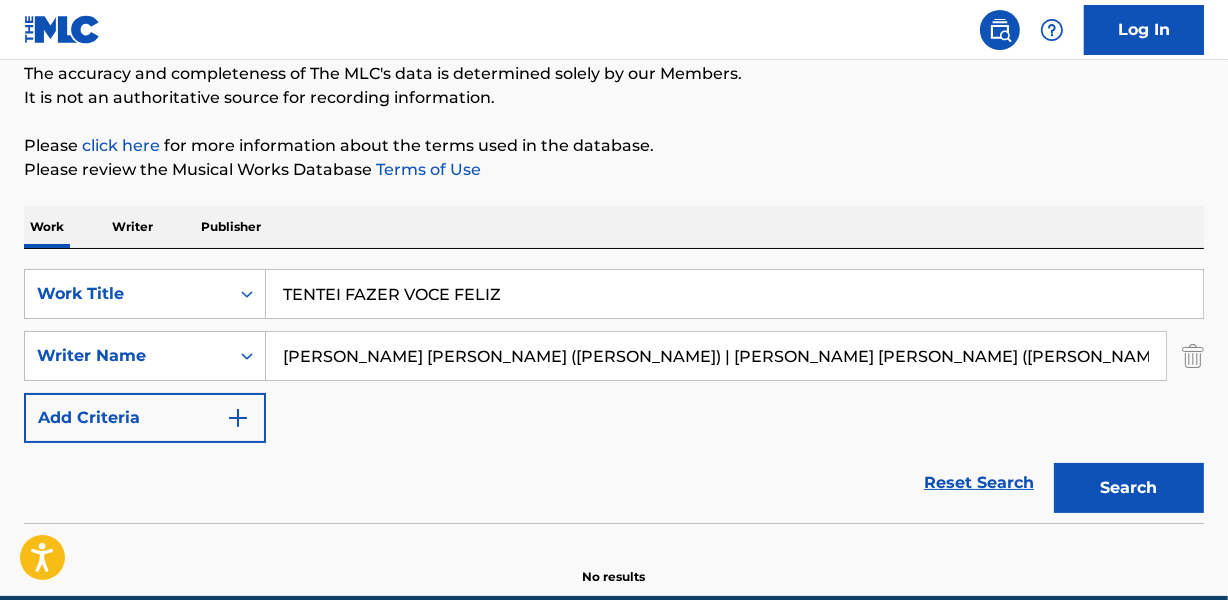 scroll, scrollTop: 0, scrollLeft: 142, axis: horizontal 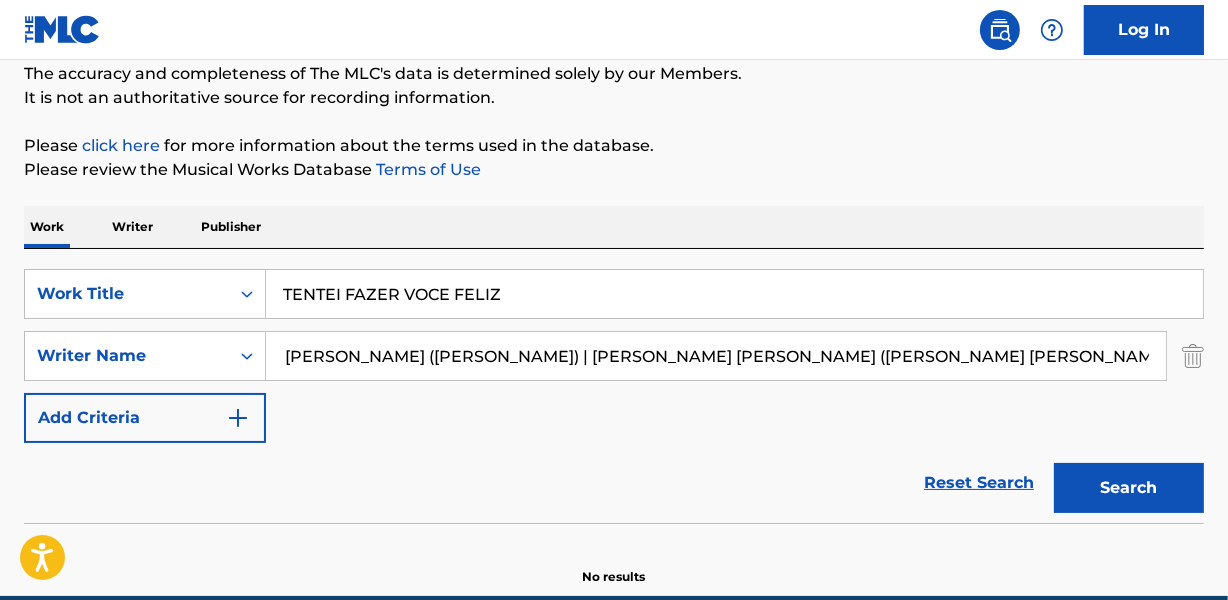 drag, startPoint x: 600, startPoint y: 358, endPoint x: 1233, endPoint y: 359, distance: 633.0008 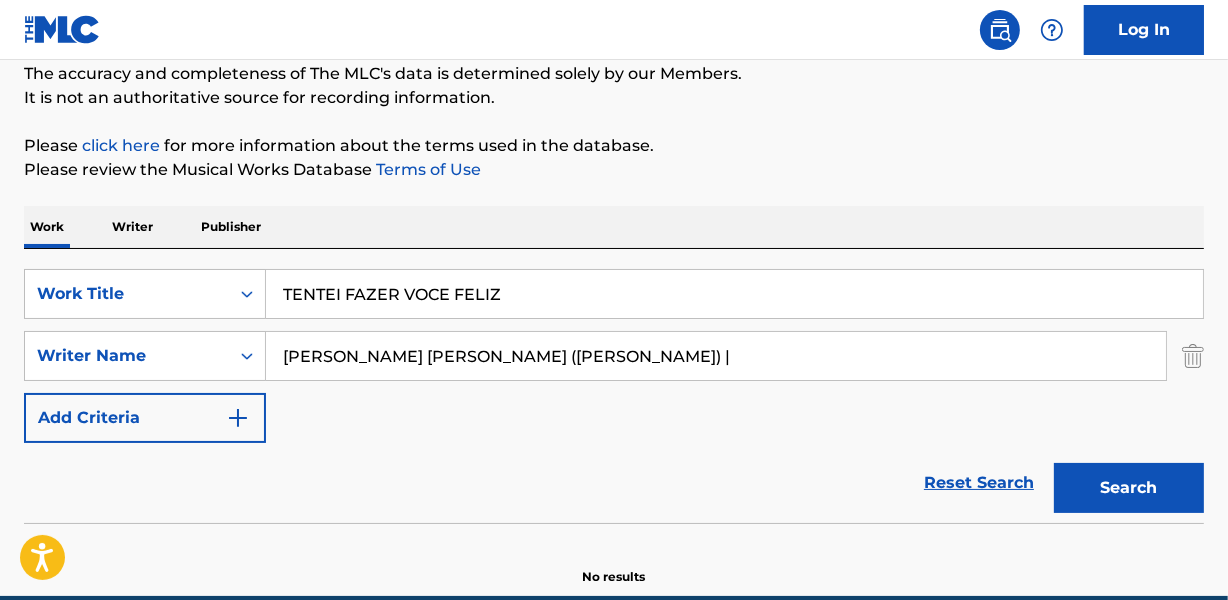 scroll, scrollTop: 0, scrollLeft: 0, axis: both 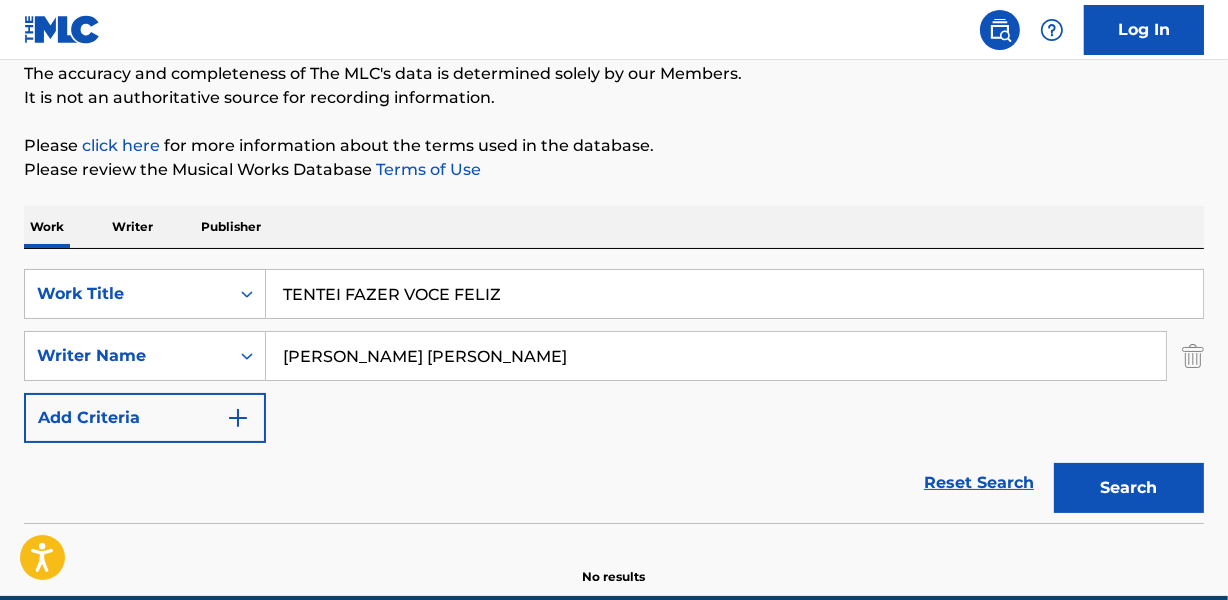 click on "Search" at bounding box center (1129, 488) 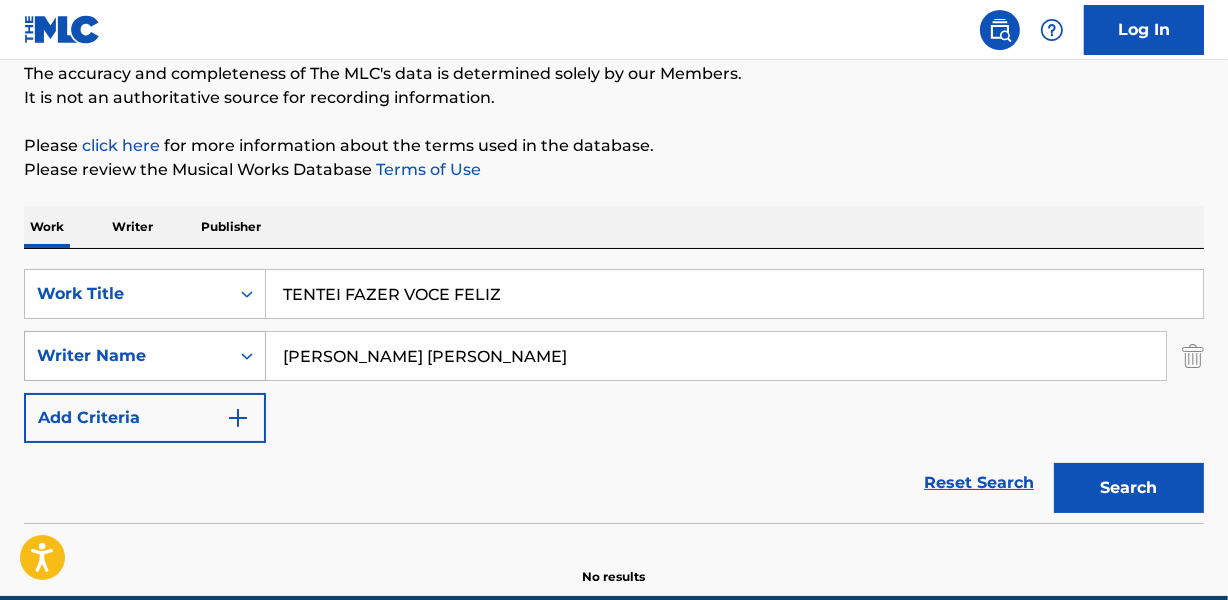 drag, startPoint x: 353, startPoint y: 356, endPoint x: 263, endPoint y: 355, distance: 90.005554 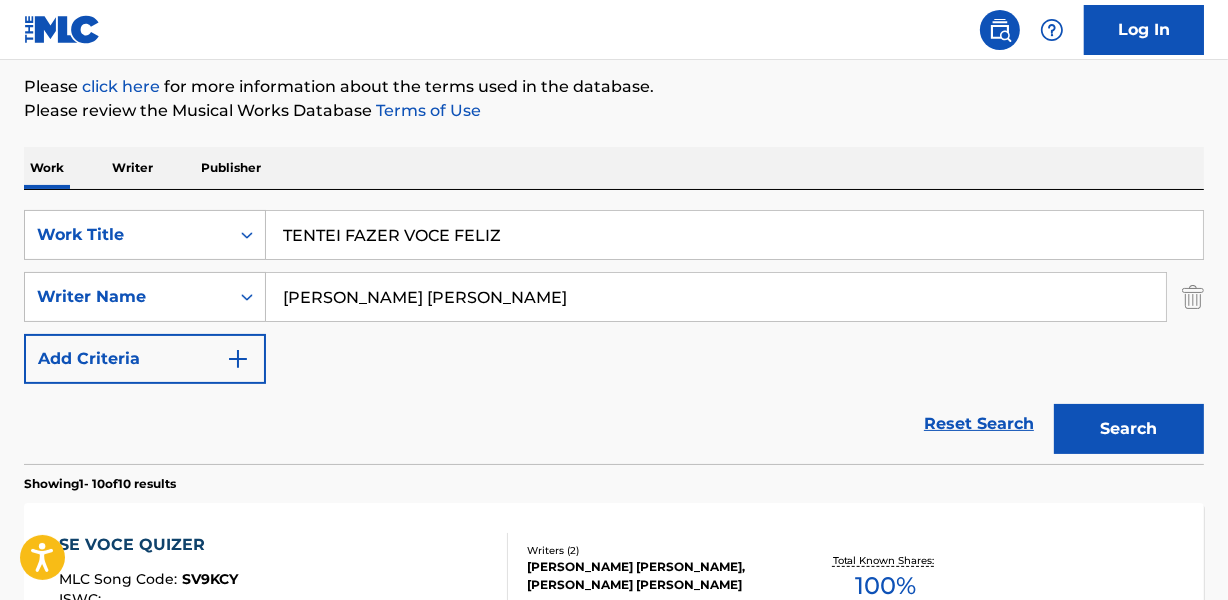 scroll, scrollTop: 267, scrollLeft: 0, axis: vertical 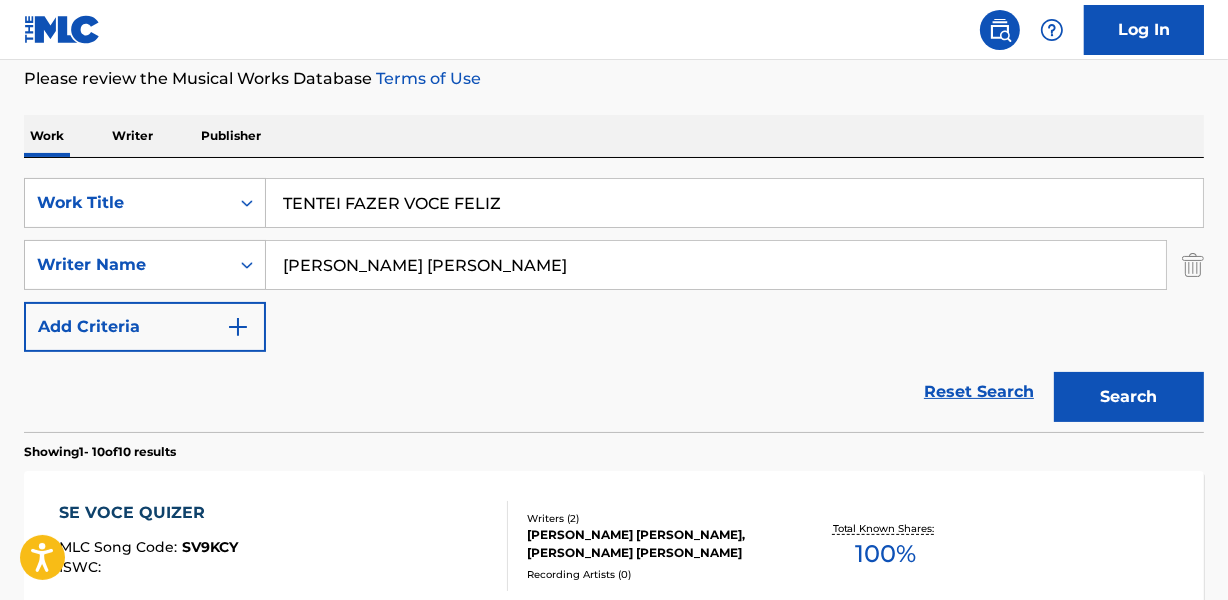 click on "Reset Search Search" at bounding box center (614, 392) 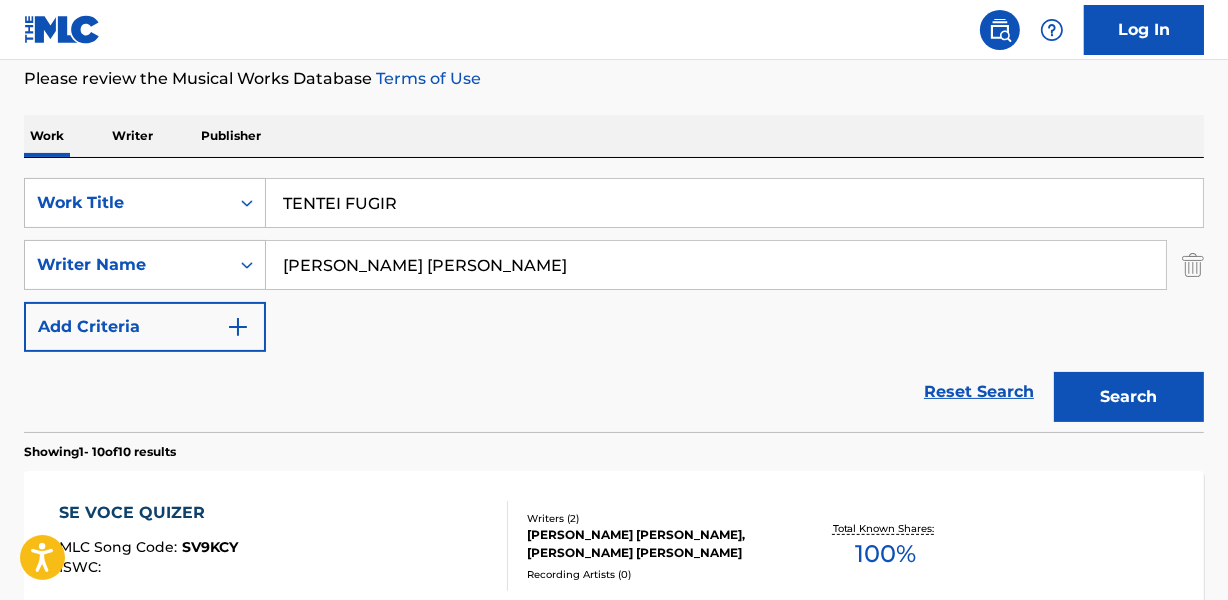 type on "TENTEI FUGIR" 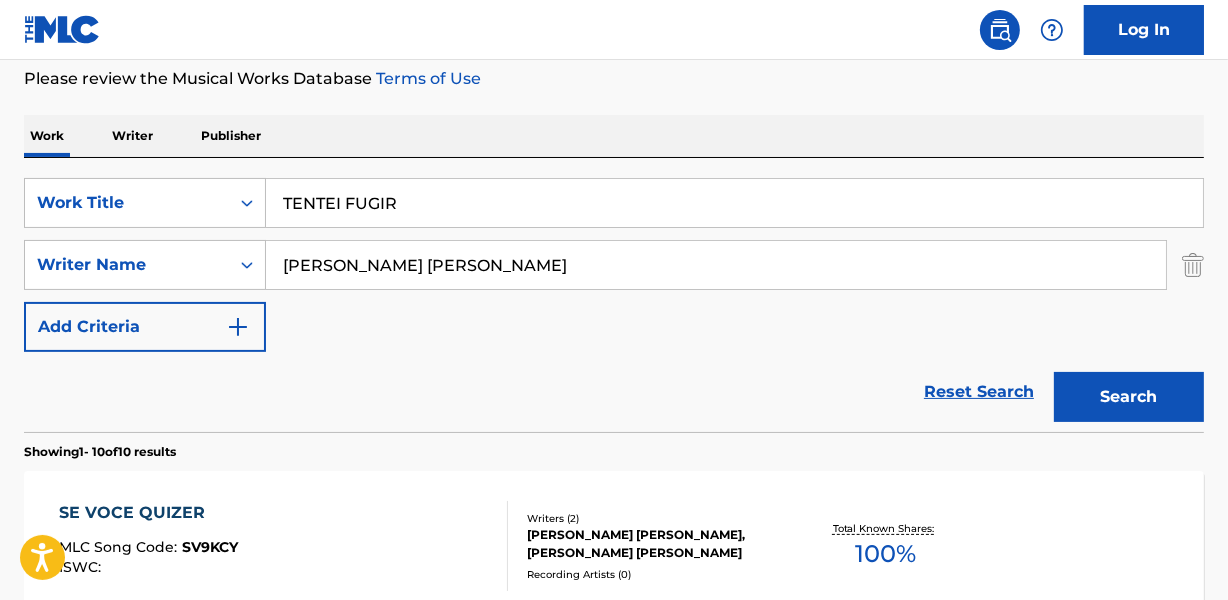 click on "[PERSON_NAME] [PERSON_NAME]" at bounding box center (716, 265) 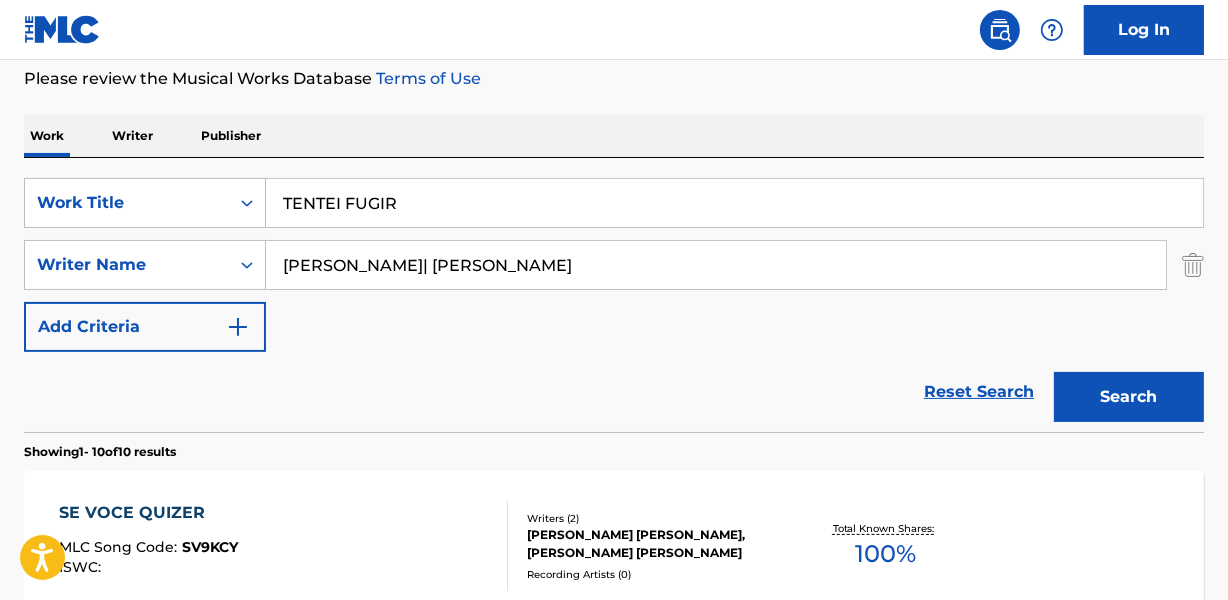 drag, startPoint x: 401, startPoint y: 266, endPoint x: 611, endPoint y: 266, distance: 210 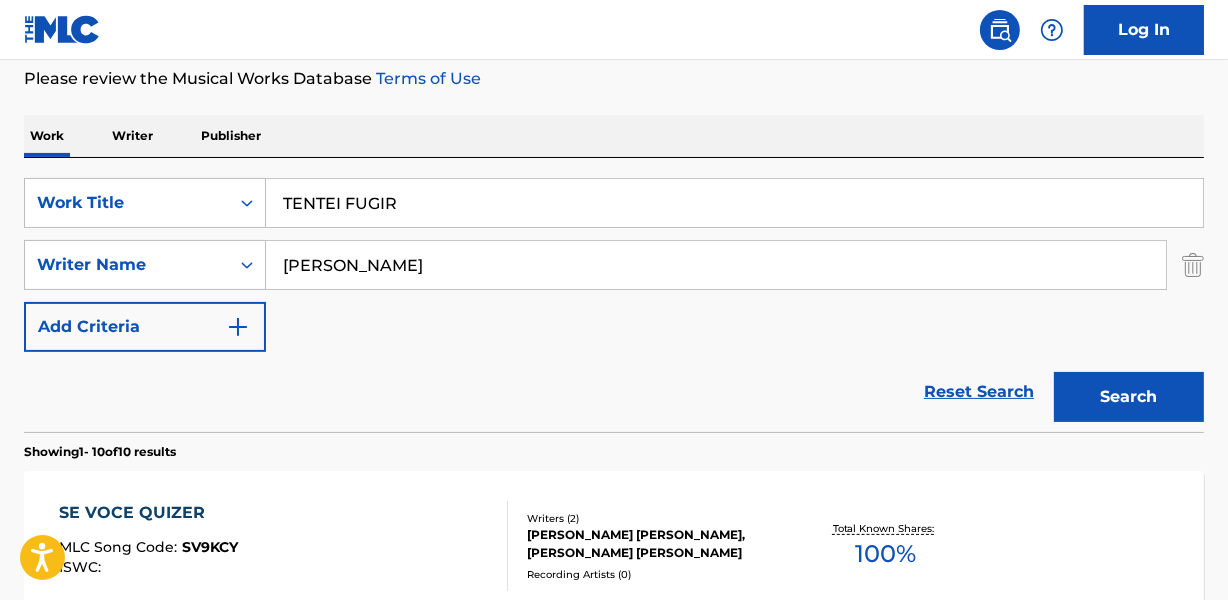 type on "[PERSON_NAME]" 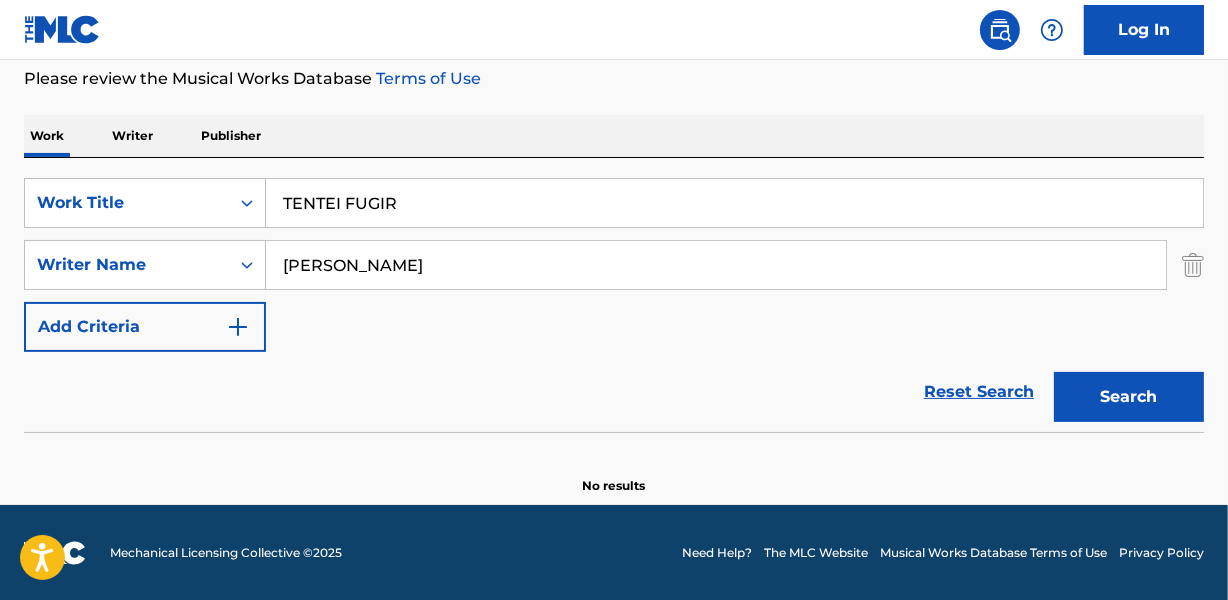 click on "TENTEI FUGIR" at bounding box center (734, 203) 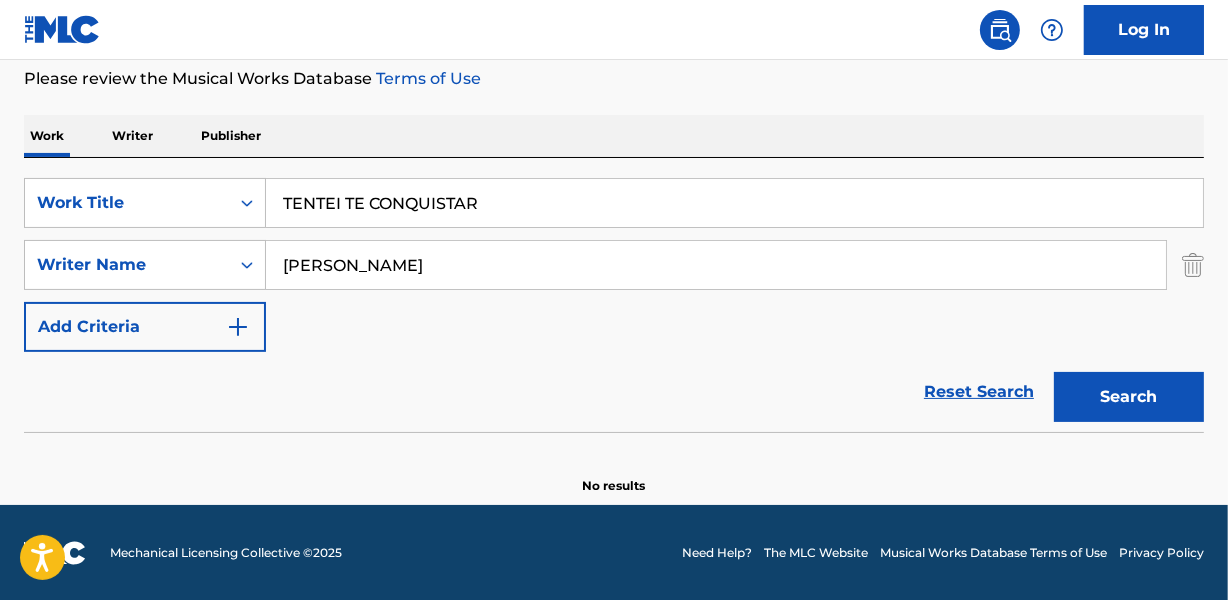 type on "TENTEI TE CONQUISTAR" 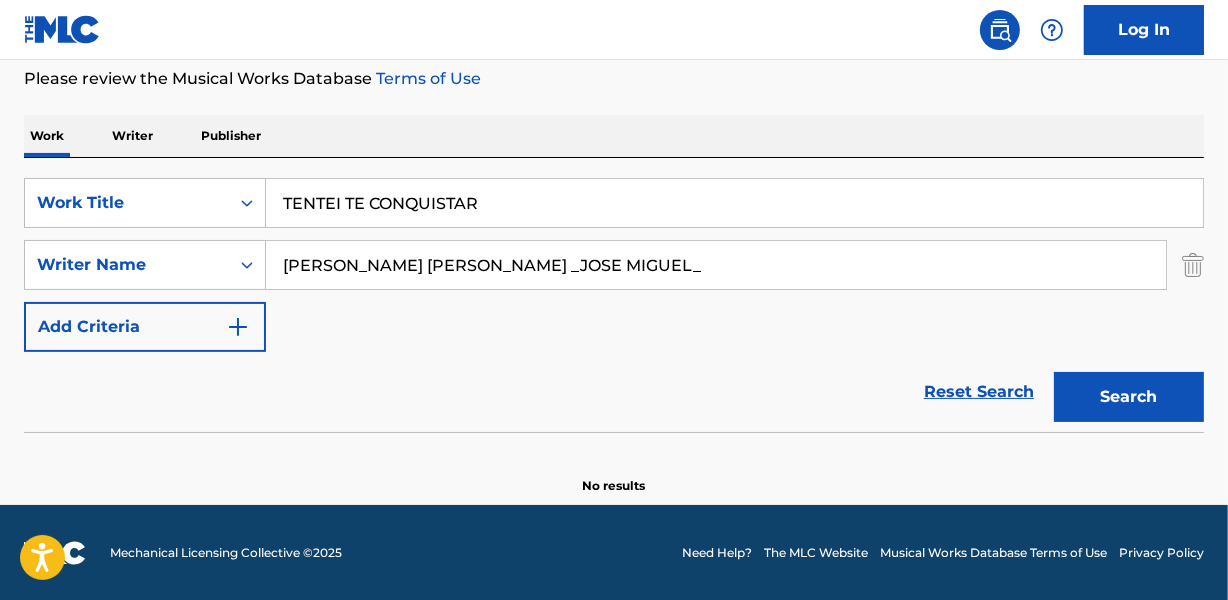 drag, startPoint x: 578, startPoint y: 266, endPoint x: 830, endPoint y: 266, distance: 252 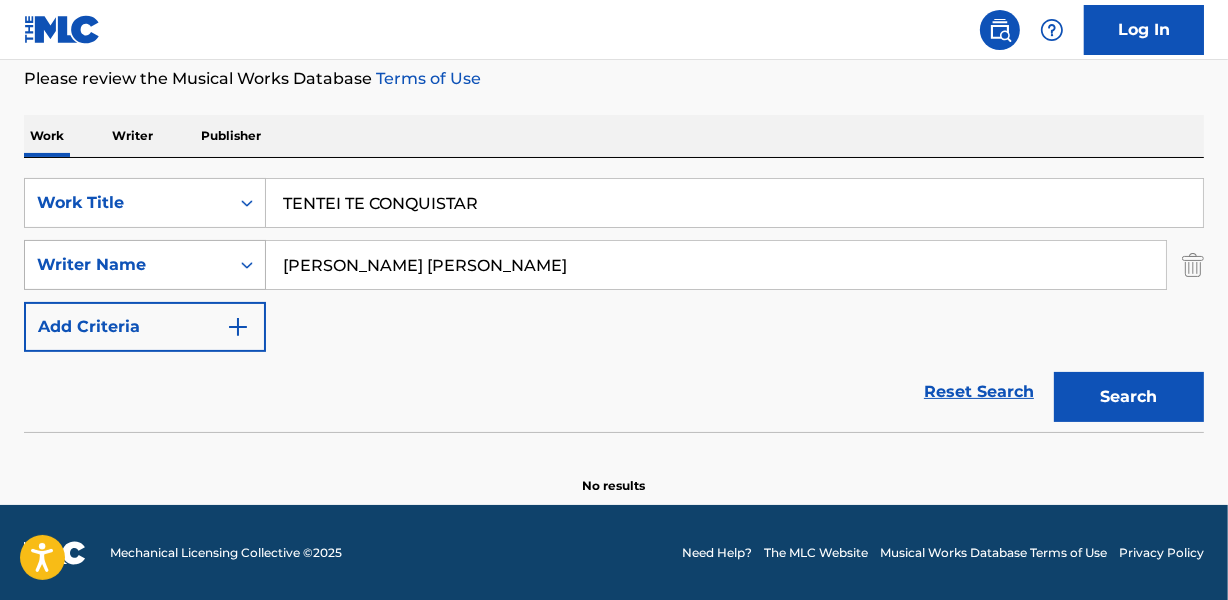 drag, startPoint x: 360, startPoint y: 269, endPoint x: 237, endPoint y: 273, distance: 123.065025 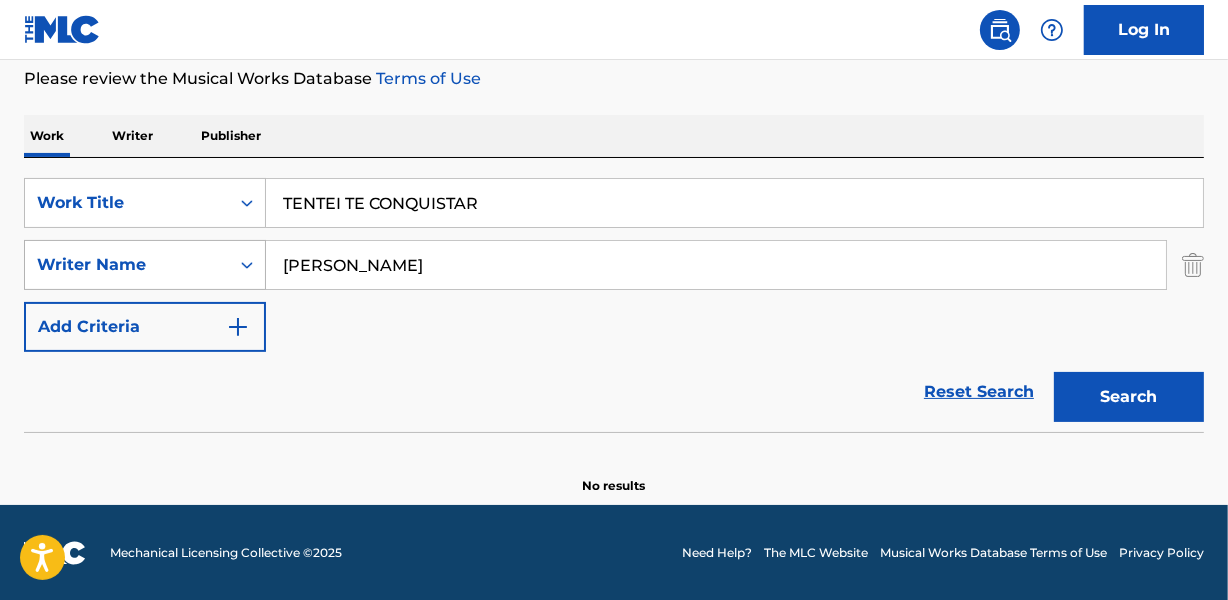 type on "[PERSON_NAME]" 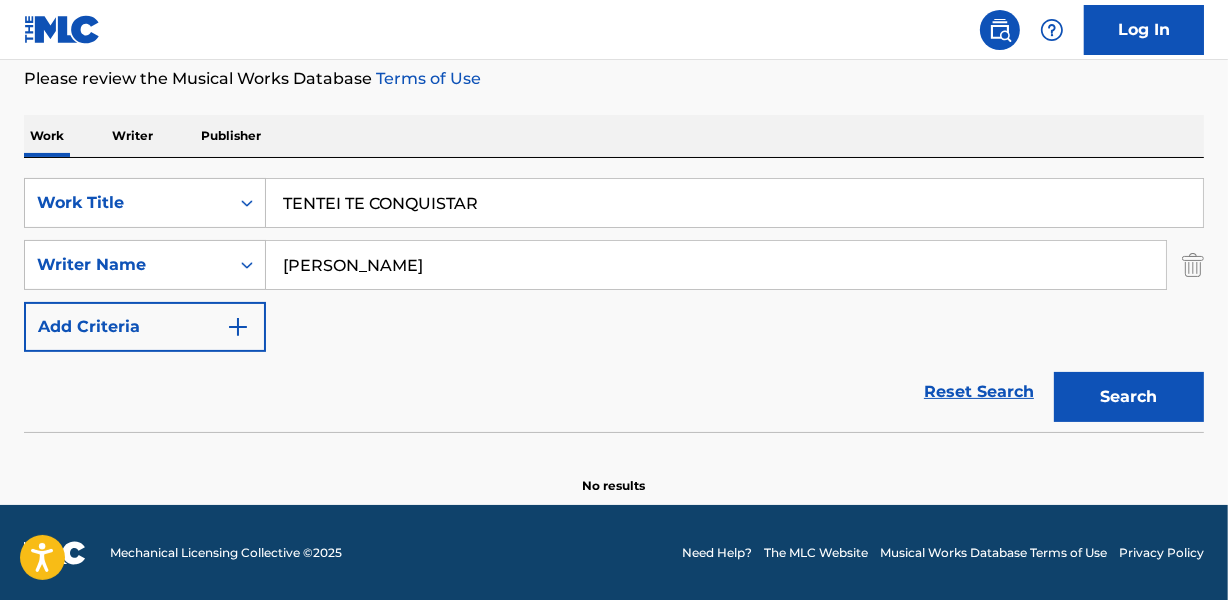 click on "Search" at bounding box center [1129, 397] 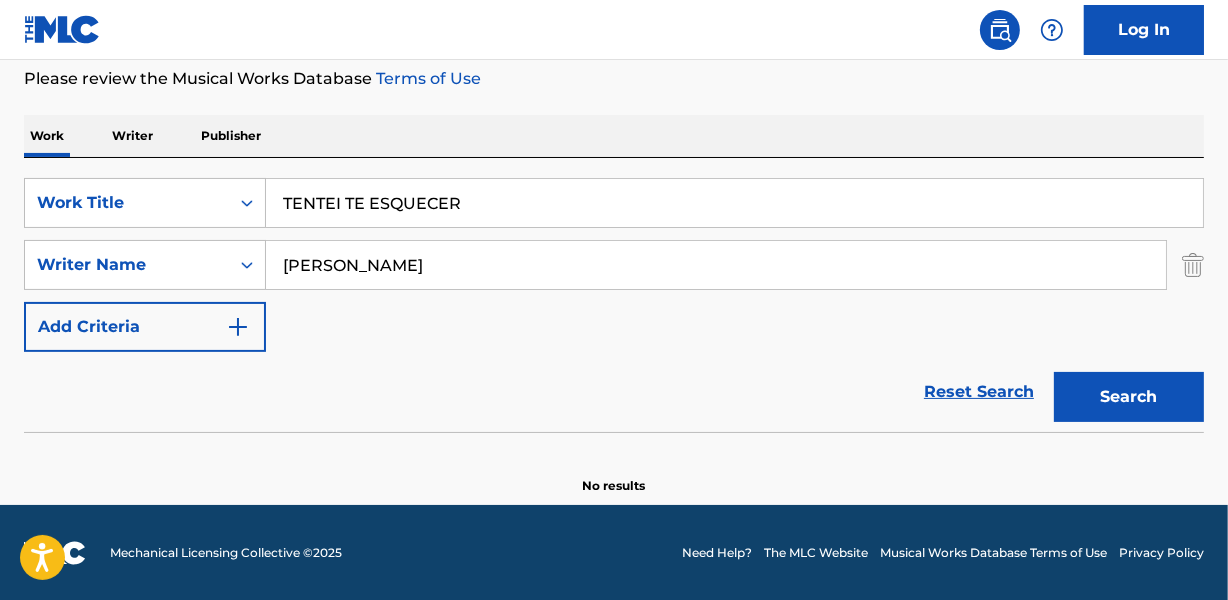 type on "TENTEI TE ESQUECER" 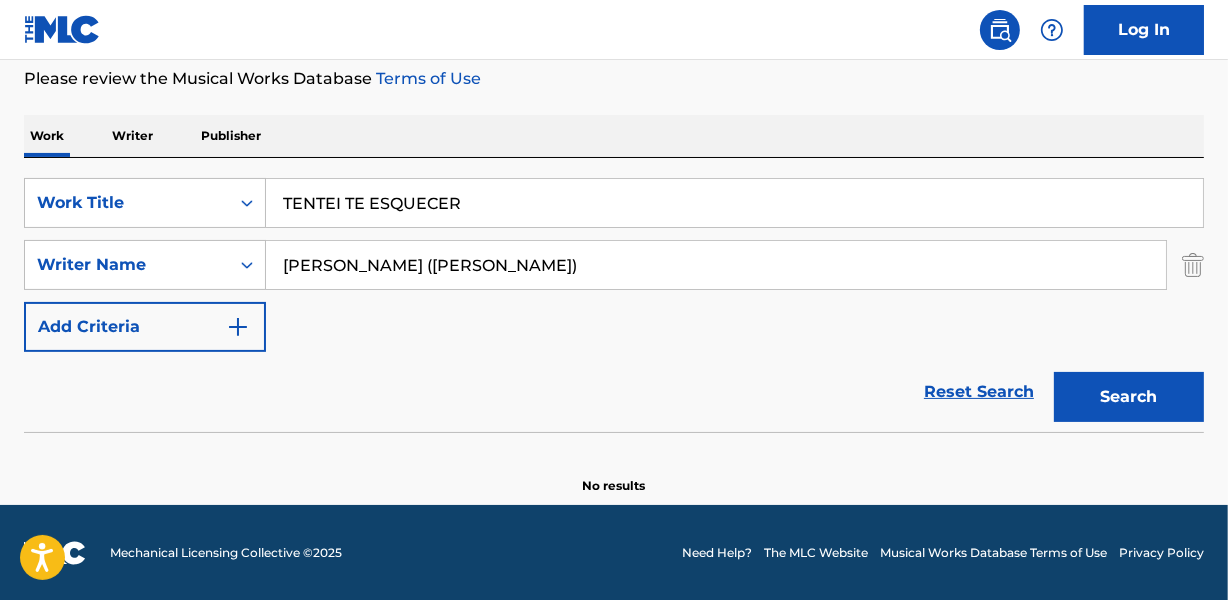 click on "[PERSON_NAME] ([PERSON_NAME])" at bounding box center (716, 265) 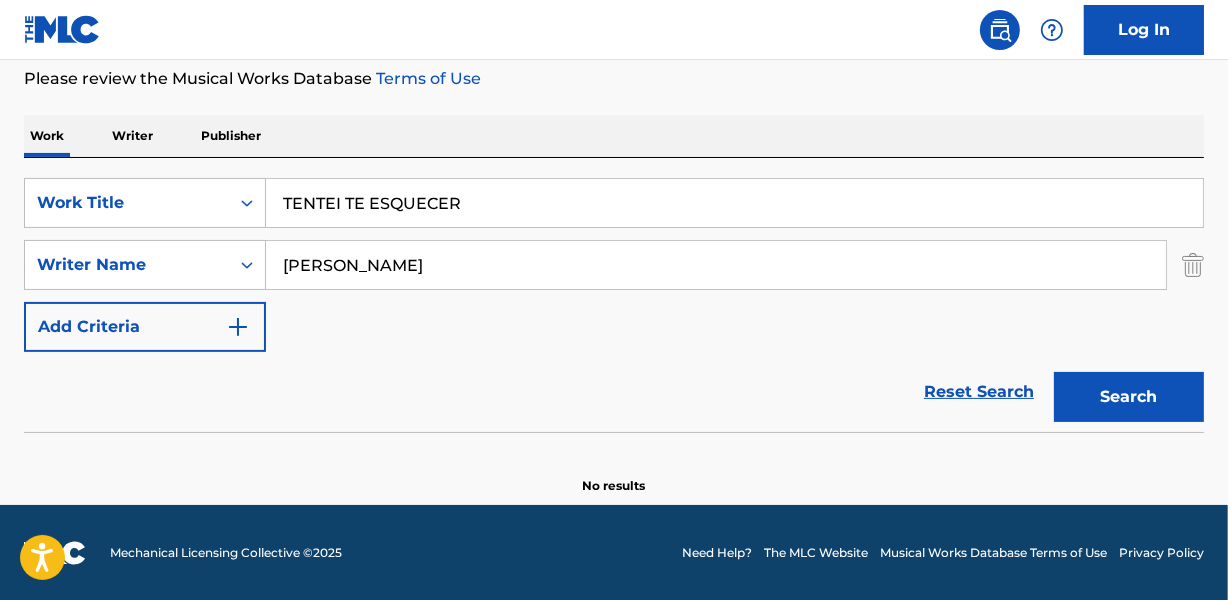 click on "Search" at bounding box center [1129, 397] 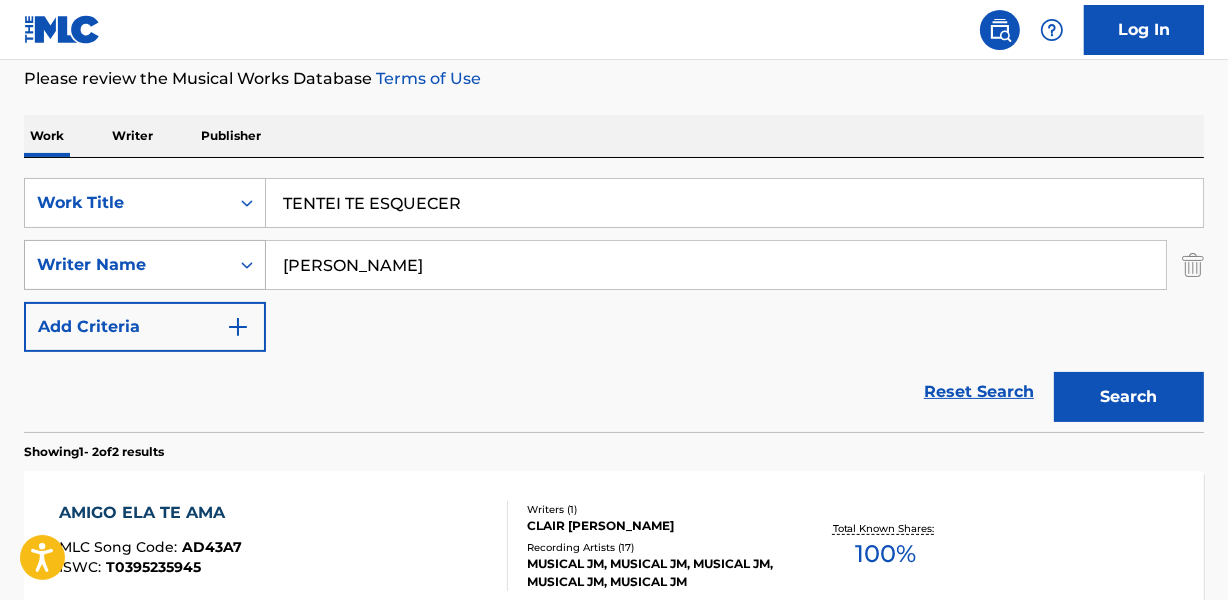 drag, startPoint x: 355, startPoint y: 265, endPoint x: 186, endPoint y: 268, distance: 169.02663 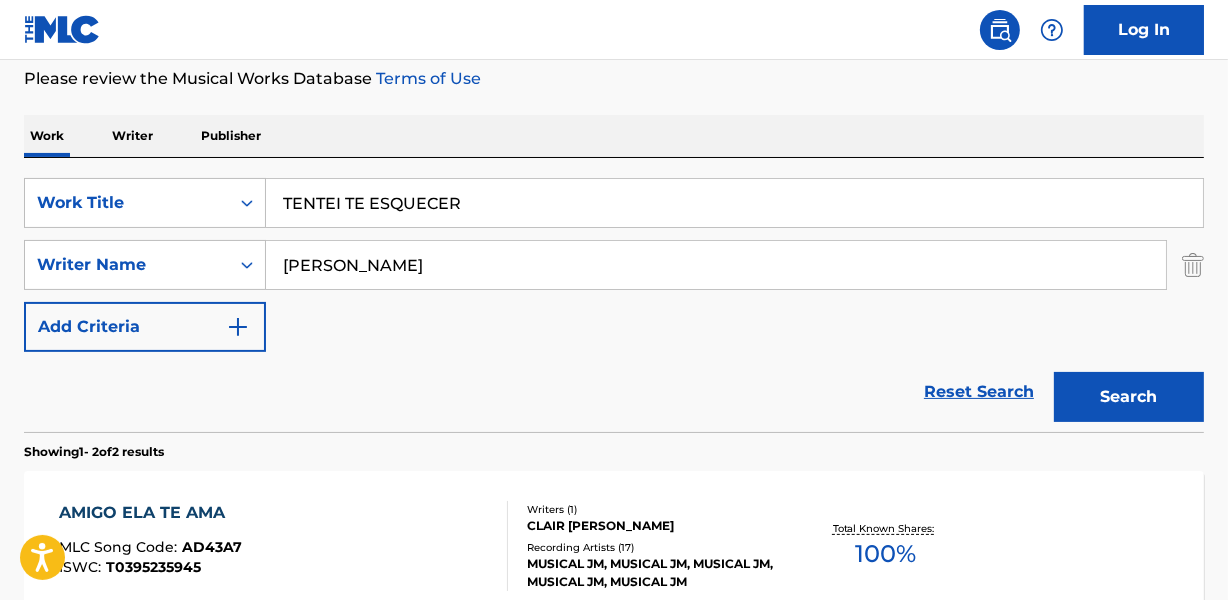 click on "Search" at bounding box center (1129, 397) 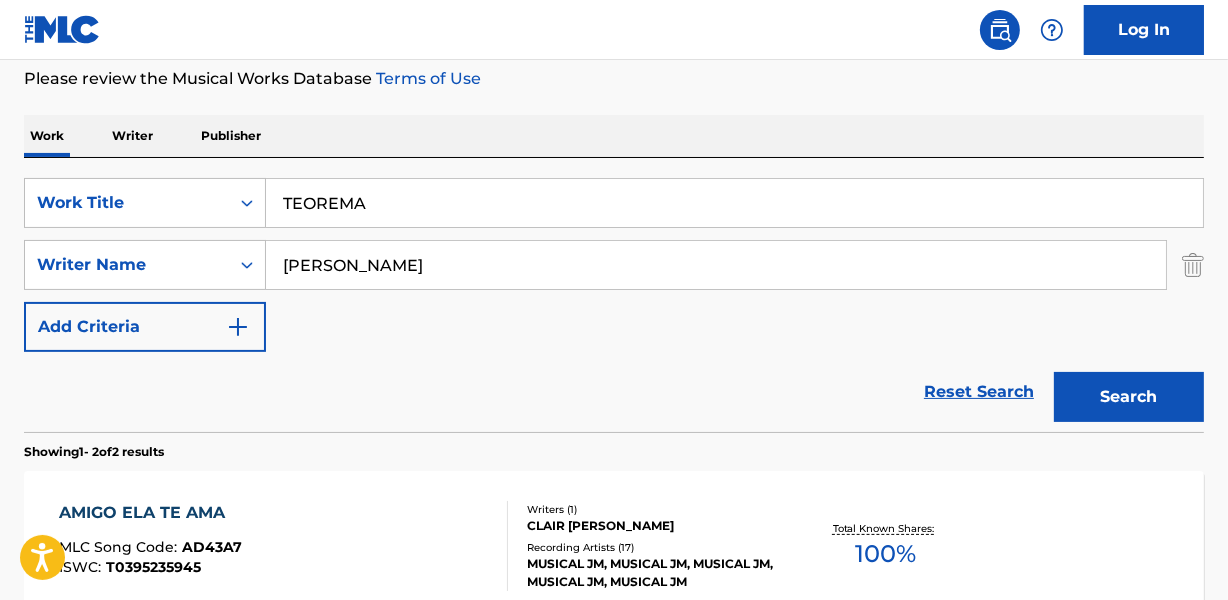 type on "TEOREMA" 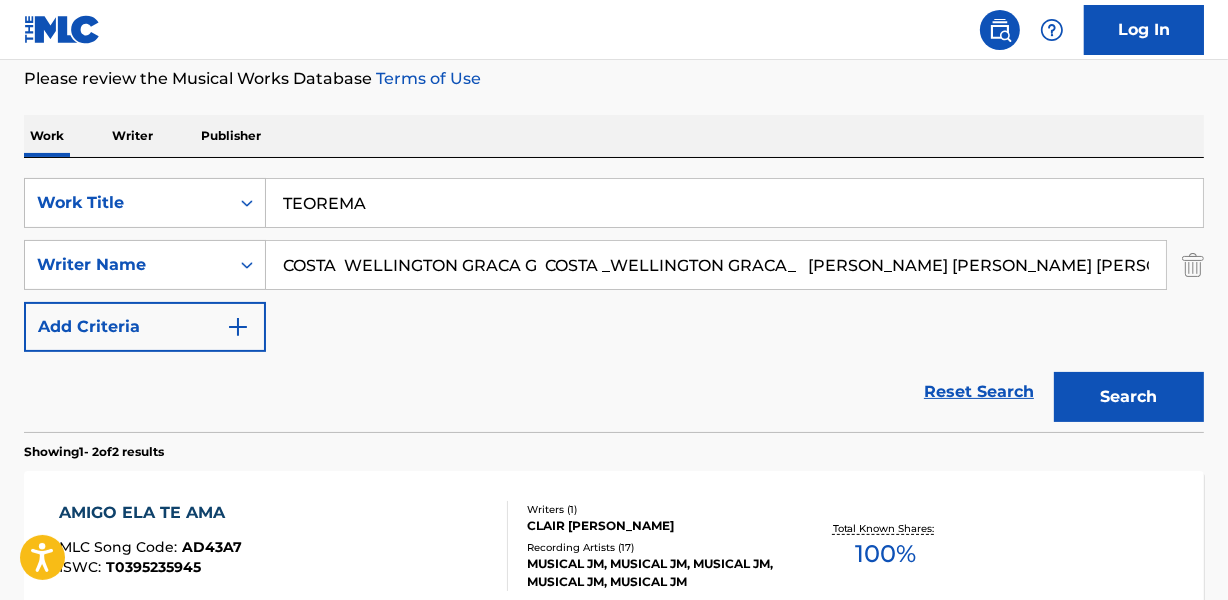scroll, scrollTop: 0, scrollLeft: 209, axis: horizontal 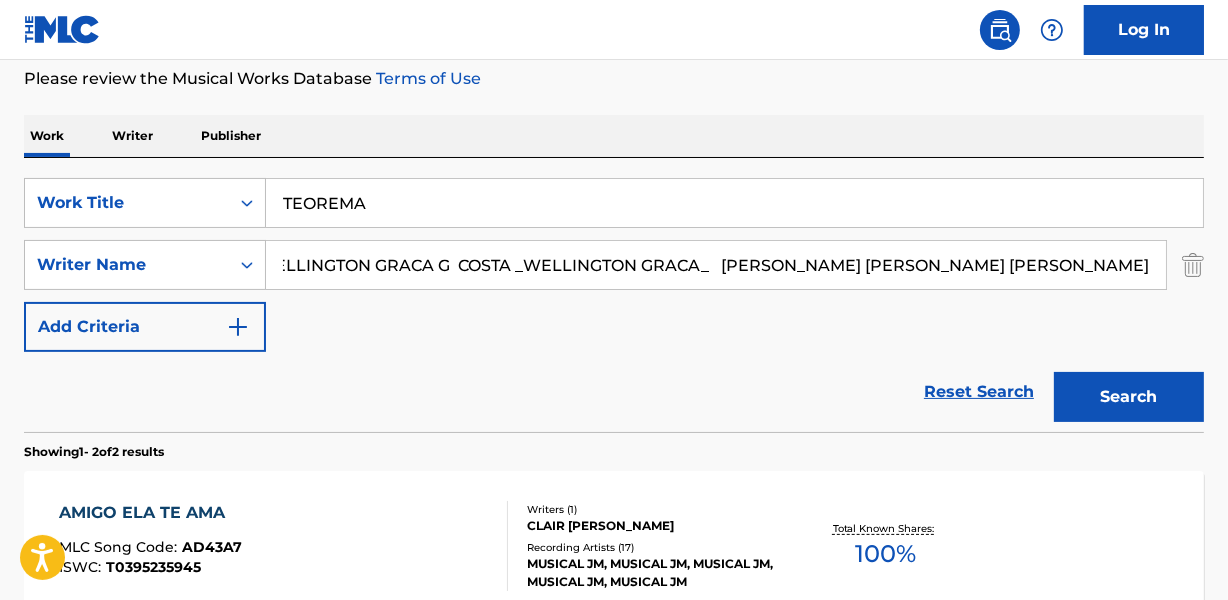 drag, startPoint x: 393, startPoint y: 263, endPoint x: 1195, endPoint y: 247, distance: 802.1596 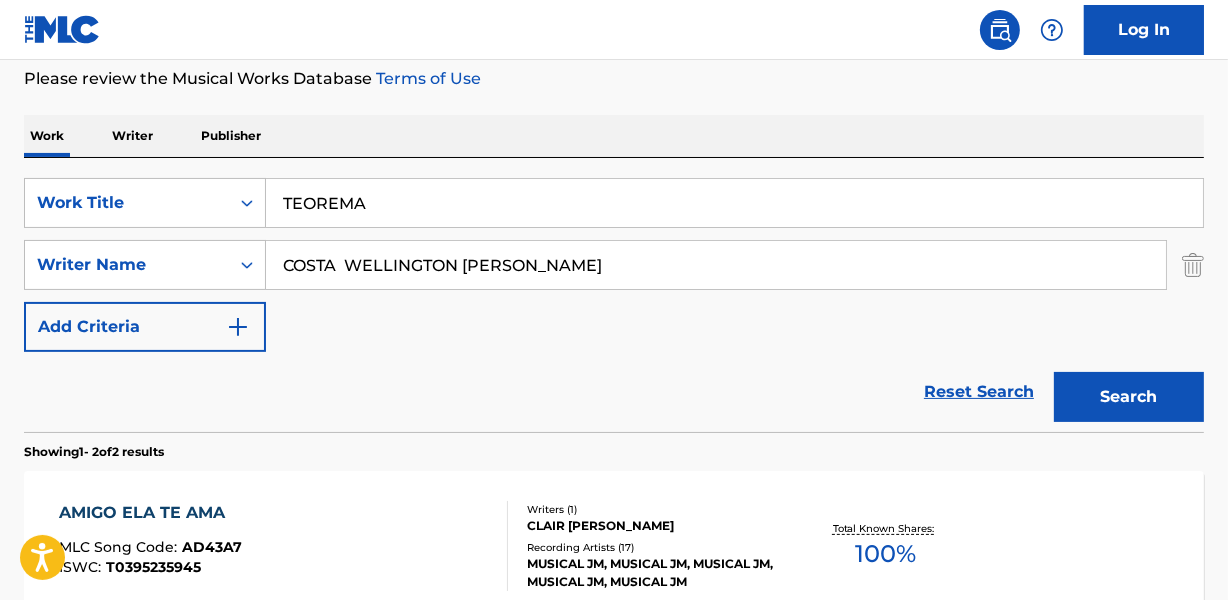 scroll, scrollTop: 0, scrollLeft: 0, axis: both 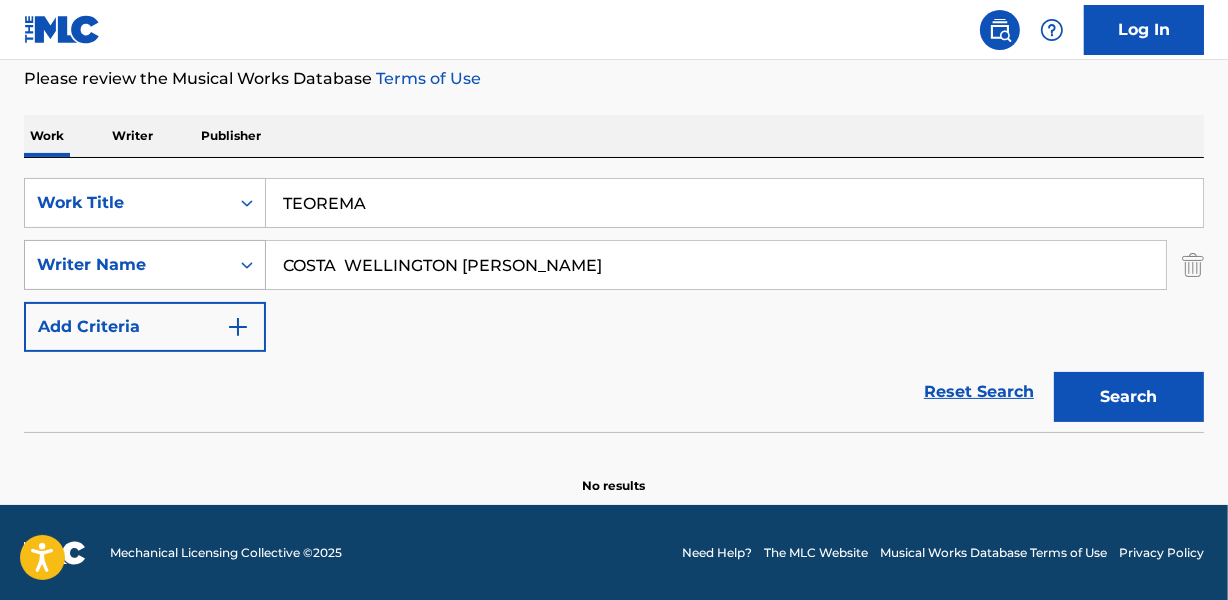 drag, startPoint x: 345, startPoint y: 265, endPoint x: 251, endPoint y: 264, distance: 94.00532 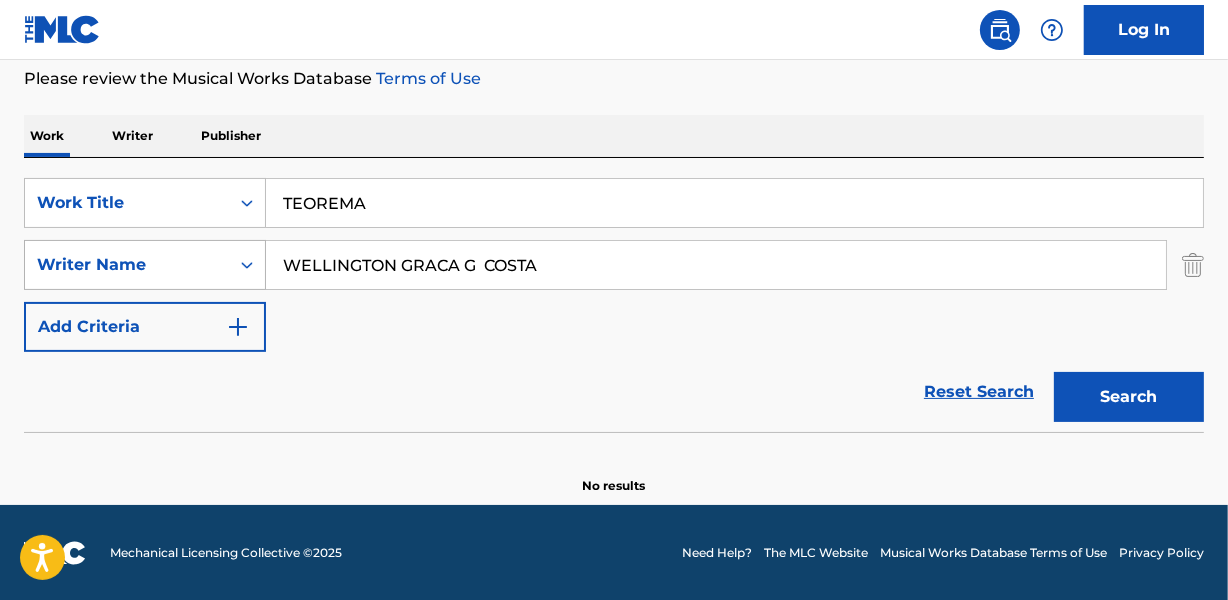type on "WELLINGTON GRACA G  COSTA" 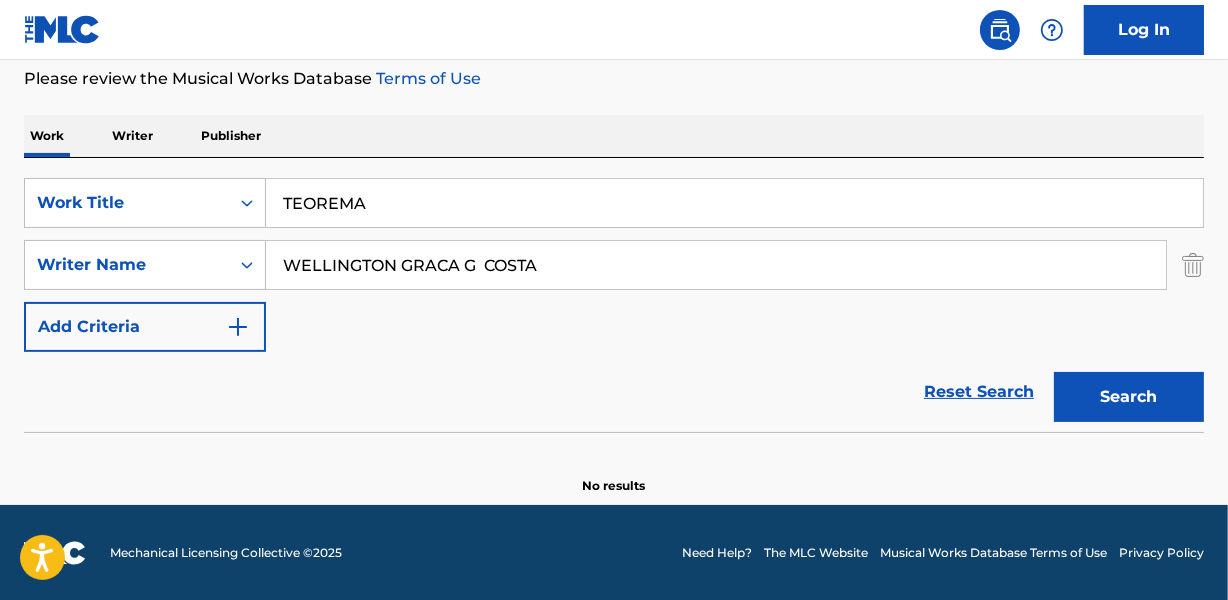 click on "Search" at bounding box center (1129, 397) 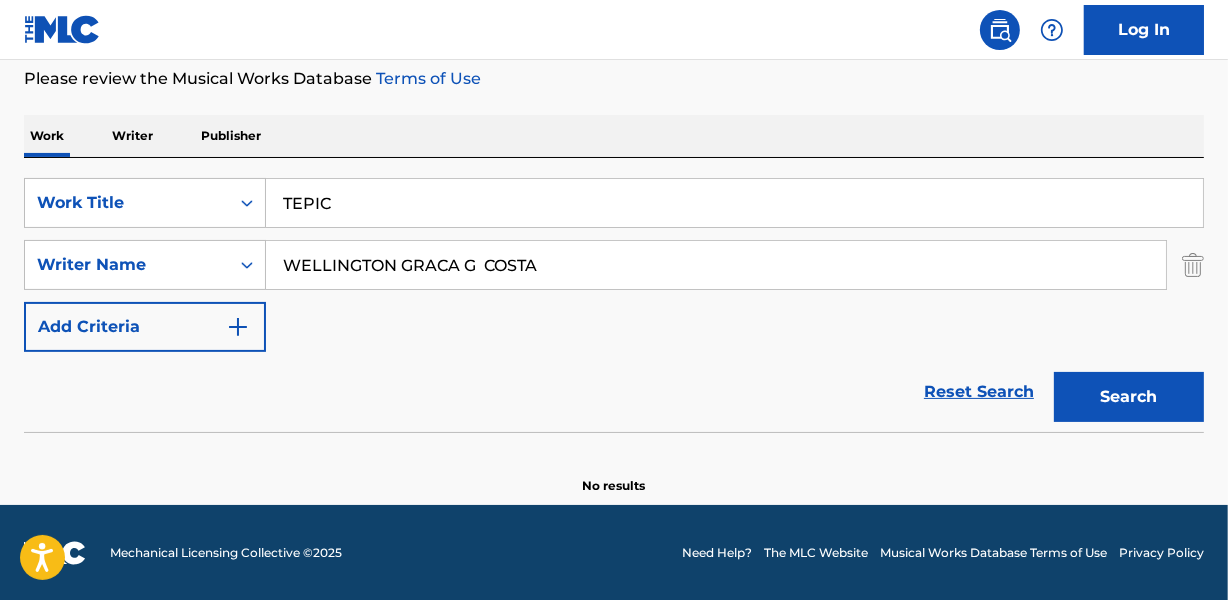 type on "TEPIC" 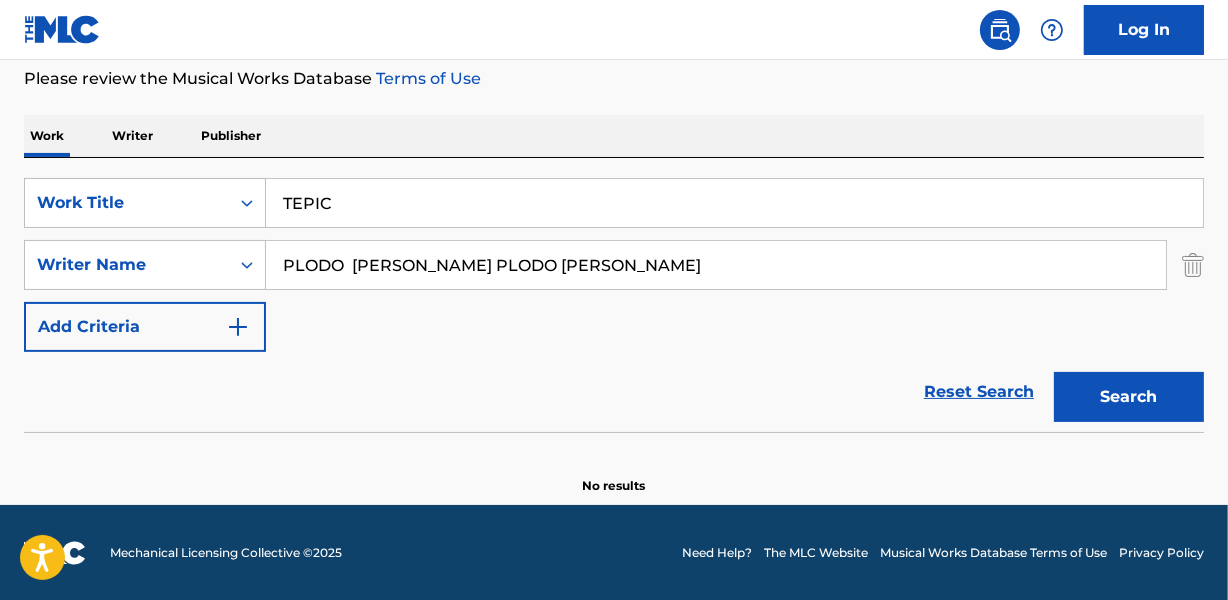 drag, startPoint x: 597, startPoint y: 266, endPoint x: 897, endPoint y: 265, distance: 300.00168 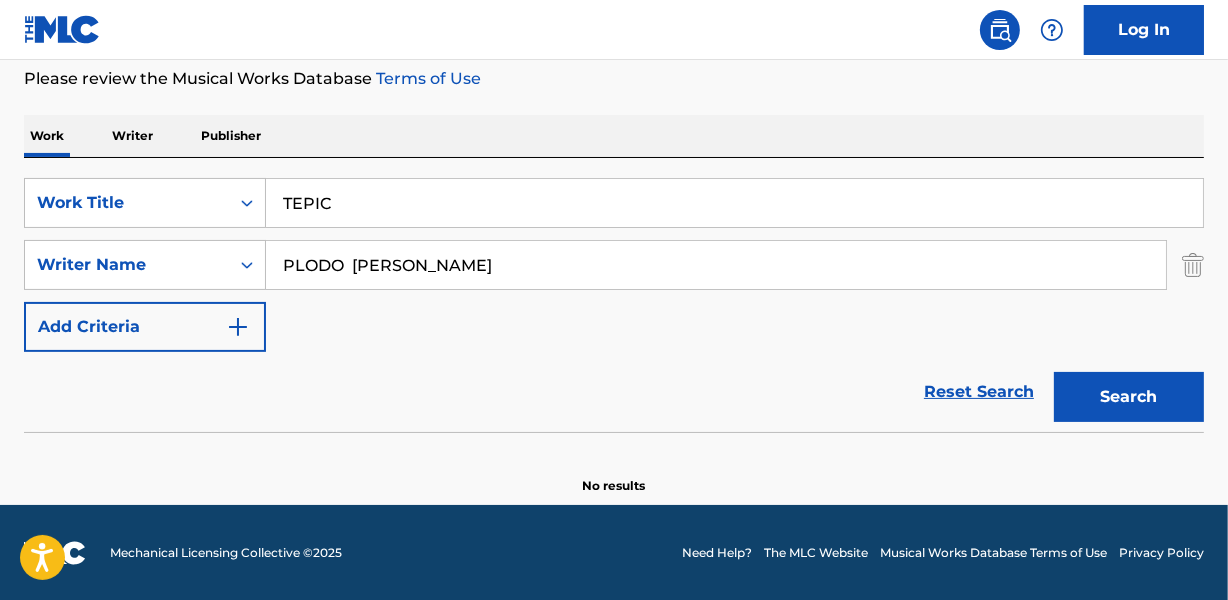 click on "Search" at bounding box center [1129, 397] 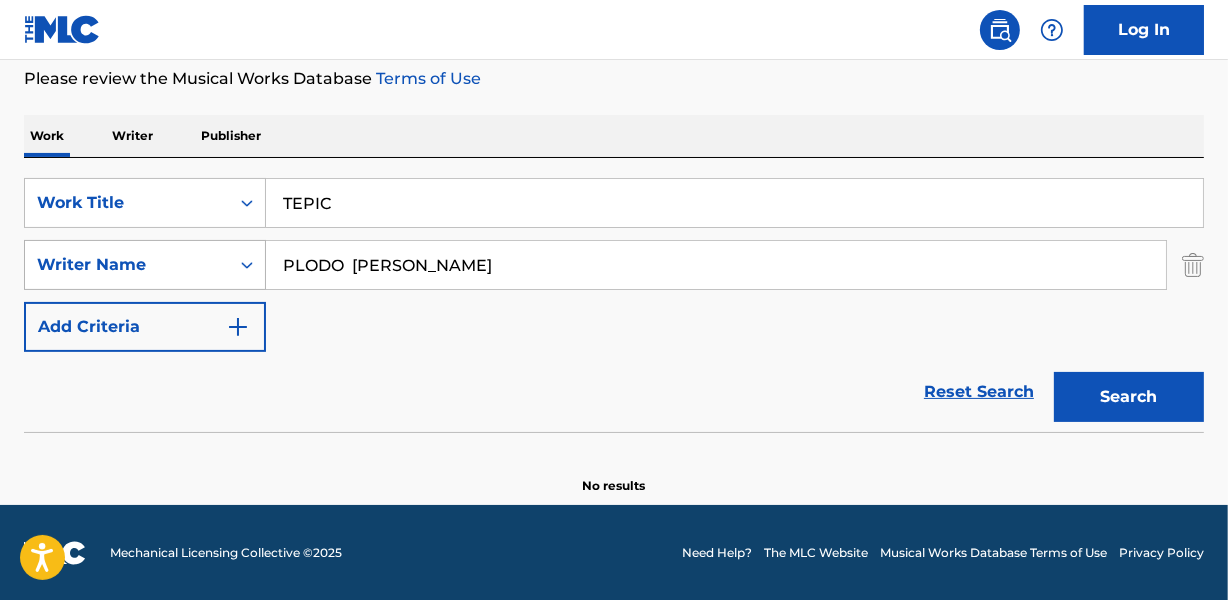 drag, startPoint x: 350, startPoint y: 261, endPoint x: 226, endPoint y: 272, distance: 124.486946 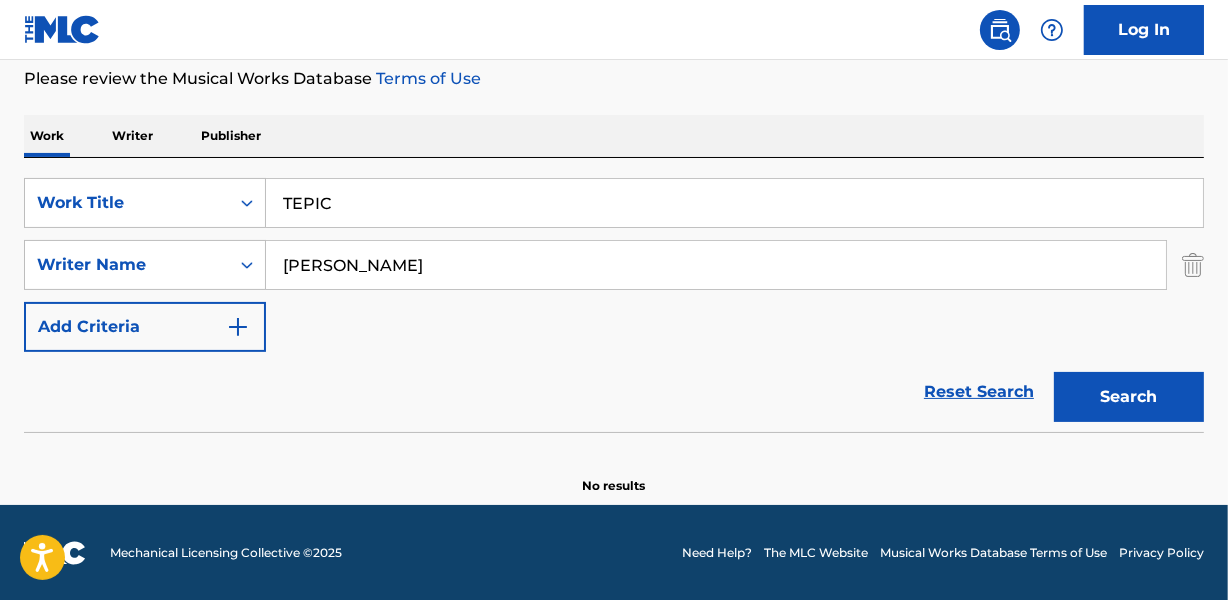 type on "[PERSON_NAME]" 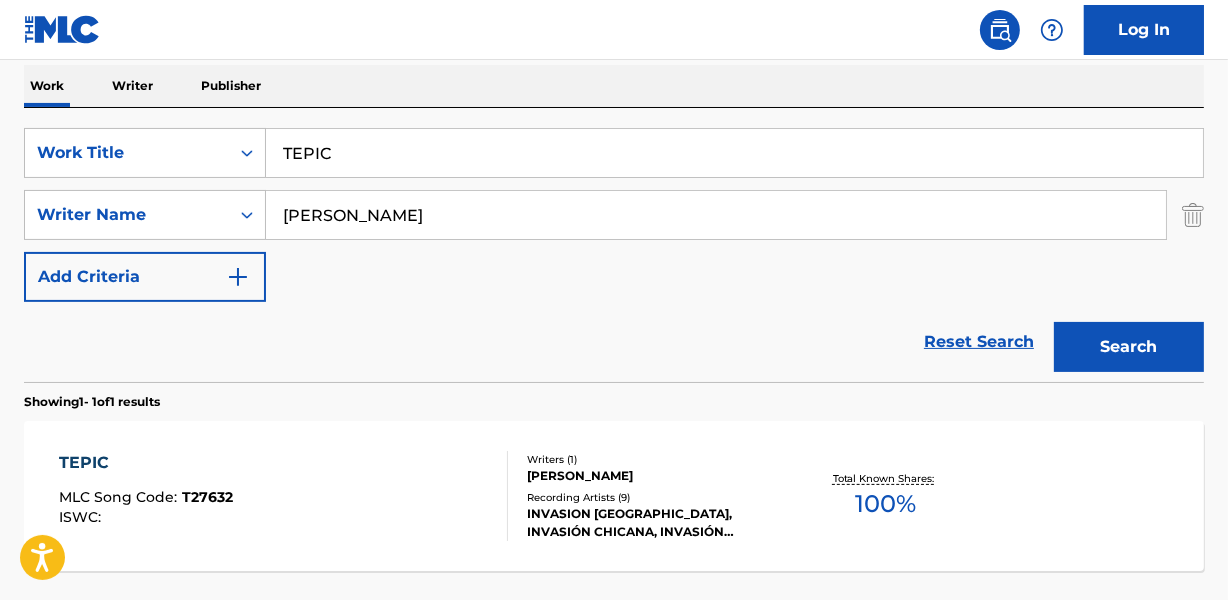 scroll, scrollTop: 358, scrollLeft: 0, axis: vertical 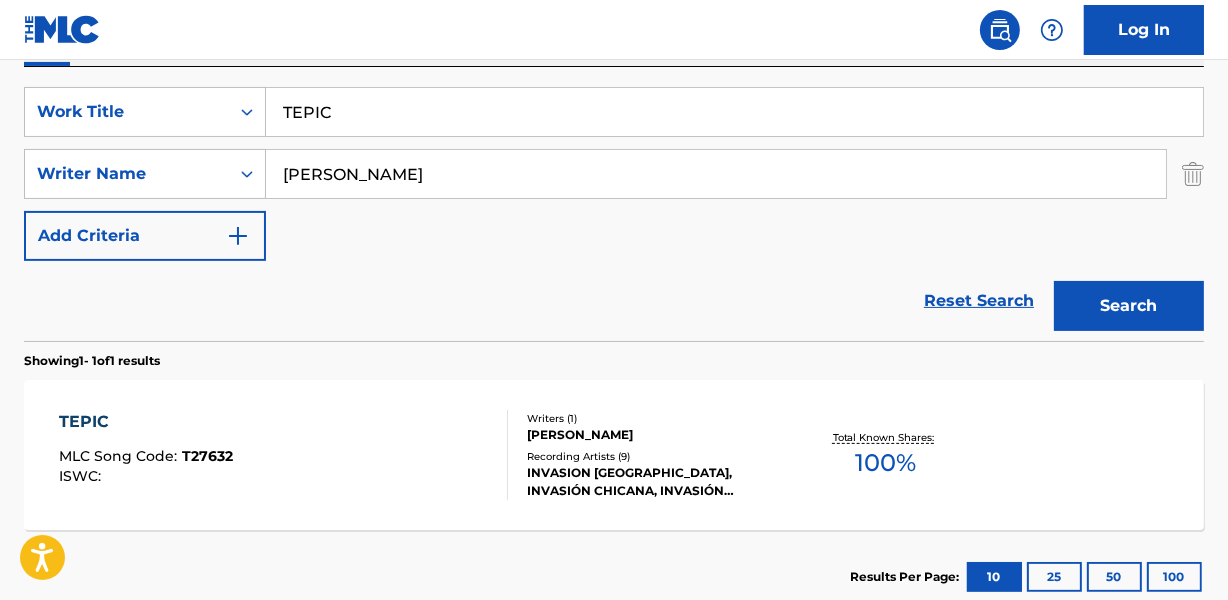 click on "[PERSON_NAME]" at bounding box center [657, 435] 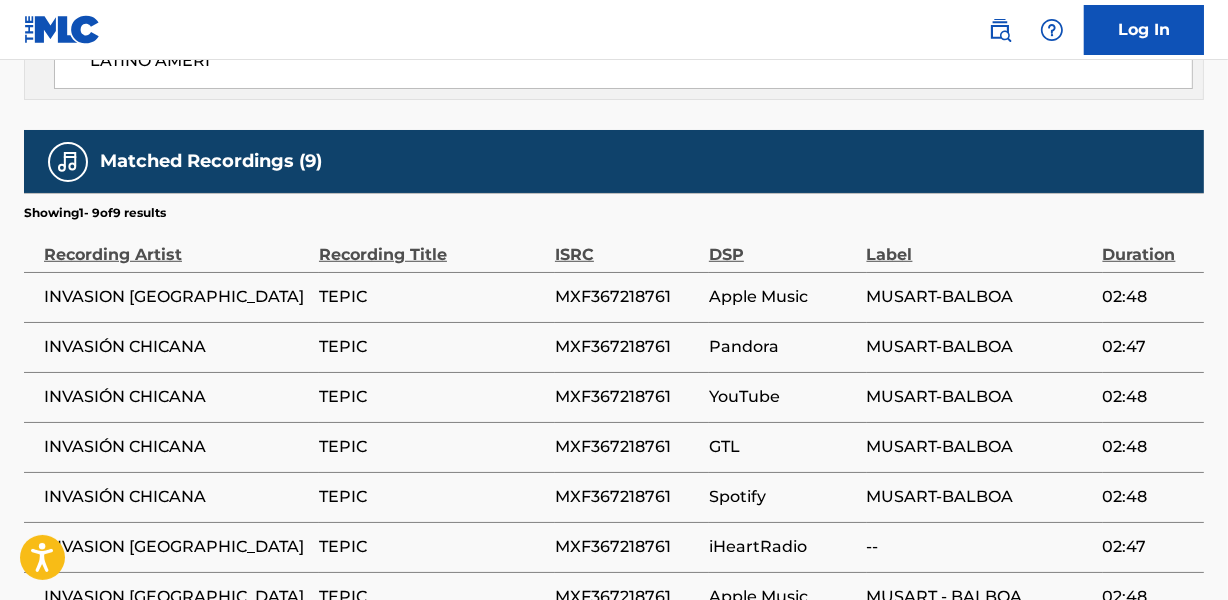 scroll, scrollTop: 1272, scrollLeft: 0, axis: vertical 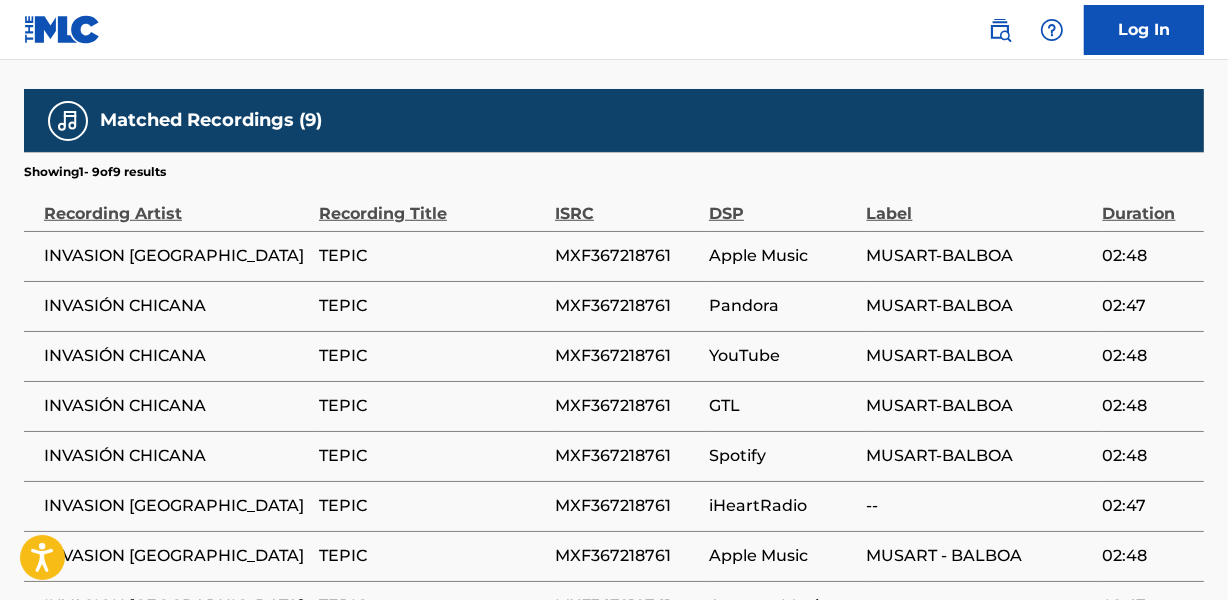 click on "MXF367218761" at bounding box center (627, 256) 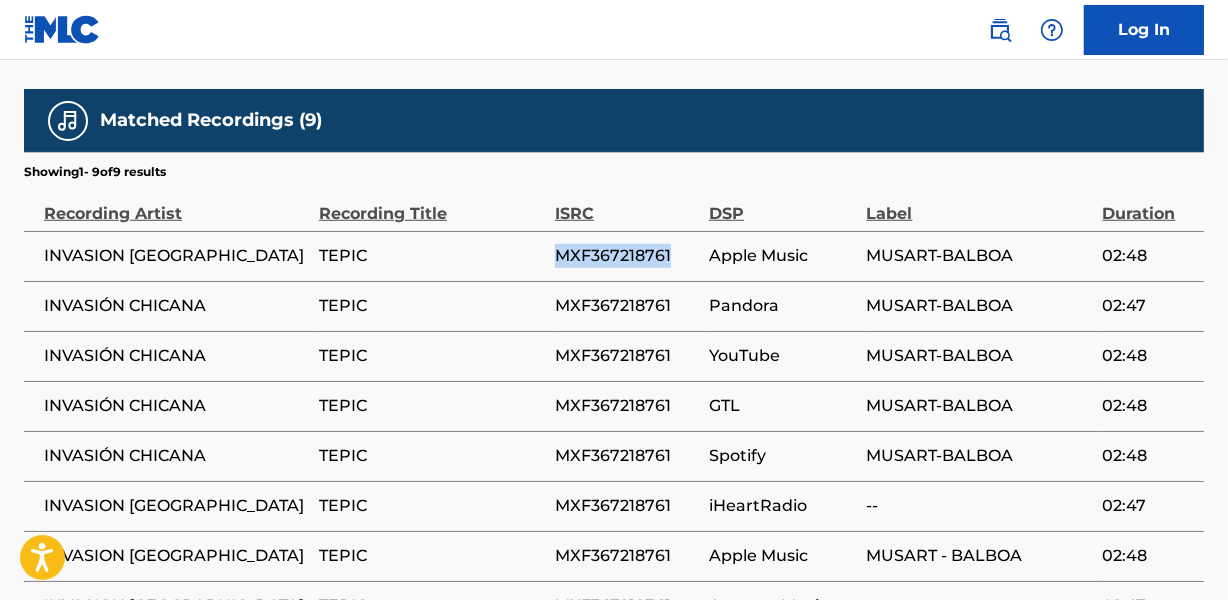 click on "MXF367218761" at bounding box center [627, 256] 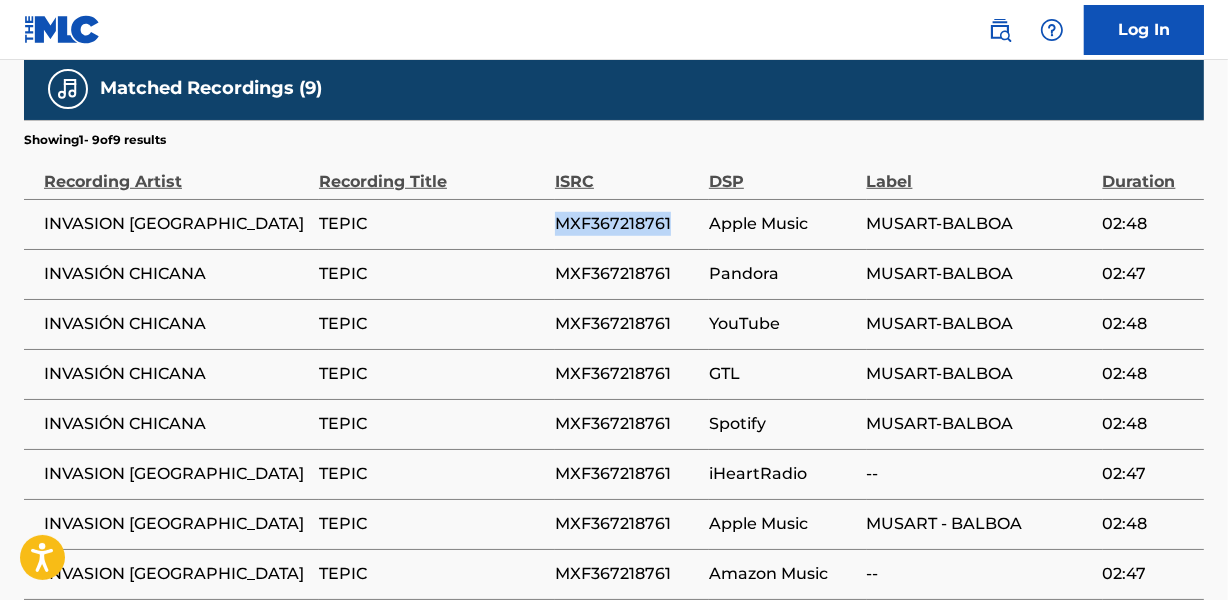 scroll, scrollTop: 1272, scrollLeft: 0, axis: vertical 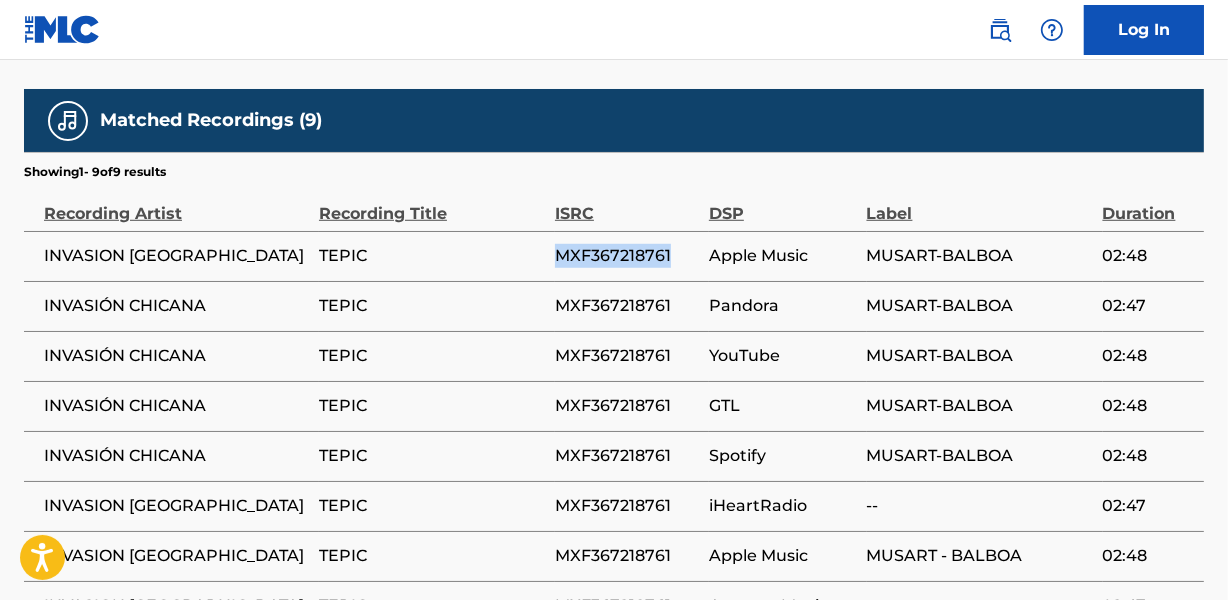 click on "MXF367218761" at bounding box center (627, 256) 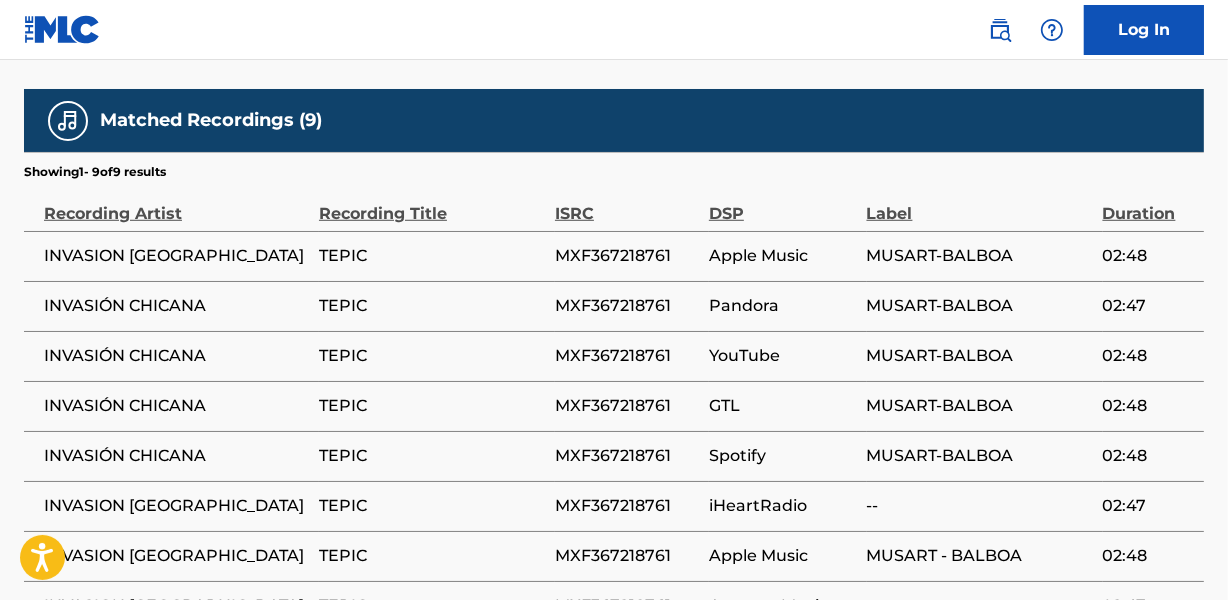 click on "MXF367218761" at bounding box center (627, 256) 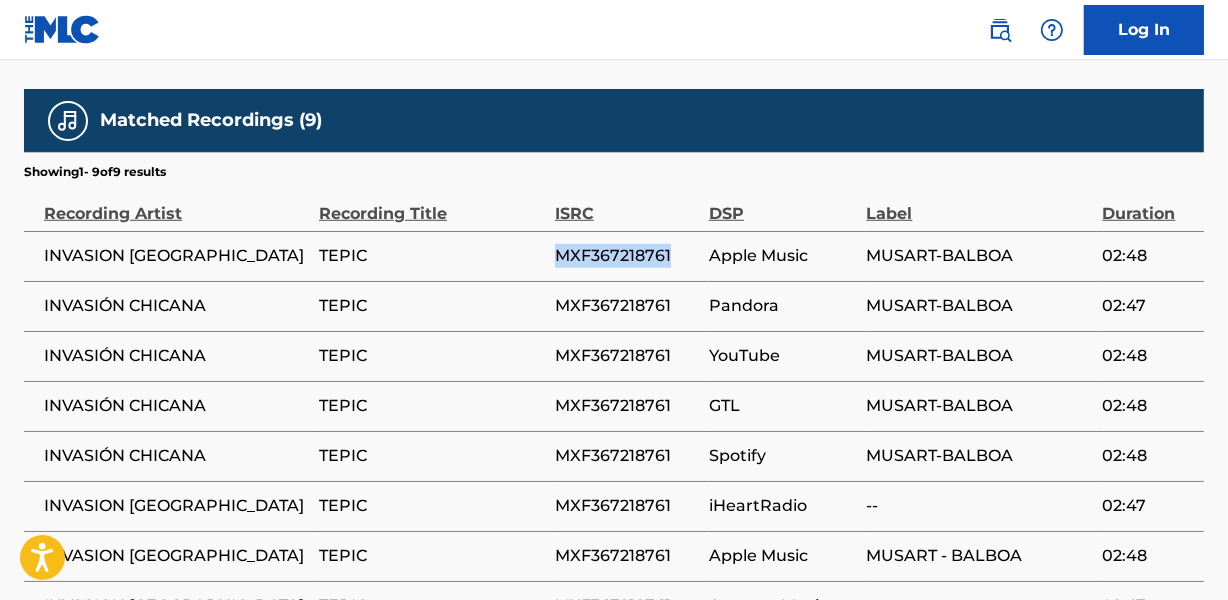click on "MXF367218761" at bounding box center [627, 256] 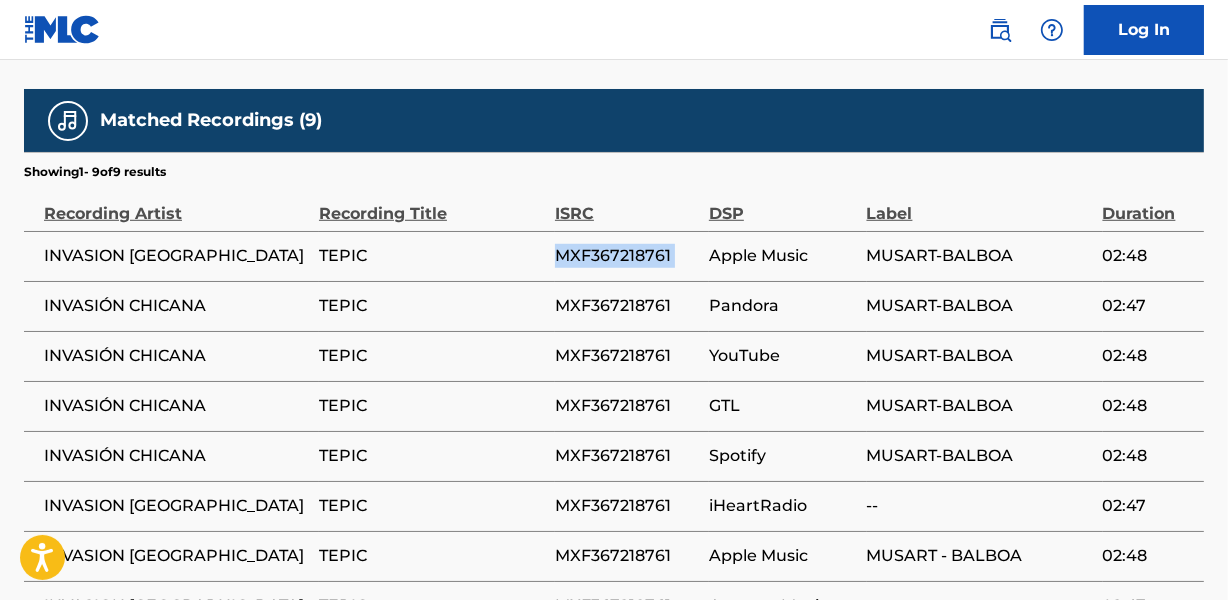 click on "MXF367218761" at bounding box center (627, 256) 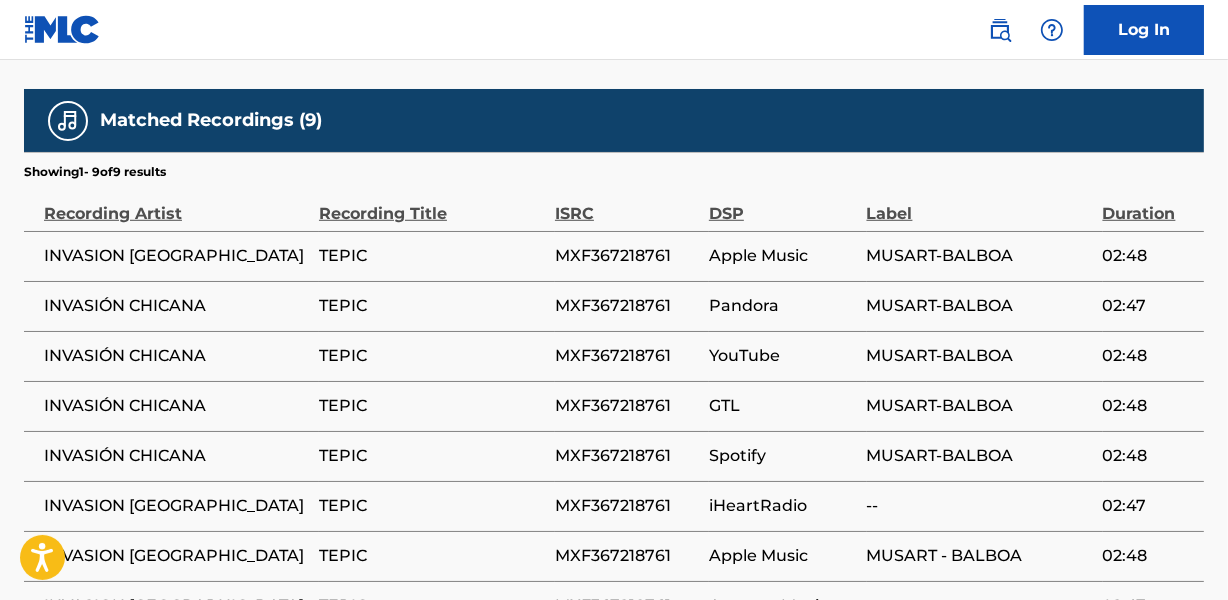 click on "INVASION [GEOGRAPHIC_DATA]" at bounding box center (176, 256) 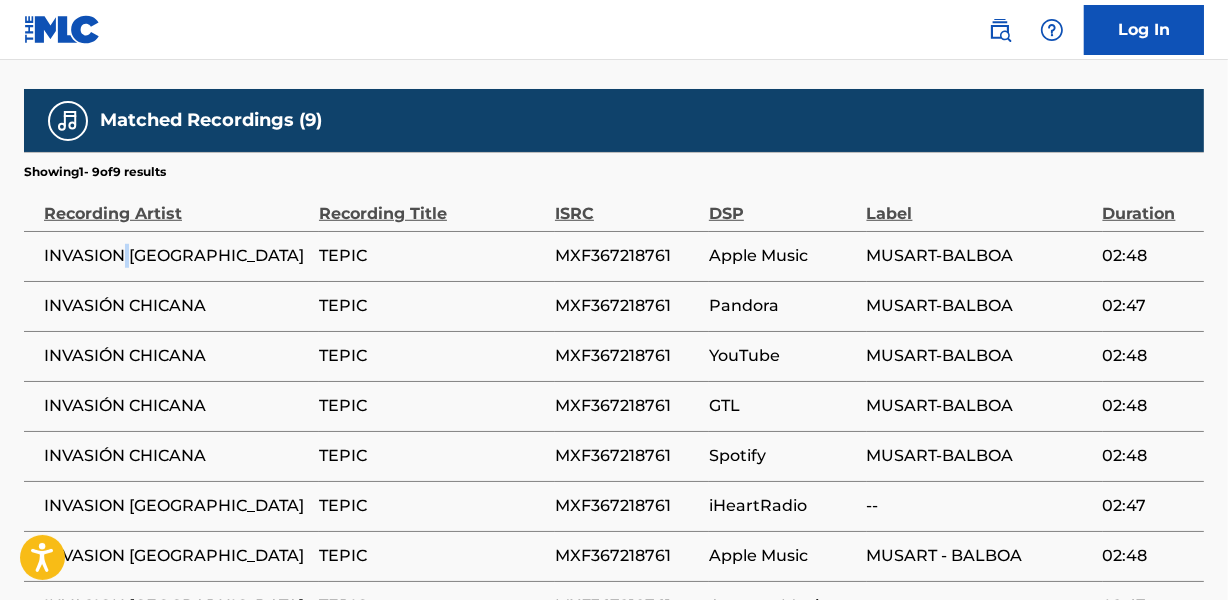 click on "INVASION [GEOGRAPHIC_DATA]" at bounding box center [176, 256] 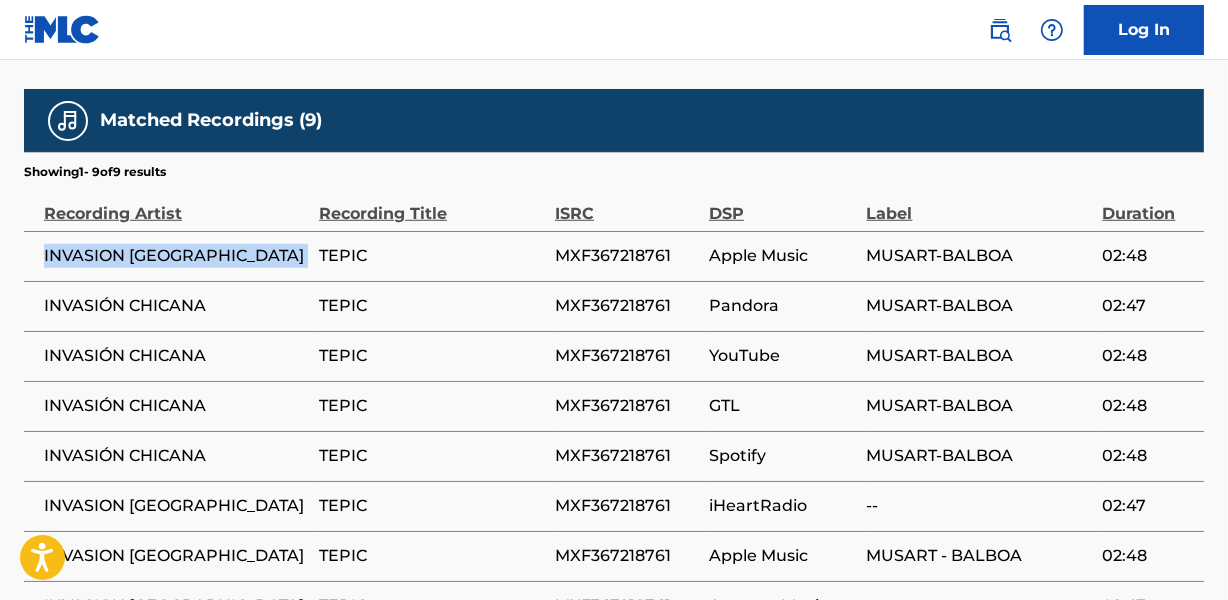 click on "INVASION [GEOGRAPHIC_DATA]" at bounding box center (176, 256) 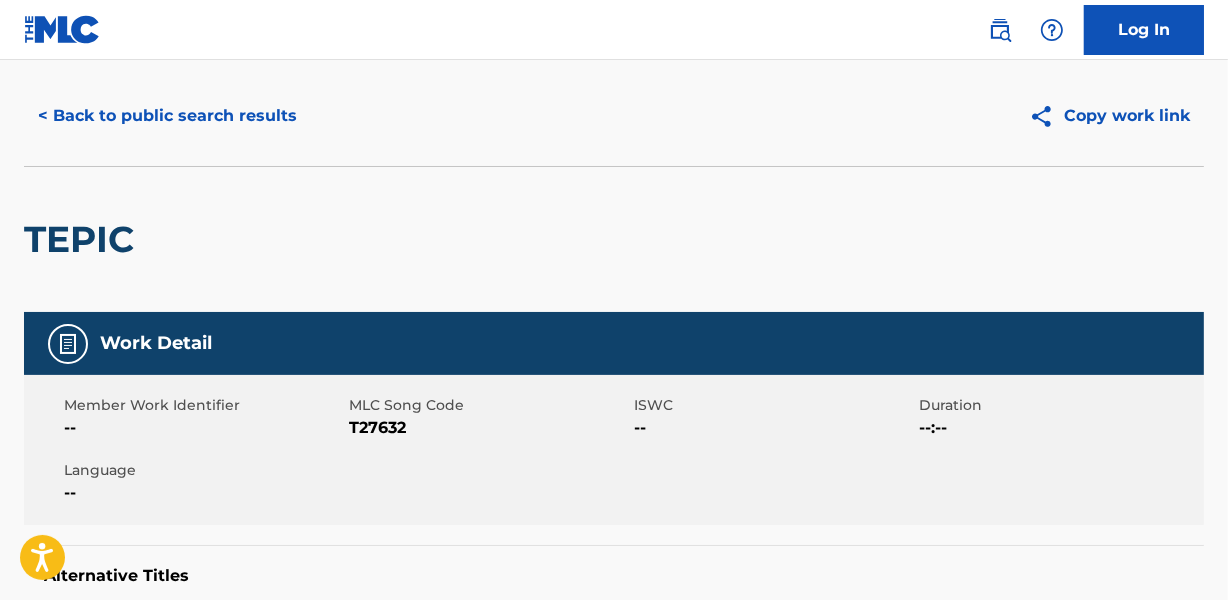 scroll, scrollTop: 0, scrollLeft: 0, axis: both 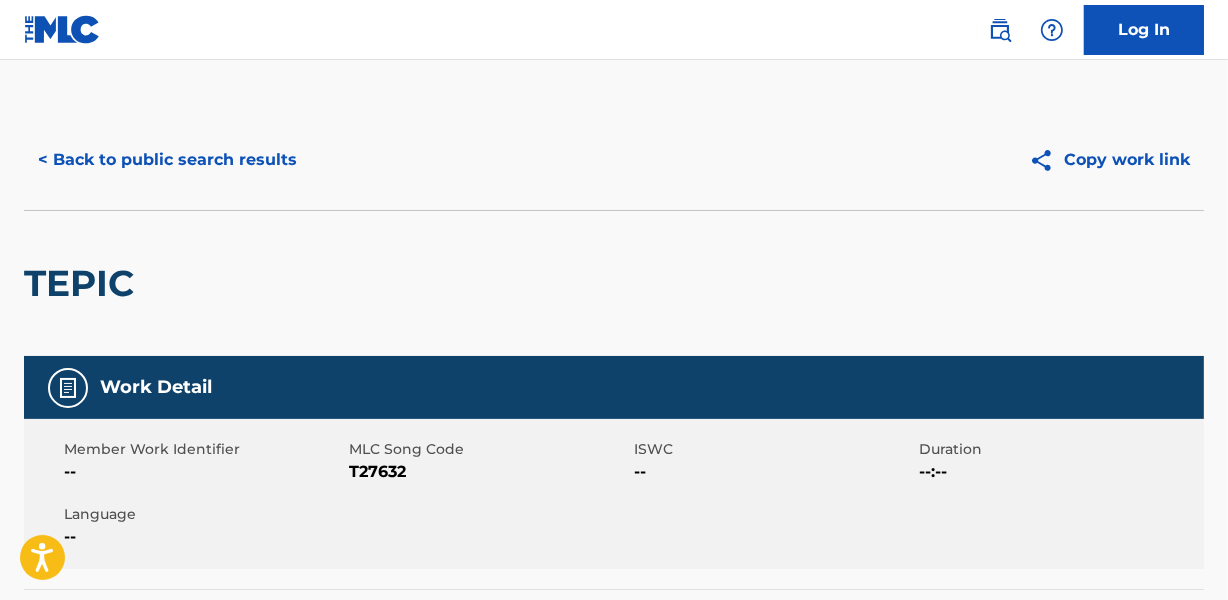 click on "< Back to public search results" at bounding box center [167, 160] 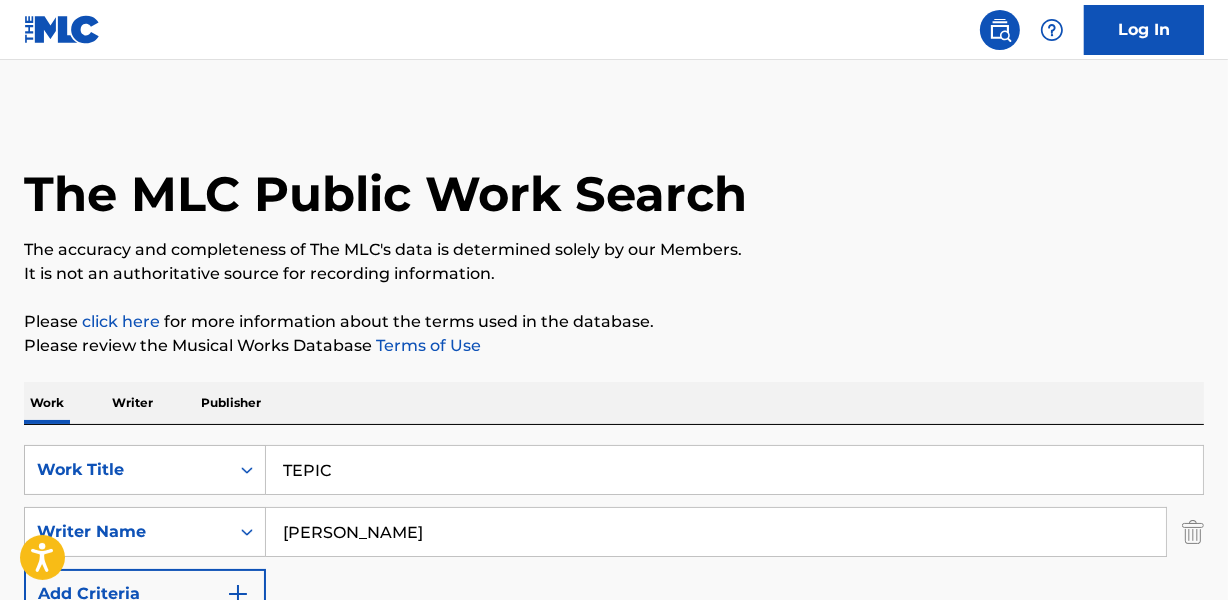 scroll, scrollTop: 358, scrollLeft: 0, axis: vertical 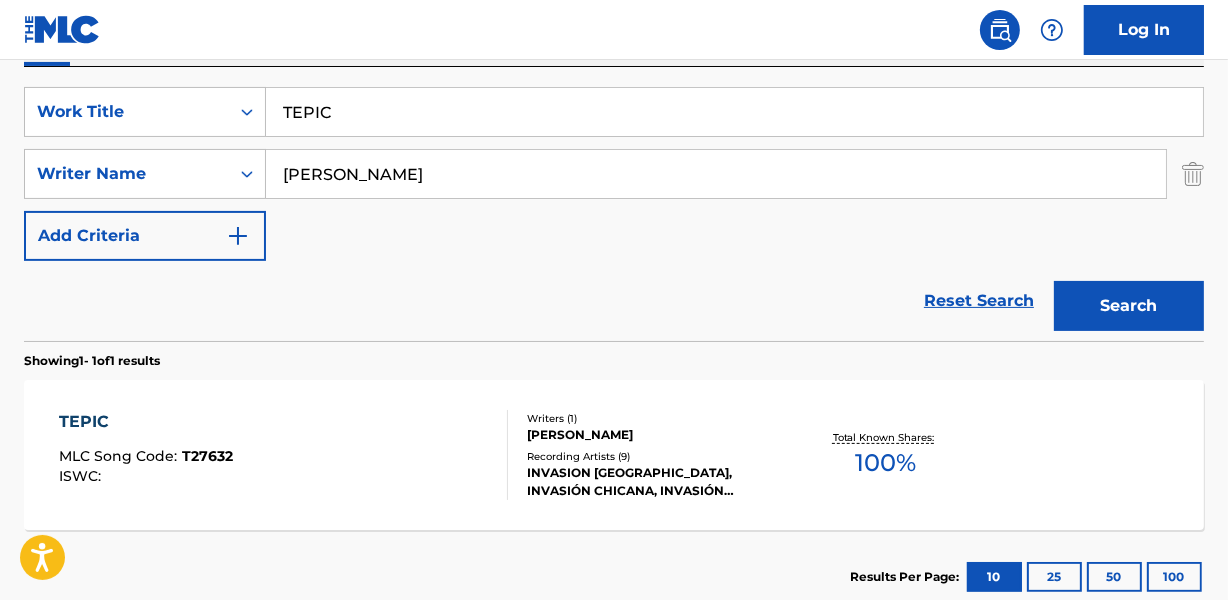 click on "TEPIC" at bounding box center (734, 112) 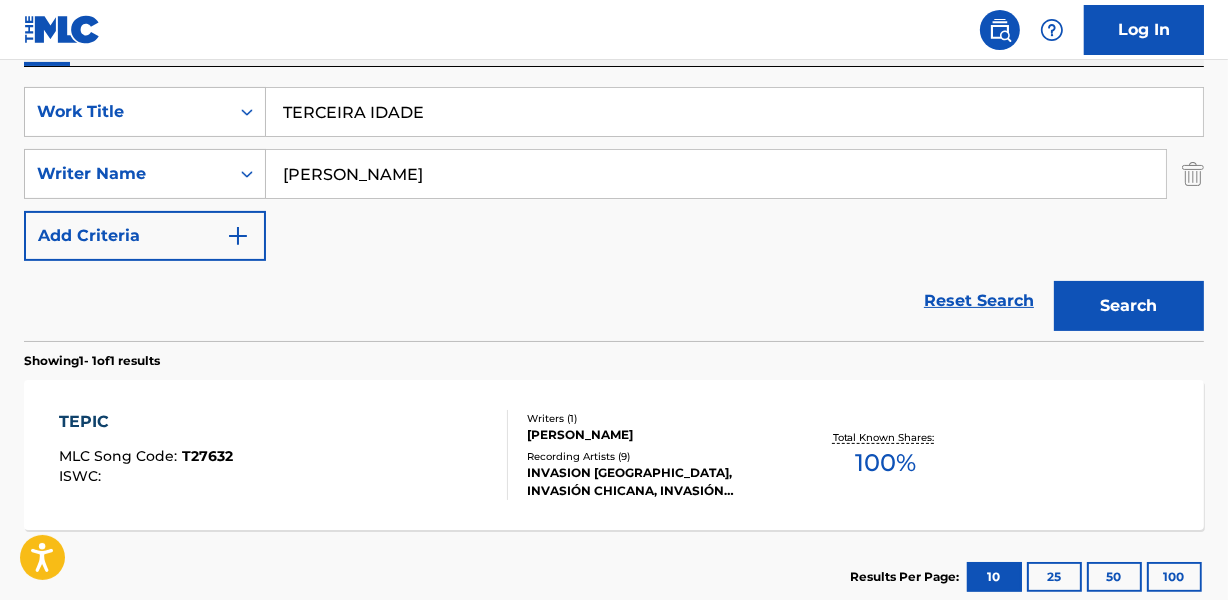 type on "TERCEIRA IDADE" 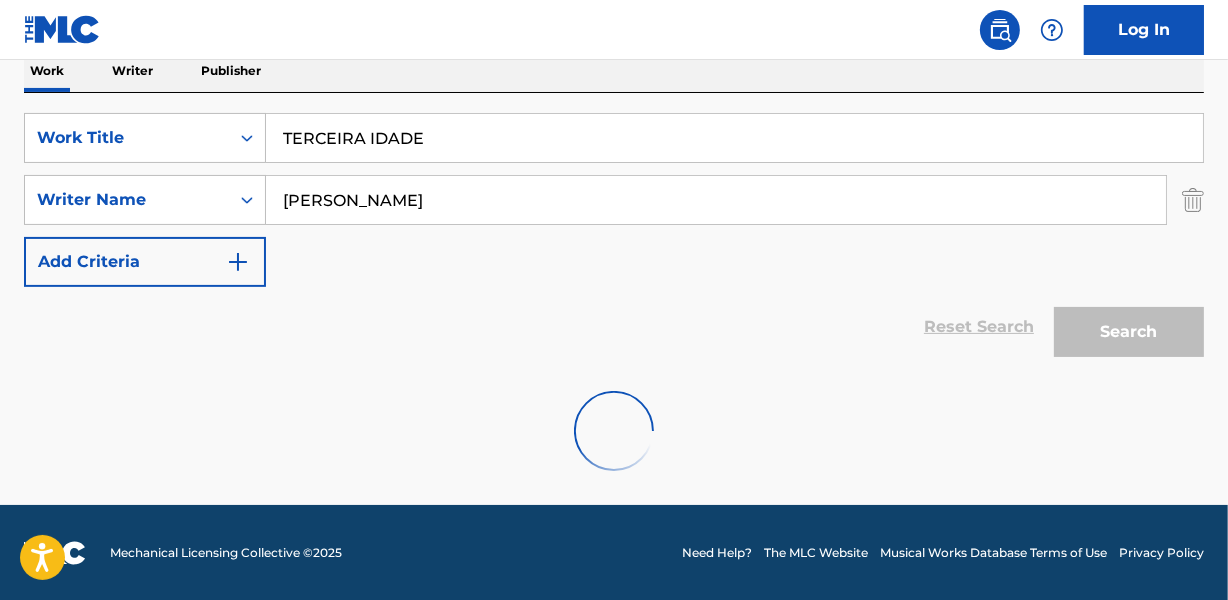 scroll, scrollTop: 267, scrollLeft: 0, axis: vertical 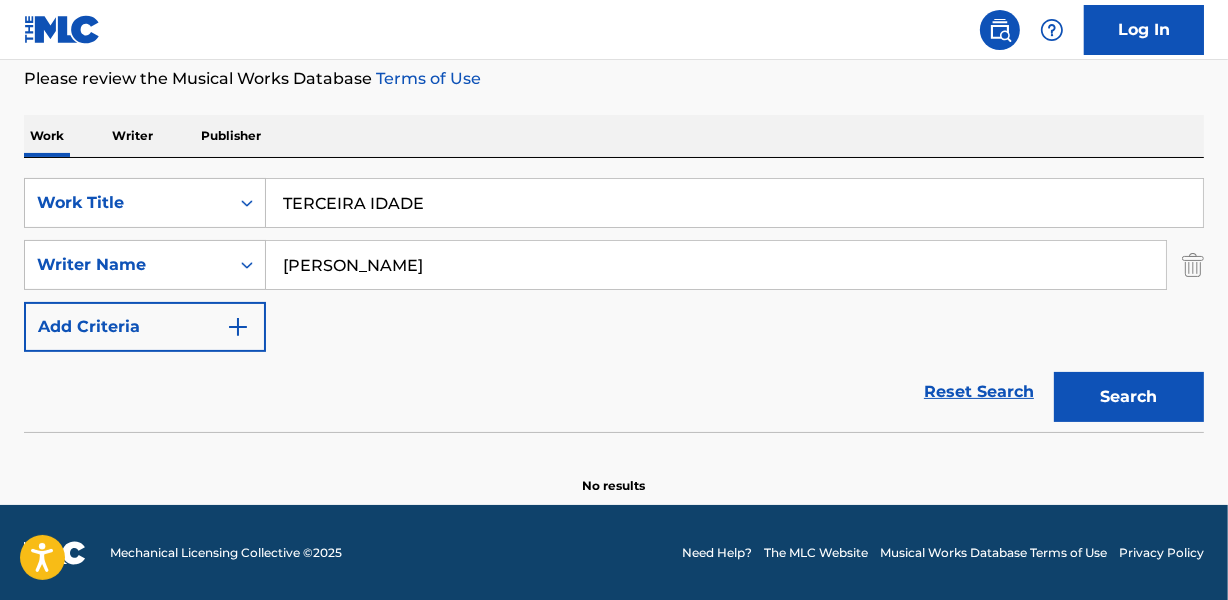 click on "Search" at bounding box center [1129, 397] 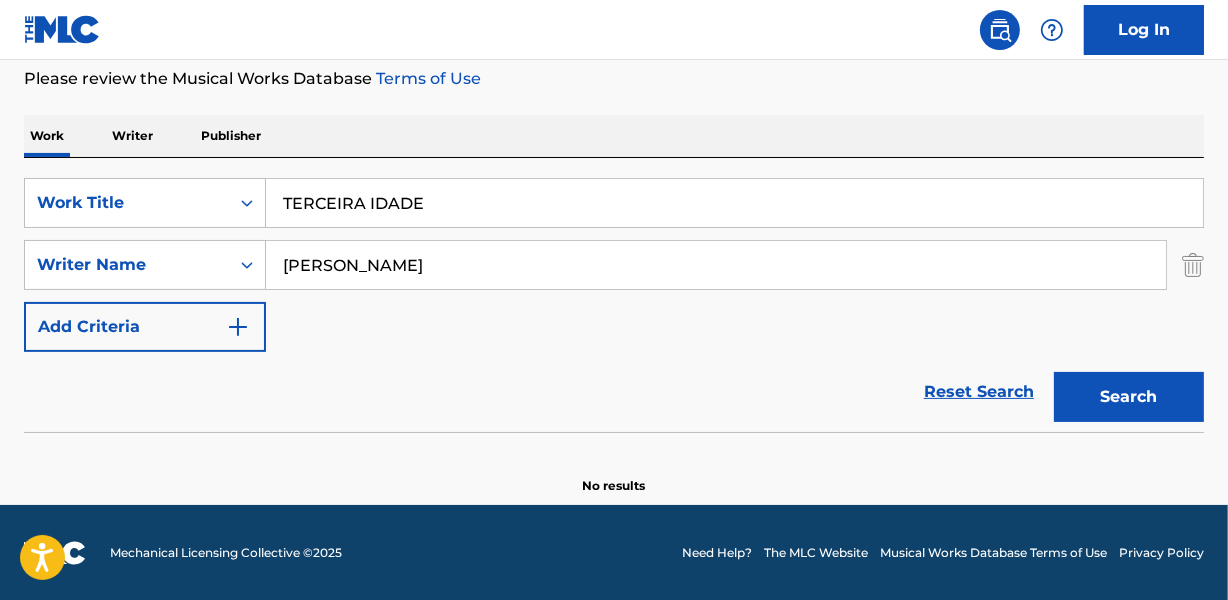 click on "TERCEIRA IDADE" at bounding box center (734, 203) 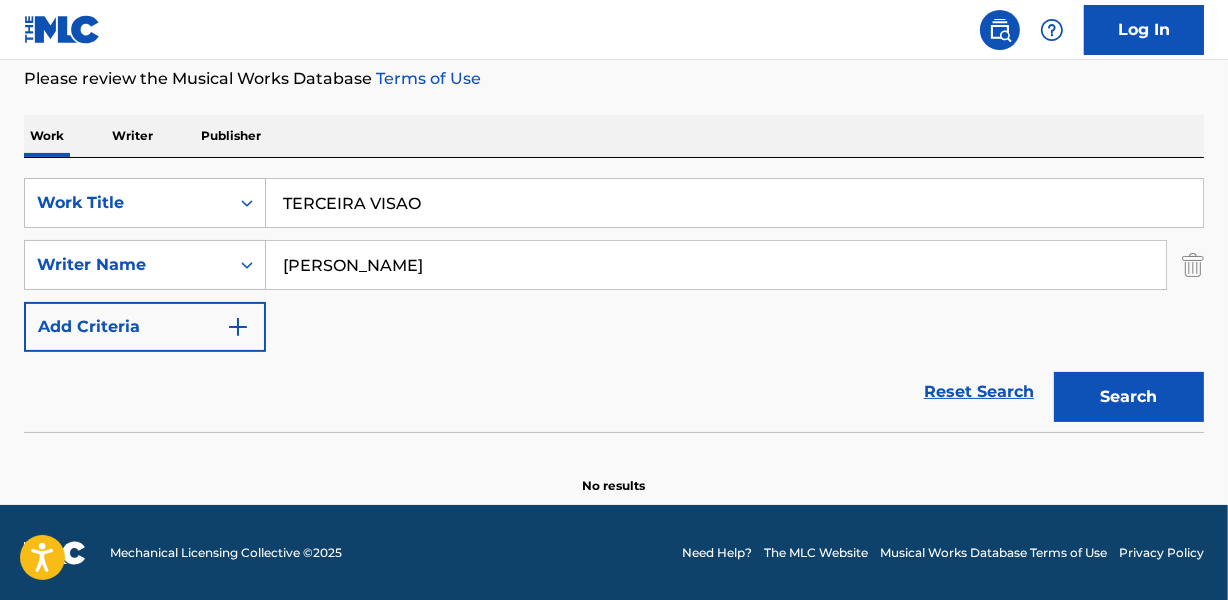 type on "TERCEIRA VISAO" 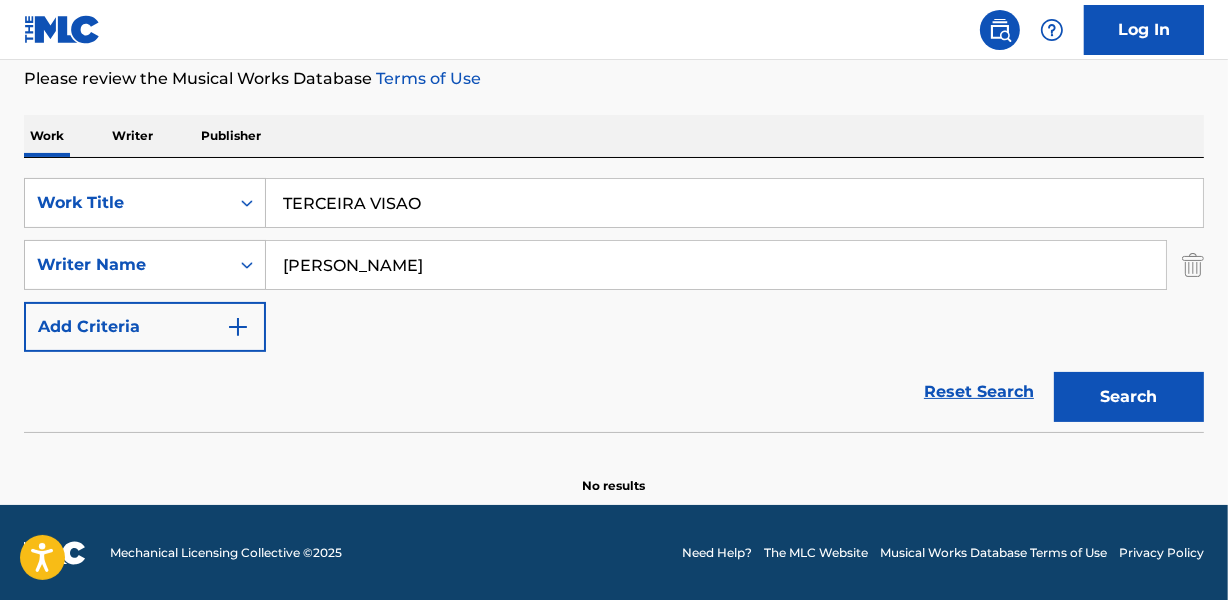 drag, startPoint x: 433, startPoint y: 155, endPoint x: 433, endPoint y: 179, distance: 24 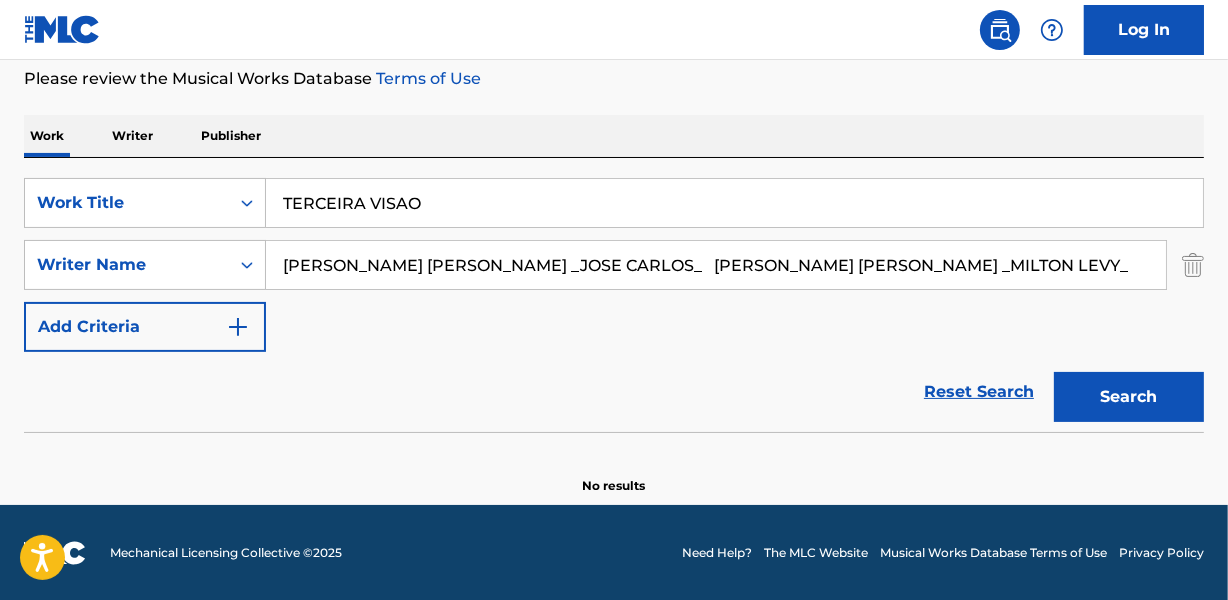 drag, startPoint x: 526, startPoint y: 270, endPoint x: 1132, endPoint y: 259, distance: 606.09985 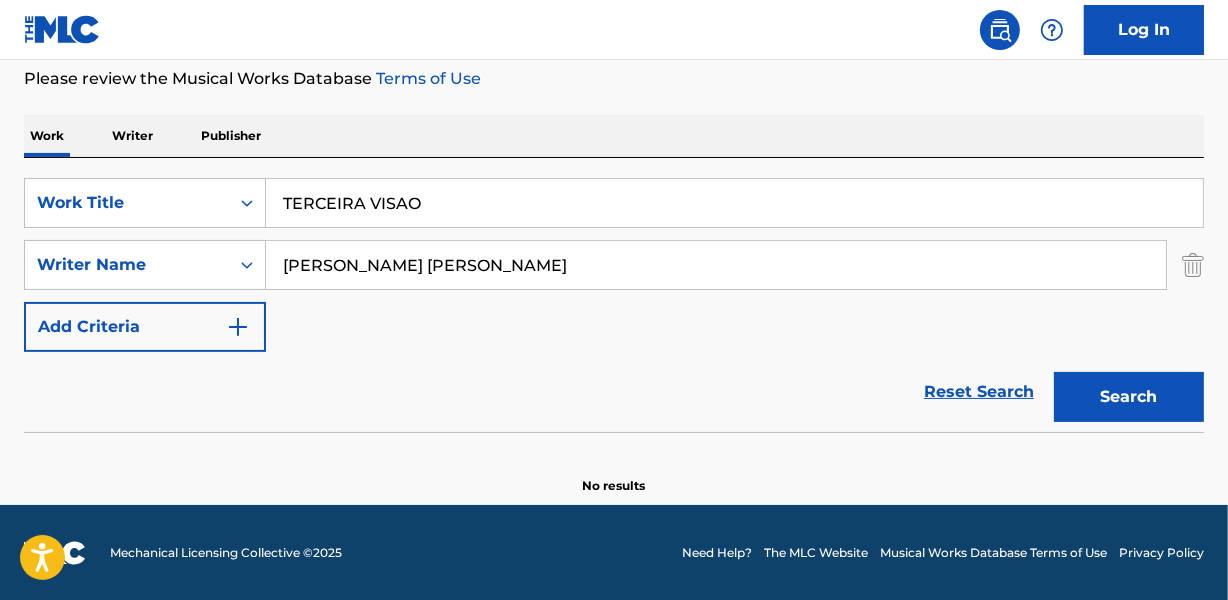 click on "Search" at bounding box center (1129, 397) 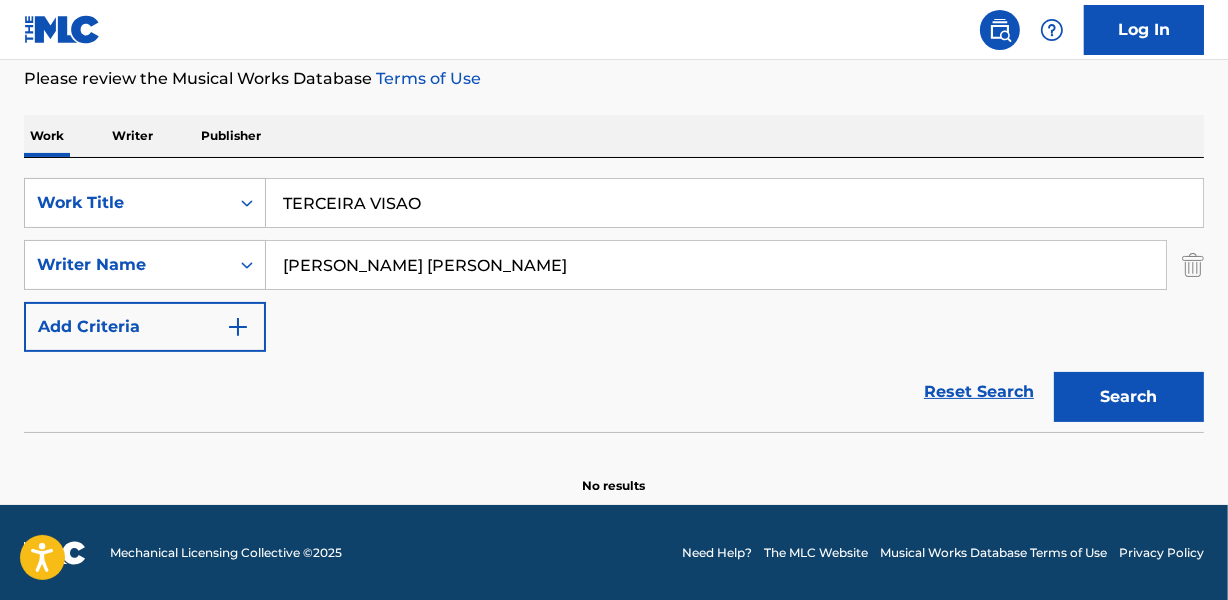click on "SearchWithCriteriab7235275-3a5d-4b8f-99bc-21474d43020a Work Title TERCEIRA VISAO SearchWithCriteria64fe909f-4f0a-4ee2-a65b-71d29dd0a3e4 Writer Name [PERSON_NAME] [PERSON_NAME] Add Criteria" at bounding box center [614, 265] 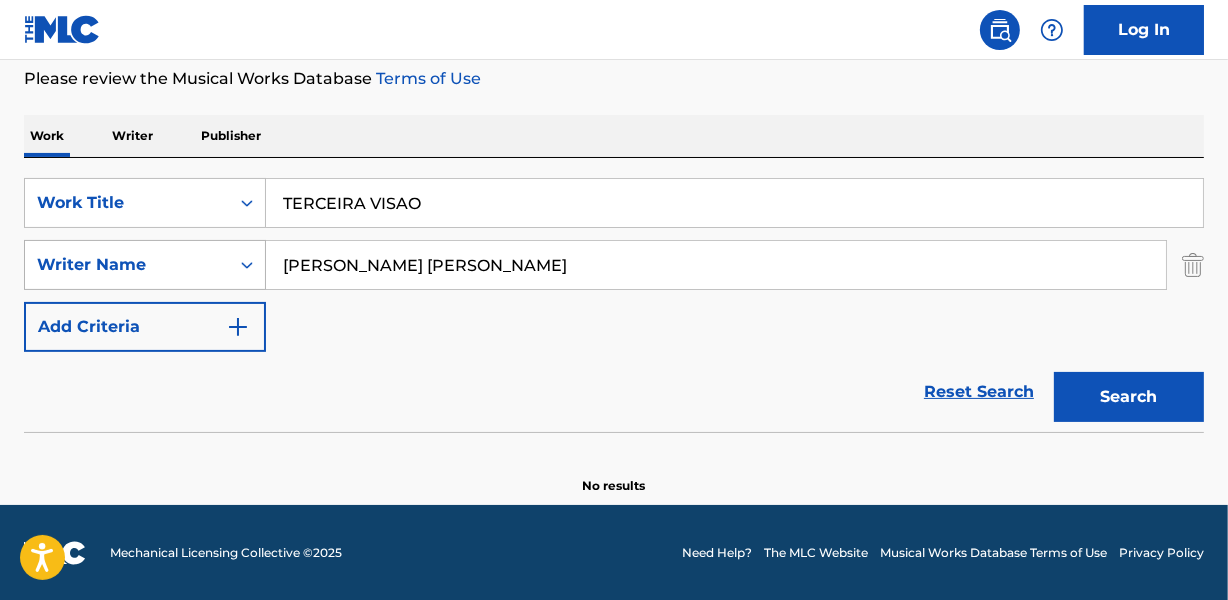 drag, startPoint x: 349, startPoint y: 266, endPoint x: 254, endPoint y: 273, distance: 95.257545 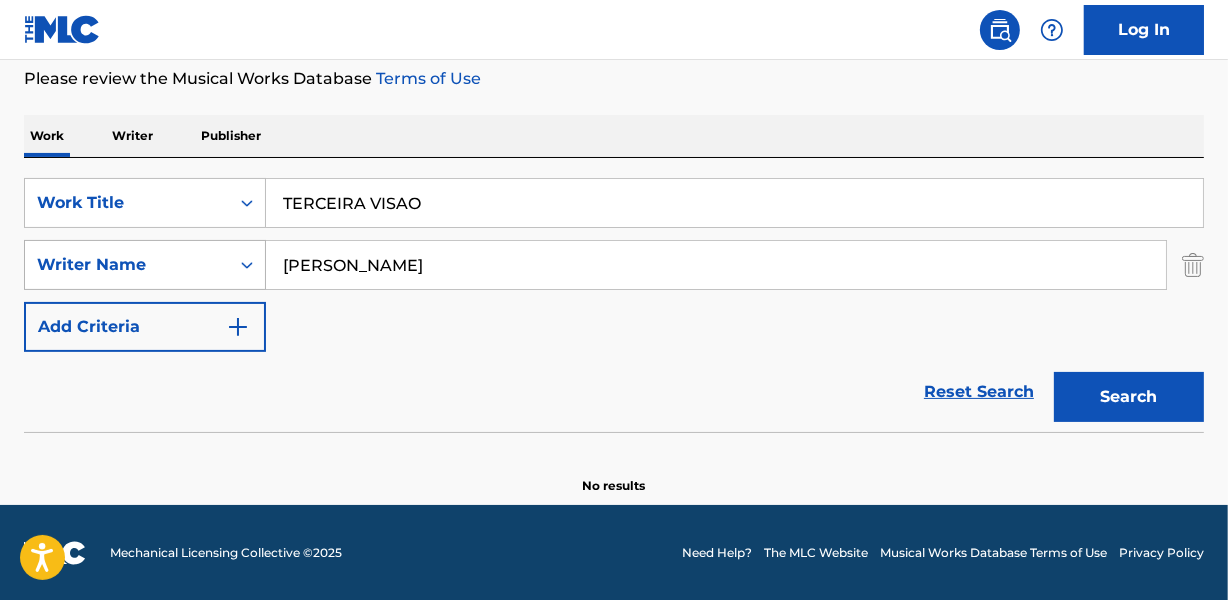 type on "[PERSON_NAME]" 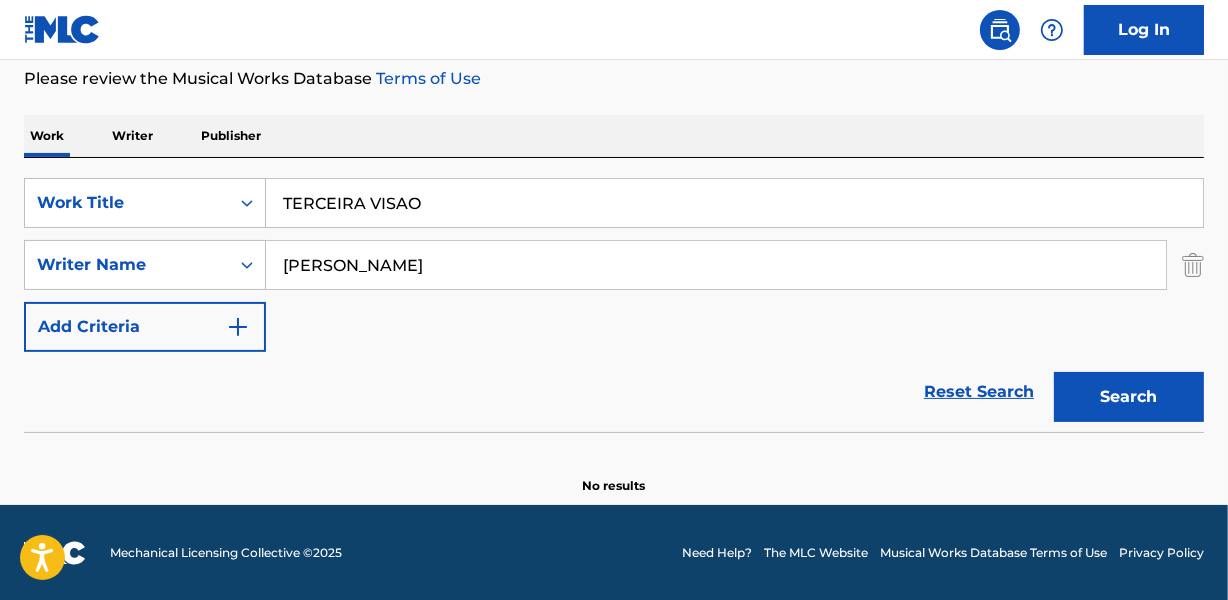 click on "Search" at bounding box center (1129, 397) 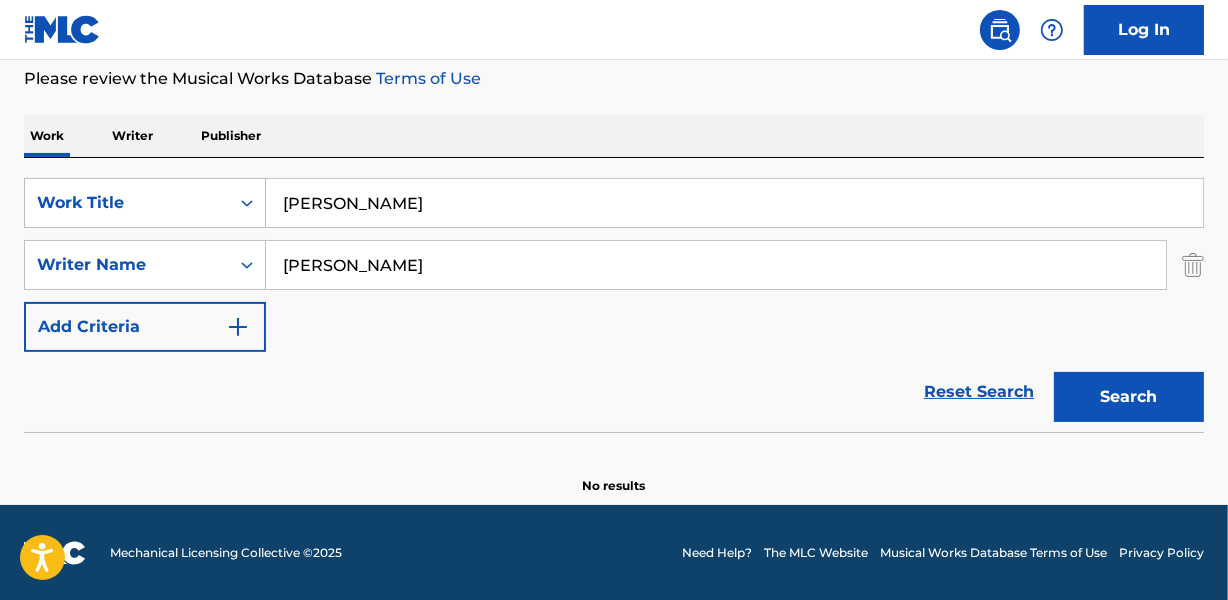 type on "[PERSON_NAME]" 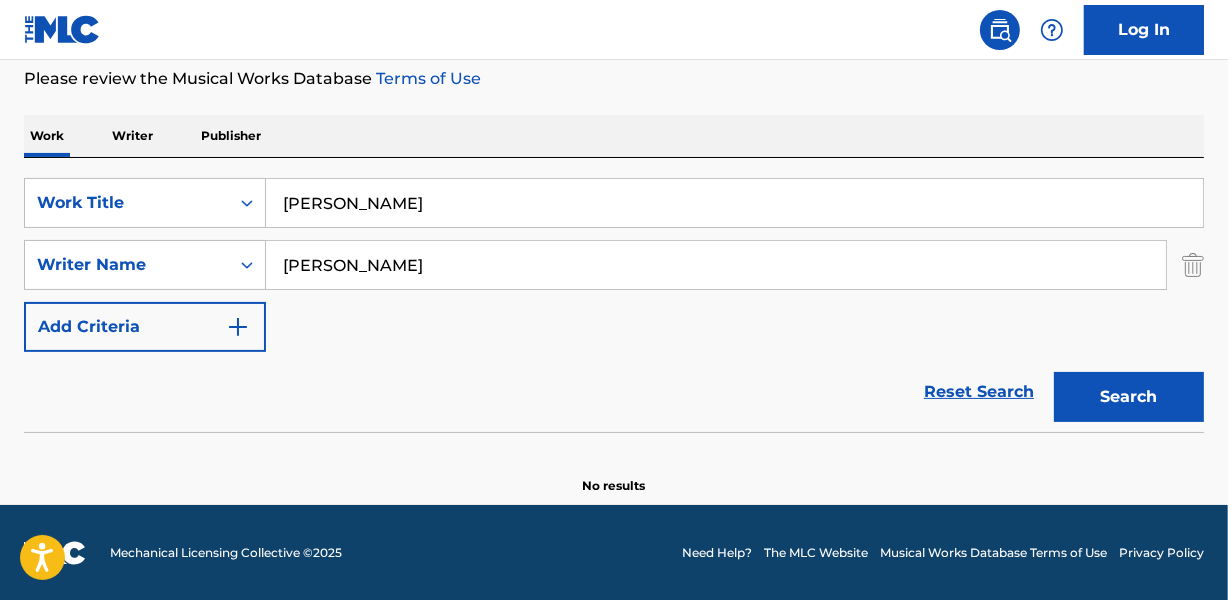 click on "[PERSON_NAME]" at bounding box center [716, 265] 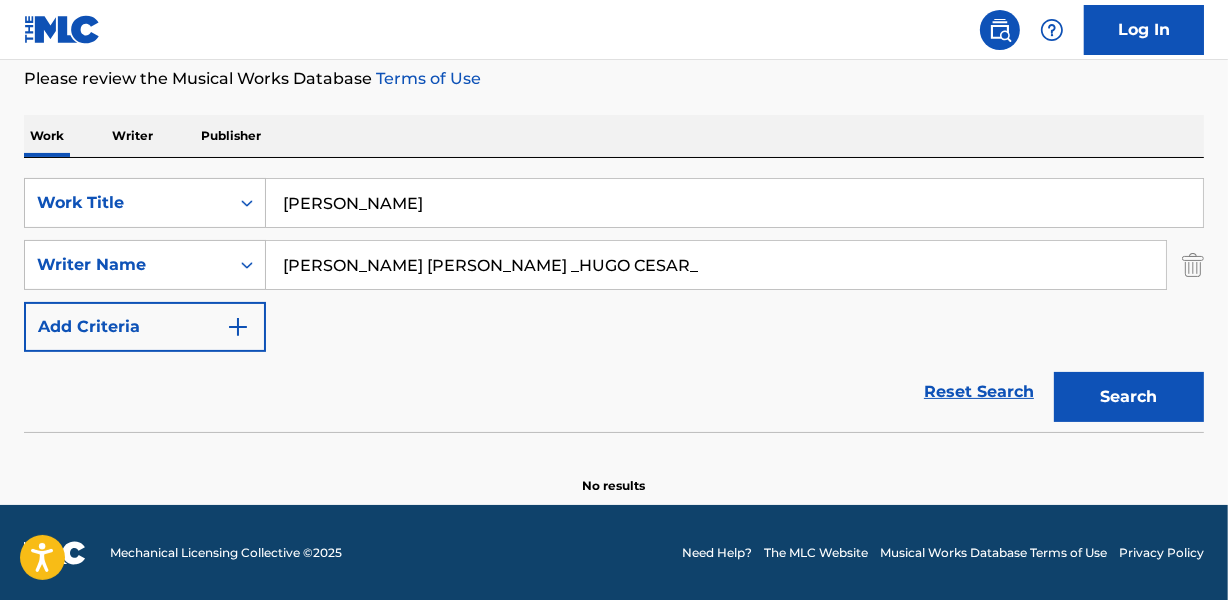drag, startPoint x: 548, startPoint y: 260, endPoint x: 735, endPoint y: 254, distance: 187.09624 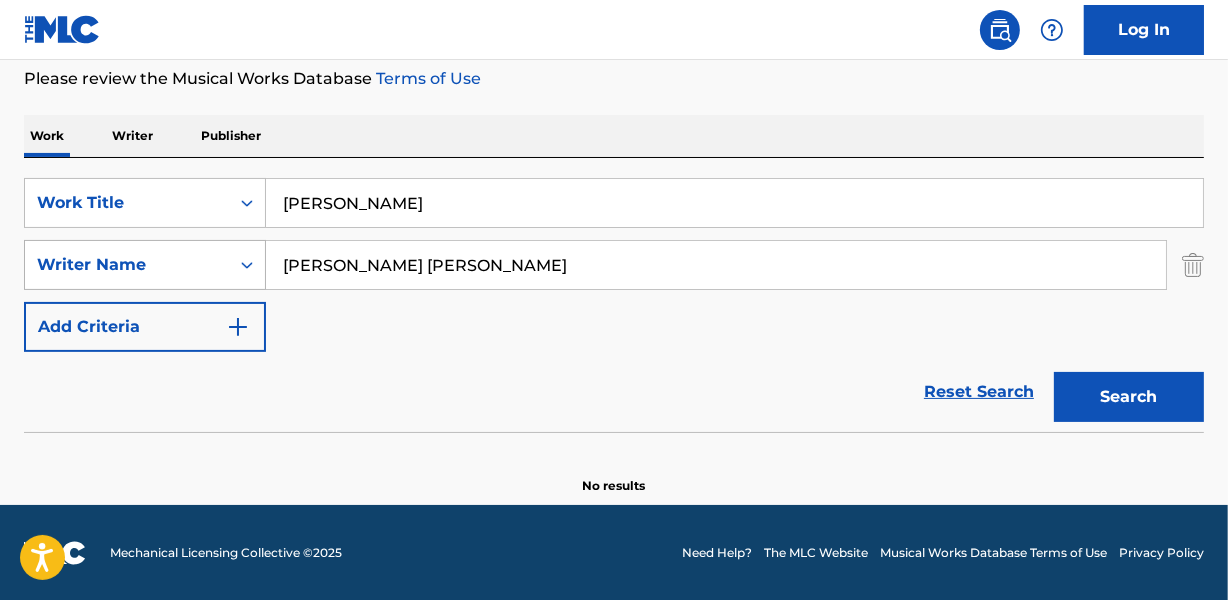 drag, startPoint x: 365, startPoint y: 261, endPoint x: 241, endPoint y: 260, distance: 124.004036 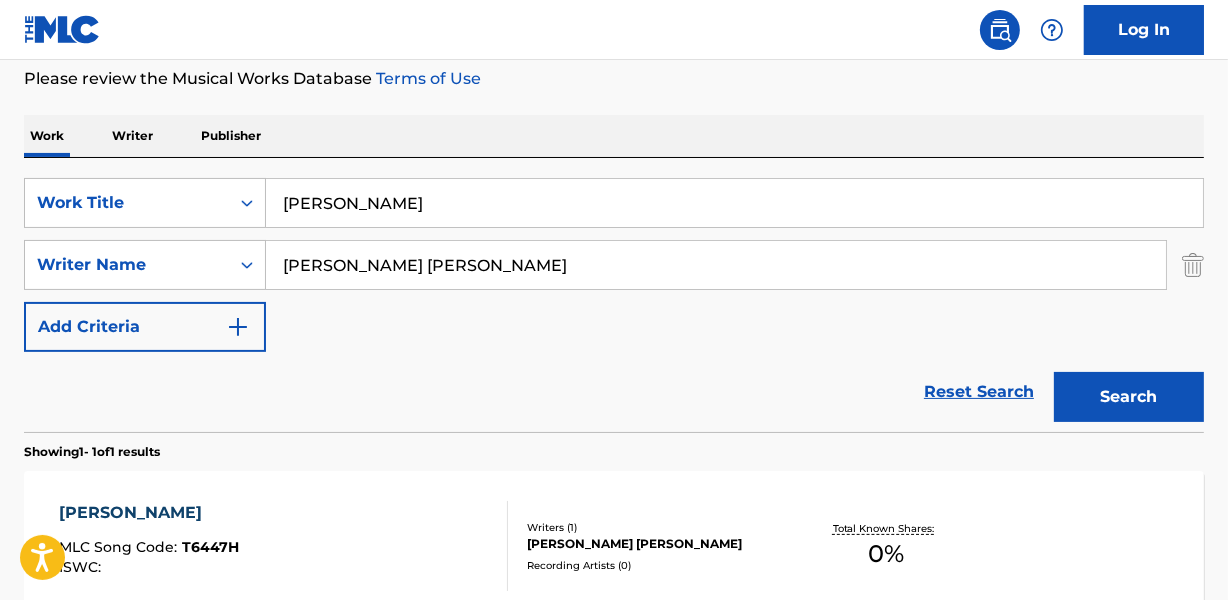 click on "Reset Search Search" at bounding box center (614, 392) 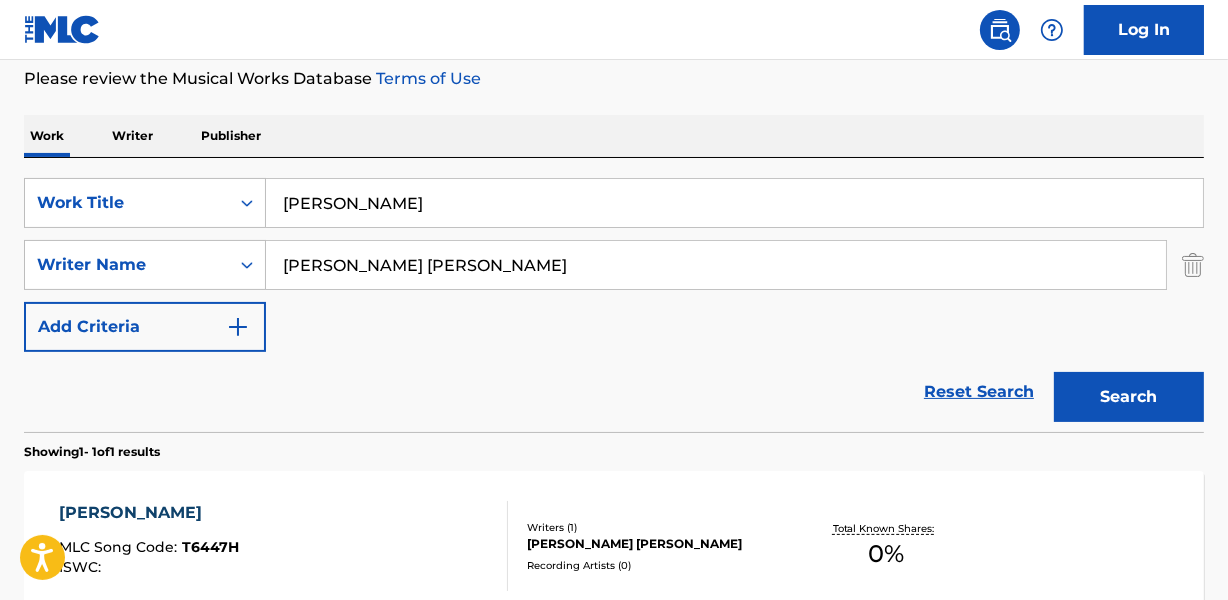 click on "[PERSON_NAME]" at bounding box center (149, 513) 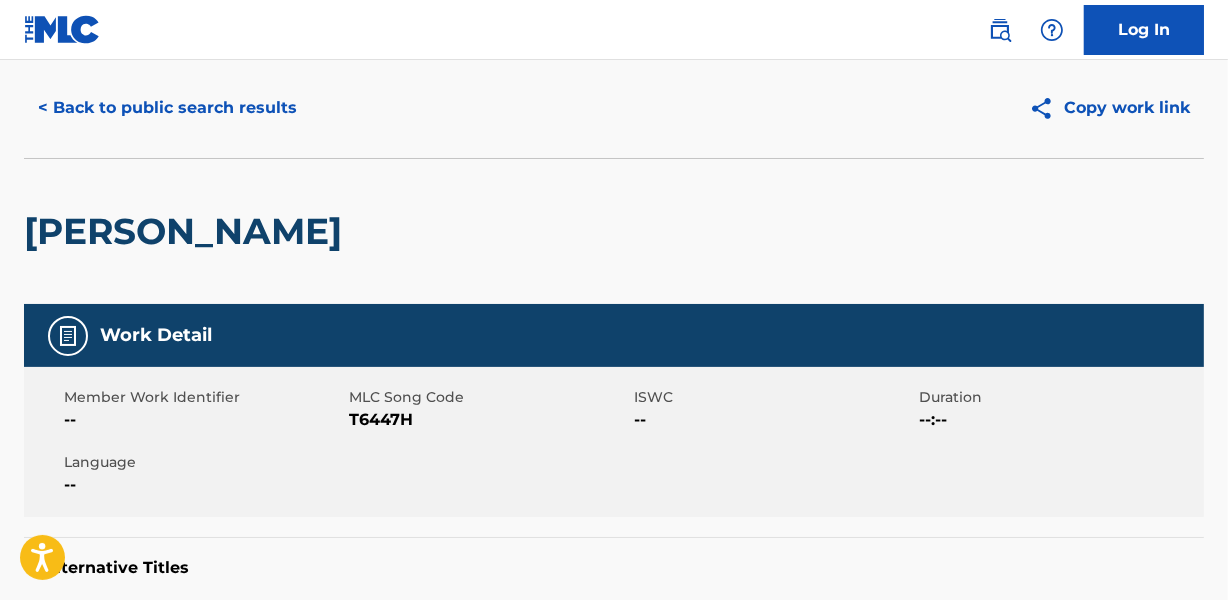 scroll, scrollTop: 0, scrollLeft: 0, axis: both 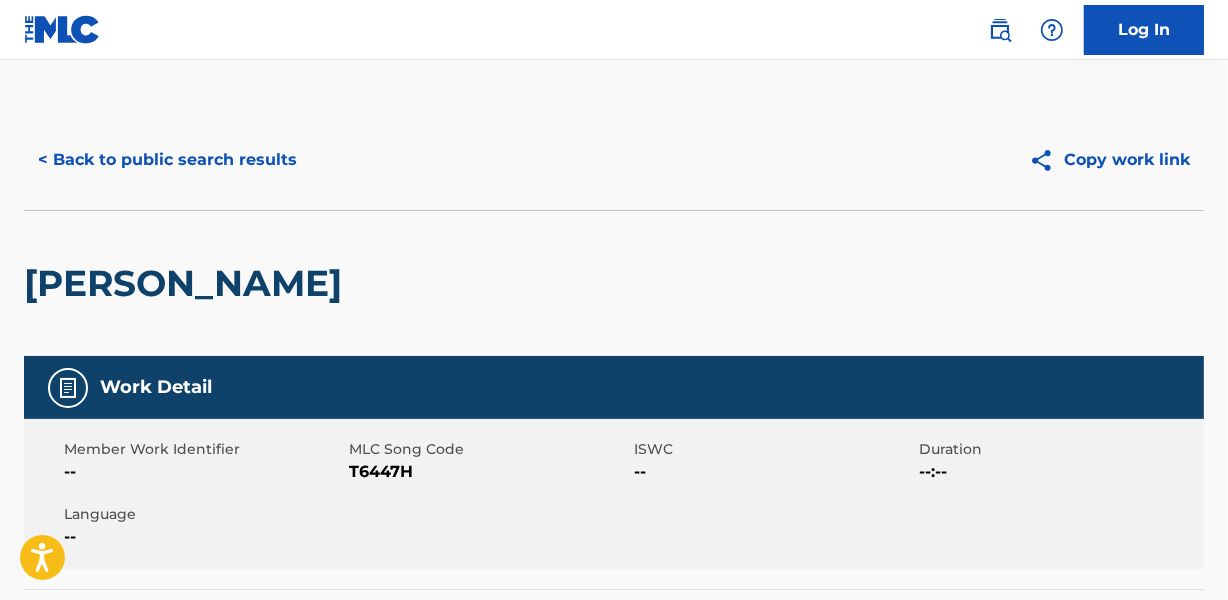 click on "< Back to public search results" at bounding box center (167, 160) 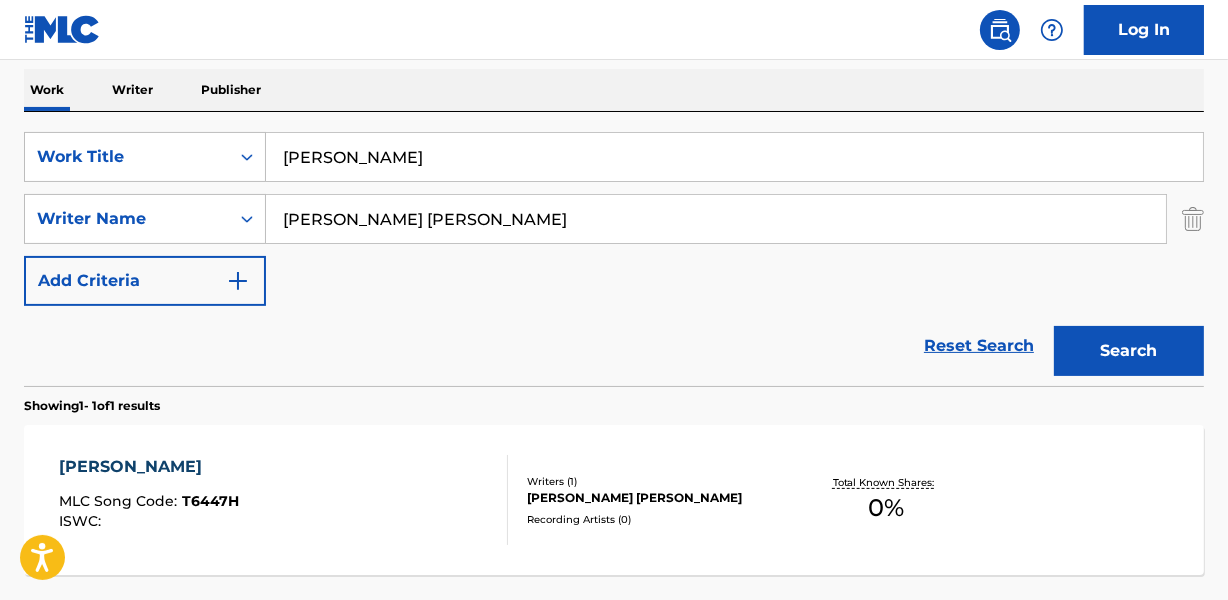 scroll, scrollTop: 358, scrollLeft: 0, axis: vertical 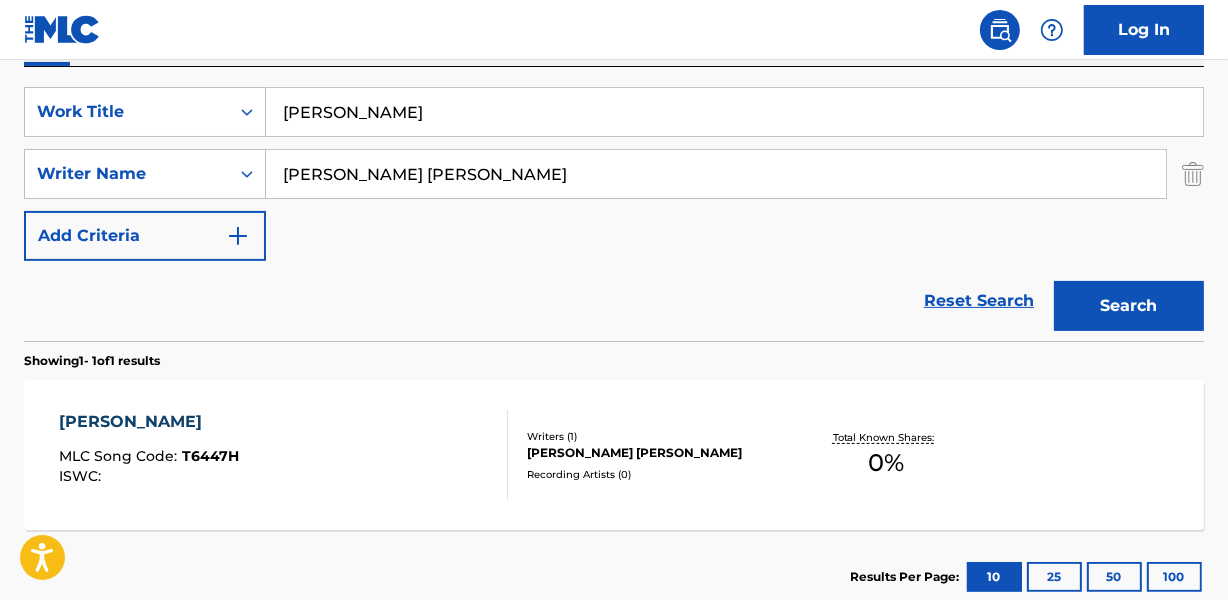 click on "[PERSON_NAME] [PERSON_NAME]" at bounding box center [657, 453] 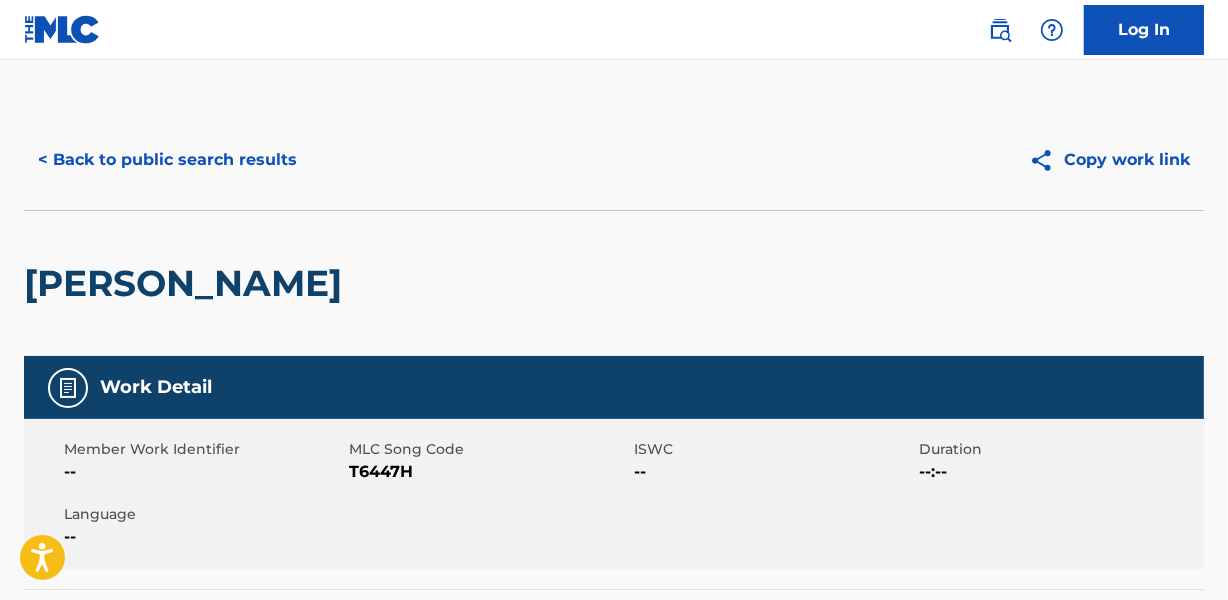 scroll, scrollTop: 0, scrollLeft: 0, axis: both 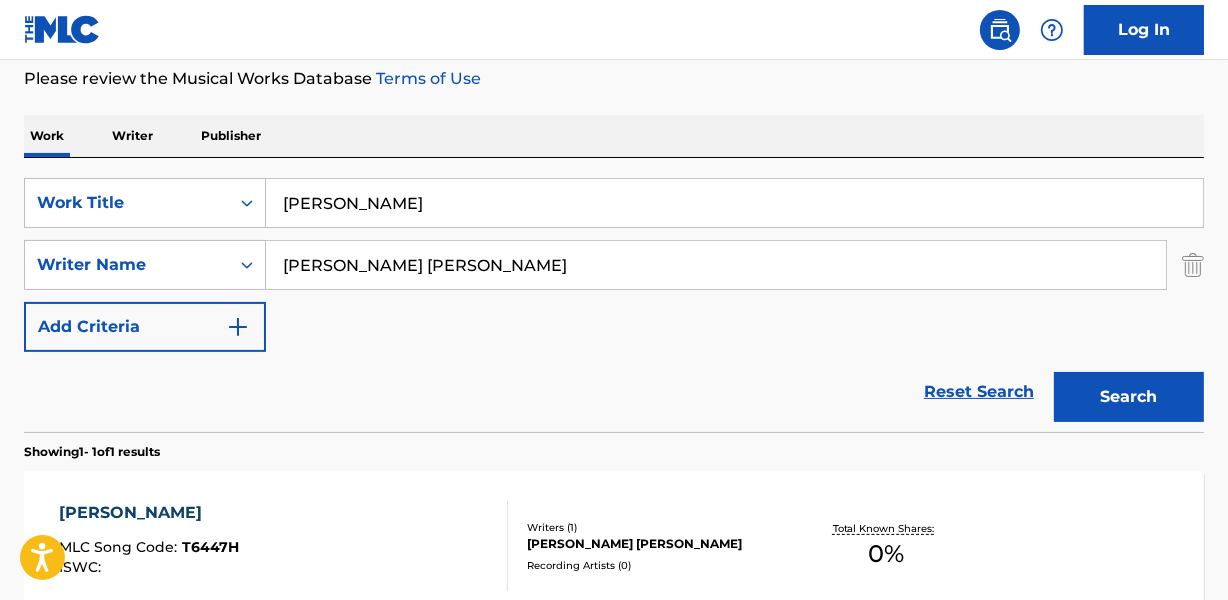 click on "[PERSON_NAME]" at bounding box center [734, 203] 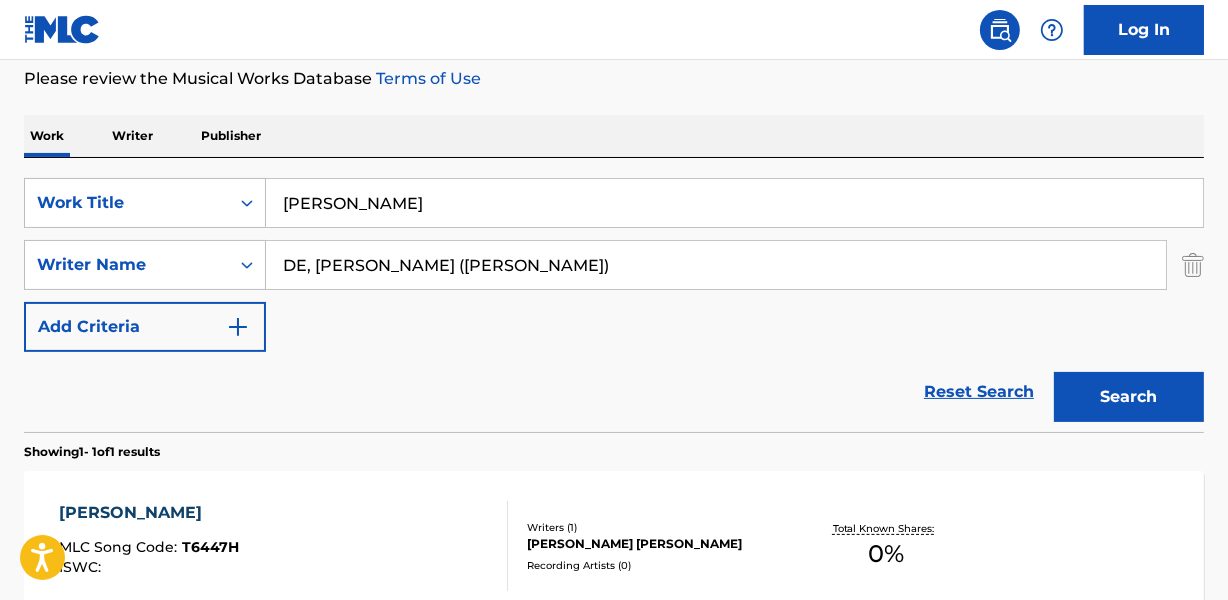 drag, startPoint x: 630, startPoint y: 259, endPoint x: 928, endPoint y: 252, distance: 298.0822 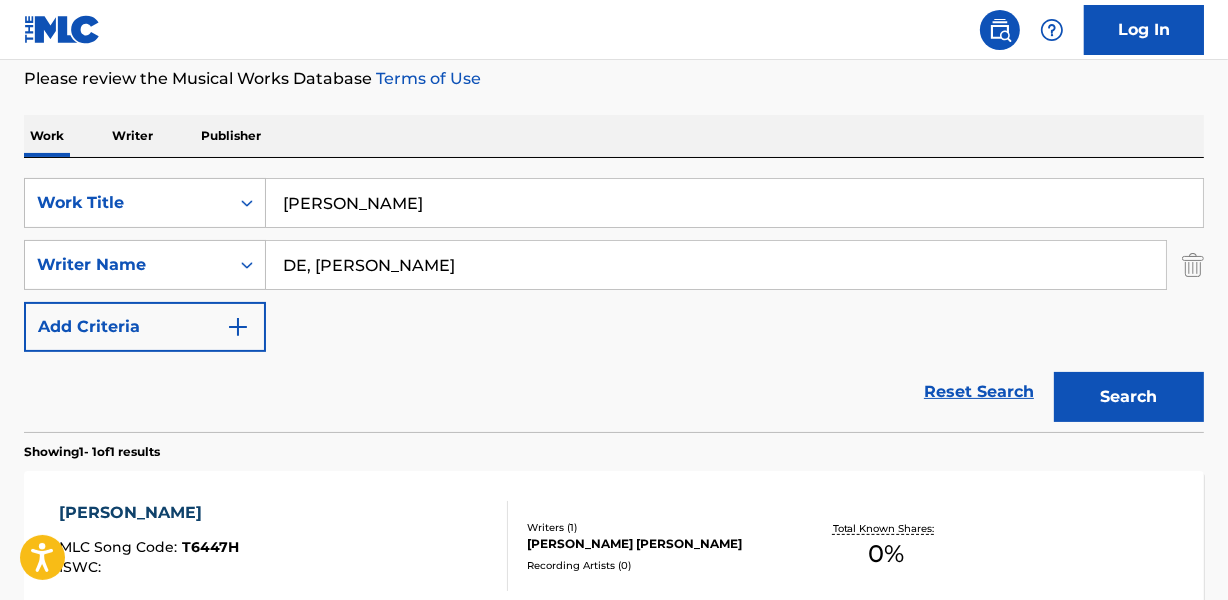 click on "Search" at bounding box center (1129, 397) 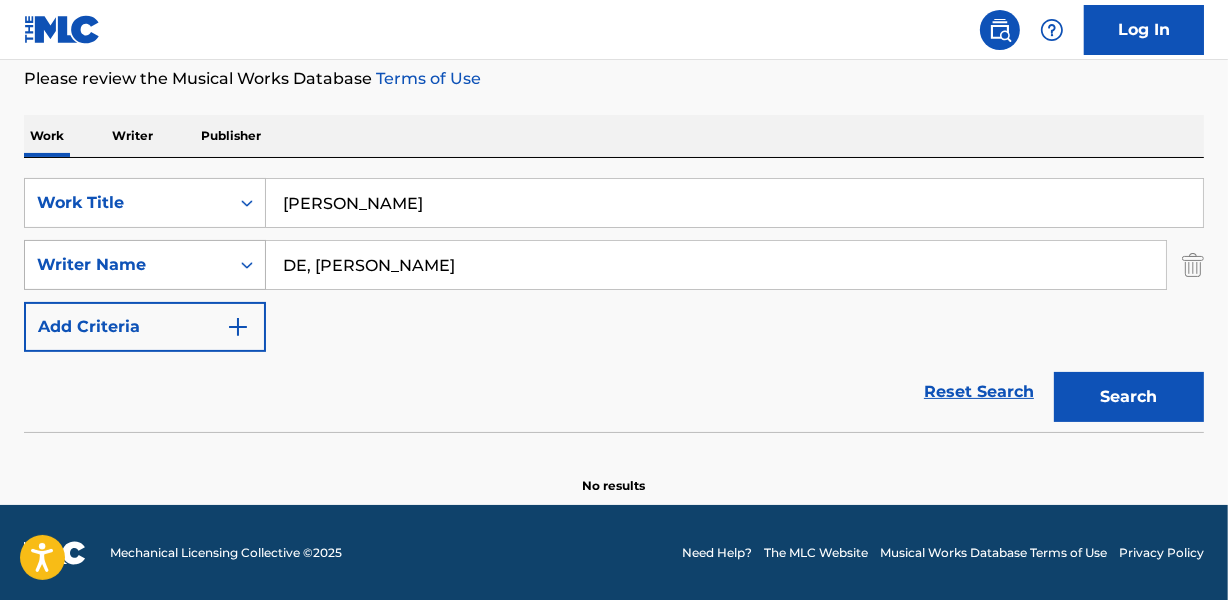 drag, startPoint x: 310, startPoint y: 261, endPoint x: 200, endPoint y: 271, distance: 110.45361 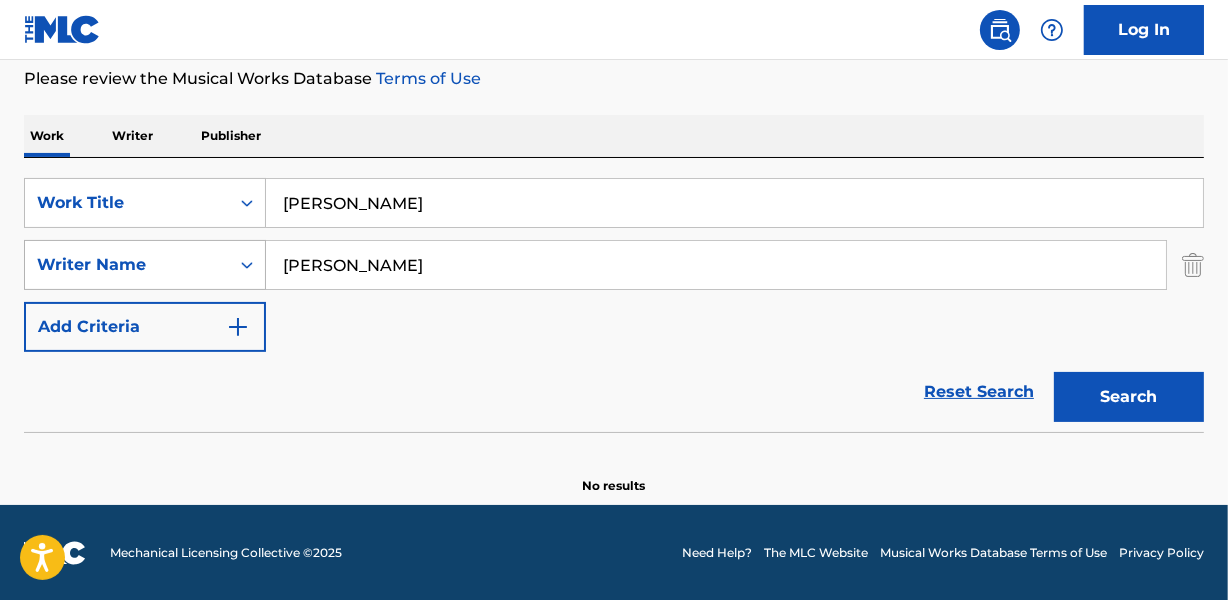 type on "[PERSON_NAME]" 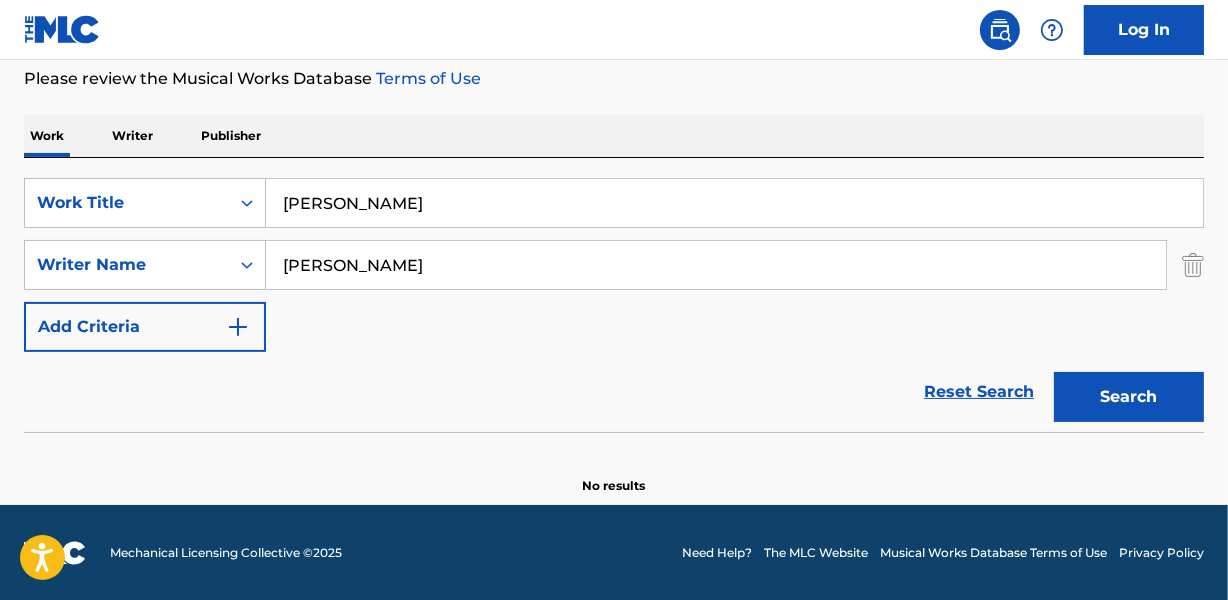 click on "[PERSON_NAME]" at bounding box center [734, 203] 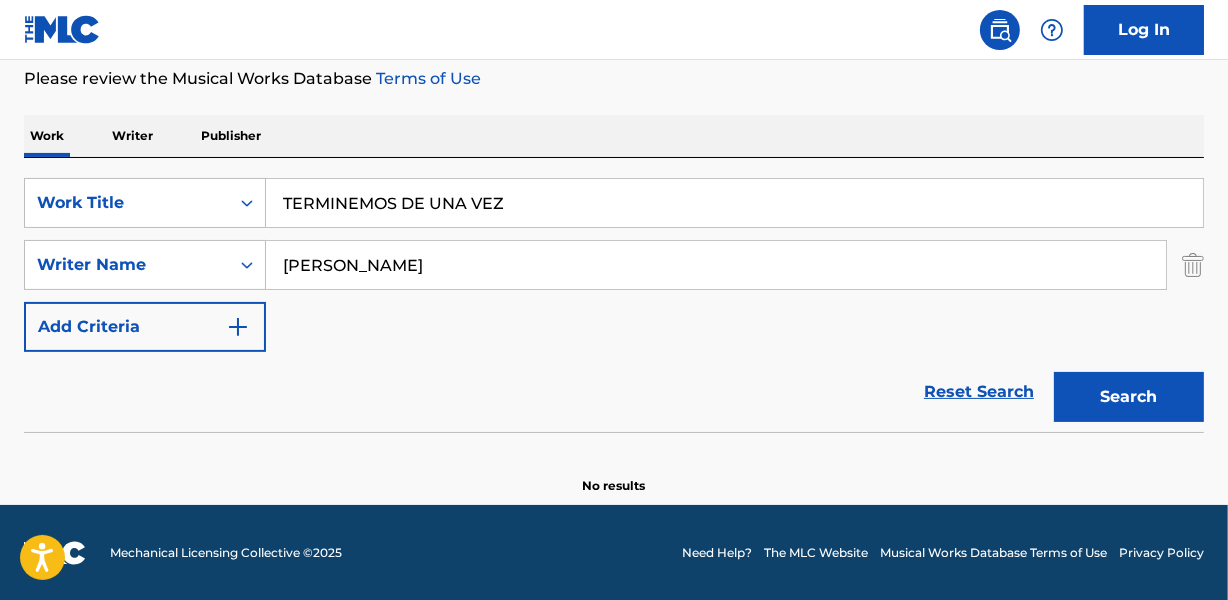type on "TERMINEMOS DE UNA VEZ" 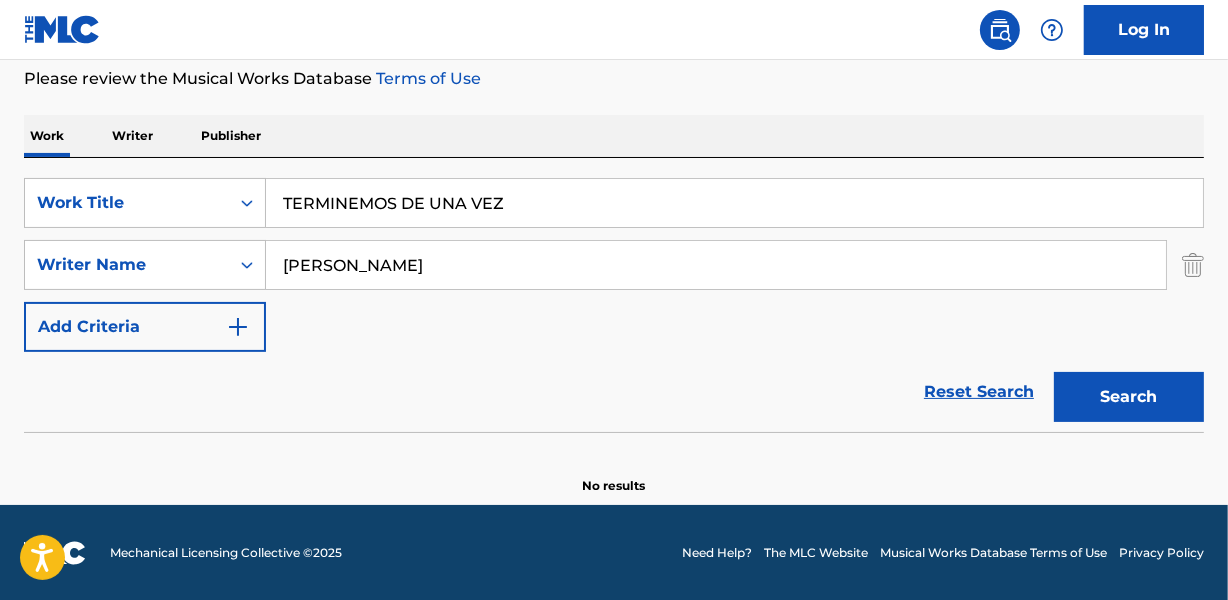 click on "[PERSON_NAME]" at bounding box center [716, 265] 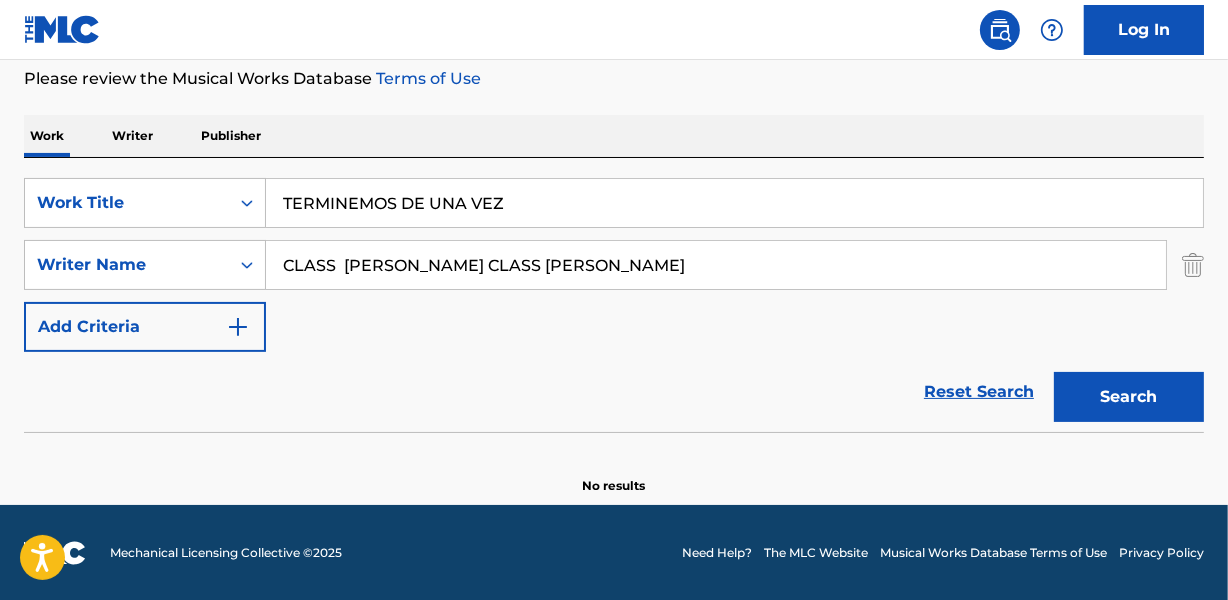 drag, startPoint x: 518, startPoint y: 260, endPoint x: 862, endPoint y: 260, distance: 344 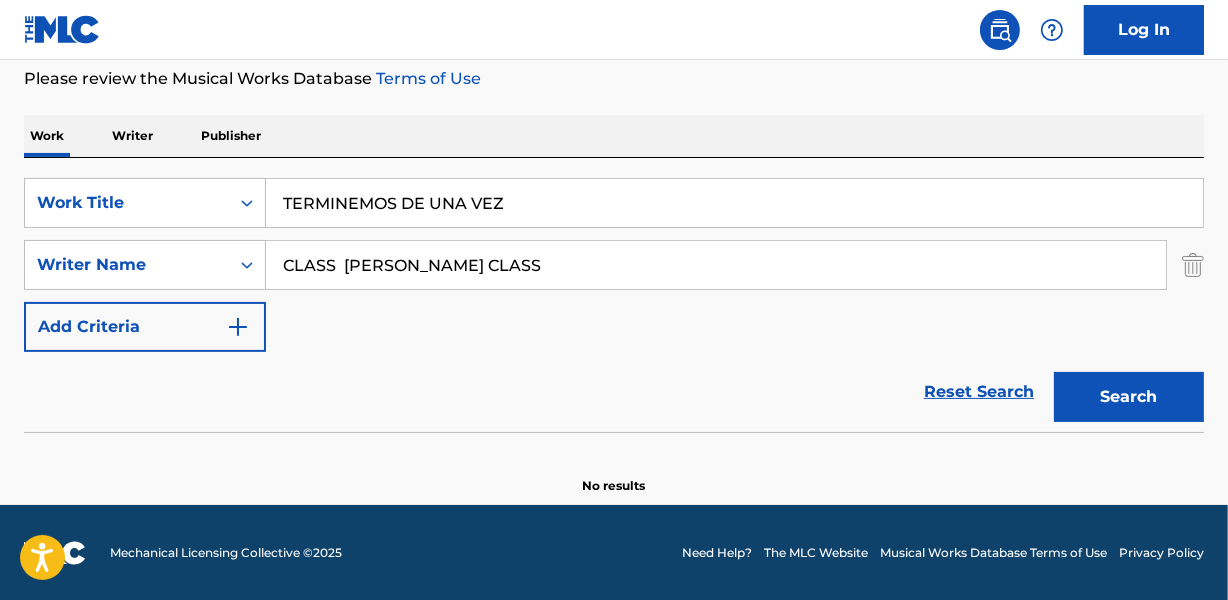 type on "CLASS  [PERSON_NAME] CLASS" 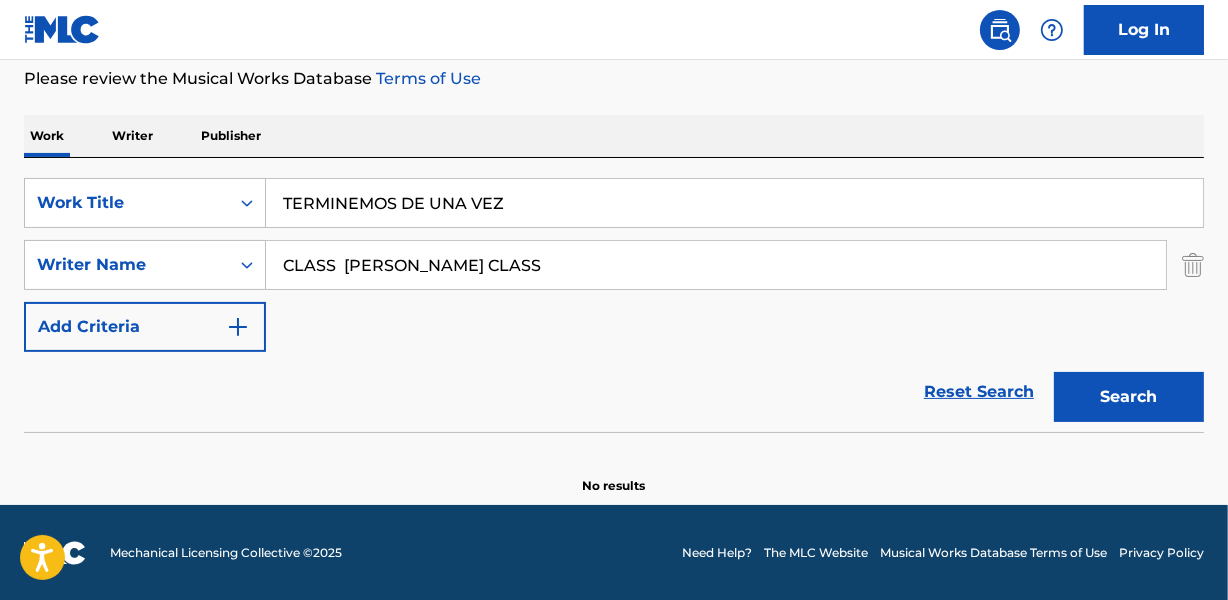 click on "TERMINEMOS DE UNA VEZ" at bounding box center [734, 203] 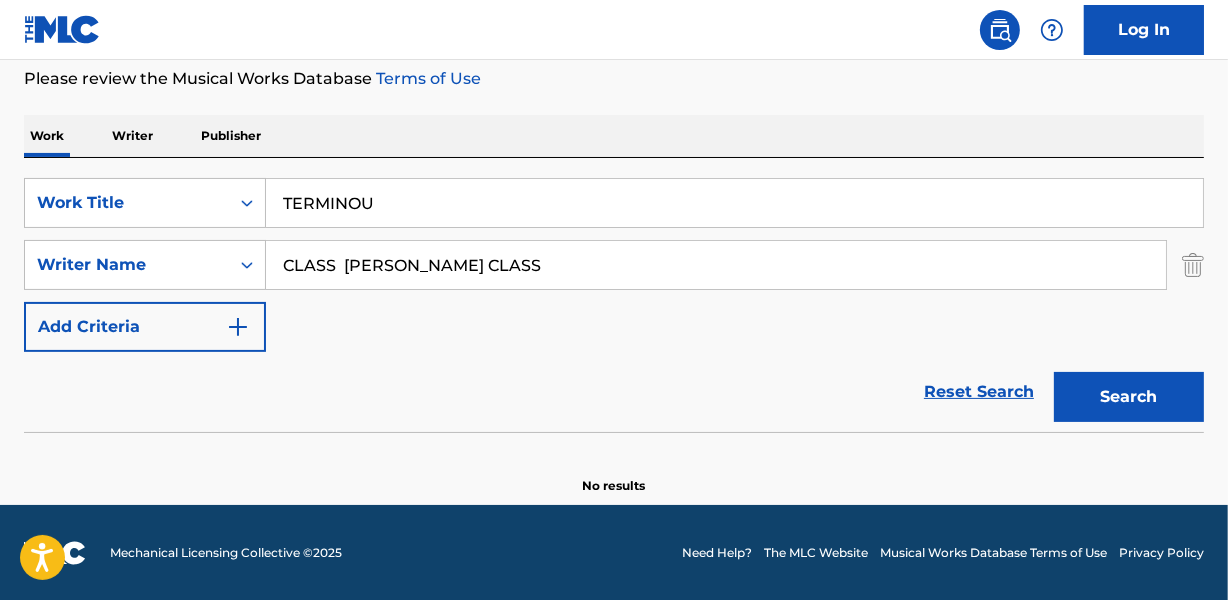 type on "TERMINOU" 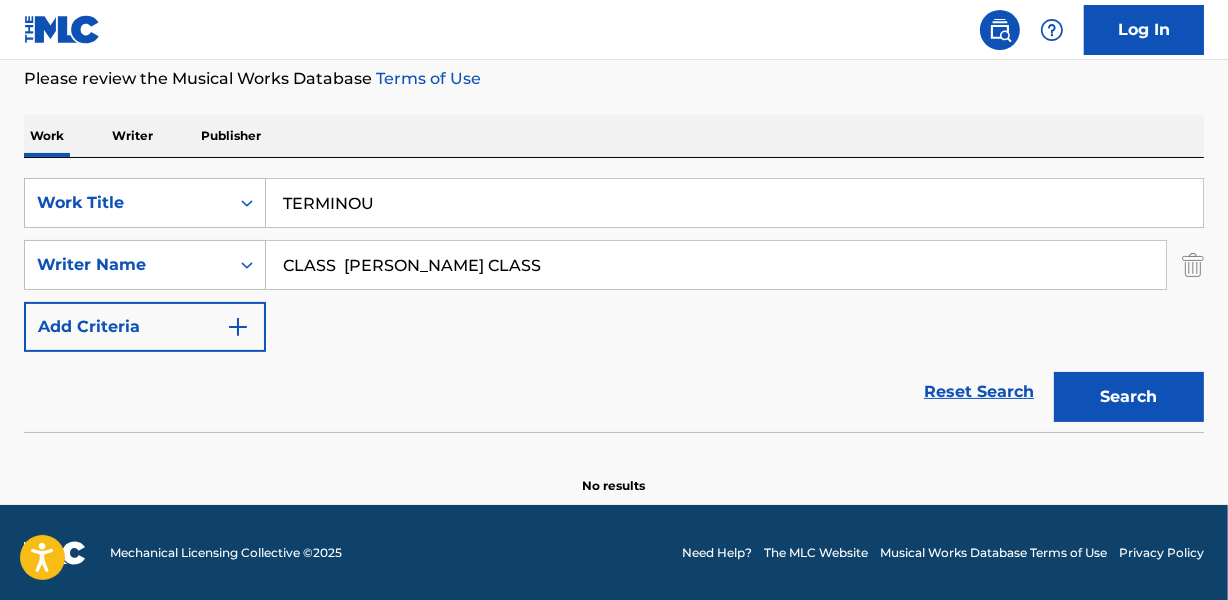 click on "CLASS  [PERSON_NAME] CLASS" at bounding box center (716, 265) 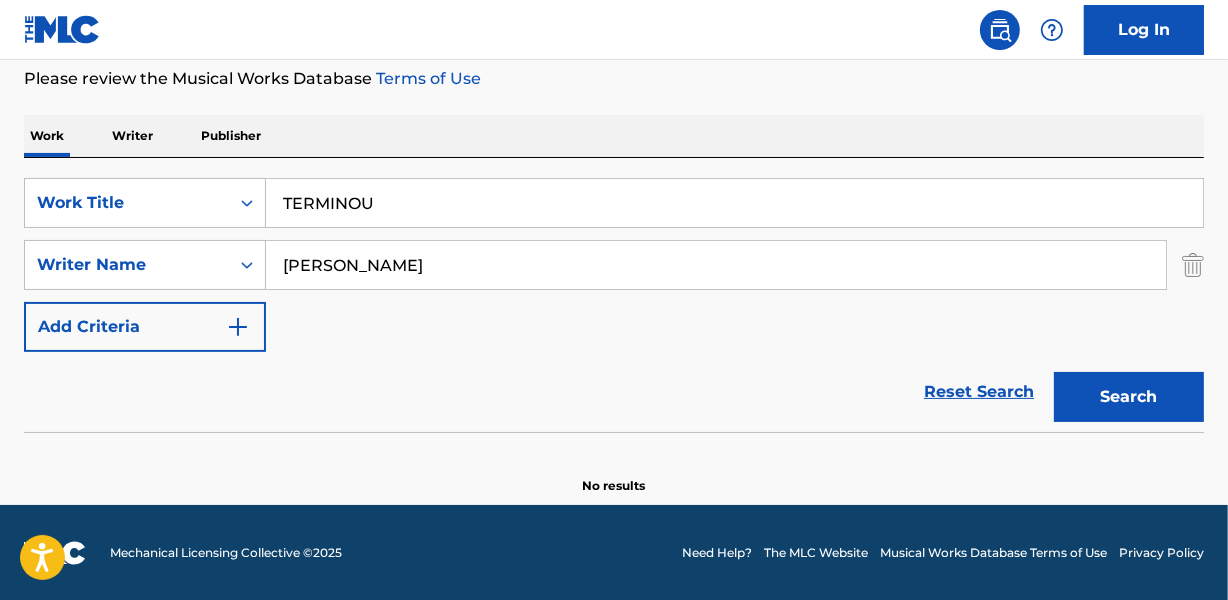 type on "[PERSON_NAME]" 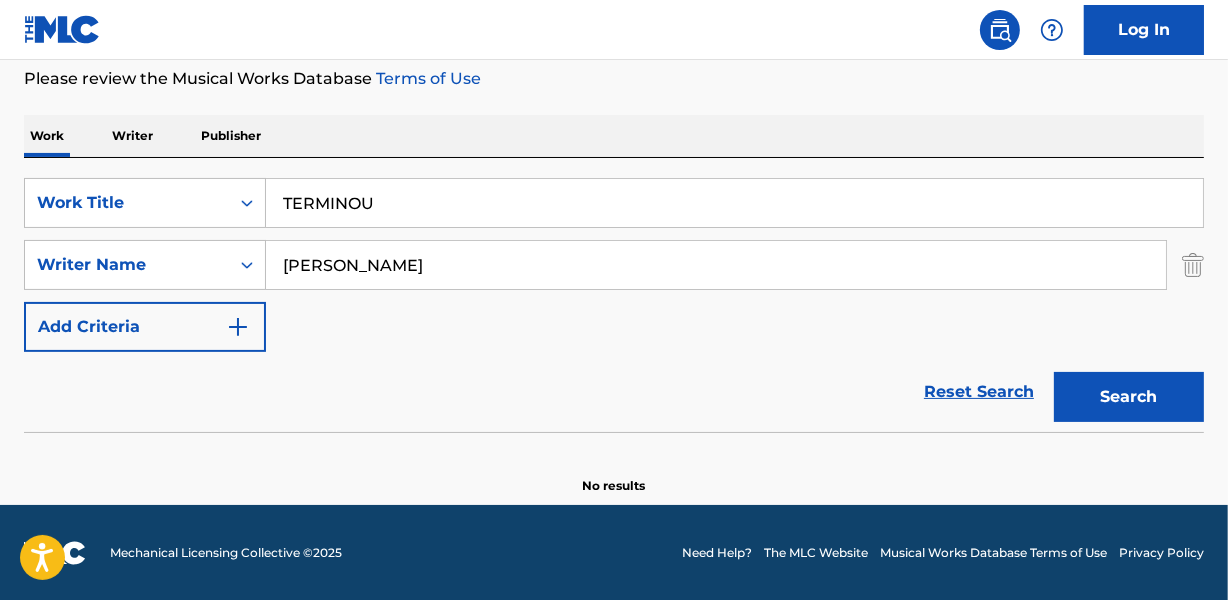 click on "Reset Search Search" at bounding box center (614, 392) 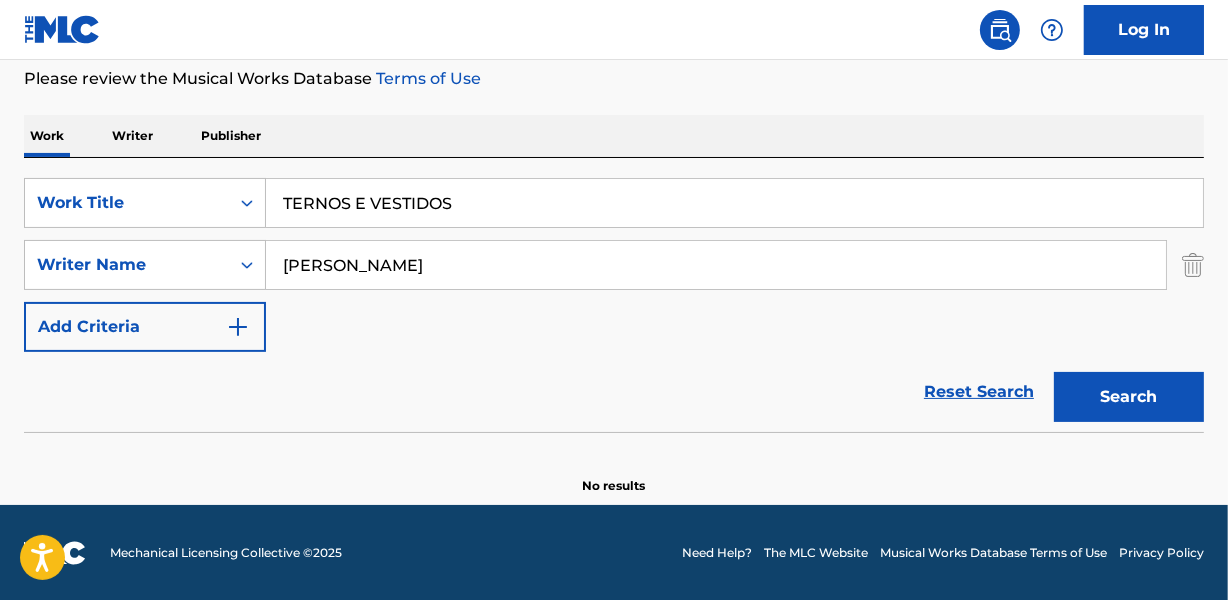 type on "TERNOS E VESTIDOS" 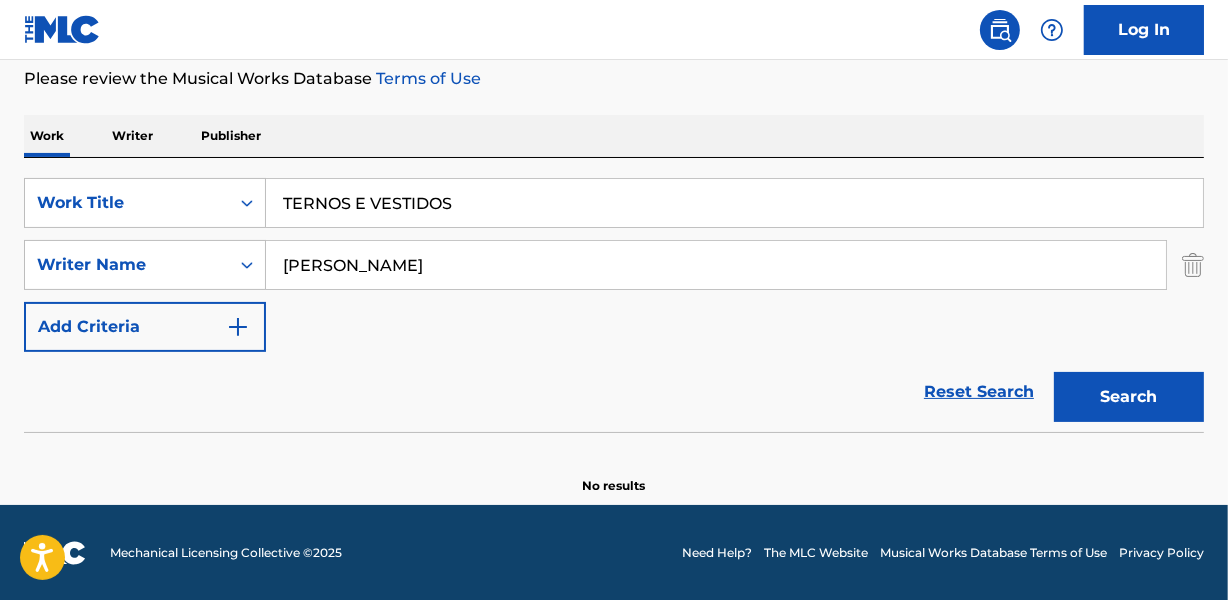 click on "[PERSON_NAME]" at bounding box center [716, 265] 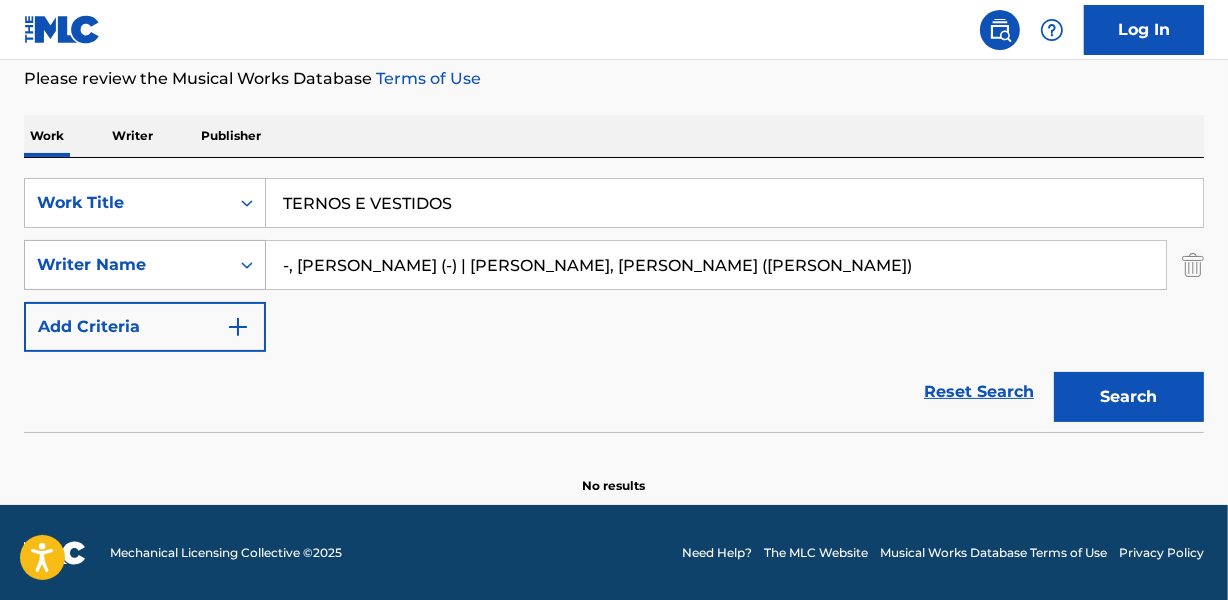 drag, startPoint x: 411, startPoint y: 260, endPoint x: 205, endPoint y: 271, distance: 206.29349 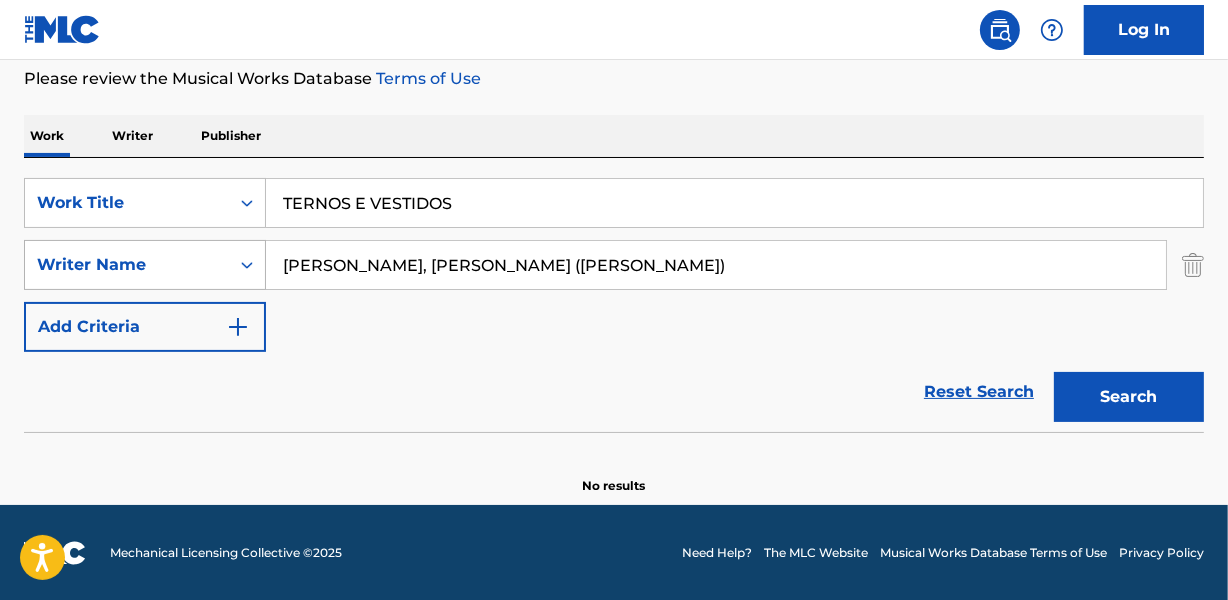 click on "Search" at bounding box center (1129, 397) 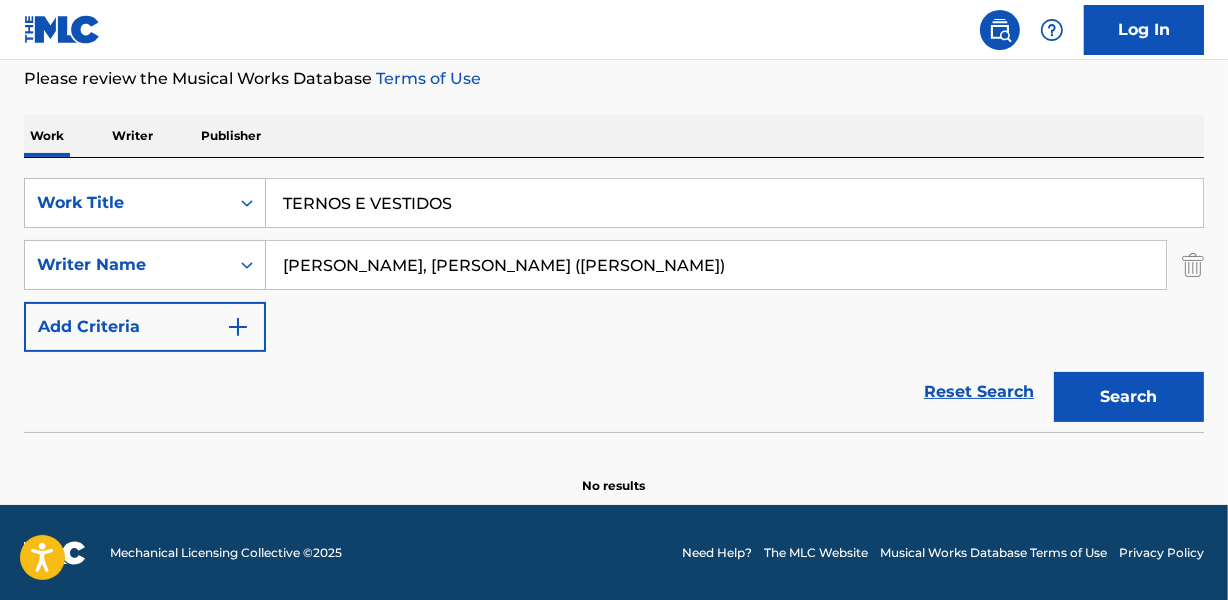 drag, startPoint x: 515, startPoint y: 257, endPoint x: 769, endPoint y: 240, distance: 254.56827 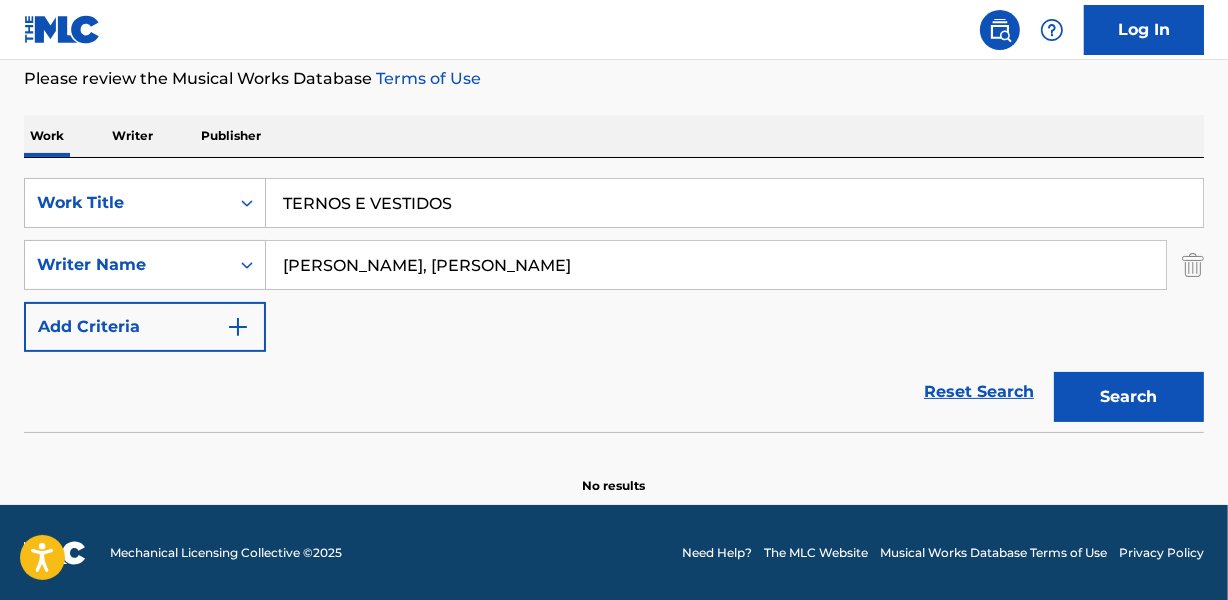 click on "Search" at bounding box center (1129, 397) 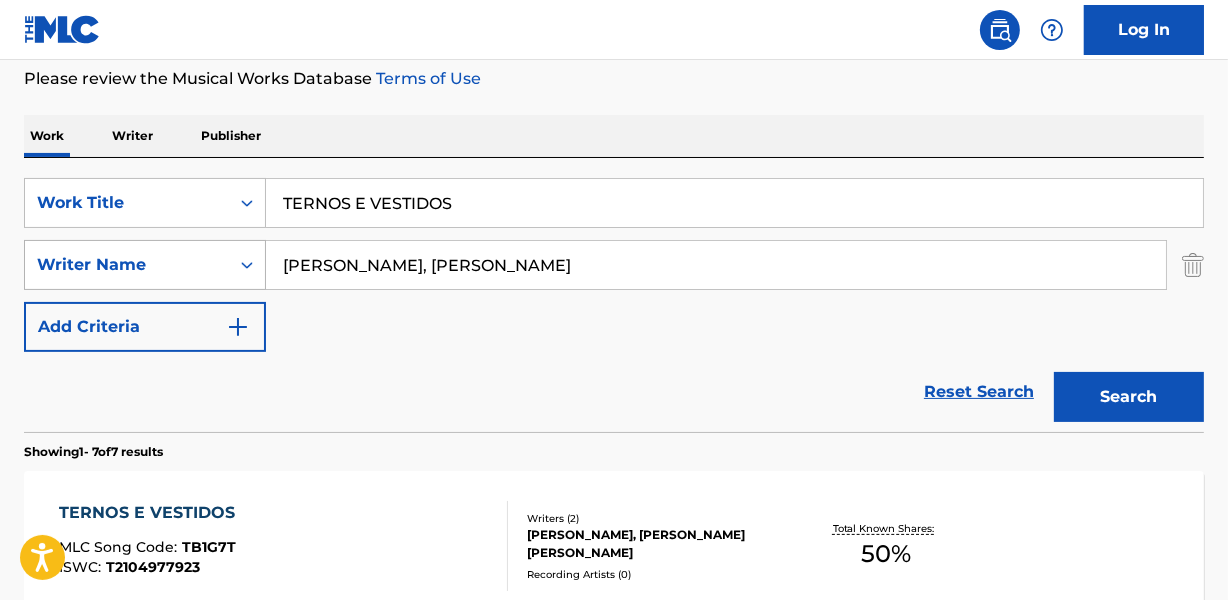 drag, startPoint x: 366, startPoint y: 262, endPoint x: 228, endPoint y: 260, distance: 138.0145 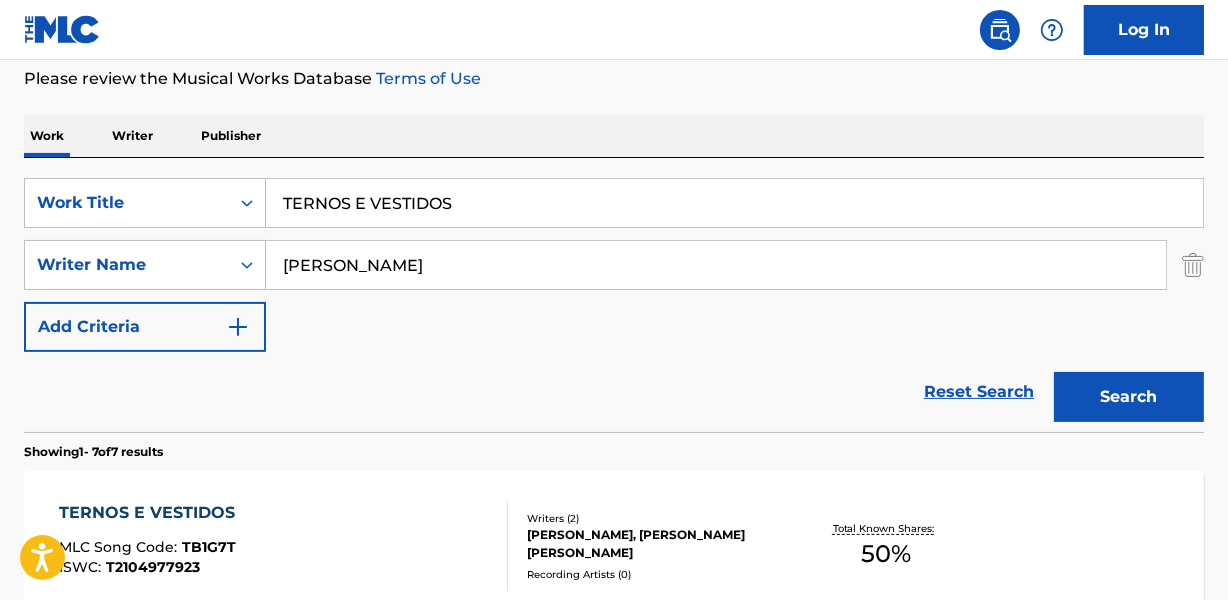 type on "[PERSON_NAME]" 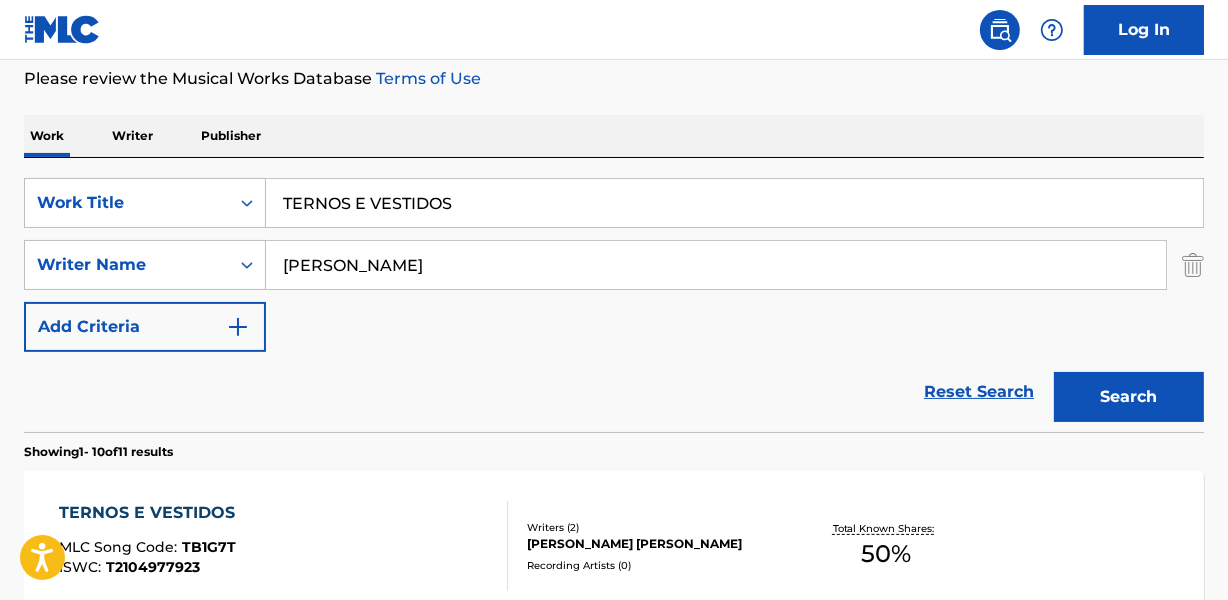 click on "Reset Search Search" at bounding box center [614, 392] 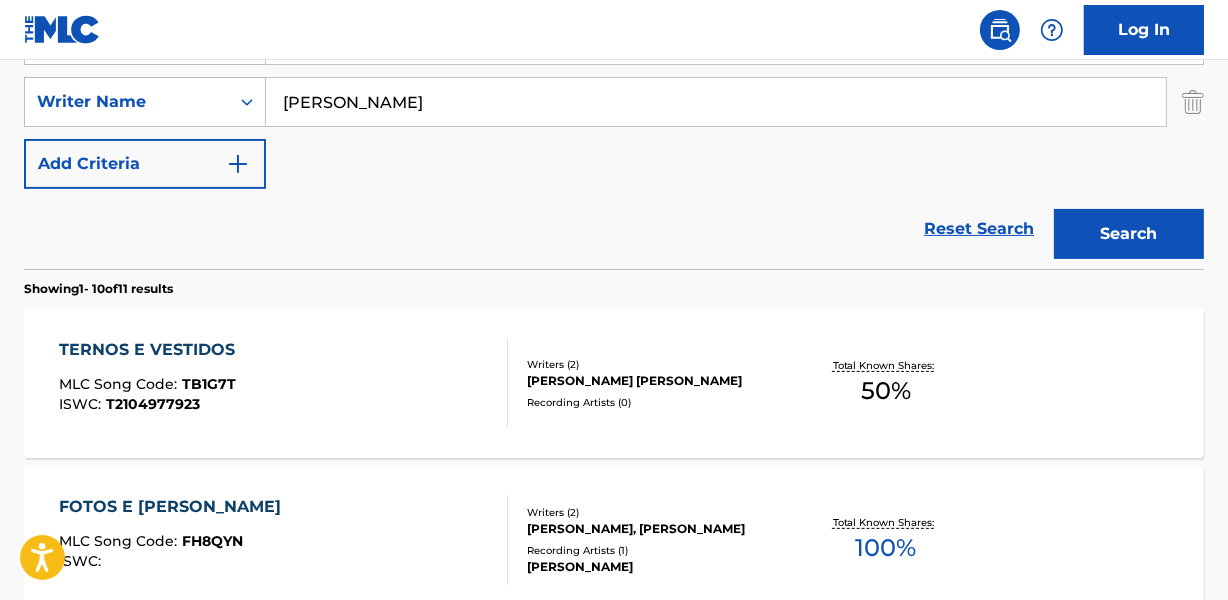 scroll, scrollTop: 449, scrollLeft: 0, axis: vertical 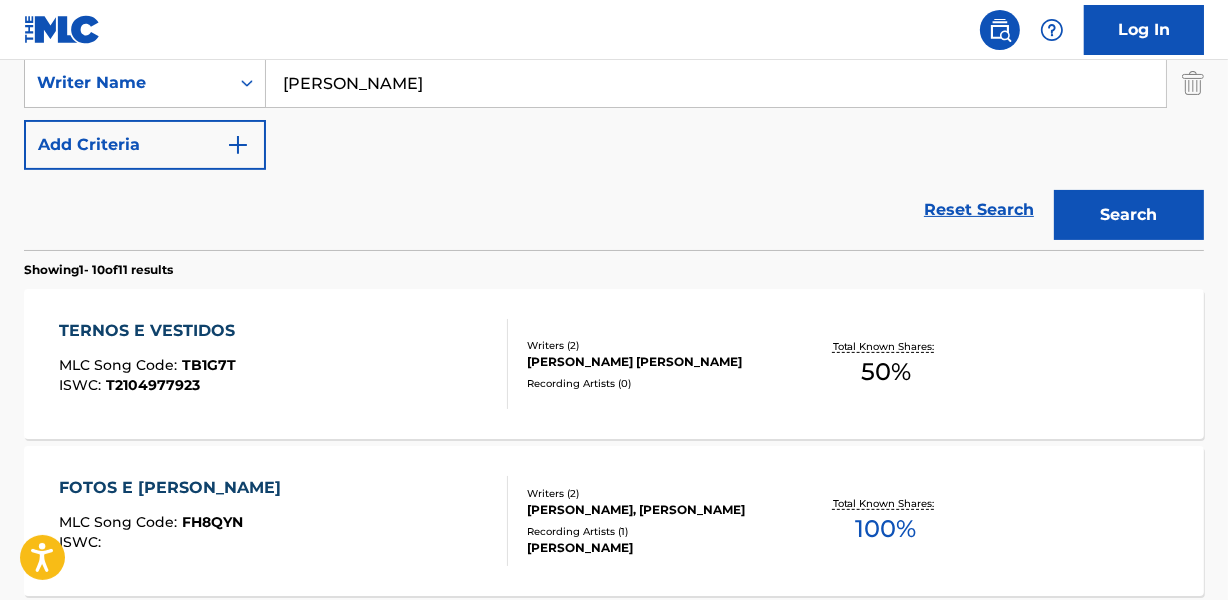 click on "[PERSON_NAME] [PERSON_NAME]" at bounding box center (657, 362) 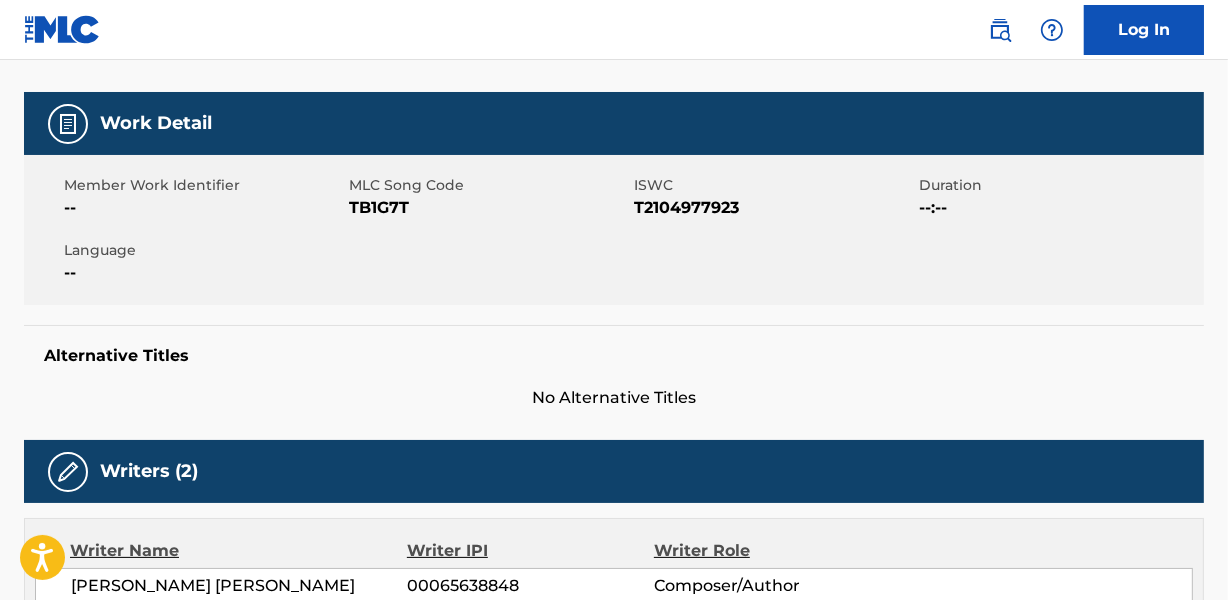 scroll, scrollTop: 0, scrollLeft: 0, axis: both 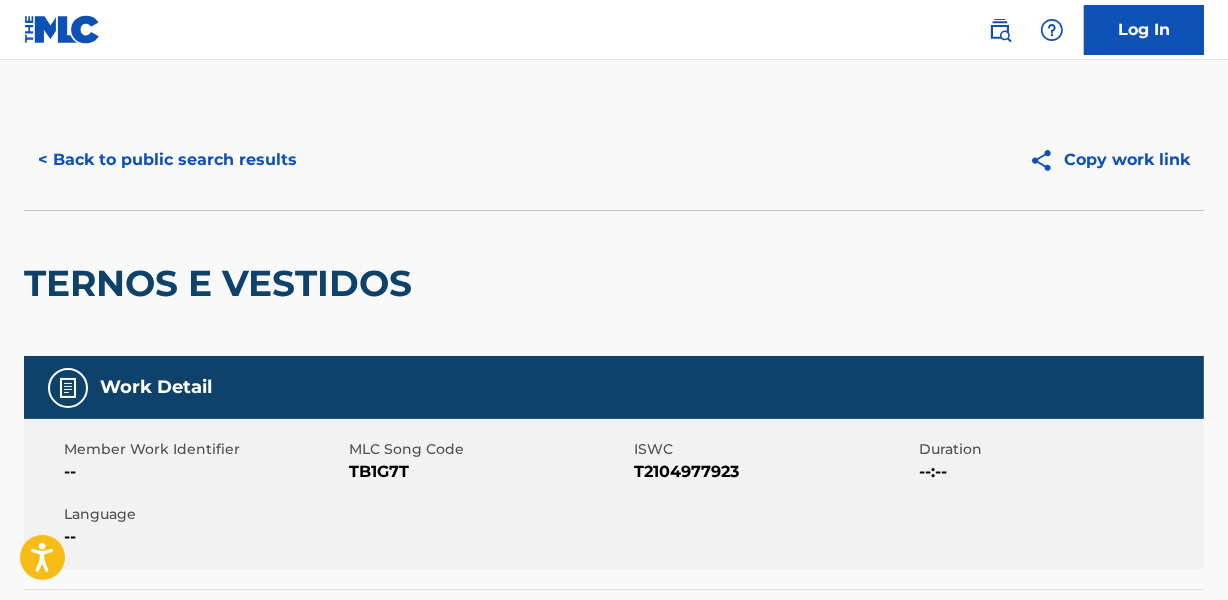 click on "< Back to public search results" at bounding box center (167, 160) 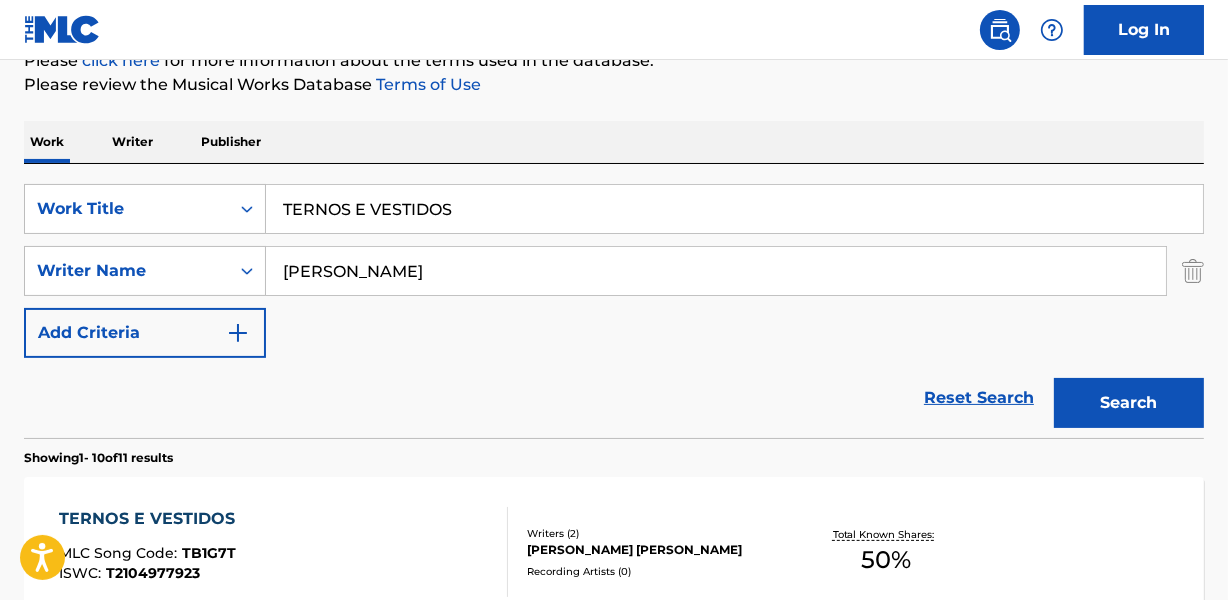 scroll, scrollTop: 257, scrollLeft: 0, axis: vertical 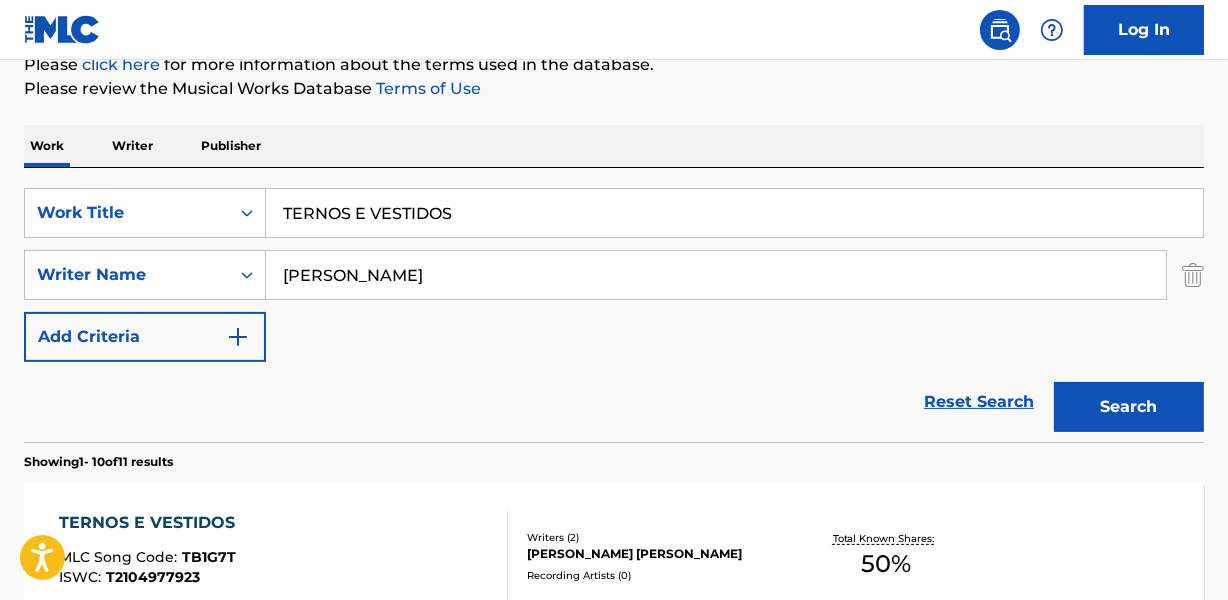 drag, startPoint x: 277, startPoint y: 212, endPoint x: 554, endPoint y: 191, distance: 277.7949 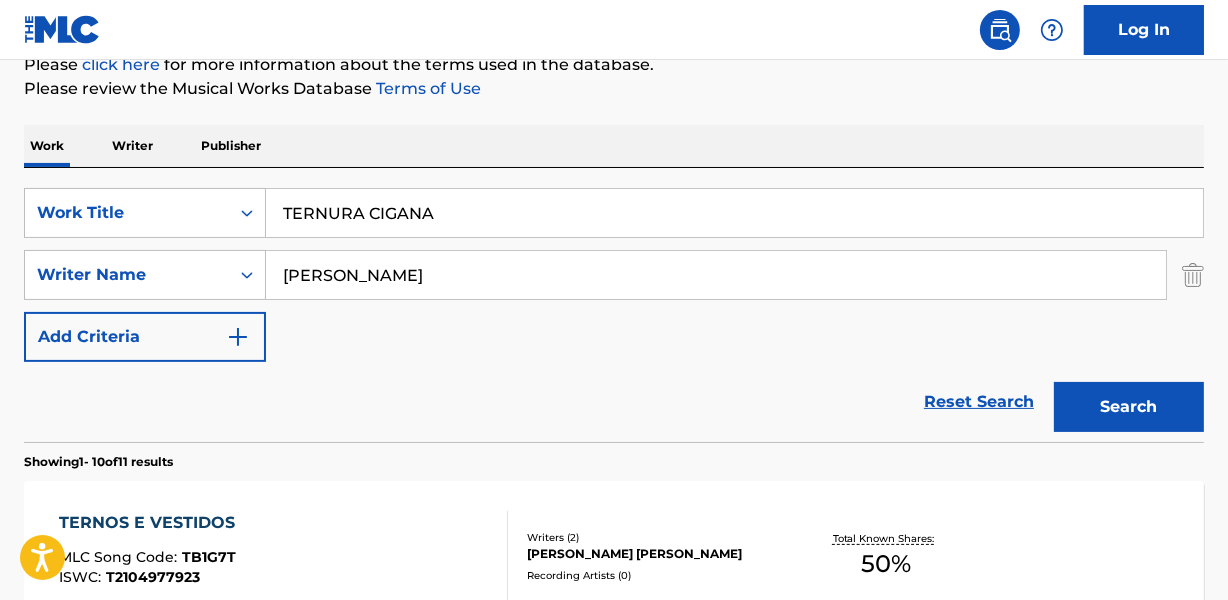 type on "TERNURA CIGANA" 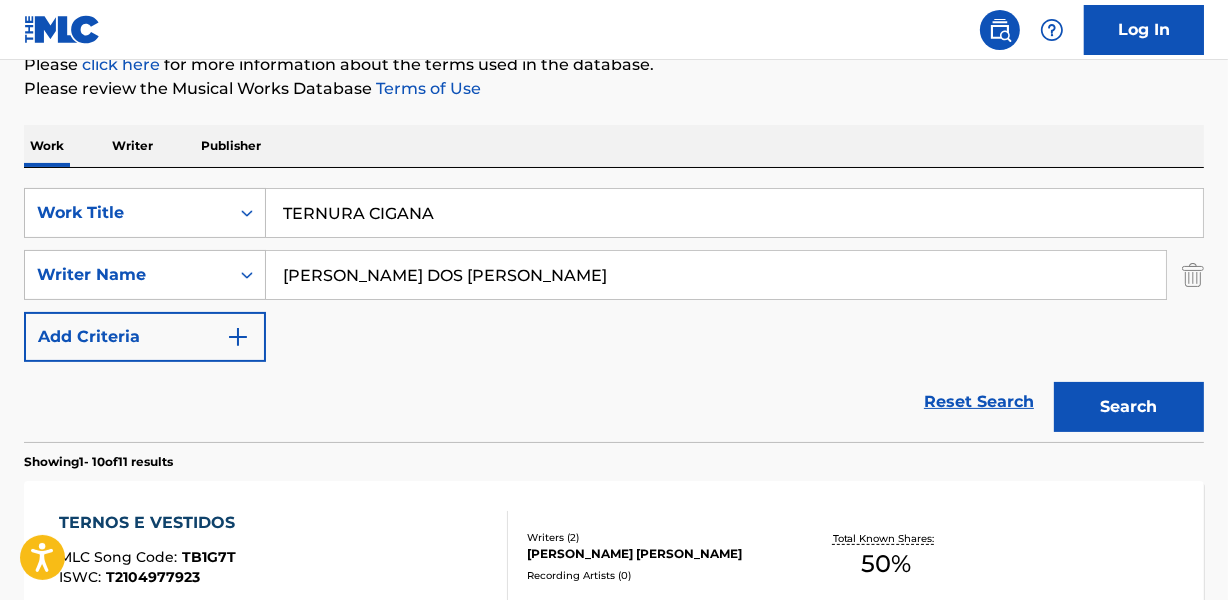 type on "[PERSON_NAME] DOS [PERSON_NAME]" 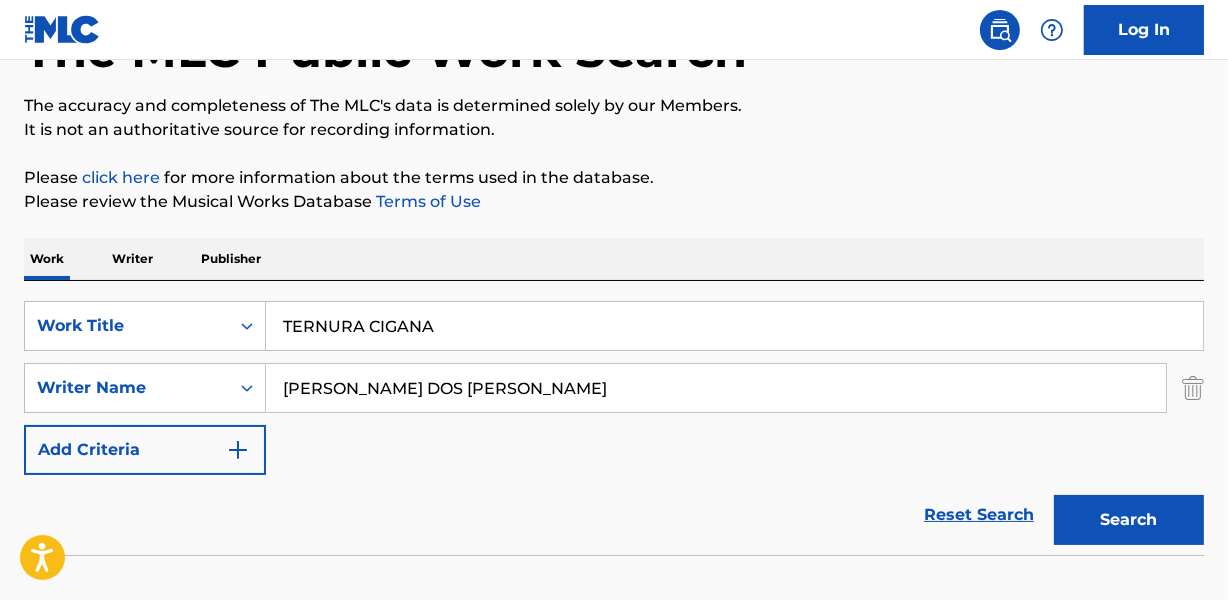 scroll, scrollTop: 176, scrollLeft: 0, axis: vertical 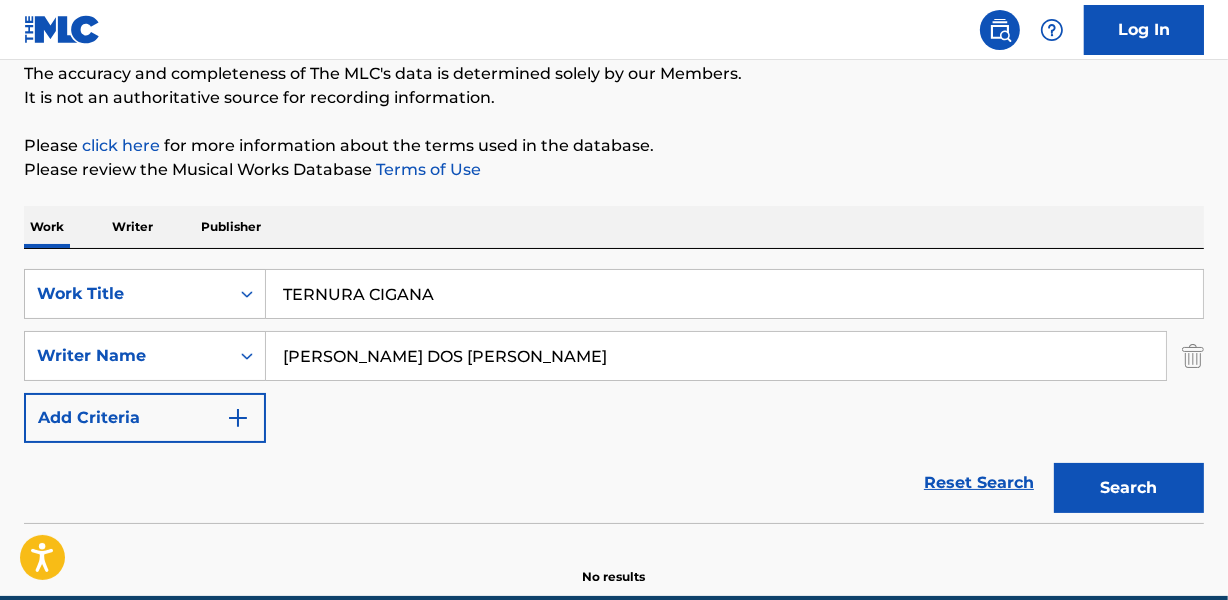 drag, startPoint x: 272, startPoint y: 287, endPoint x: 633, endPoint y: 307, distance: 361.5536 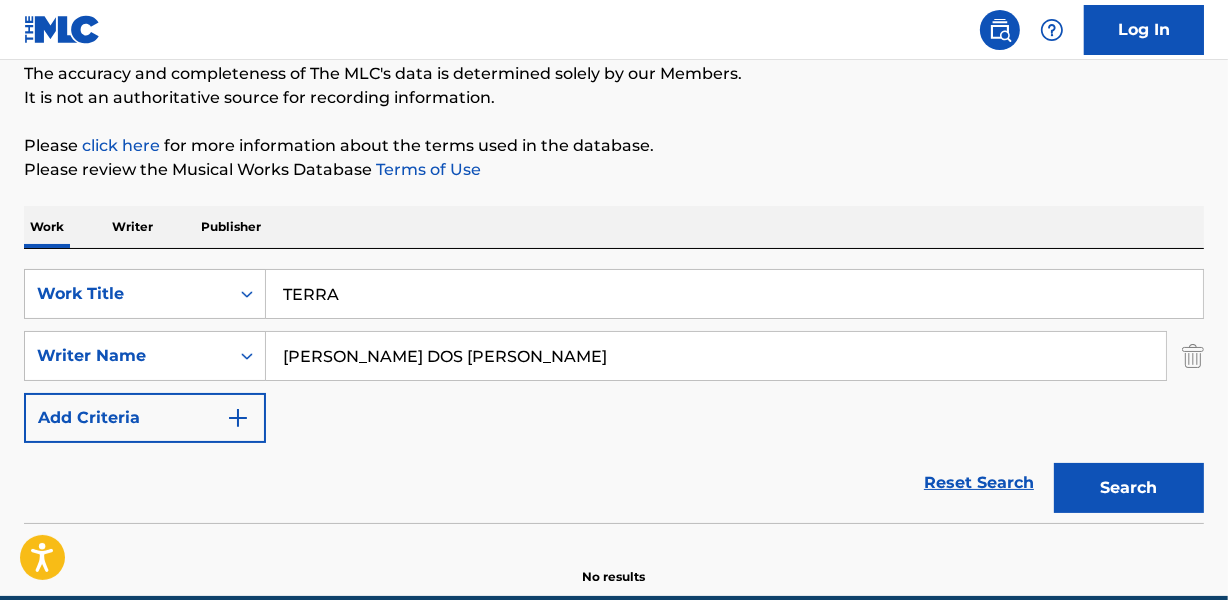 type on "TERRA" 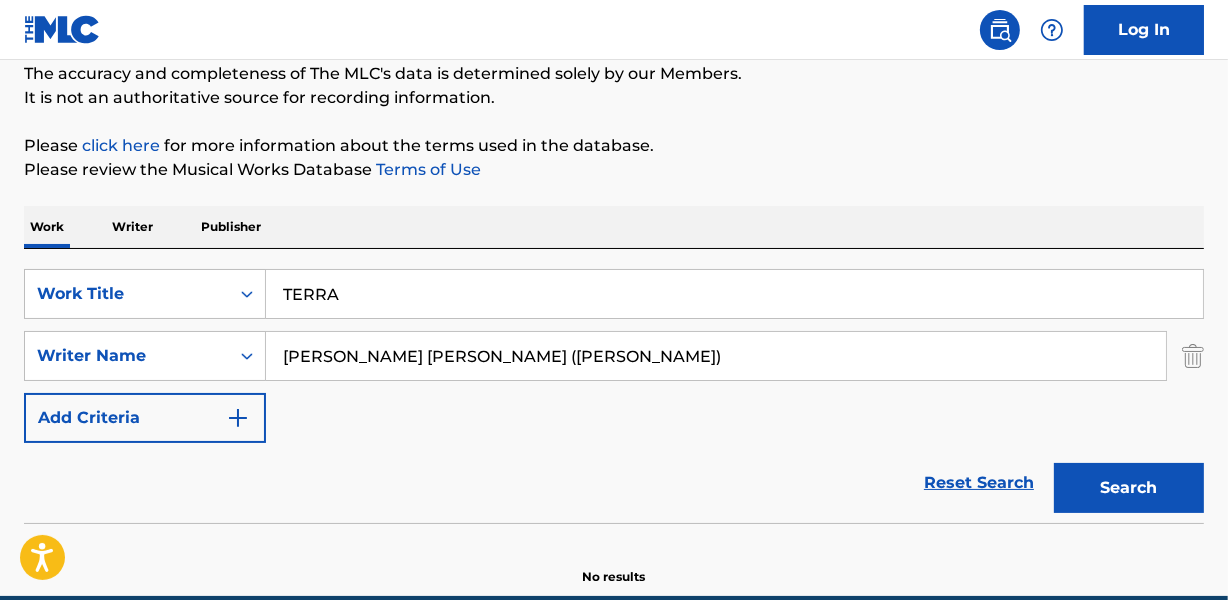 drag, startPoint x: 557, startPoint y: 354, endPoint x: 960, endPoint y: 342, distance: 403.17862 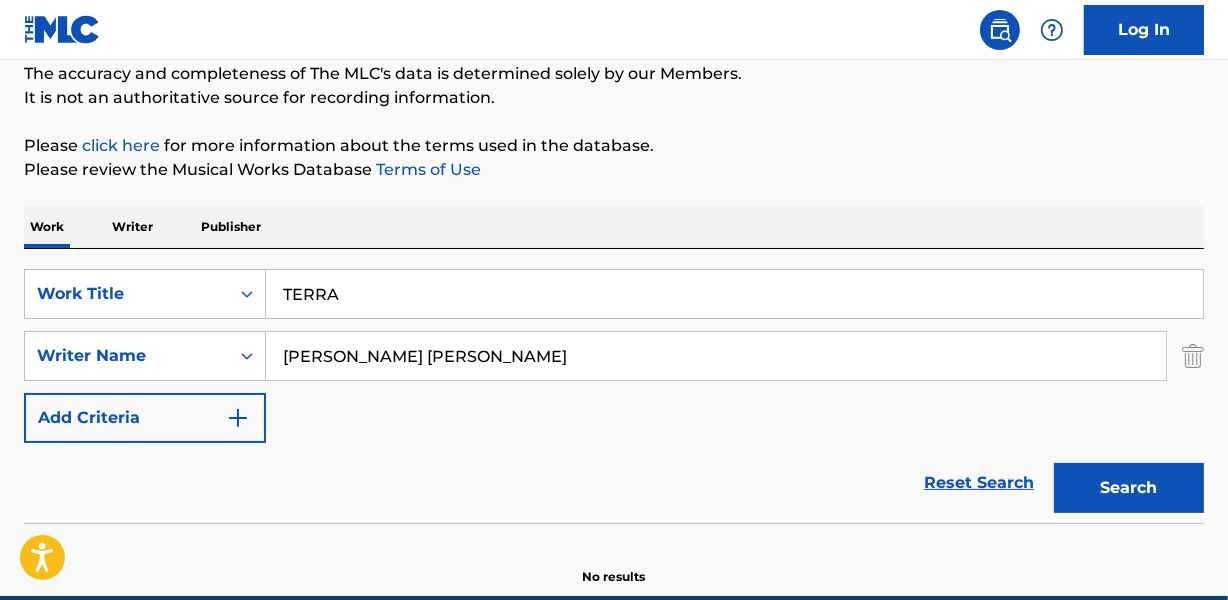 click on "Search" at bounding box center [1129, 488] 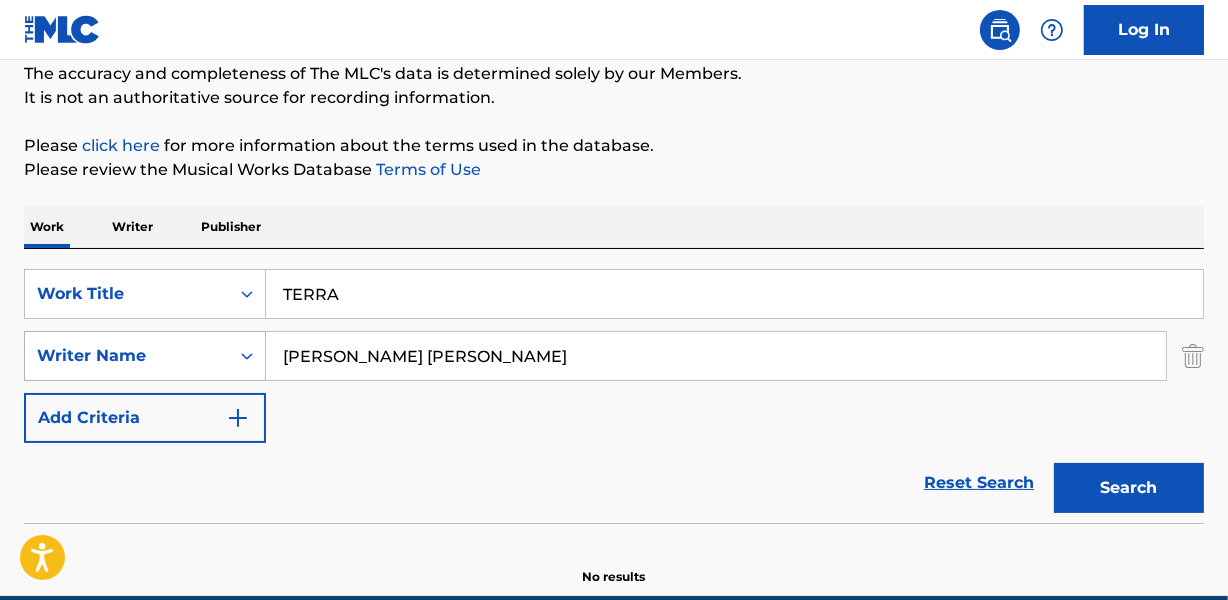 drag, startPoint x: 356, startPoint y: 355, endPoint x: 232, endPoint y: 348, distance: 124.197426 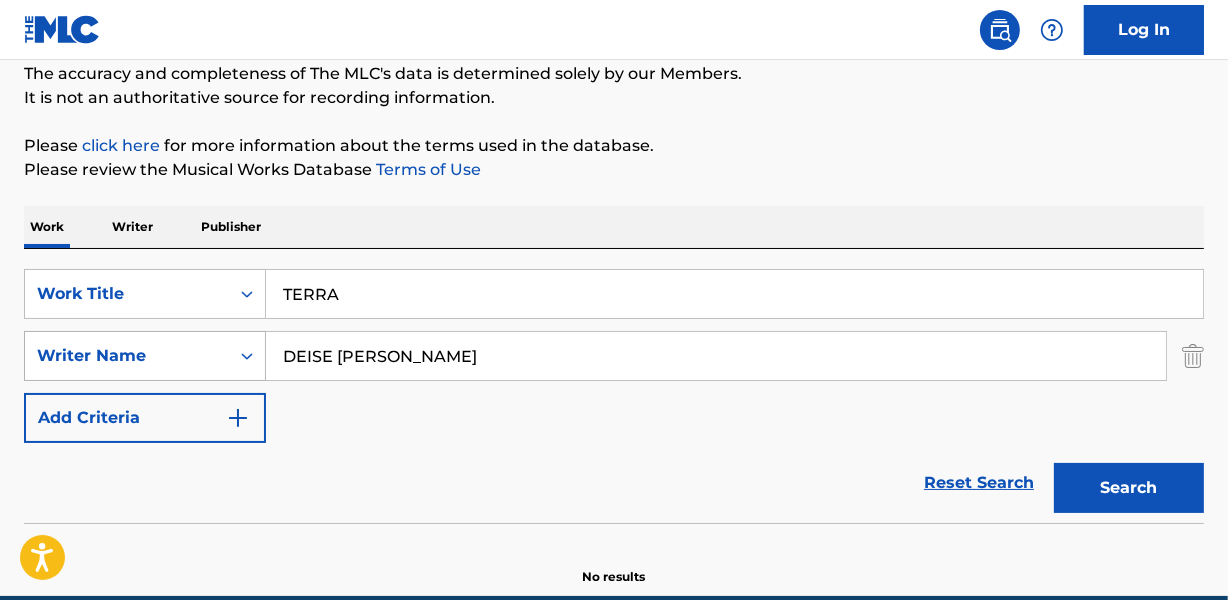 type on "DEISE [PERSON_NAME]" 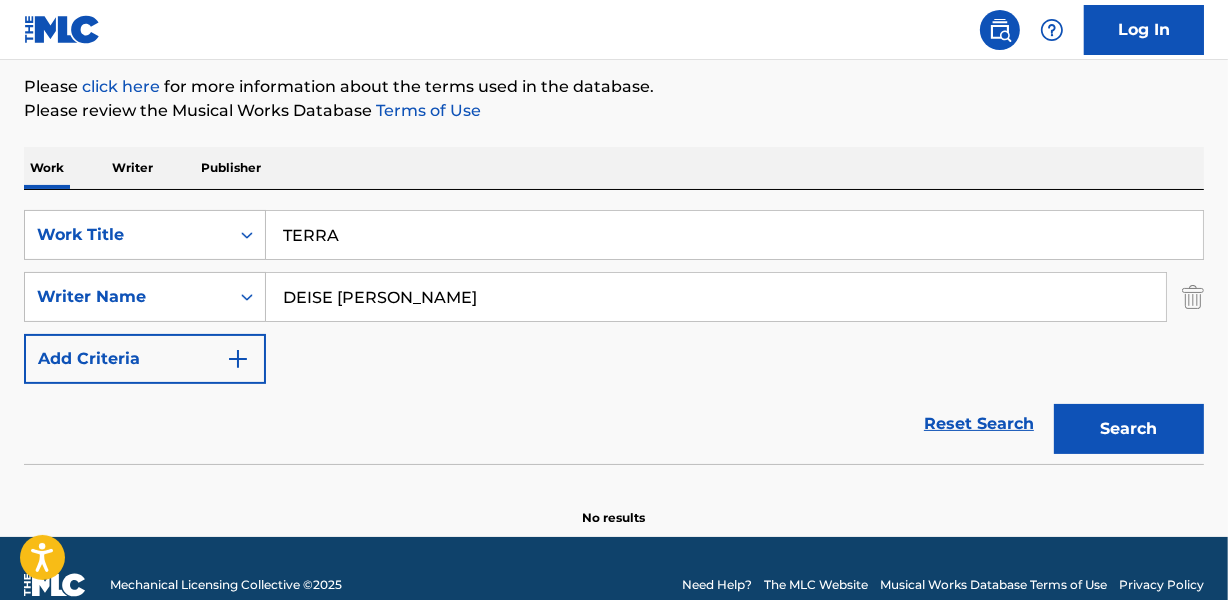 scroll, scrollTop: 267, scrollLeft: 0, axis: vertical 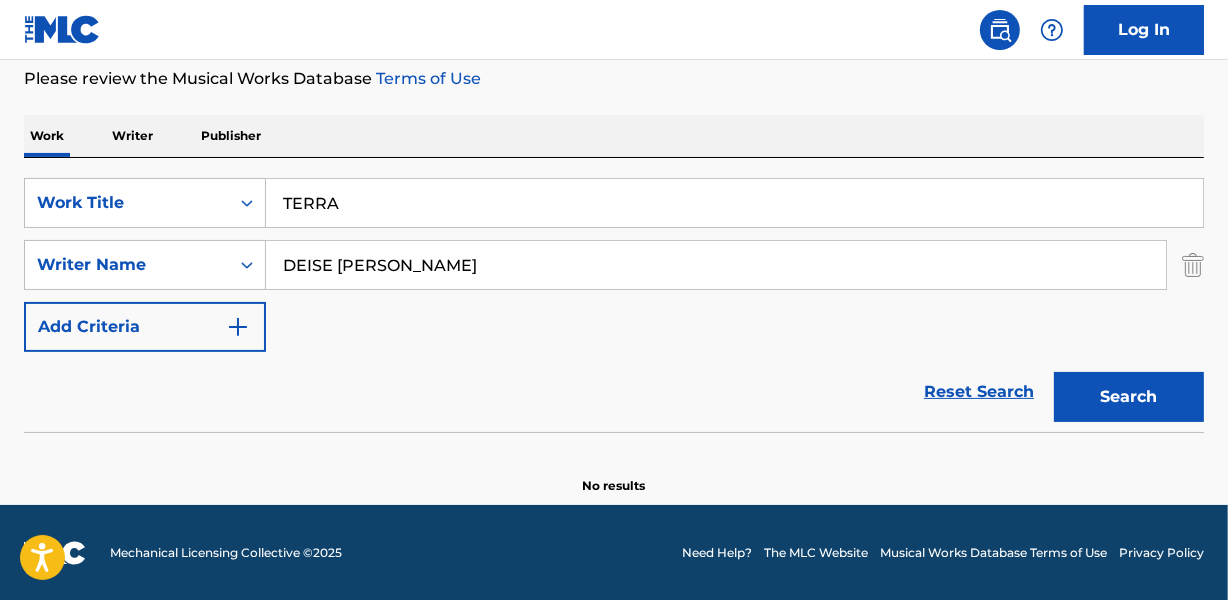 drag, startPoint x: 272, startPoint y: 196, endPoint x: 613, endPoint y: 178, distance: 341.47473 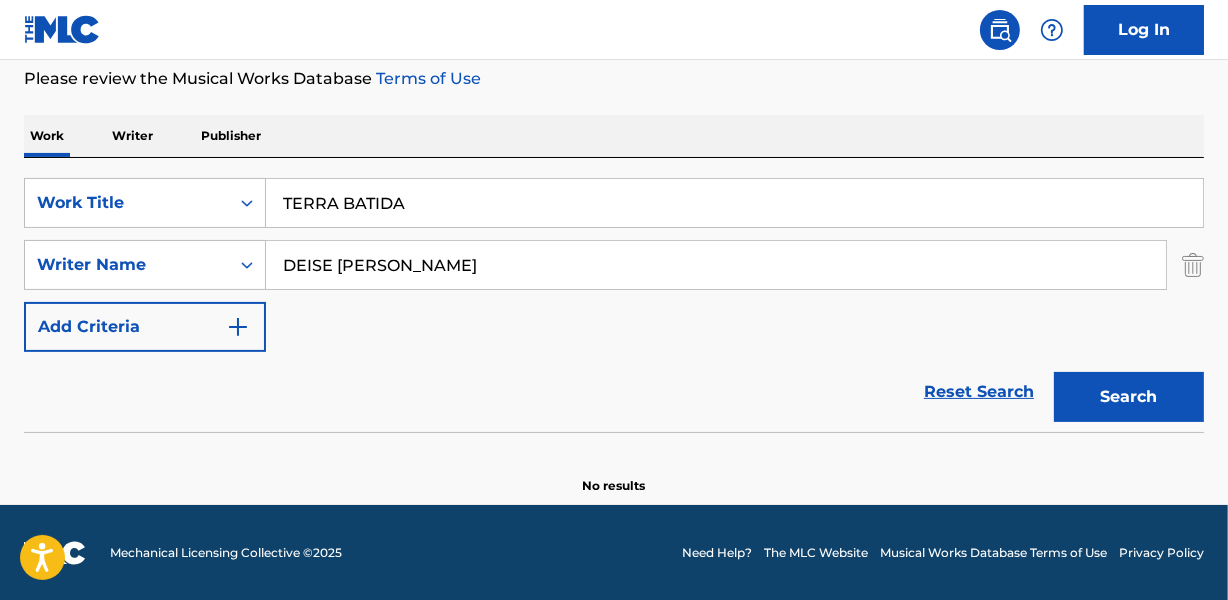 type on "TERRA BATIDA" 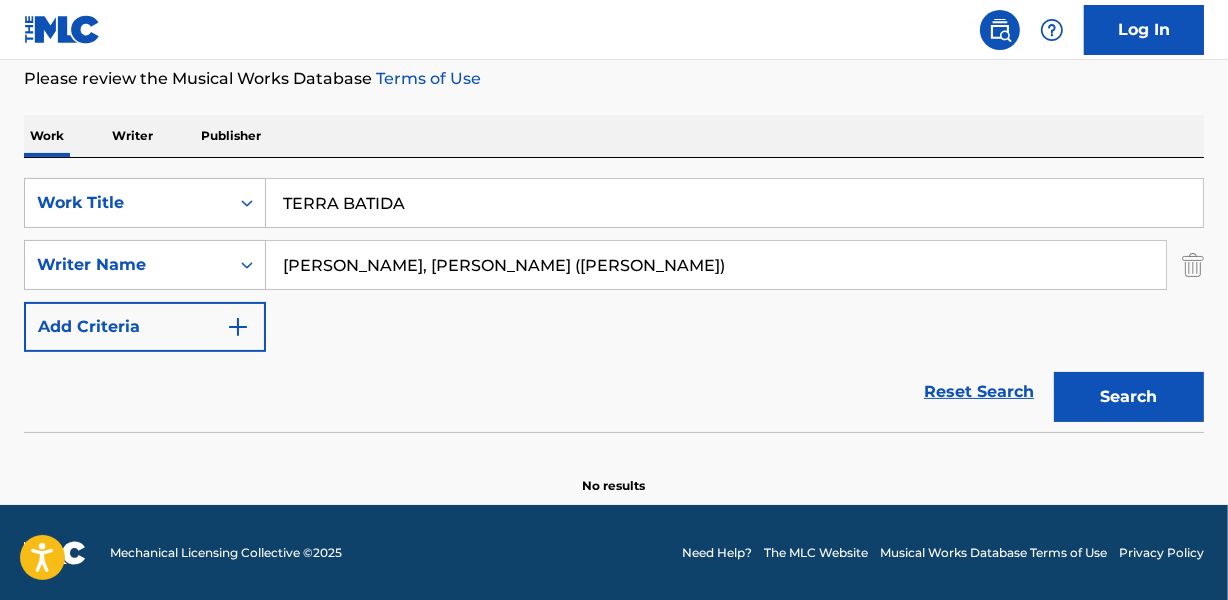 drag, startPoint x: 681, startPoint y: 263, endPoint x: 1215, endPoint y: 231, distance: 534.95795 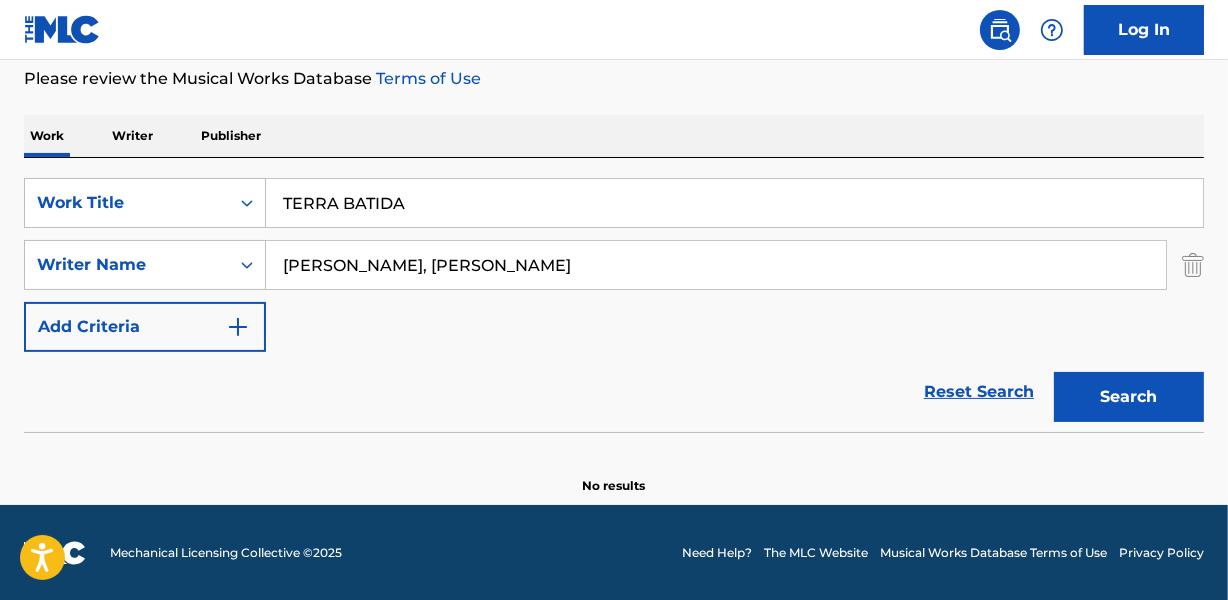 click on "Search" at bounding box center [1129, 397] 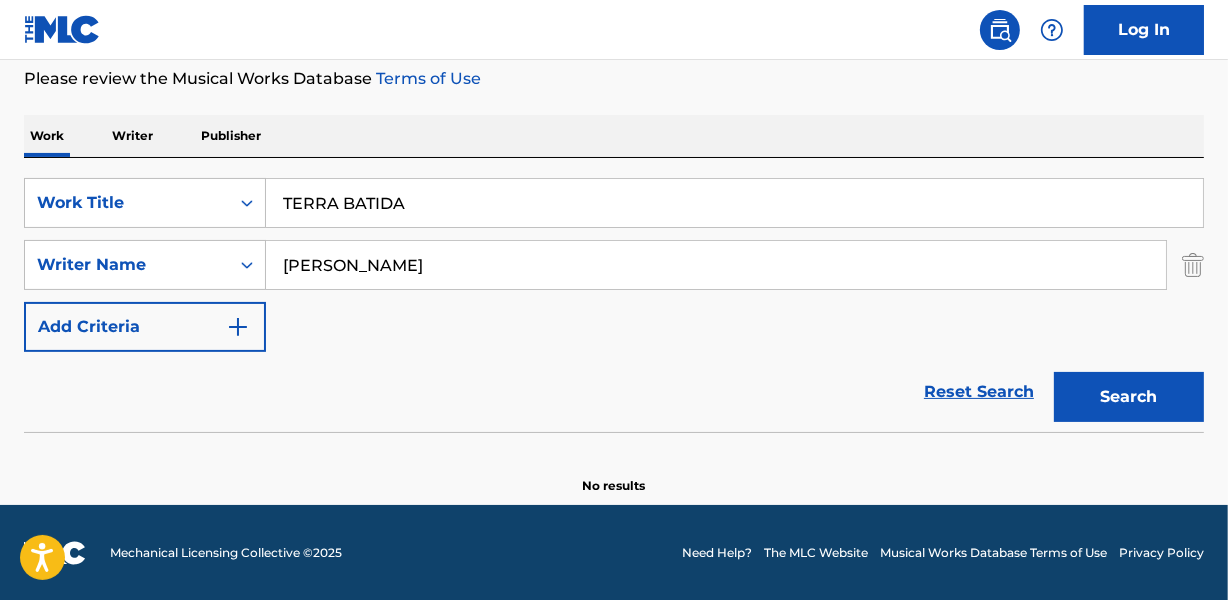 type on "[PERSON_NAME]" 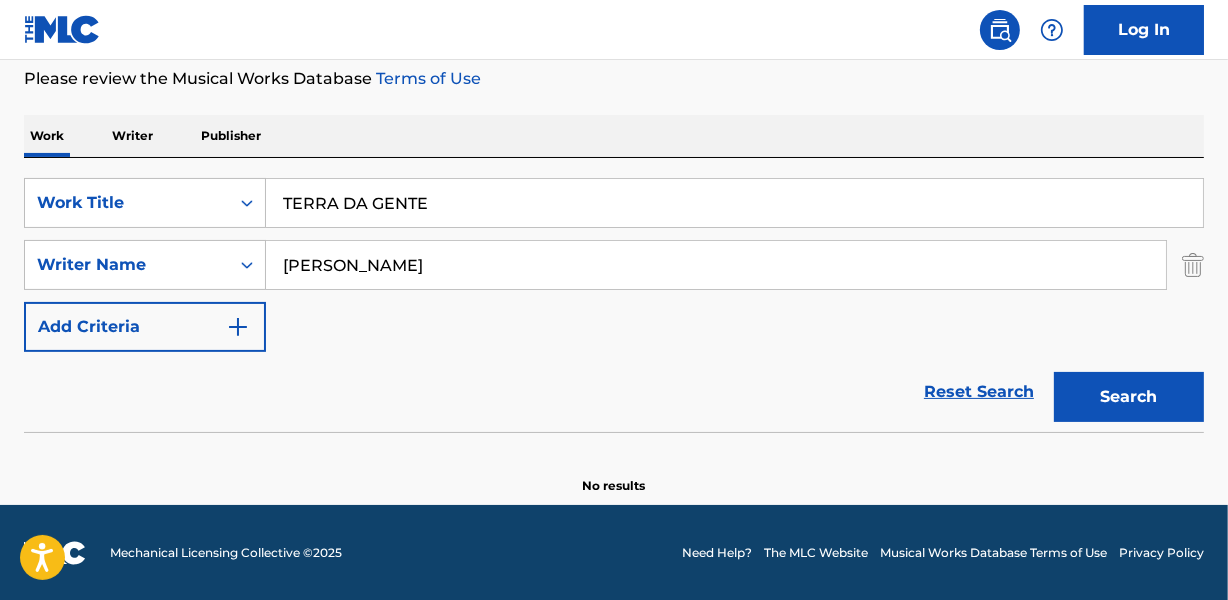 type on "TERRA DA GENTE" 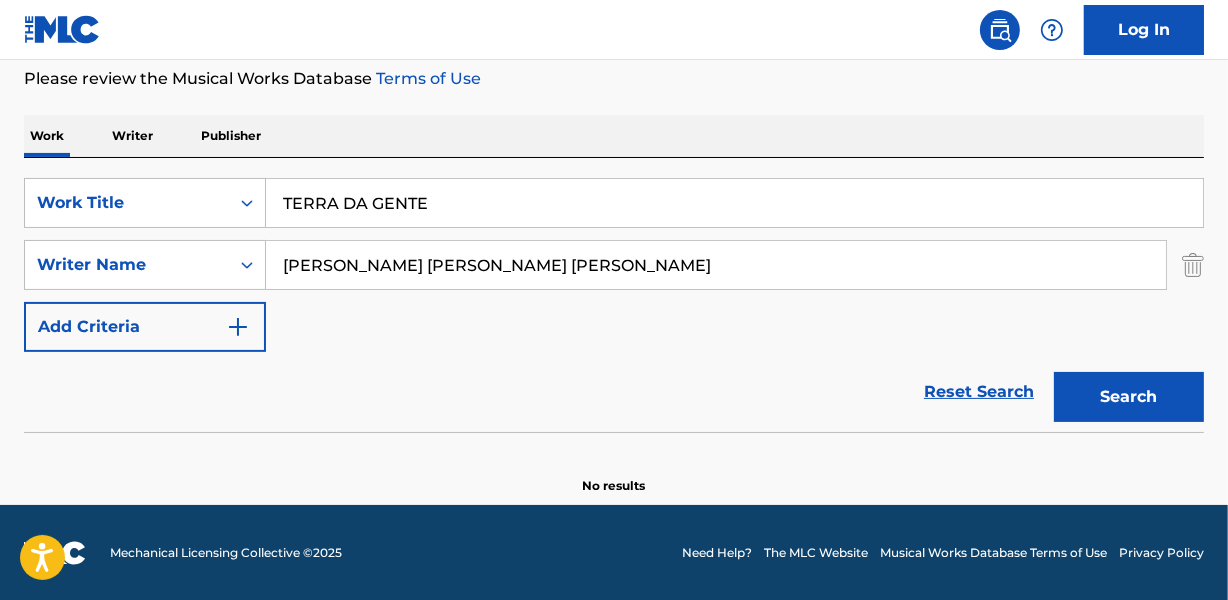drag, startPoint x: 622, startPoint y: 264, endPoint x: 858, endPoint y: 271, distance: 236.10379 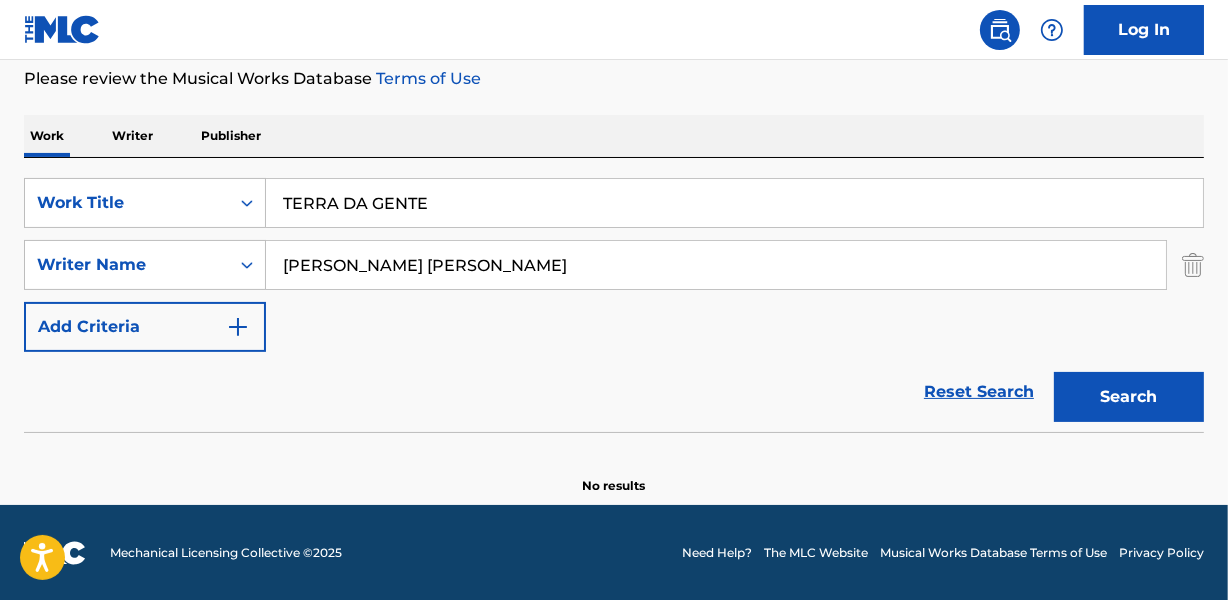 click on "Search" at bounding box center [1129, 397] 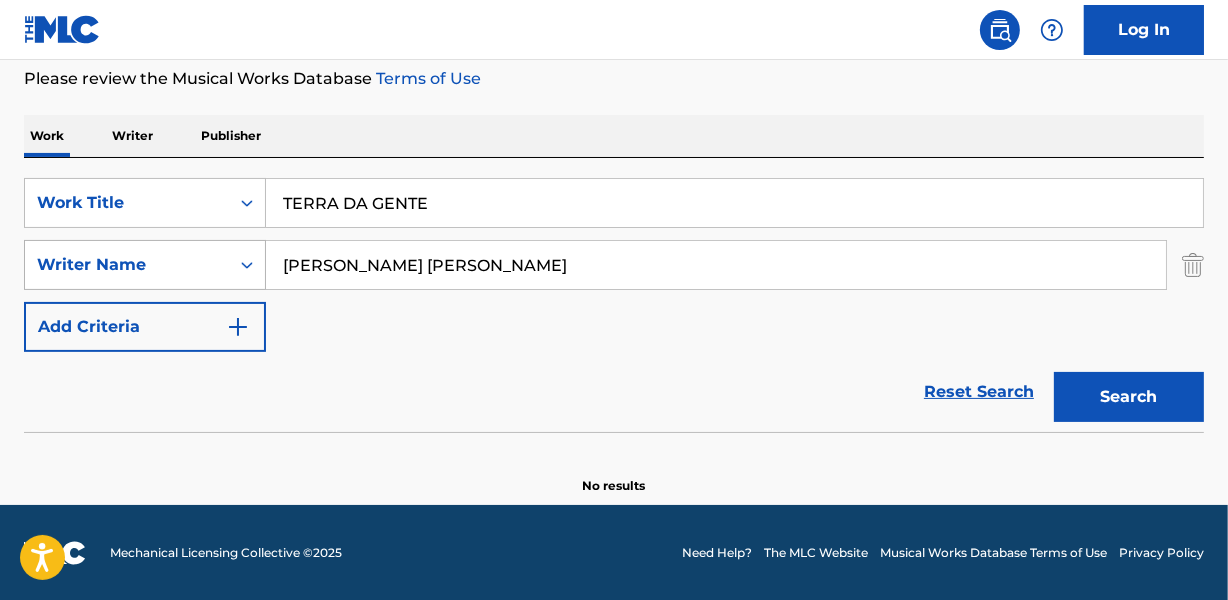 drag, startPoint x: 347, startPoint y: 264, endPoint x: 175, endPoint y: 255, distance: 172.2353 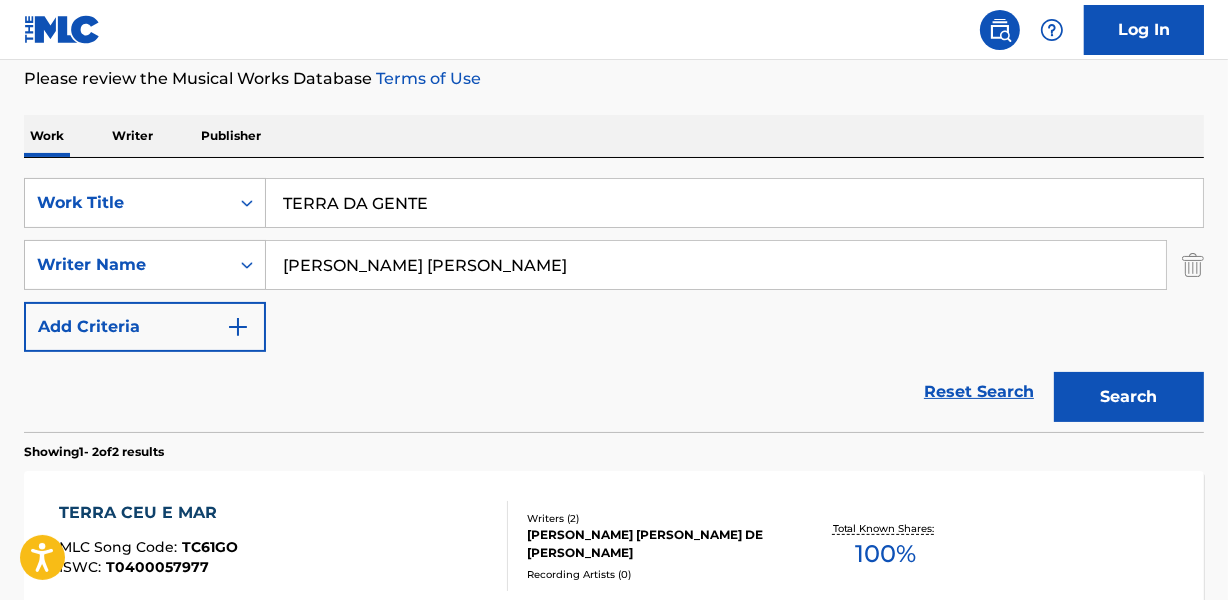 click on "Reset Search Search" at bounding box center [614, 392] 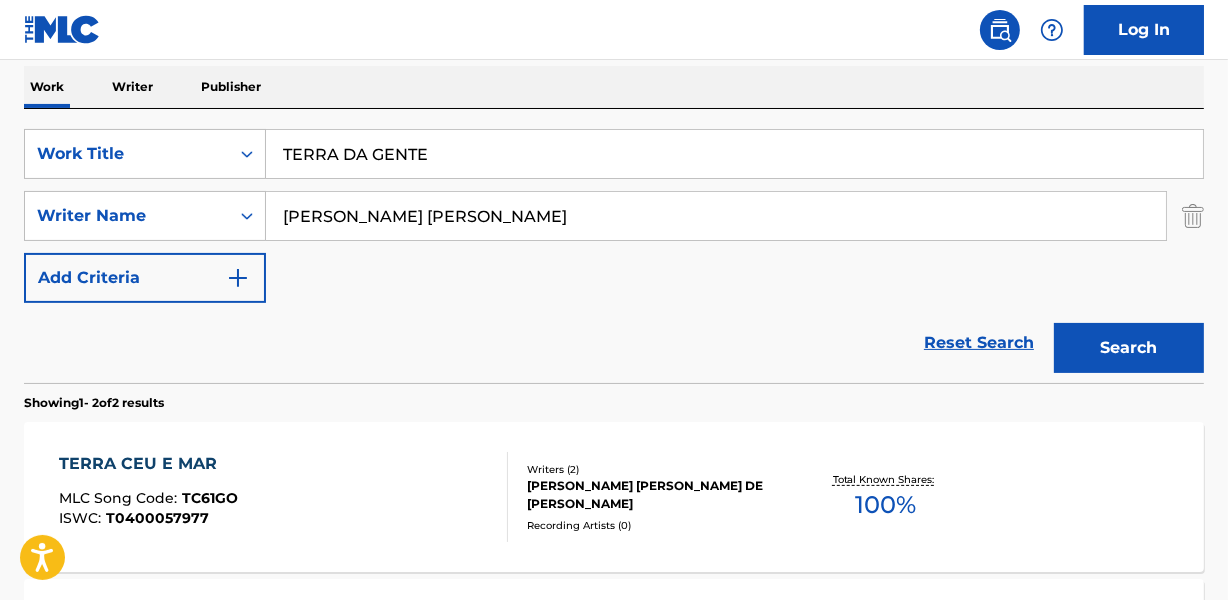 scroll, scrollTop: 358, scrollLeft: 0, axis: vertical 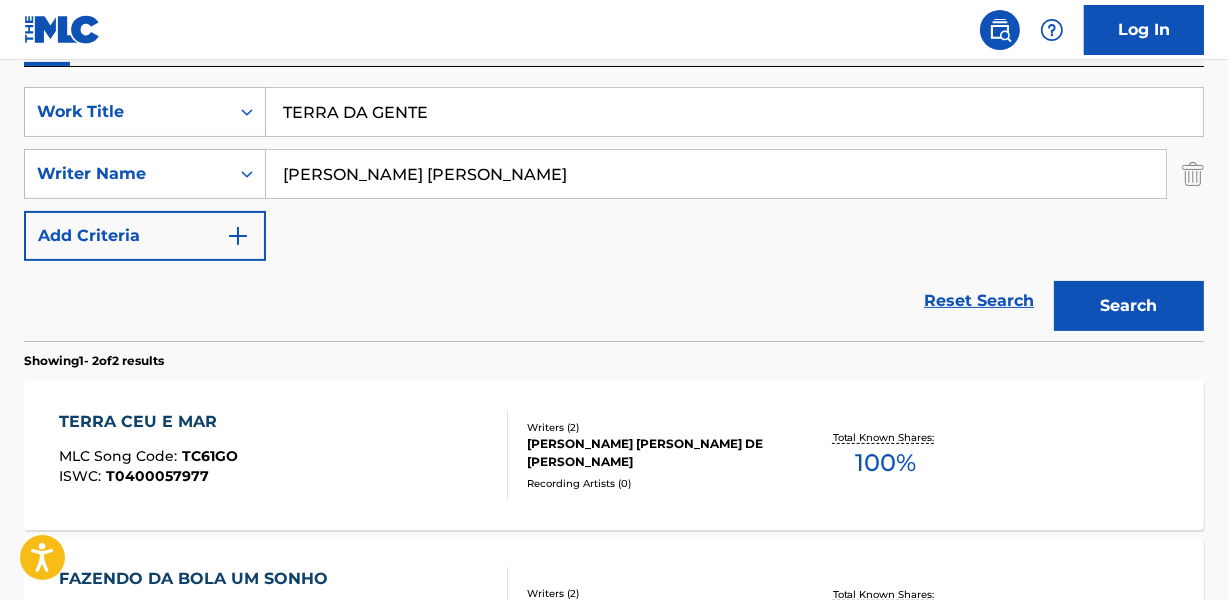click on "Reset Search Search" at bounding box center (614, 301) 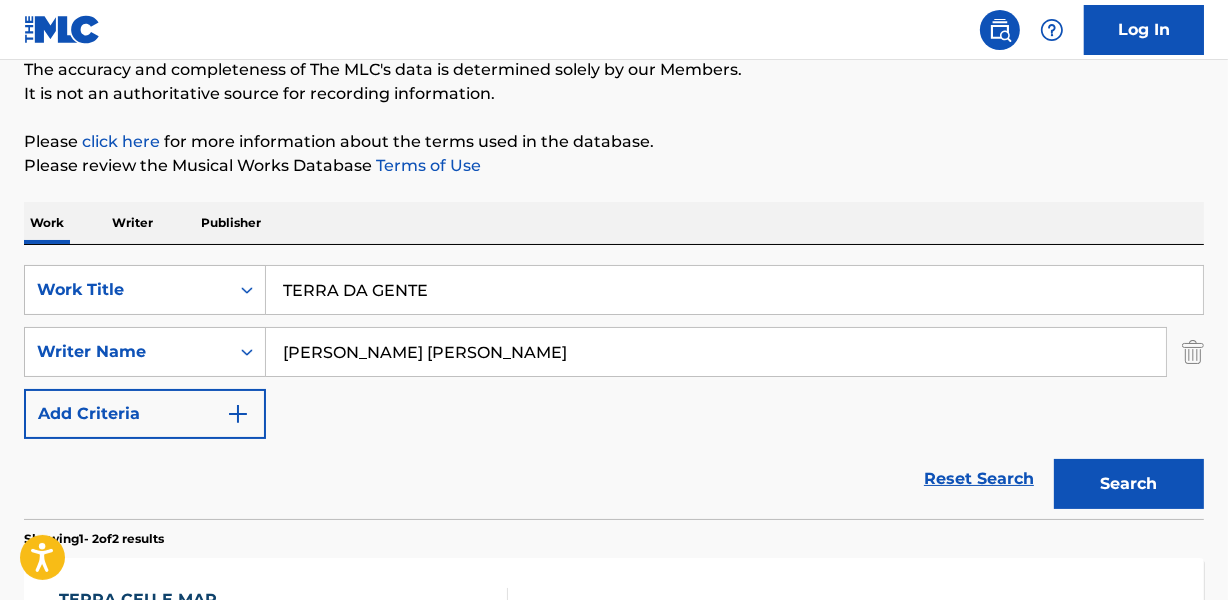scroll, scrollTop: 176, scrollLeft: 0, axis: vertical 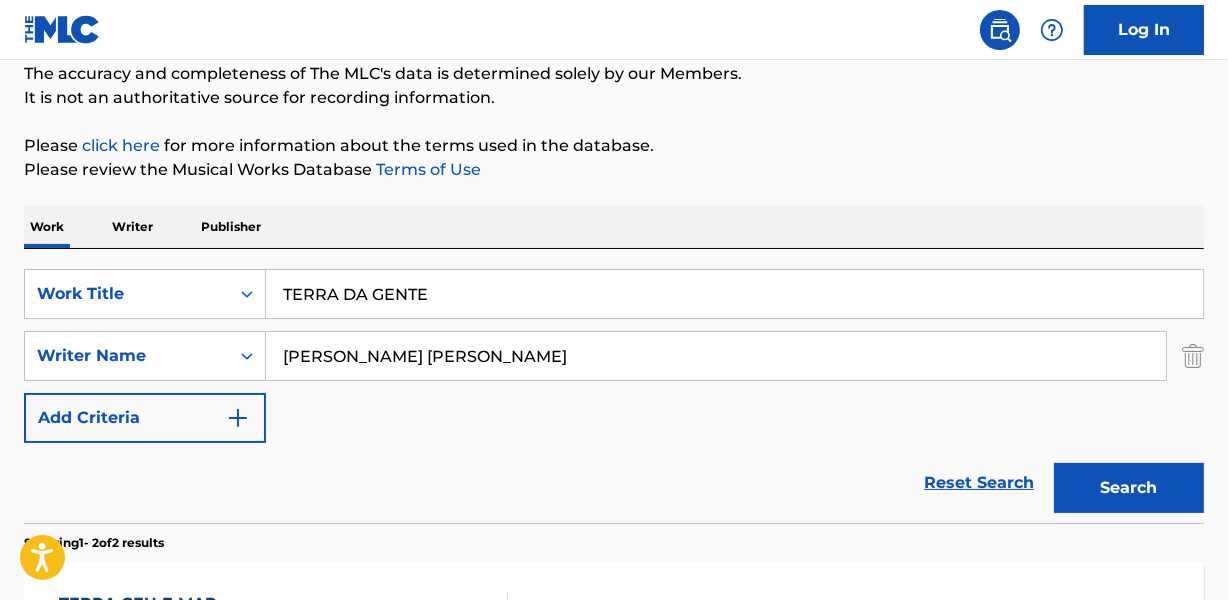 click on "TERRA DA GENTE" at bounding box center [734, 294] 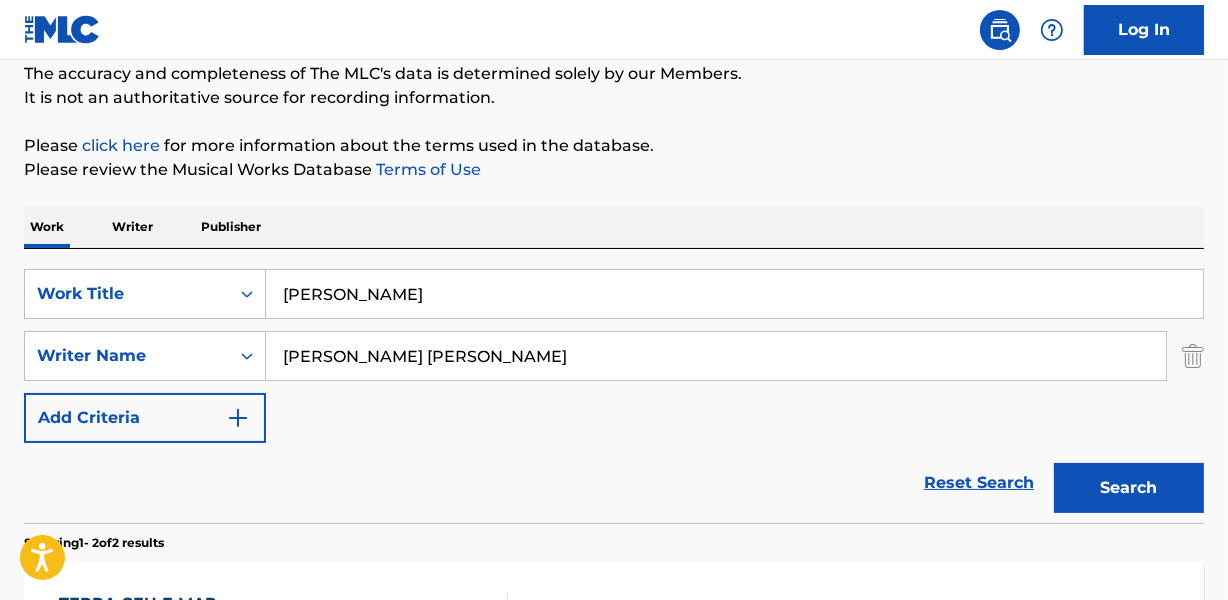 type on "[PERSON_NAME]" 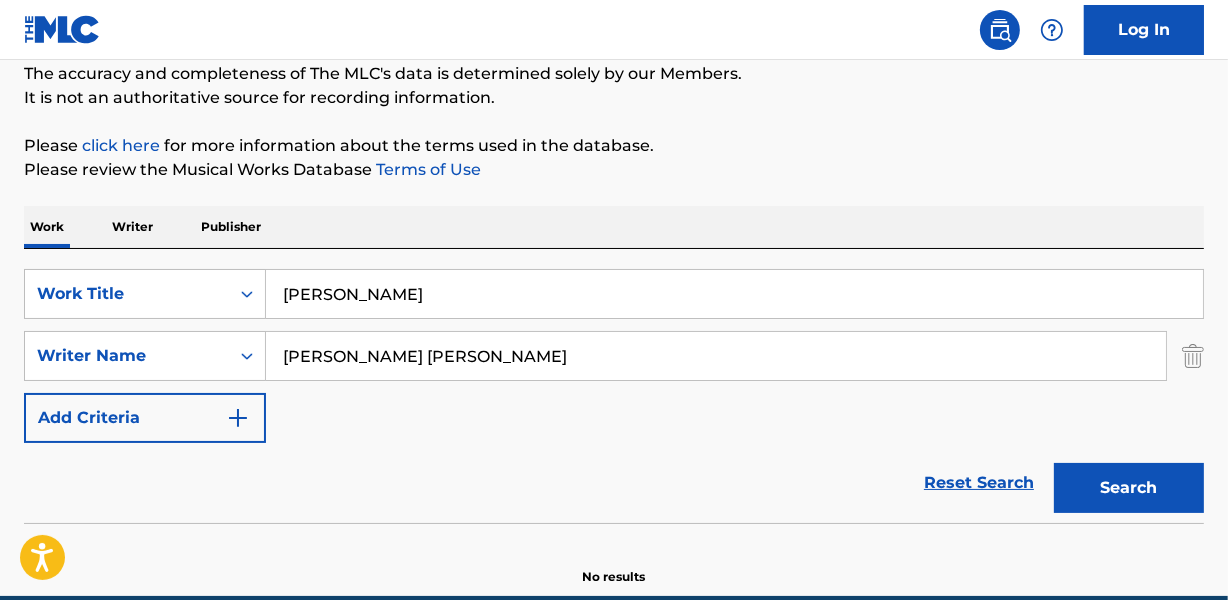 click on "Reset Search Search" at bounding box center [614, 483] 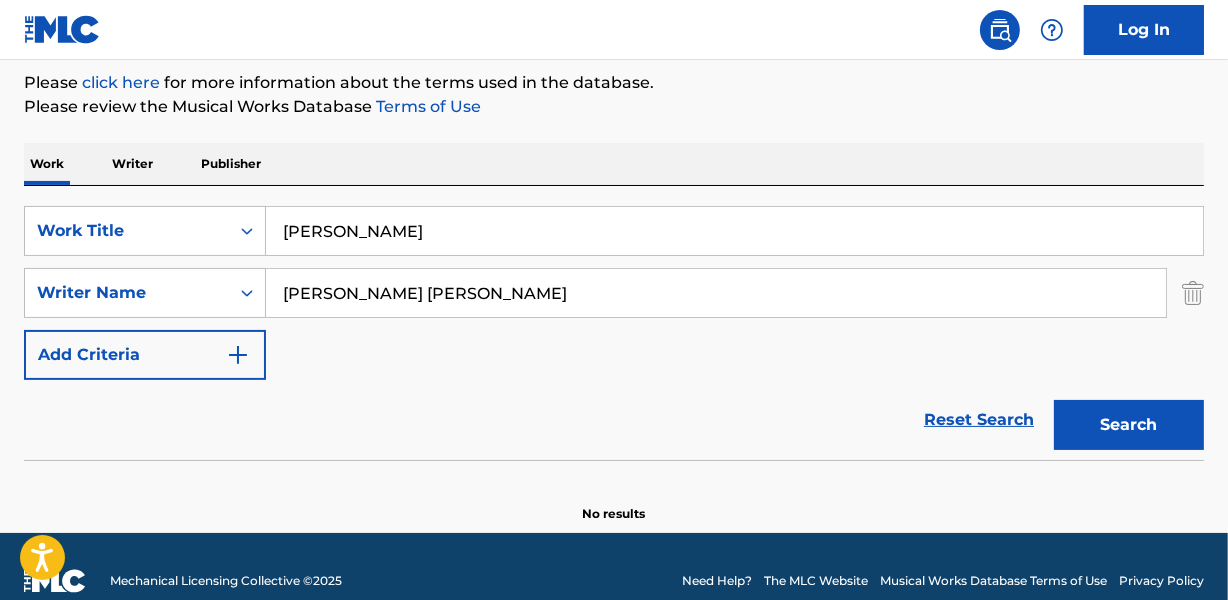 scroll, scrollTop: 267, scrollLeft: 0, axis: vertical 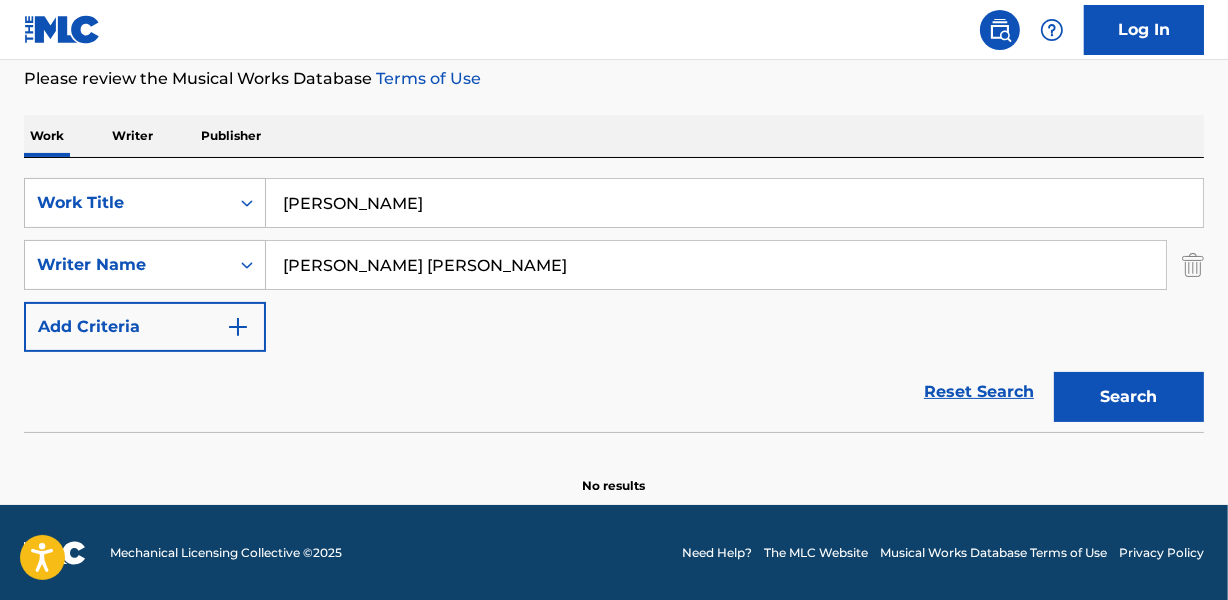 click on "[PERSON_NAME]" at bounding box center [734, 203] 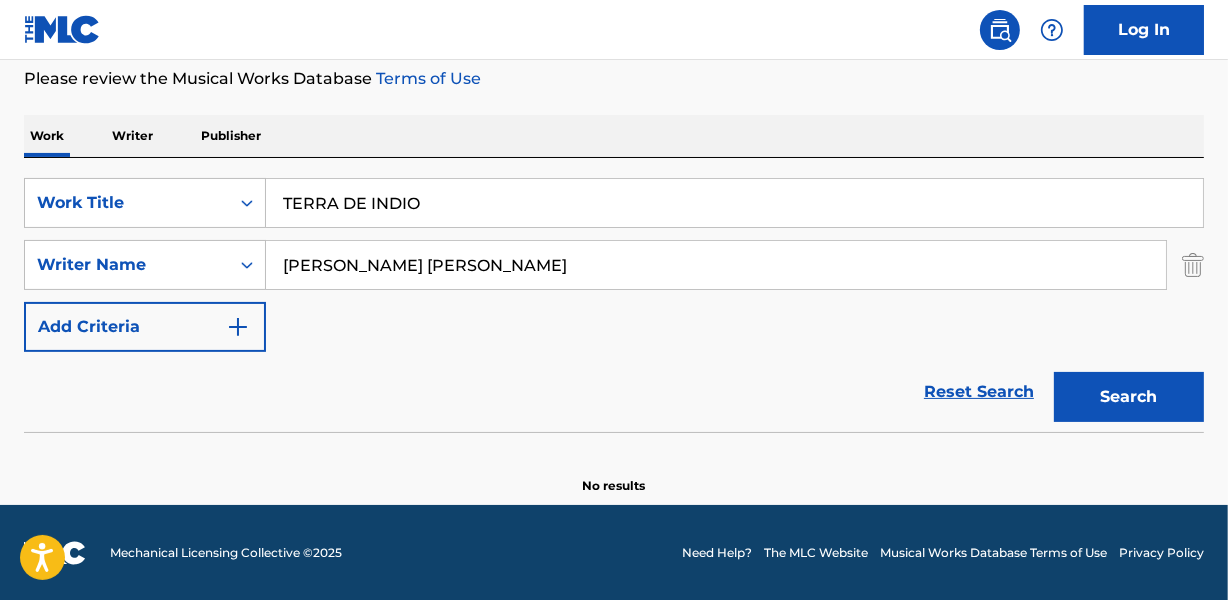 type on "TERRA DE INDIO" 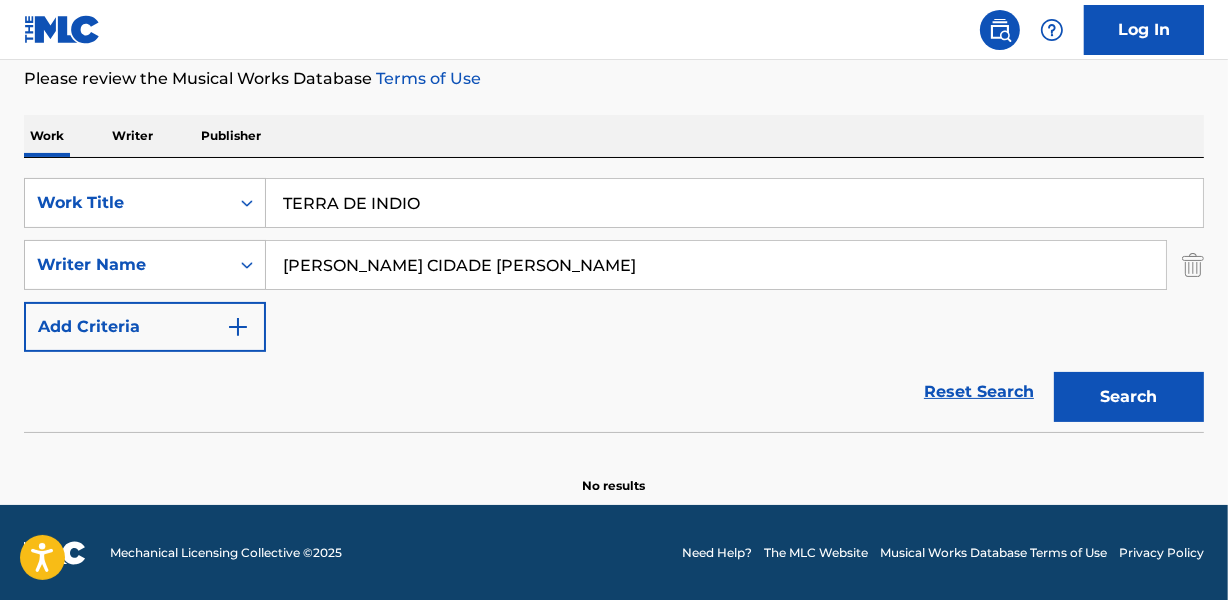 type on "[PERSON_NAME] CIDADE [PERSON_NAME]" 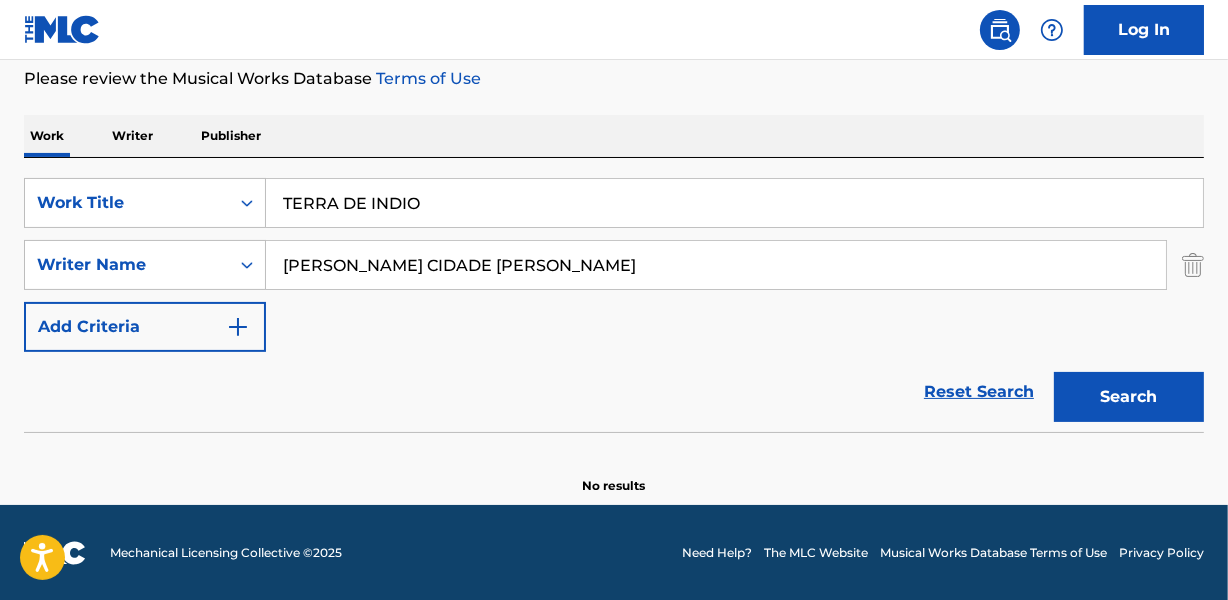 scroll, scrollTop: 176, scrollLeft: 0, axis: vertical 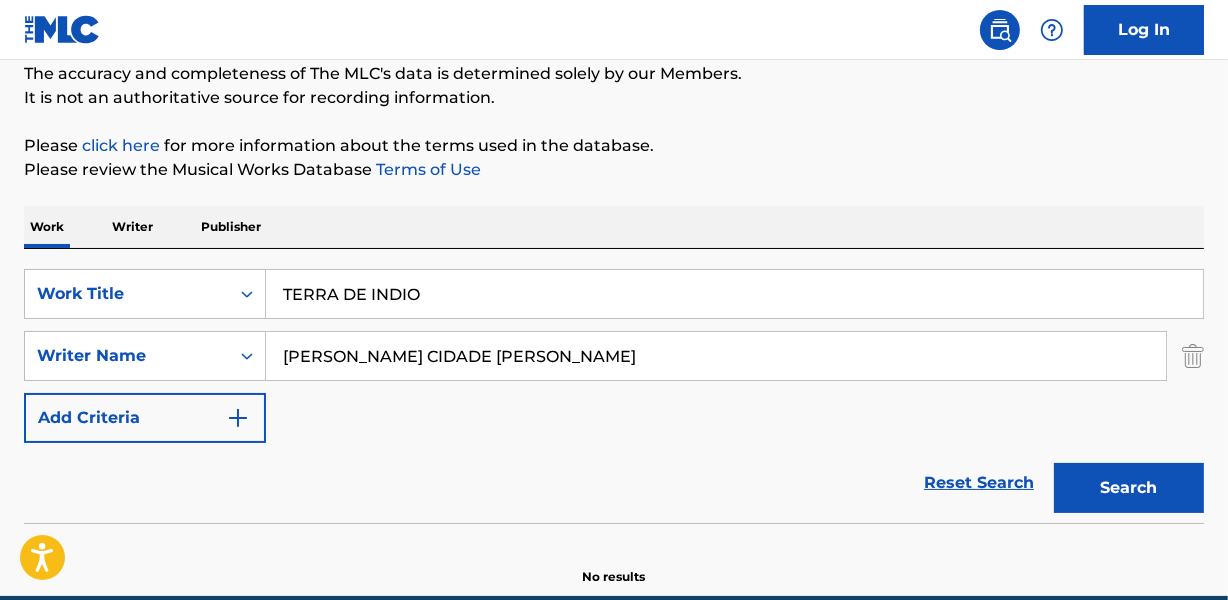 click on "Reset Search Search" at bounding box center [614, 483] 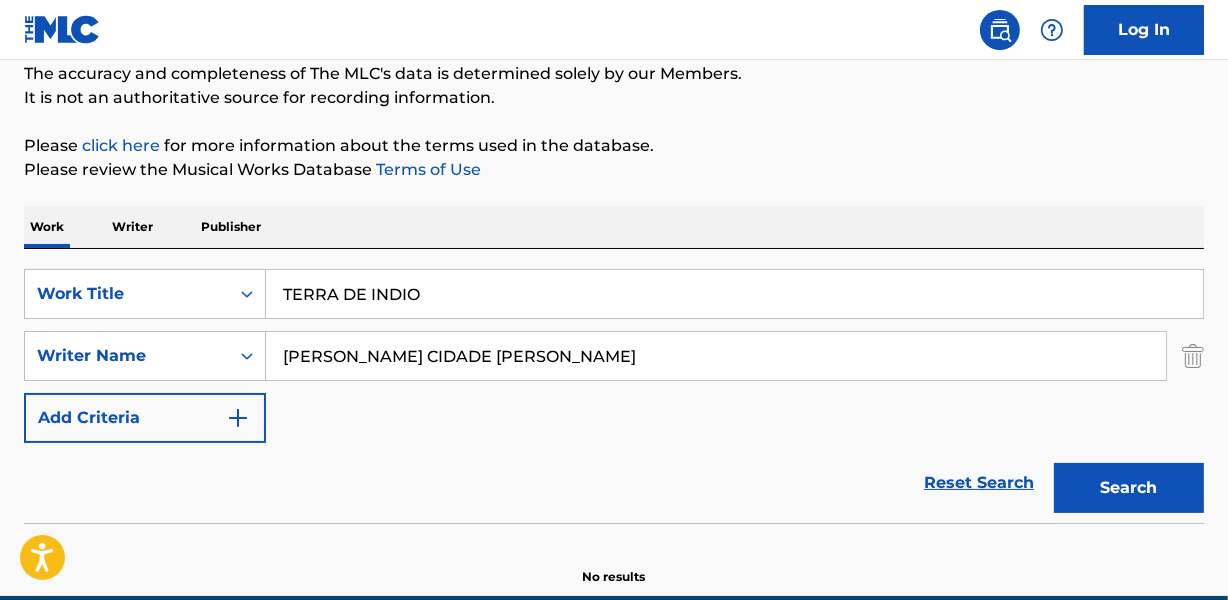 click on "Reset Search Search" at bounding box center [614, 483] 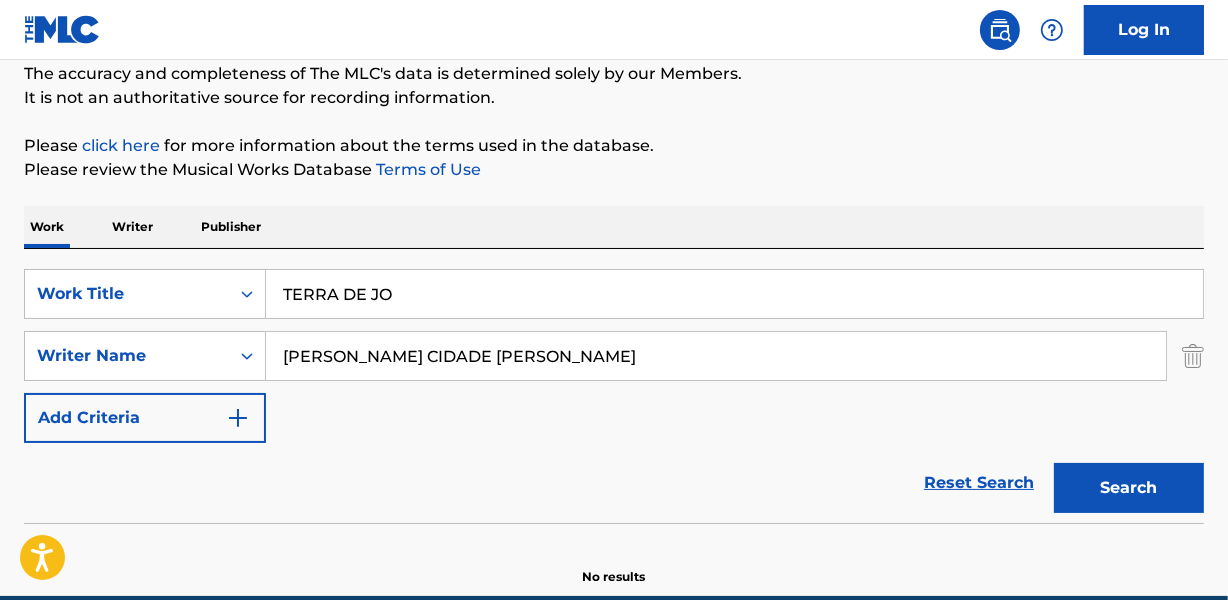 type on "TERRA DE JO" 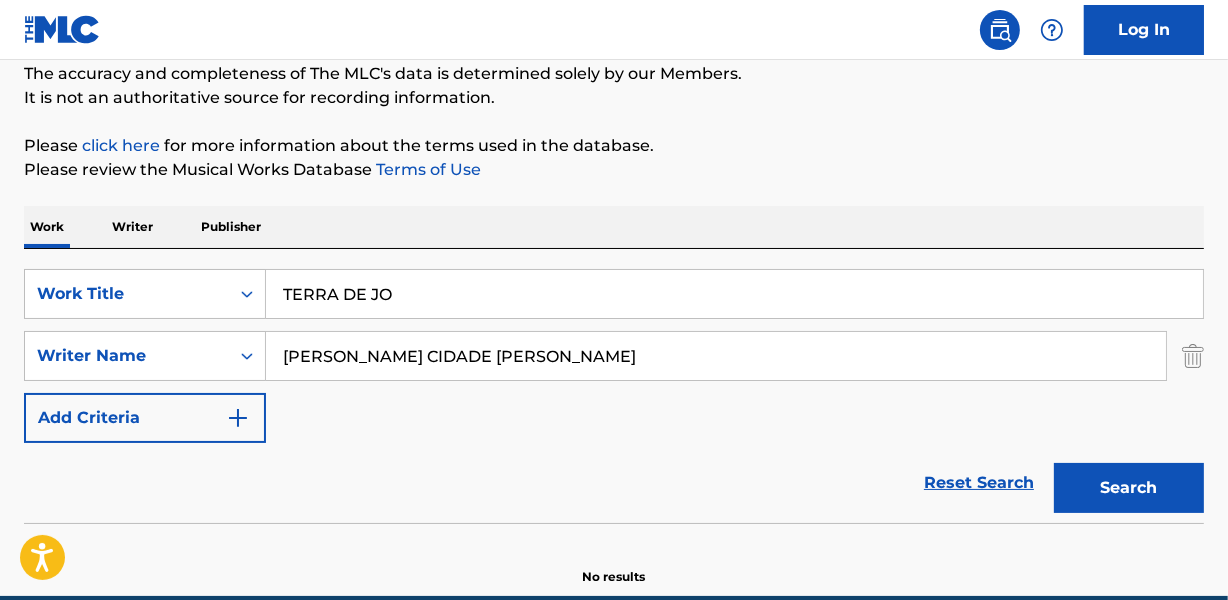 click on "[PERSON_NAME] CIDADE [PERSON_NAME]" at bounding box center (716, 356) 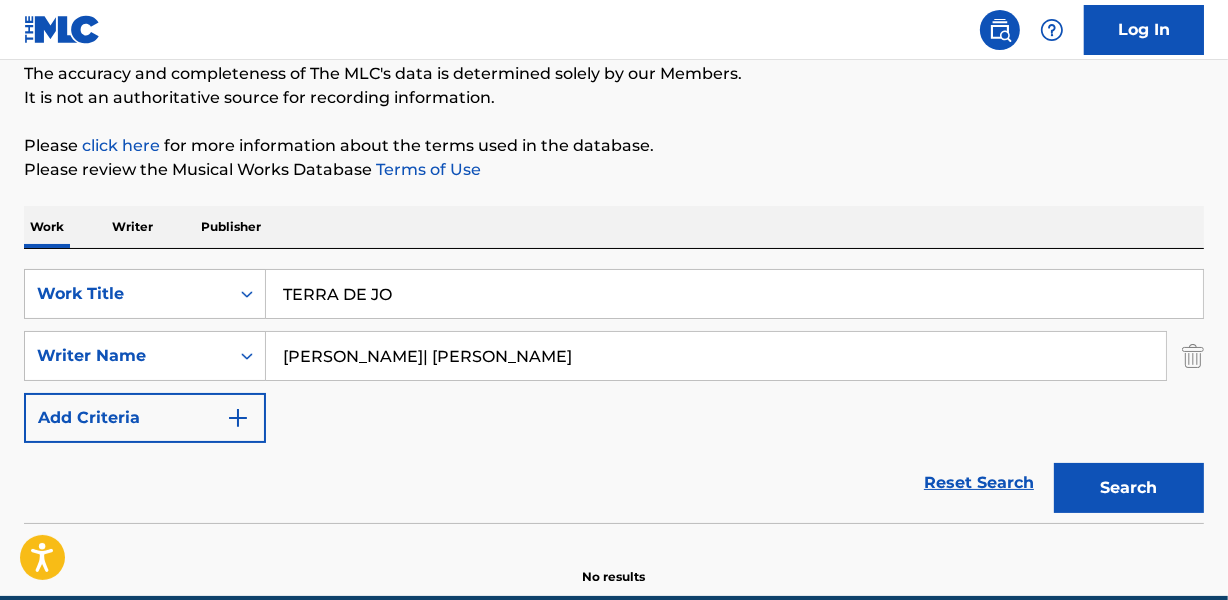 drag, startPoint x: 429, startPoint y: 354, endPoint x: 737, endPoint y: 316, distance: 310.3353 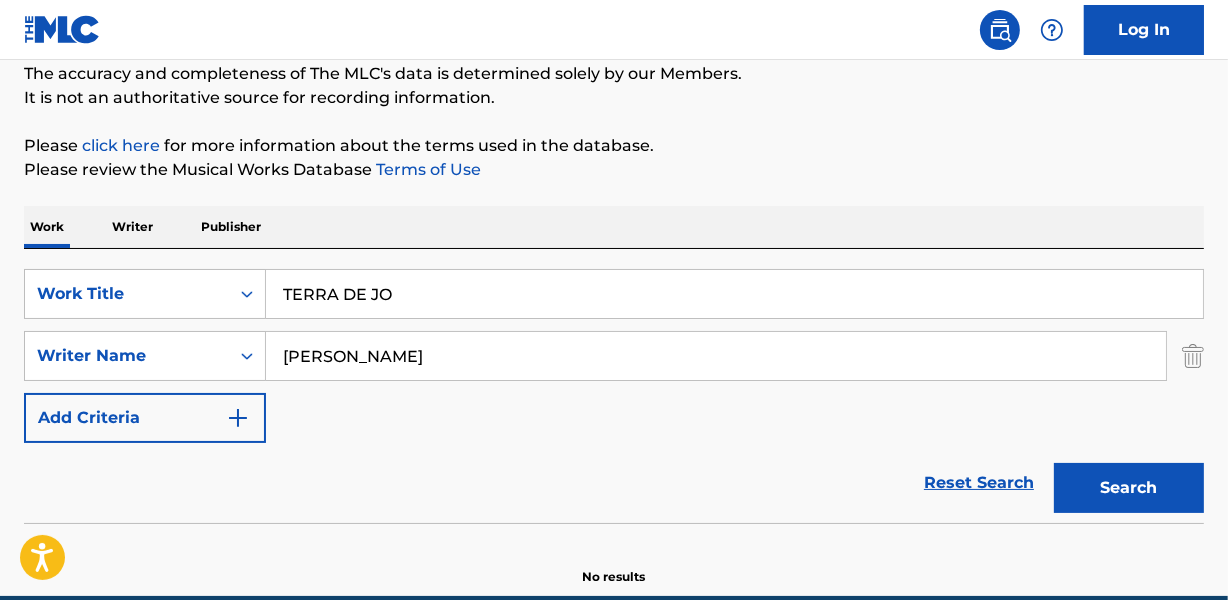 click on "Search" at bounding box center [1129, 488] 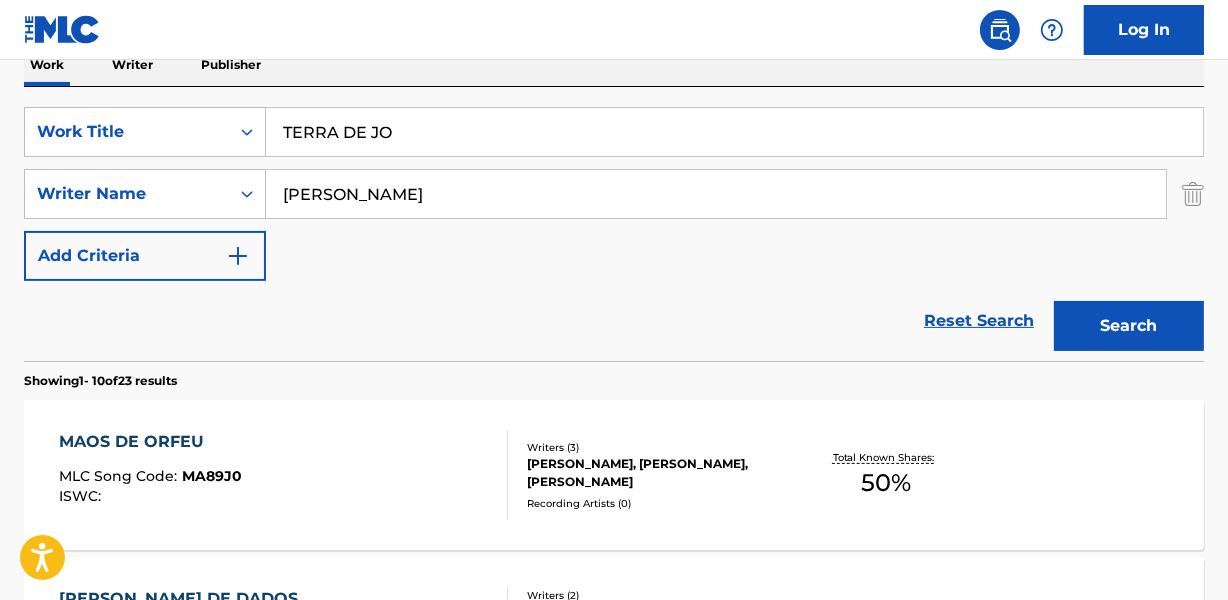 scroll, scrollTop: 358, scrollLeft: 0, axis: vertical 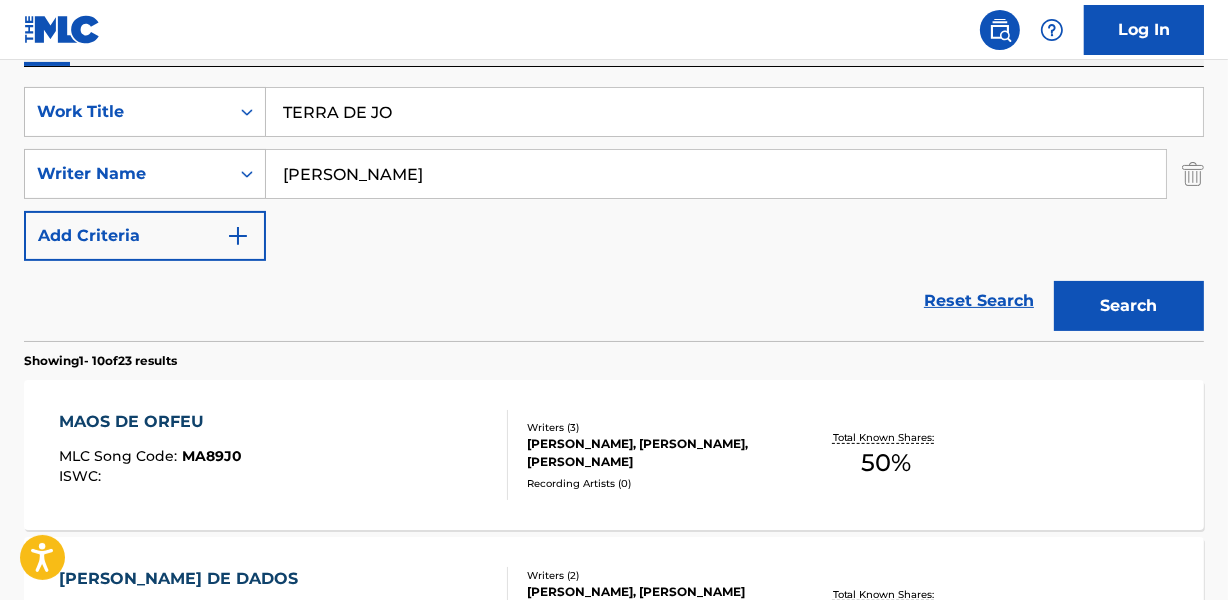 click on "Reset Search Search" at bounding box center [614, 301] 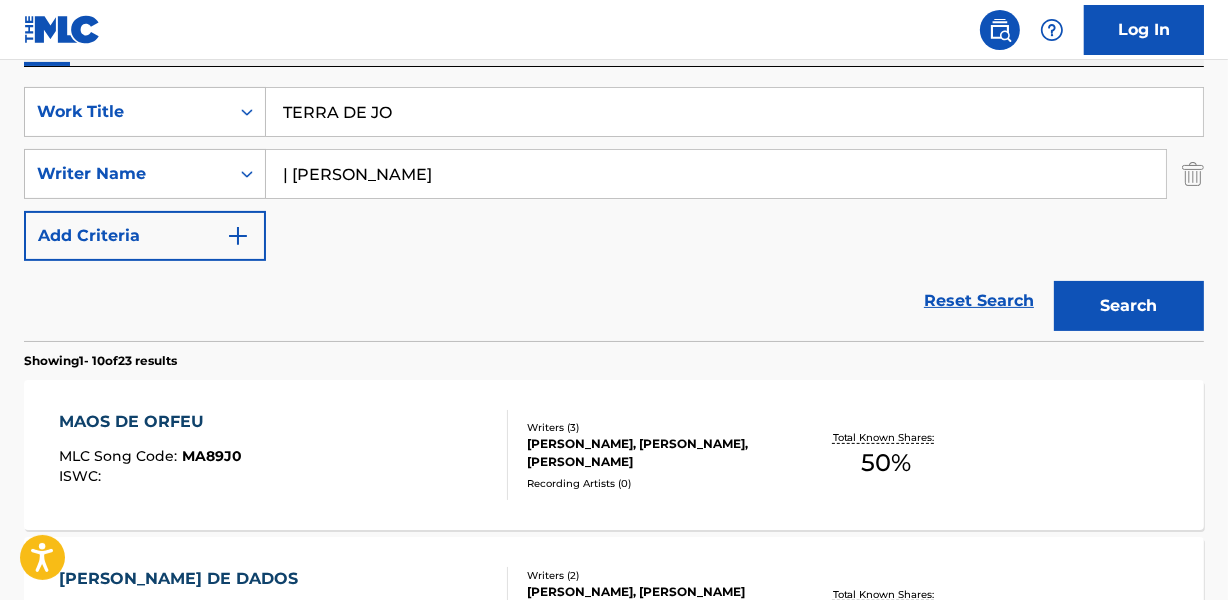 drag, startPoint x: 296, startPoint y: 177, endPoint x: 265, endPoint y: 175, distance: 31.06445 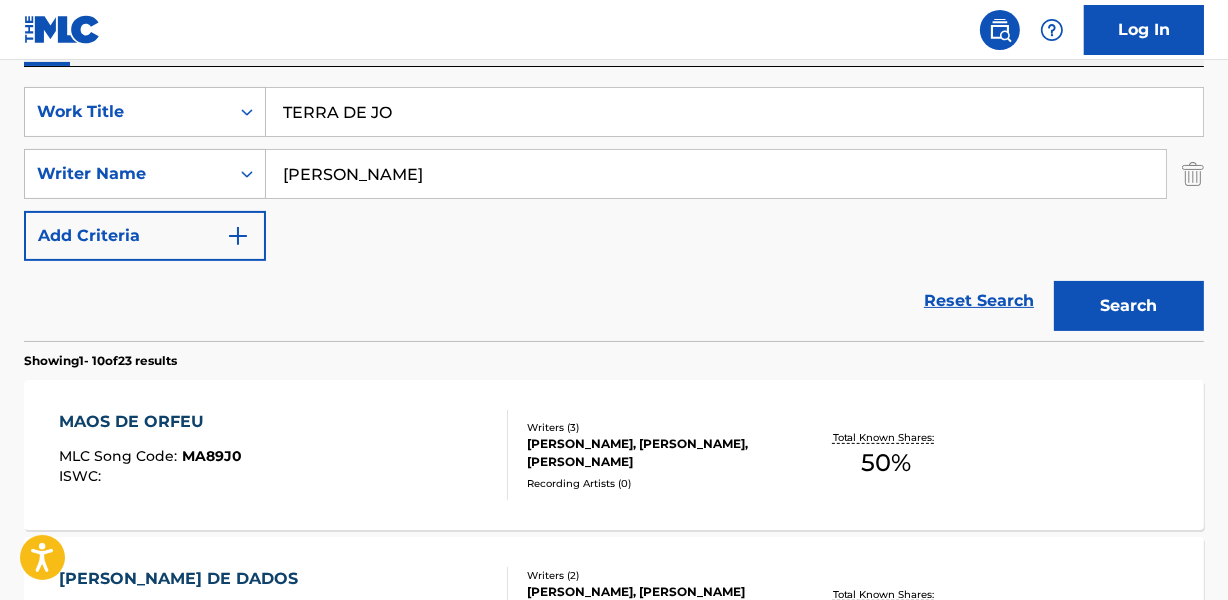 type on "[PERSON_NAME]" 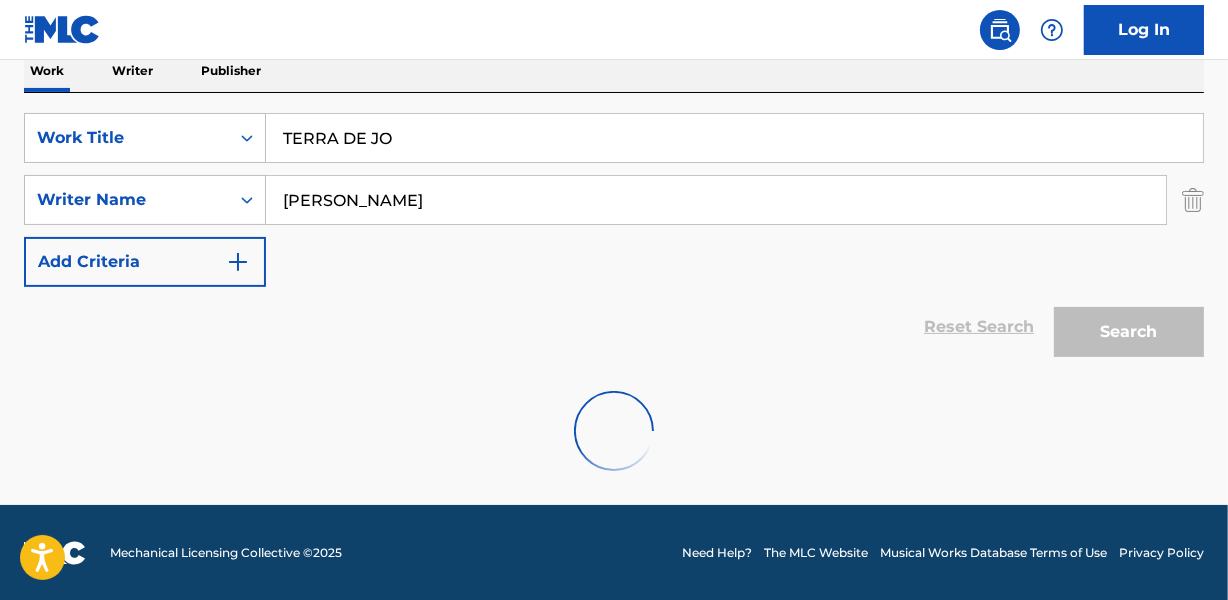 scroll, scrollTop: 358, scrollLeft: 0, axis: vertical 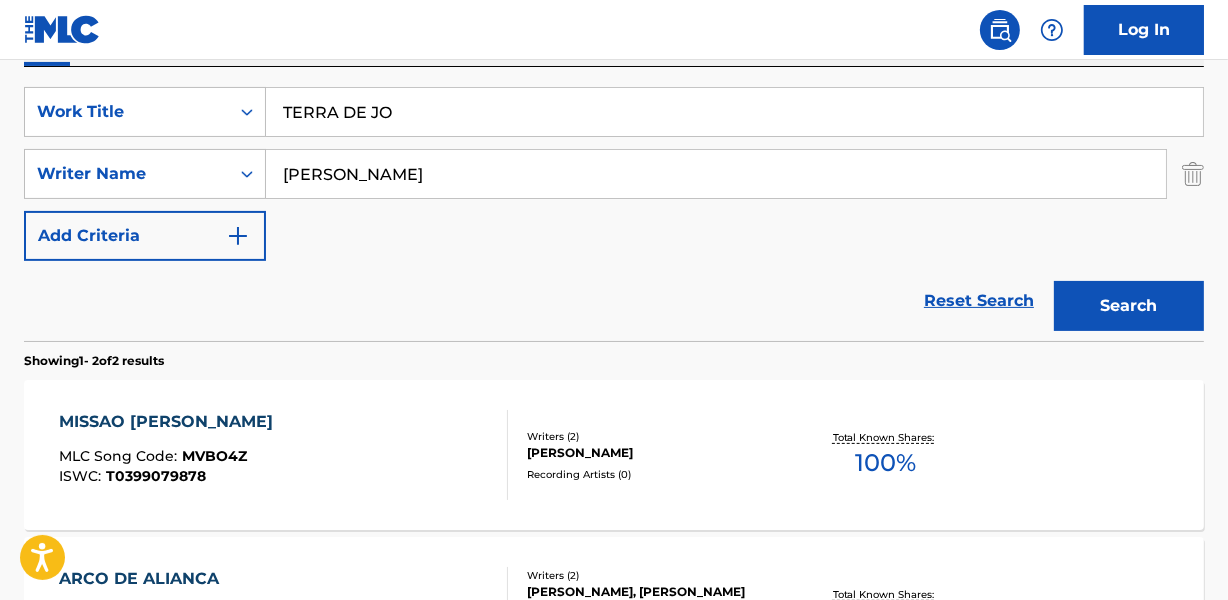 click on "TERRA DE JO" at bounding box center [734, 112] 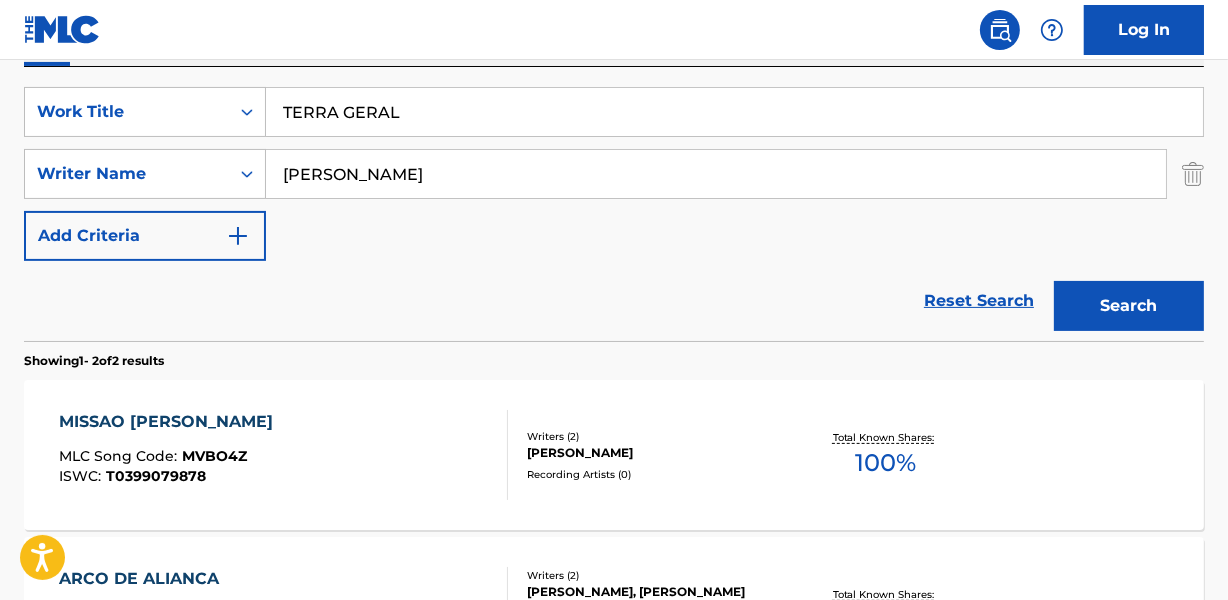 type on "TERRA GERAL" 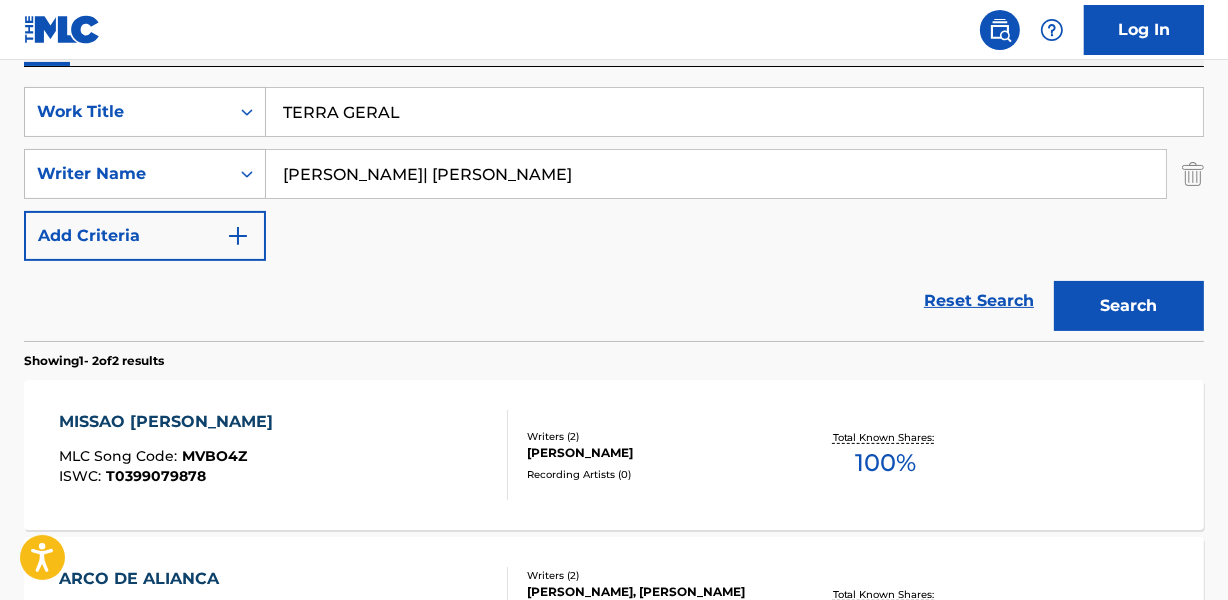 click on "Reset Search Search" at bounding box center [614, 301] 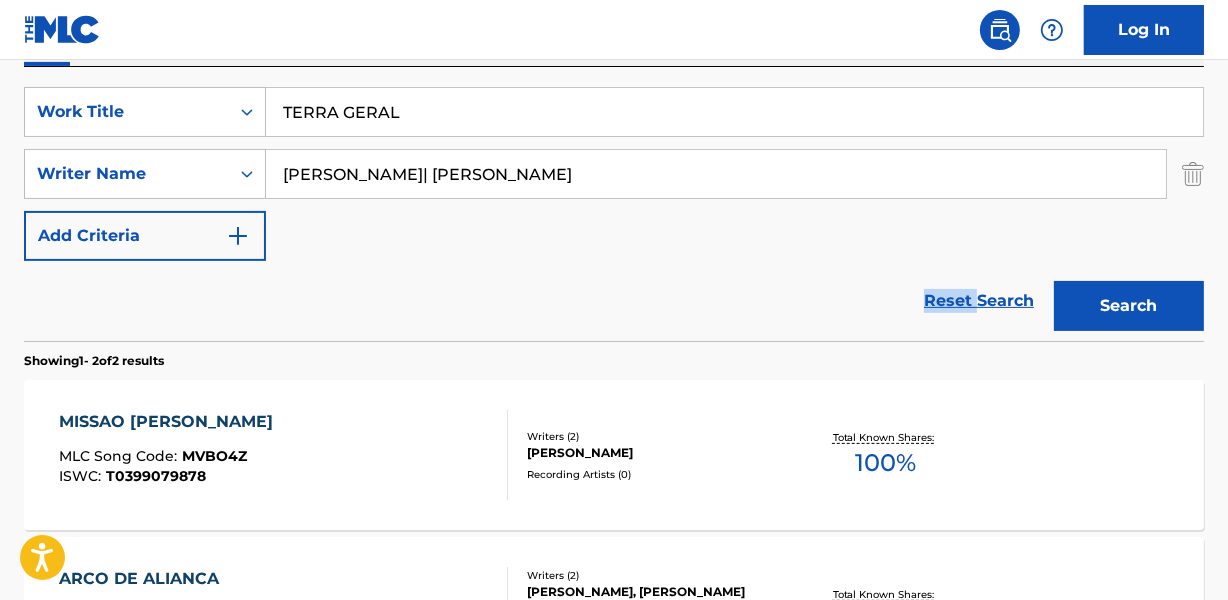 click on "Reset Search Search" at bounding box center (614, 301) 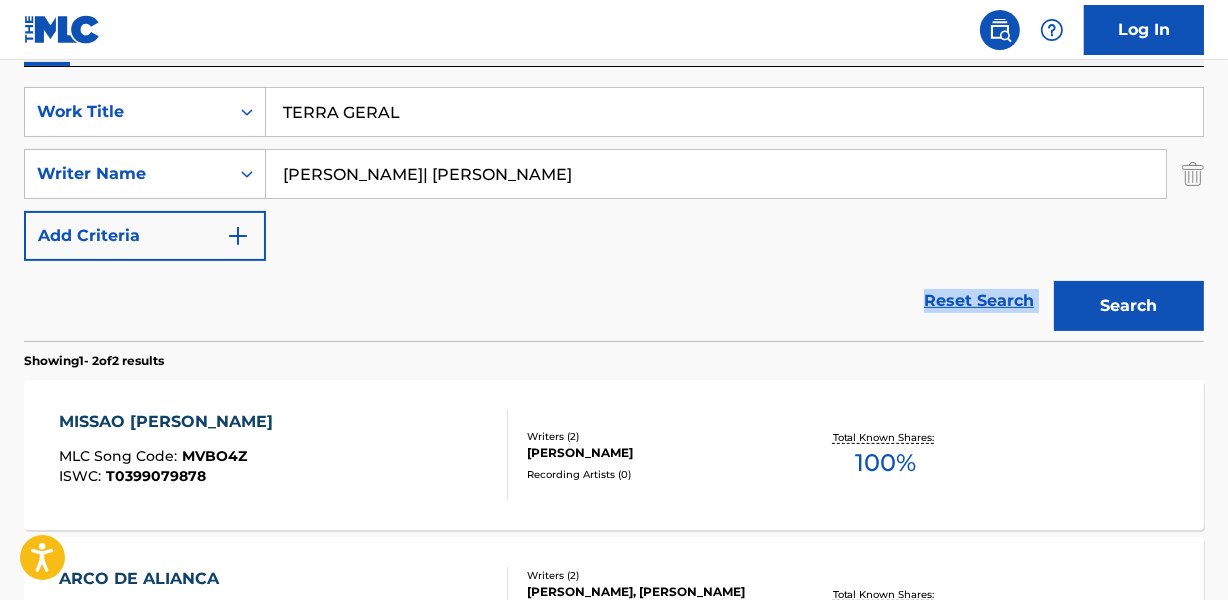 click on "Reset Search Search" at bounding box center [614, 301] 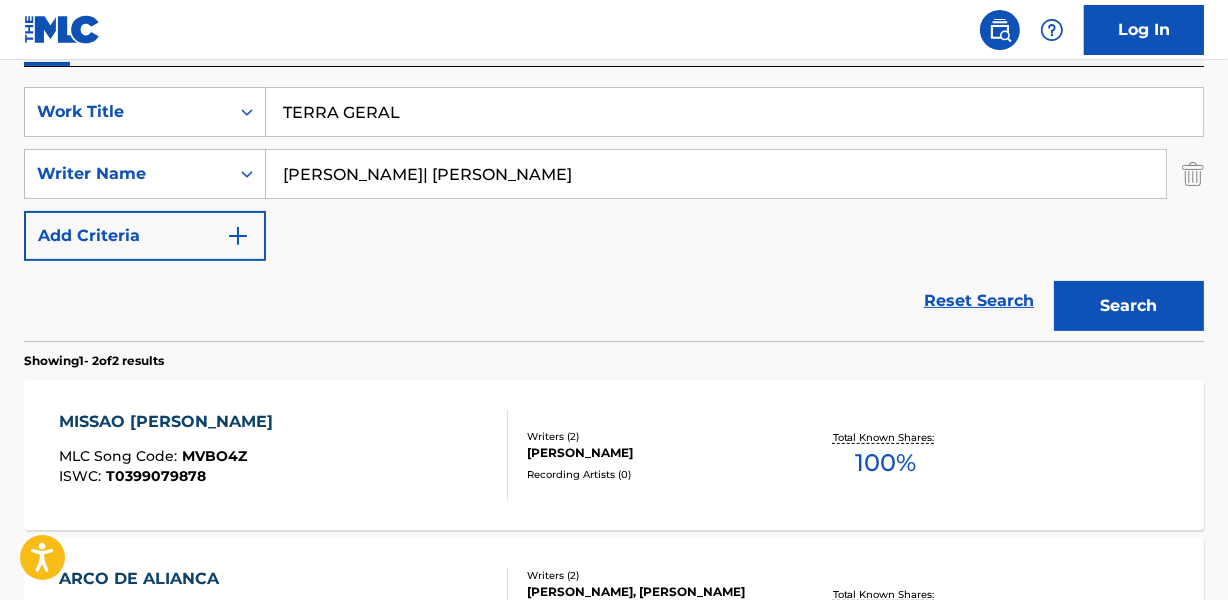 click on "Reset Search Search" at bounding box center (614, 301) 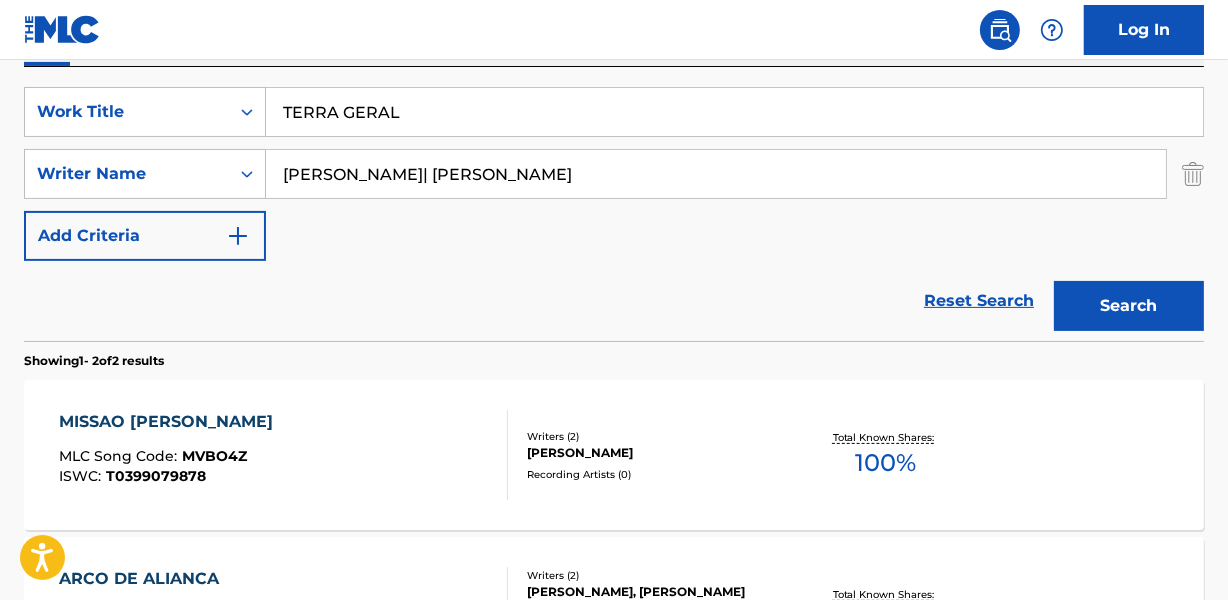click on "SearchWithCriteriab7235275-3a5d-4b8f-99bc-21474d43020a Work Title TERRA GERAL SearchWithCriteria64fe909f-4f0a-4ee2-a65b-71d29dd0a3e4 Writer Name [PERSON_NAME]| [PERSON_NAME] Add Criteria" at bounding box center (614, 174) 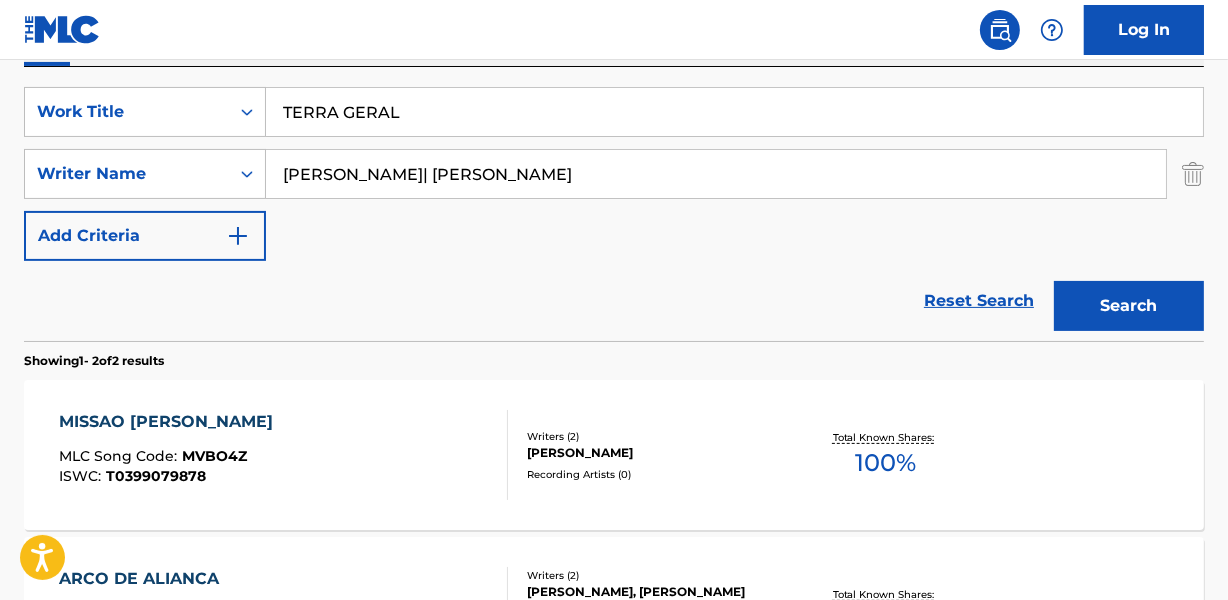 click on "SearchWithCriteriab7235275-3a5d-4b8f-99bc-21474d43020a Work Title TERRA GERAL SearchWithCriteria64fe909f-4f0a-4ee2-a65b-71d29dd0a3e4 Writer Name [PERSON_NAME]| [PERSON_NAME] Add Criteria" at bounding box center [614, 174] 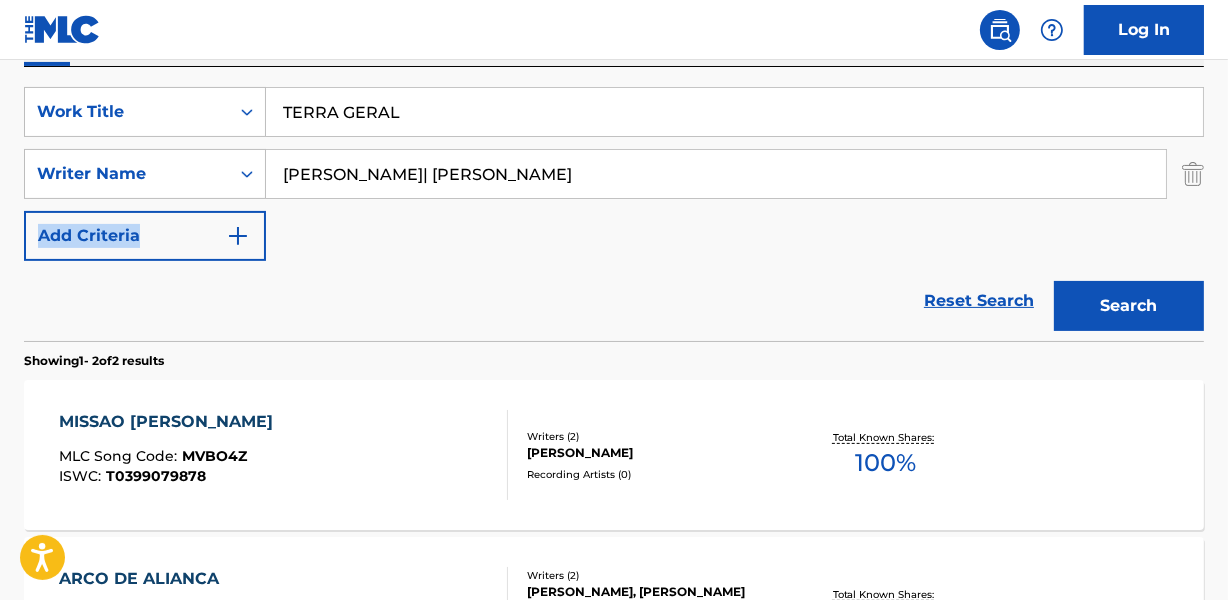 click on "SearchWithCriteriab7235275-3a5d-4b8f-99bc-21474d43020a Work Title TERRA GERAL SearchWithCriteria64fe909f-4f0a-4ee2-a65b-71d29dd0a3e4 Writer Name [PERSON_NAME]| [PERSON_NAME] Add Criteria" at bounding box center (614, 174) 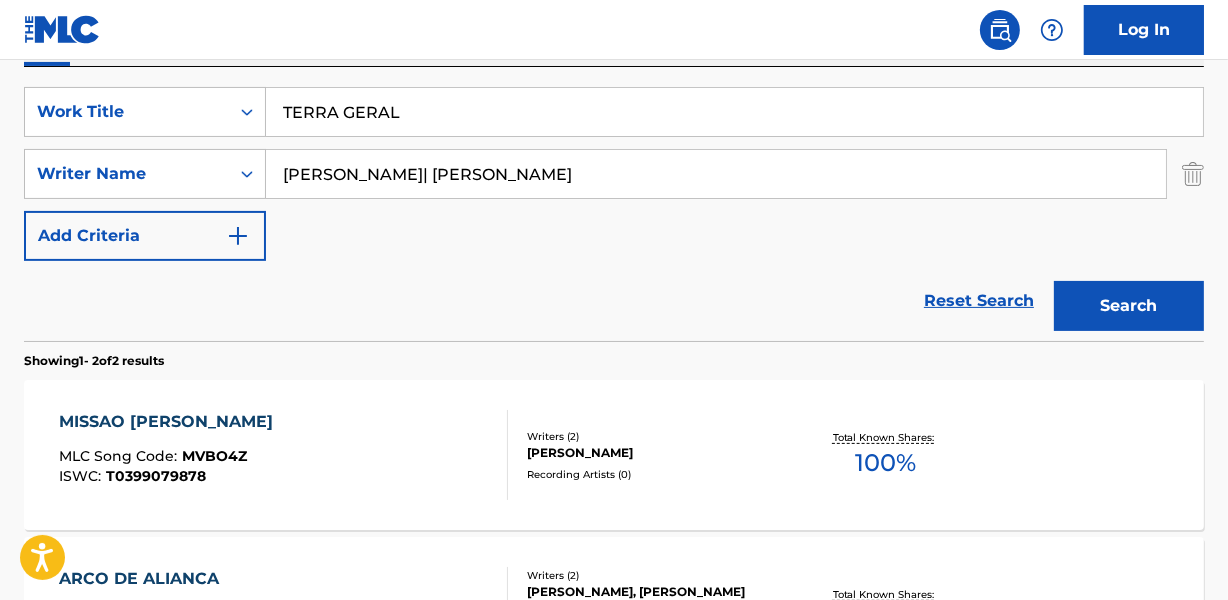 click on "SearchWithCriteriab7235275-3a5d-4b8f-99bc-21474d43020a Work Title TERRA GERAL SearchWithCriteria64fe909f-4f0a-4ee2-a65b-71d29dd0a3e4 Writer Name [PERSON_NAME]| [PERSON_NAME] Add Criteria" at bounding box center [614, 174] 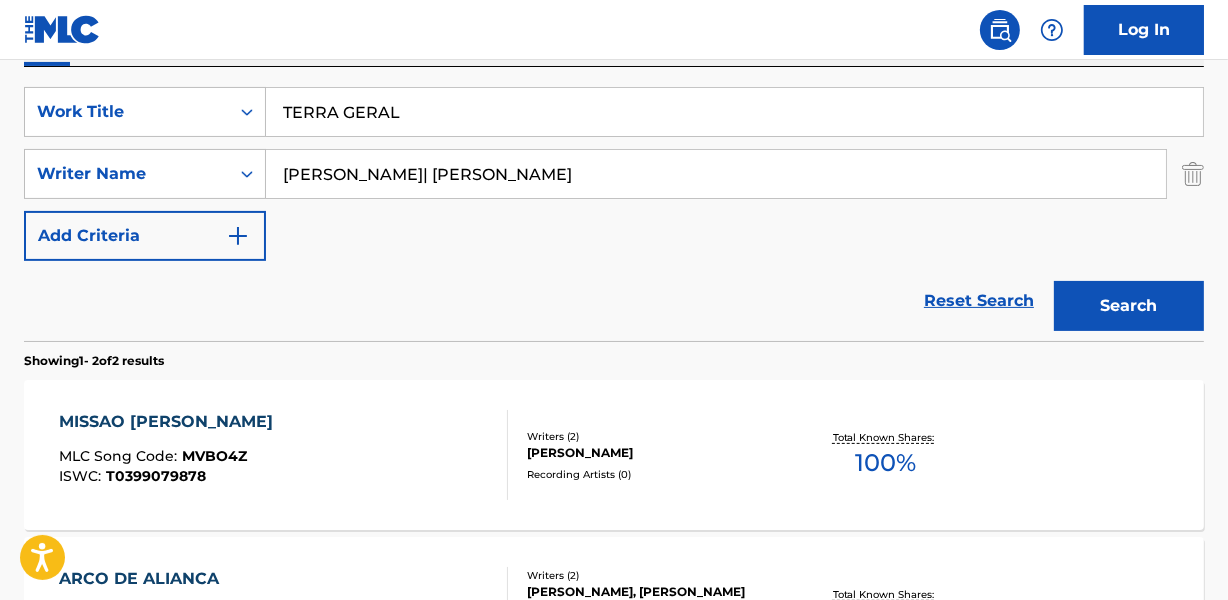 click on "Reset Search Search" at bounding box center [614, 301] 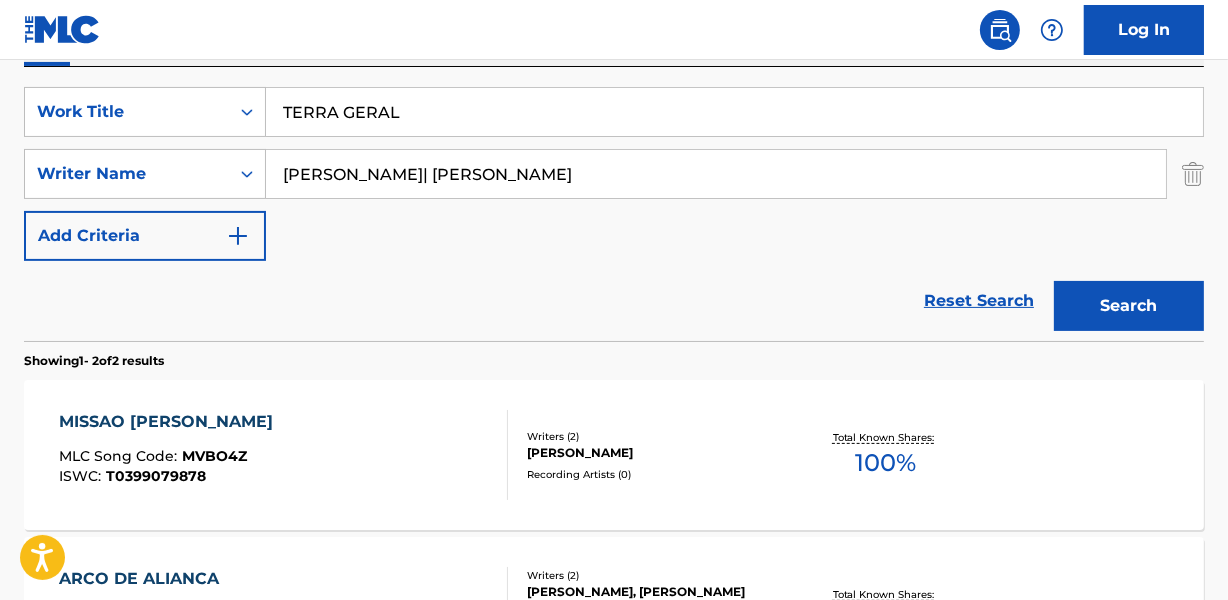 click on "Reset Search Search" at bounding box center (614, 301) 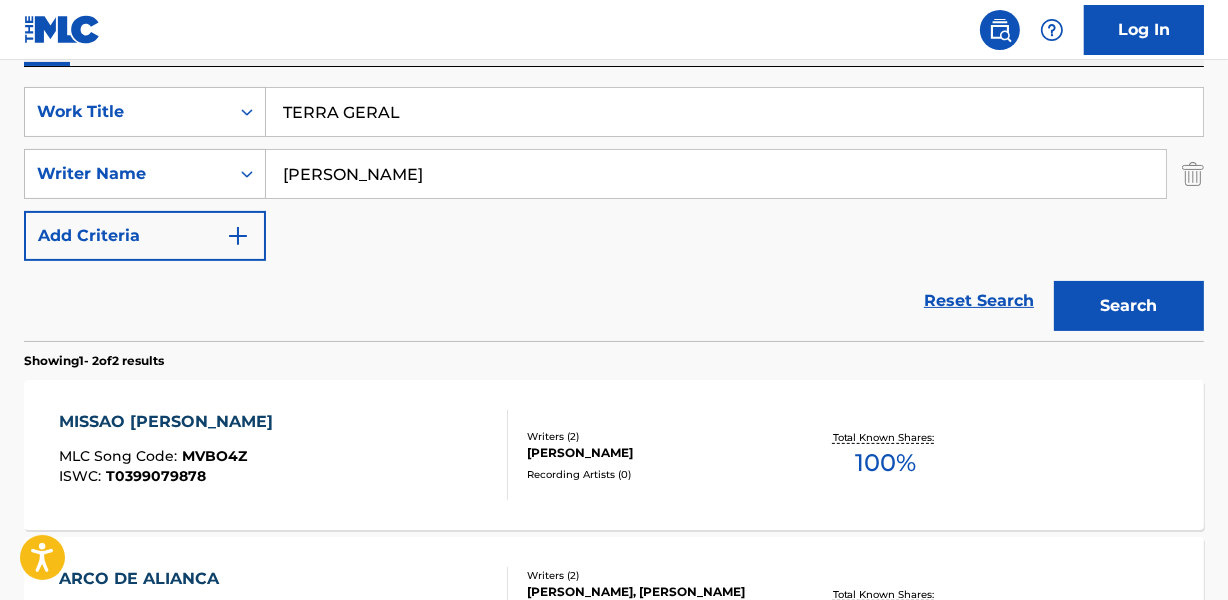 type on "[PERSON_NAME]" 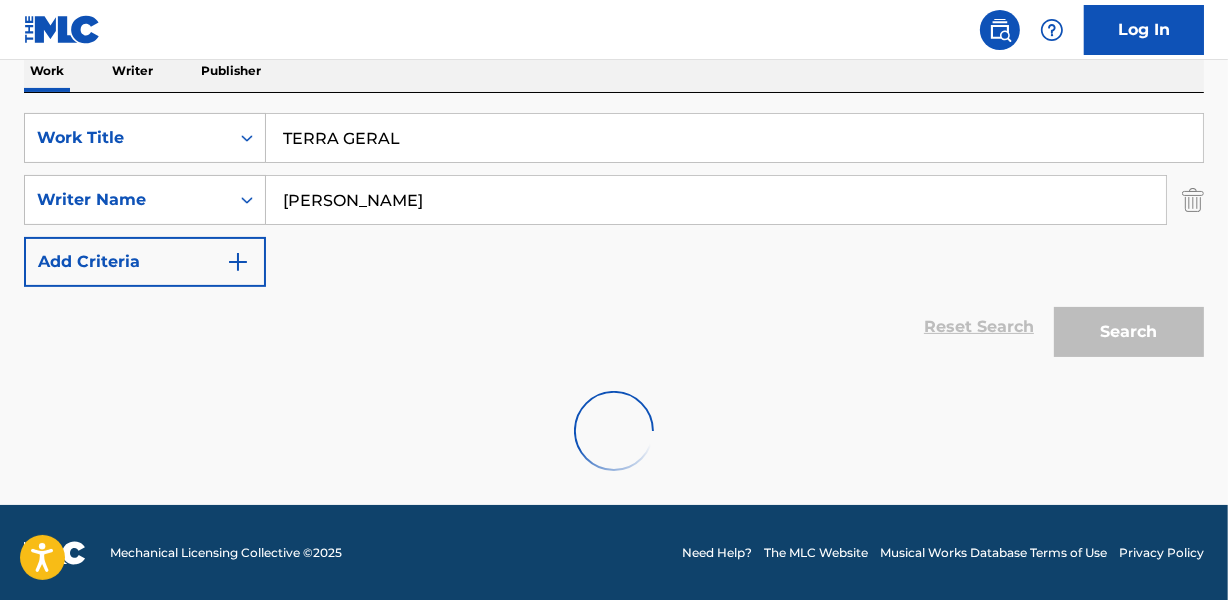 scroll, scrollTop: 358, scrollLeft: 0, axis: vertical 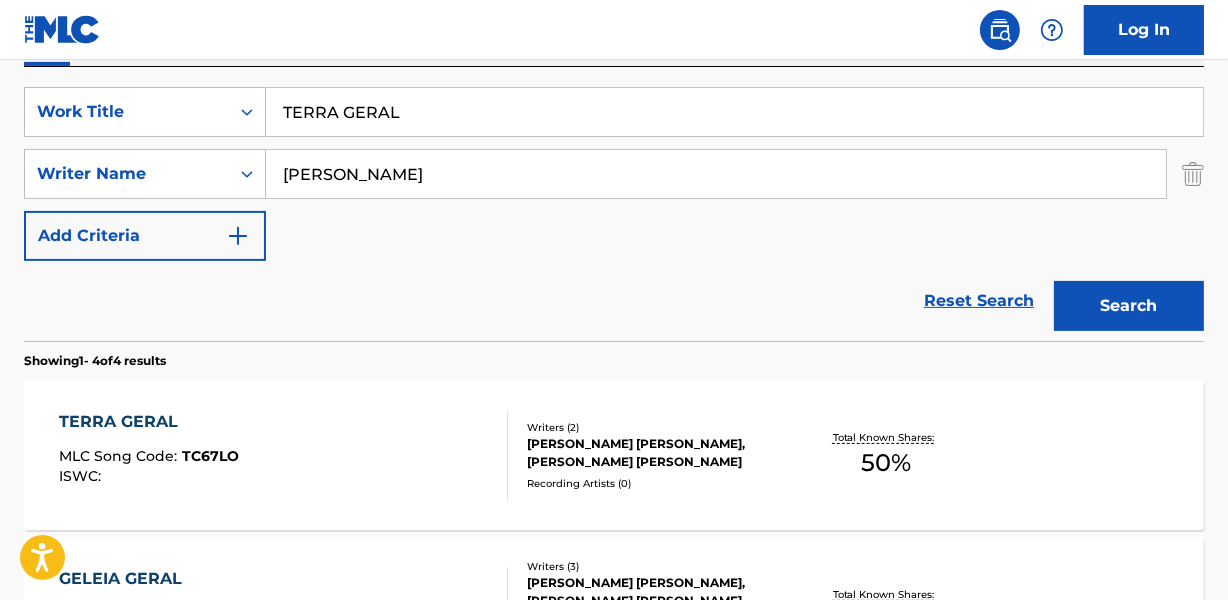 click on "[PERSON_NAME] [PERSON_NAME], [PERSON_NAME] [PERSON_NAME]" at bounding box center [657, 453] 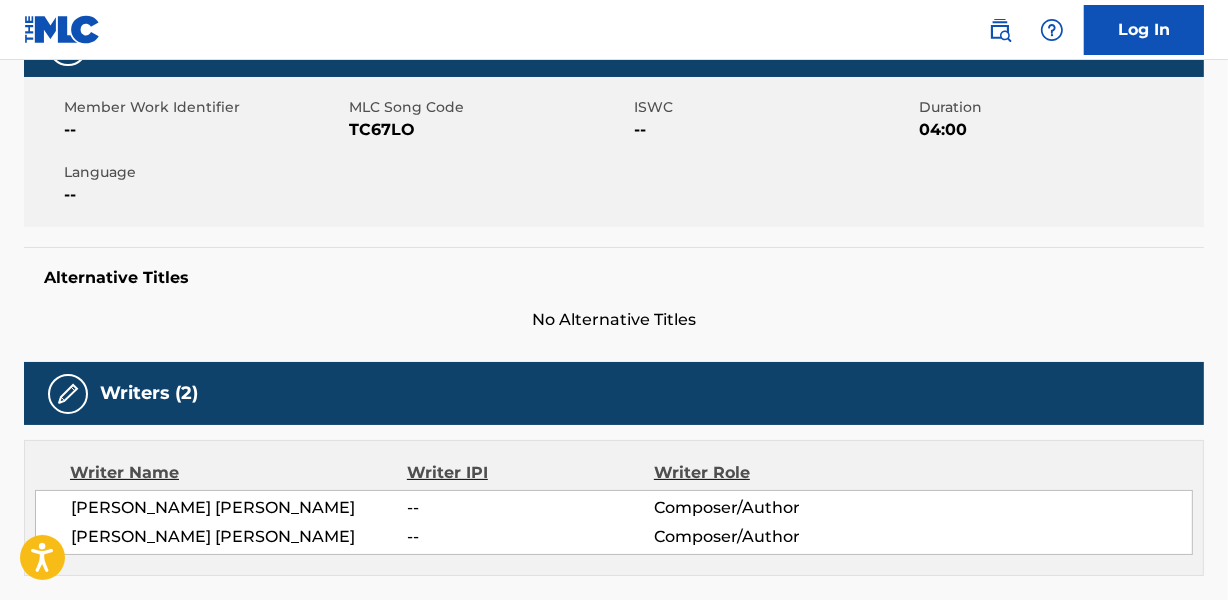 scroll, scrollTop: 0, scrollLeft: 0, axis: both 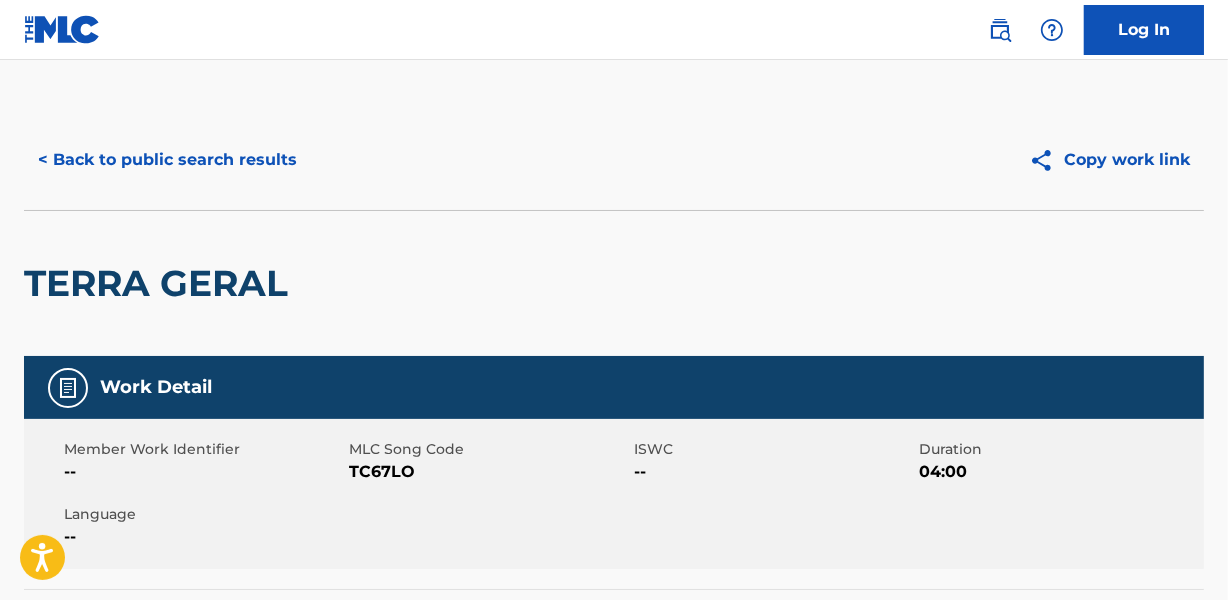 click on "< Back to public search results" at bounding box center (167, 160) 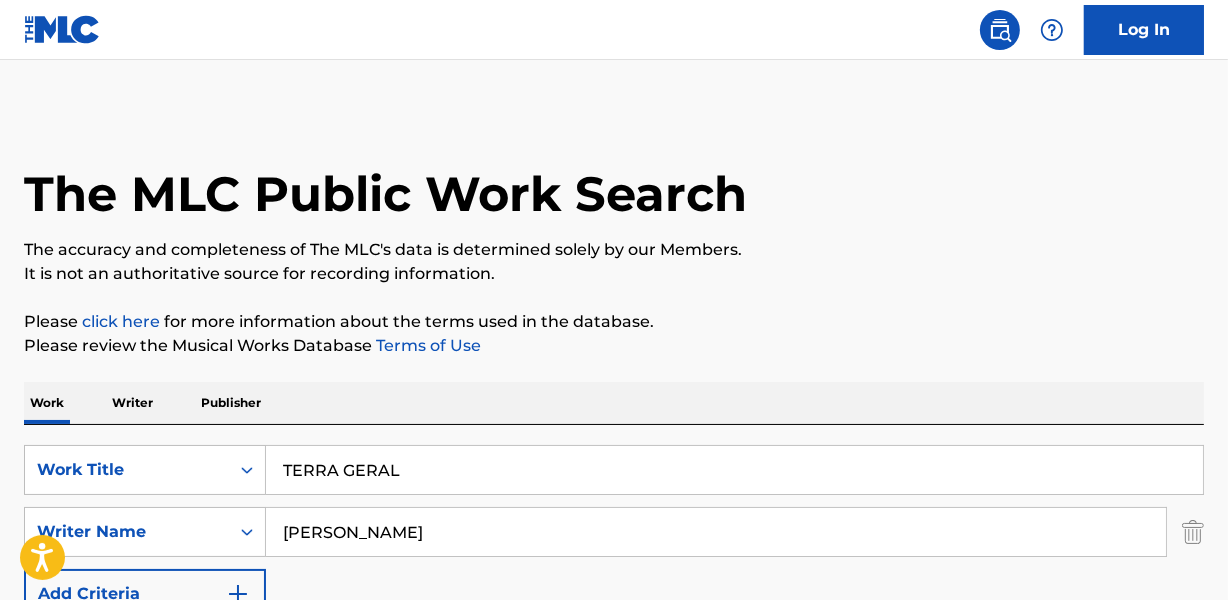 scroll, scrollTop: 358, scrollLeft: 0, axis: vertical 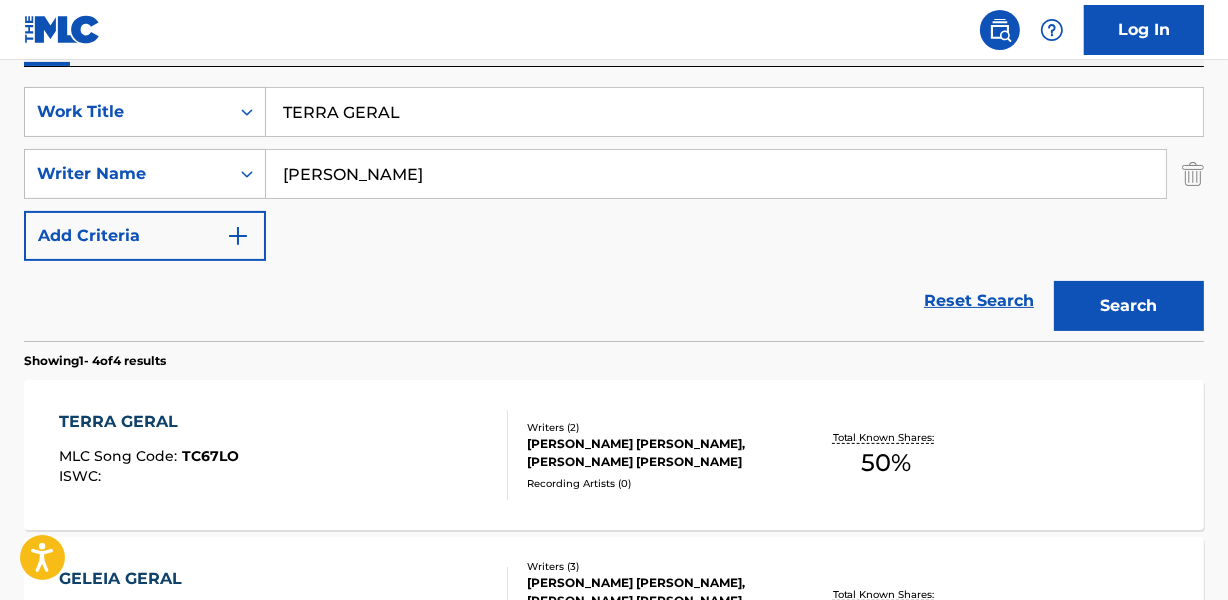 click on "[PERSON_NAME]" at bounding box center (716, 174) 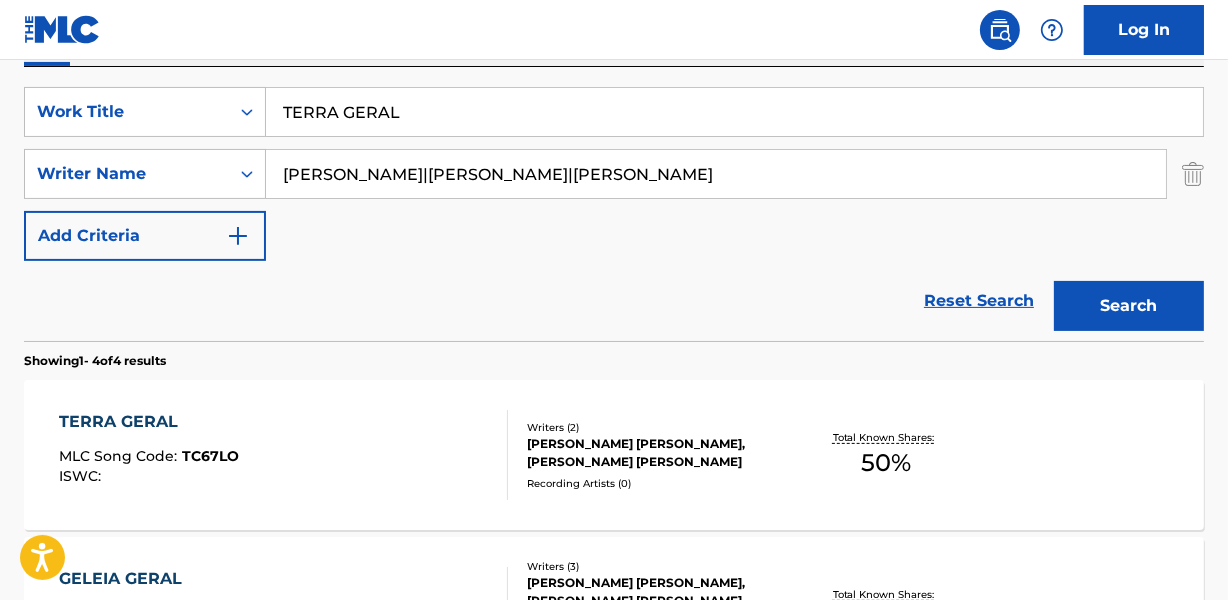 drag, startPoint x: 416, startPoint y: 167, endPoint x: 906, endPoint y: 172, distance: 490.0255 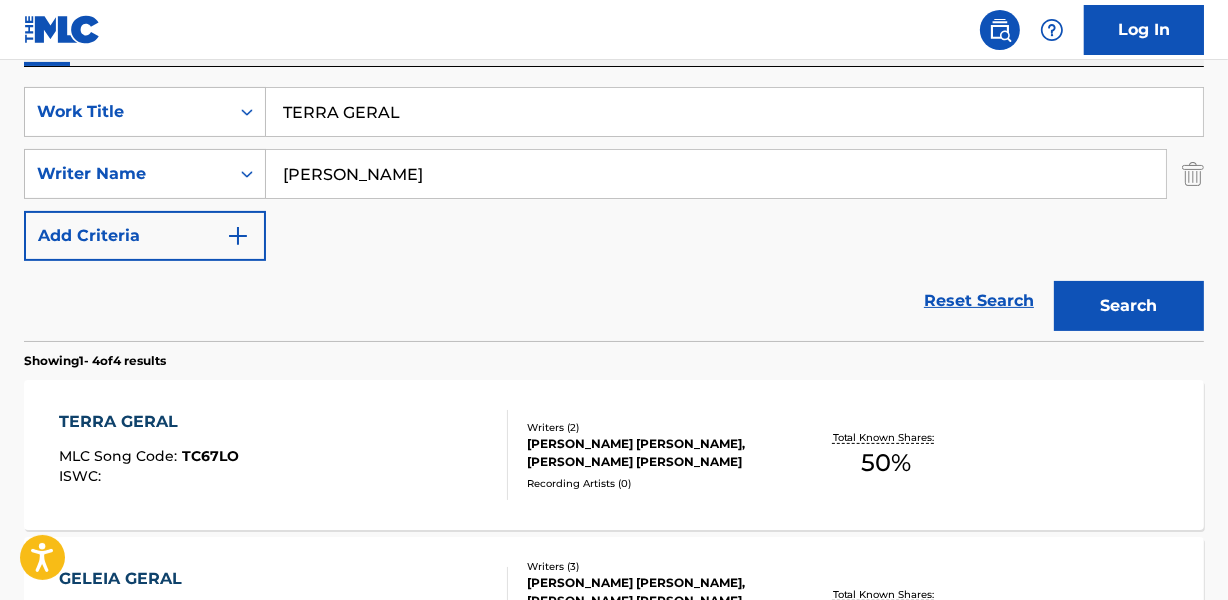 click on "Search" at bounding box center [1129, 306] 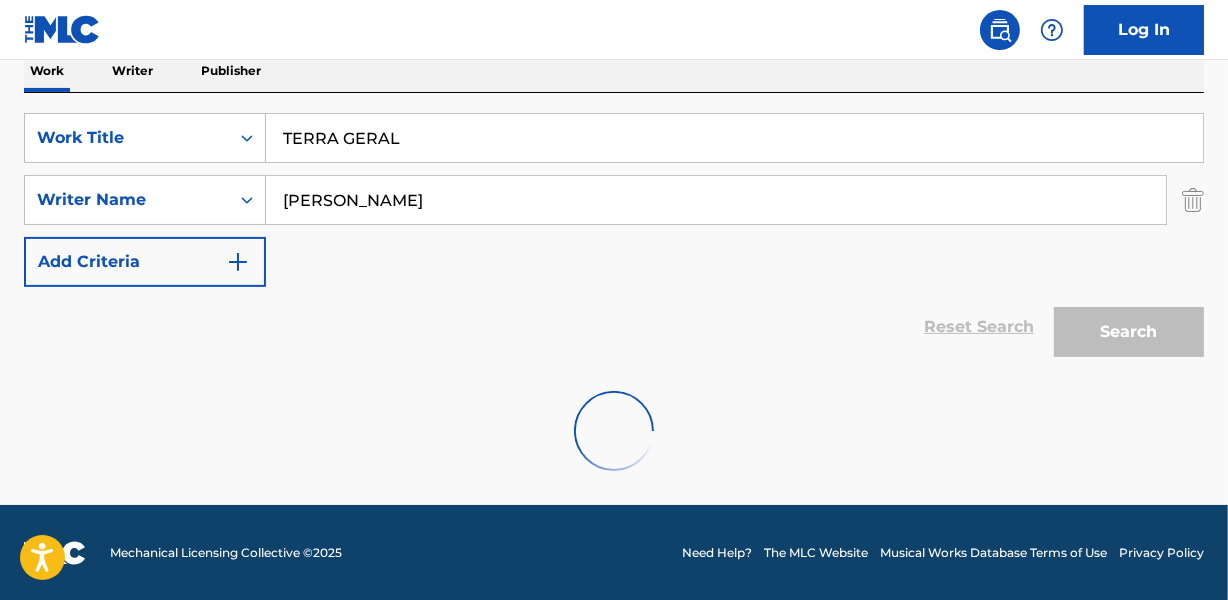 scroll, scrollTop: 267, scrollLeft: 0, axis: vertical 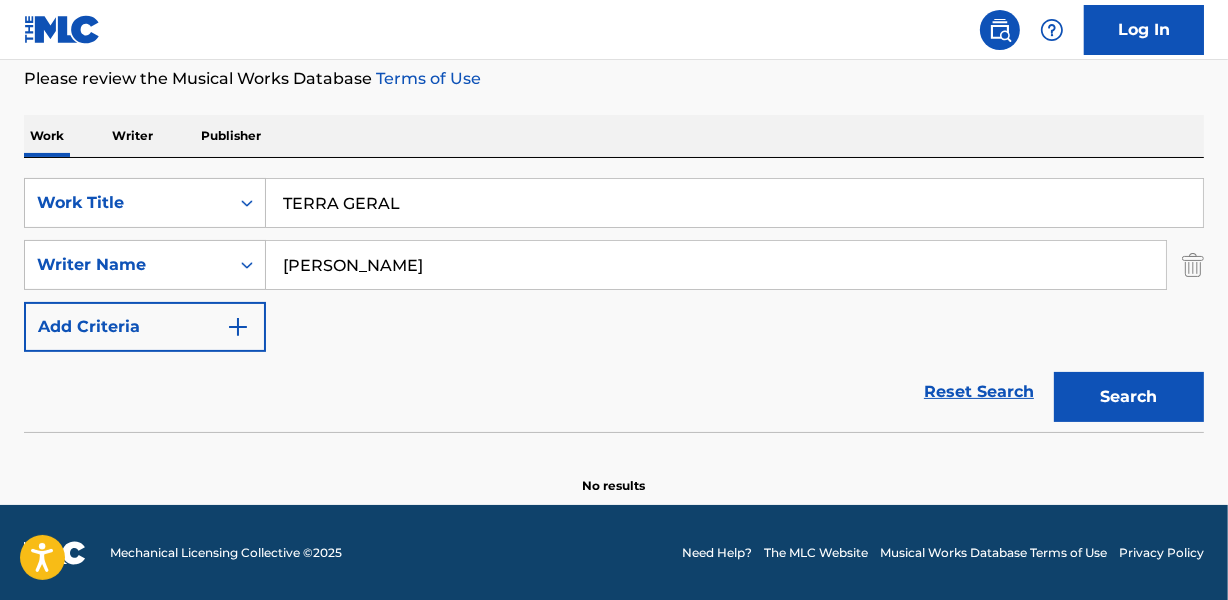 click on "[PERSON_NAME]" at bounding box center (716, 265) 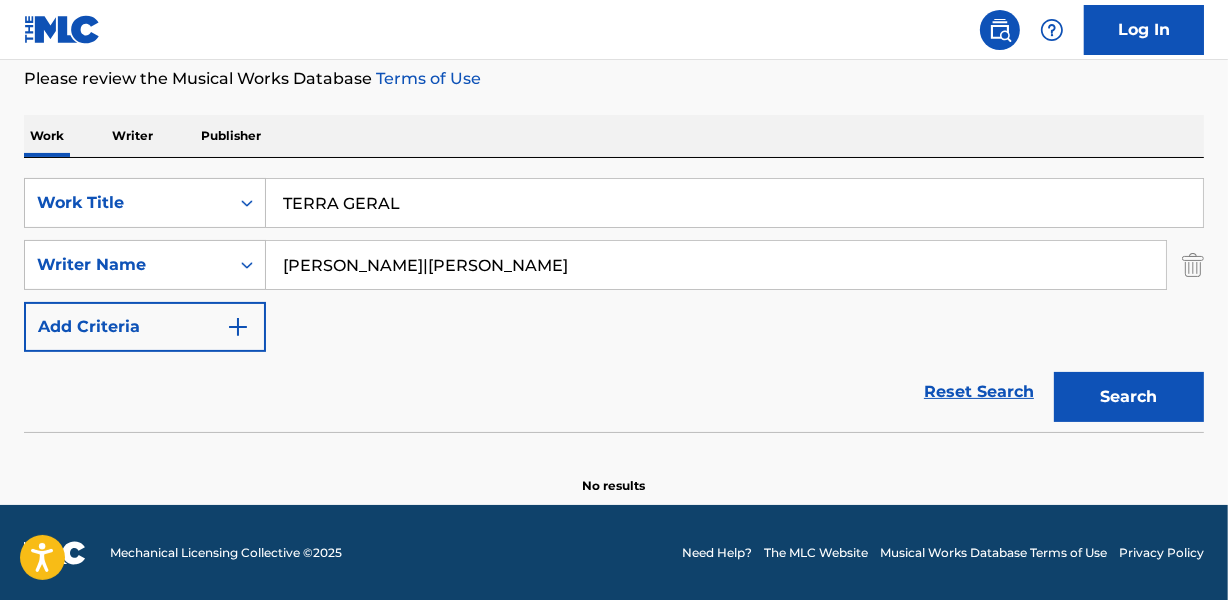 drag, startPoint x: 428, startPoint y: 267, endPoint x: 840, endPoint y: 282, distance: 412.27298 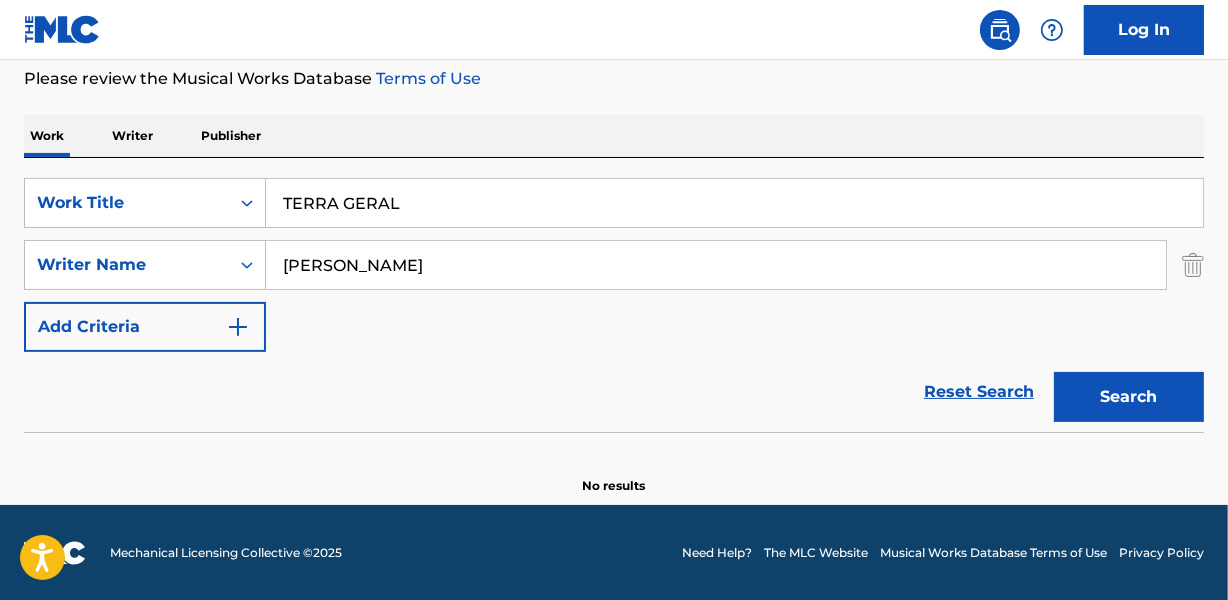 type on "[PERSON_NAME]" 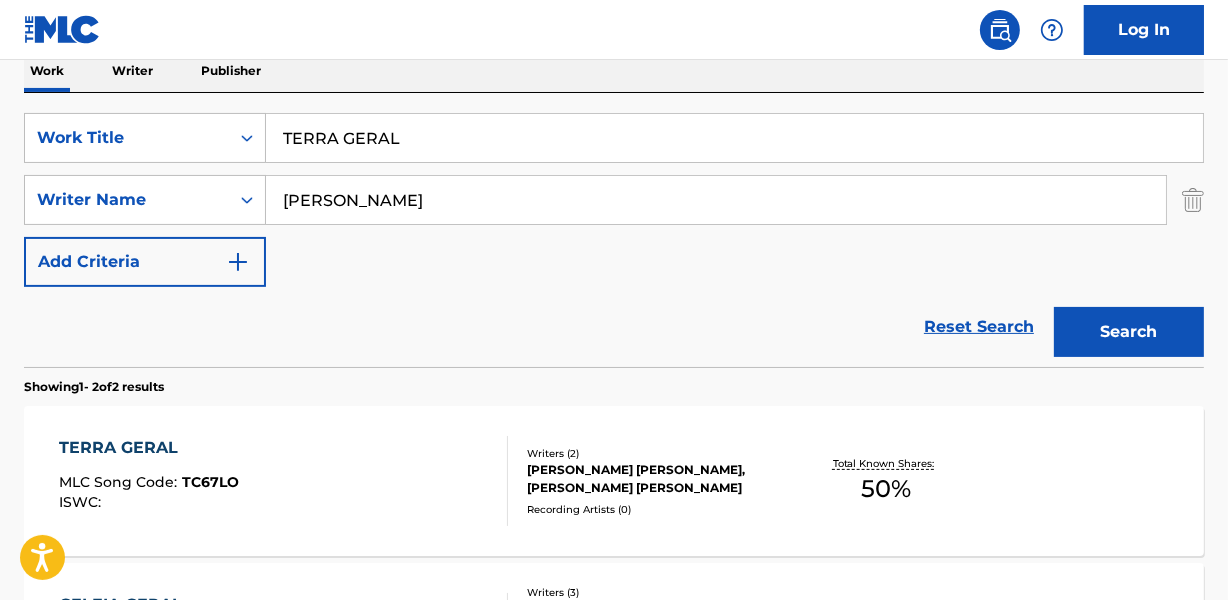 scroll, scrollTop: 358, scrollLeft: 0, axis: vertical 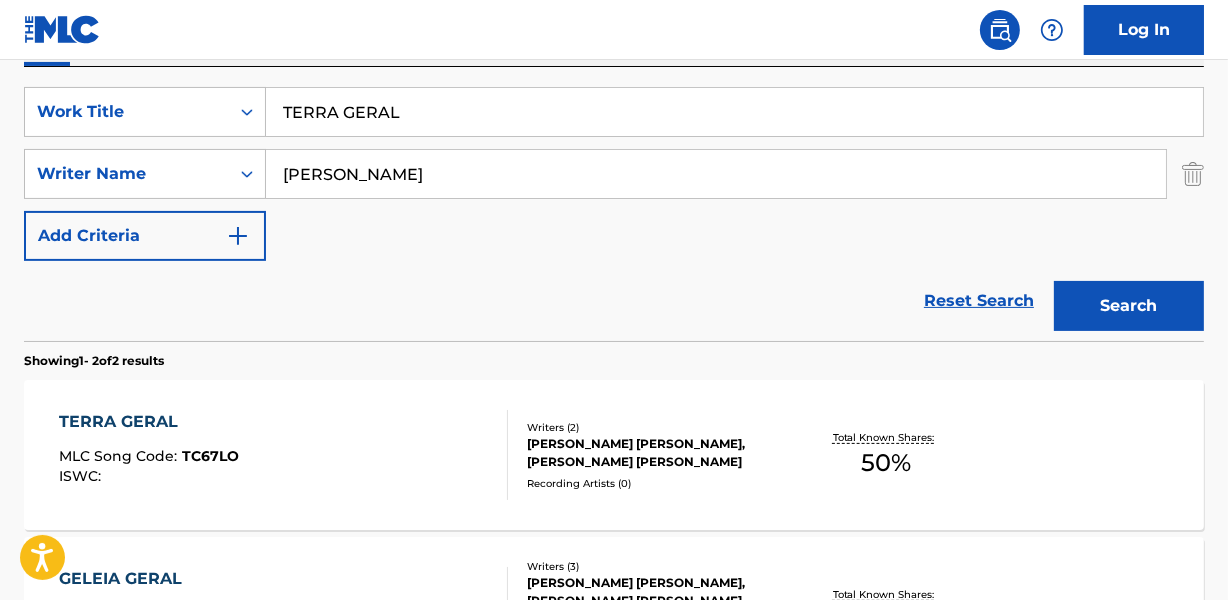 click on "[PERSON_NAME] [PERSON_NAME], [PERSON_NAME] [PERSON_NAME]" at bounding box center (657, 453) 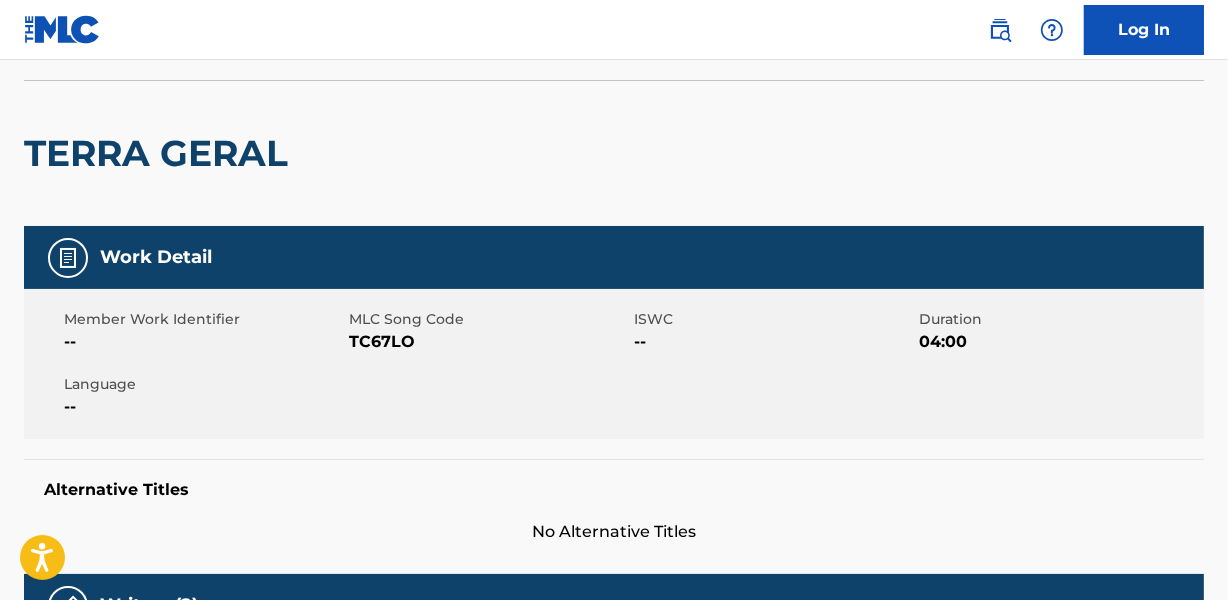 scroll, scrollTop: 0, scrollLeft: 0, axis: both 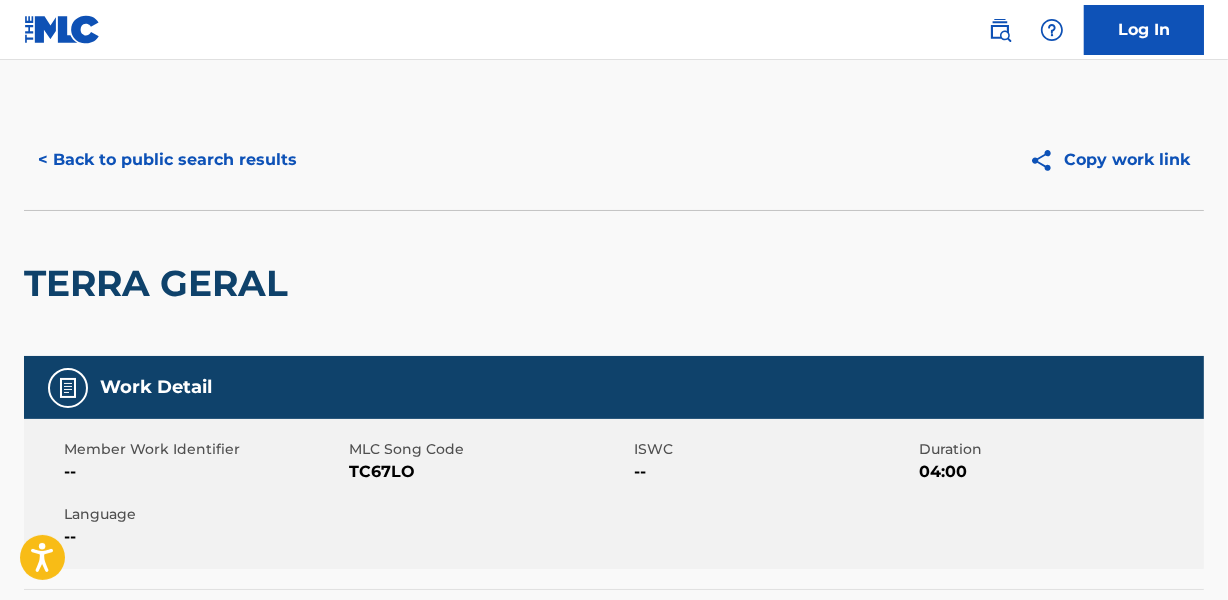 click on "< Back to public search results" at bounding box center (167, 160) 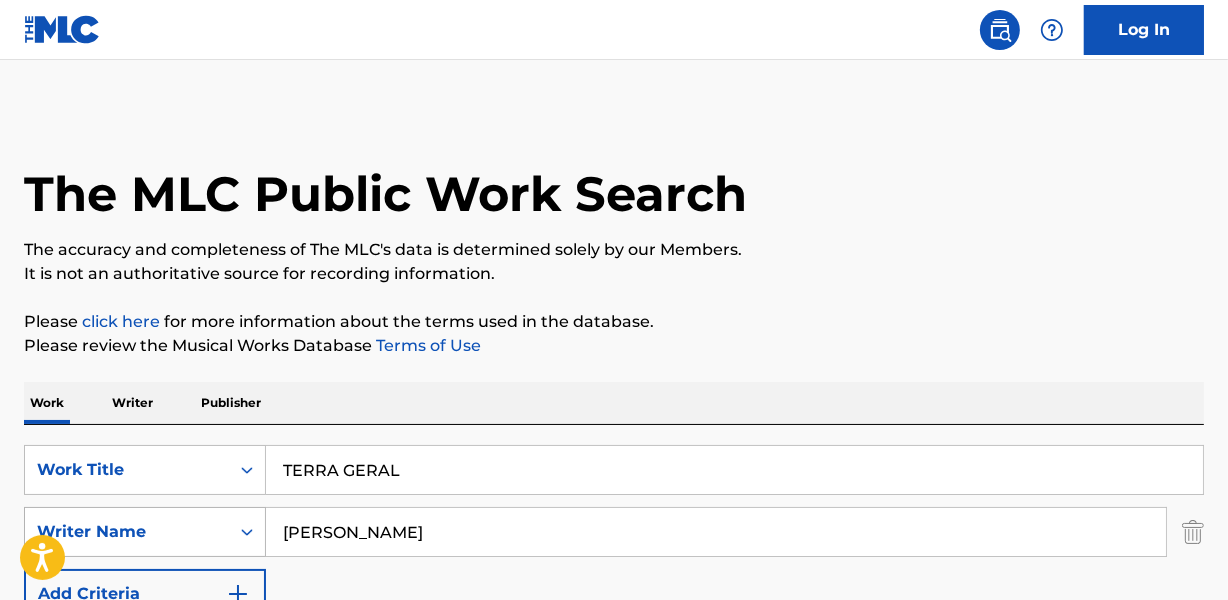 scroll, scrollTop: 358, scrollLeft: 0, axis: vertical 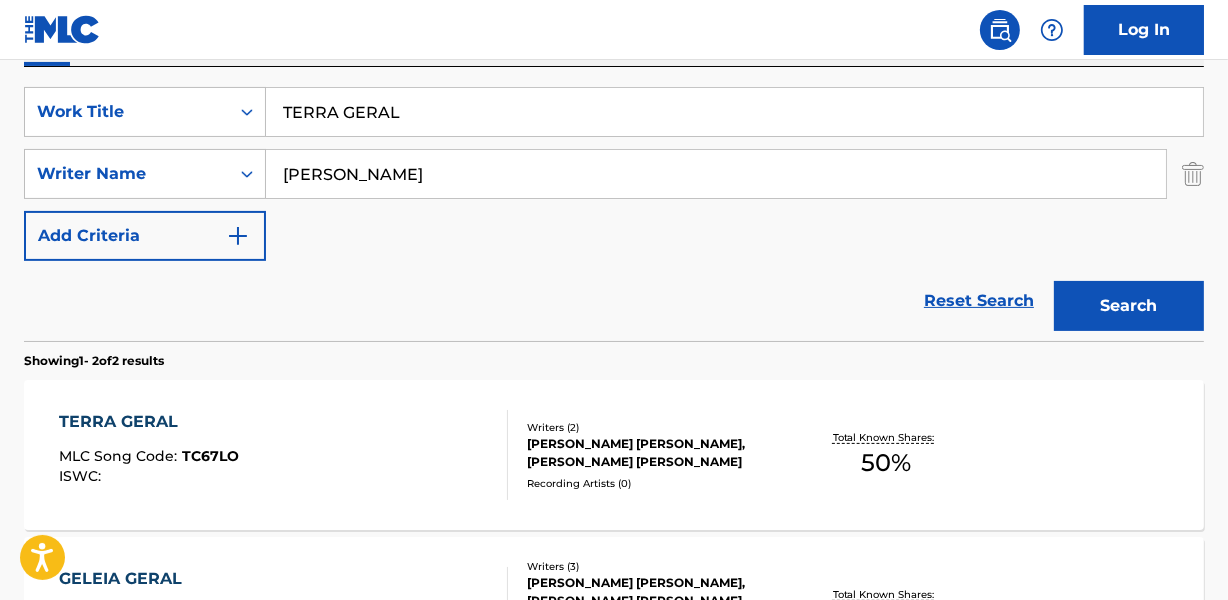 click on "Reset Search Search" at bounding box center (614, 301) 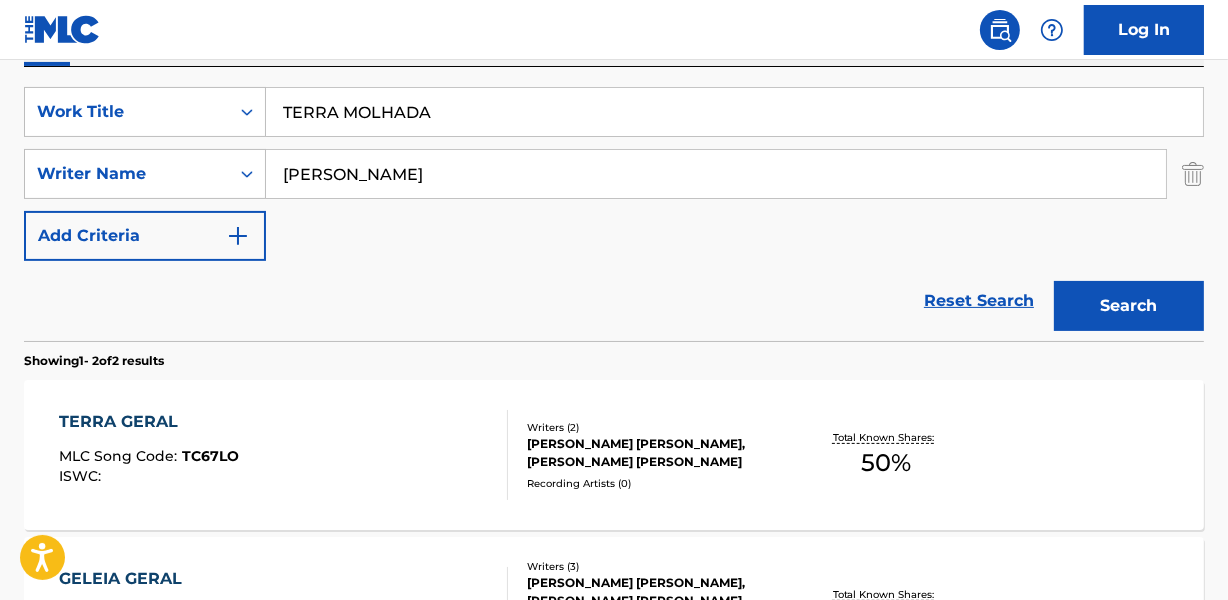 type on "TERRA MOLHADA" 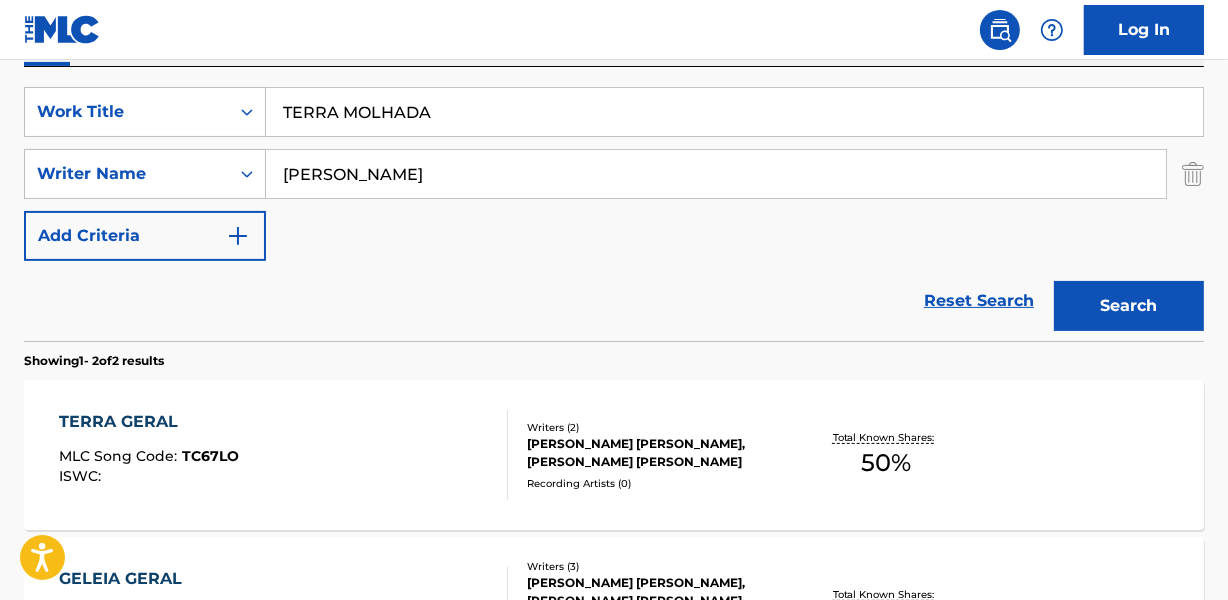 click on "[PERSON_NAME]" at bounding box center (716, 174) 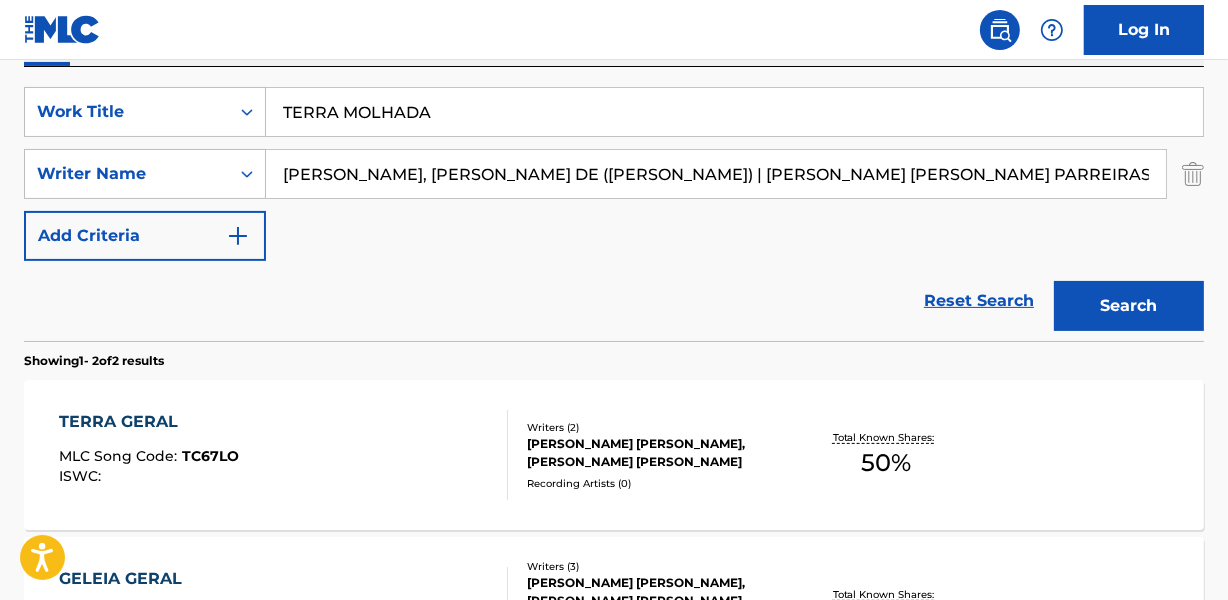 scroll, scrollTop: 0, scrollLeft: 256, axis: horizontal 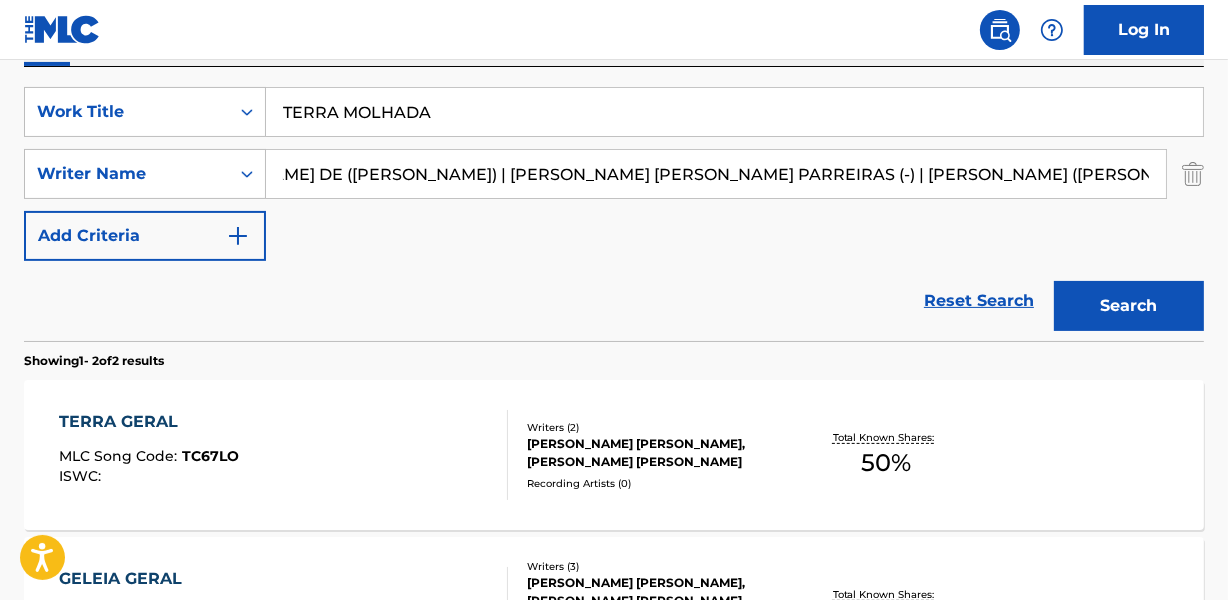 drag, startPoint x: 442, startPoint y: 172, endPoint x: 1237, endPoint y: 174, distance: 795.0025 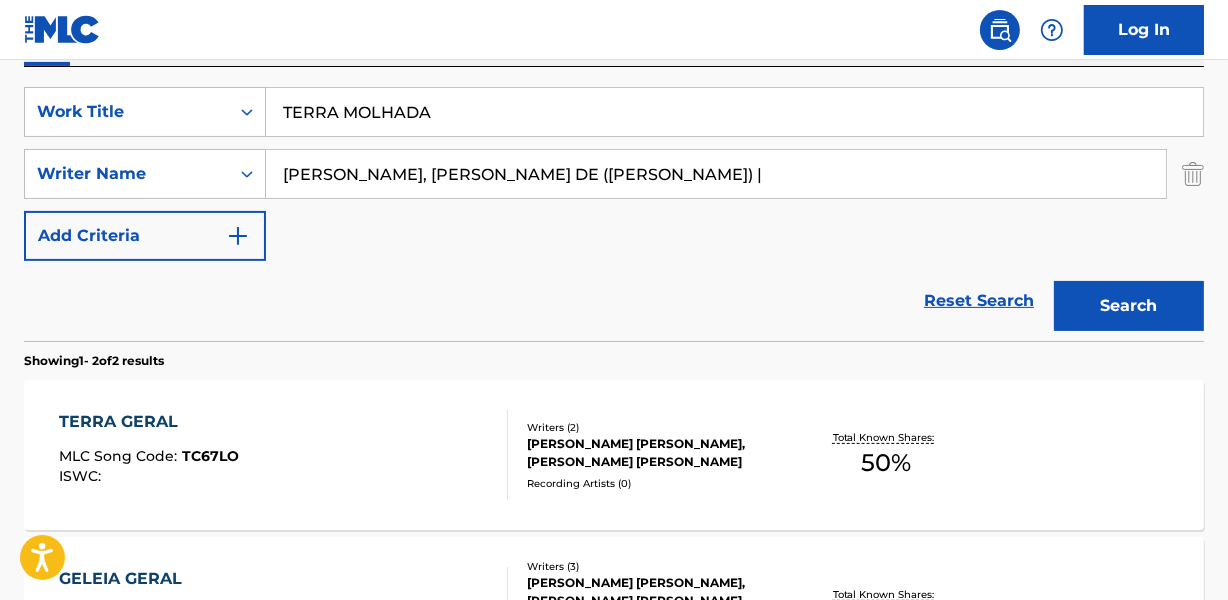 scroll, scrollTop: 0, scrollLeft: 0, axis: both 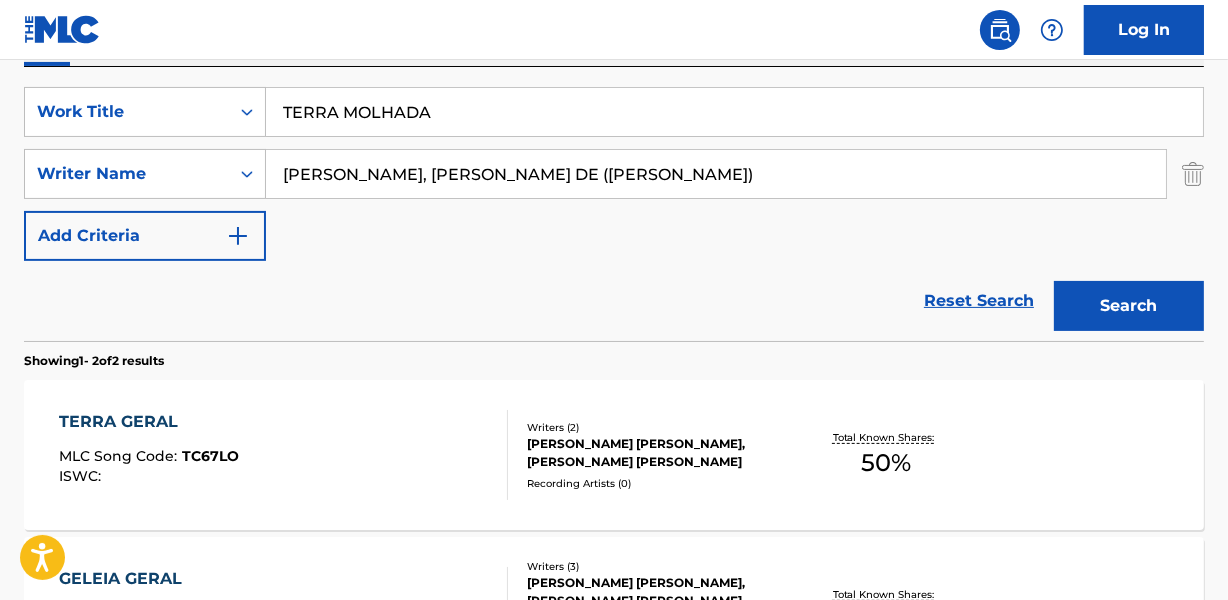 click on "Search" at bounding box center [1129, 306] 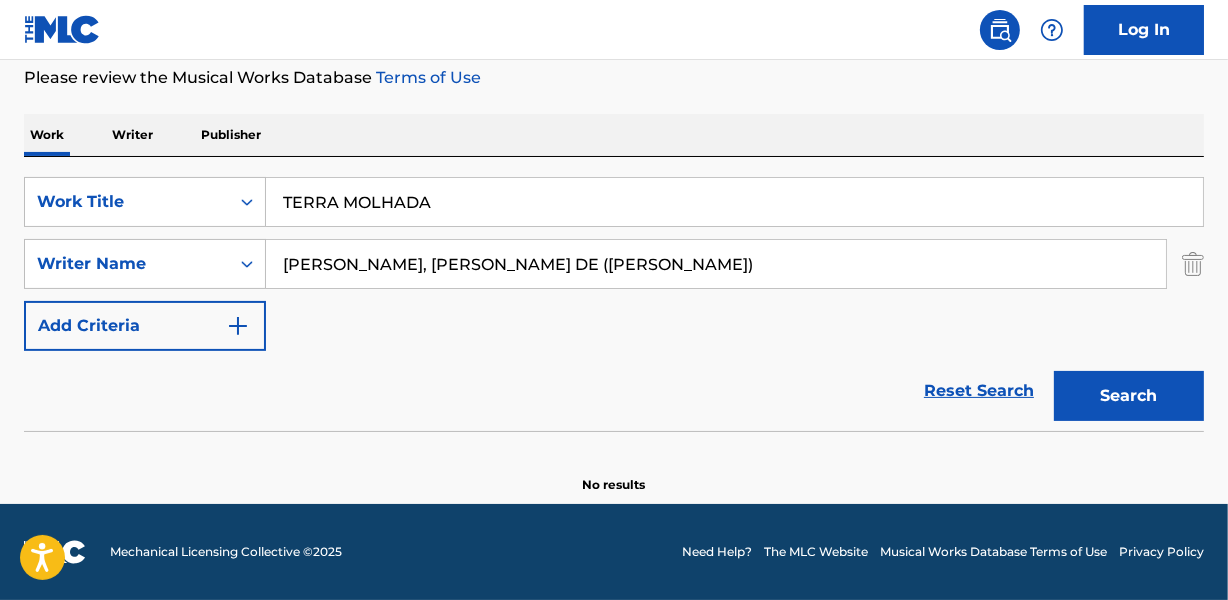 scroll, scrollTop: 267, scrollLeft: 0, axis: vertical 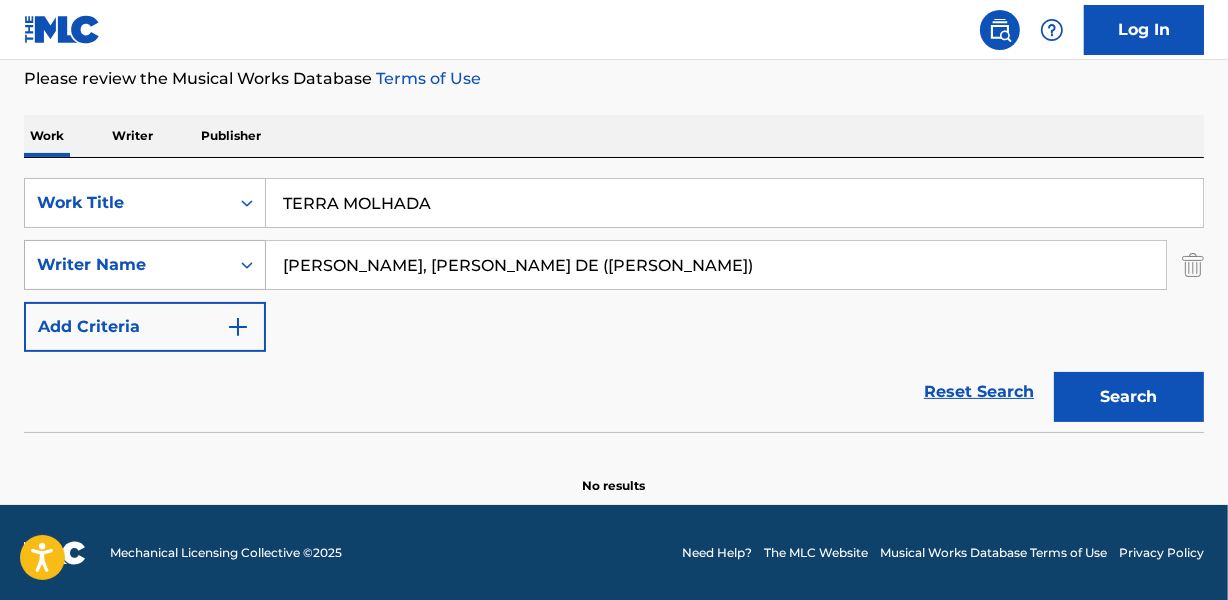 drag, startPoint x: 381, startPoint y: 265, endPoint x: 180, endPoint y: 287, distance: 202.2004 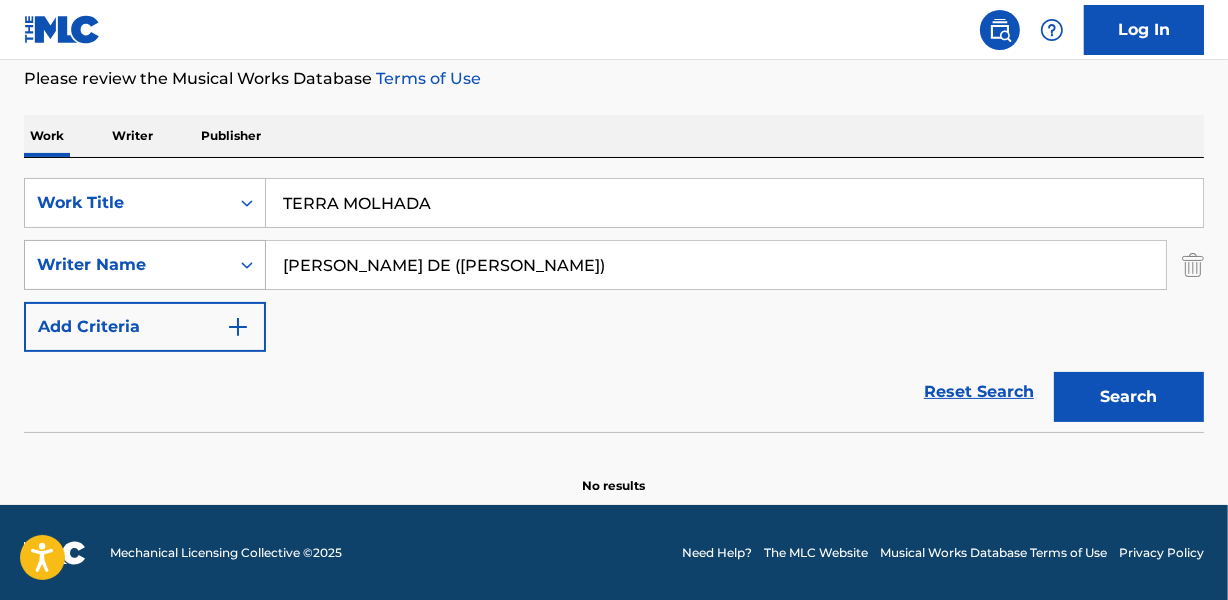 click on "Search" at bounding box center [1129, 397] 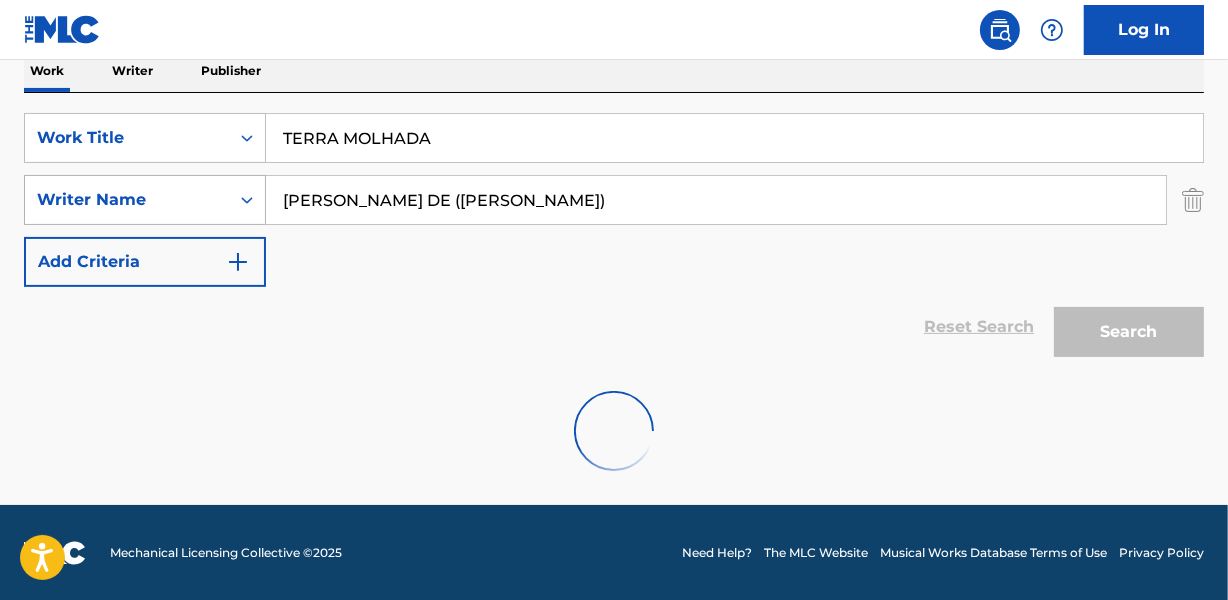 scroll, scrollTop: 267, scrollLeft: 0, axis: vertical 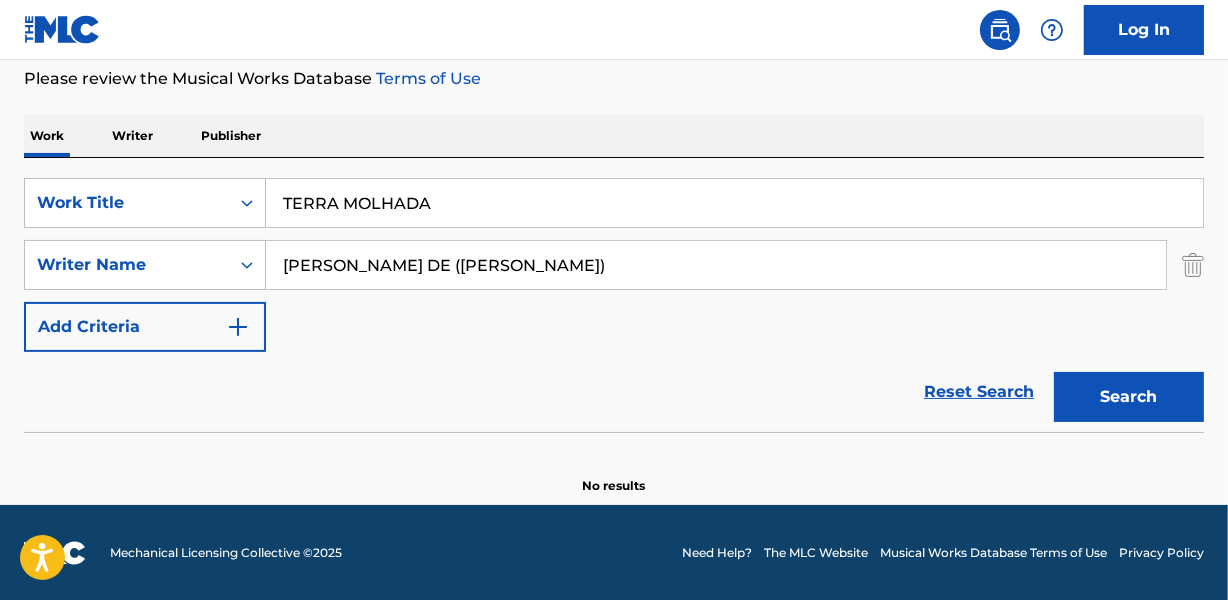 drag, startPoint x: 420, startPoint y: 369, endPoint x: 533, endPoint y: 300, distance: 132.40091 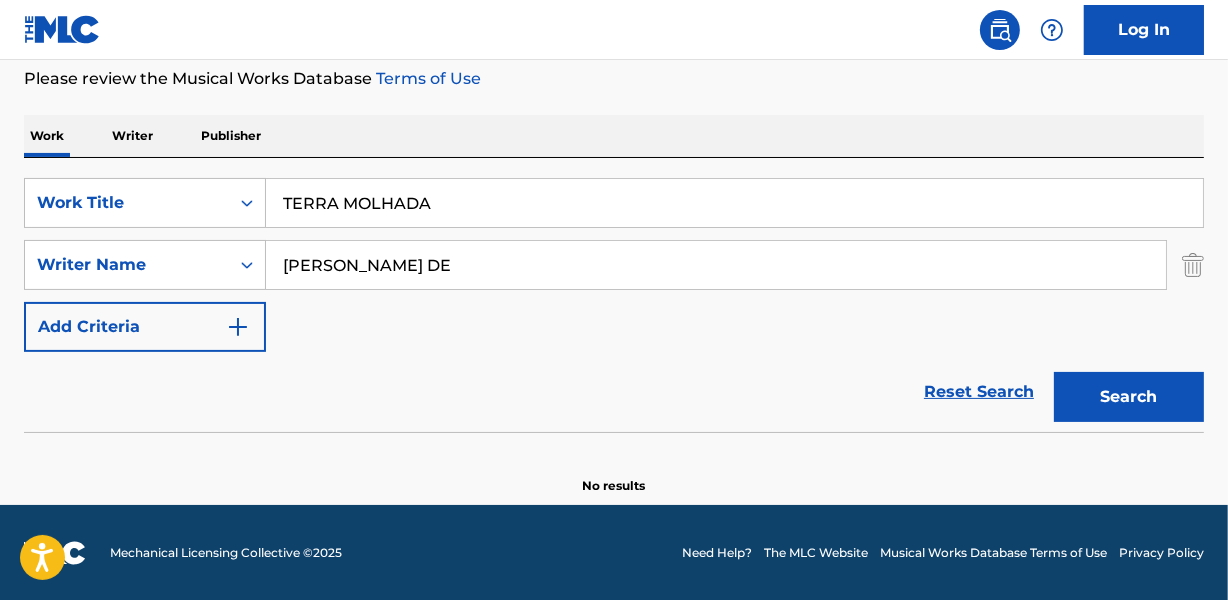 click on "Search" at bounding box center (1129, 397) 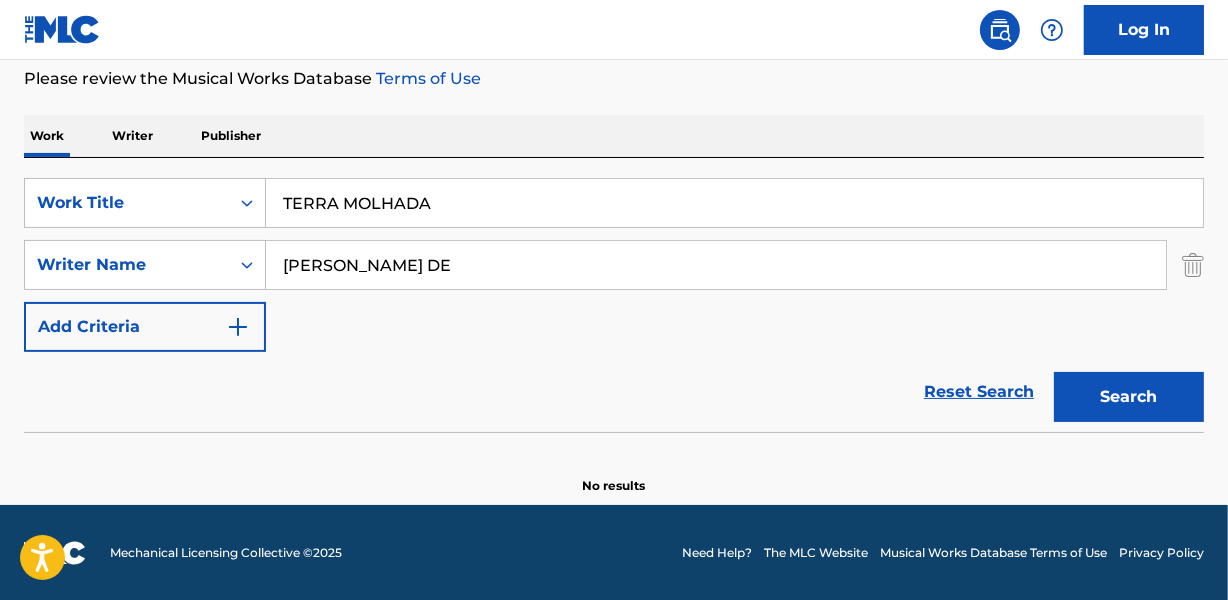 click on "Reset Search Search" at bounding box center [614, 392] 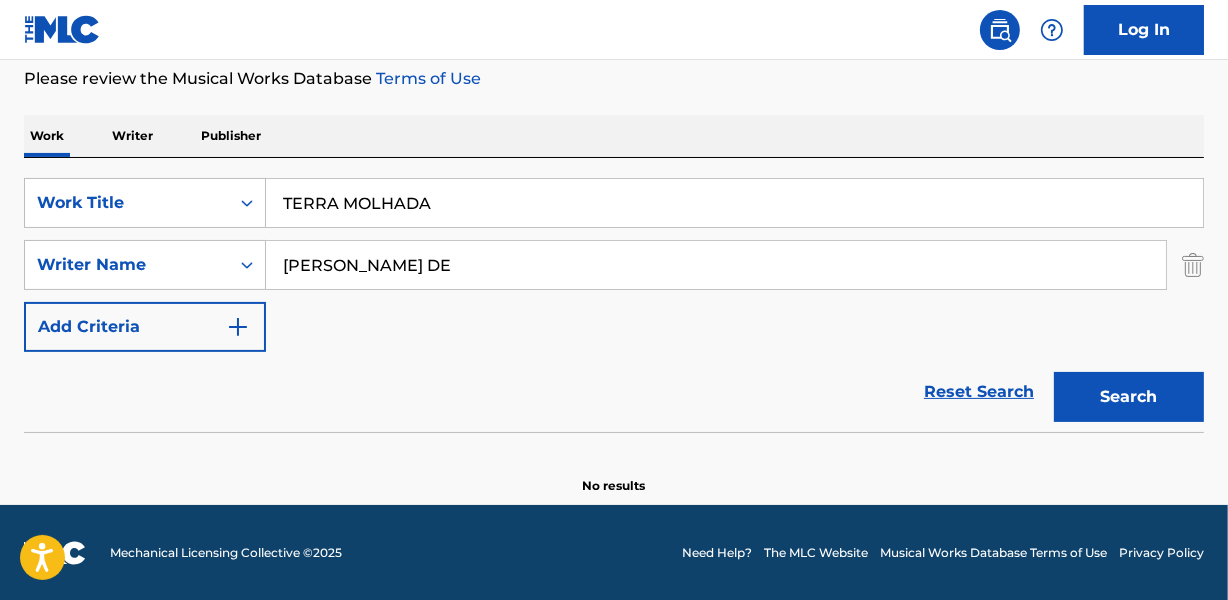 click on "[PERSON_NAME] DE" at bounding box center (716, 265) 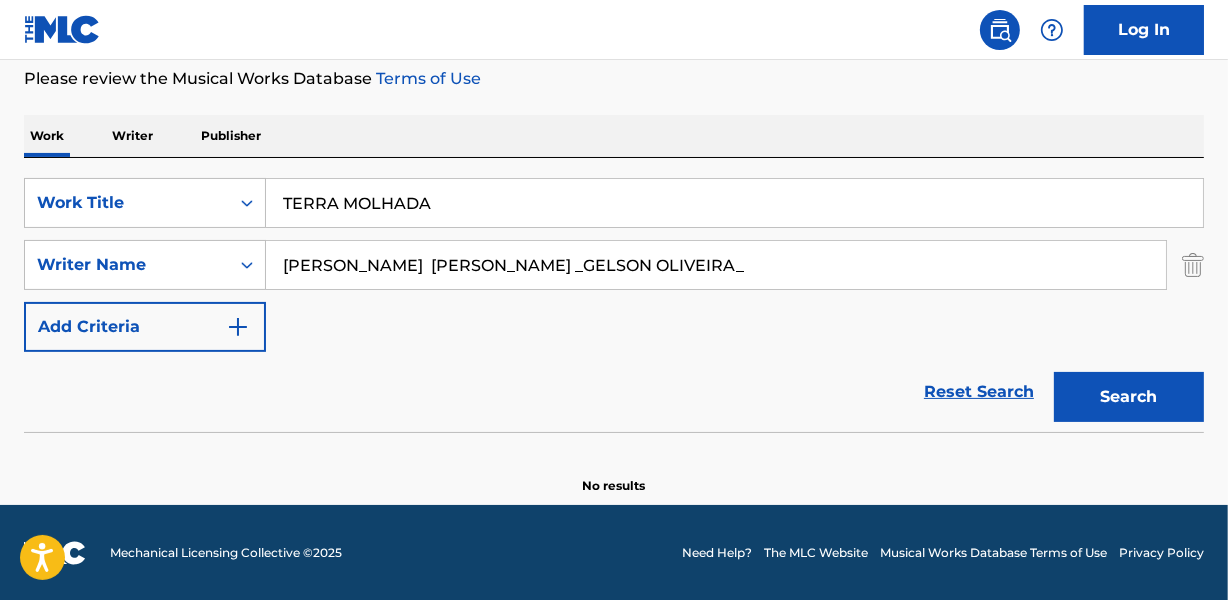 drag, startPoint x: 642, startPoint y: 260, endPoint x: 901, endPoint y: 239, distance: 259.84995 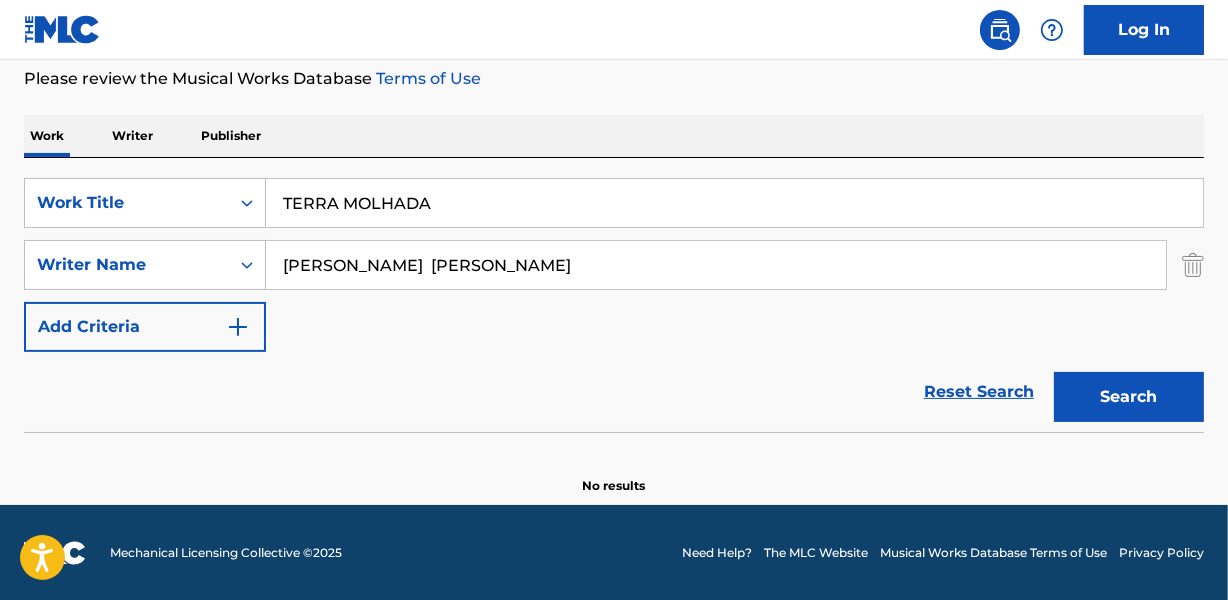 click on "Search" at bounding box center [1129, 397] 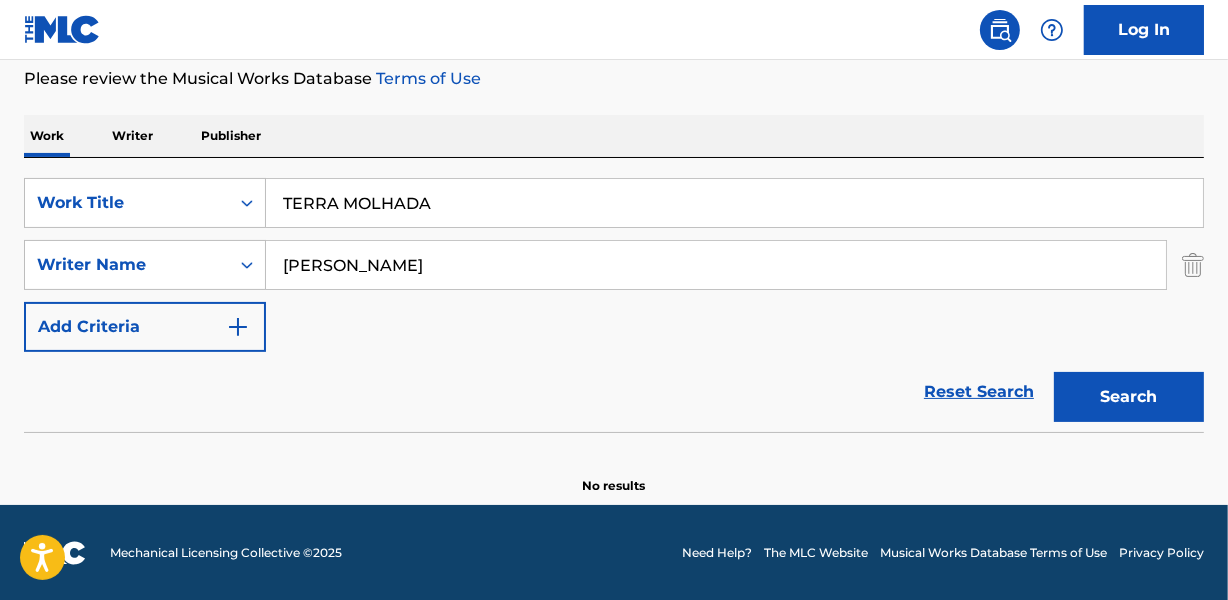 type on "[PERSON_NAME]" 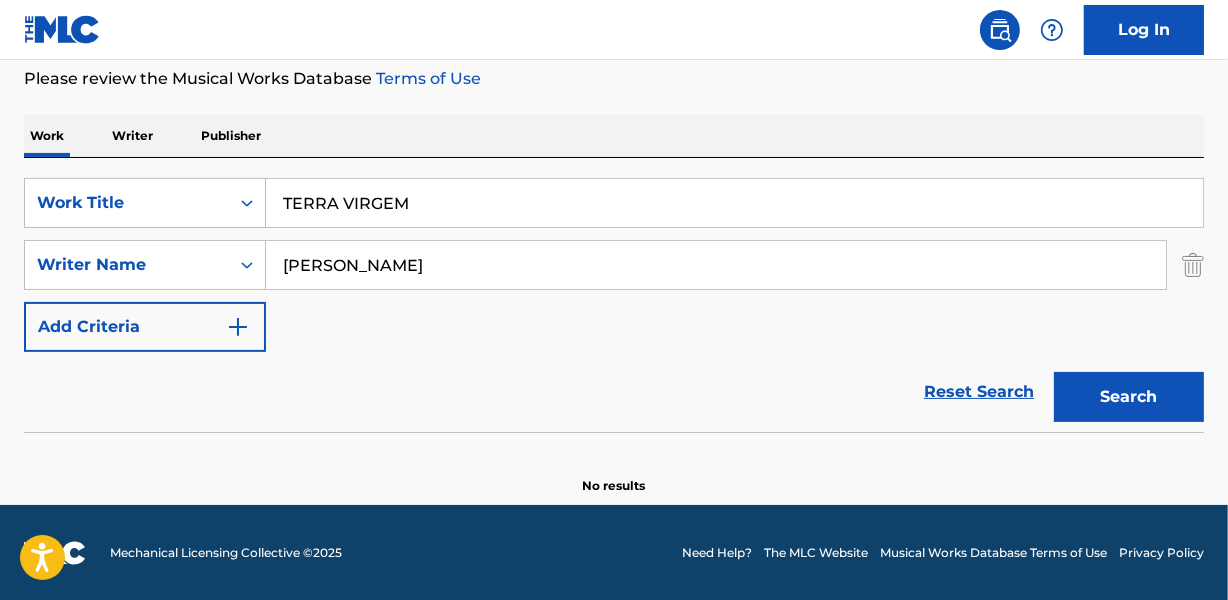 type on "TERRA VIRGEM" 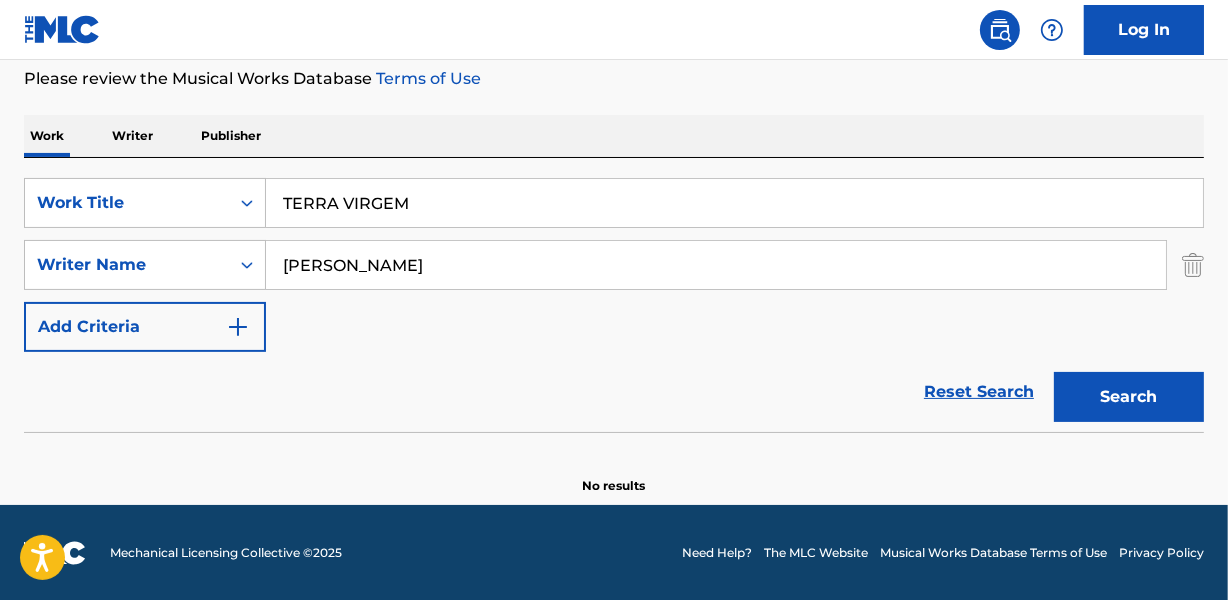 click on "[PERSON_NAME]" at bounding box center [716, 265] 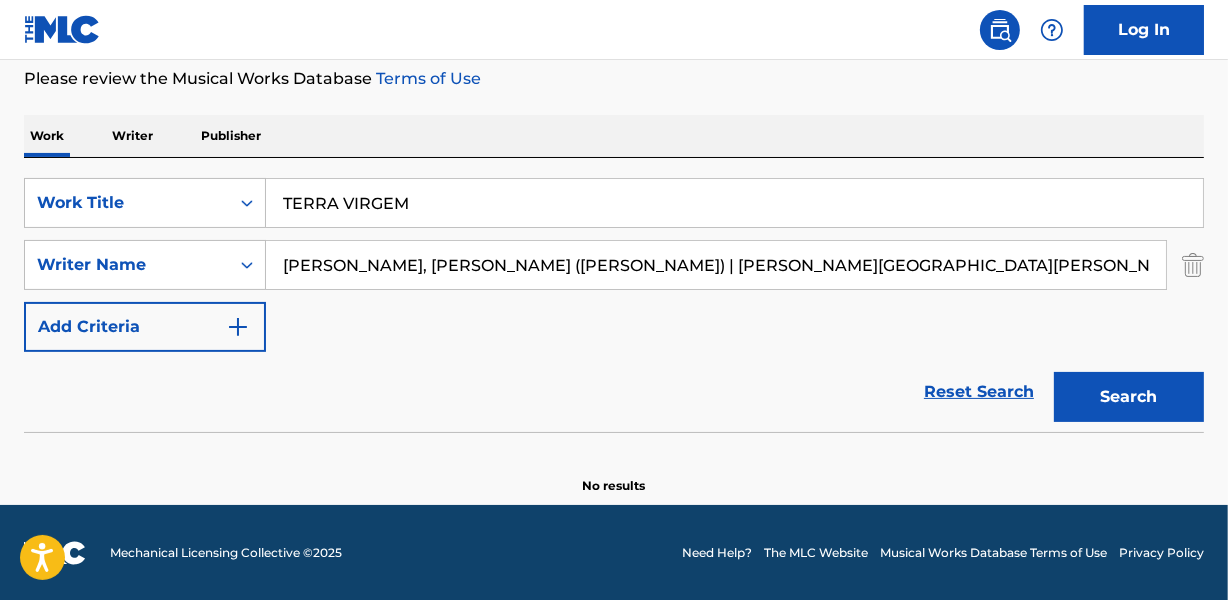 scroll, scrollTop: 0, scrollLeft: 119, axis: horizontal 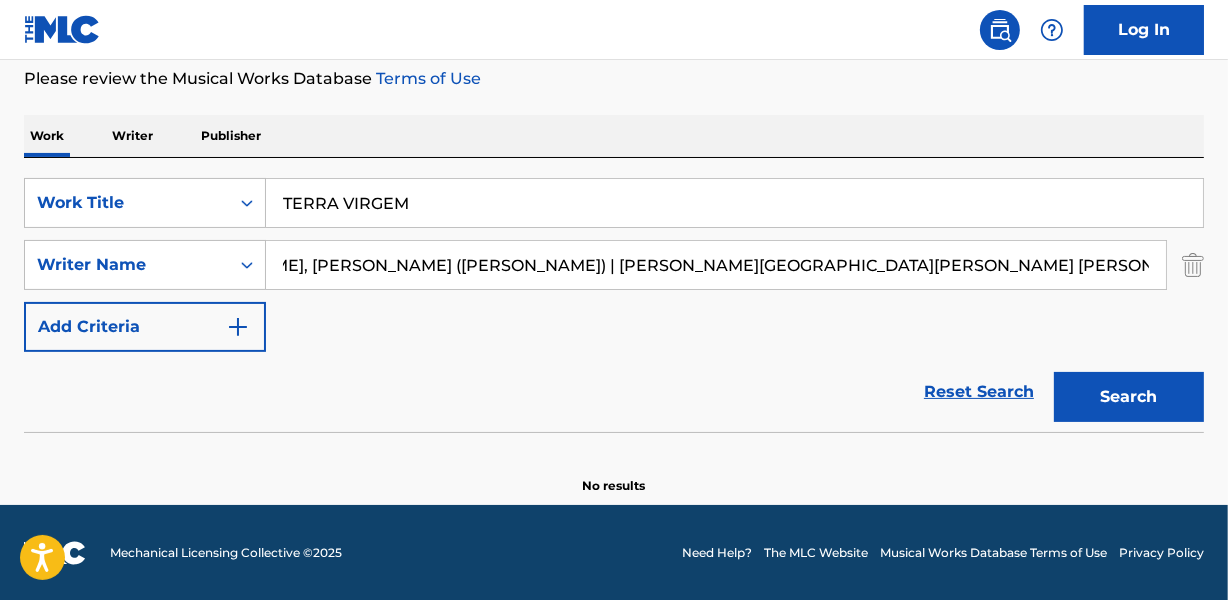 drag, startPoint x: 579, startPoint y: 262, endPoint x: 1237, endPoint y: 263, distance: 658.00073 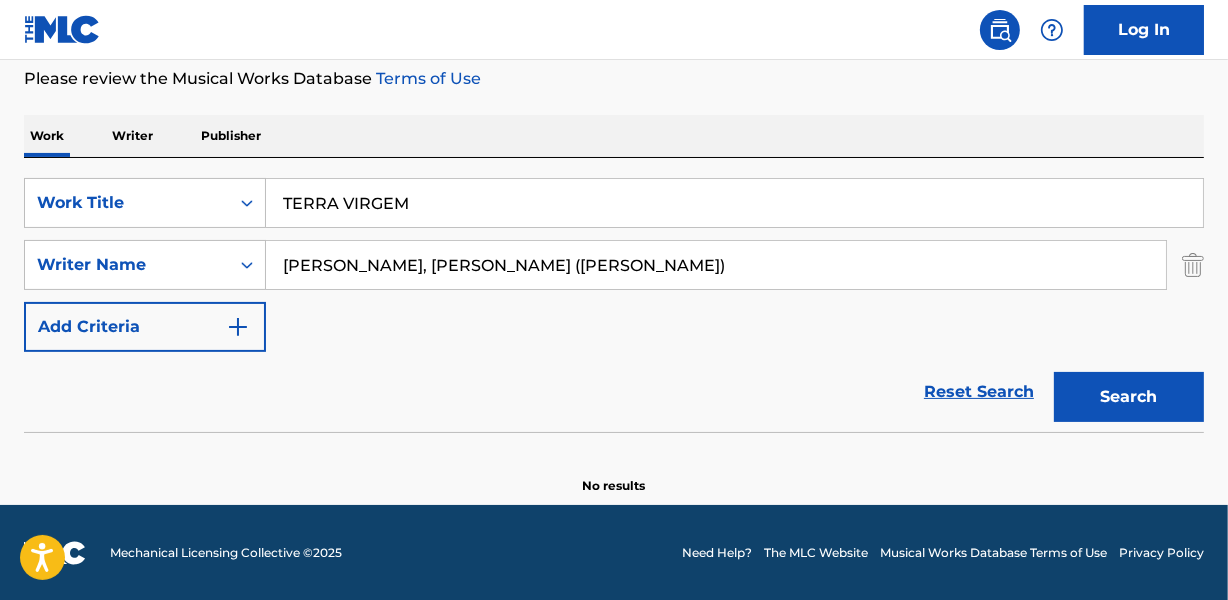 scroll, scrollTop: 0, scrollLeft: 0, axis: both 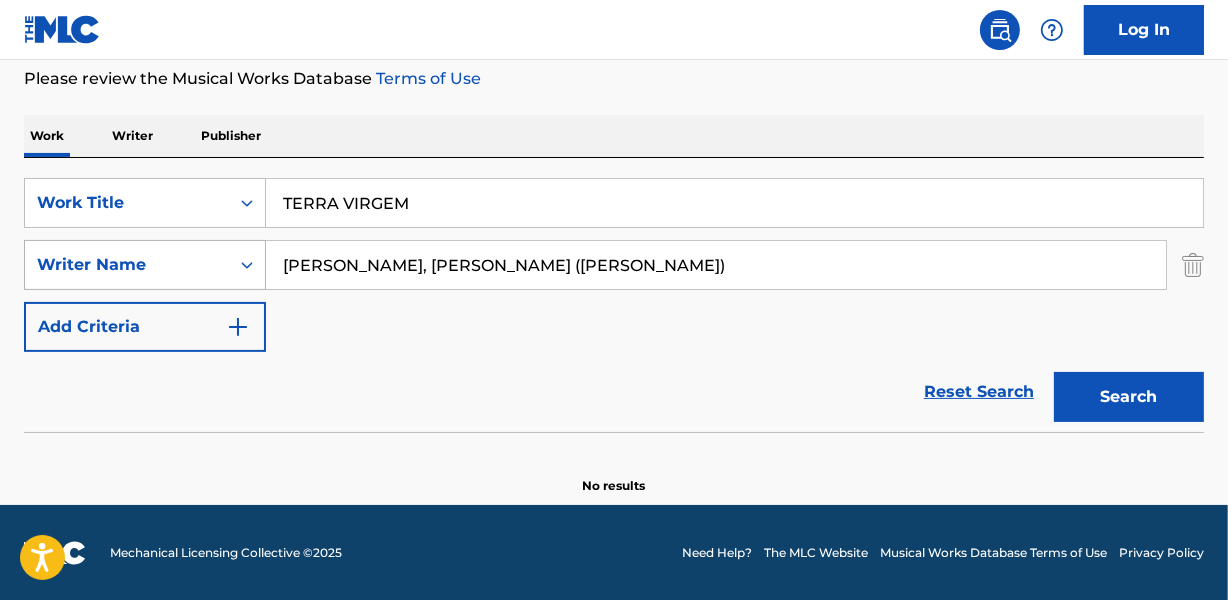 drag, startPoint x: 355, startPoint y: 262, endPoint x: 230, endPoint y: 265, distance: 125.035995 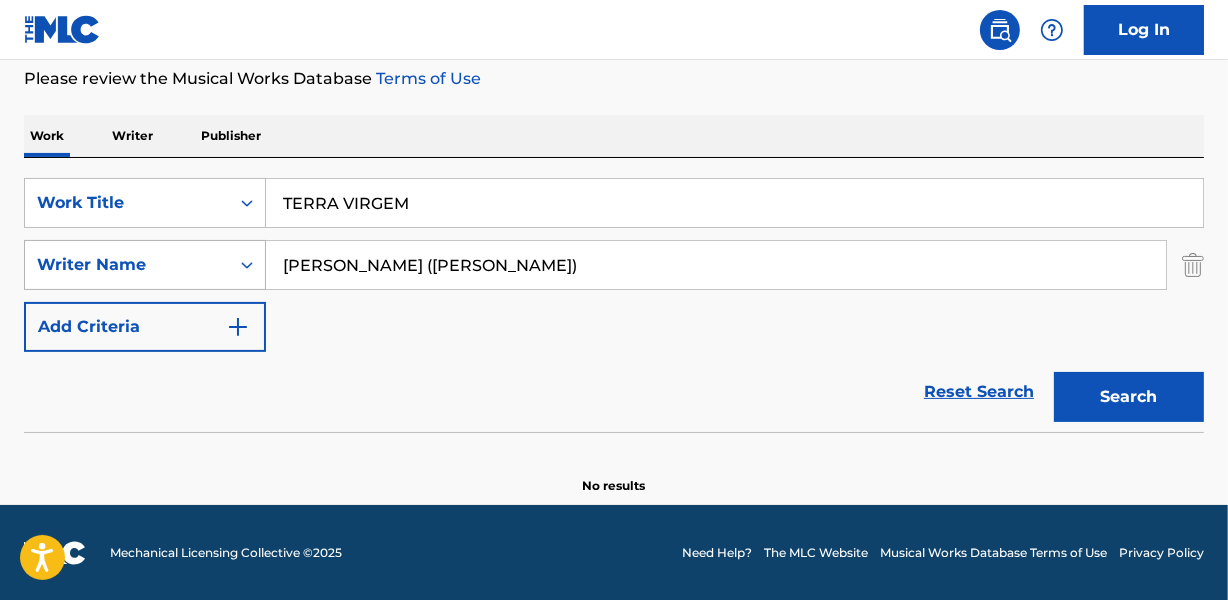 type on "[PERSON_NAME] ([PERSON_NAME])" 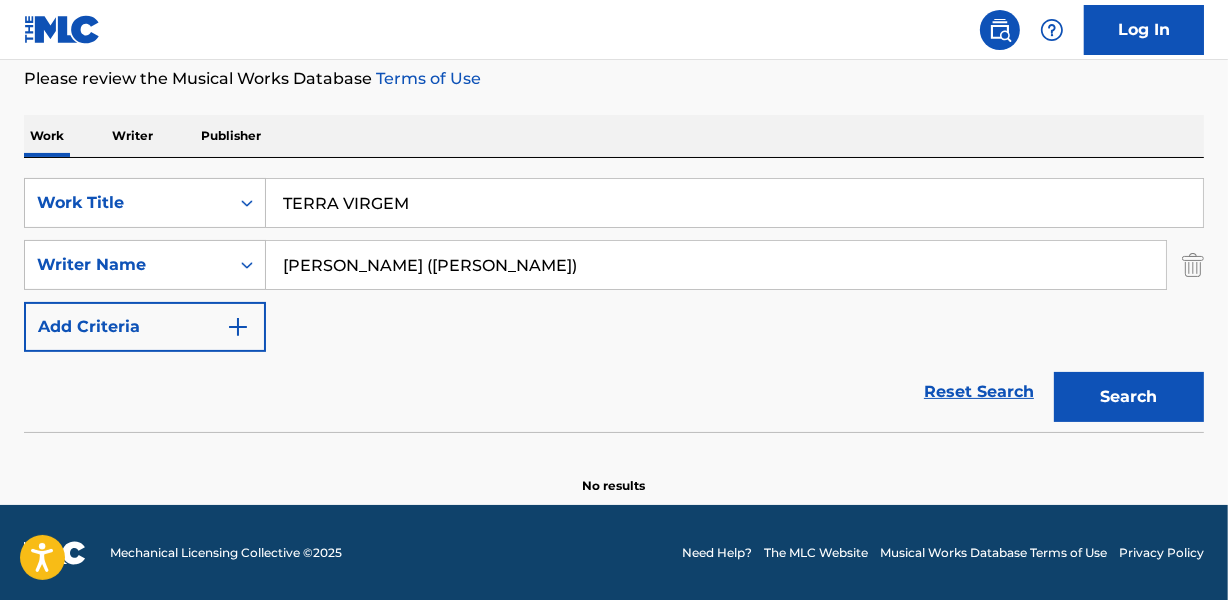 click on "TERRA VIRGEM" at bounding box center (734, 203) 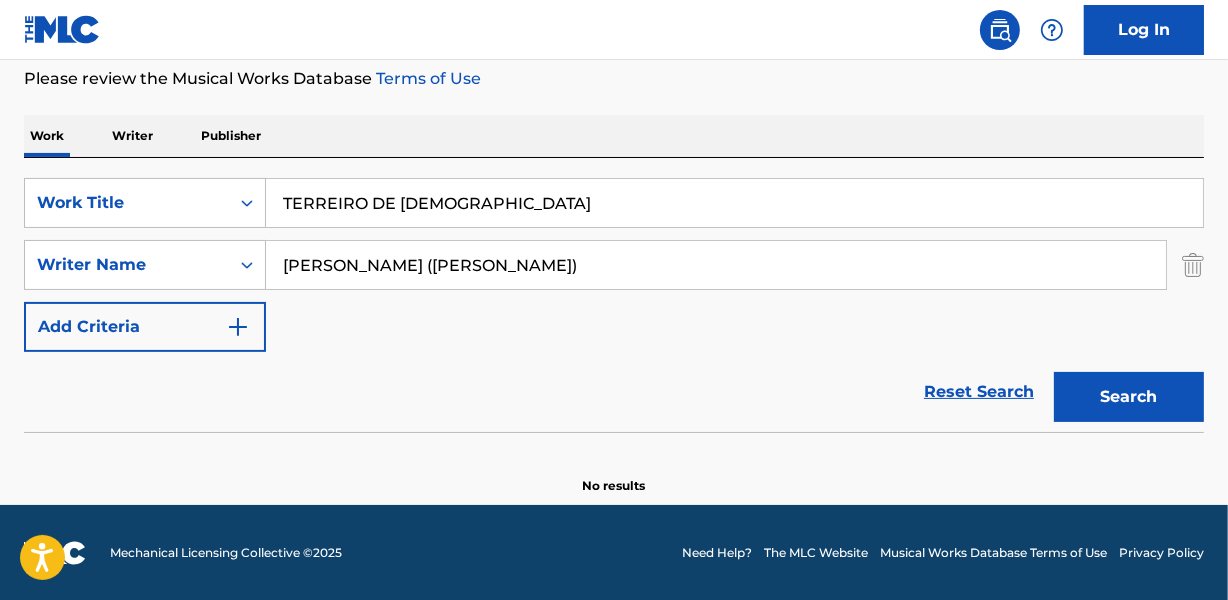 type on "TERREIRO DE [DEMOGRAPHIC_DATA]" 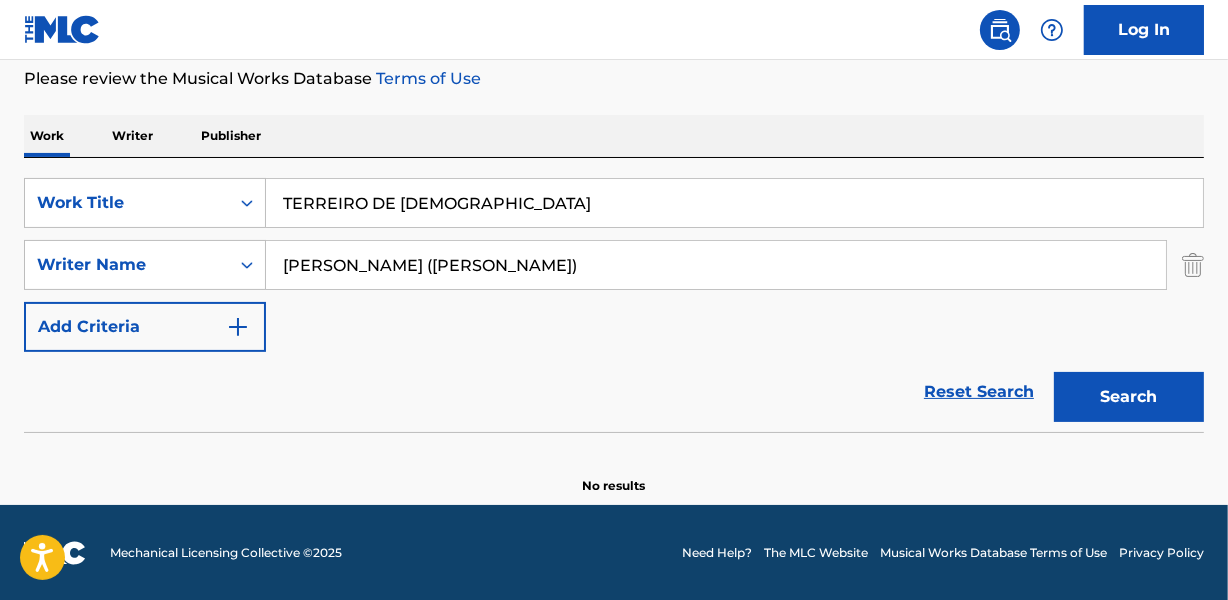 click on "Work Writer Publisher" at bounding box center [614, 136] 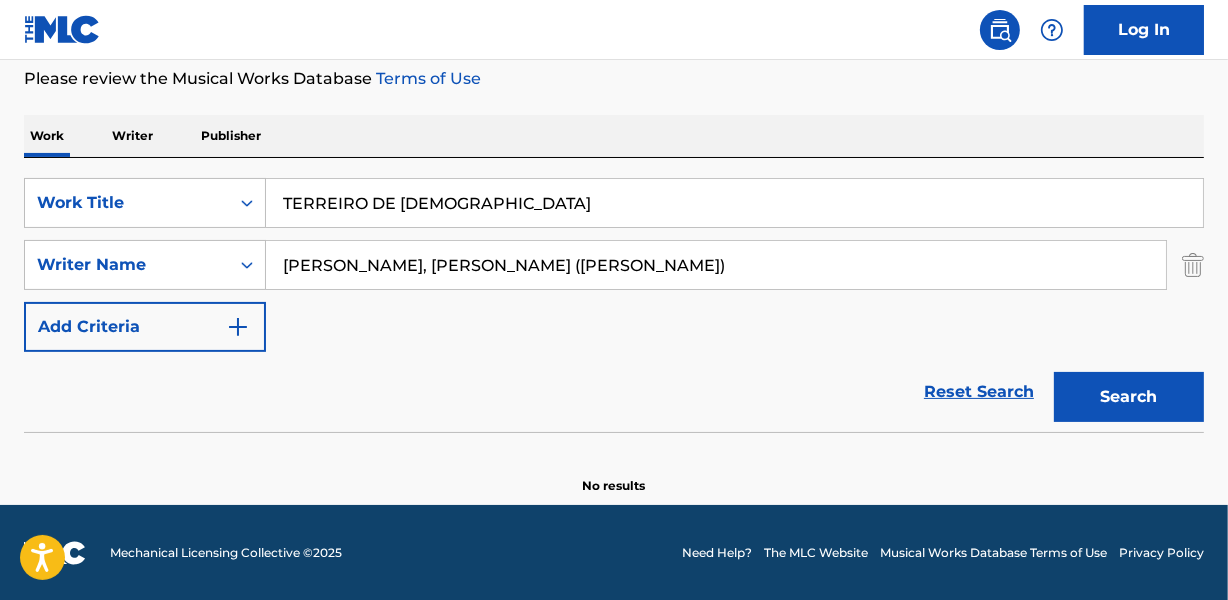 drag, startPoint x: 437, startPoint y: 260, endPoint x: 840, endPoint y: 270, distance: 403.12405 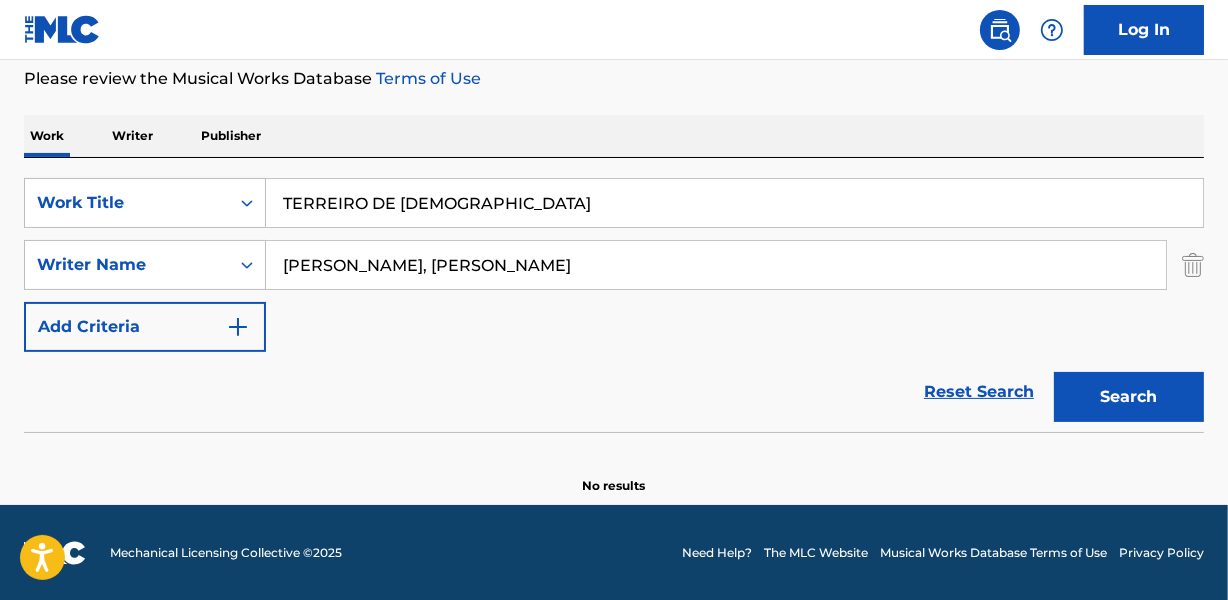 click on "Search" at bounding box center (1129, 397) 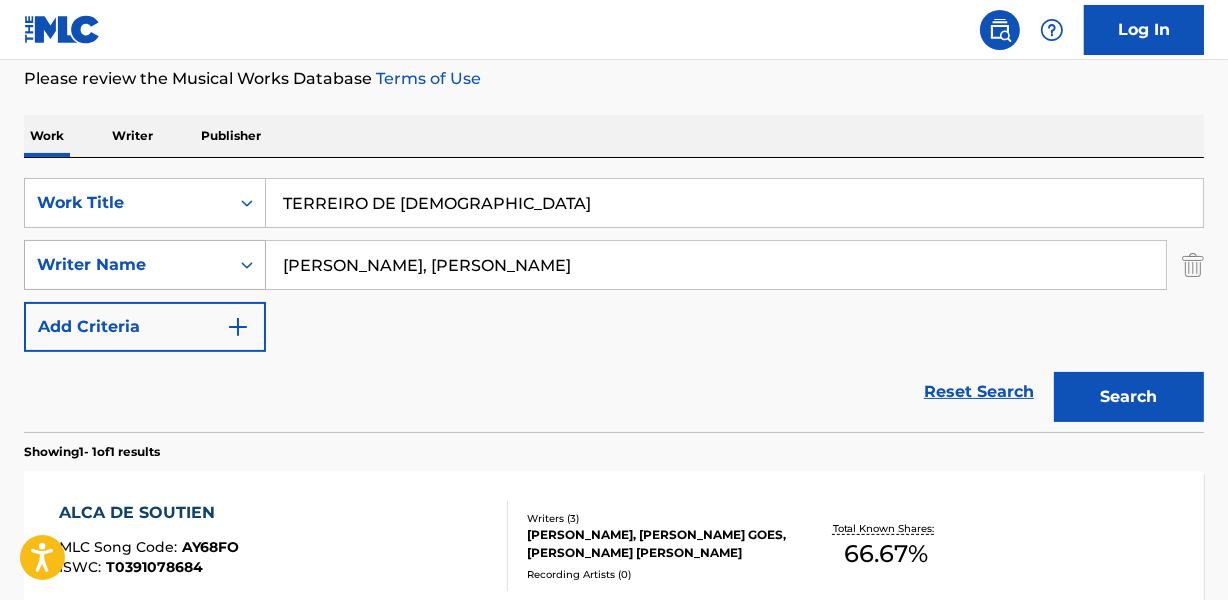 drag, startPoint x: 332, startPoint y: 270, endPoint x: 251, endPoint y: 280, distance: 81.61495 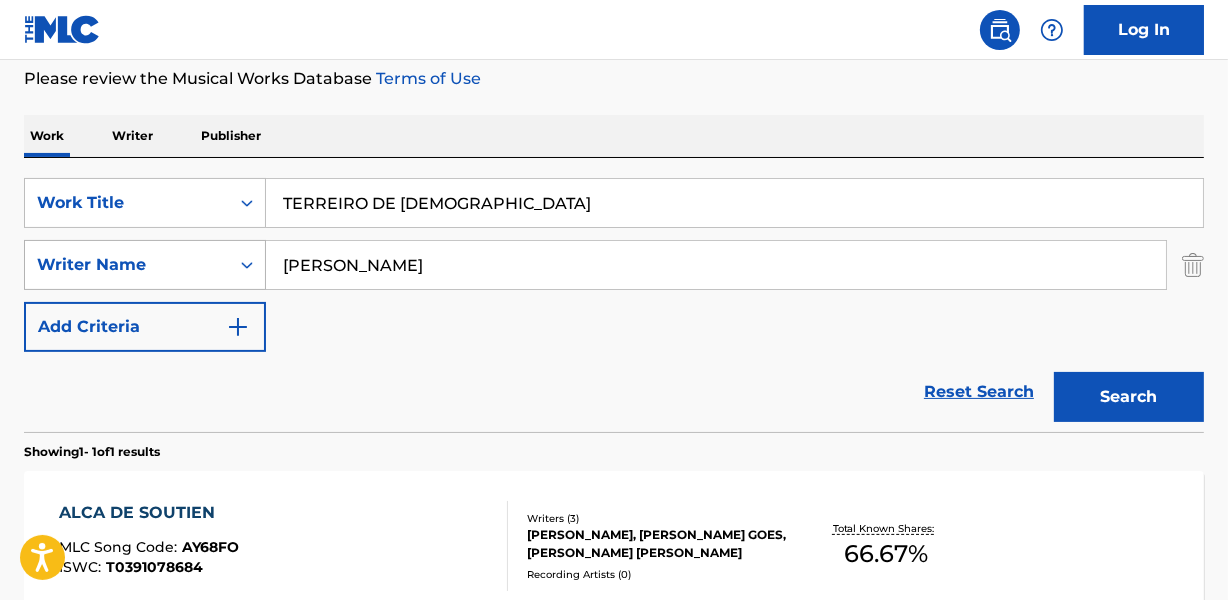 type on "[PERSON_NAME]" 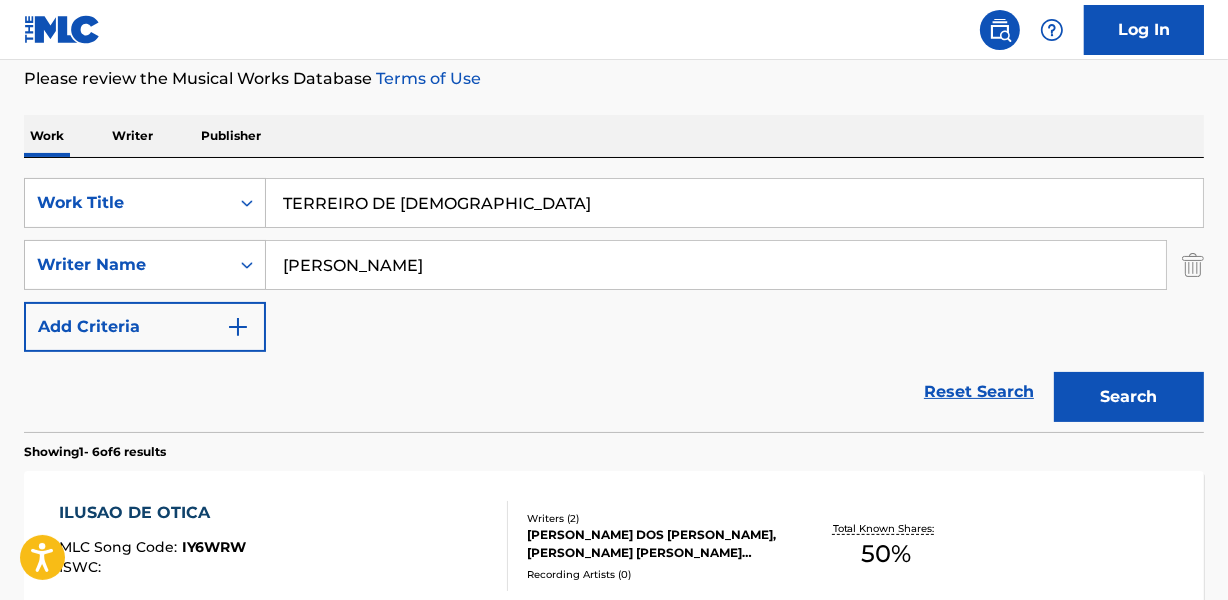 click on "SearchWithCriteriab7235275-3a5d-4b8f-99bc-21474d43020a Work Title TERREIRO DE [DEMOGRAPHIC_DATA] SearchWithCriteria64fe909f-4f0a-4ee2-a65b-71d29dd0a3e4 Writer Name [PERSON_NAME] Add Criteria" at bounding box center [614, 265] 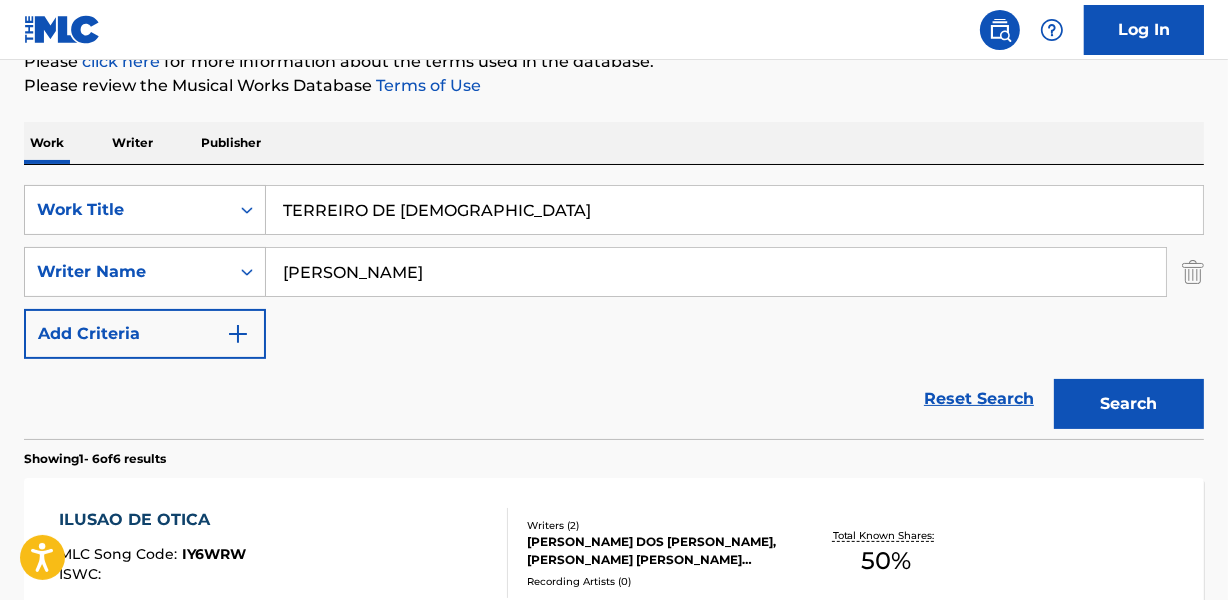 scroll, scrollTop: 267, scrollLeft: 0, axis: vertical 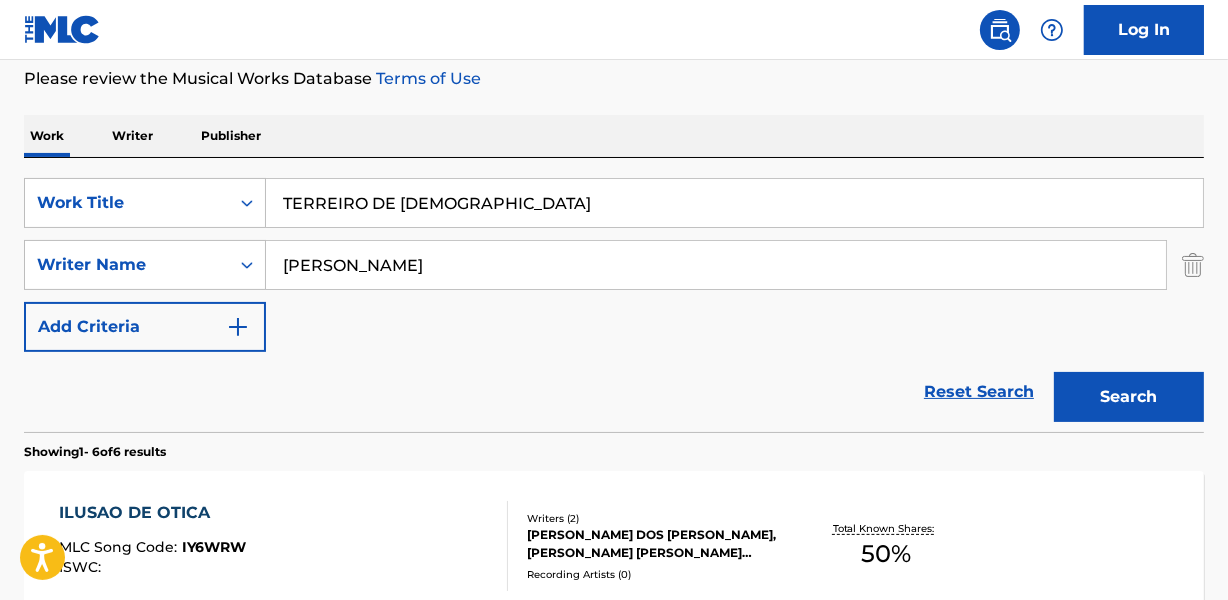 click on "TERREIRO DE [DEMOGRAPHIC_DATA]" at bounding box center [734, 203] 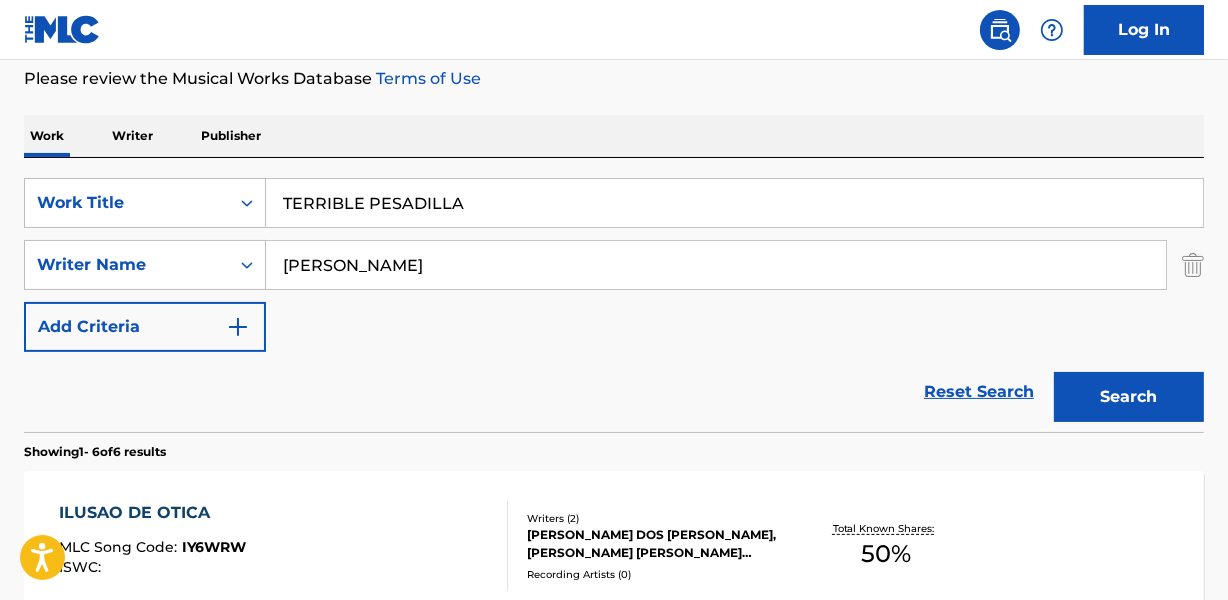 type on "TERRIBLE PESADILLA" 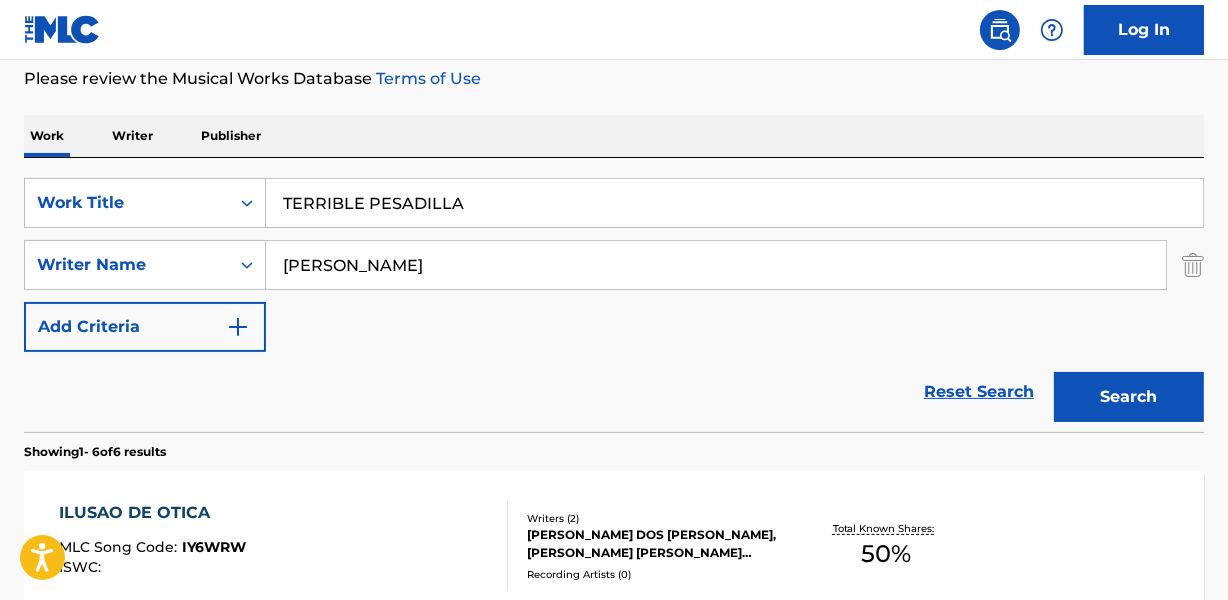 click on "[PERSON_NAME]" at bounding box center [716, 265] 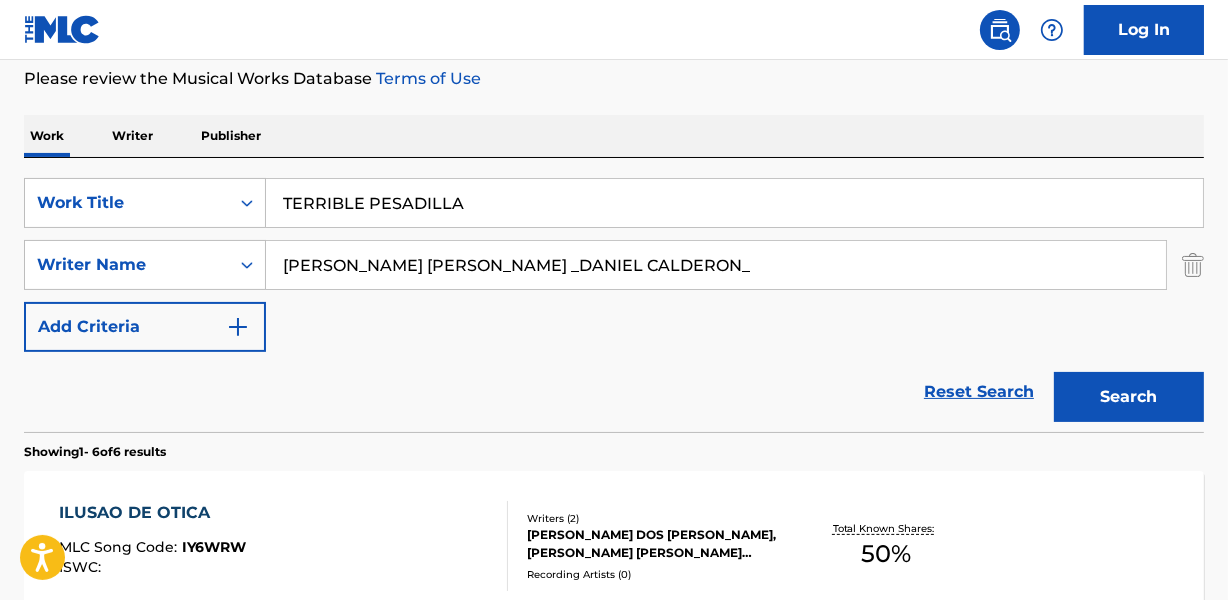 drag, startPoint x: 550, startPoint y: 259, endPoint x: 889, endPoint y: 262, distance: 339.01328 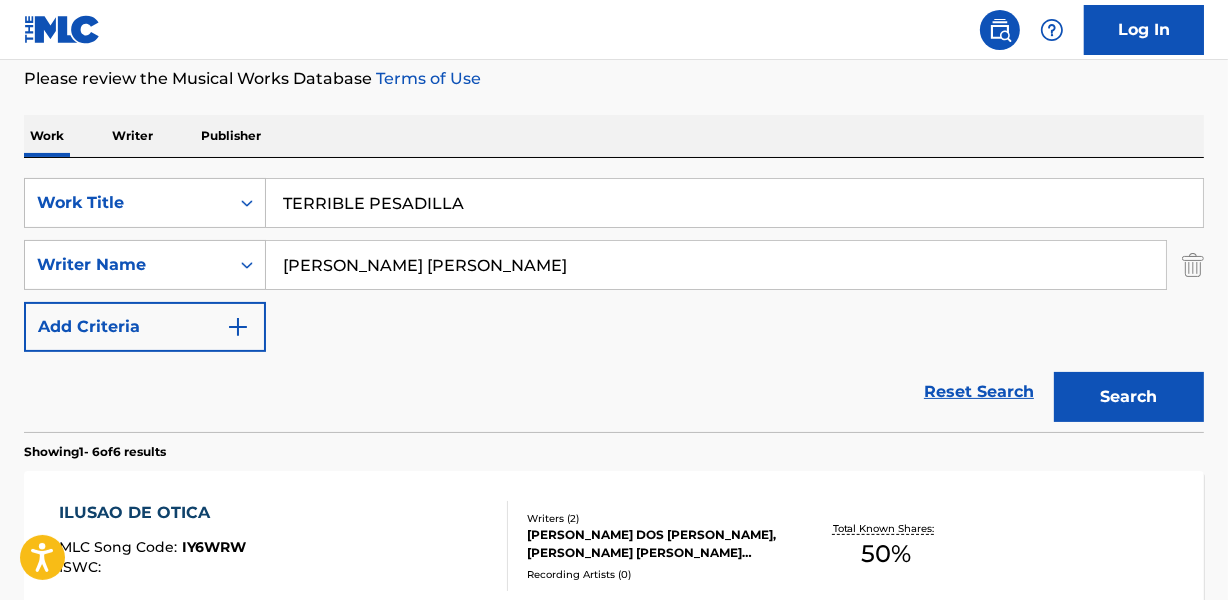 click on "Search" at bounding box center (1129, 397) 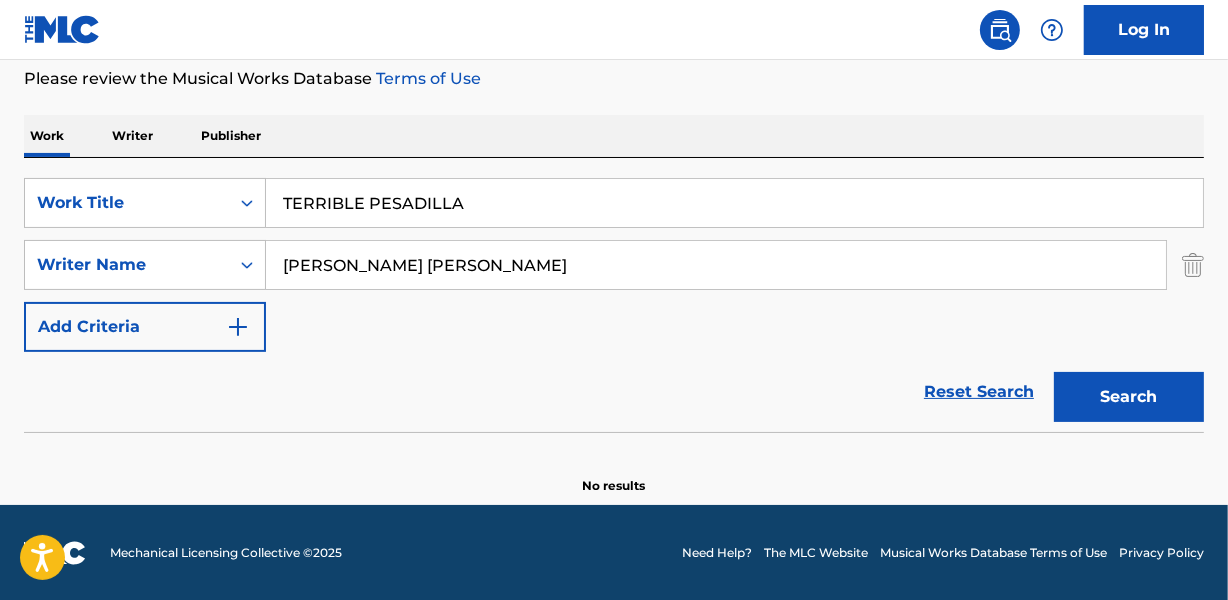 click on "Search" at bounding box center (1129, 397) 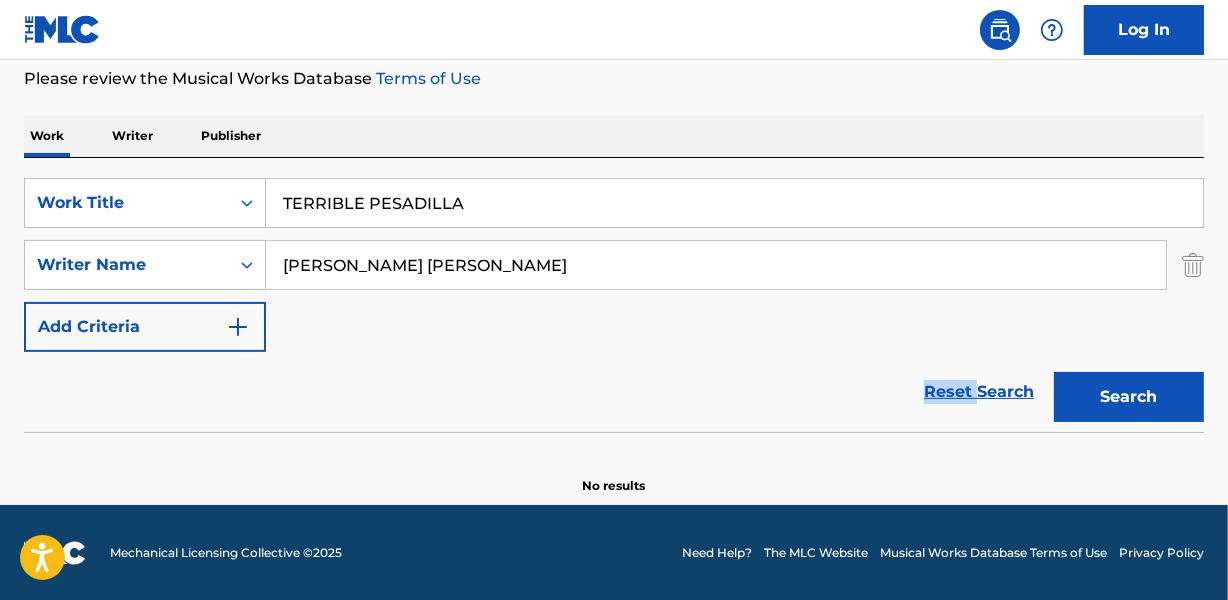 click on "Reset Search Search" at bounding box center (614, 392) 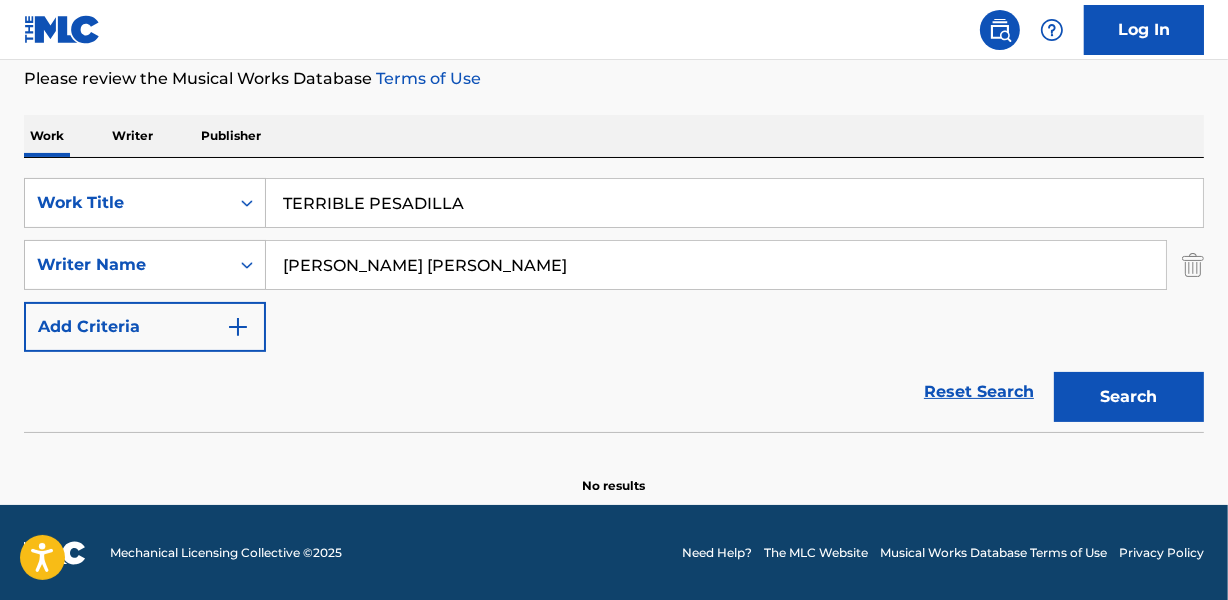 click on "[PERSON_NAME] [PERSON_NAME]" at bounding box center (716, 265) 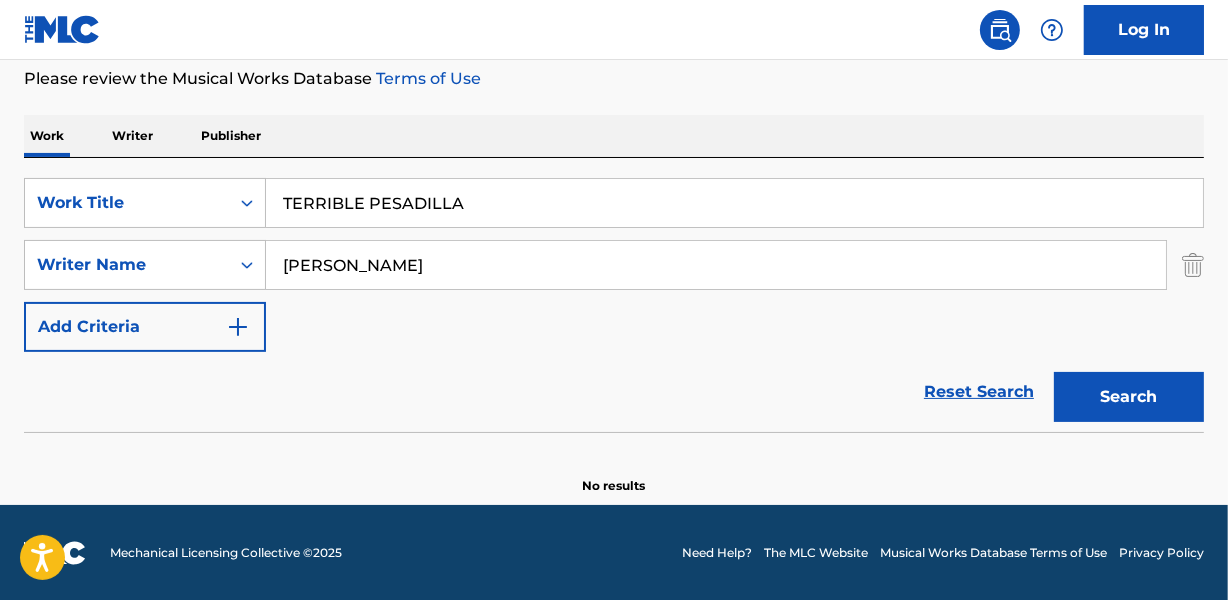 type on "[PERSON_NAME]" 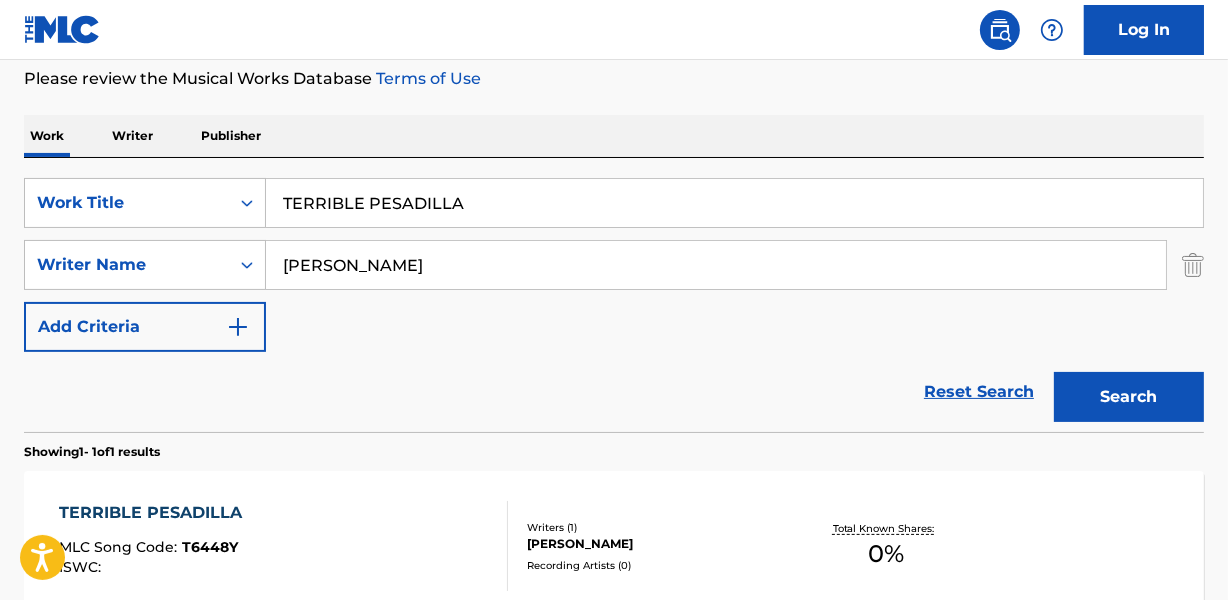 click on "Reset Search Search" at bounding box center [614, 392] 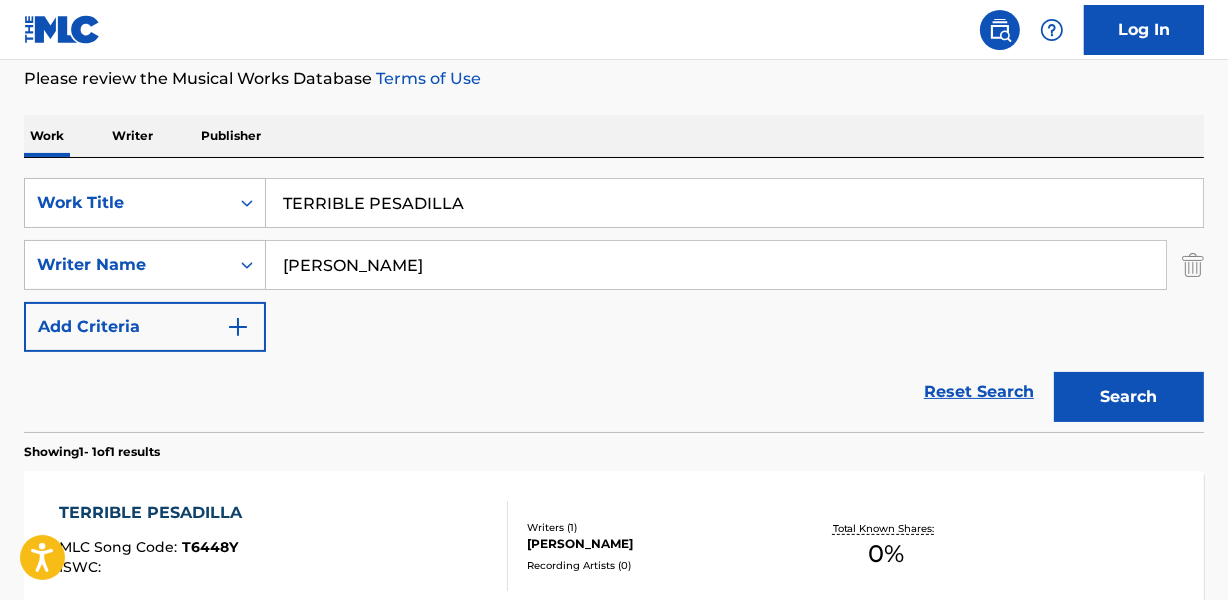click on "Reset Search Search" at bounding box center (614, 392) 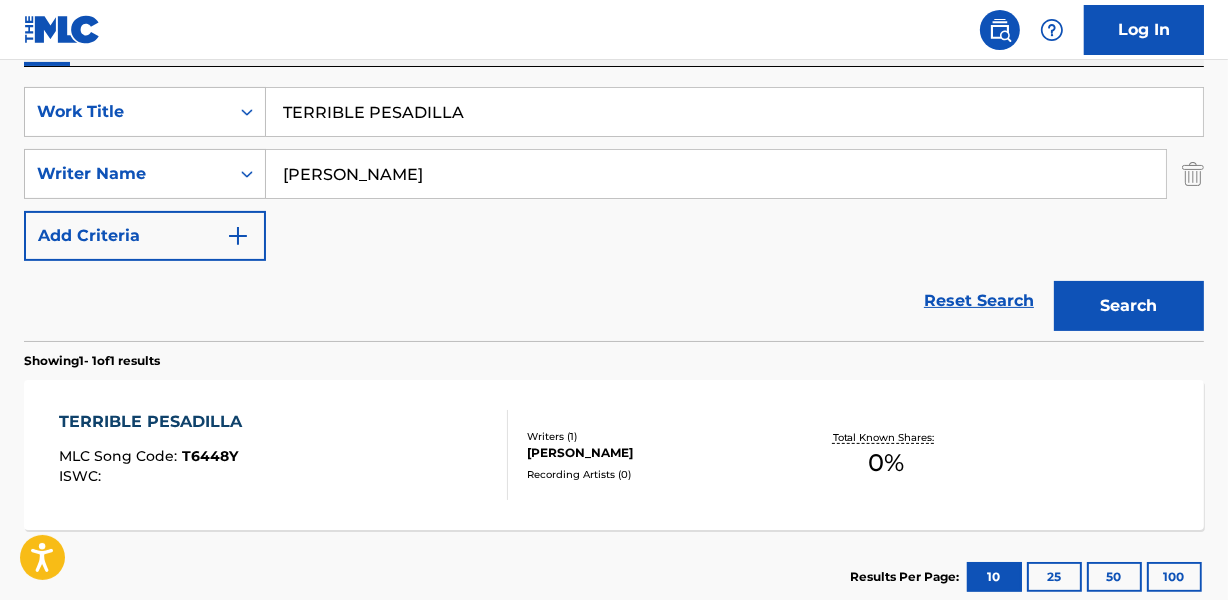 click on "[PERSON_NAME]" at bounding box center [657, 453] 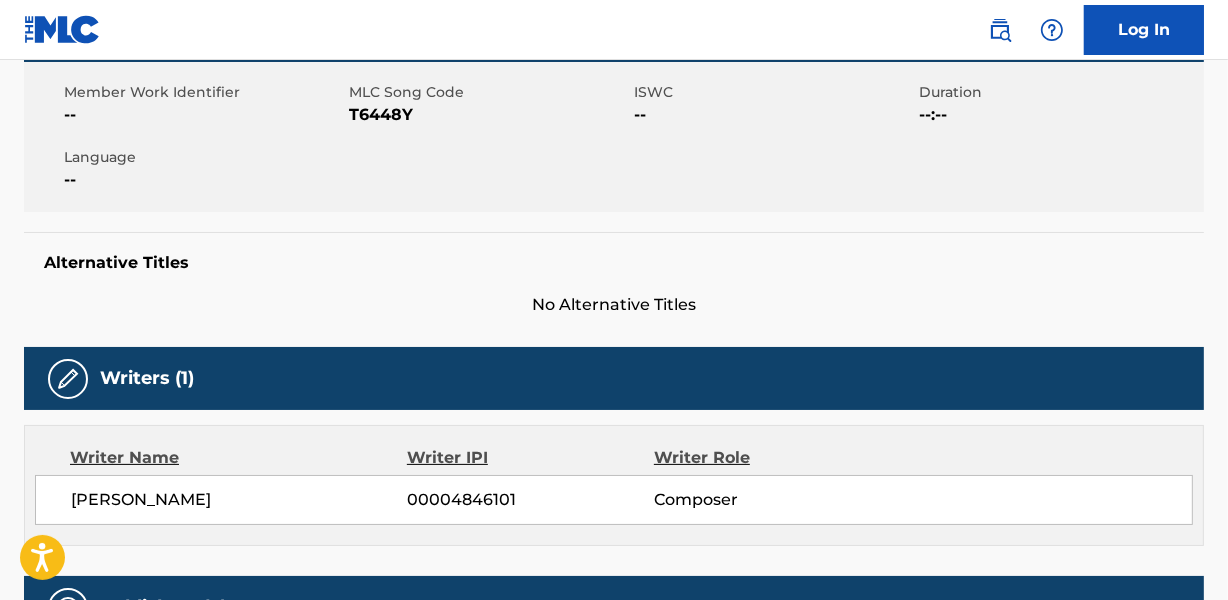 scroll, scrollTop: 0, scrollLeft: 0, axis: both 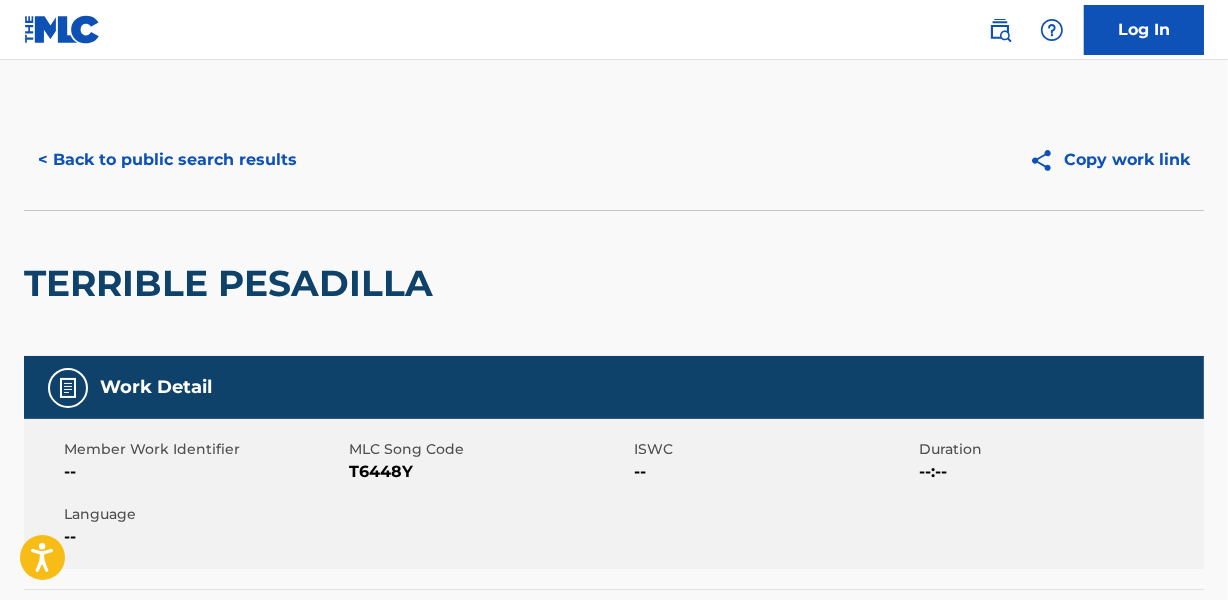 click on "< Back to public search results" at bounding box center [167, 160] 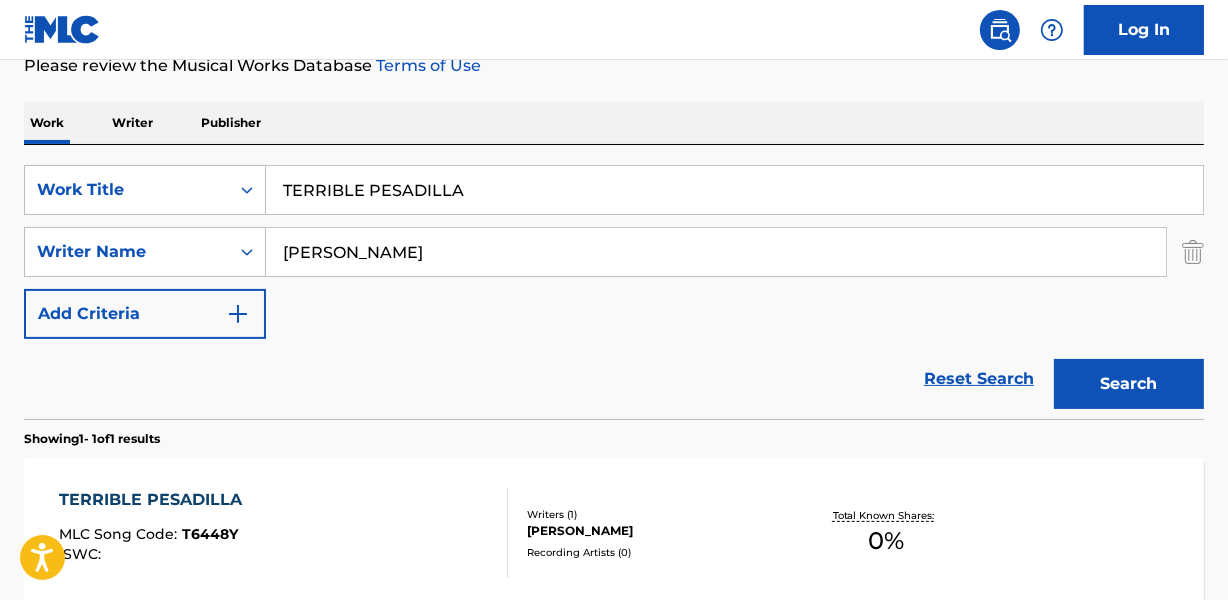 scroll, scrollTop: 176, scrollLeft: 0, axis: vertical 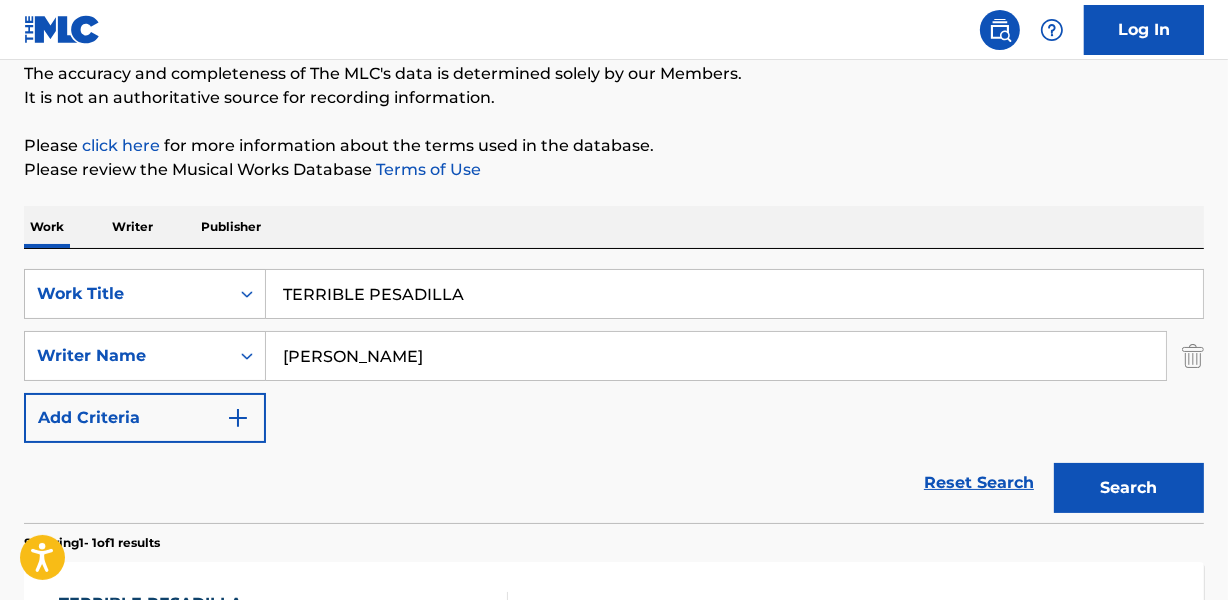 drag, startPoint x: 379, startPoint y: 272, endPoint x: 380, endPoint y: 286, distance: 14.035668 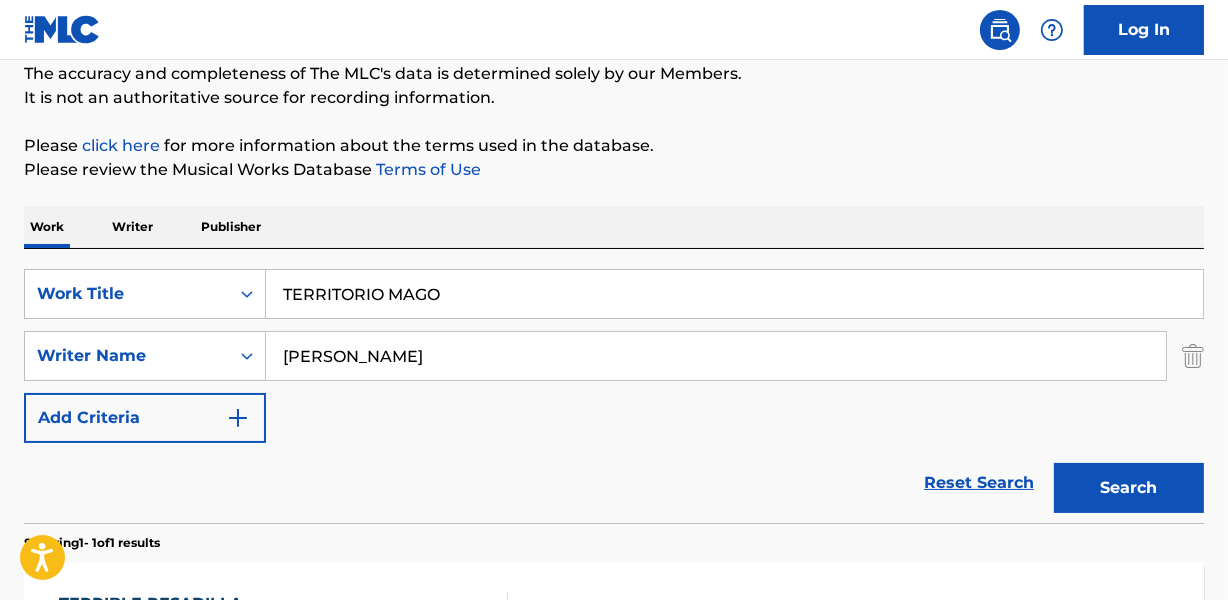 type on "TERRITORIO MAGO" 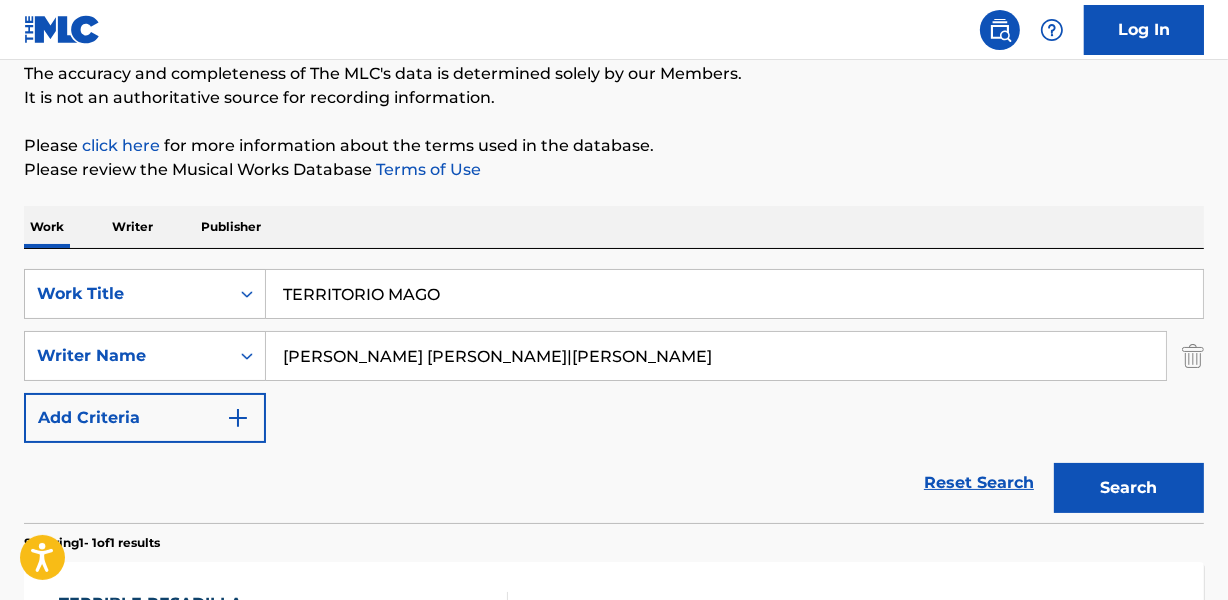 drag, startPoint x: 524, startPoint y: 352, endPoint x: 879, endPoint y: 353, distance: 355.0014 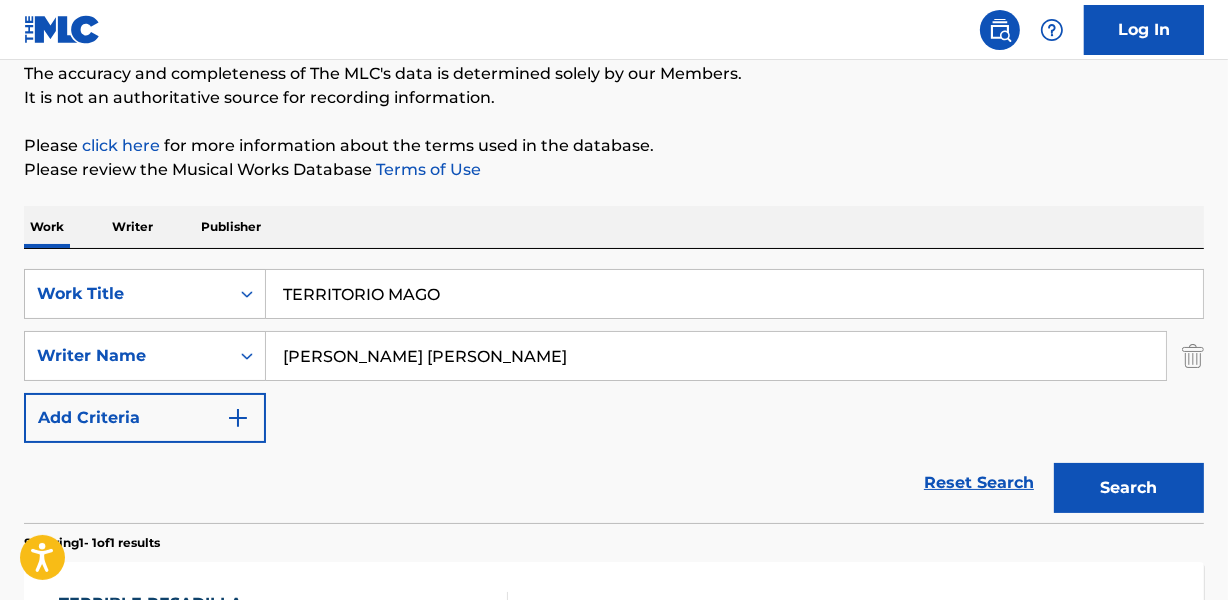 type on "[PERSON_NAME] [PERSON_NAME]" 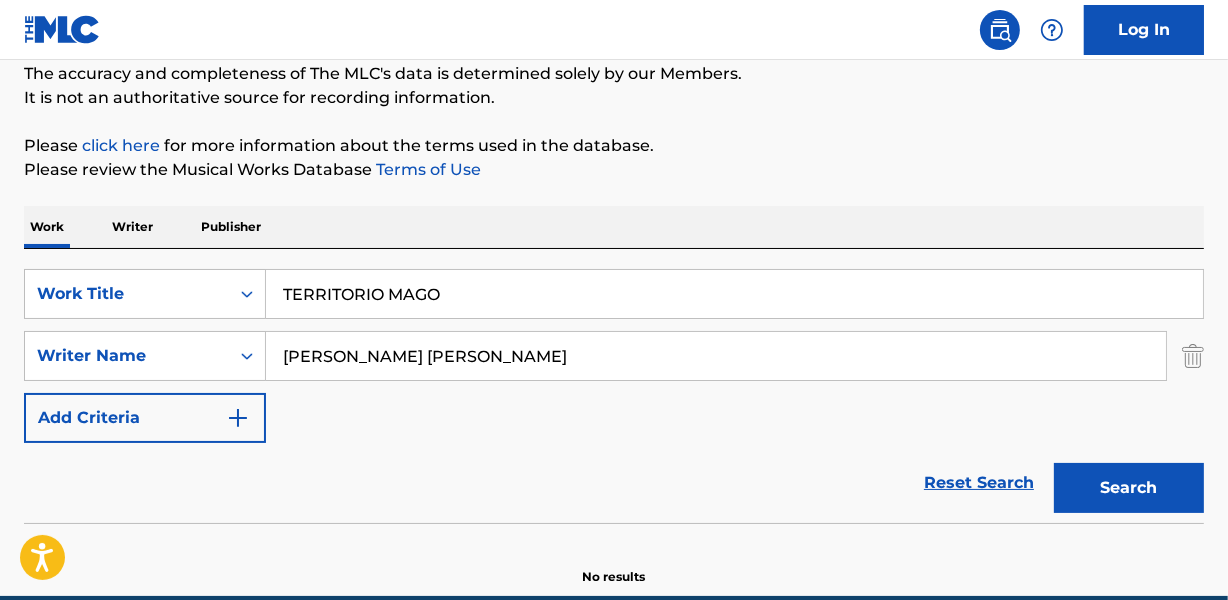 click on "Search" at bounding box center [1129, 488] 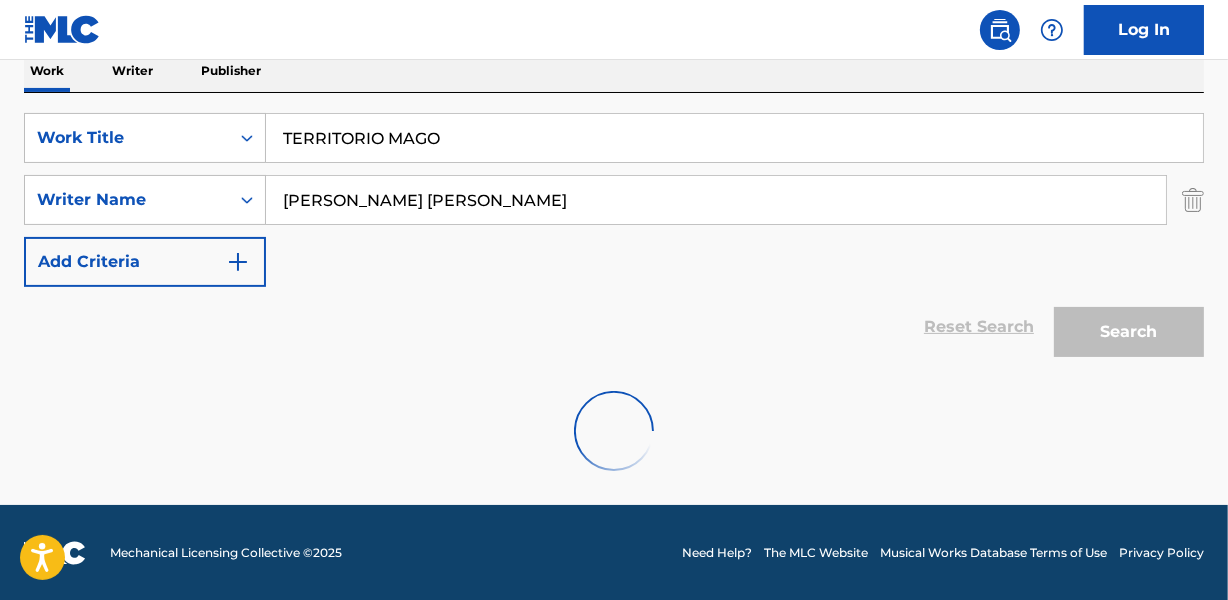 scroll, scrollTop: 267, scrollLeft: 0, axis: vertical 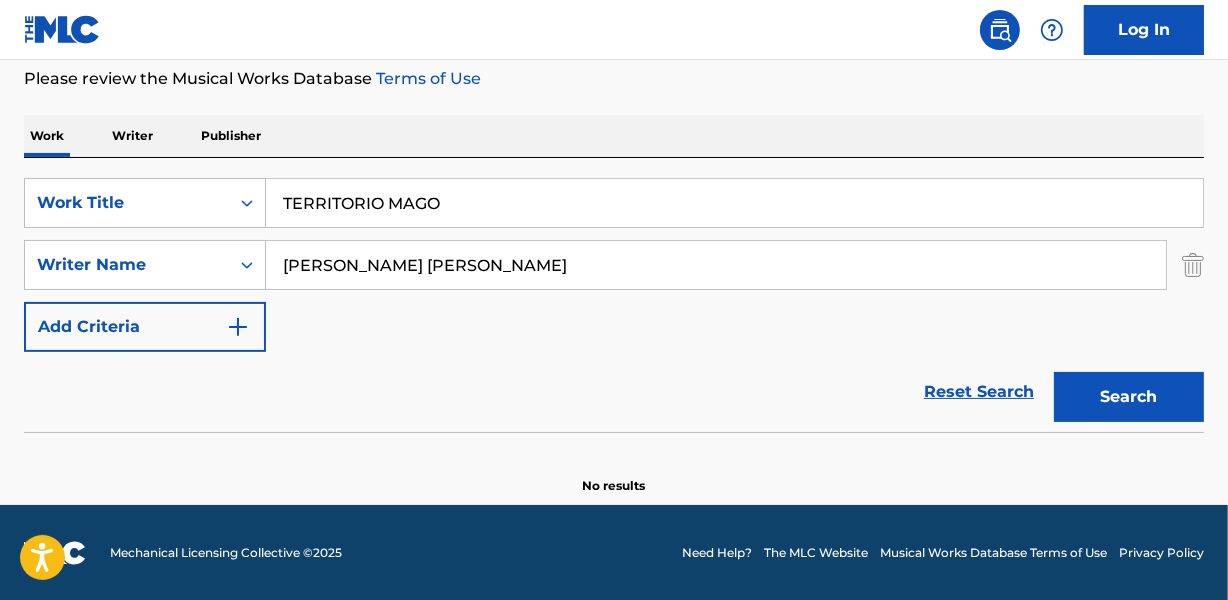 click on "TERRITORIO MAGO" at bounding box center [734, 203] 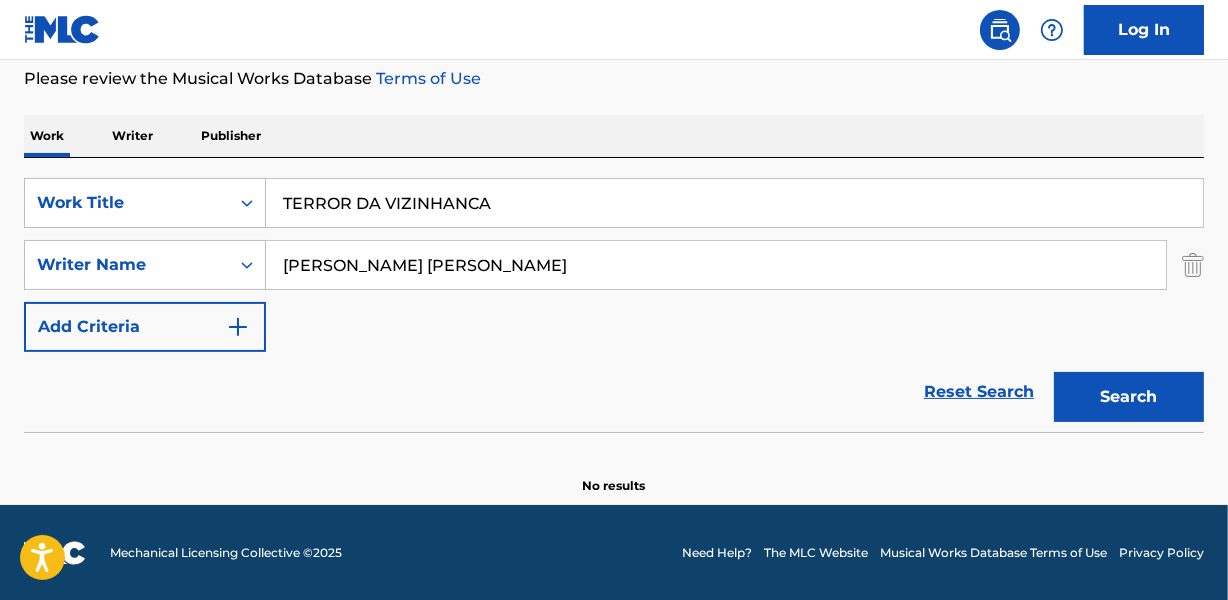type on "TERROR DA VIZINHANCA" 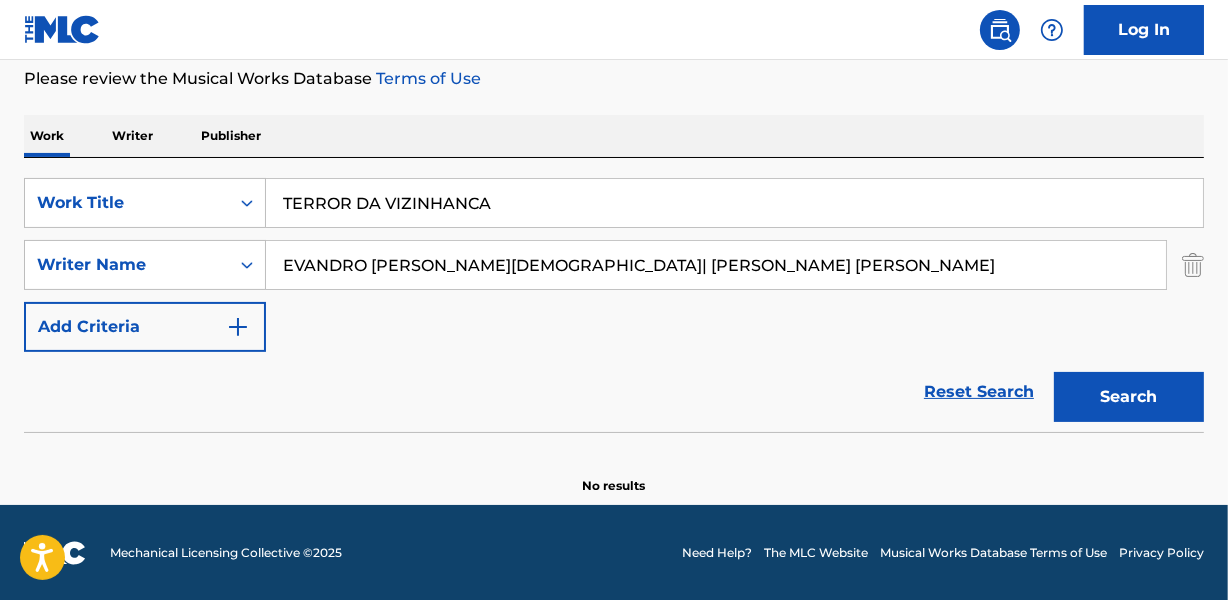 drag, startPoint x: 545, startPoint y: 264, endPoint x: 1075, endPoint y: 241, distance: 530.49884 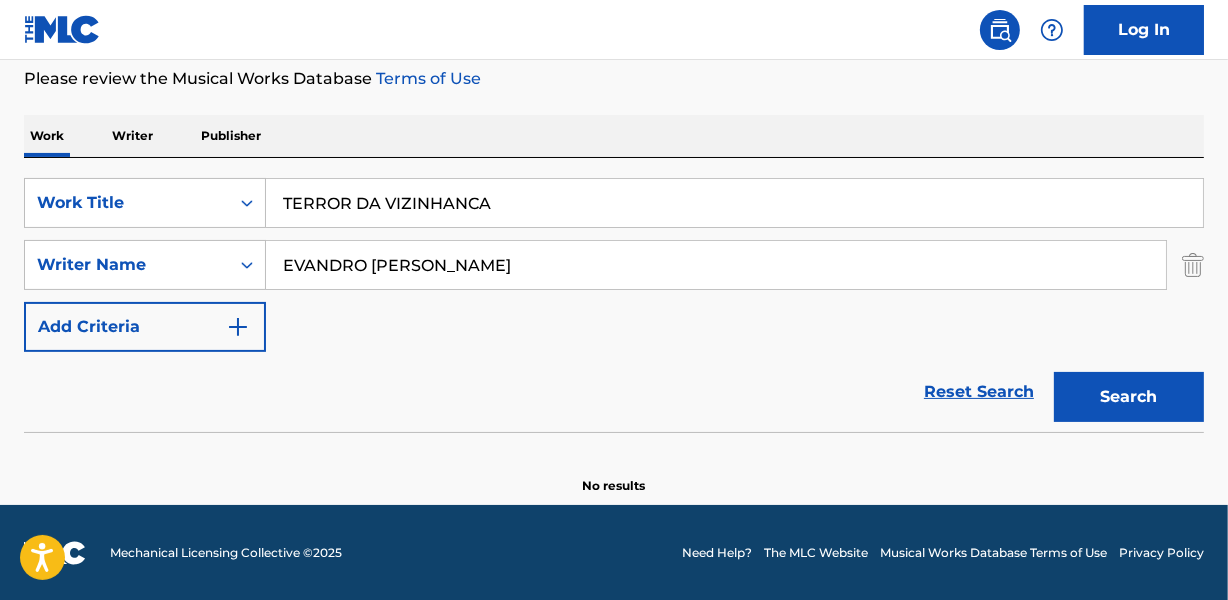 click on "Search" at bounding box center (1129, 397) 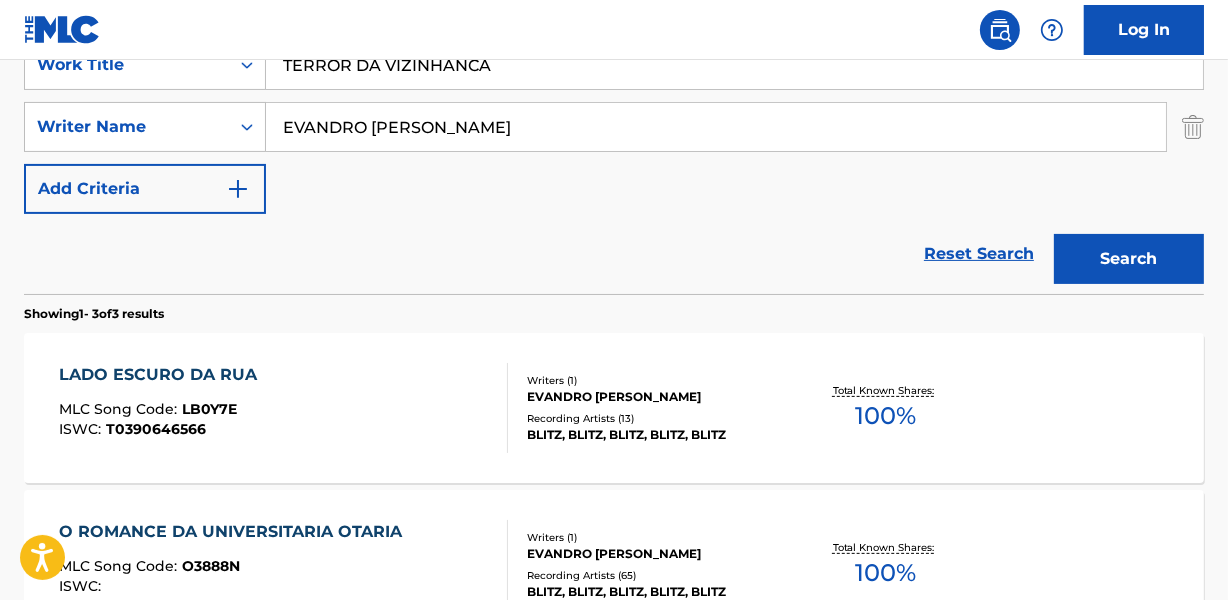 scroll, scrollTop: 85, scrollLeft: 0, axis: vertical 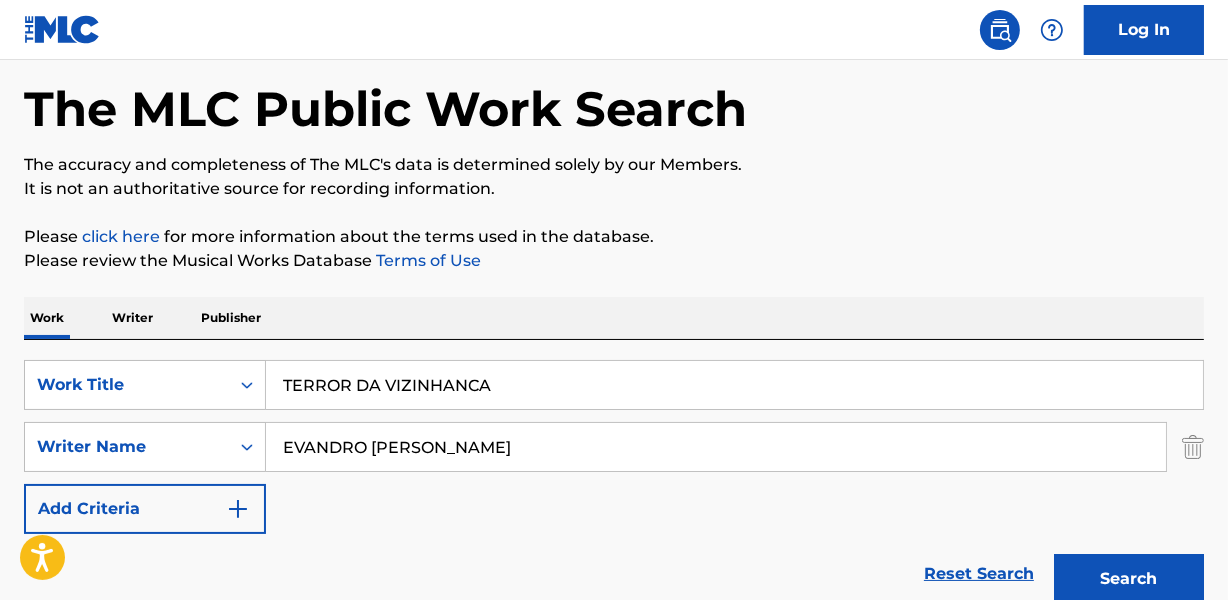 click on "EVANDRO [PERSON_NAME]" at bounding box center [716, 447] 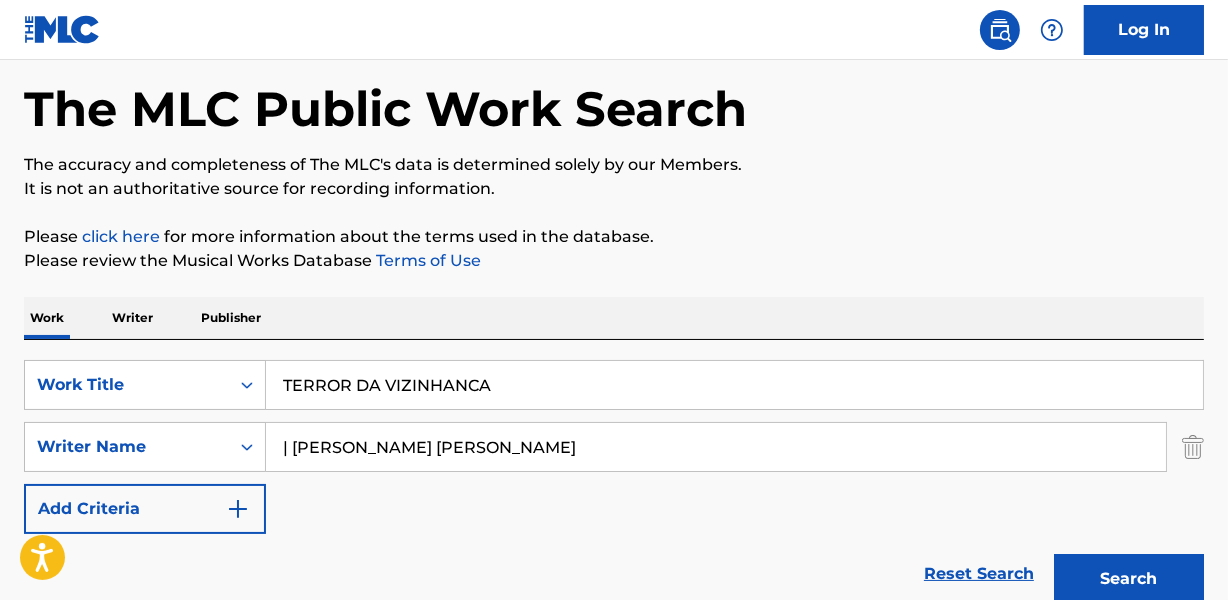 click on "| [PERSON_NAME] [PERSON_NAME]" at bounding box center [716, 447] 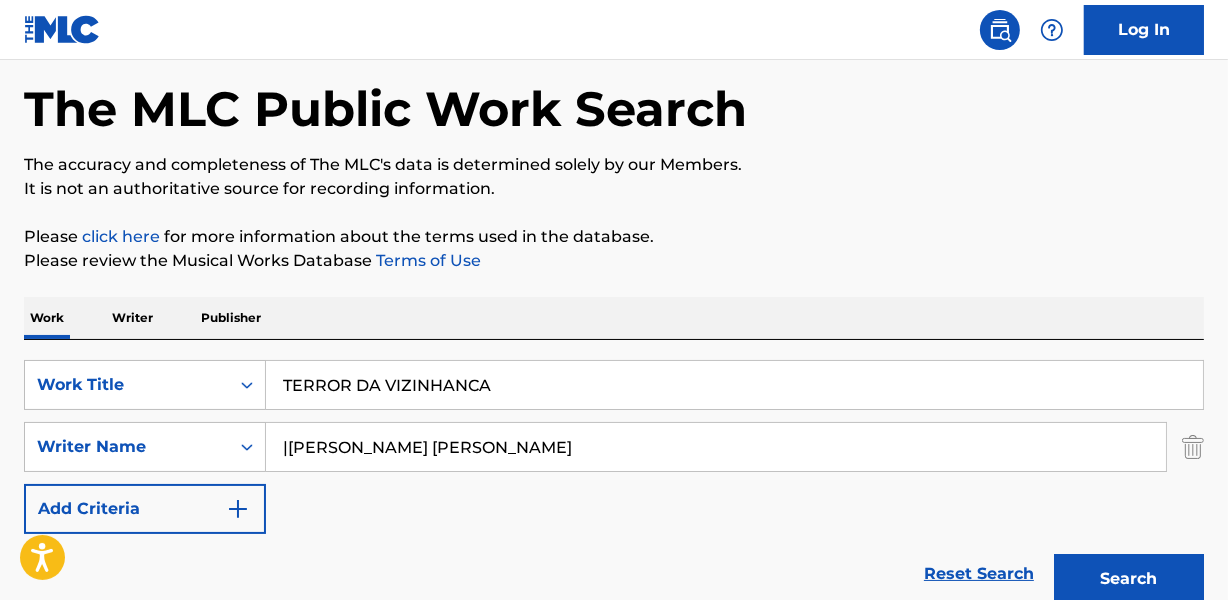 click on "Search" at bounding box center [1129, 579] 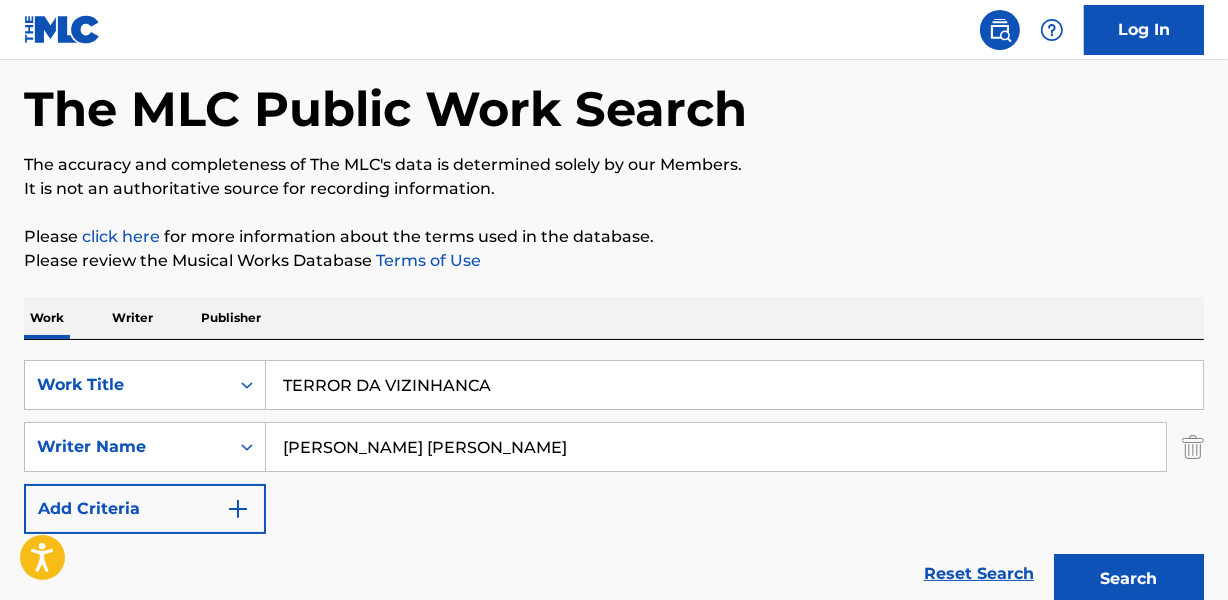 type on "[PERSON_NAME] [PERSON_NAME]" 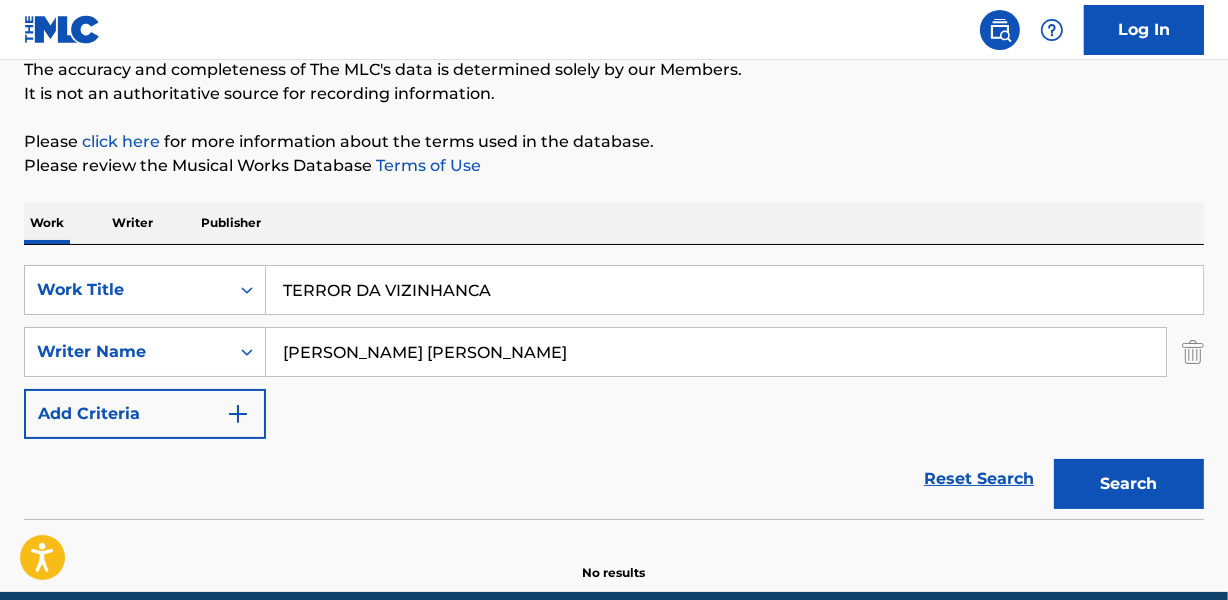 scroll, scrollTop: 267, scrollLeft: 0, axis: vertical 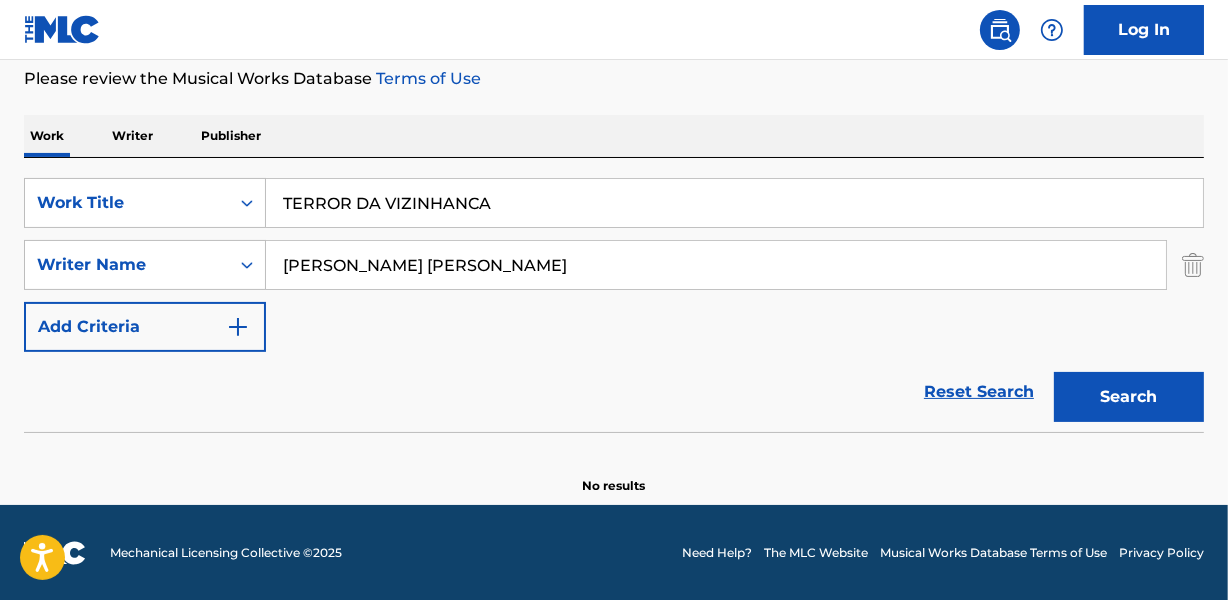 click on "TERROR DA VIZINHANCA" at bounding box center (734, 203) 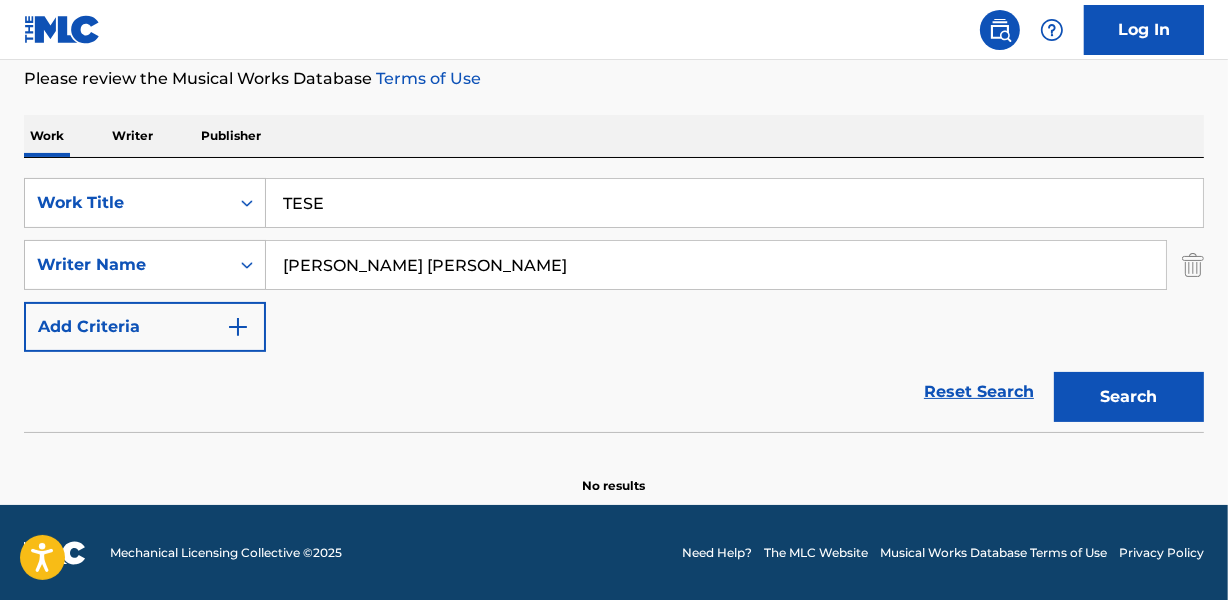 type on "TESE" 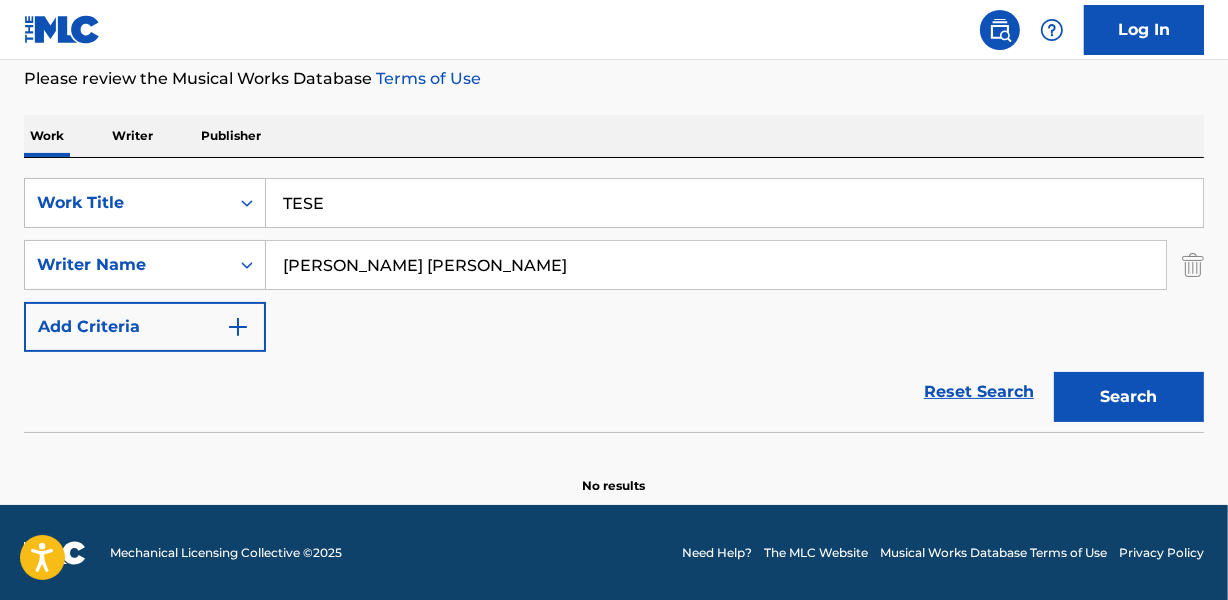 drag, startPoint x: 300, startPoint y: 138, endPoint x: 356, endPoint y: 204, distance: 86.55634 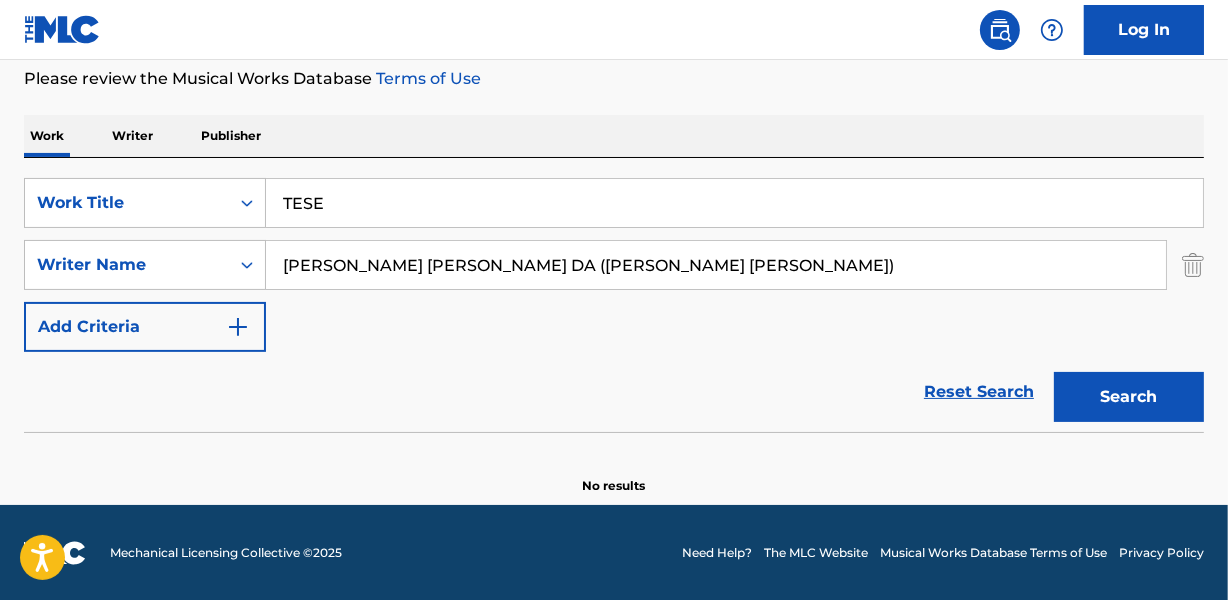 drag, startPoint x: 552, startPoint y: 265, endPoint x: 939, endPoint y: 265, distance: 387 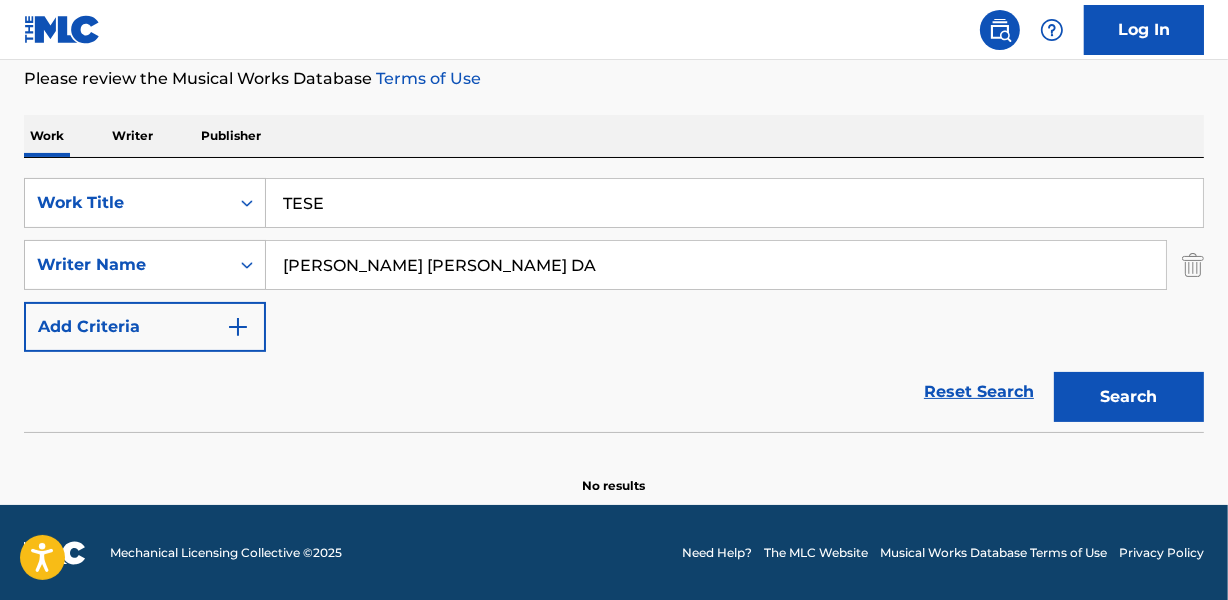 click on "Search" at bounding box center [1129, 397] 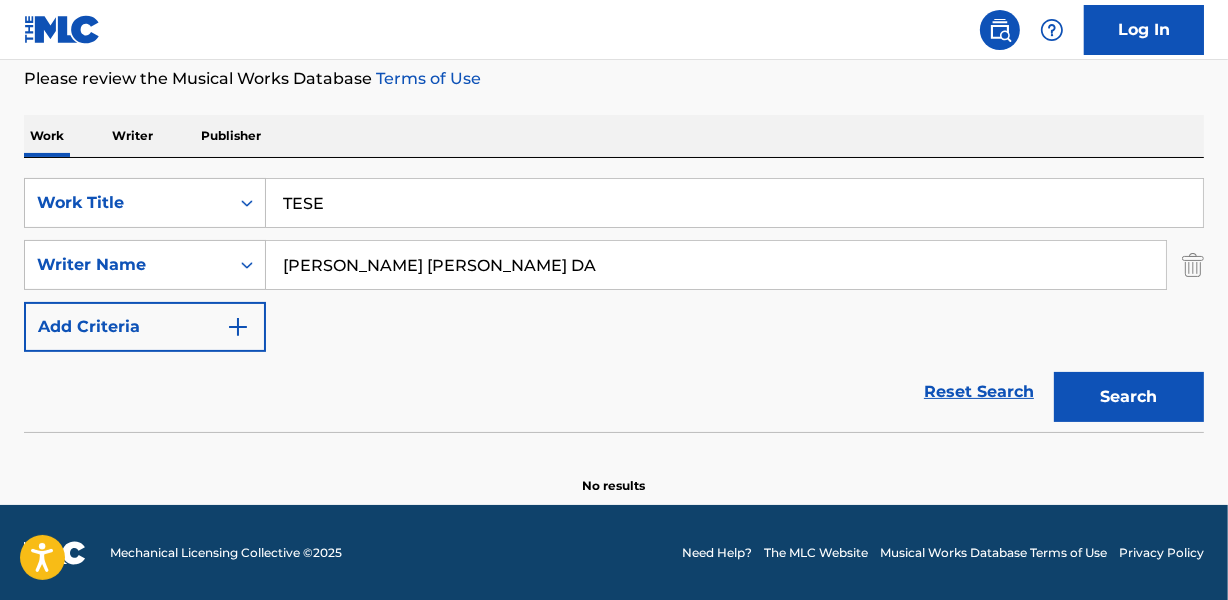click on "Search" at bounding box center (1129, 397) 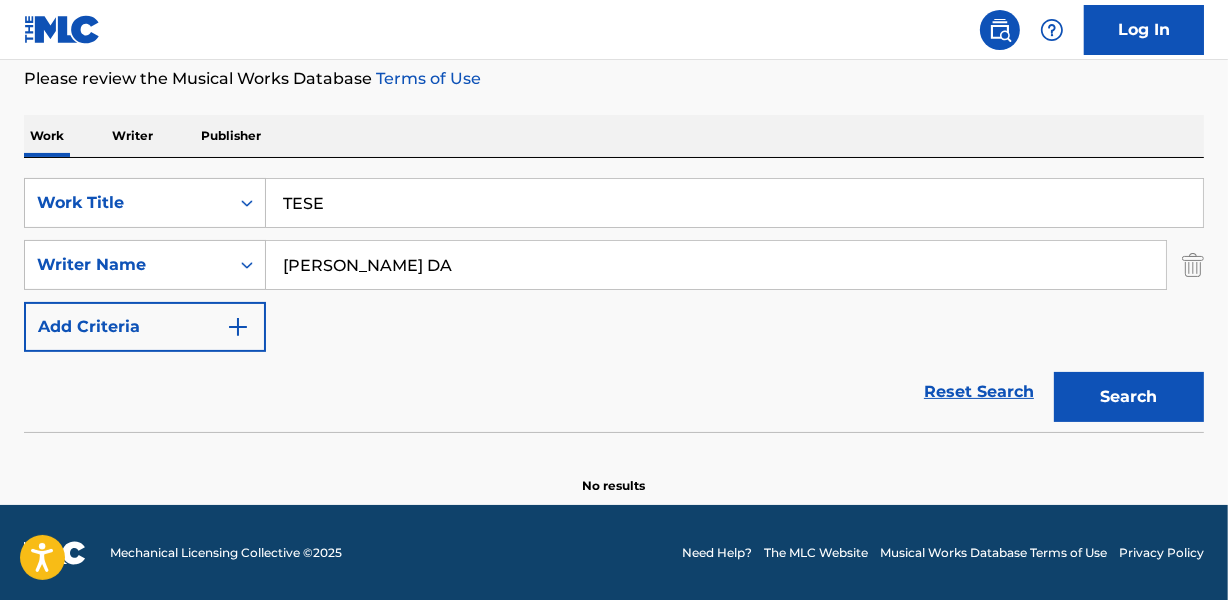 type on "[PERSON_NAME] DA" 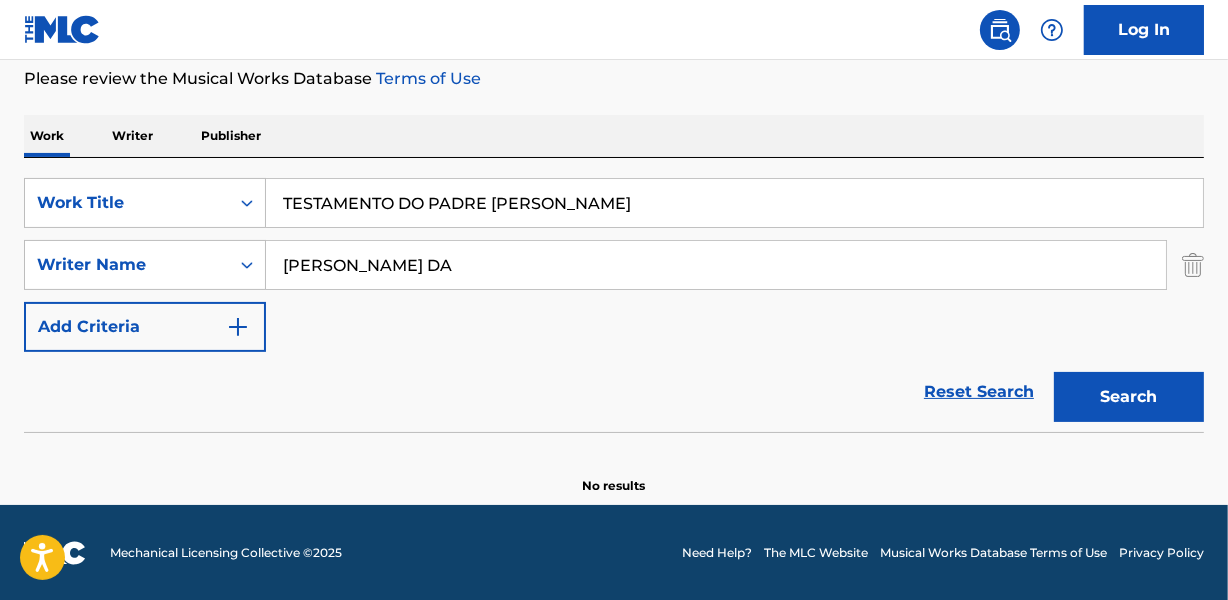 type on "TESTAMENTO DO PADRE [PERSON_NAME]" 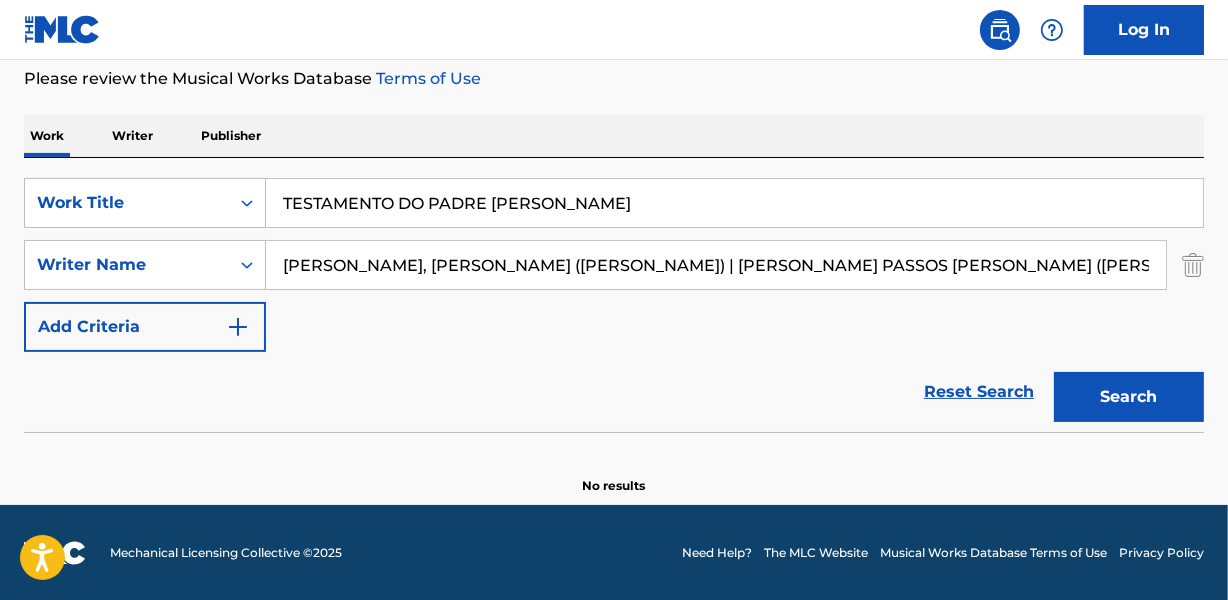 scroll, scrollTop: 0, scrollLeft: 30, axis: horizontal 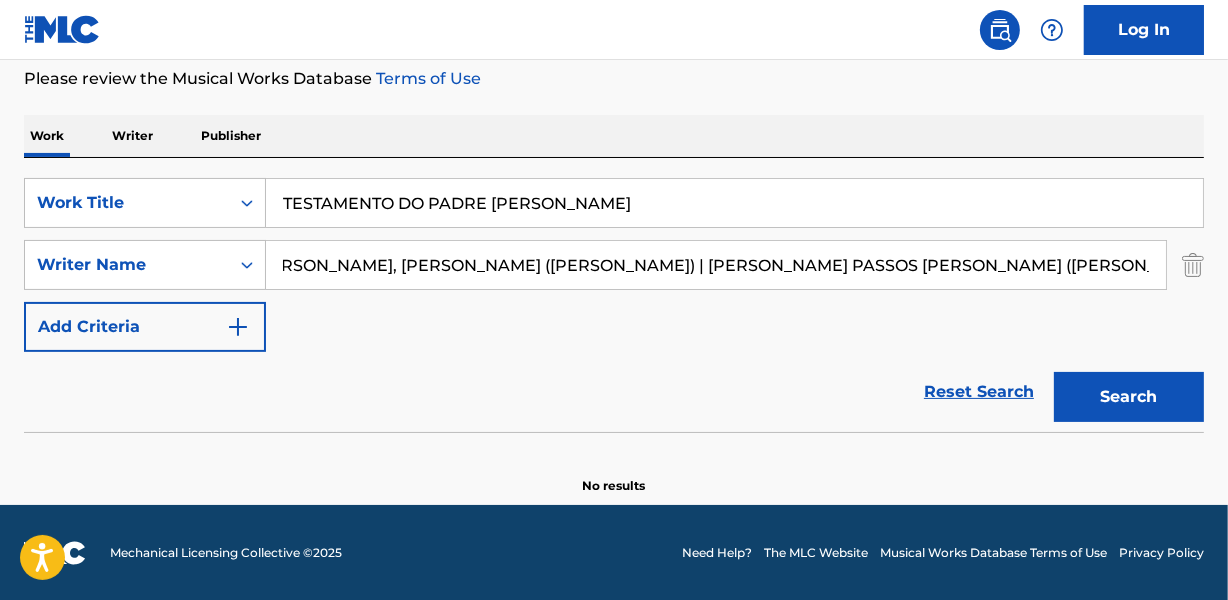 drag, startPoint x: 649, startPoint y: 260, endPoint x: 1237, endPoint y: 251, distance: 588.06885 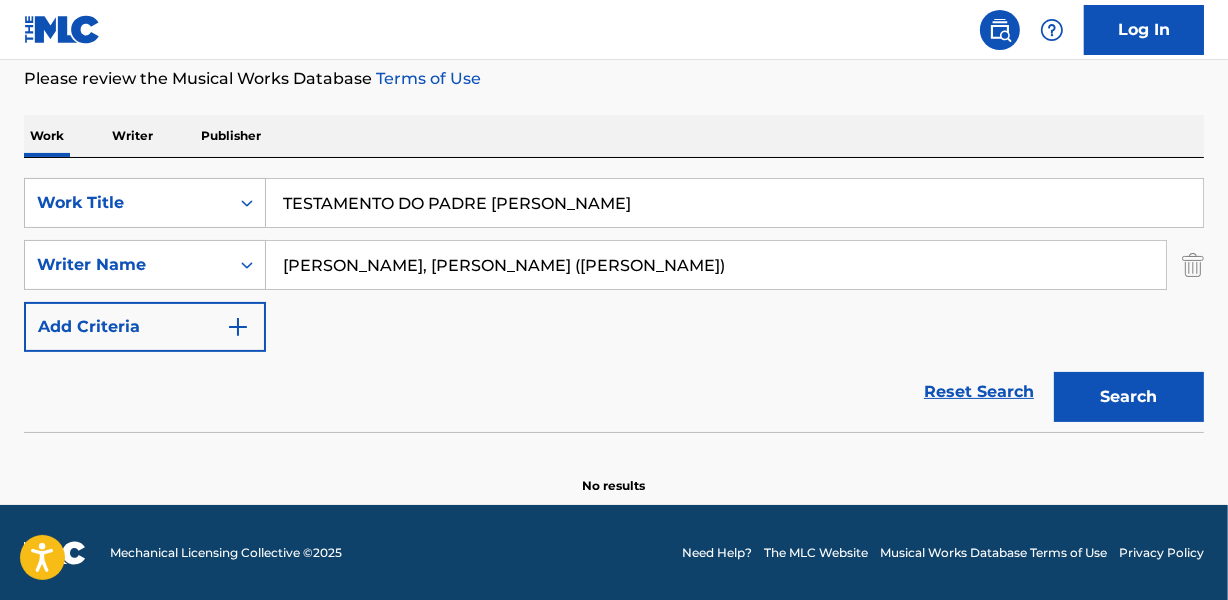 scroll, scrollTop: 0, scrollLeft: 0, axis: both 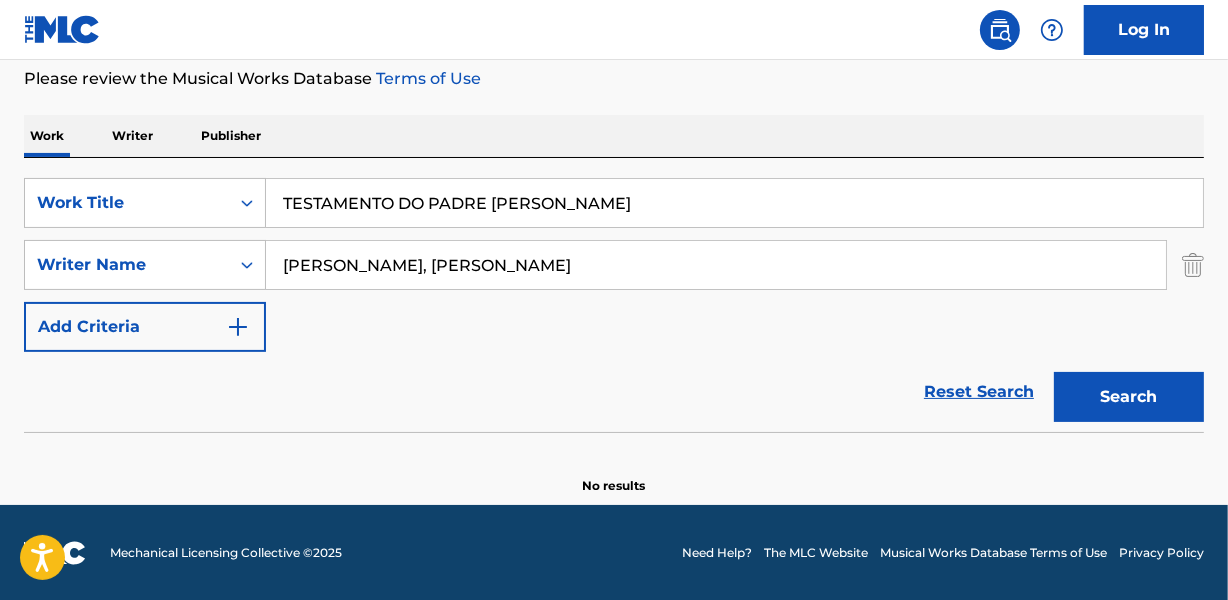 click on "Search" at bounding box center (1129, 397) 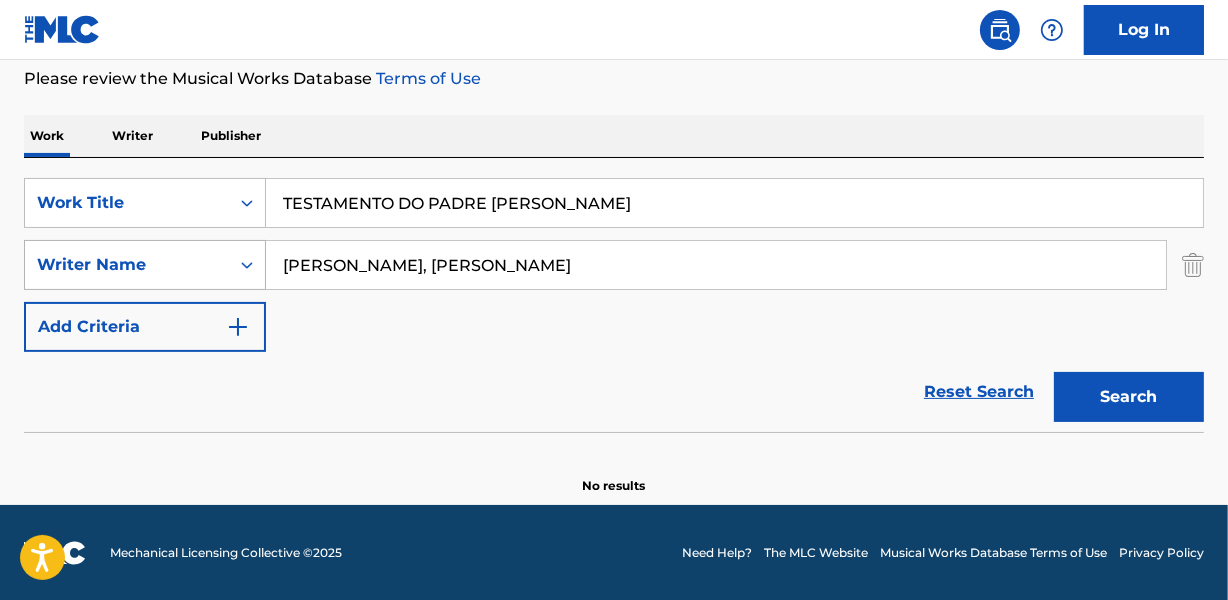 drag, startPoint x: 339, startPoint y: 261, endPoint x: 173, endPoint y: 265, distance: 166.04819 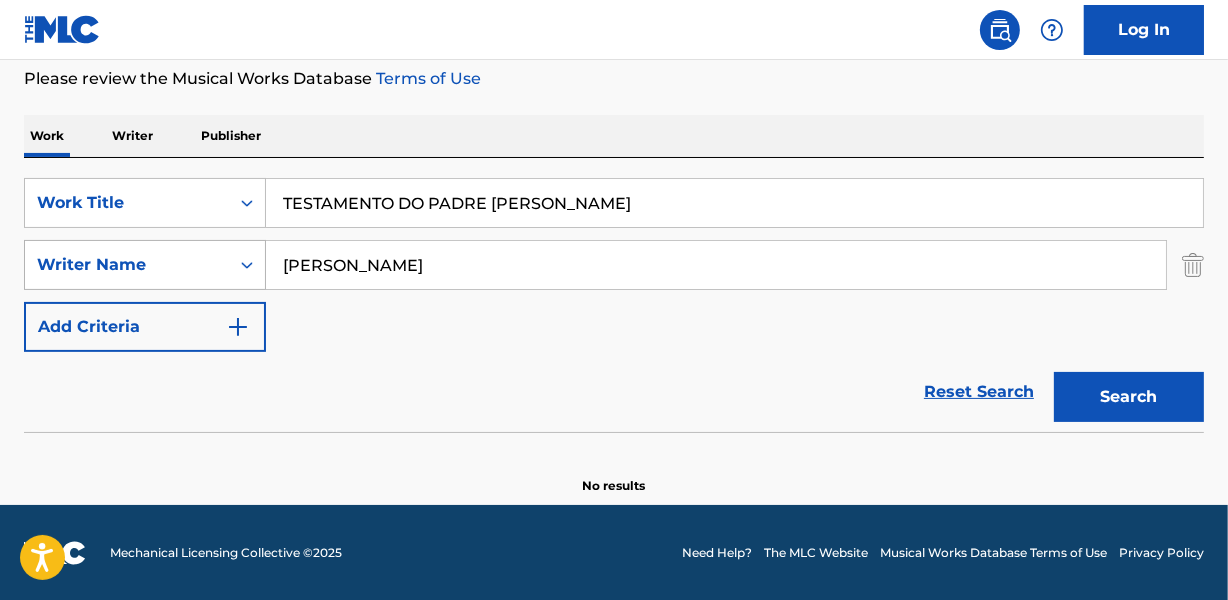 type on "[PERSON_NAME]" 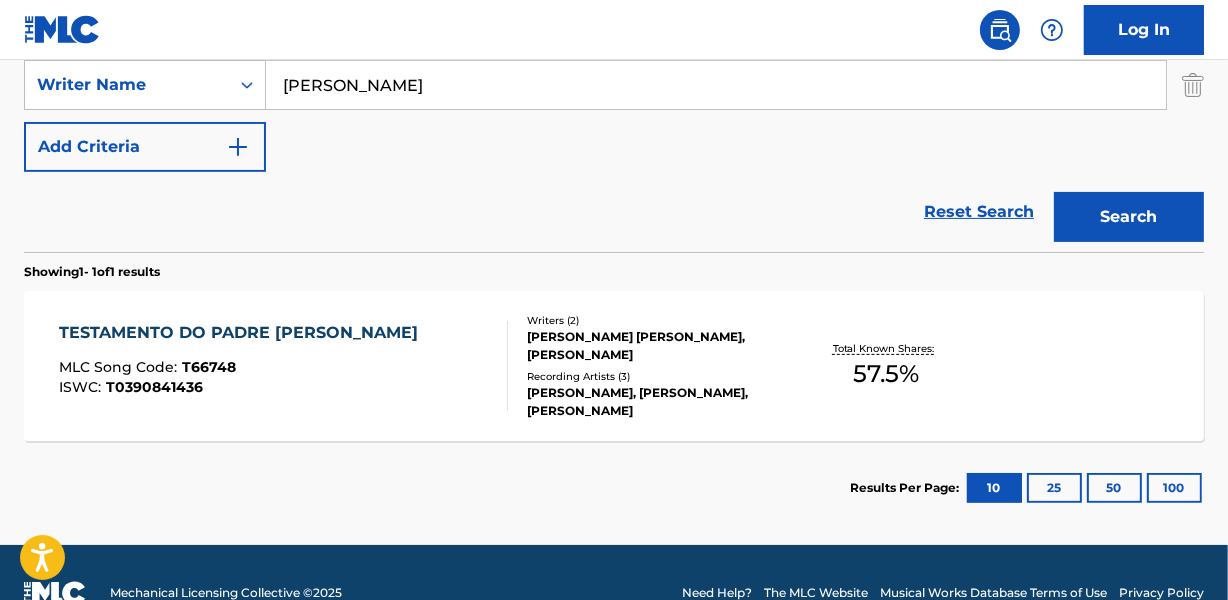 scroll, scrollTop: 449, scrollLeft: 0, axis: vertical 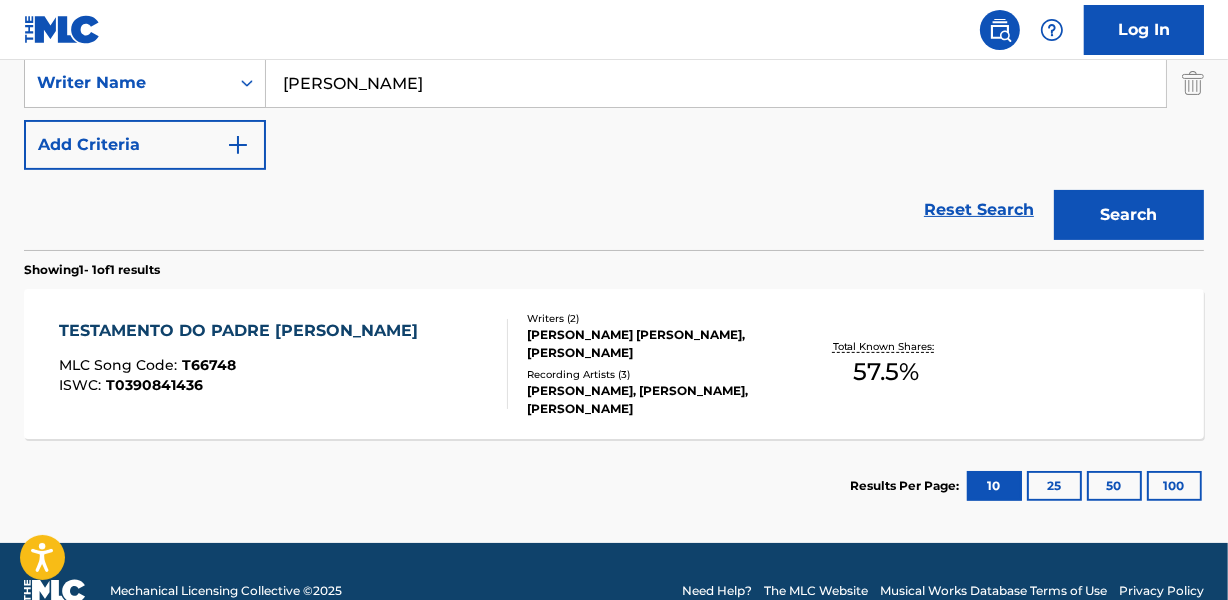 click on "[PERSON_NAME] [PERSON_NAME], [PERSON_NAME]" at bounding box center [657, 344] 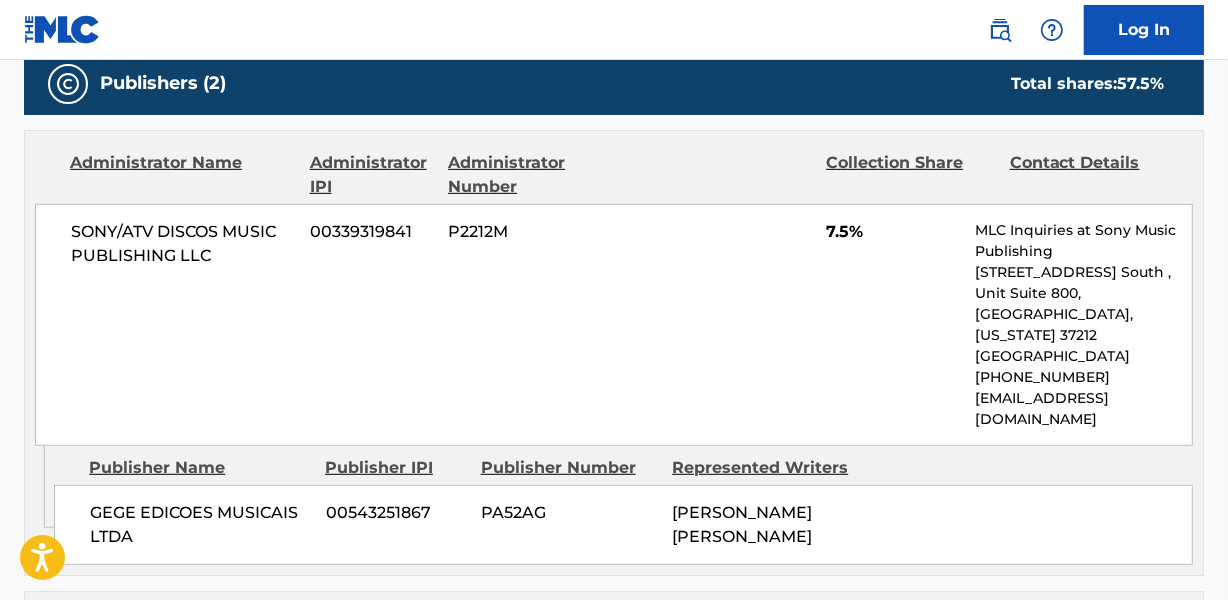 scroll, scrollTop: 1181, scrollLeft: 0, axis: vertical 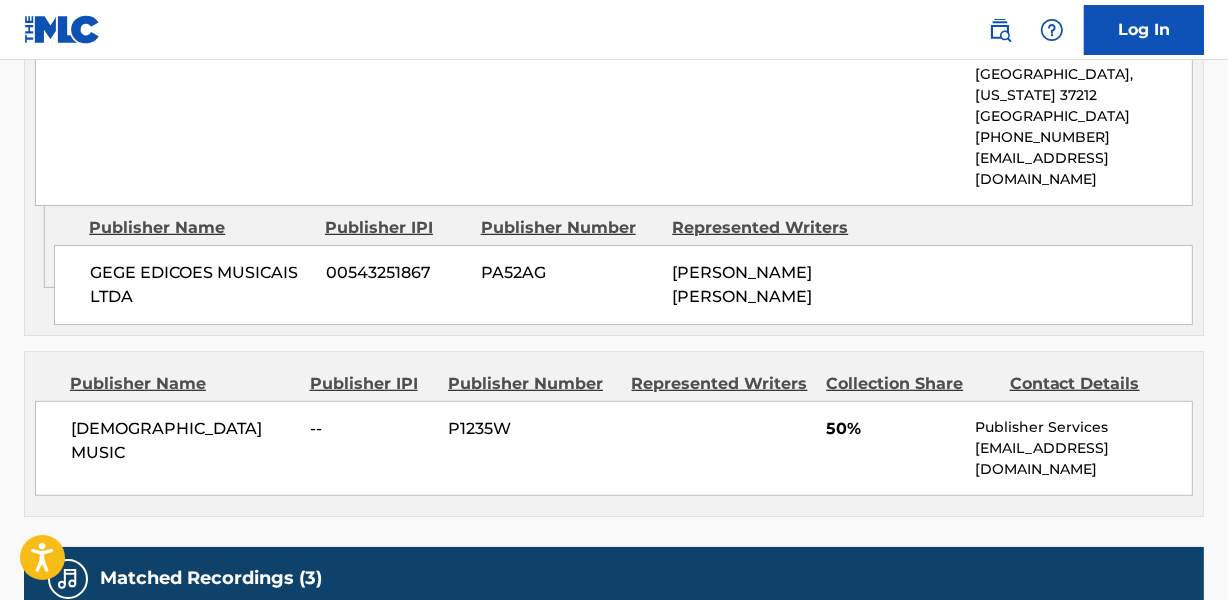 click on "Matched Recordings   (3)" at bounding box center [614, 578] 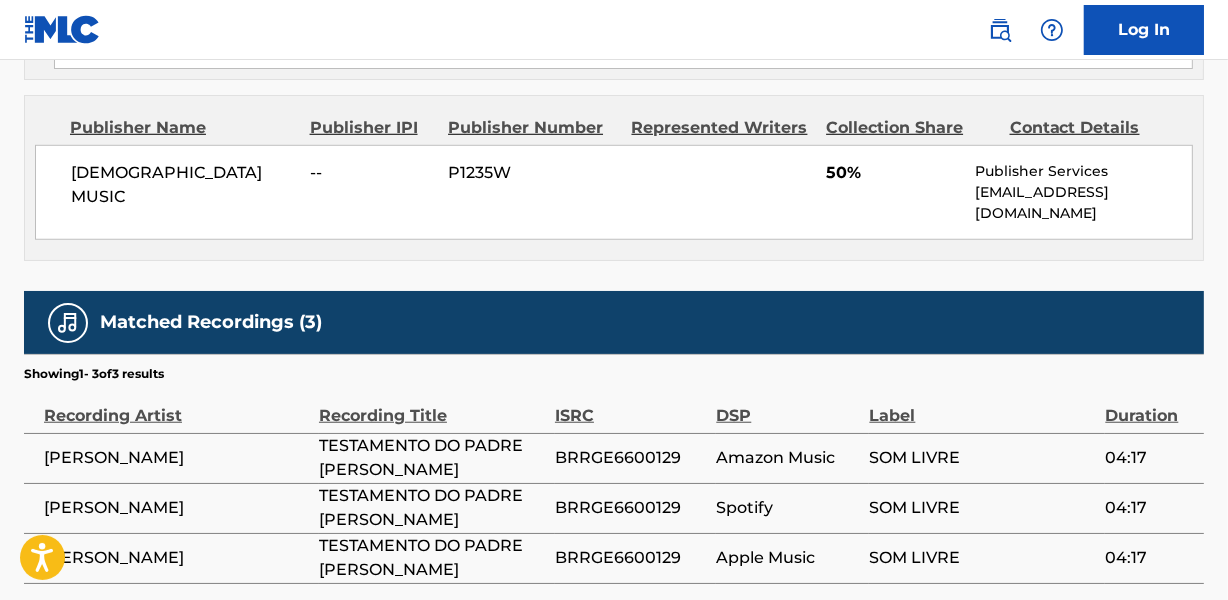 click on "BRRGE6600129" at bounding box center [630, 458] 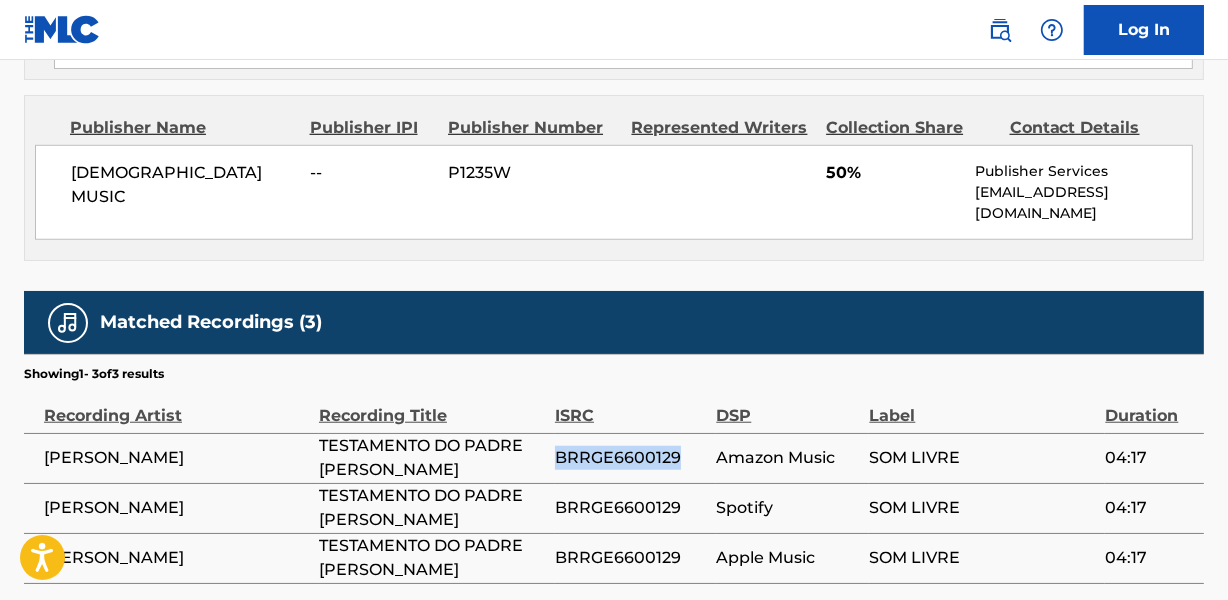 click on "BRRGE6600129" at bounding box center [630, 458] 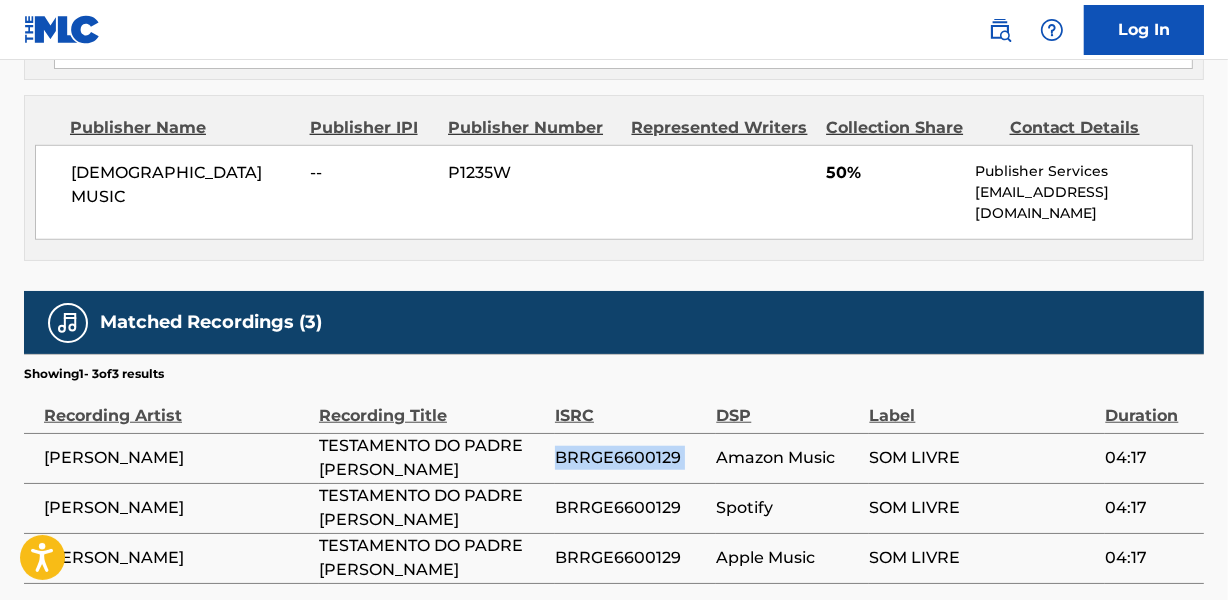click on "BRRGE6600129" at bounding box center (630, 458) 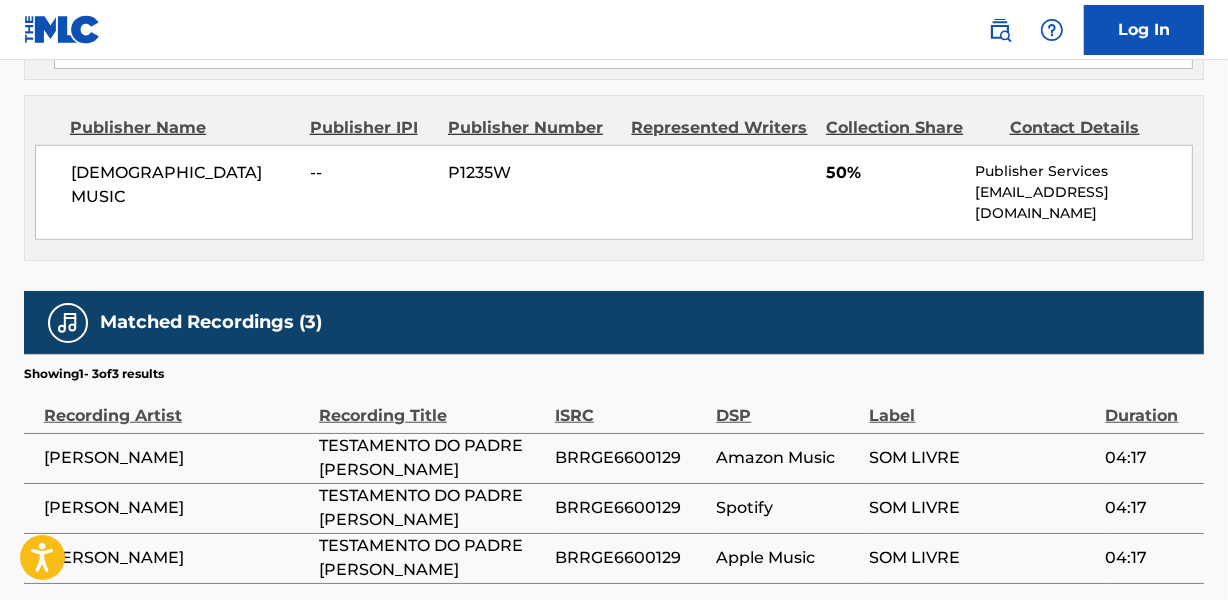 click on "[PERSON_NAME]" at bounding box center [171, 458] 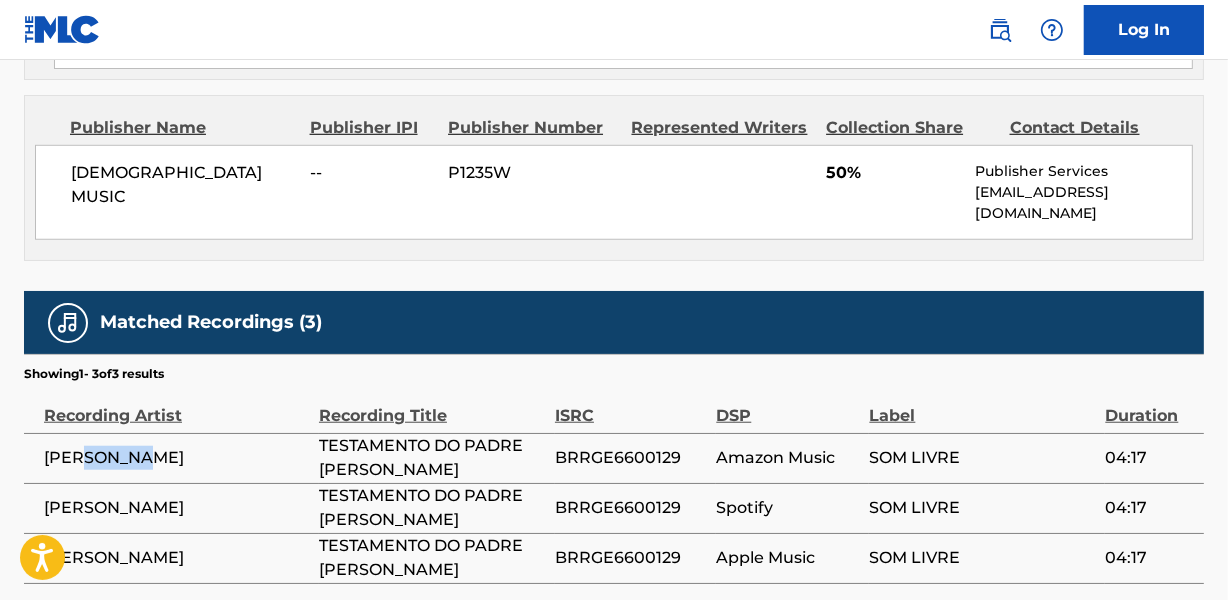 click on "[PERSON_NAME]" at bounding box center [176, 458] 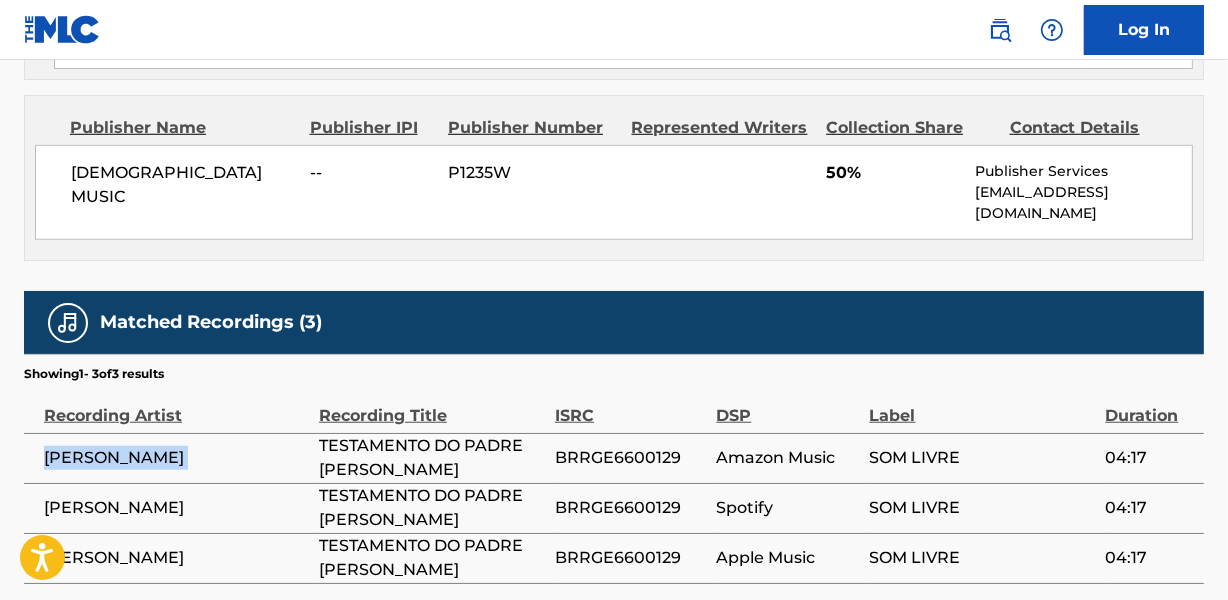 click on "[PERSON_NAME]" at bounding box center (176, 458) 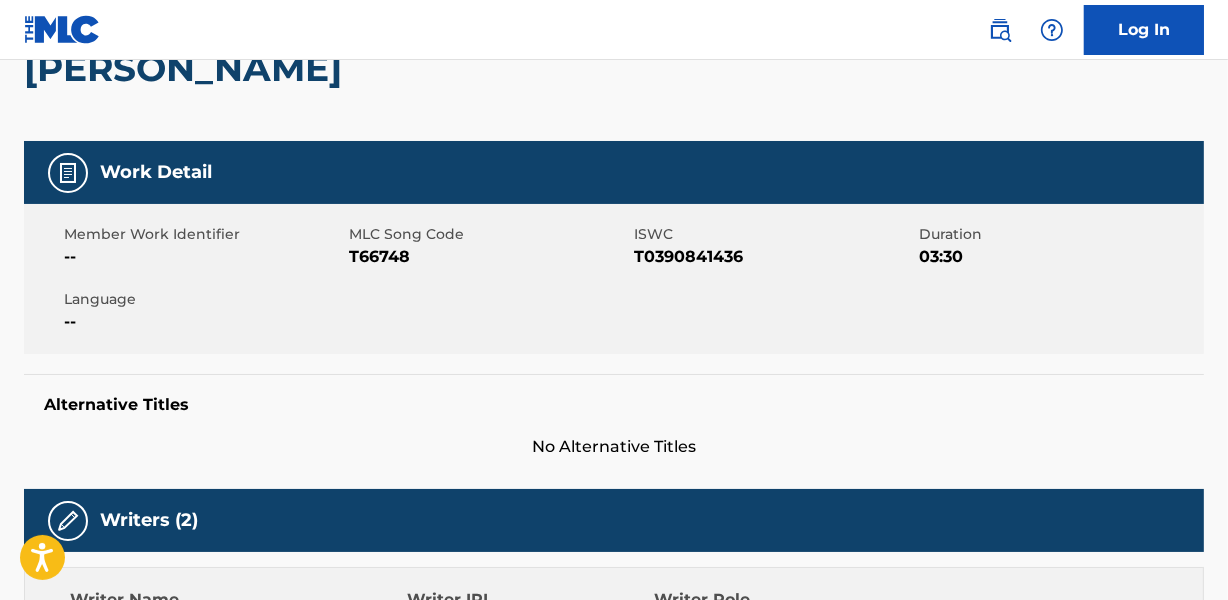 scroll, scrollTop: 0, scrollLeft: 0, axis: both 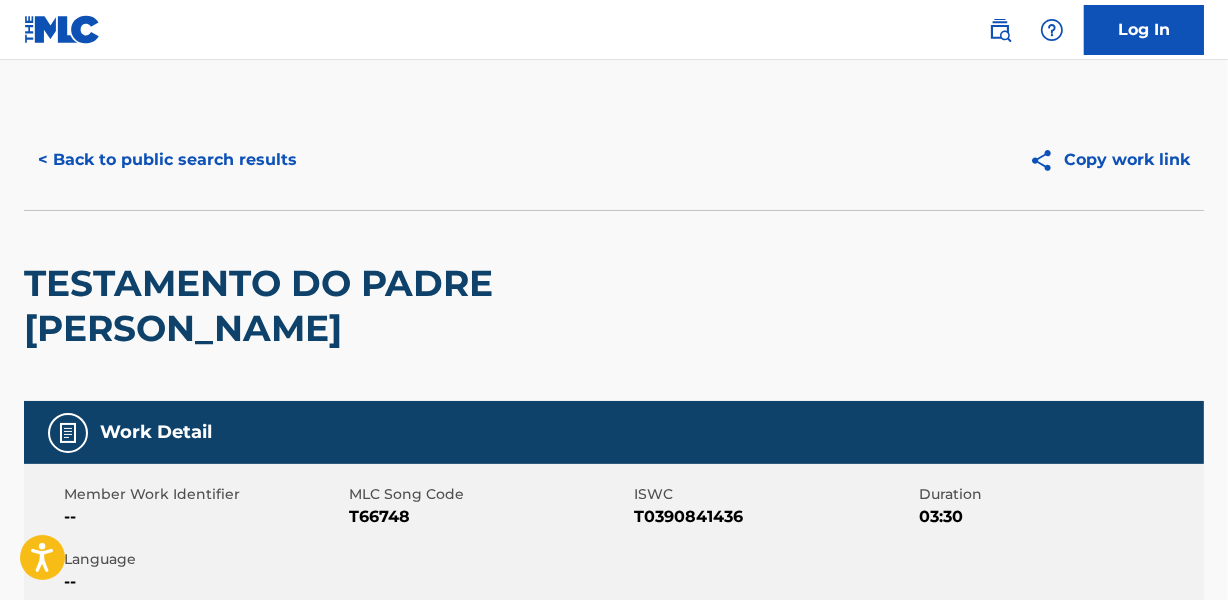 click on "< Back to public search results" at bounding box center (167, 160) 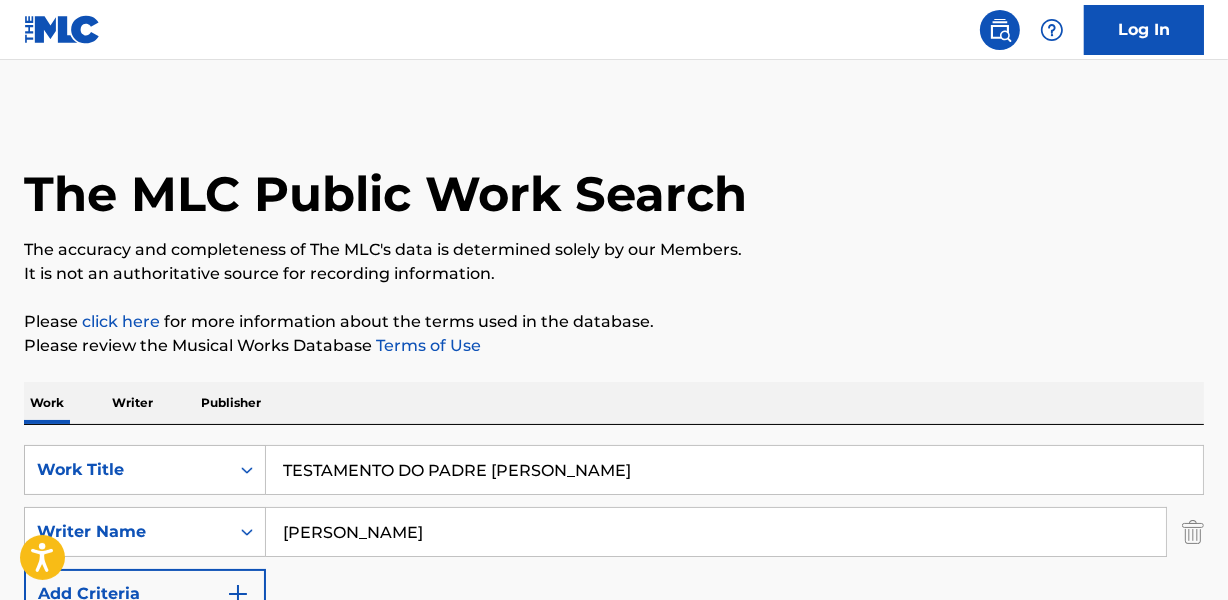 scroll, scrollTop: 373, scrollLeft: 0, axis: vertical 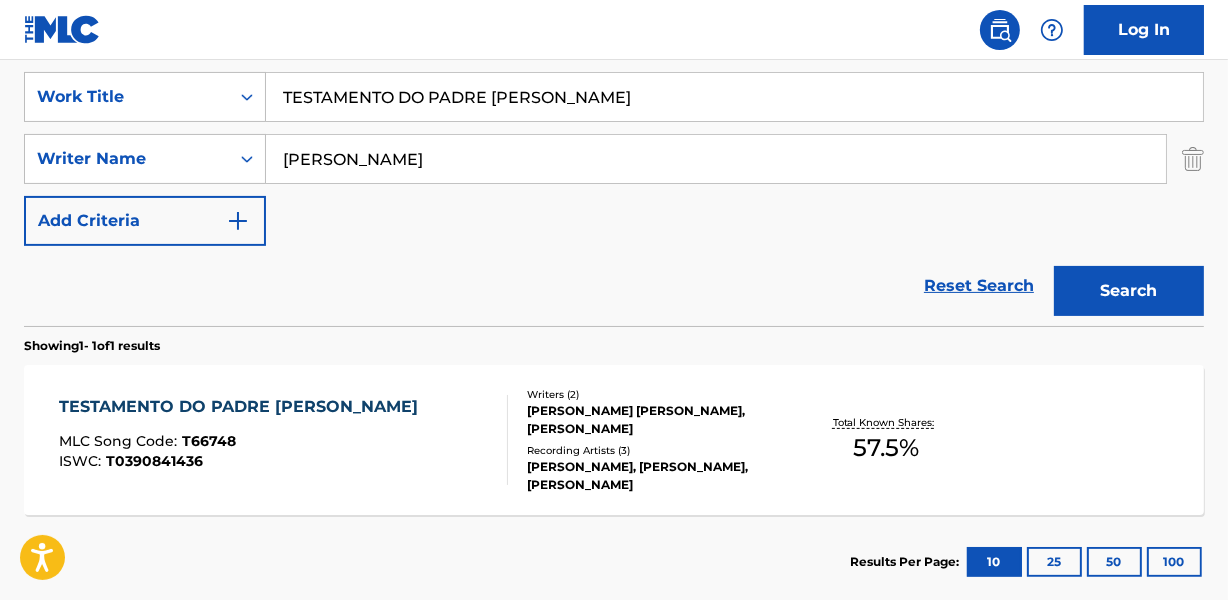 click on "TESTAMENTO DO PADRE [PERSON_NAME]" at bounding box center (734, 97) 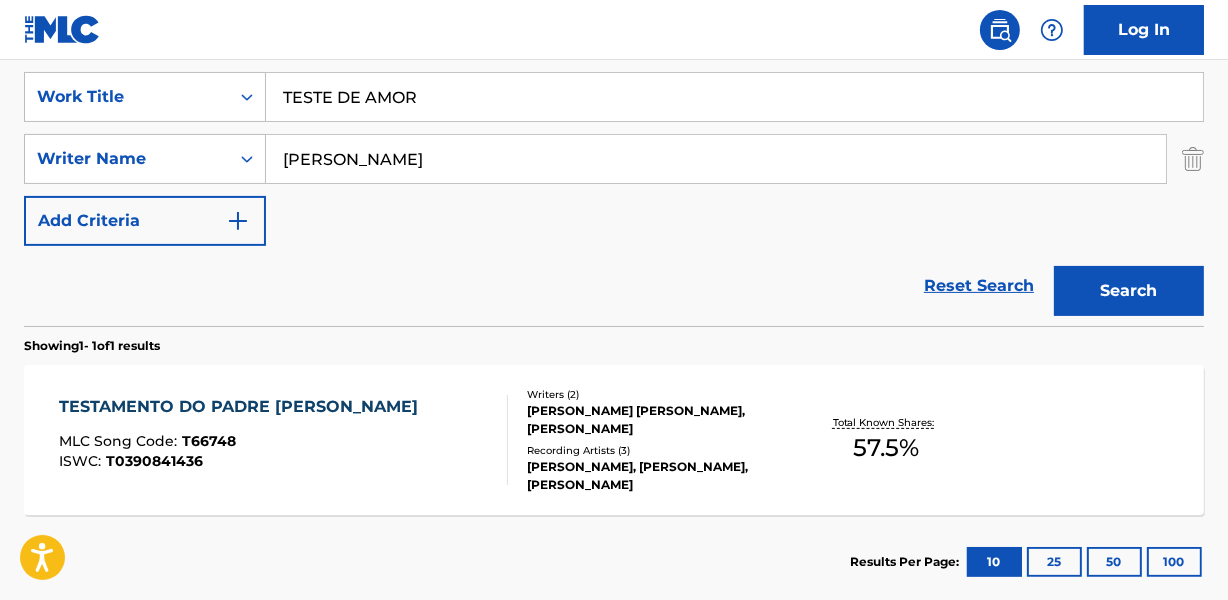 type on "TESTE DE AMOR" 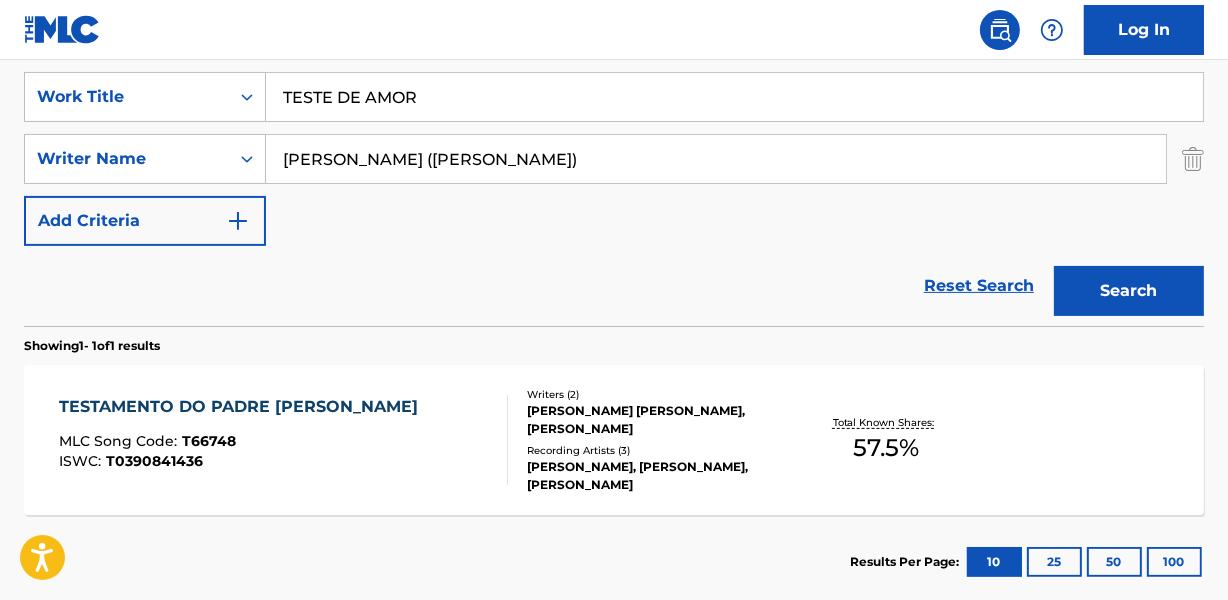 drag, startPoint x: 482, startPoint y: 151, endPoint x: 711, endPoint y: 152, distance: 229.00218 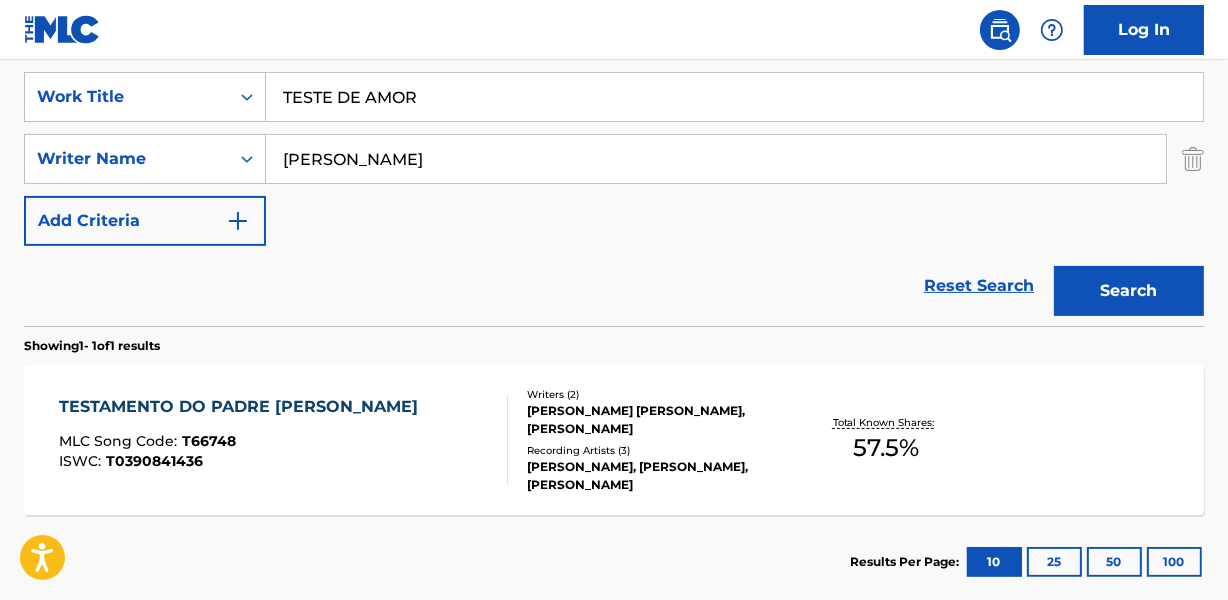 type on "[PERSON_NAME]" 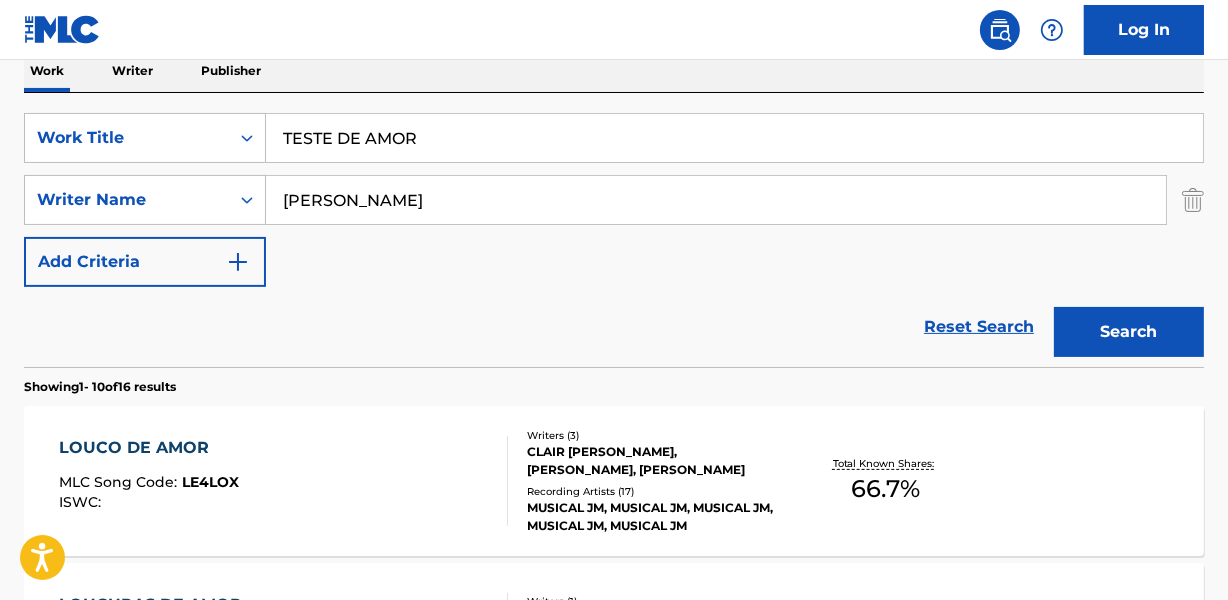 scroll, scrollTop: 373, scrollLeft: 0, axis: vertical 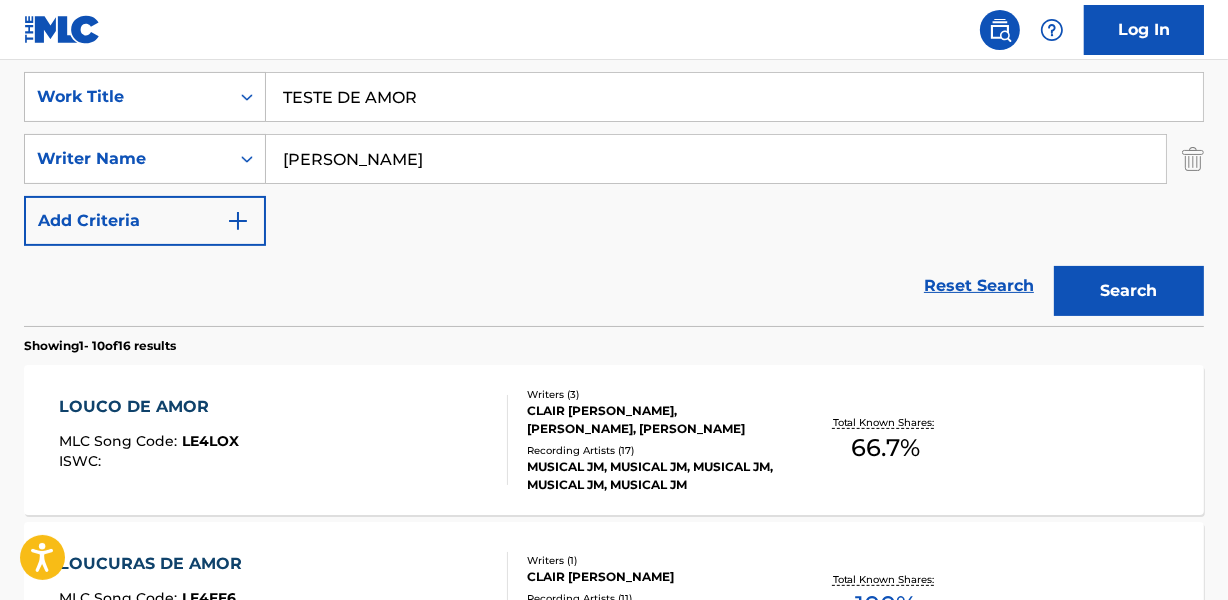 click on "SearchWithCriteriab7235275-3a5d-4b8f-99bc-21474d43020a Work Title TESTE DE AMOR SearchWithCriteria64fe909f-4f0a-4ee2-a65b-71d29dd0a3e4 Writer Name [PERSON_NAME] Add Criteria" at bounding box center [614, 159] 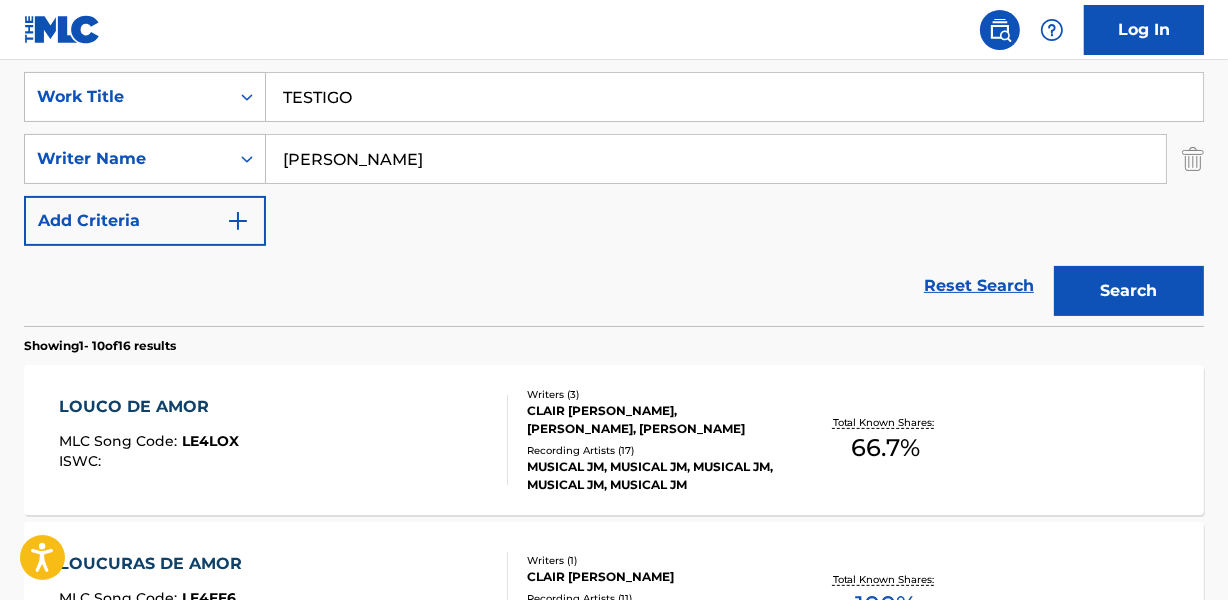 type on "TESTIGO" 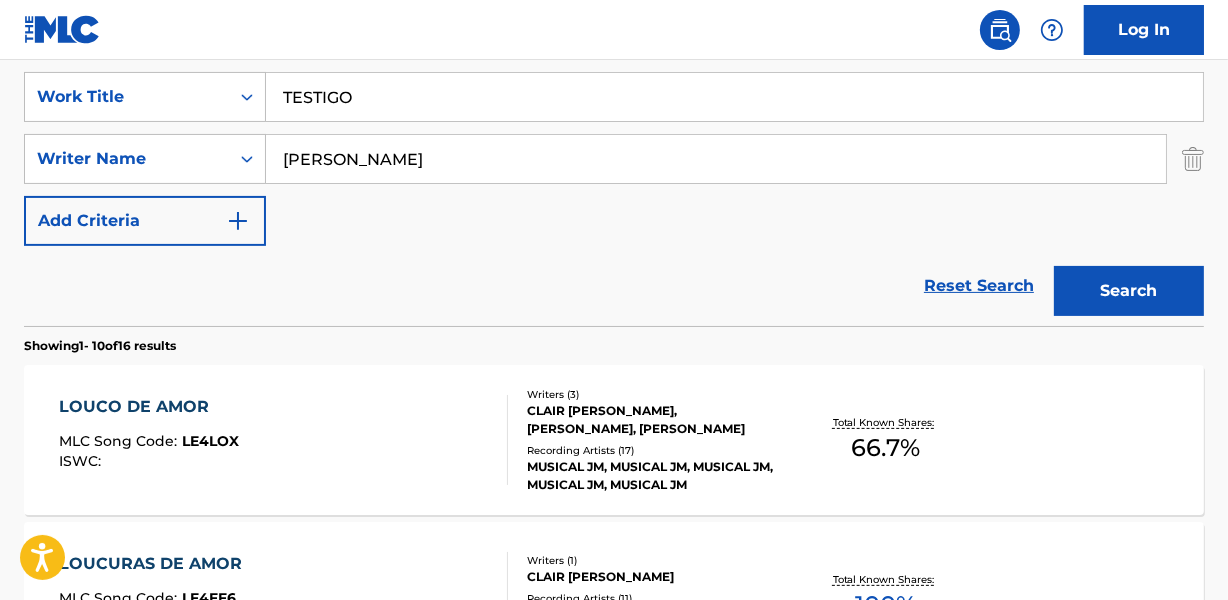 click on "[PERSON_NAME]" at bounding box center [716, 159] 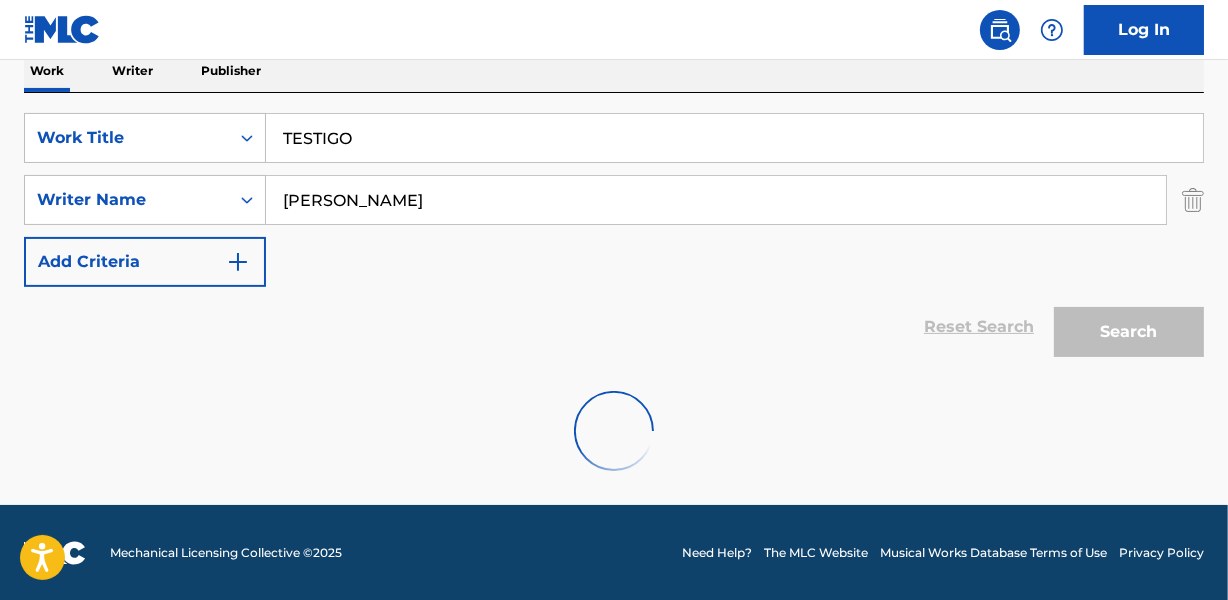 scroll, scrollTop: 267, scrollLeft: 0, axis: vertical 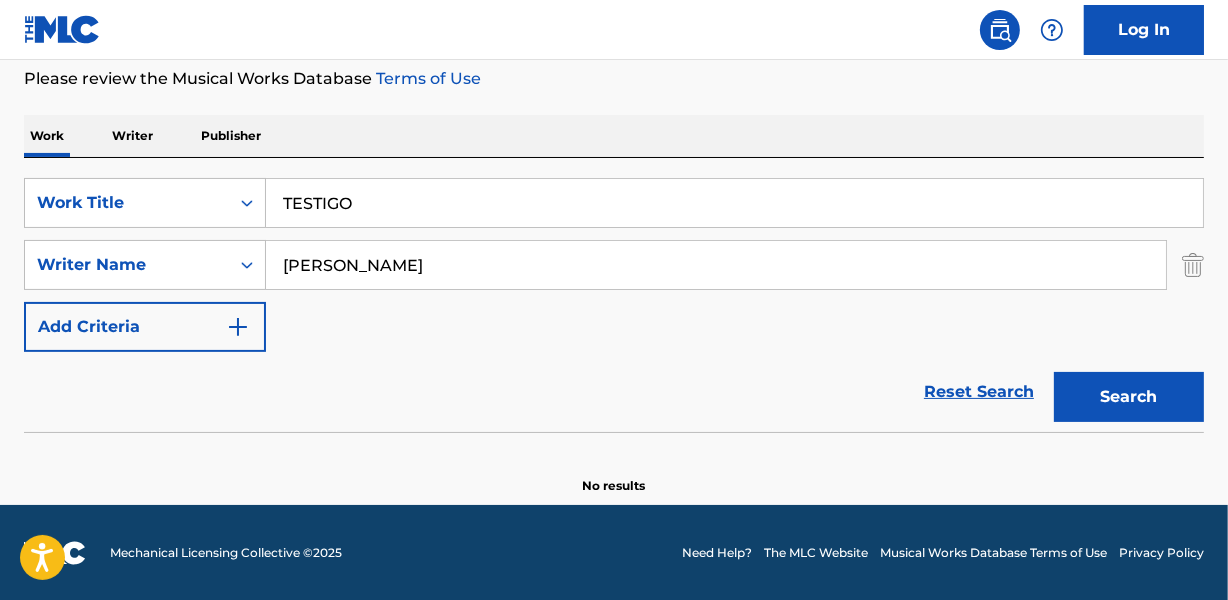 click on "TESTIGO" at bounding box center (734, 203) 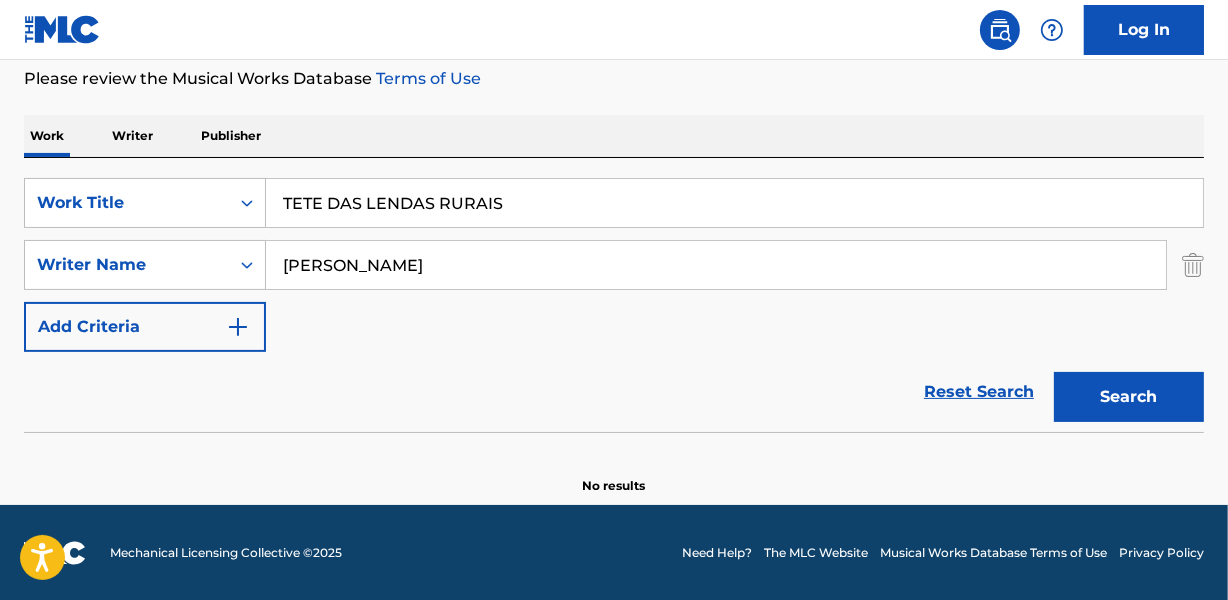 type on "TETE DAS LENDAS RURAIS" 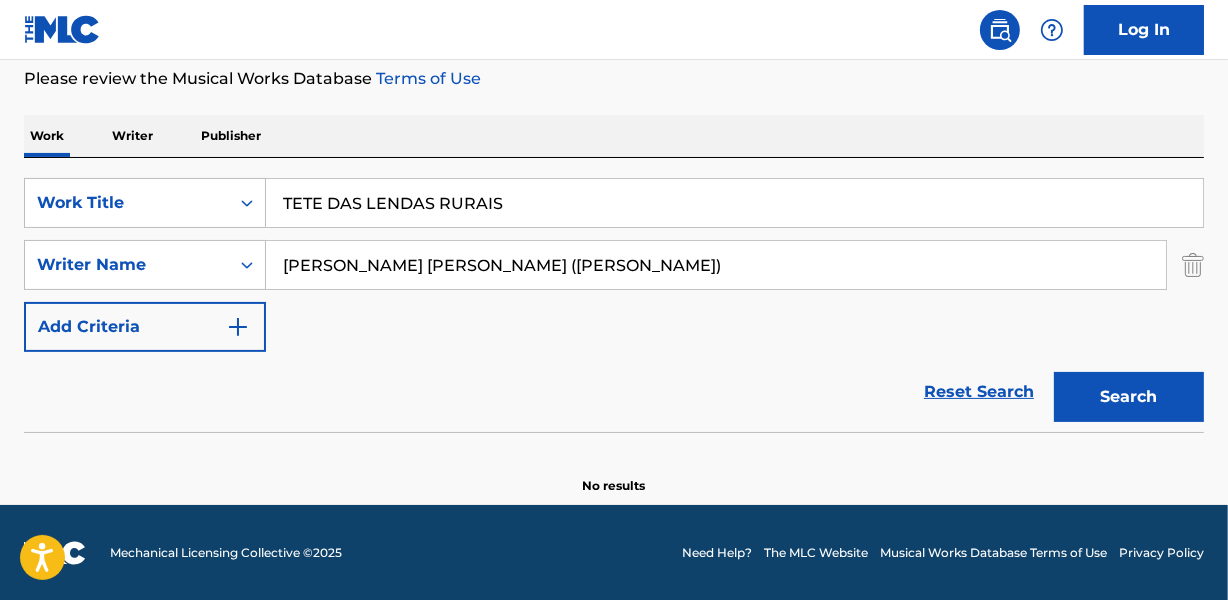 drag, startPoint x: 658, startPoint y: 271, endPoint x: 980, endPoint y: 249, distance: 322.75067 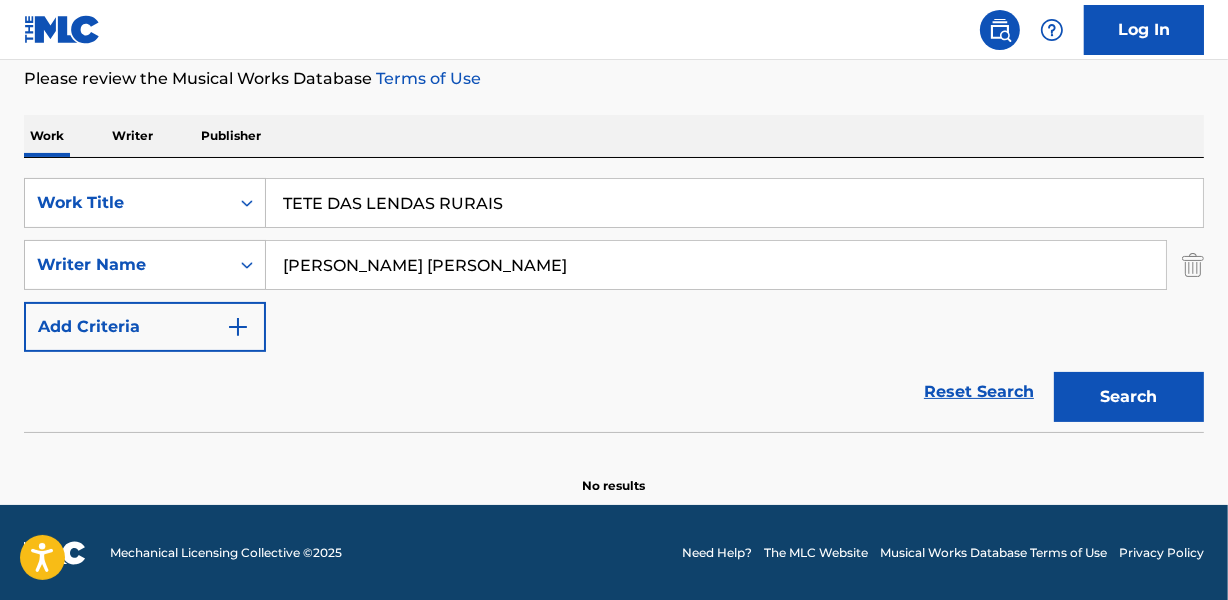 click on "Search" at bounding box center (1129, 397) 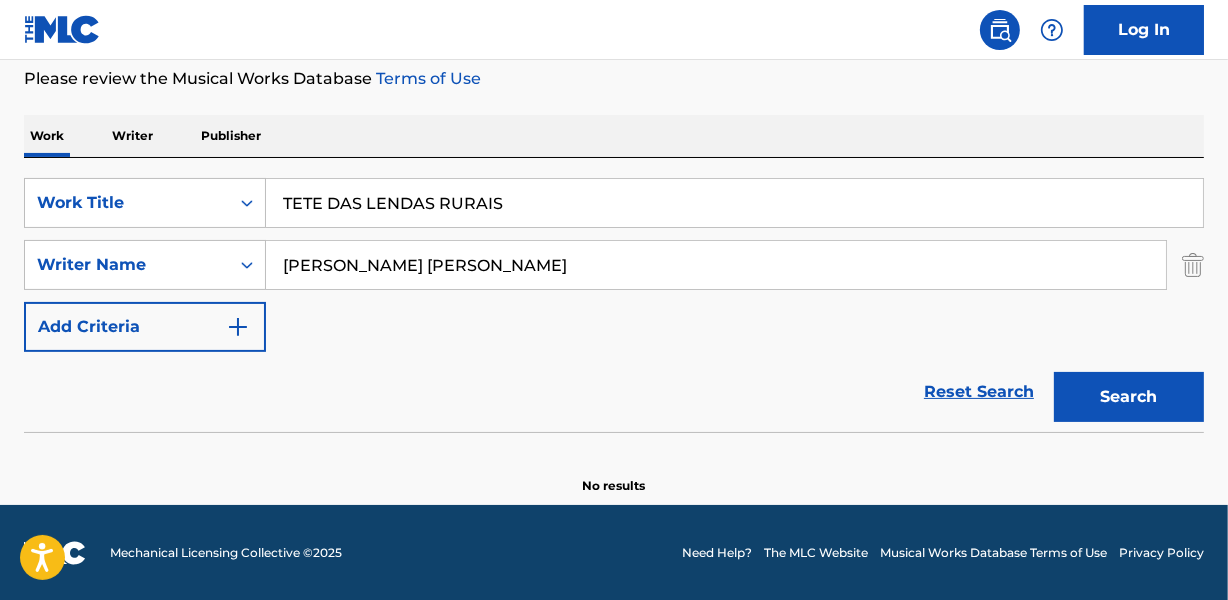 click on "Reset Search Search" at bounding box center (614, 392) 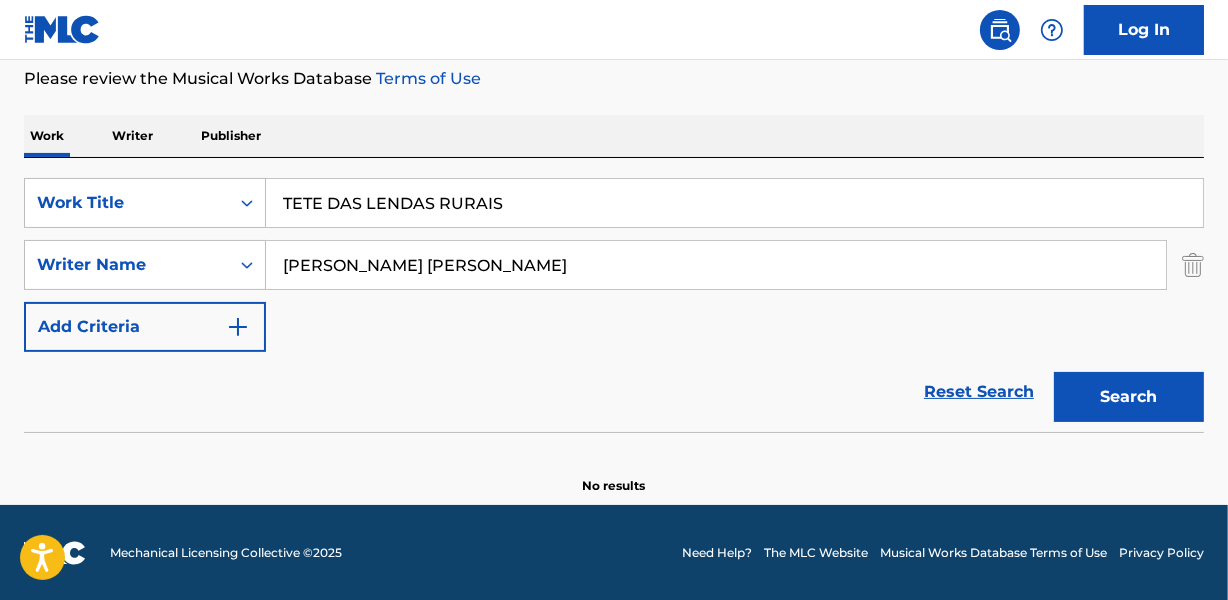 click on "Reset Search Search" at bounding box center (614, 392) 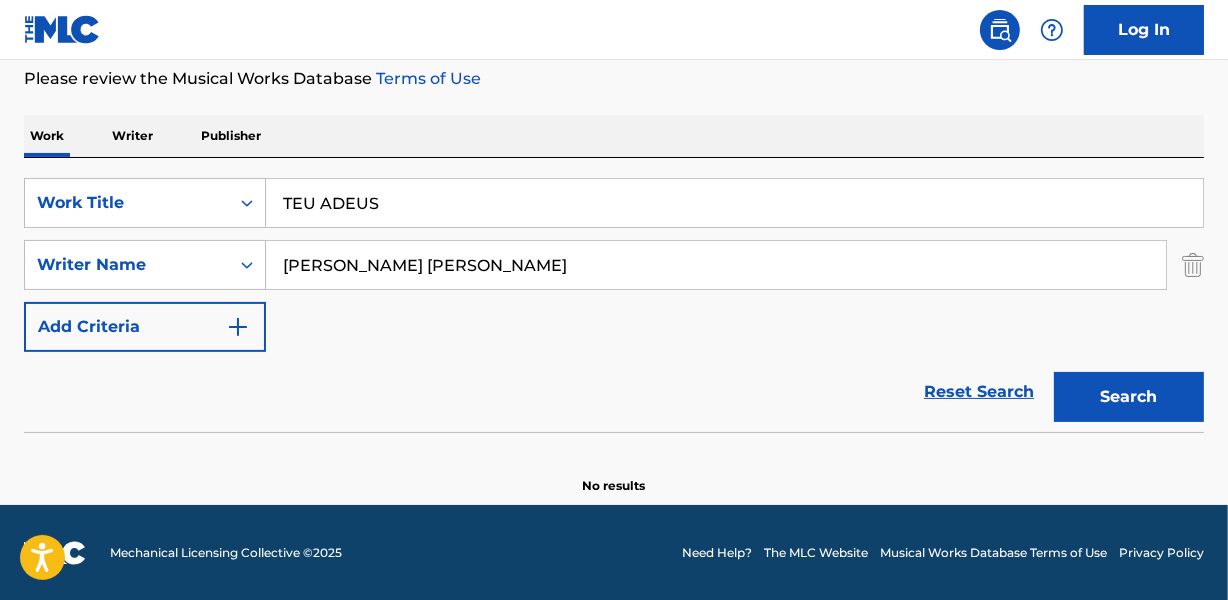 type on "TEU ADEUS" 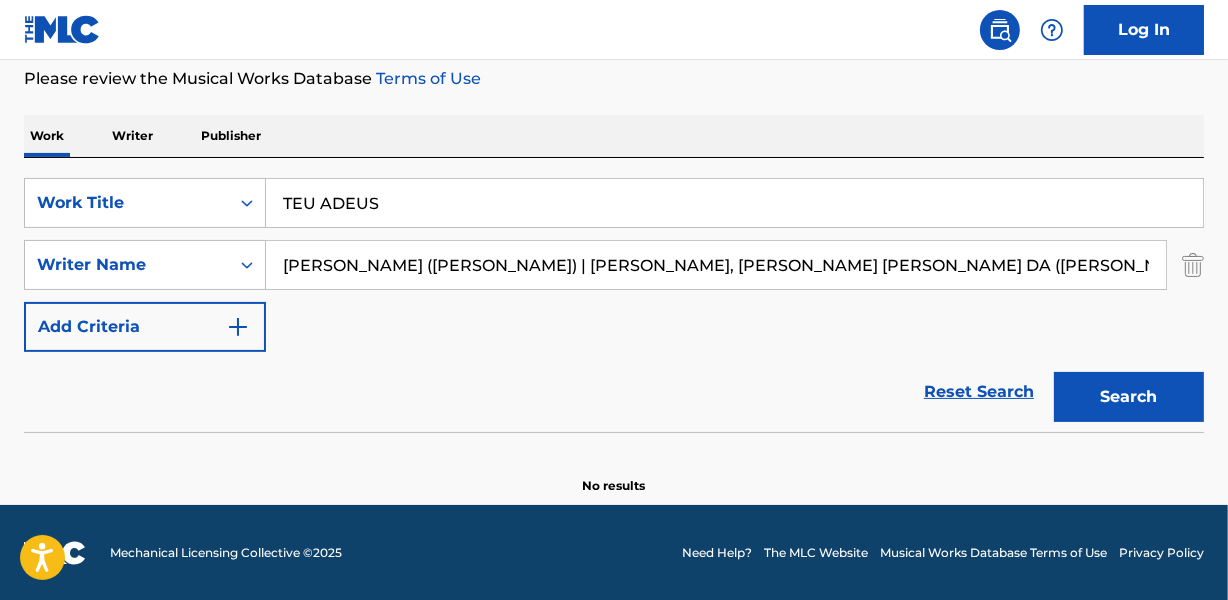 drag, startPoint x: 570, startPoint y: 267, endPoint x: 991, endPoint y: 266, distance: 421.0012 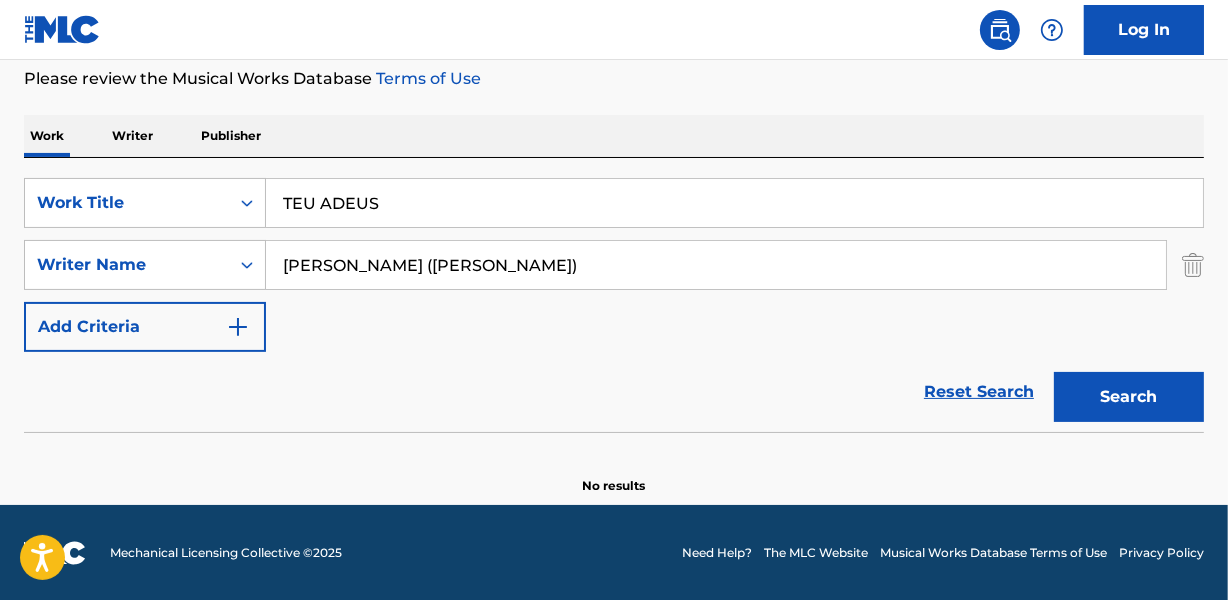 type on "[PERSON_NAME] ([PERSON_NAME])" 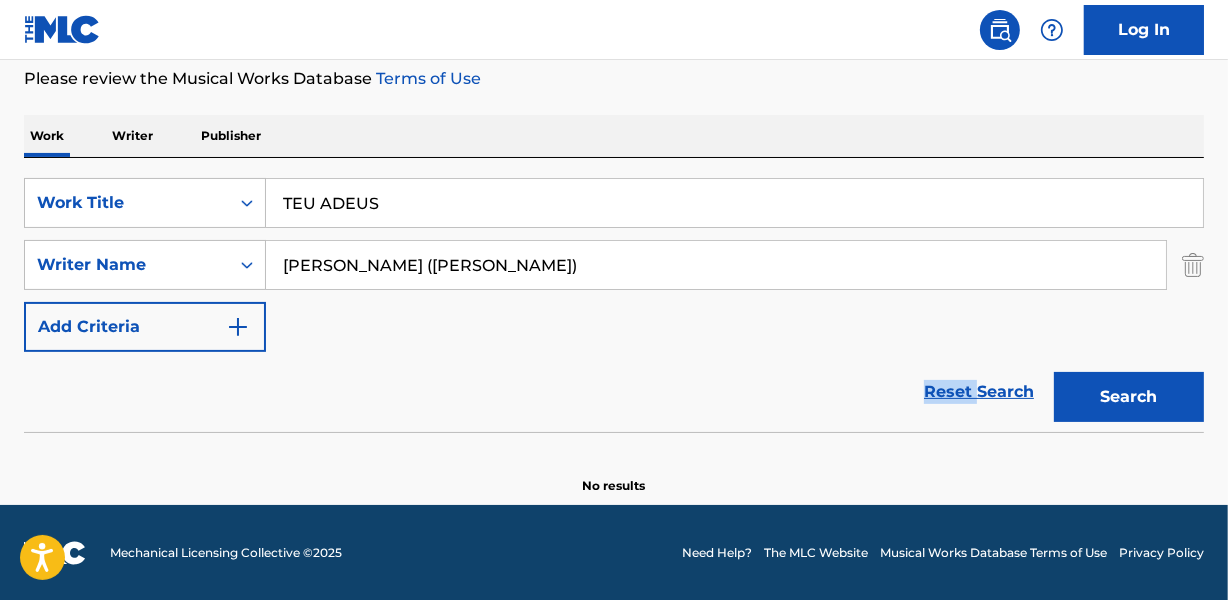 click on "Reset Search Search" at bounding box center (614, 392) 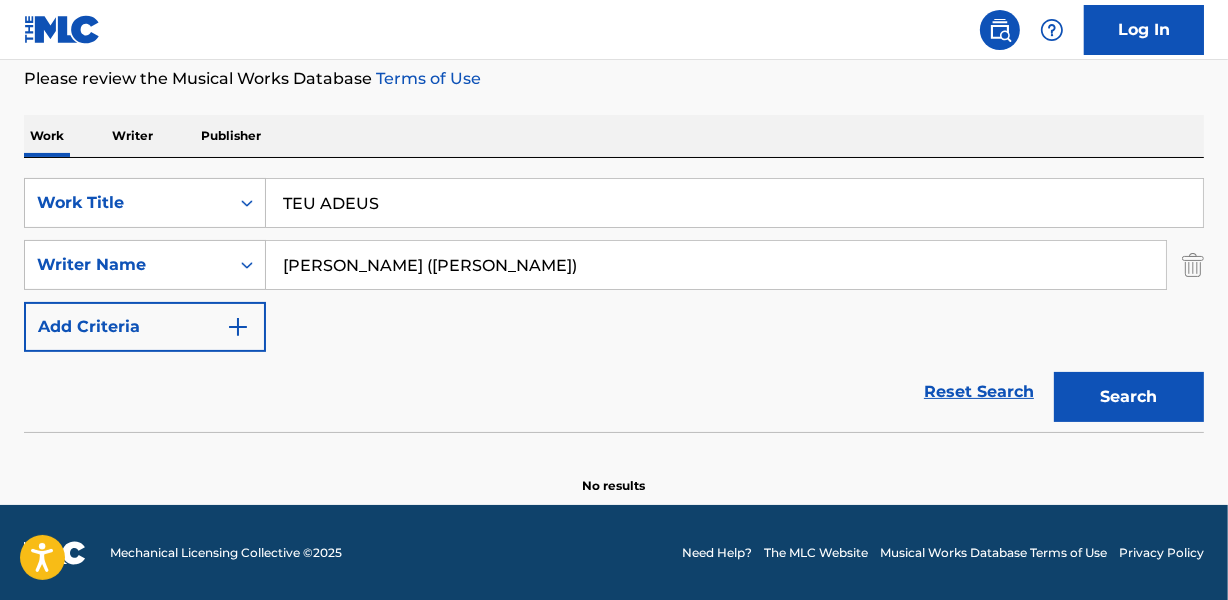 click on "TEU ADEUS" at bounding box center [734, 203] 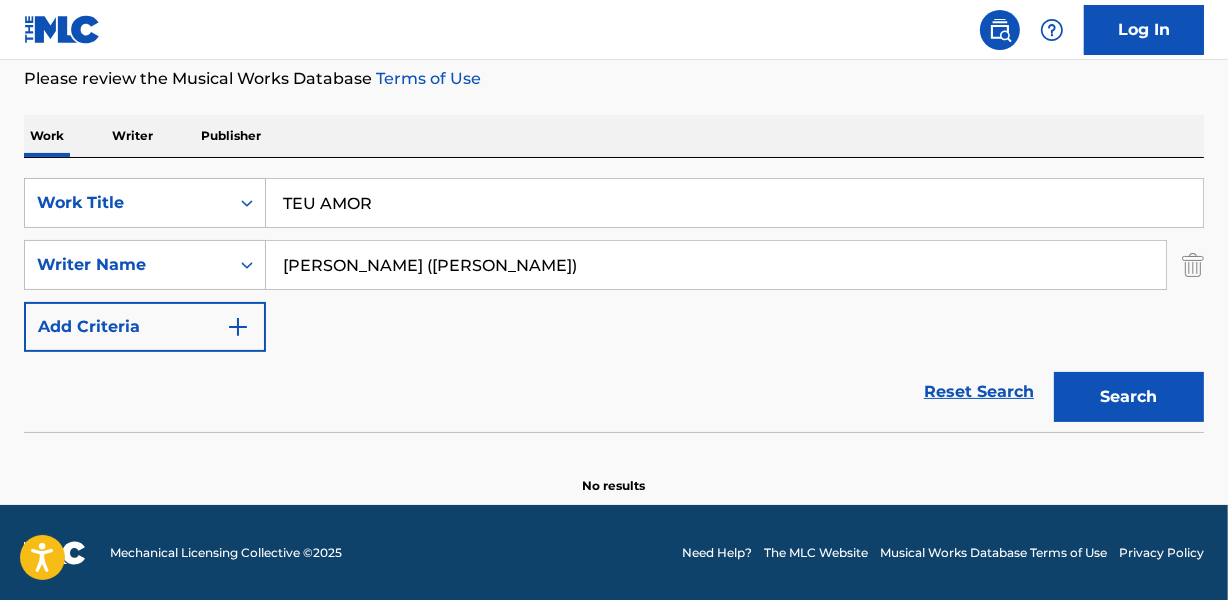type on "TEU AMOR" 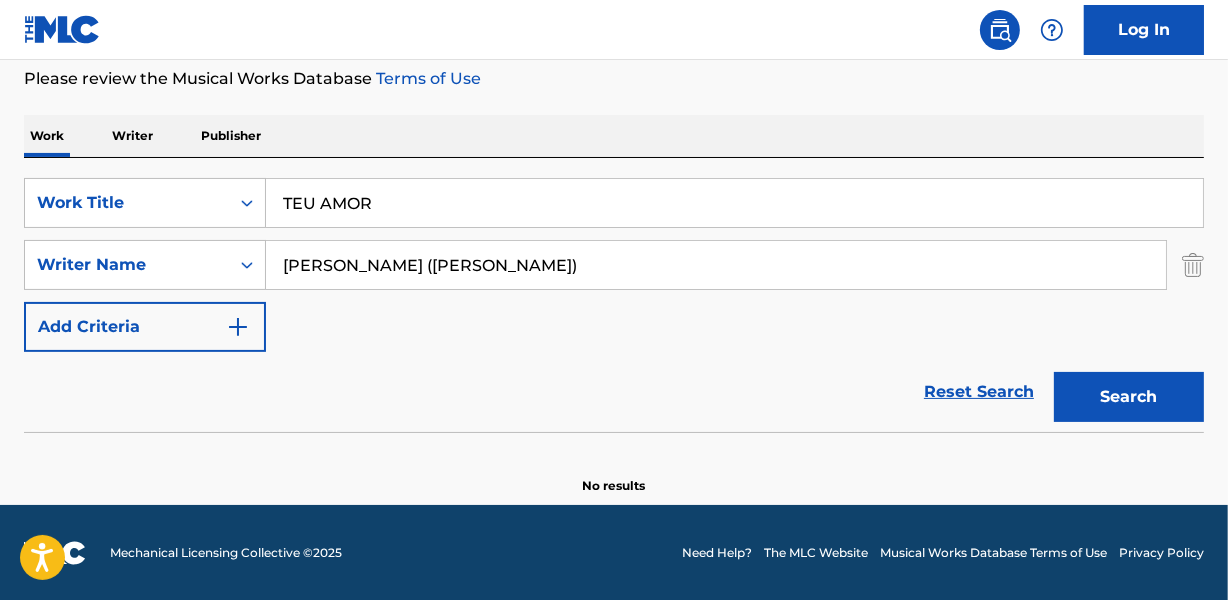 click on "[PERSON_NAME] ([PERSON_NAME])" at bounding box center [716, 265] 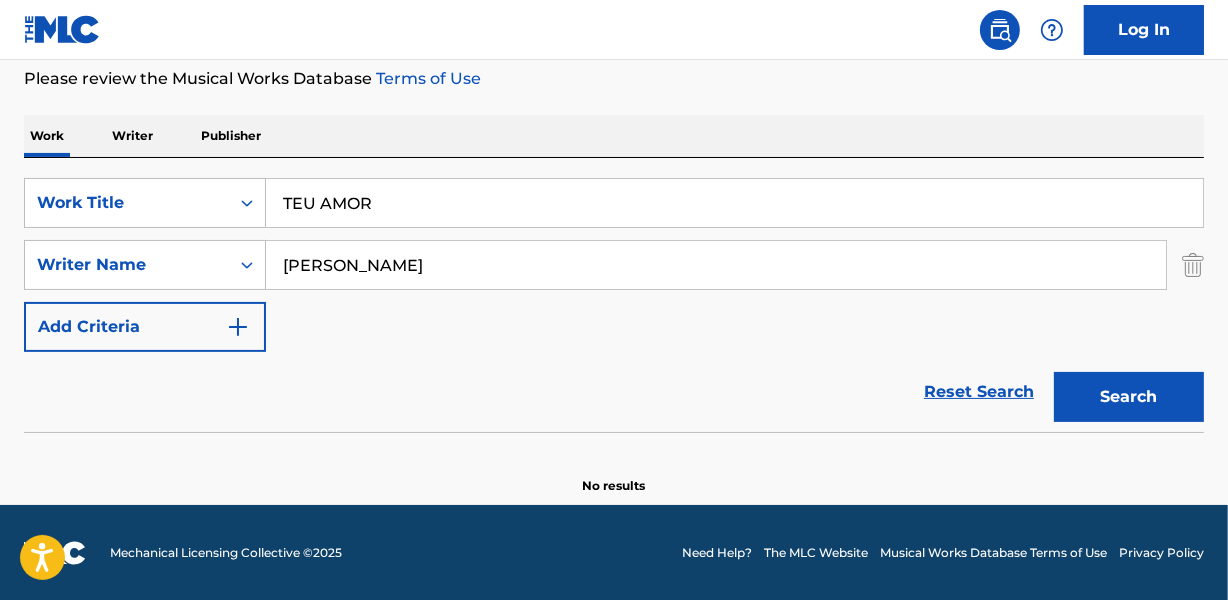 click on "Search" at bounding box center [1129, 397] 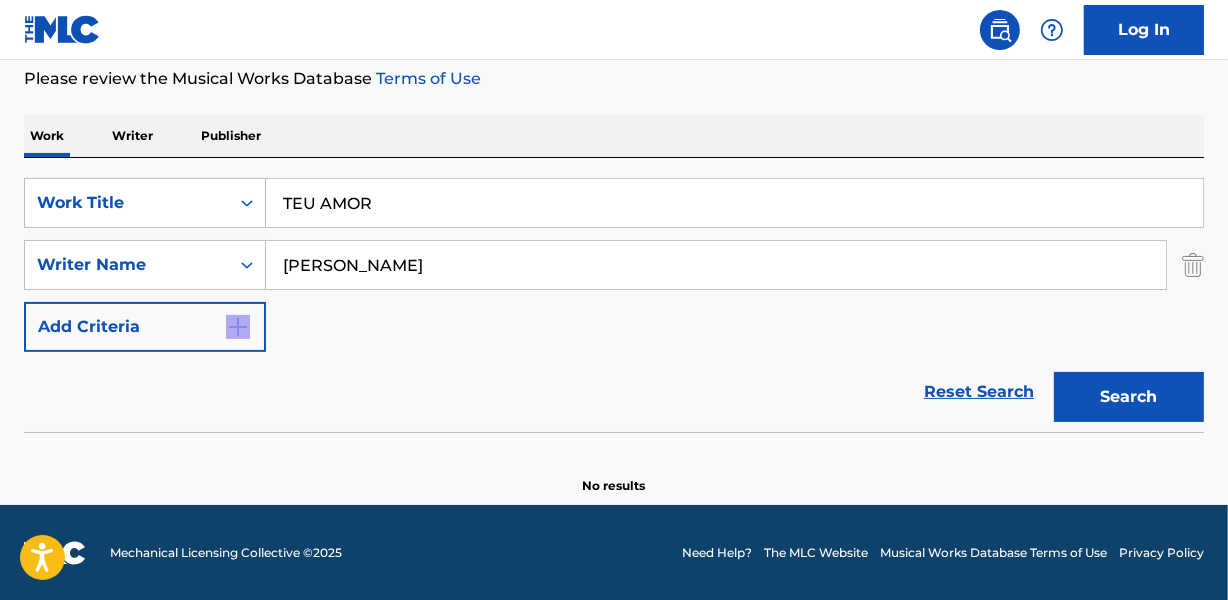 drag, startPoint x: 869, startPoint y: 353, endPoint x: 1108, endPoint y: 396, distance: 242.83739 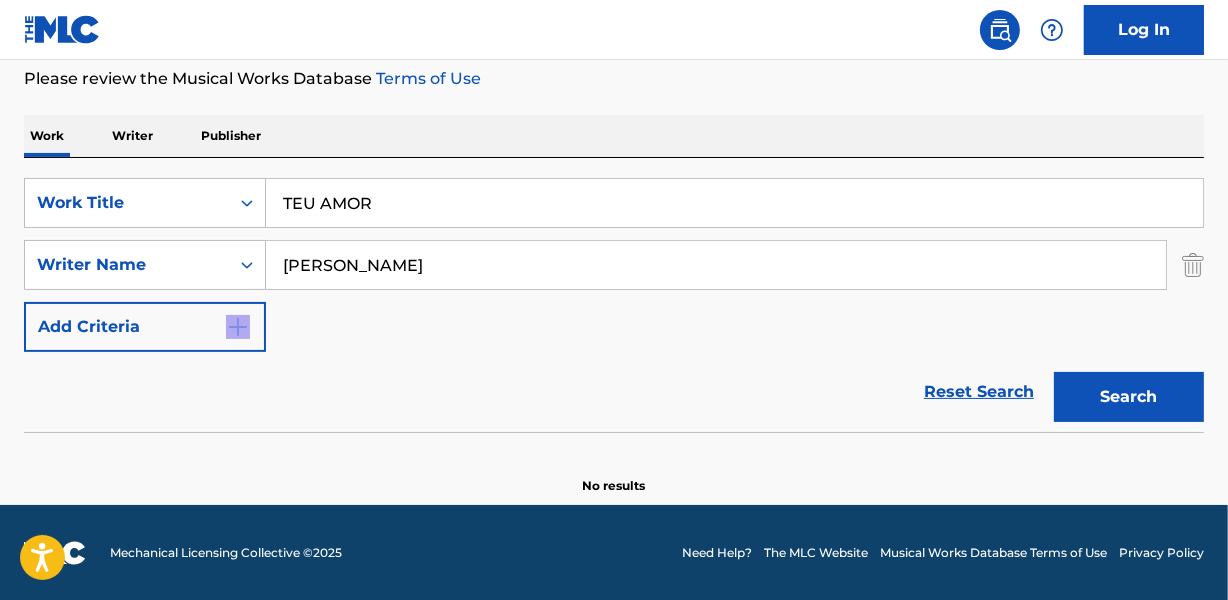 click on "Reset Search Search" at bounding box center (614, 392) 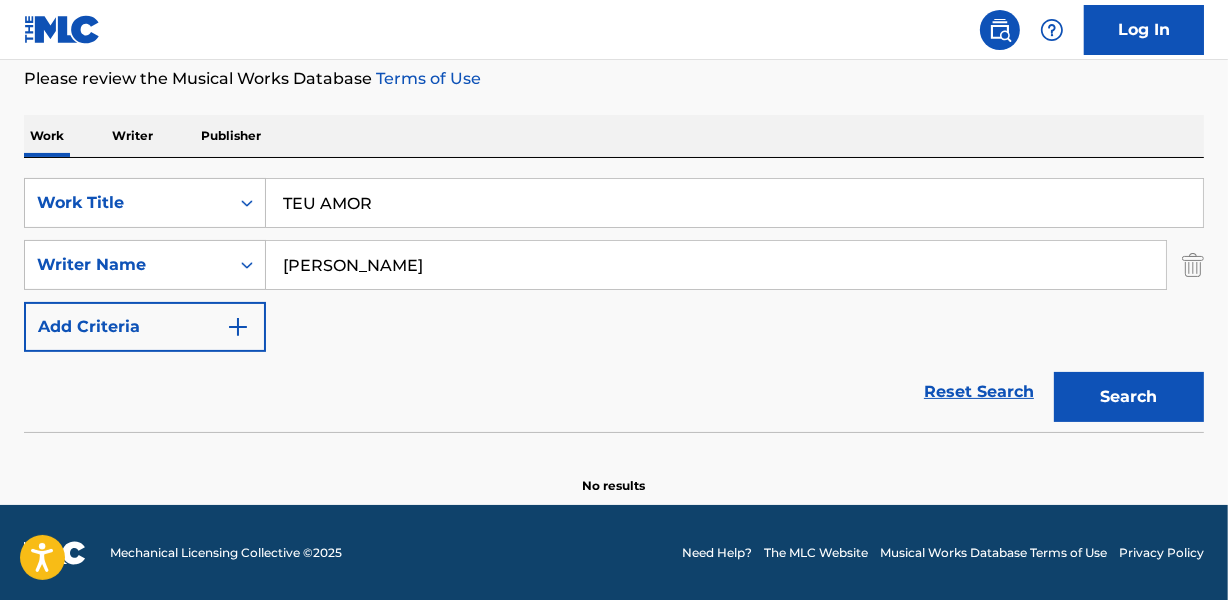 click on "Reset Search Search" at bounding box center [614, 392] 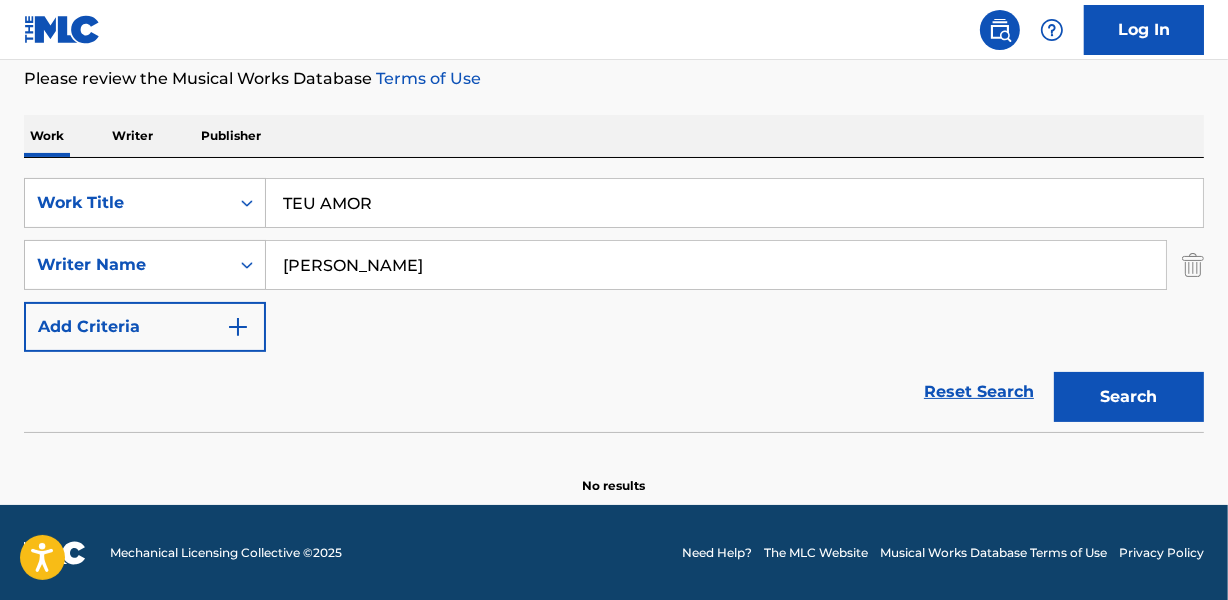 click on "[PERSON_NAME]" at bounding box center (716, 265) 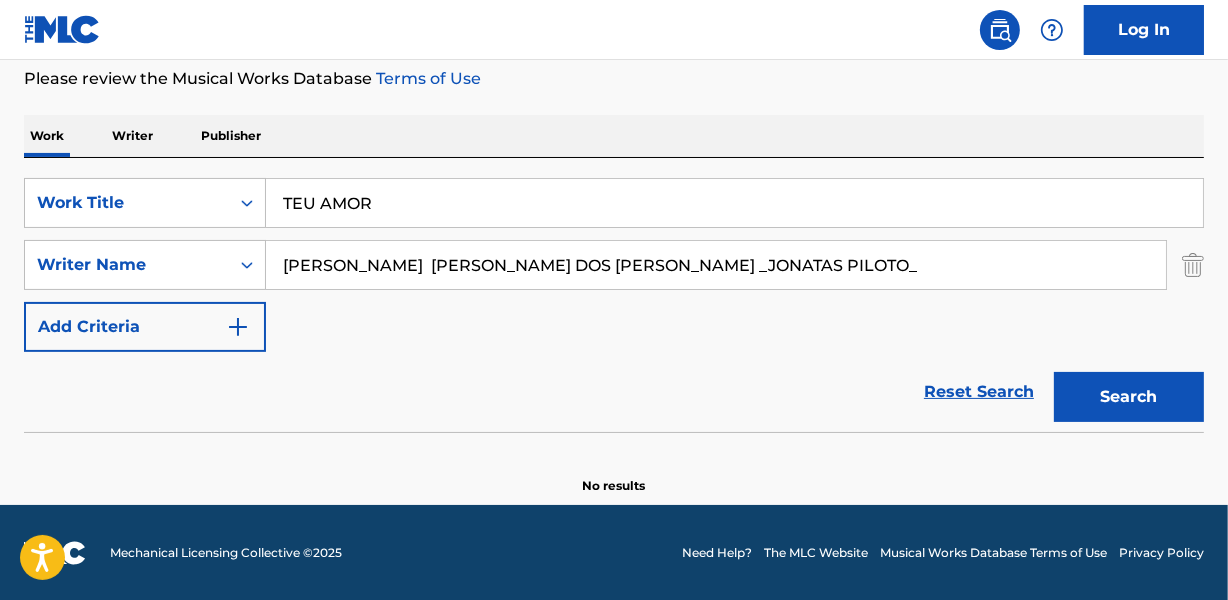 click on "[PERSON_NAME]  [PERSON_NAME] DOS [PERSON_NAME] _JONATAS PILOTO_" at bounding box center [716, 265] 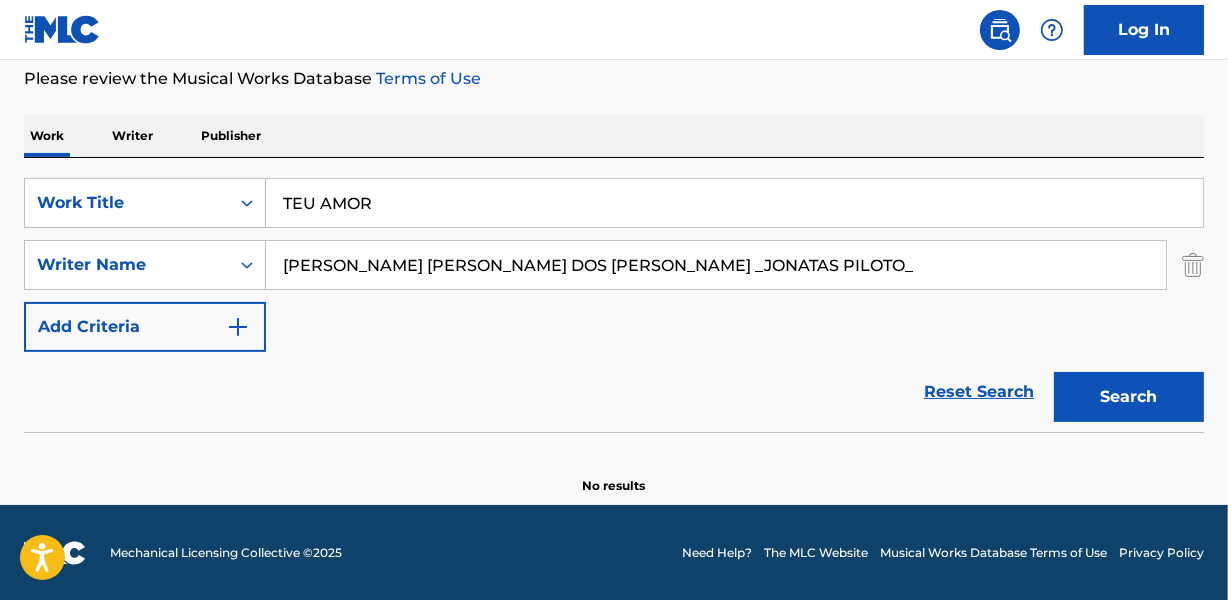 drag, startPoint x: 613, startPoint y: 263, endPoint x: 921, endPoint y: 275, distance: 308.23367 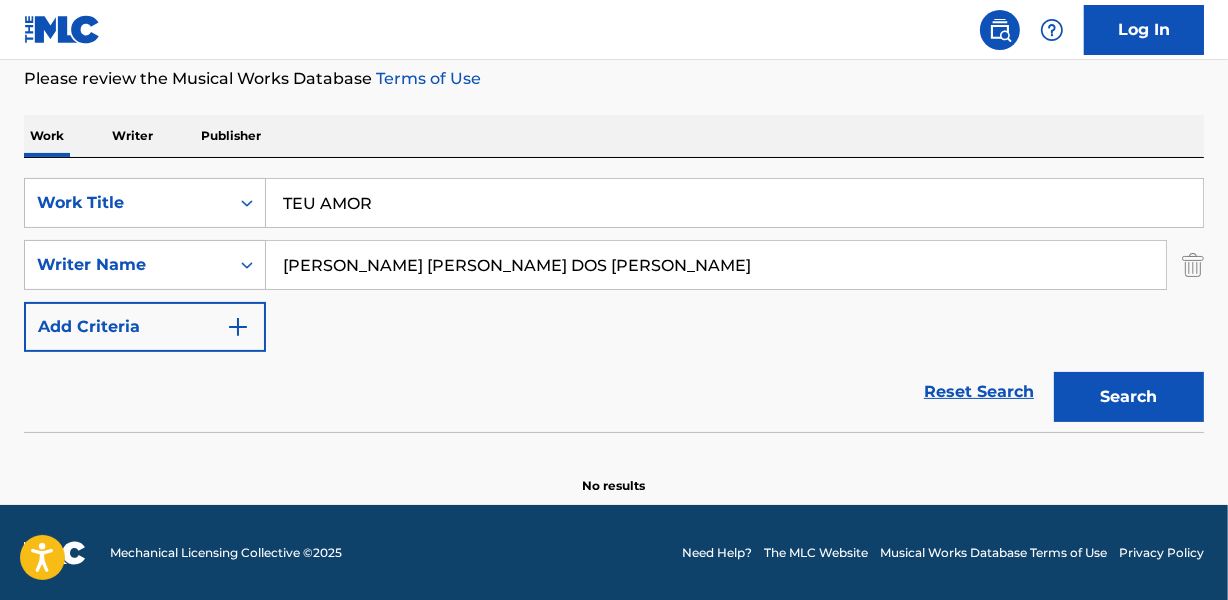 click on "Search" at bounding box center [1129, 397] 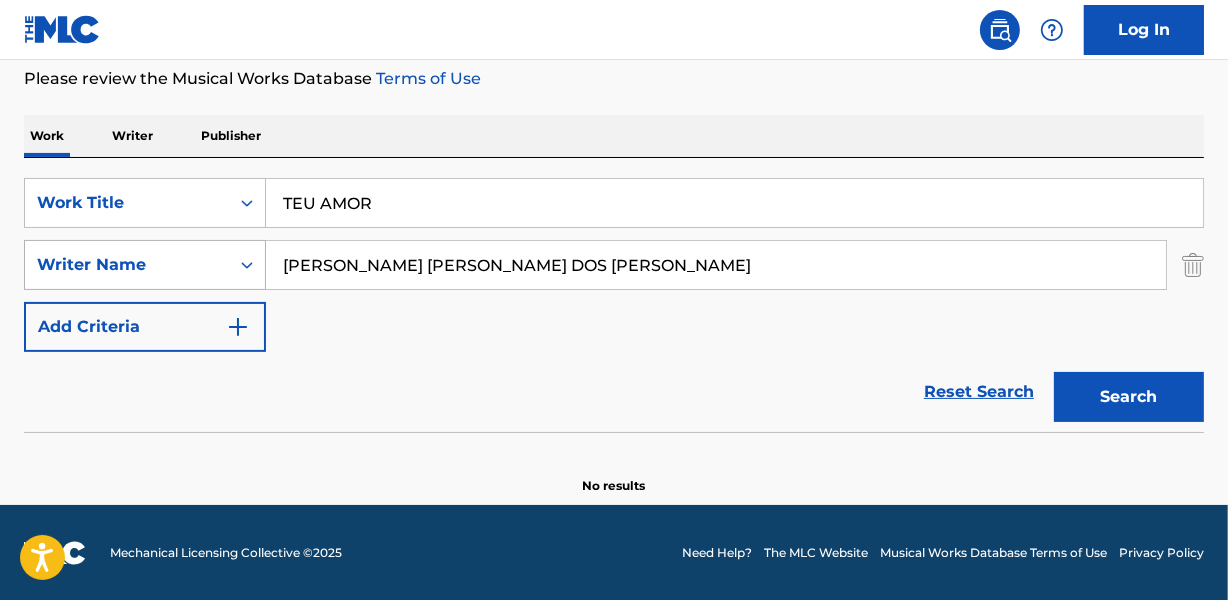 drag, startPoint x: 361, startPoint y: 266, endPoint x: 172, endPoint y: 280, distance: 189.5178 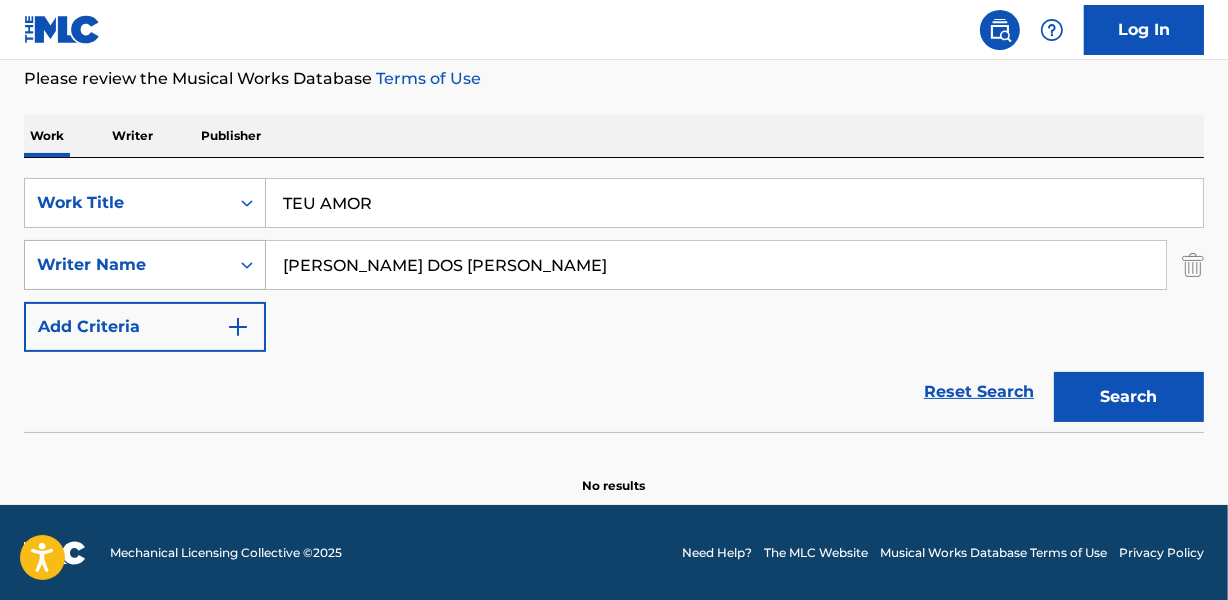 type on "[PERSON_NAME] DOS [PERSON_NAME]" 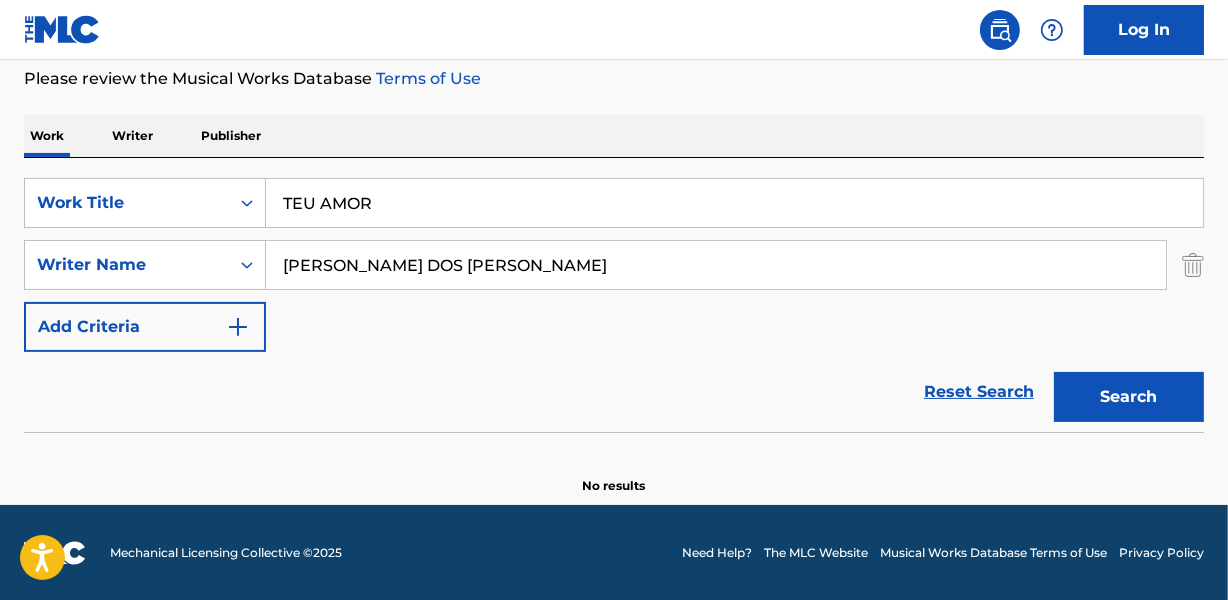 click on "SearchWithCriteriab7235275-3a5d-4b8f-99bc-21474d43020a Work Title TEU AMOR SearchWithCriteria64fe909f-4f0a-4ee2-a65b-71d29dd0a3e4 Writer Name [PERSON_NAME] DOS [PERSON_NAME] Add Criteria" at bounding box center (614, 265) 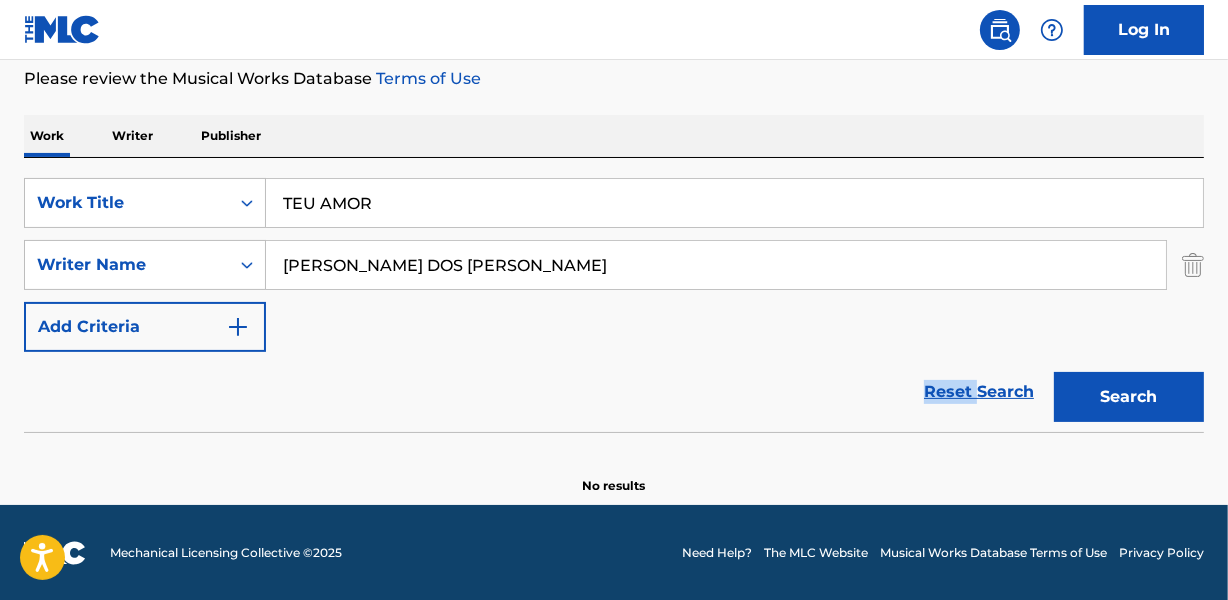 click on "Reset Search Search" at bounding box center (614, 392) 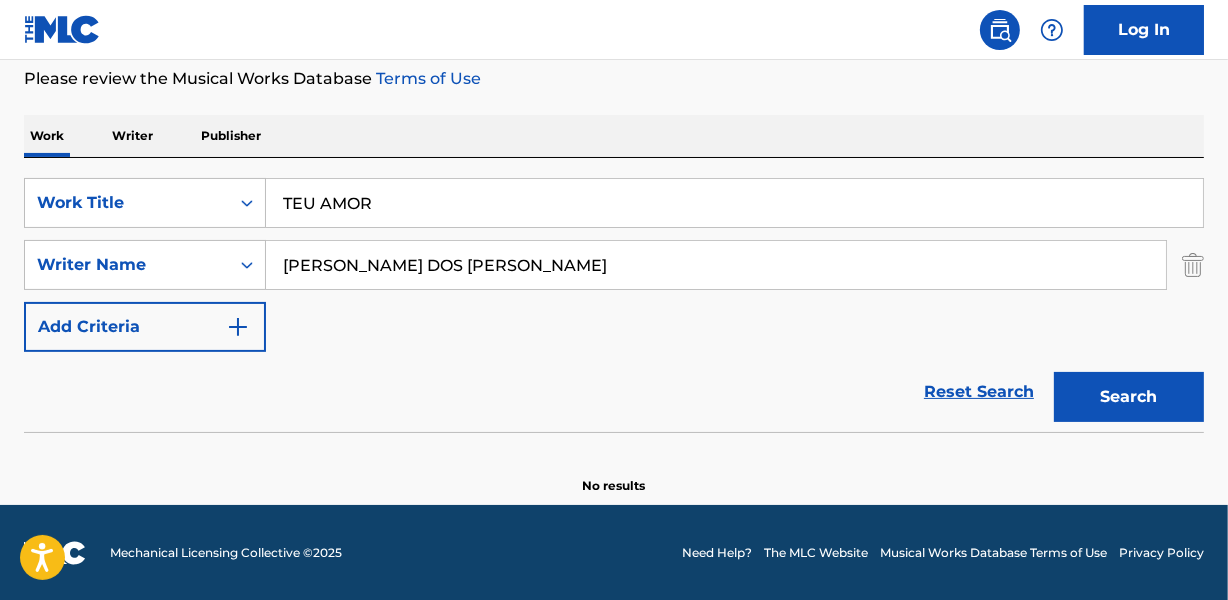 drag, startPoint x: 273, startPoint y: 202, endPoint x: 585, endPoint y: 190, distance: 312.23068 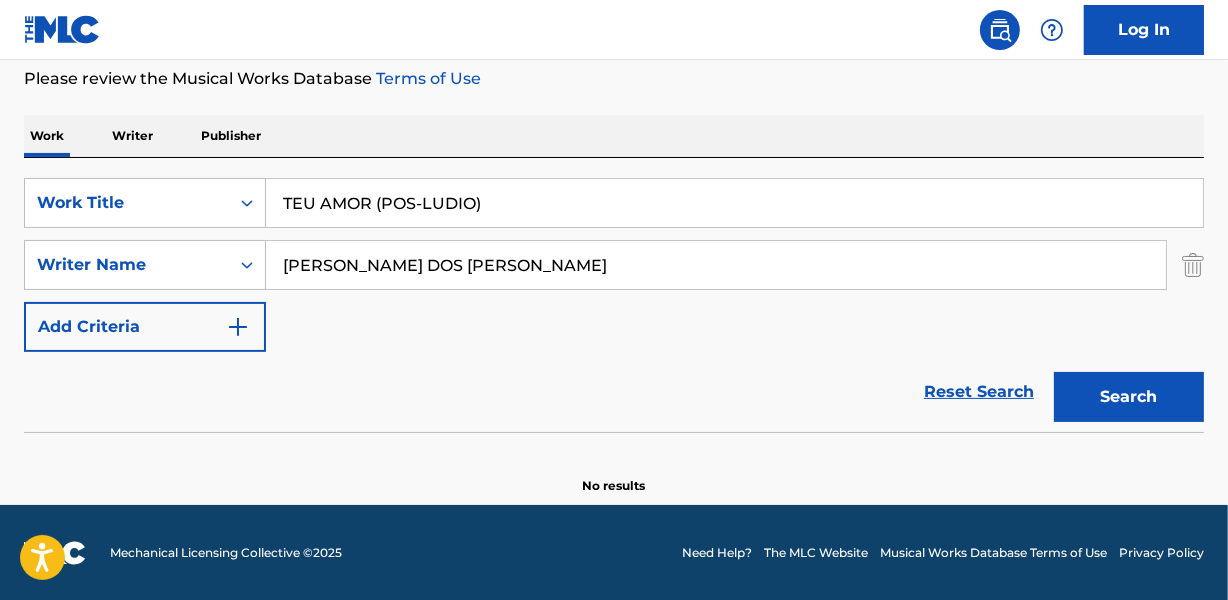 type on "TEU AMOR (POS-LUDIO)" 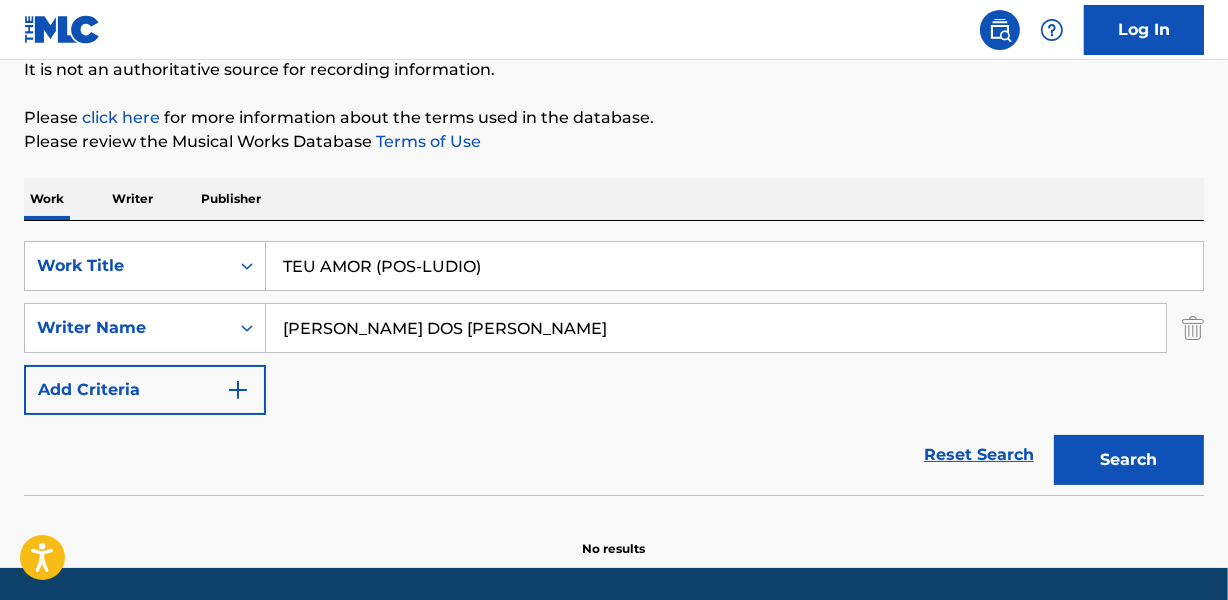 scroll, scrollTop: 176, scrollLeft: 0, axis: vertical 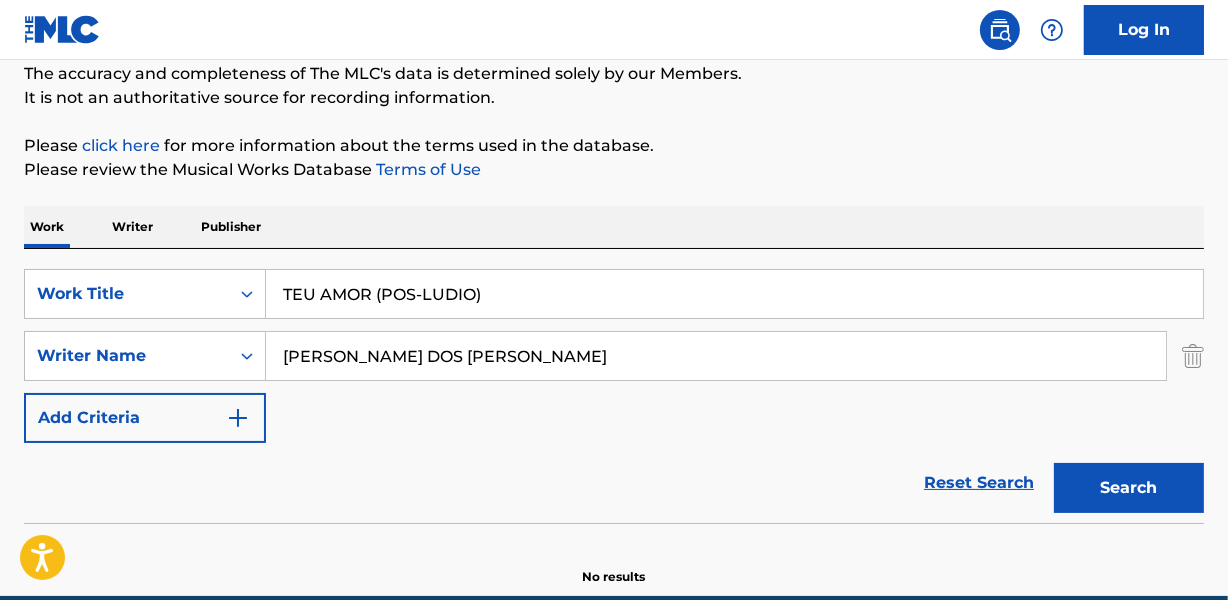 drag, startPoint x: 532, startPoint y: 411, endPoint x: 537, endPoint y: 432, distance: 21.587032 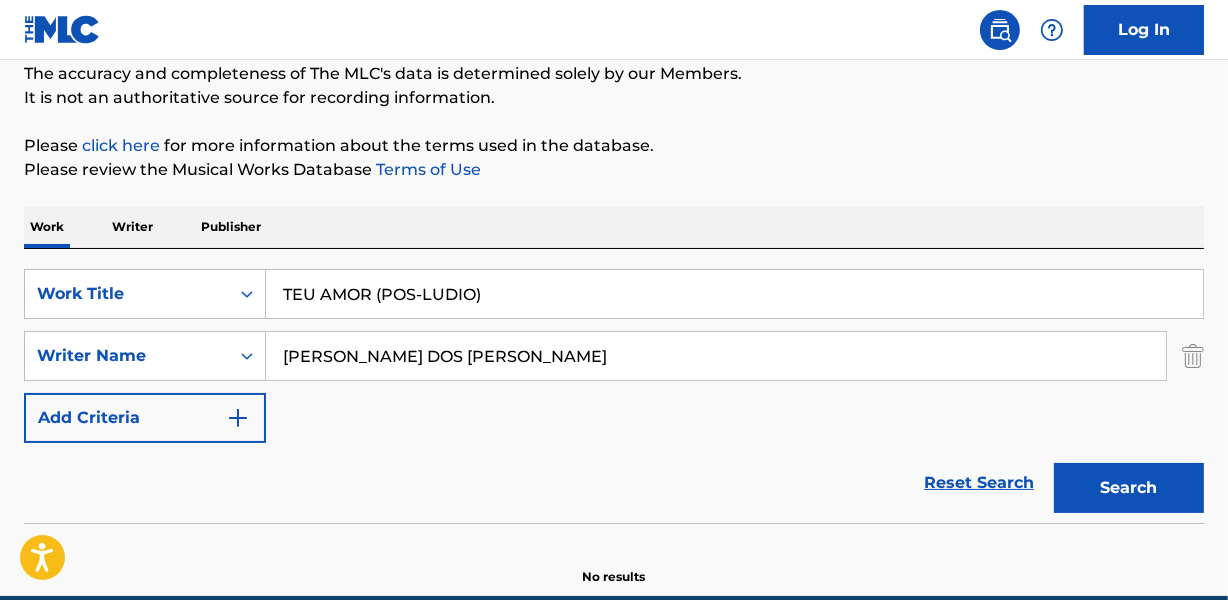 click at bounding box center [614, 528] 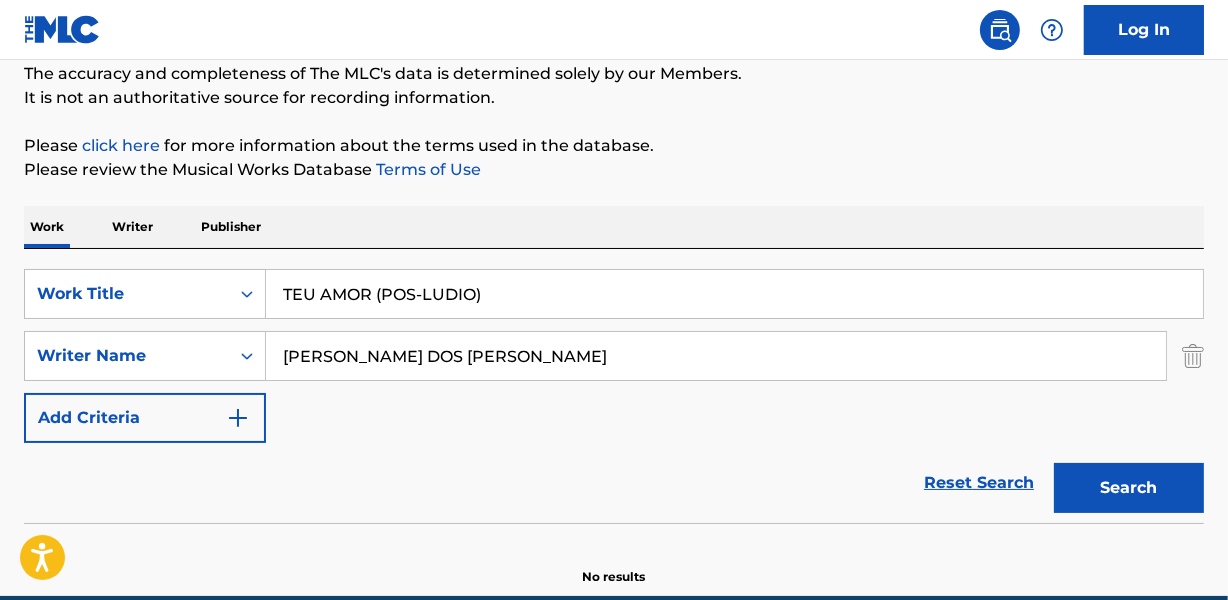 click on "Reset Search Search" at bounding box center [614, 483] 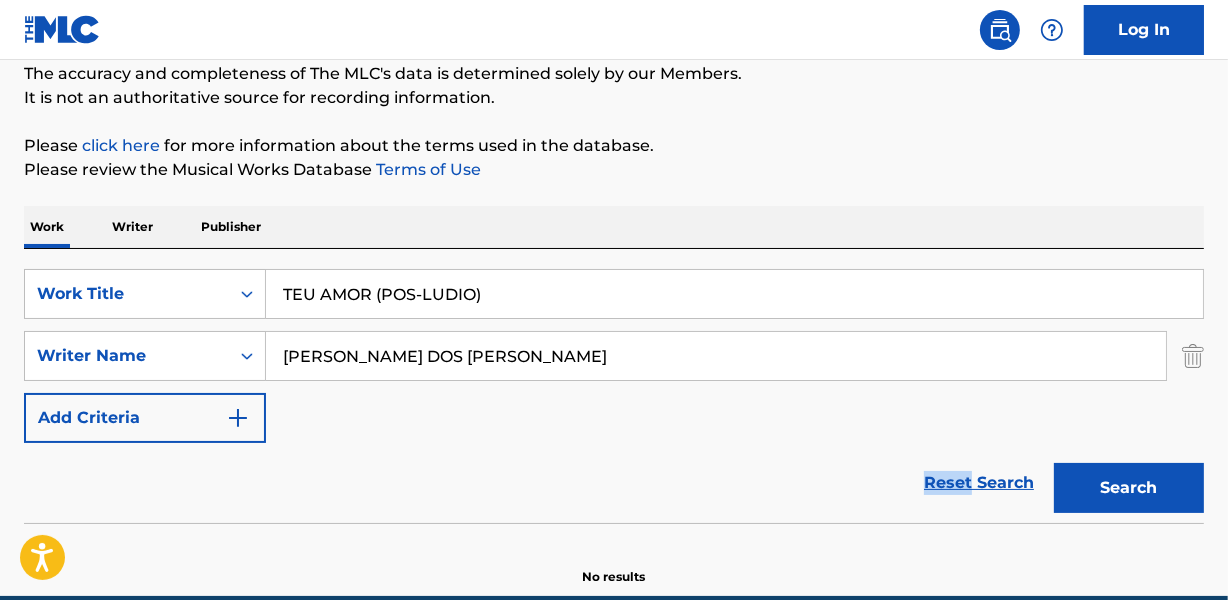 click on "Reset Search Search" at bounding box center (614, 483) 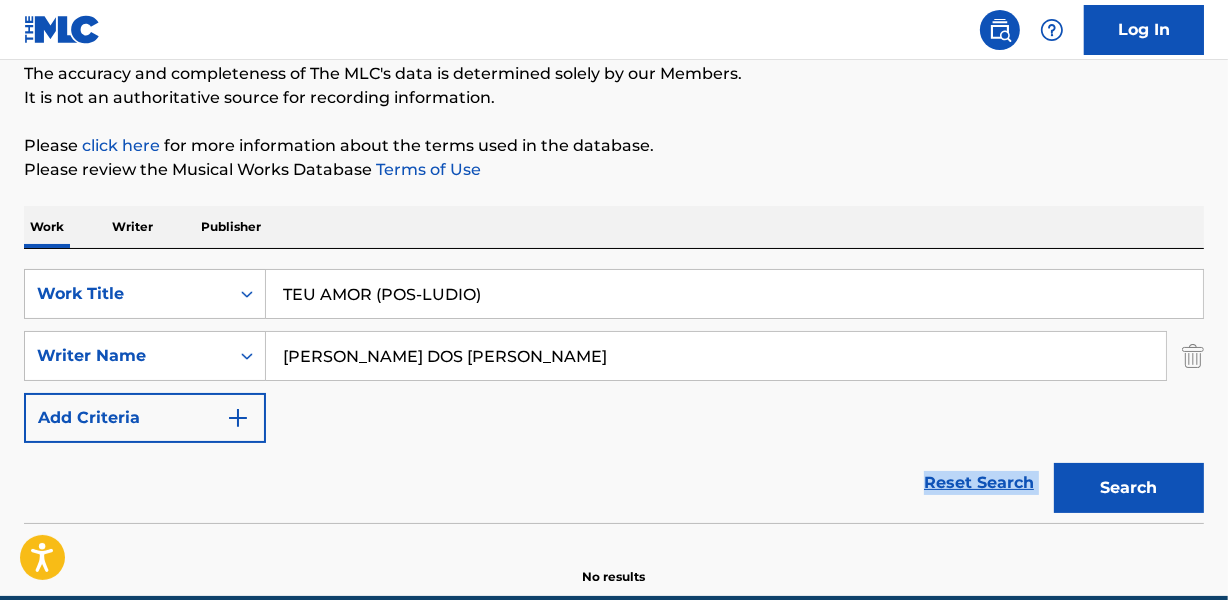 click on "Reset Search Search" at bounding box center [614, 483] 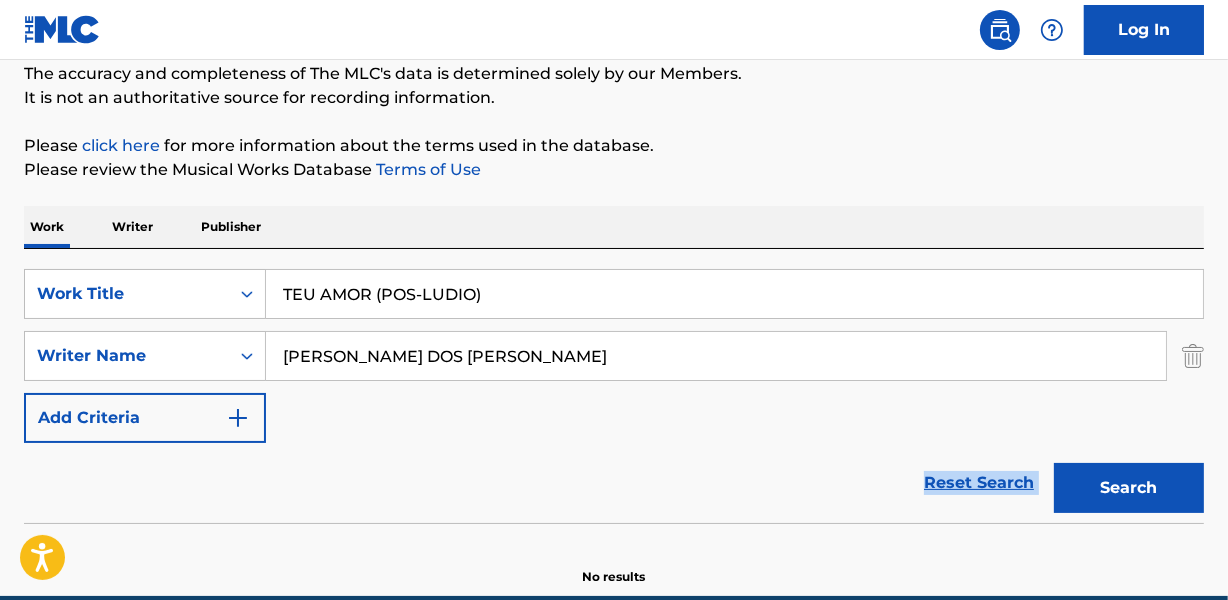 drag, startPoint x: 558, startPoint y: 489, endPoint x: 693, endPoint y: 475, distance: 135.72398 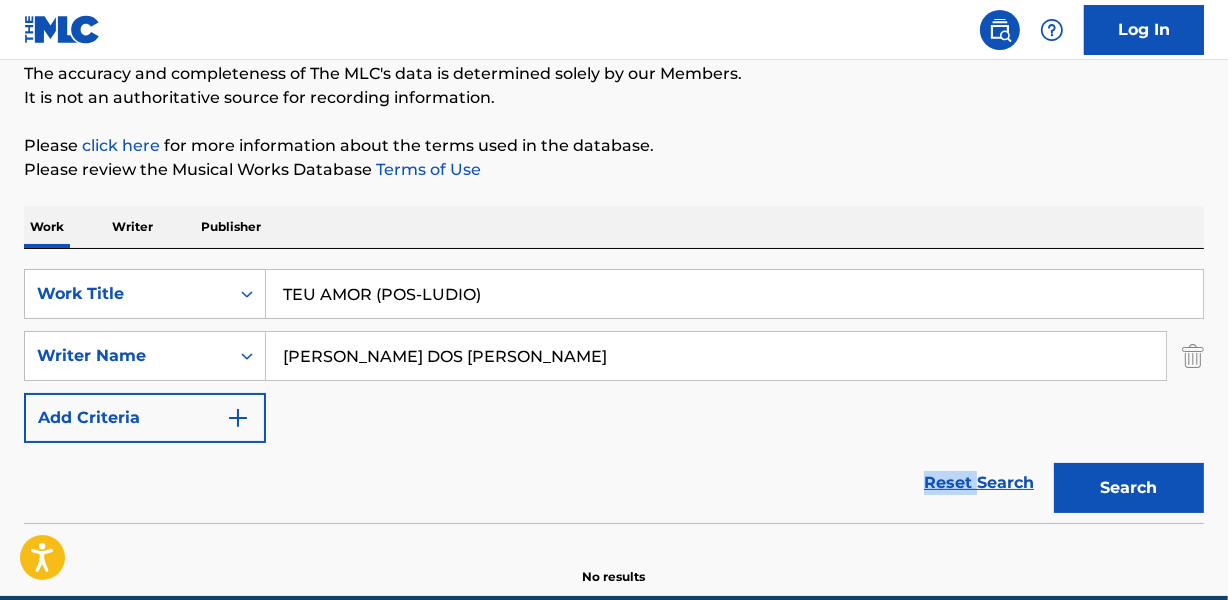 click on "Reset Search Search" at bounding box center [614, 483] 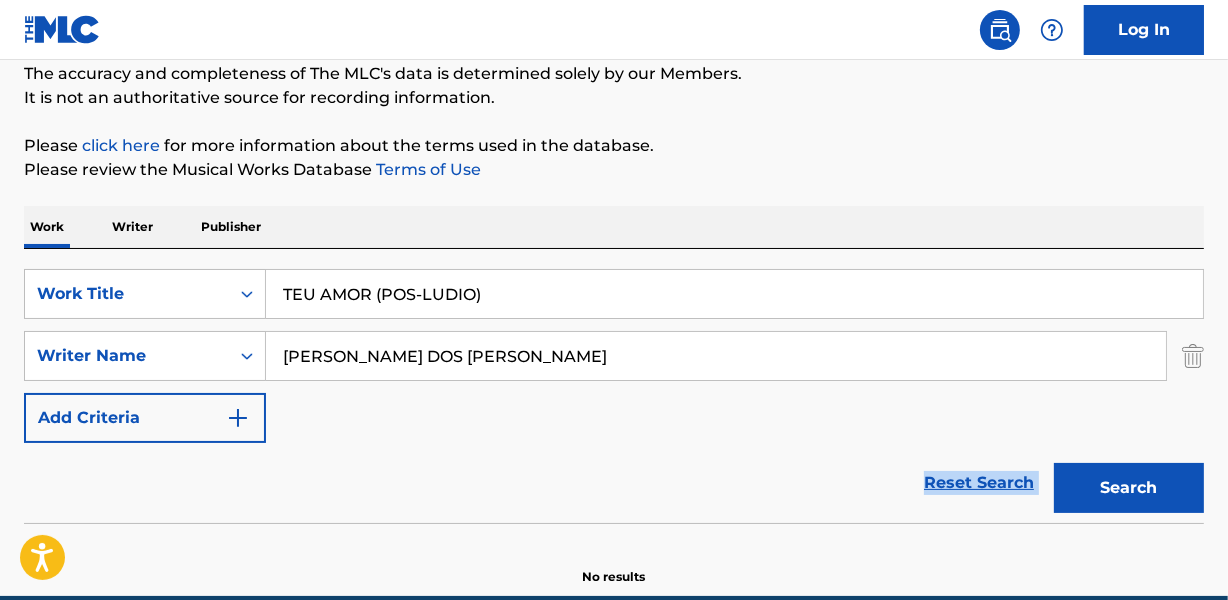 click on "Reset Search Search" at bounding box center [614, 483] 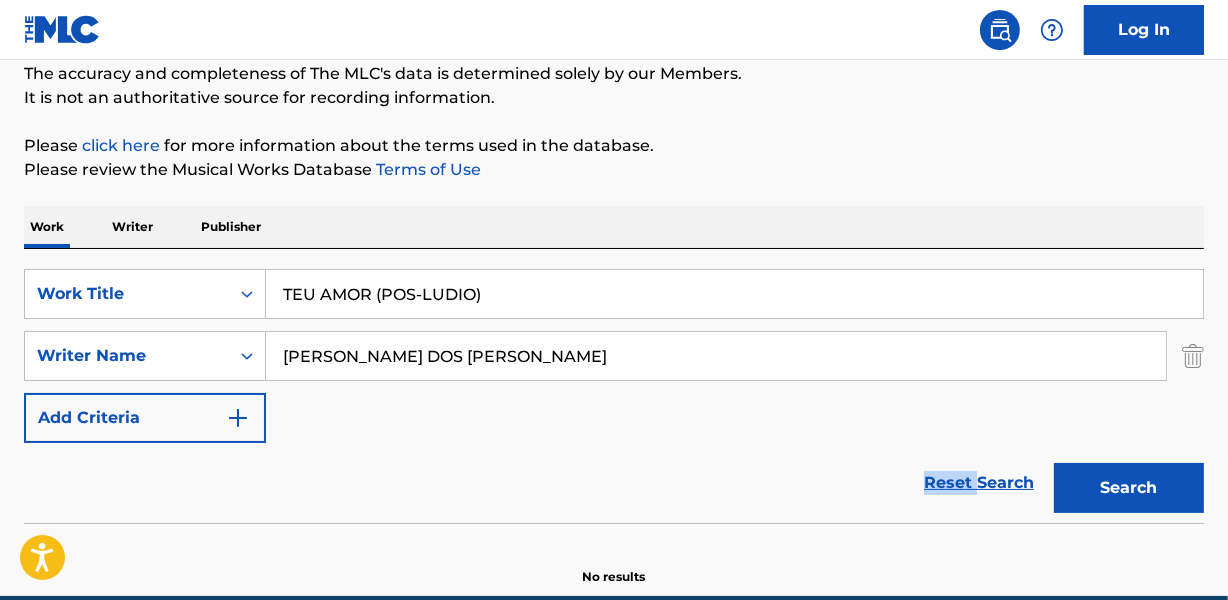 click on "Reset Search Search" at bounding box center [614, 483] 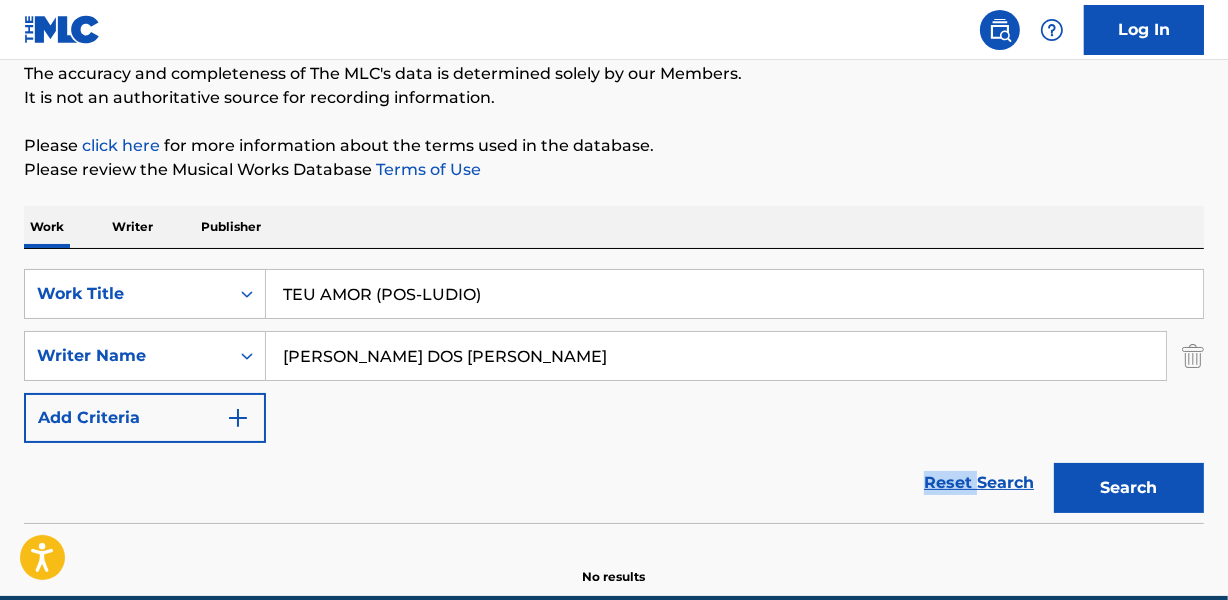drag, startPoint x: 595, startPoint y: 468, endPoint x: 553, endPoint y: 467, distance: 42.0119 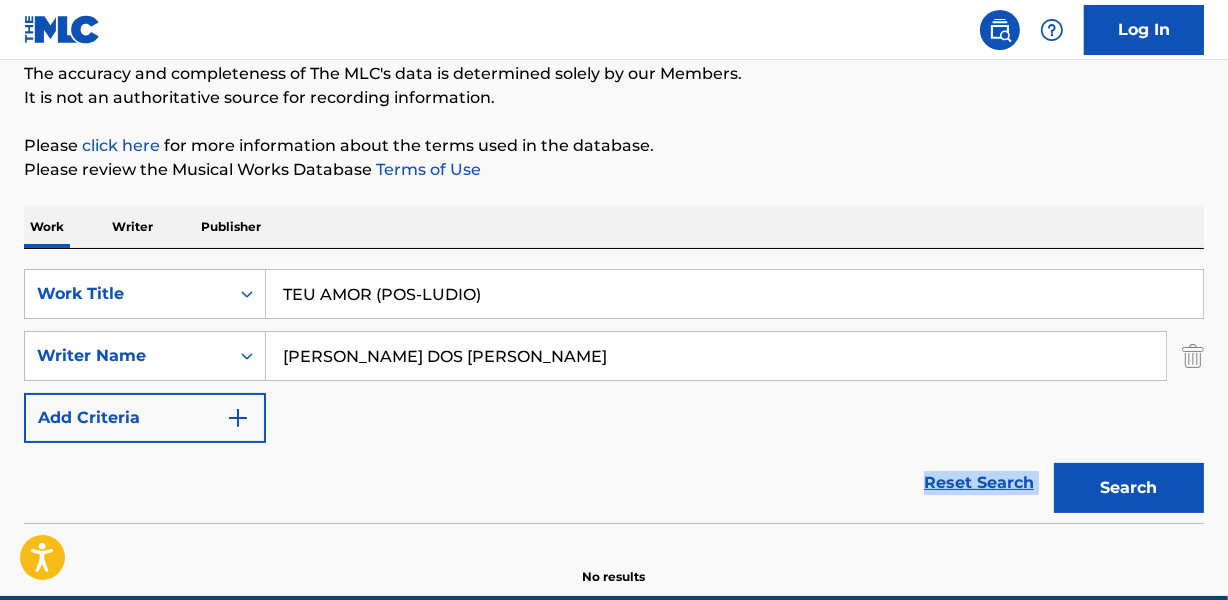 click on "Reset Search Search" at bounding box center (614, 483) 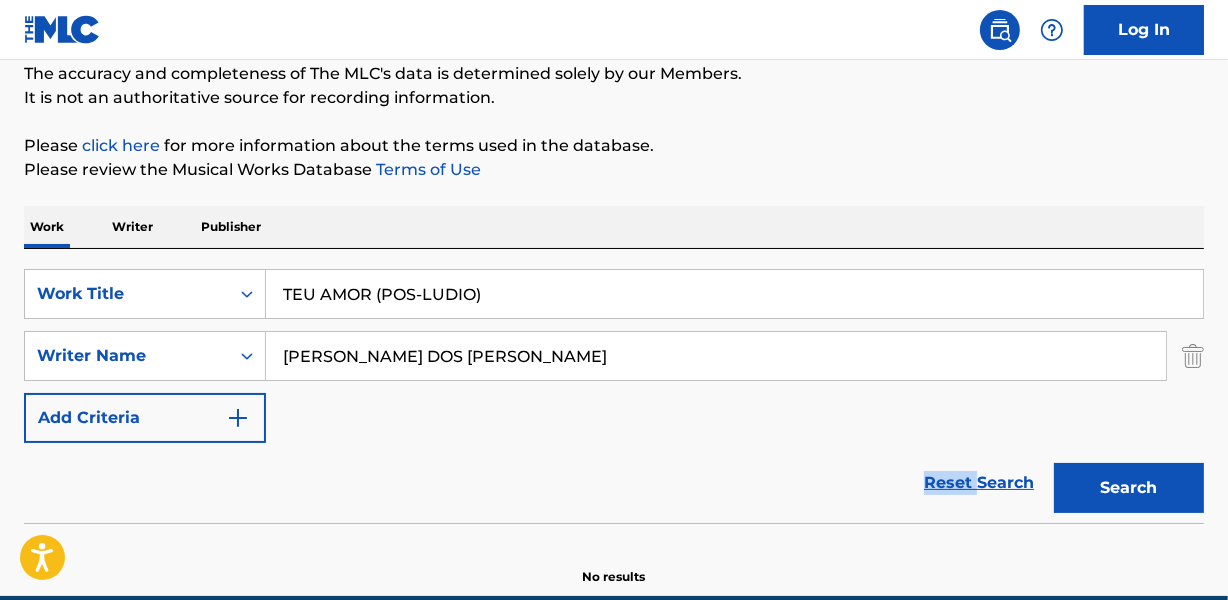 click on "Reset Search Search" at bounding box center (614, 483) 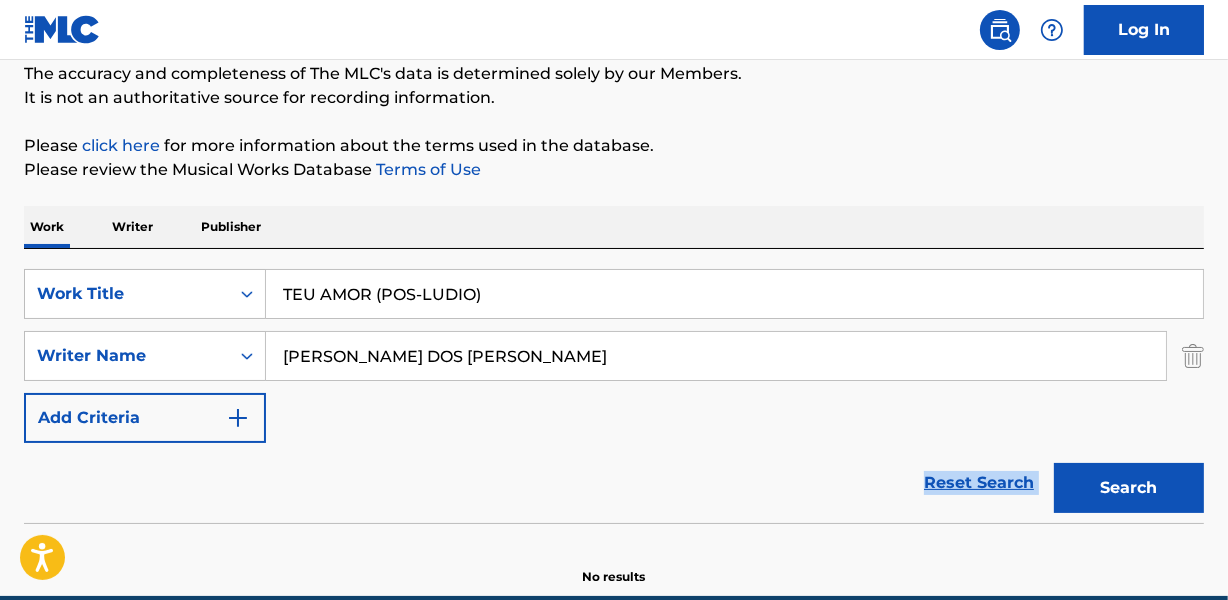 click on "Reset Search Search" at bounding box center (614, 483) 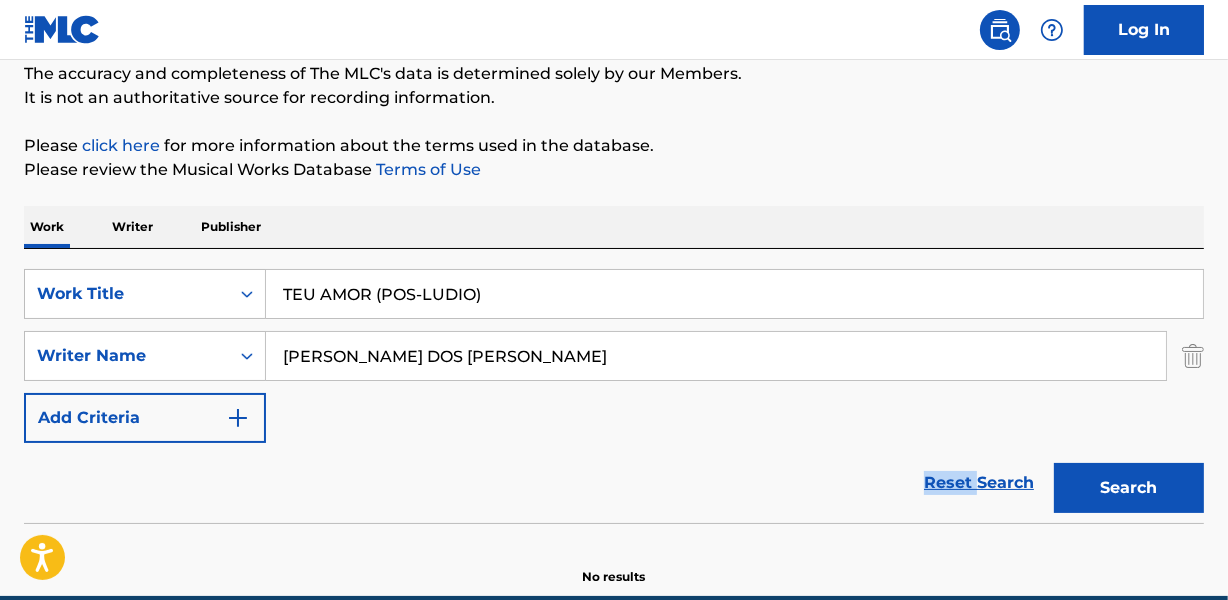 click on "Reset Search Search" at bounding box center [614, 483] 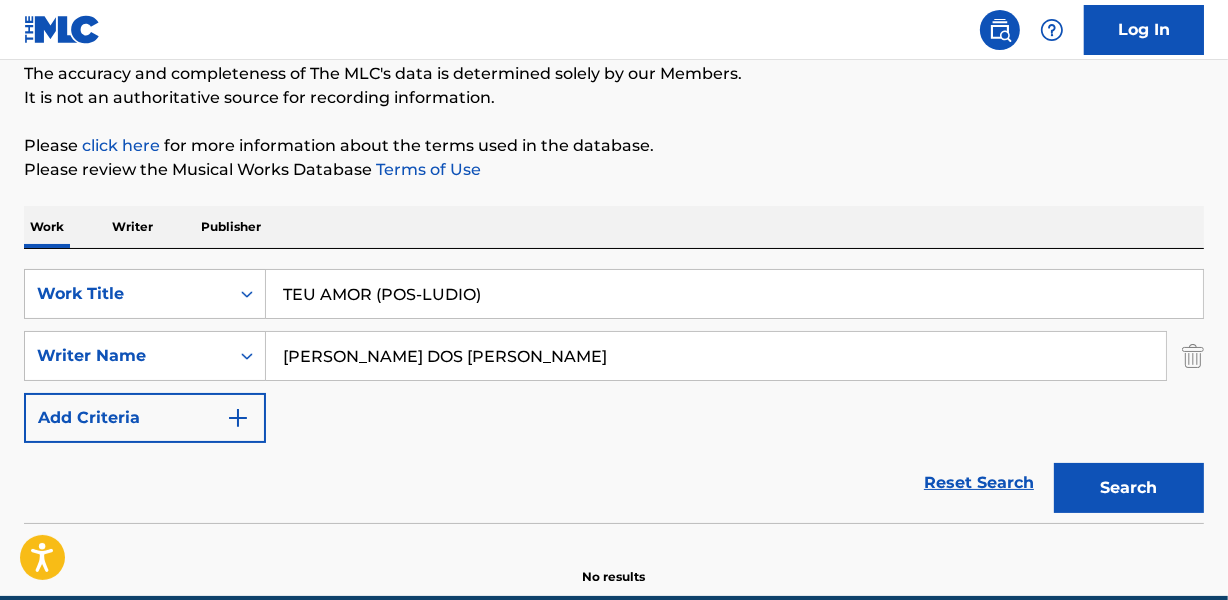 click on "No results" at bounding box center [614, 560] 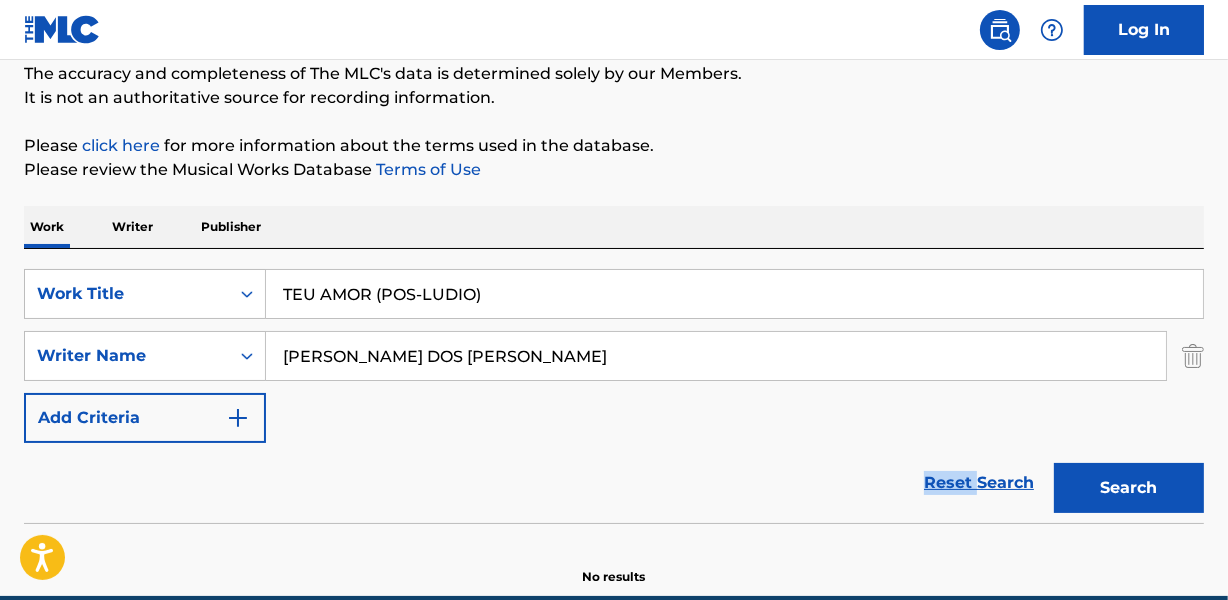 click on "Reset Search Search" at bounding box center (614, 483) 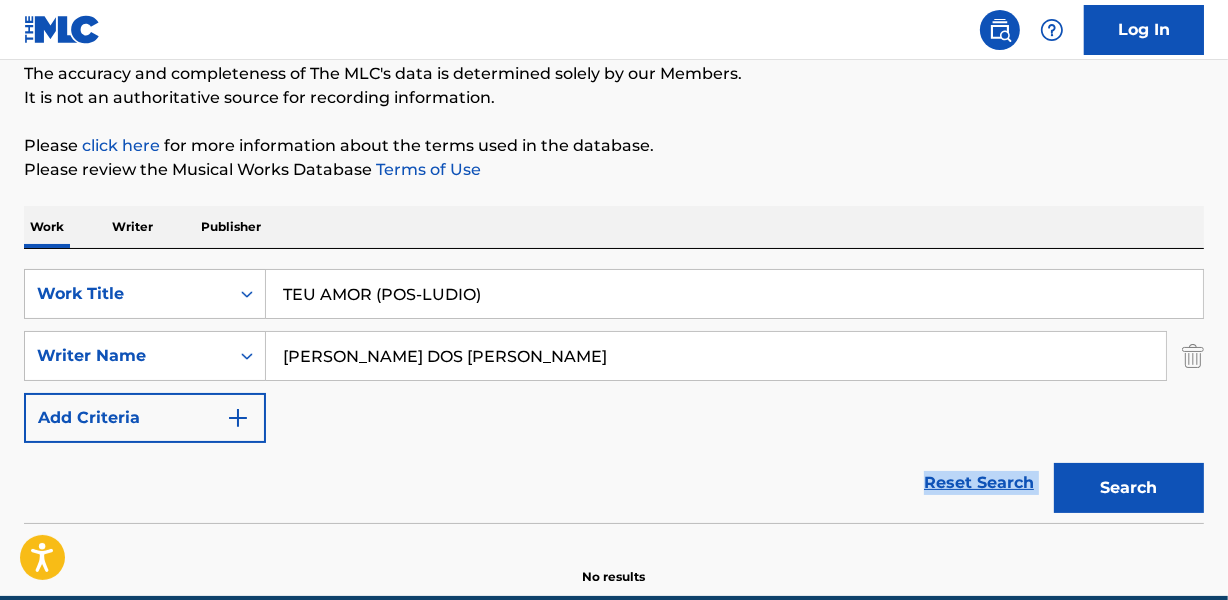 click on "Reset Search Search" at bounding box center (614, 483) 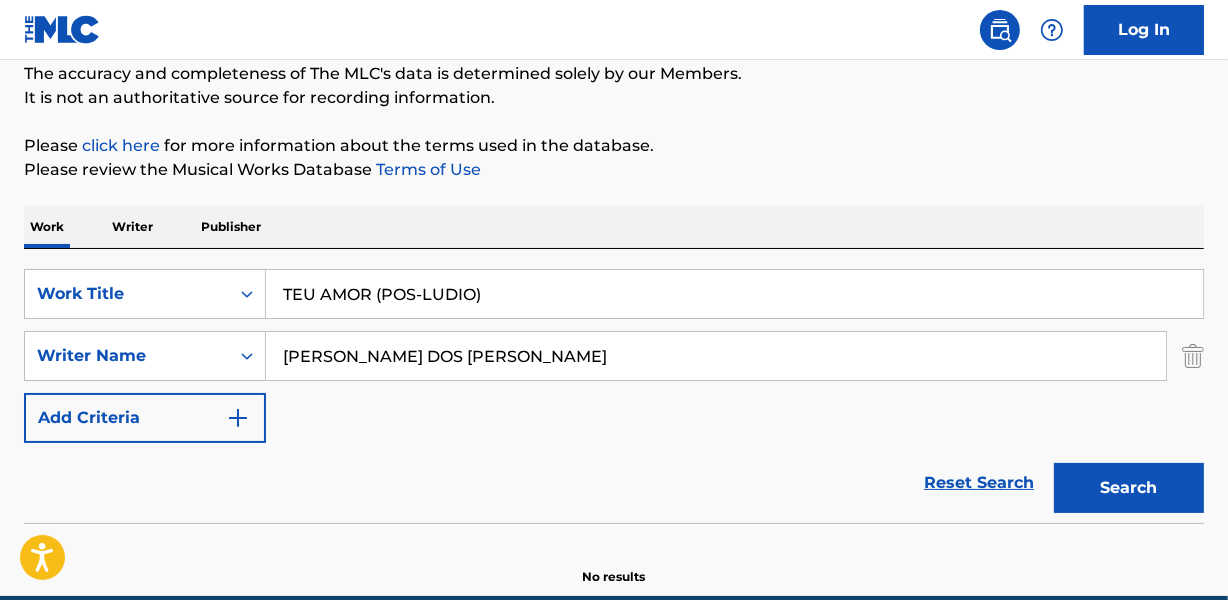 click on "Reset Search Search" at bounding box center [614, 483] 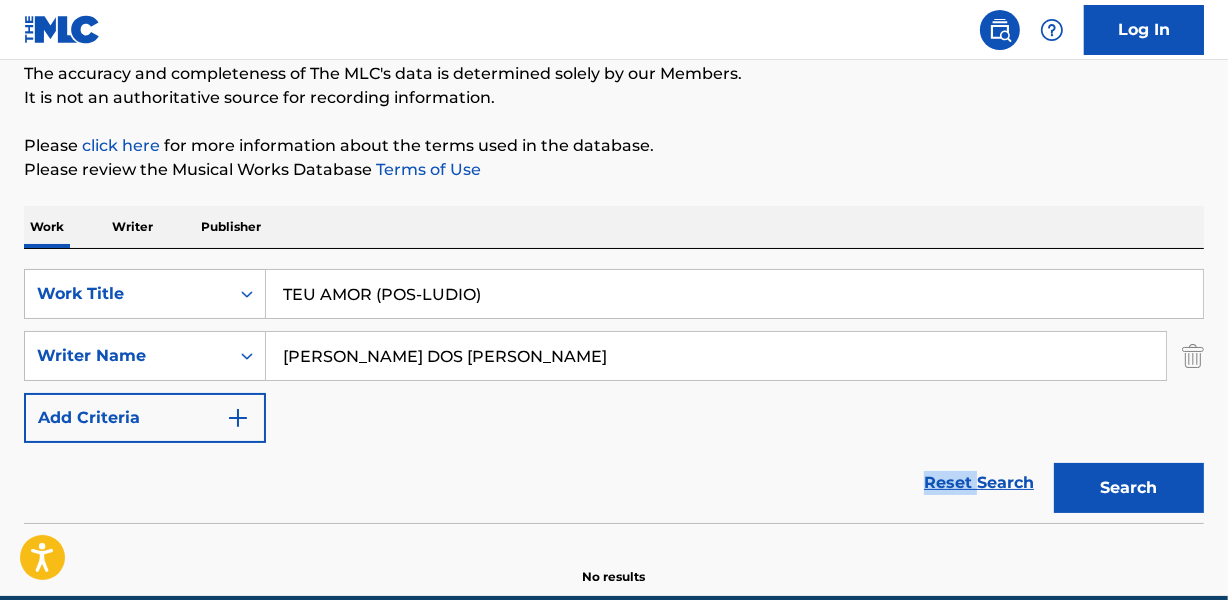 click on "Reset Search Search" at bounding box center [614, 483] 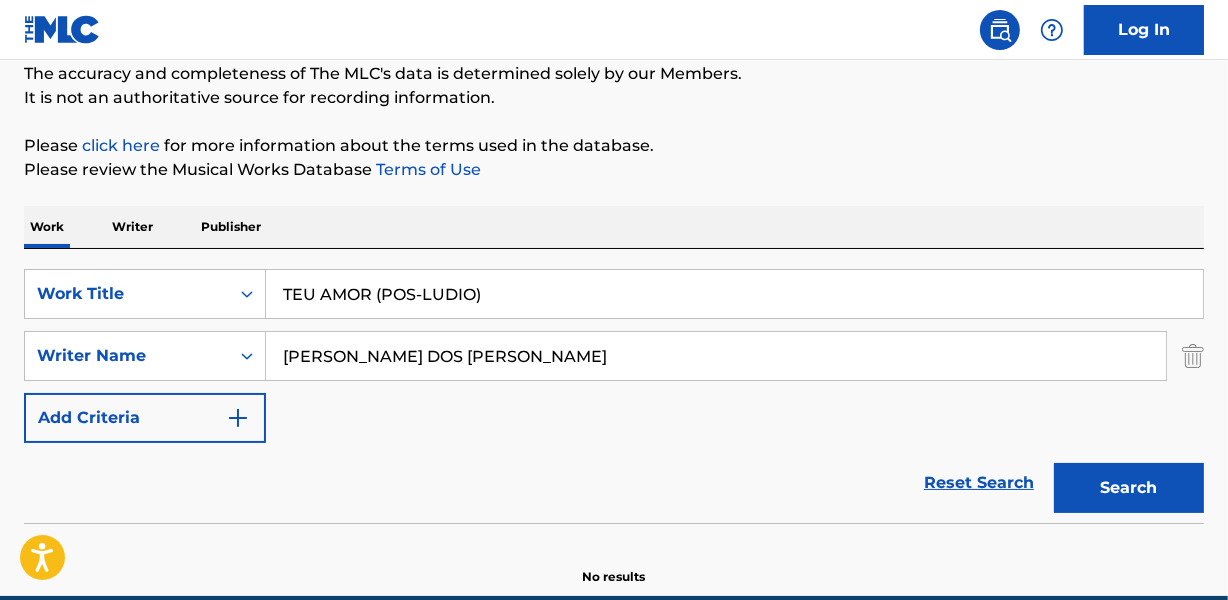 drag, startPoint x: 466, startPoint y: 445, endPoint x: 536, endPoint y: 546, distance: 122.88612 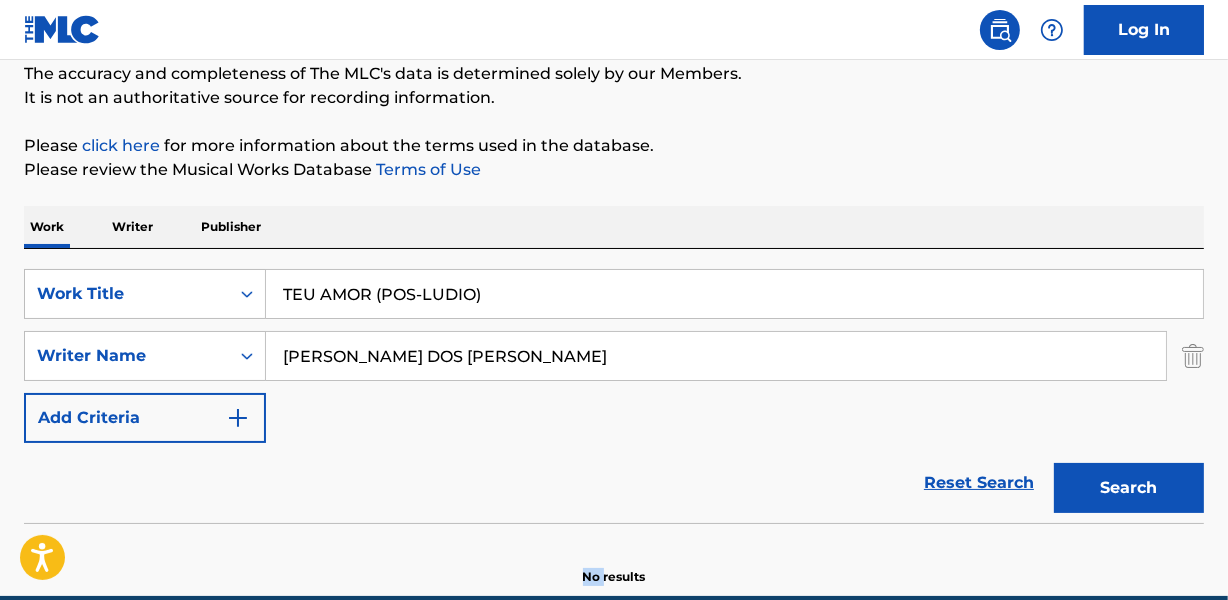 click on "No results" at bounding box center (614, 560) 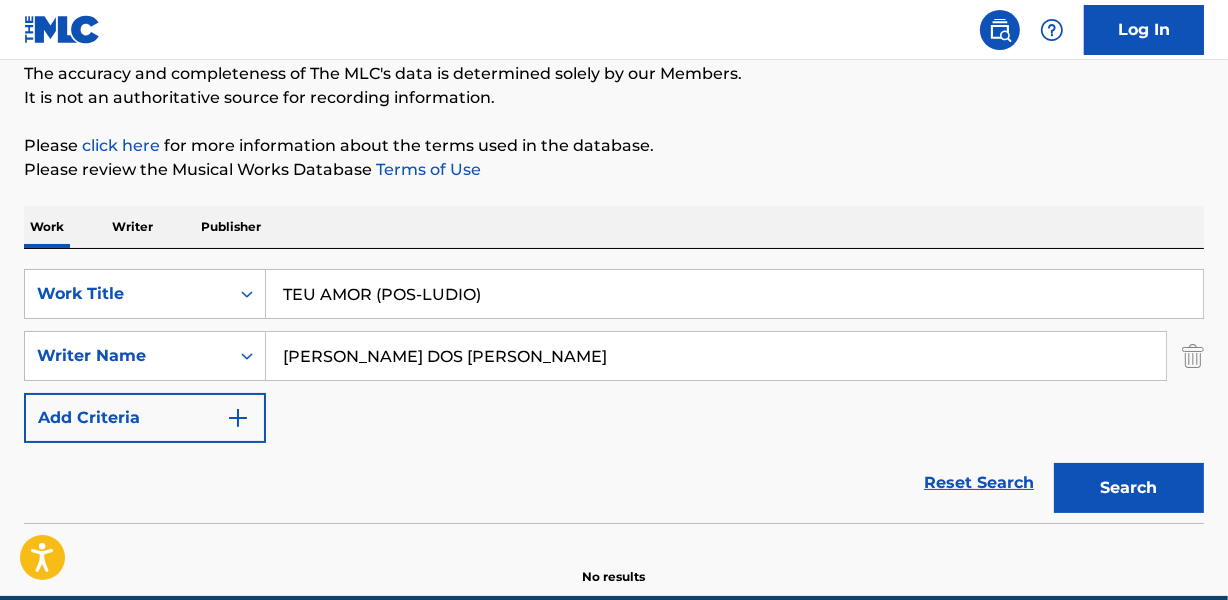 drag, startPoint x: 536, startPoint y: 546, endPoint x: 443, endPoint y: 468, distance: 121.37957 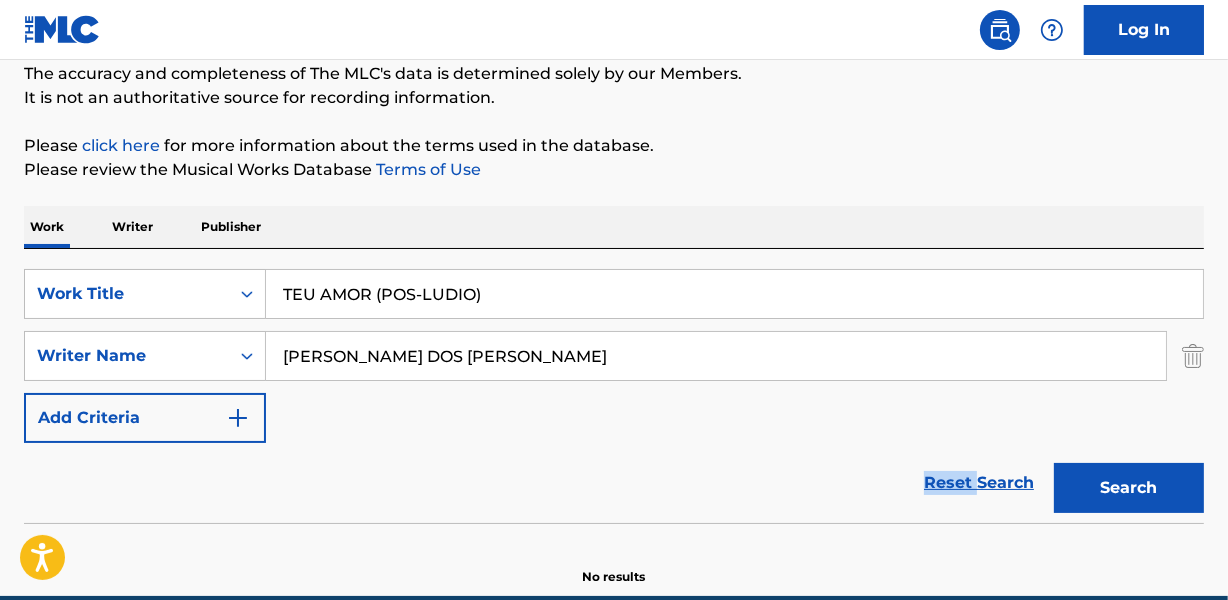 click on "Reset Search Search" at bounding box center (614, 483) 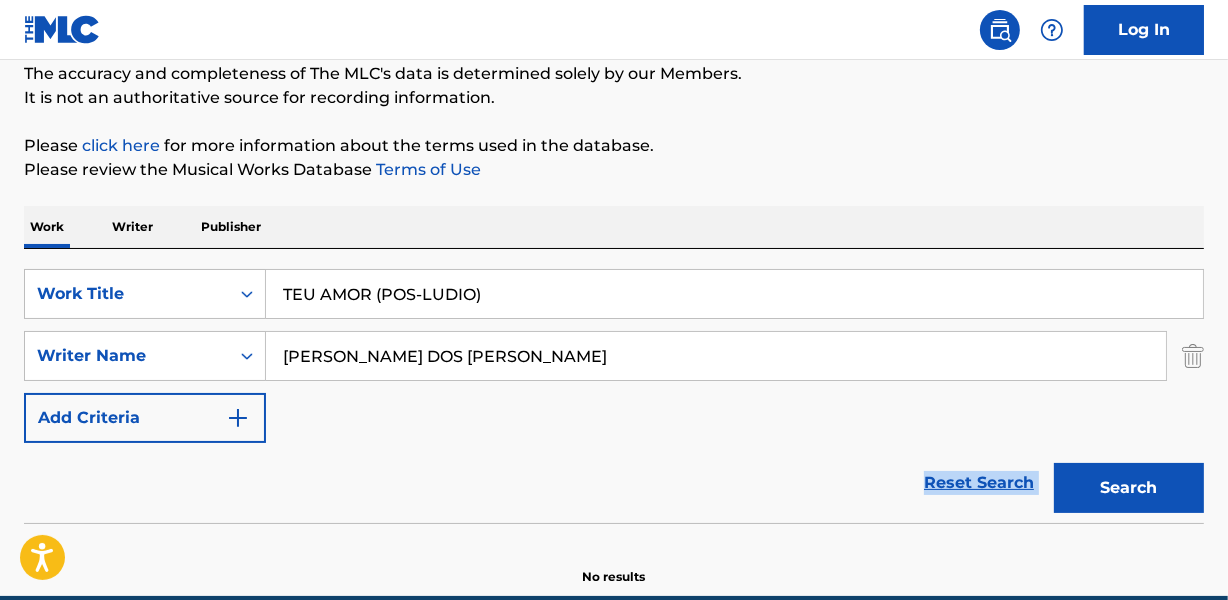 click on "Reset Search Search" at bounding box center [614, 483] 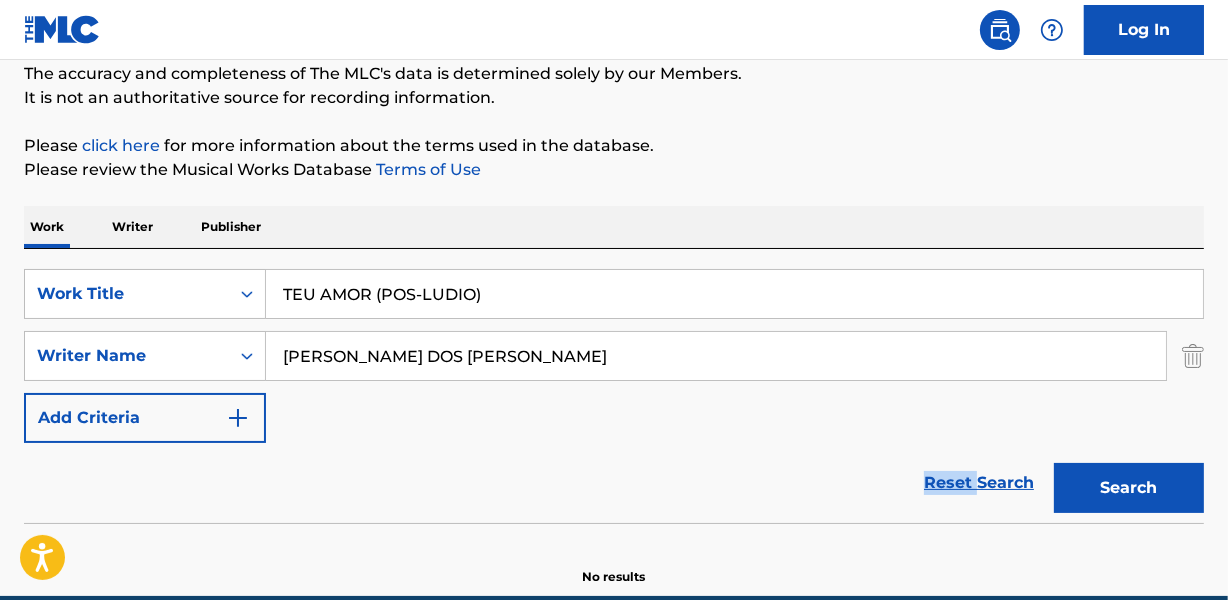 click on "Reset Search Search" at bounding box center [614, 483] 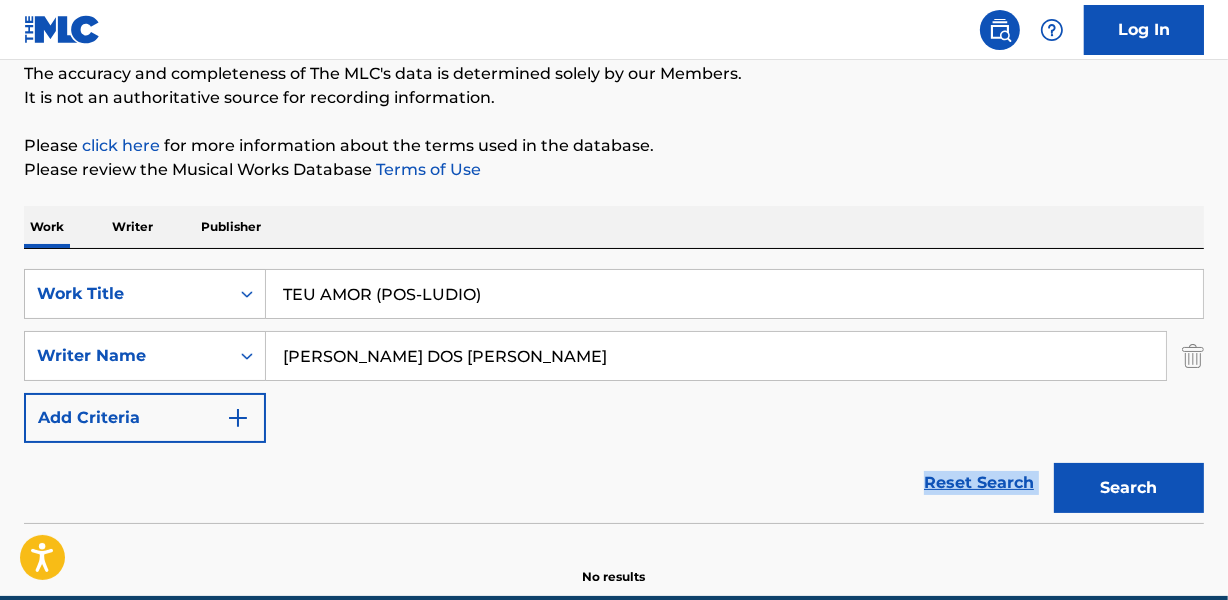 click on "Reset Search Search" at bounding box center [614, 483] 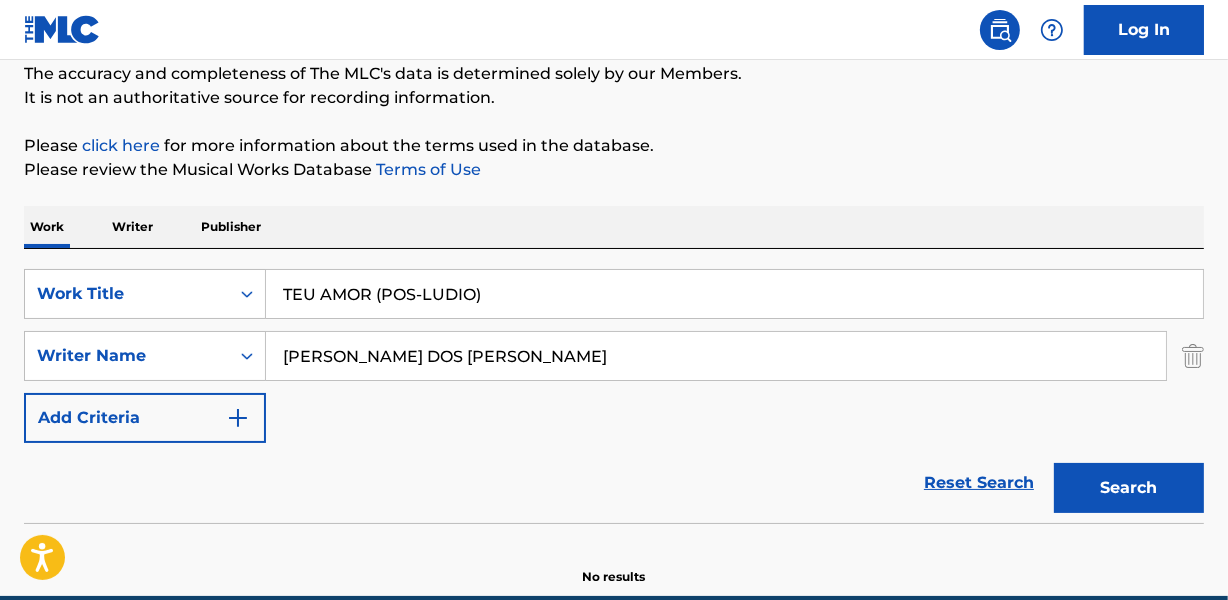drag, startPoint x: 406, startPoint y: 486, endPoint x: 708, endPoint y: 528, distance: 304.90656 